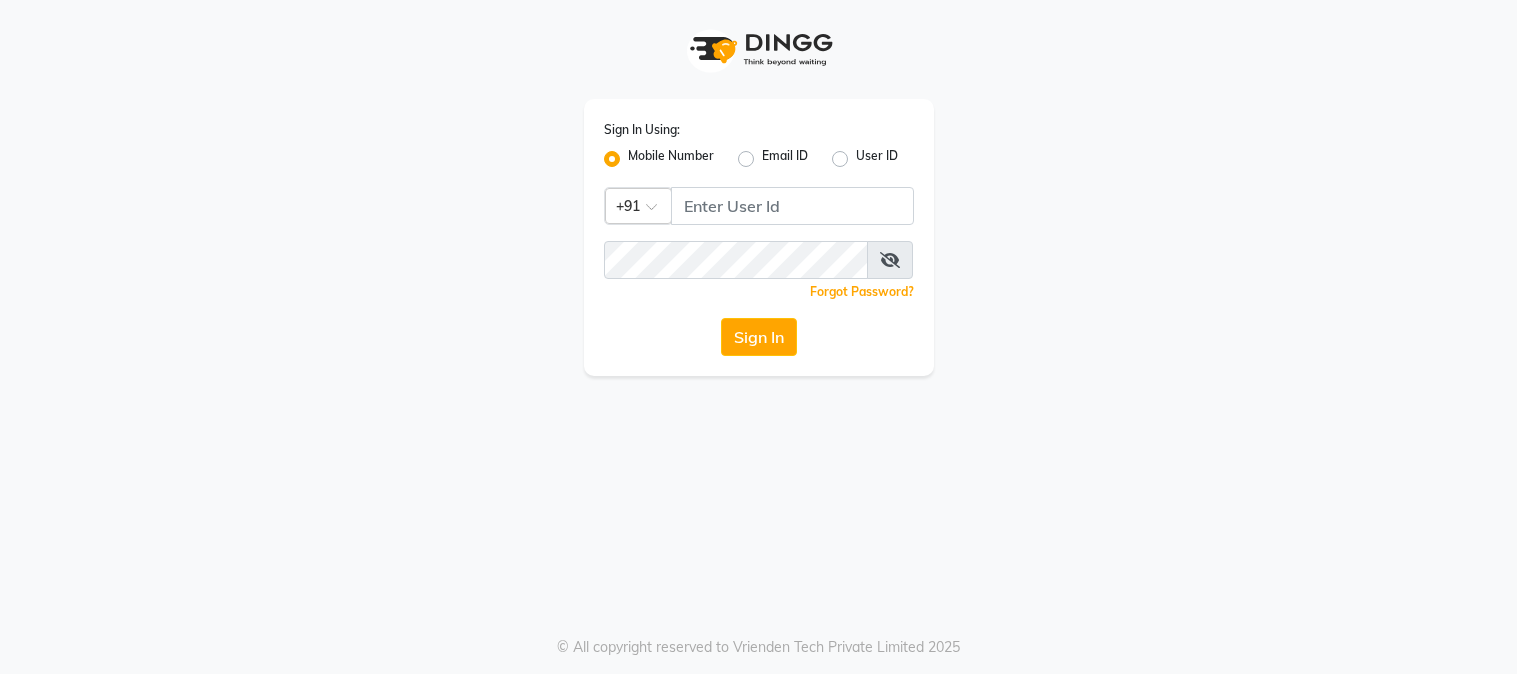 scroll, scrollTop: 0, scrollLeft: 0, axis: both 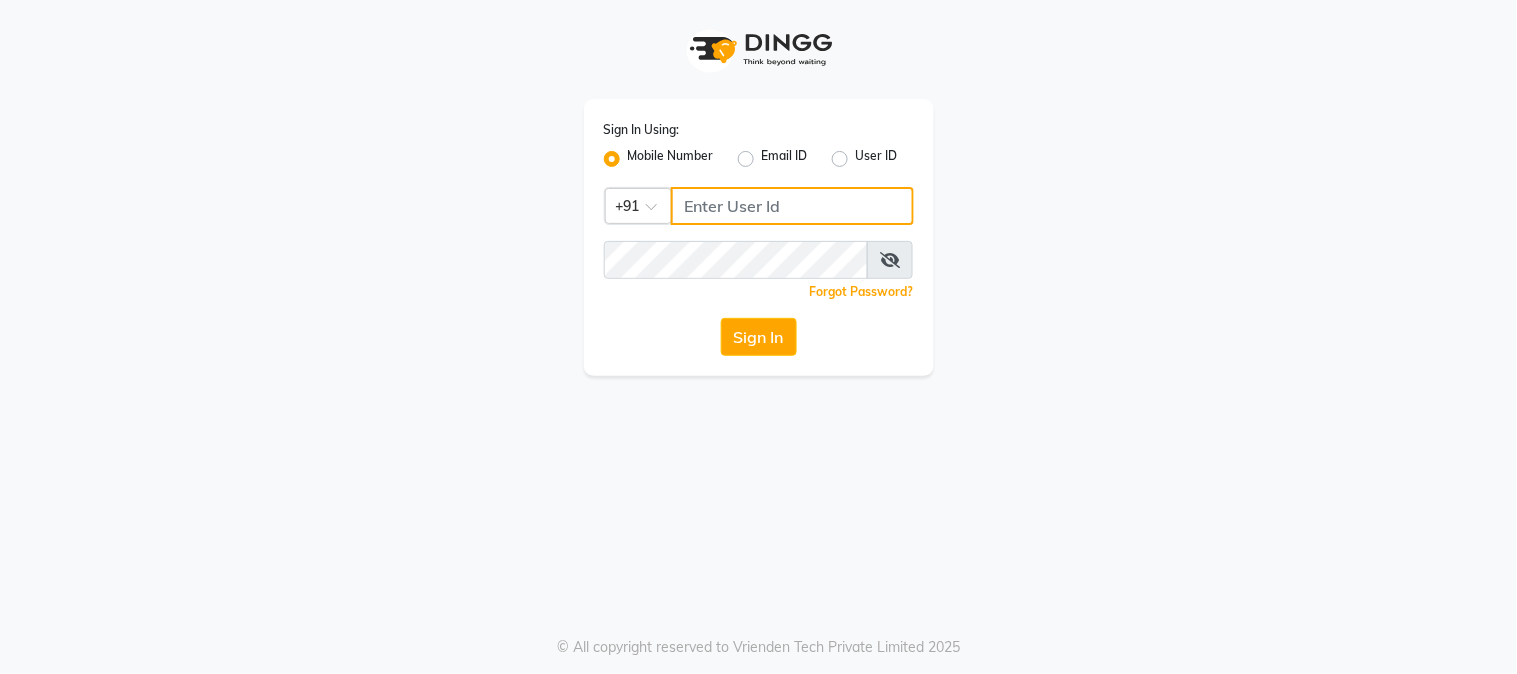 click 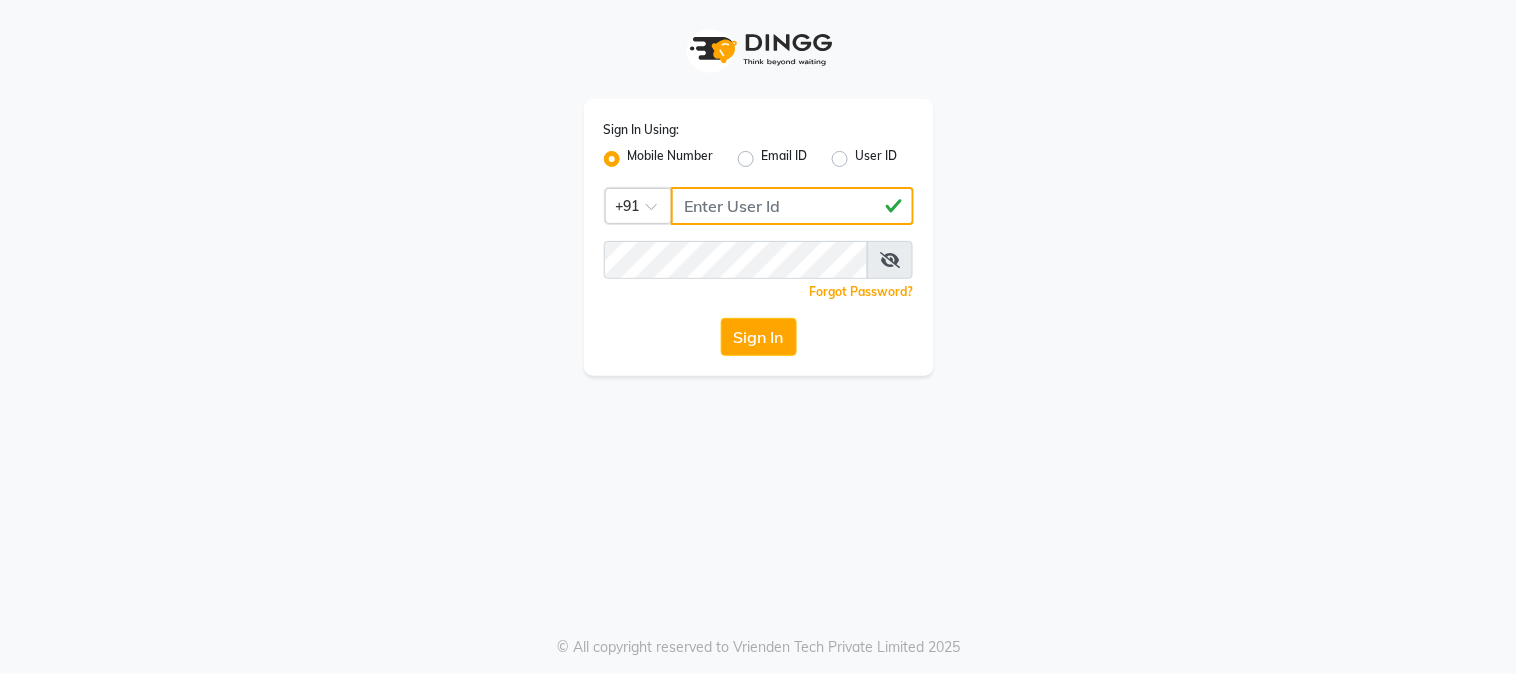 type on "[PHONE]" 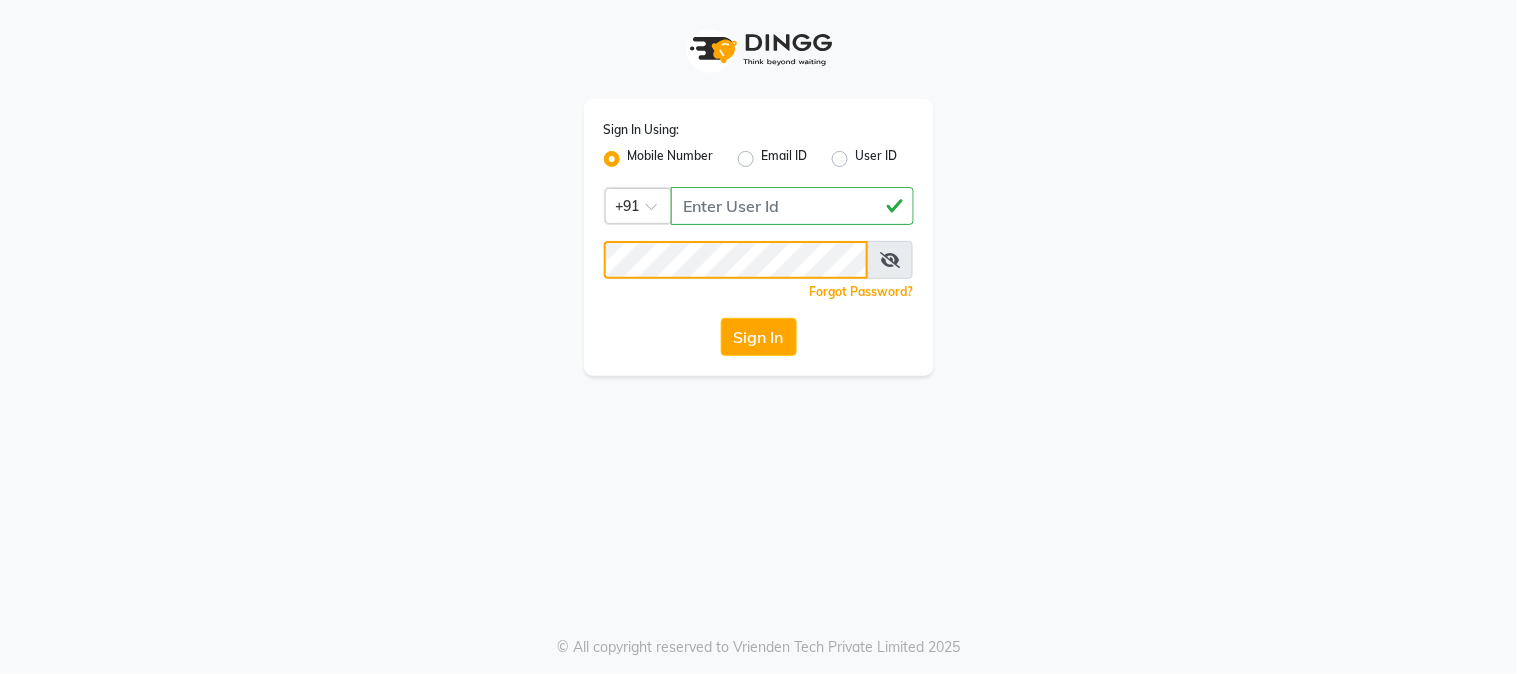 click on "Sign In" 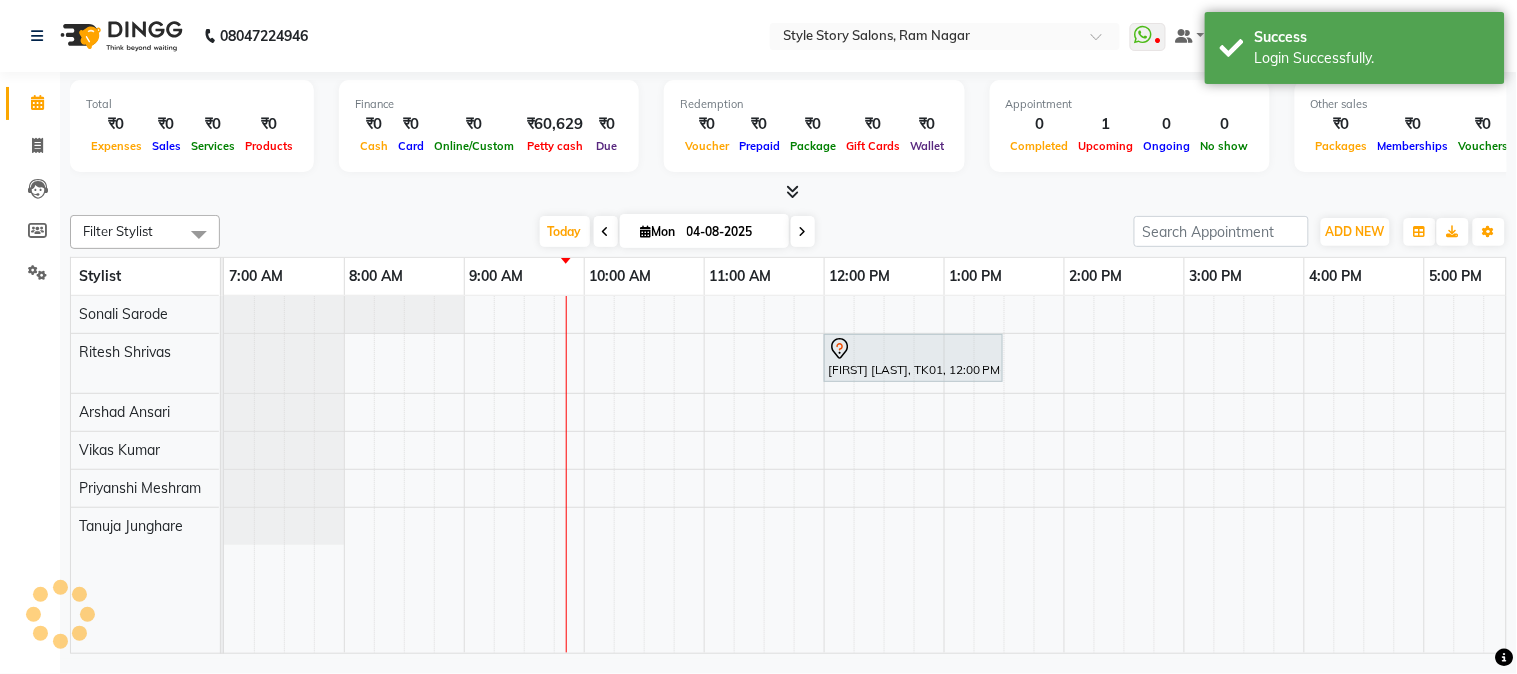 scroll, scrollTop: 0, scrollLeft: 0, axis: both 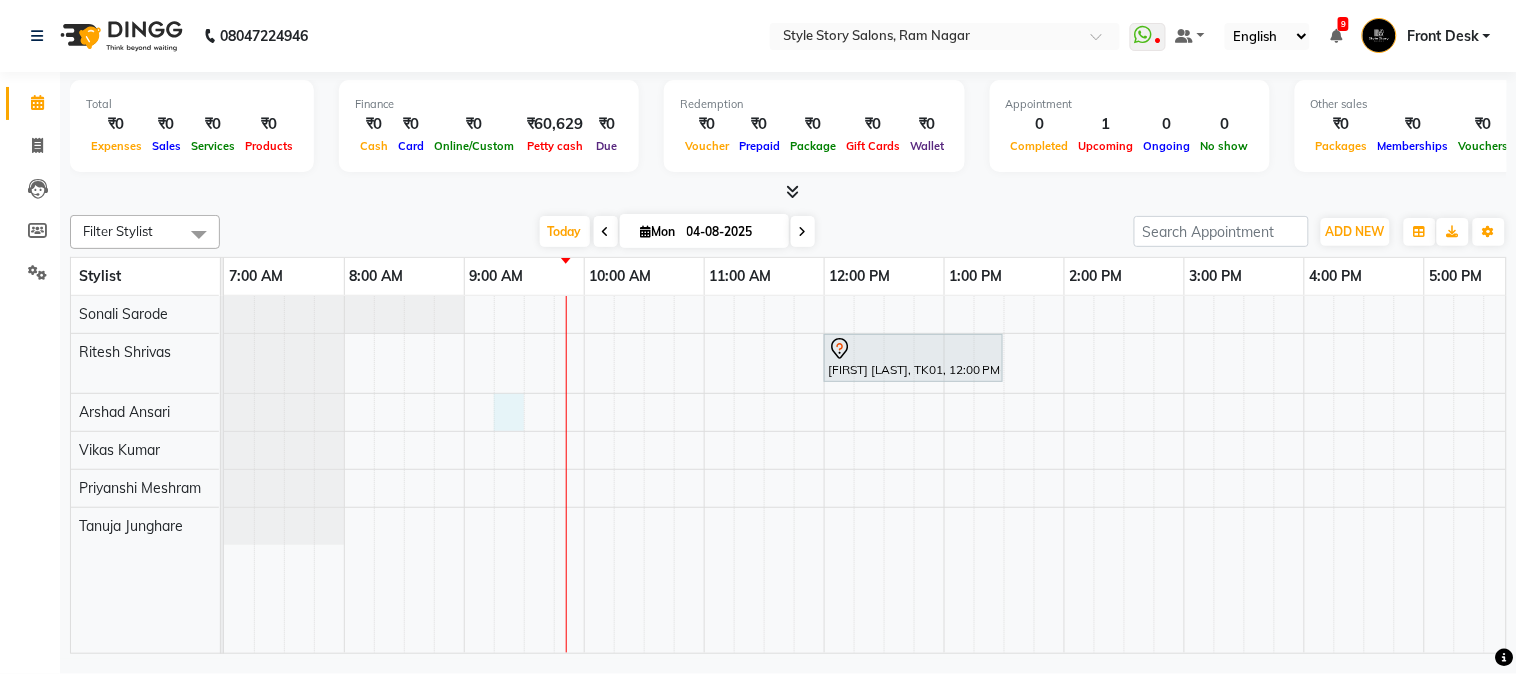 click on "[FIRST] [LAST], TK01, 12:00 PM-01:30 PM, Touchup Amoniea Free-Female" at bounding box center [1184, 475] 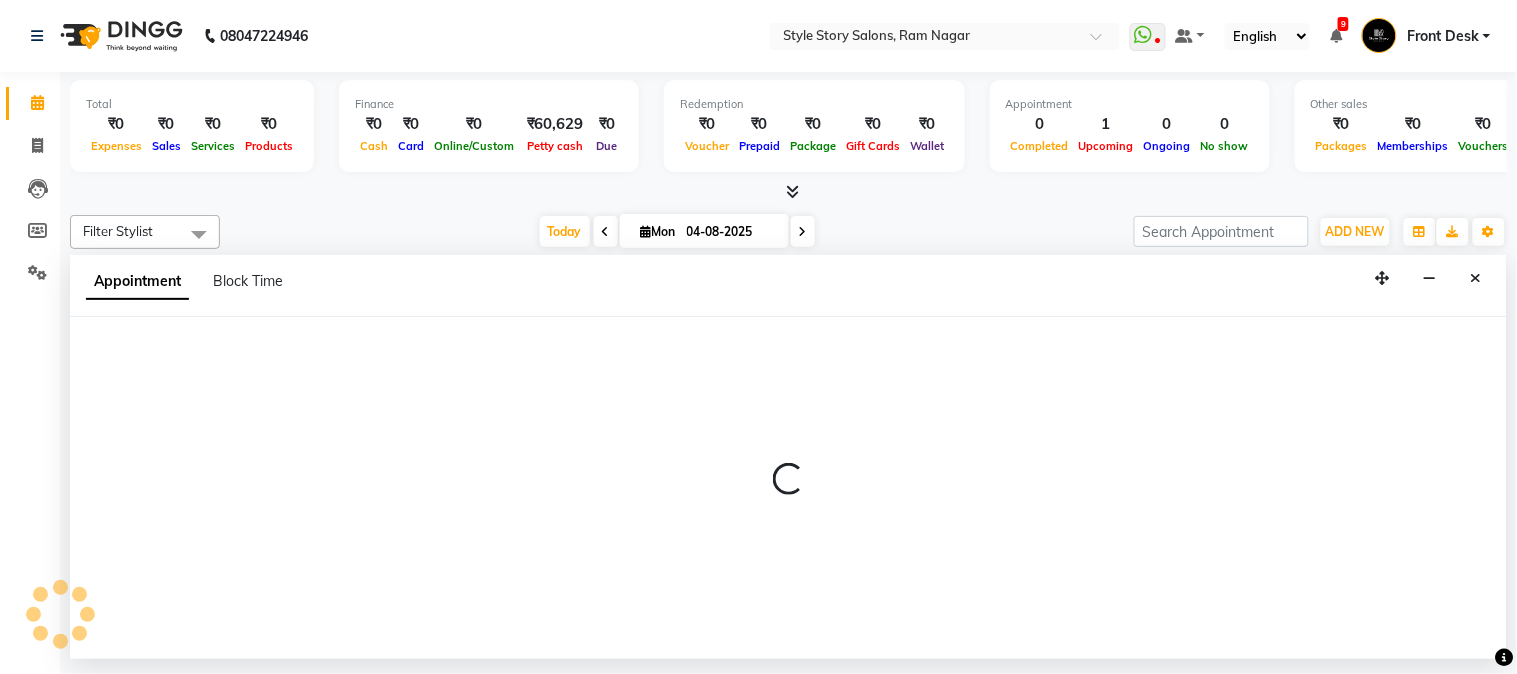 select on "62113" 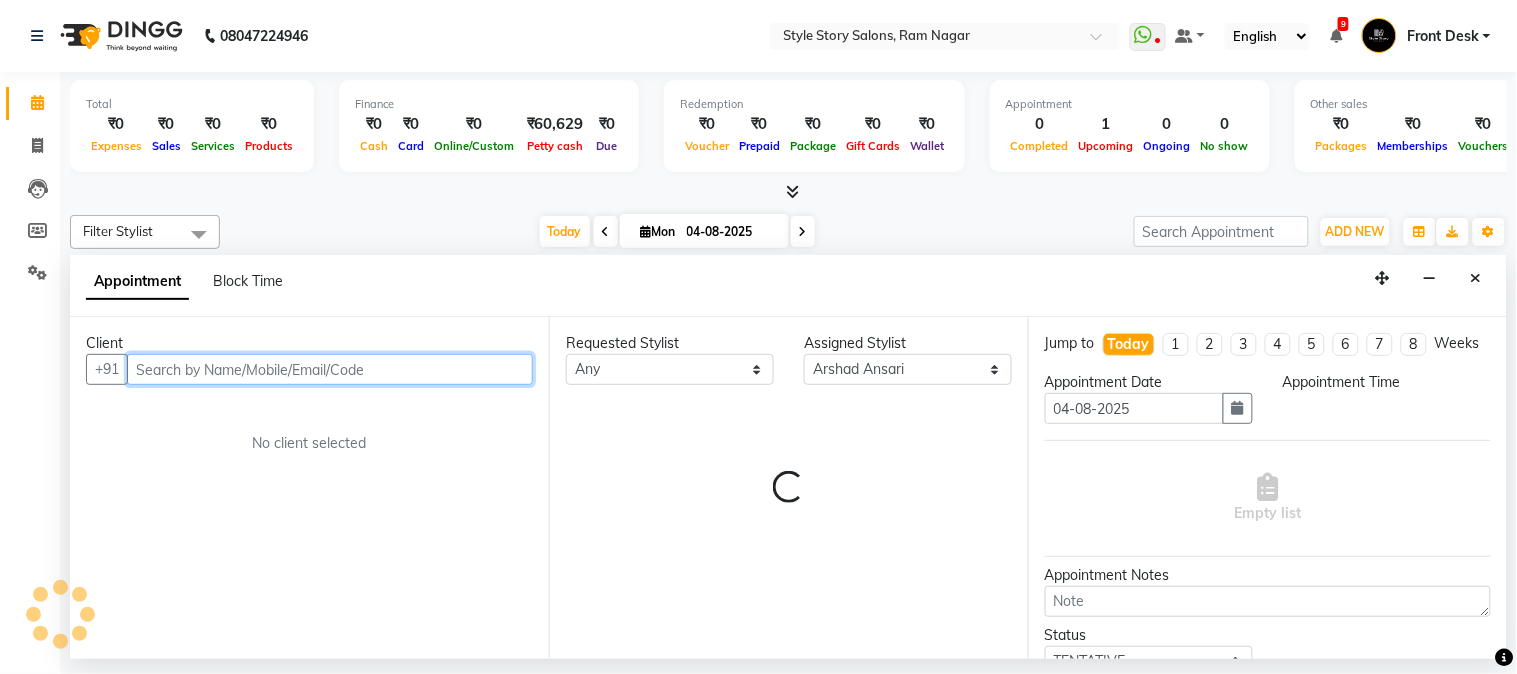 select on "555" 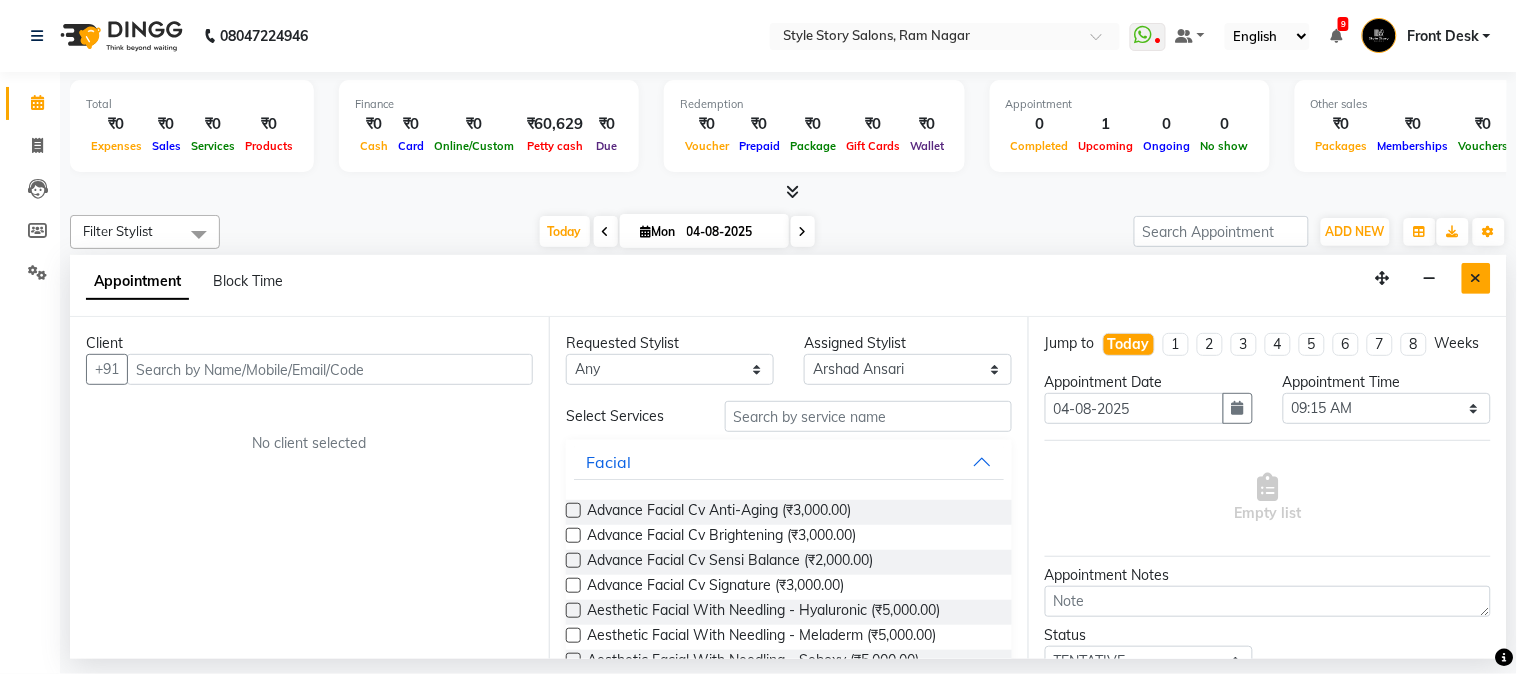 click at bounding box center (1476, 278) 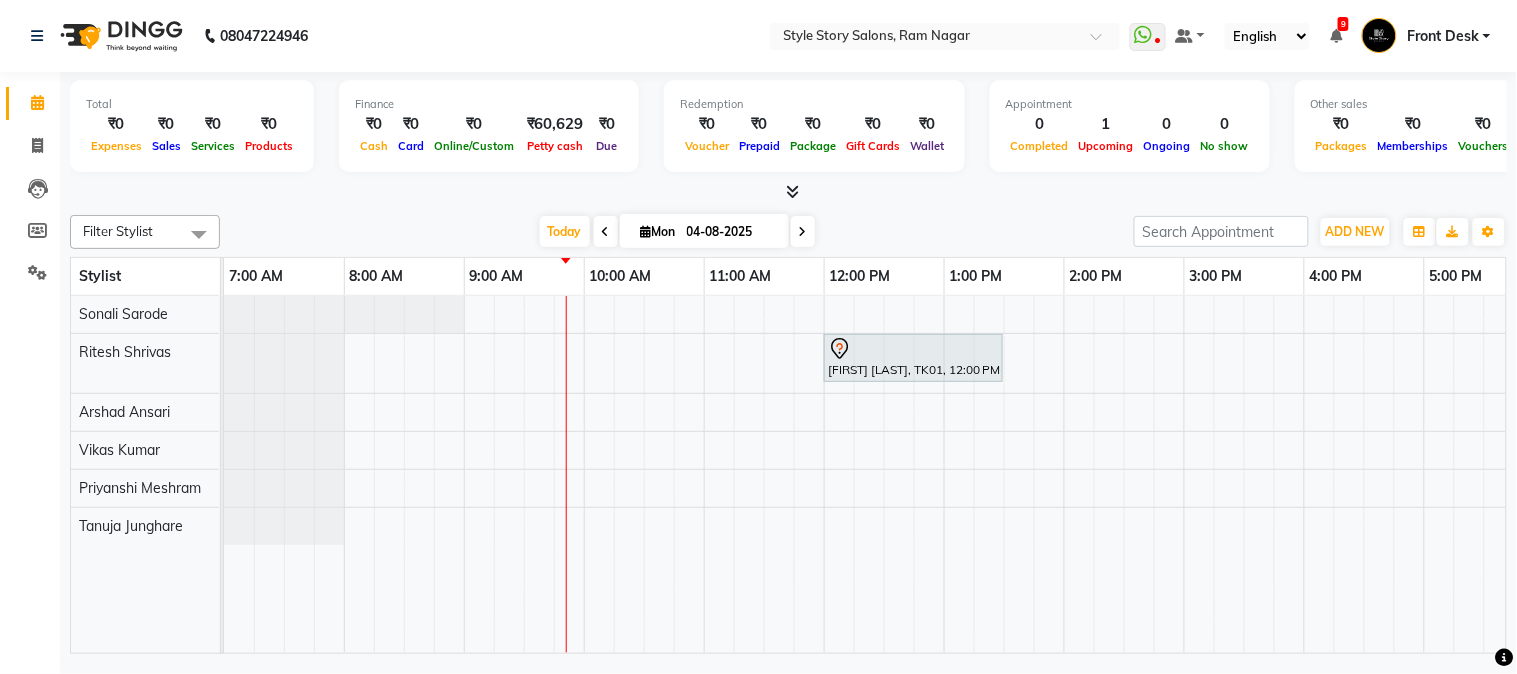 click on "[FIRST] [LAST], TK01, 12:00 PM-01:30 PM, Touchup Amoniea Free-Female" at bounding box center (1184, 475) 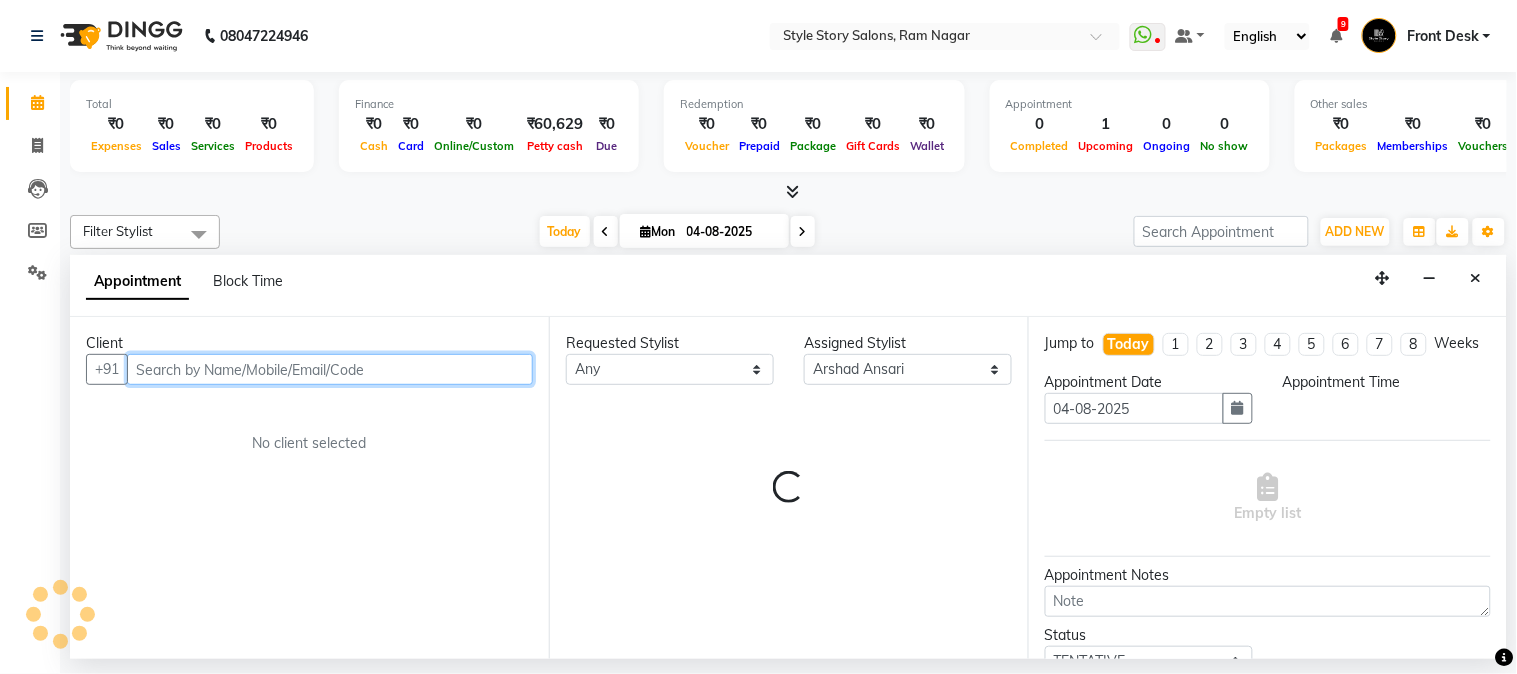 select on "585" 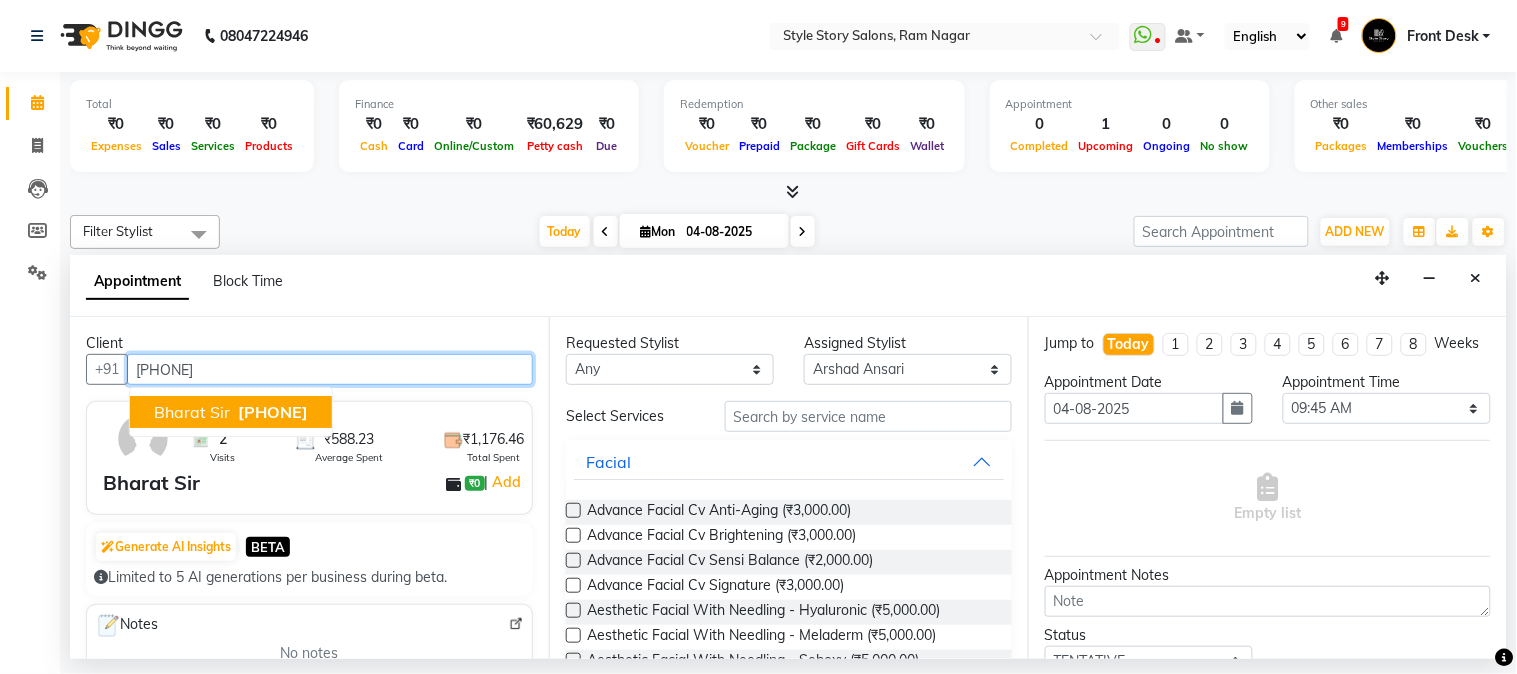 click on "[PHONE]" at bounding box center [273, 412] 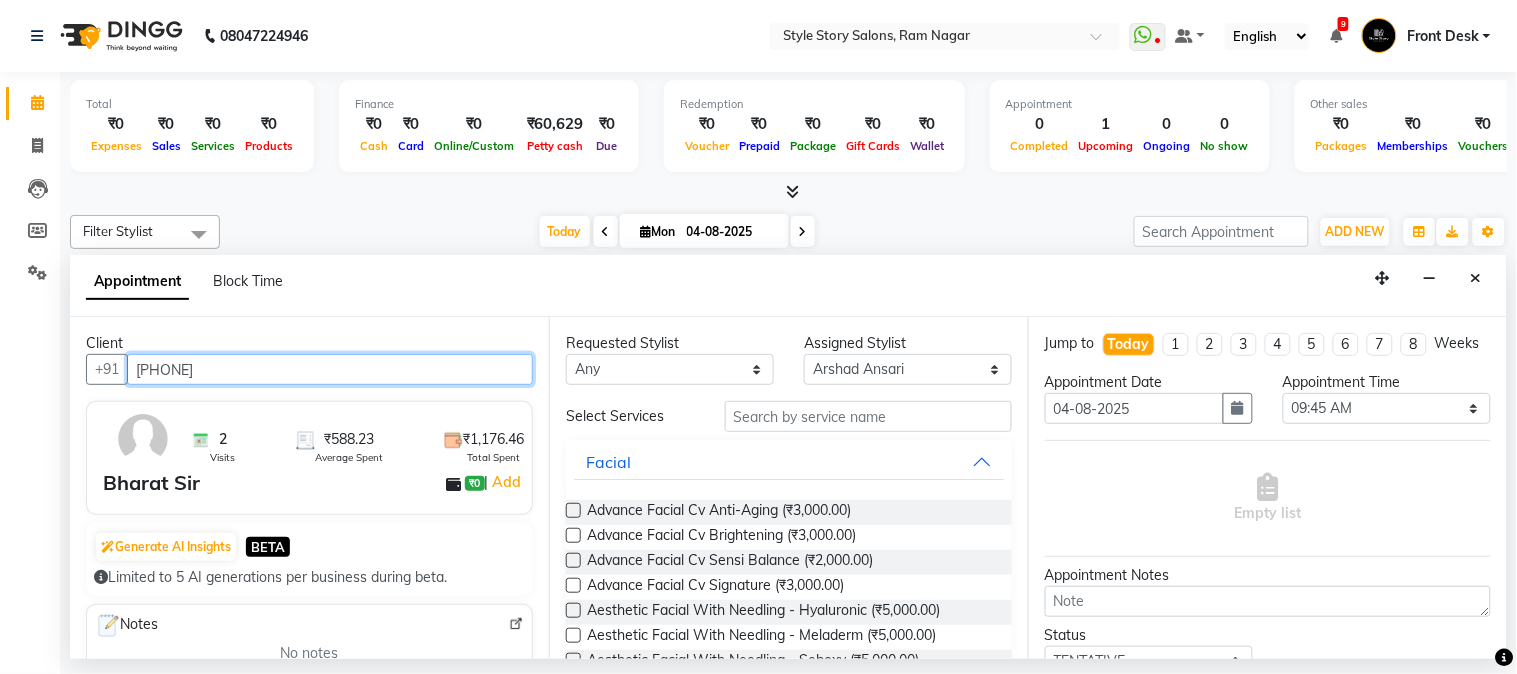 type on "[PHONE]" 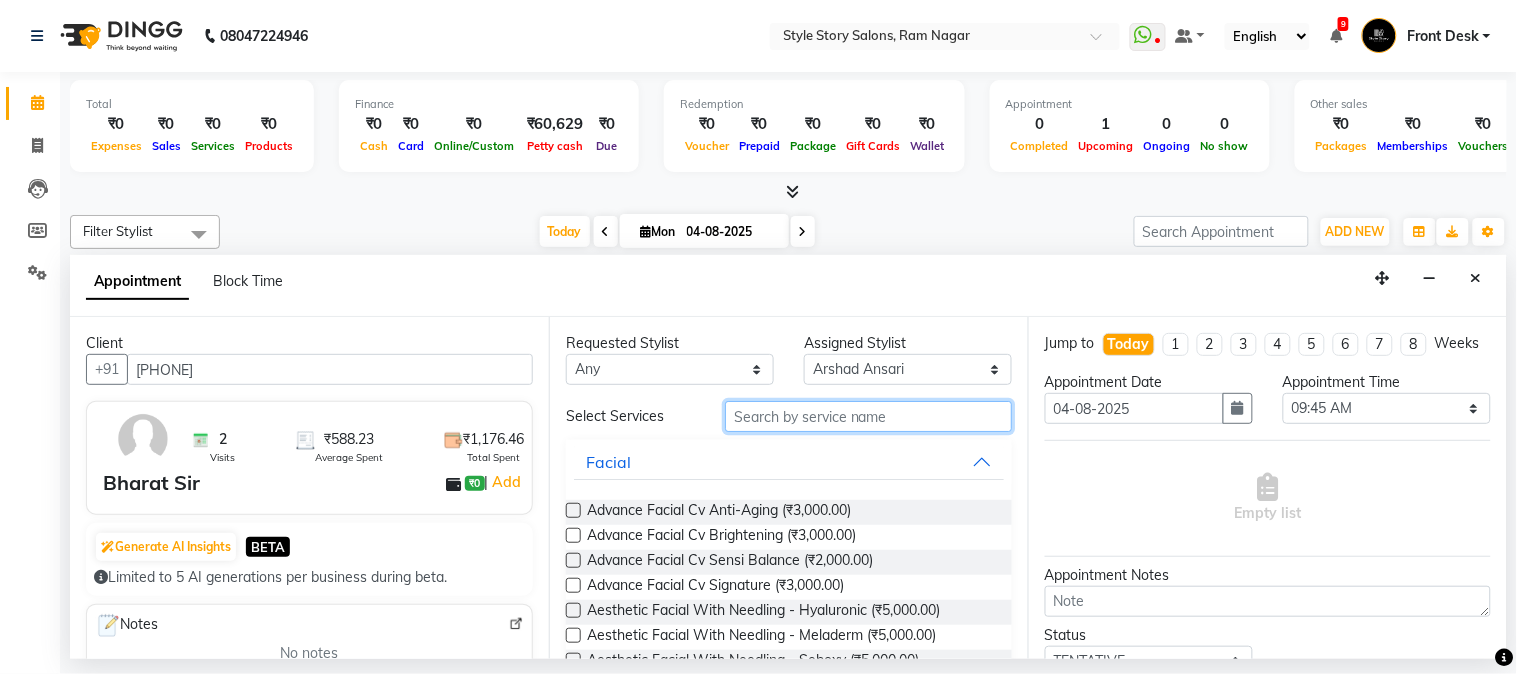 click at bounding box center [868, 416] 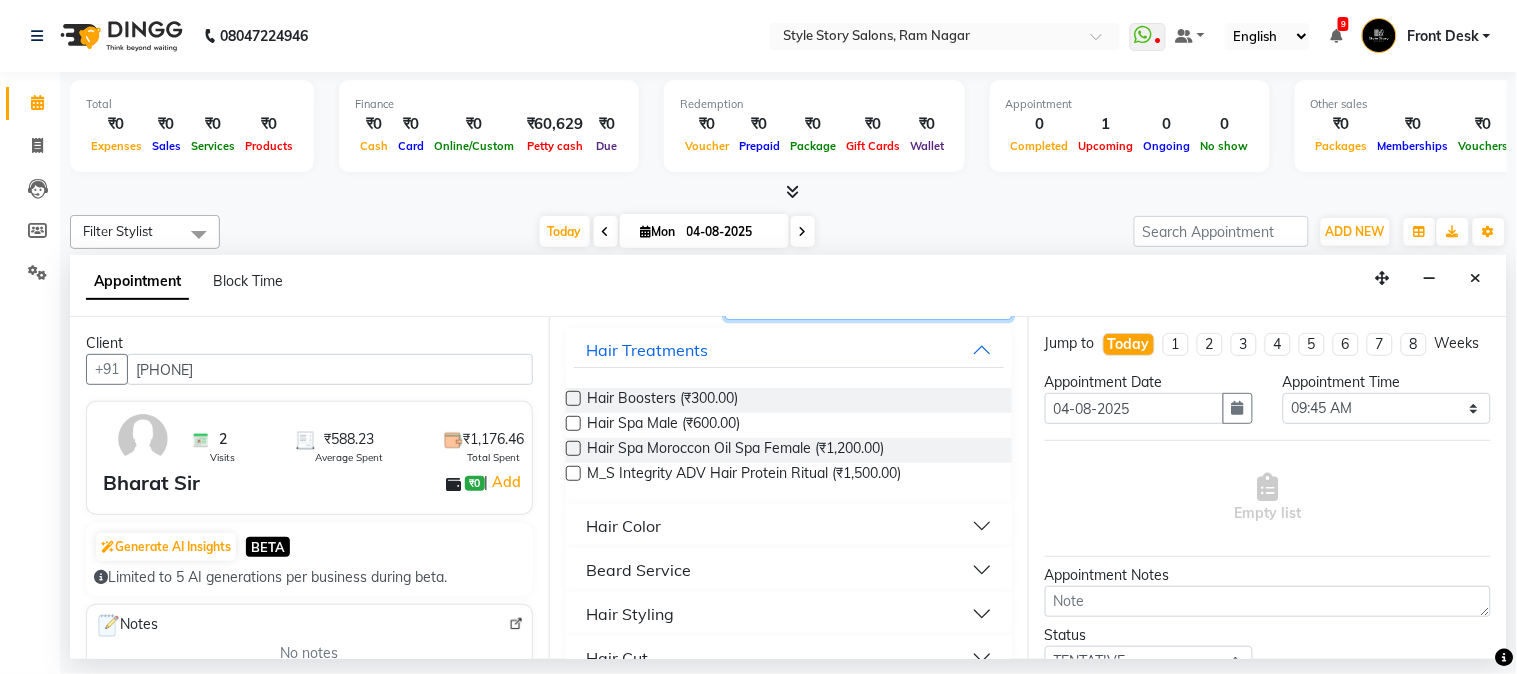 scroll, scrollTop: 147, scrollLeft: 0, axis: vertical 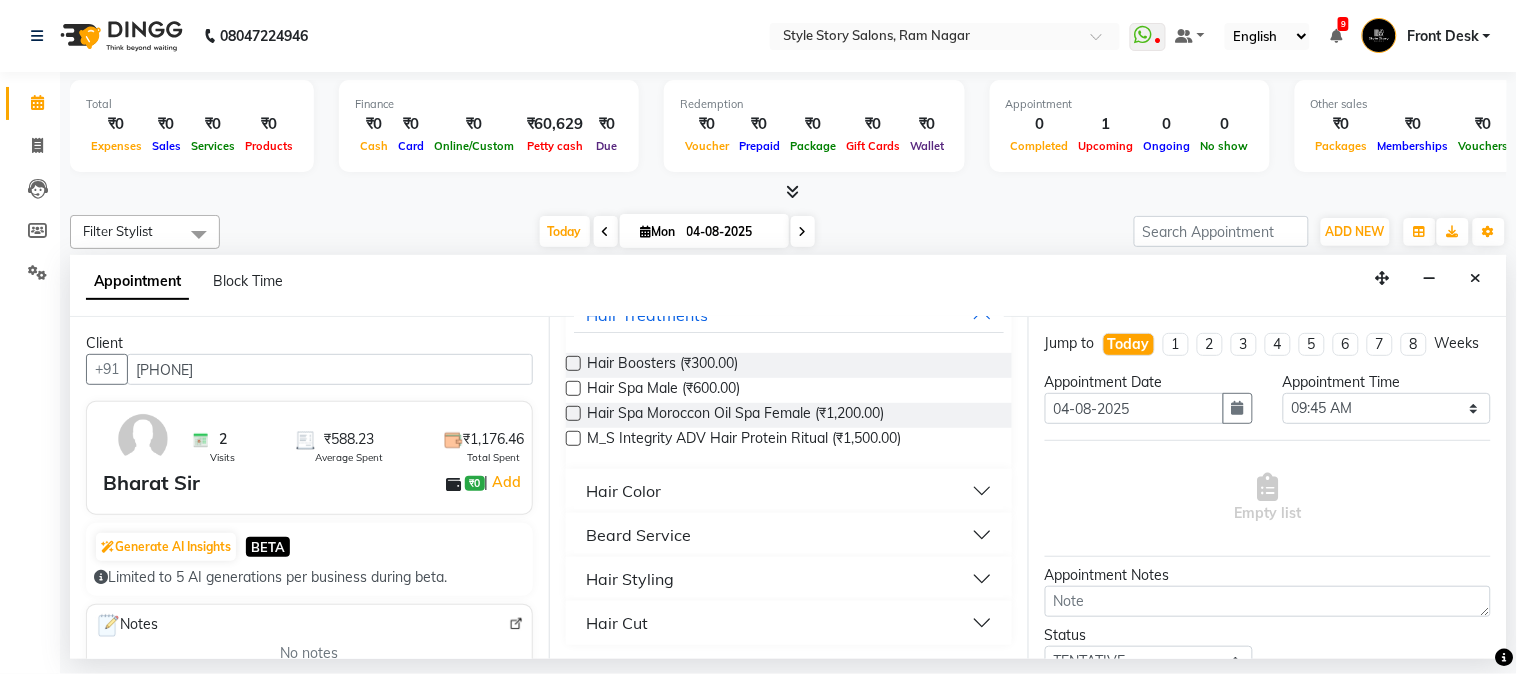 type on "hair" 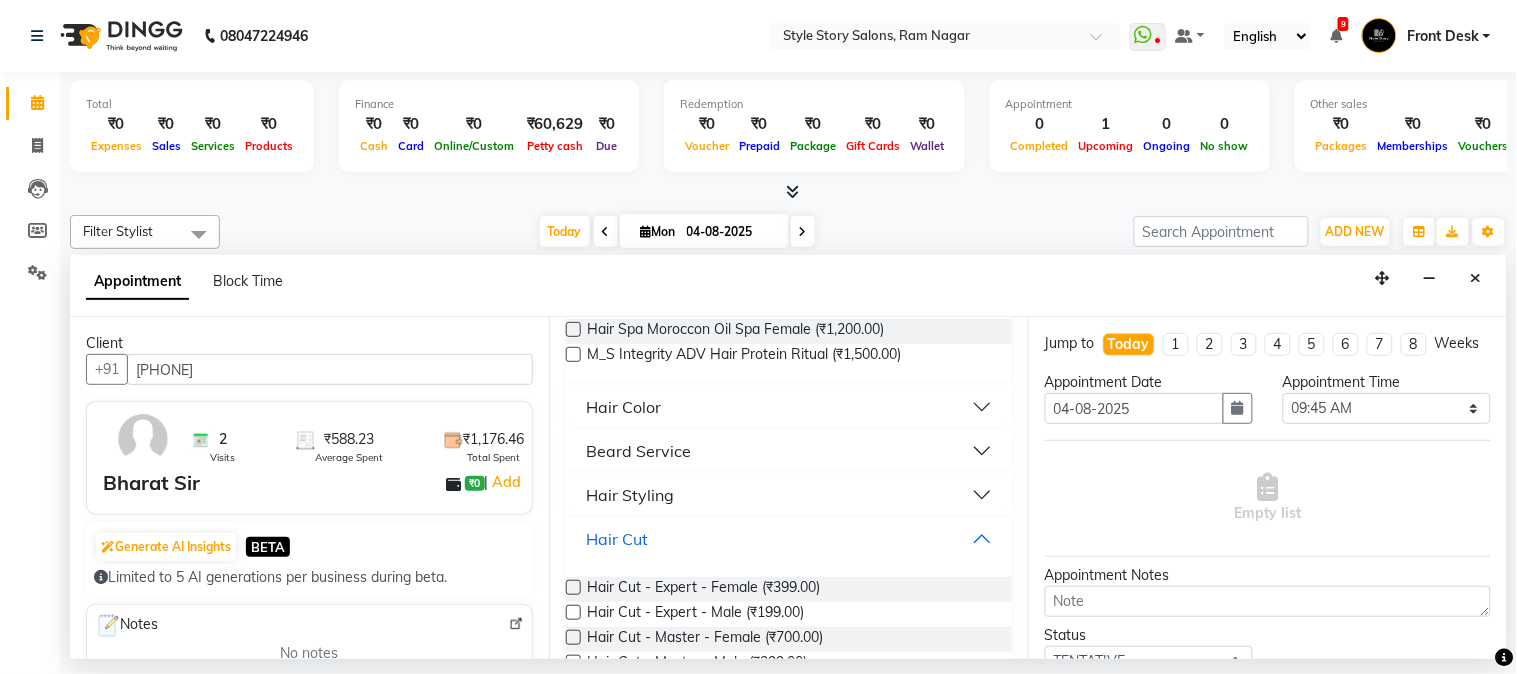 scroll, scrollTop: 330, scrollLeft: 0, axis: vertical 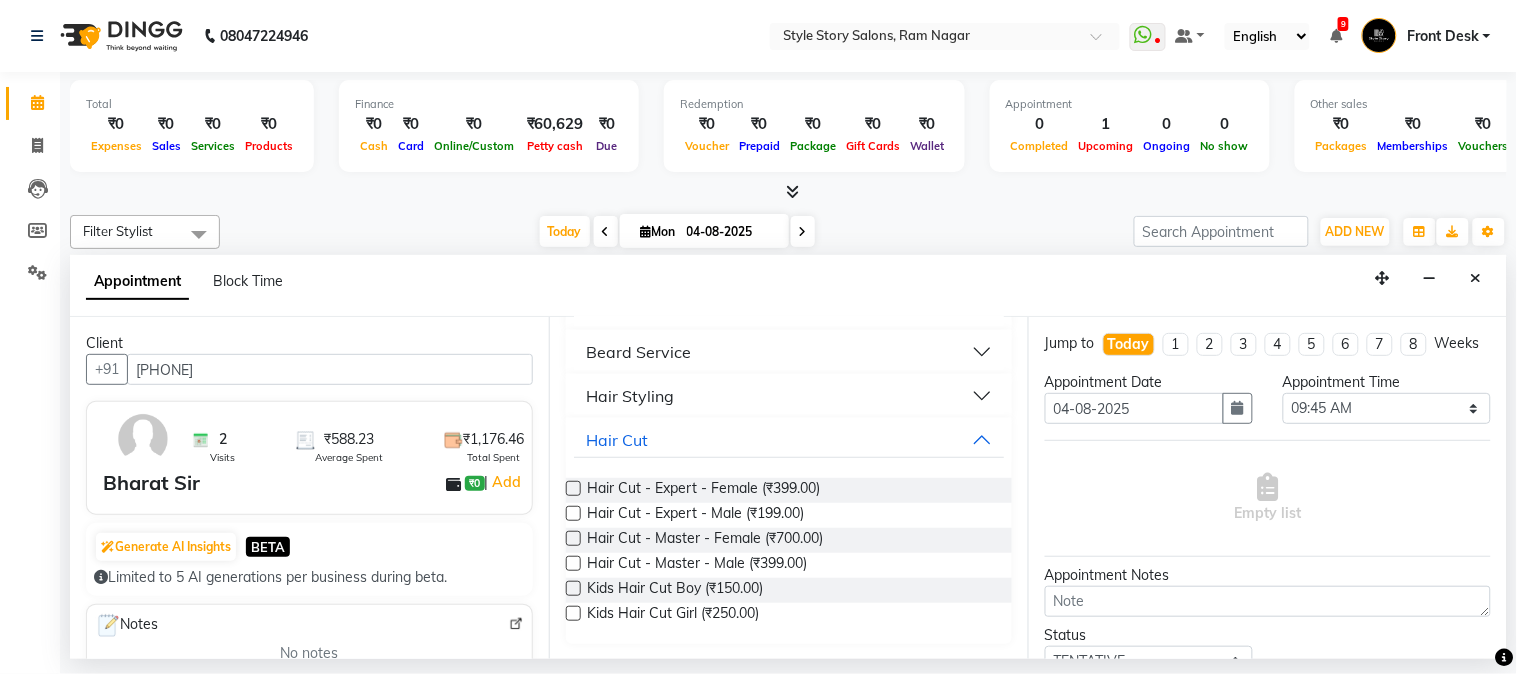 click at bounding box center (573, 563) 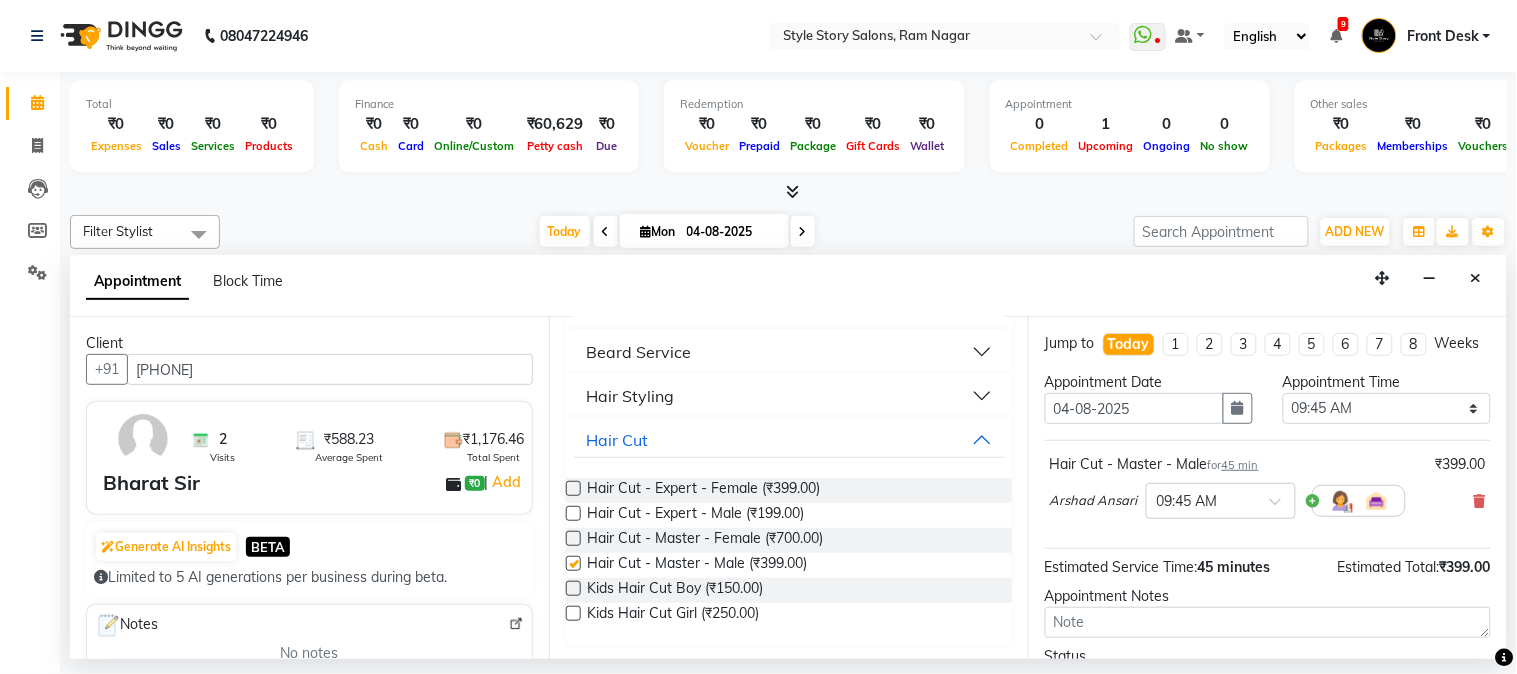 checkbox on "false" 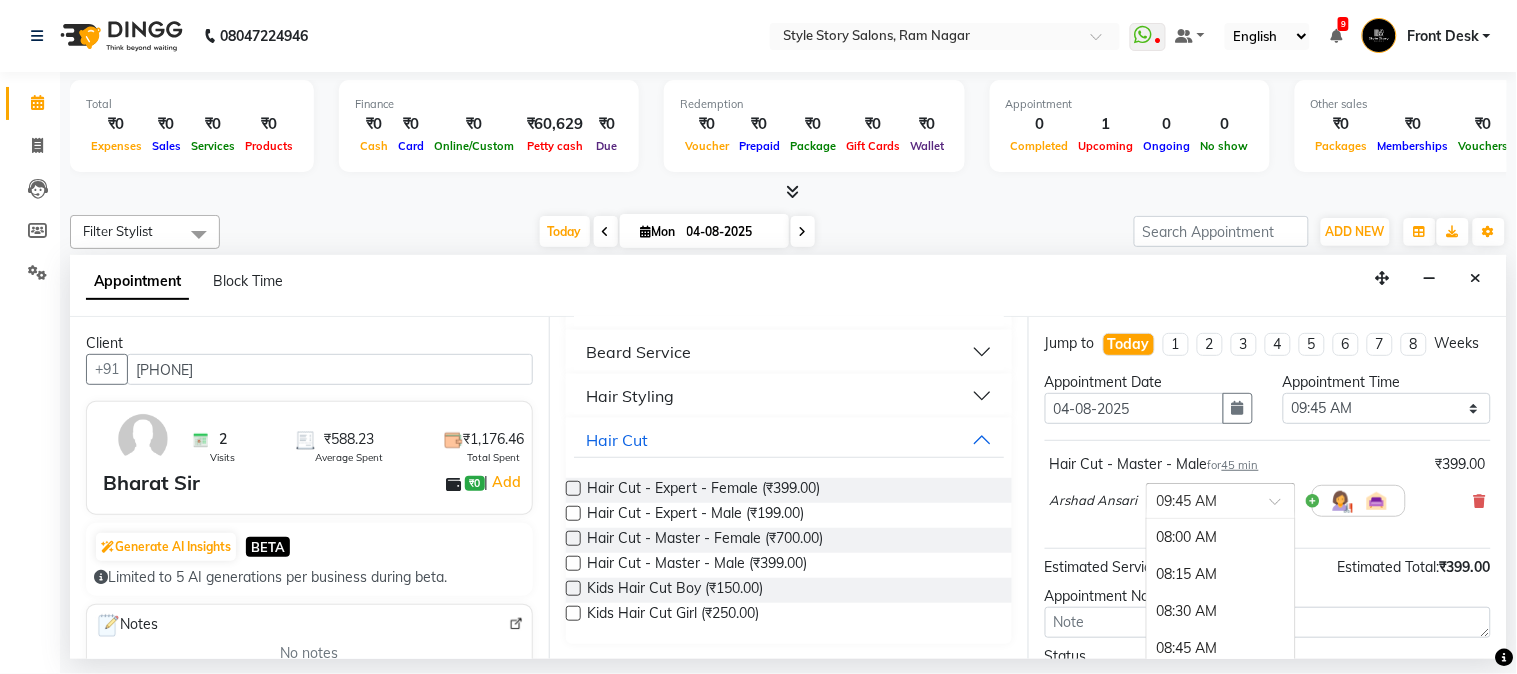 click at bounding box center [1282, 507] 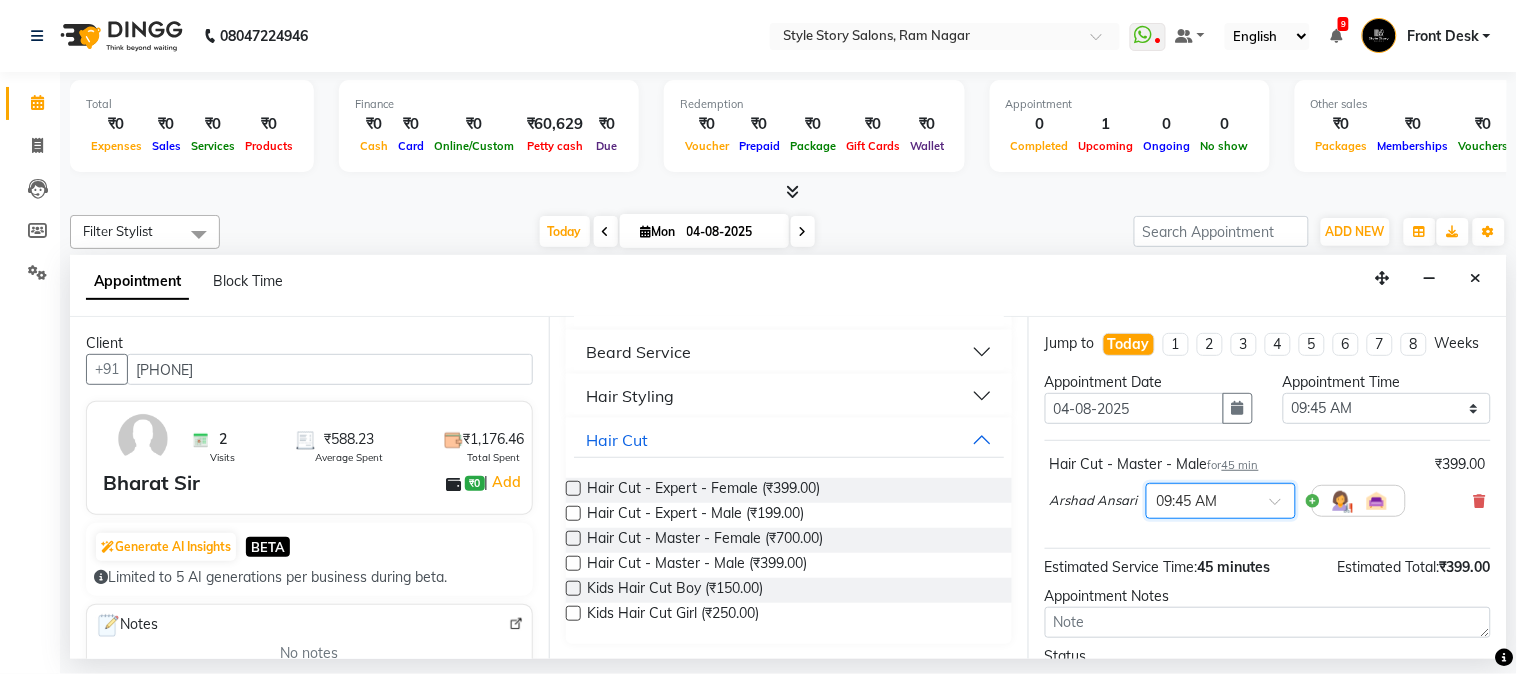 click at bounding box center (1282, 507) 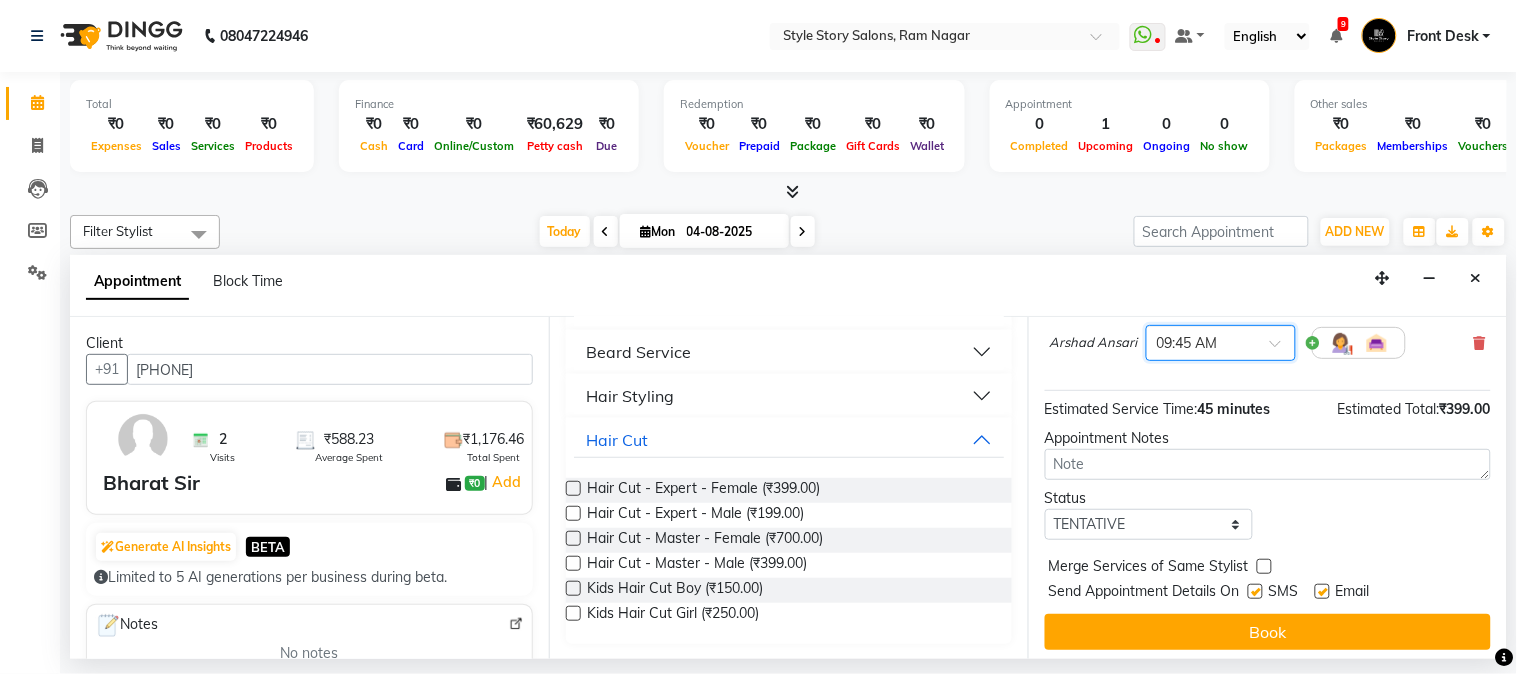 scroll, scrollTop: 183, scrollLeft: 0, axis: vertical 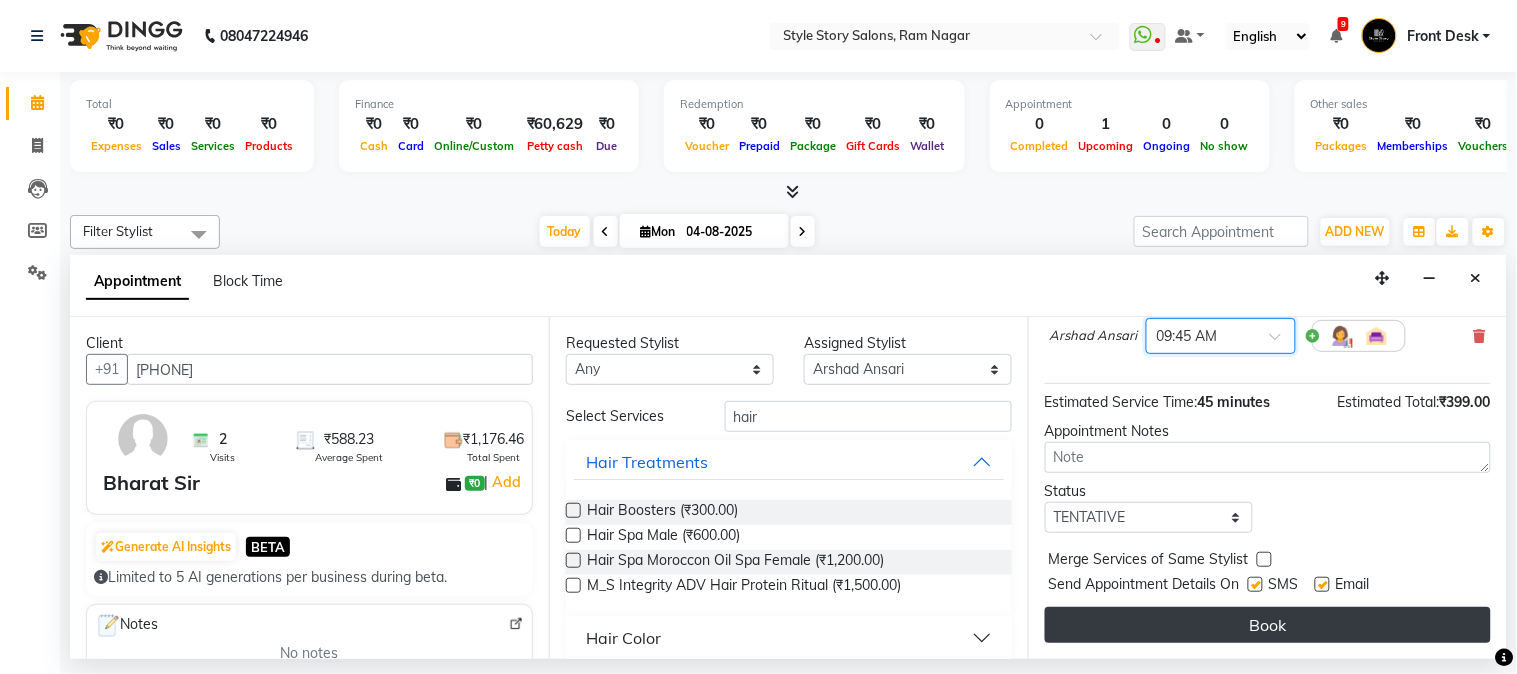 click on "Book" at bounding box center [1268, 625] 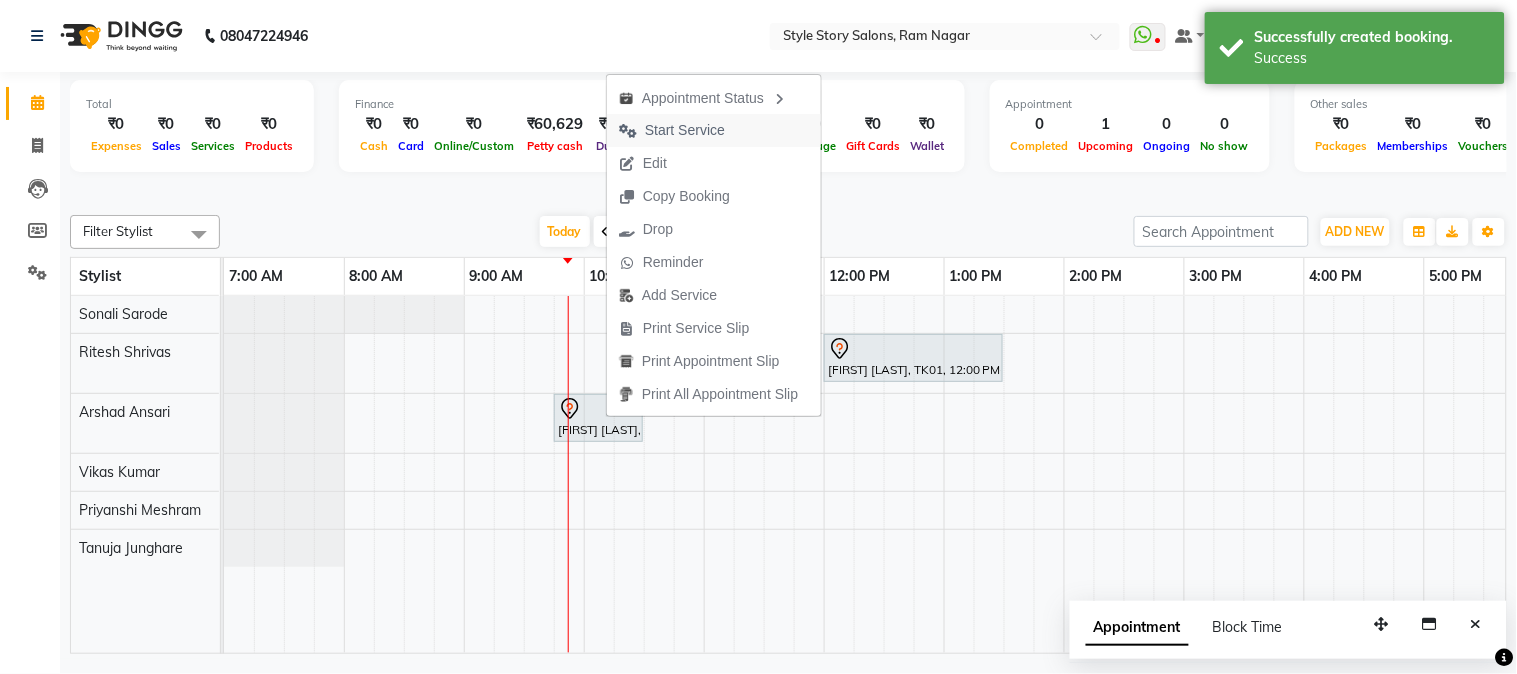 click on "Start Service" at bounding box center [685, 130] 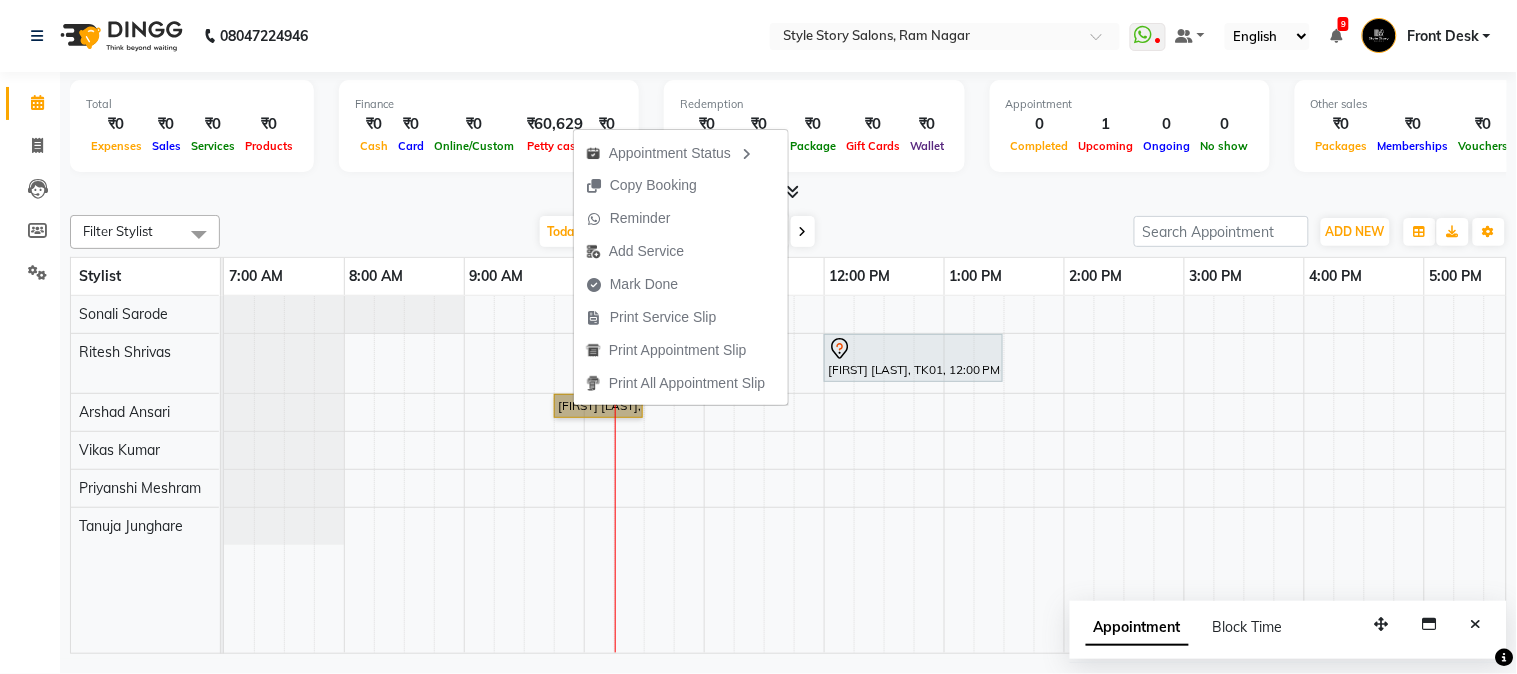 click on "[FIRST] [LAST], TK01, 12:00 PM-01:30 PM, Touchup Amoniea Free-Female    [FIRST] [LAST], TK02, 09:45 AM-10:30 AM, Hair Cut - Master - Male" at bounding box center [1184, 475] 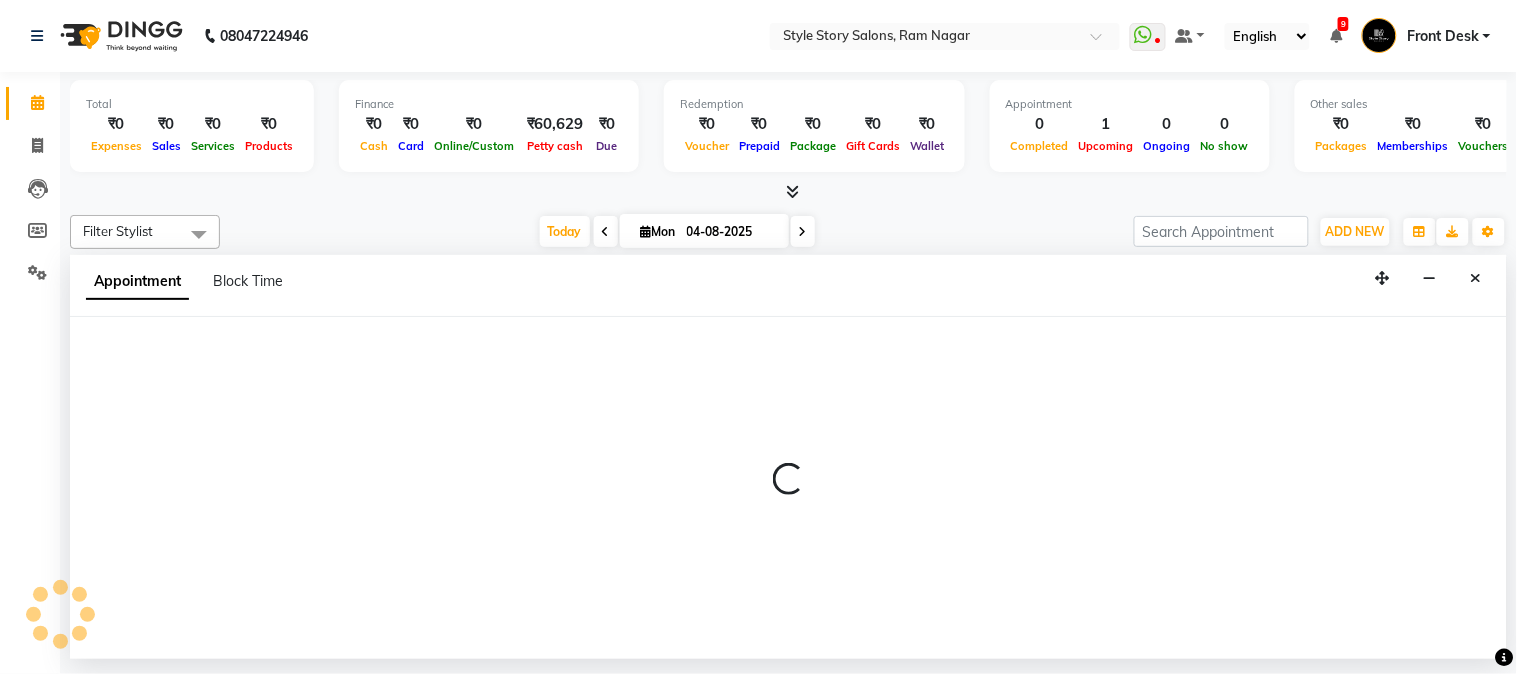 select on "62114" 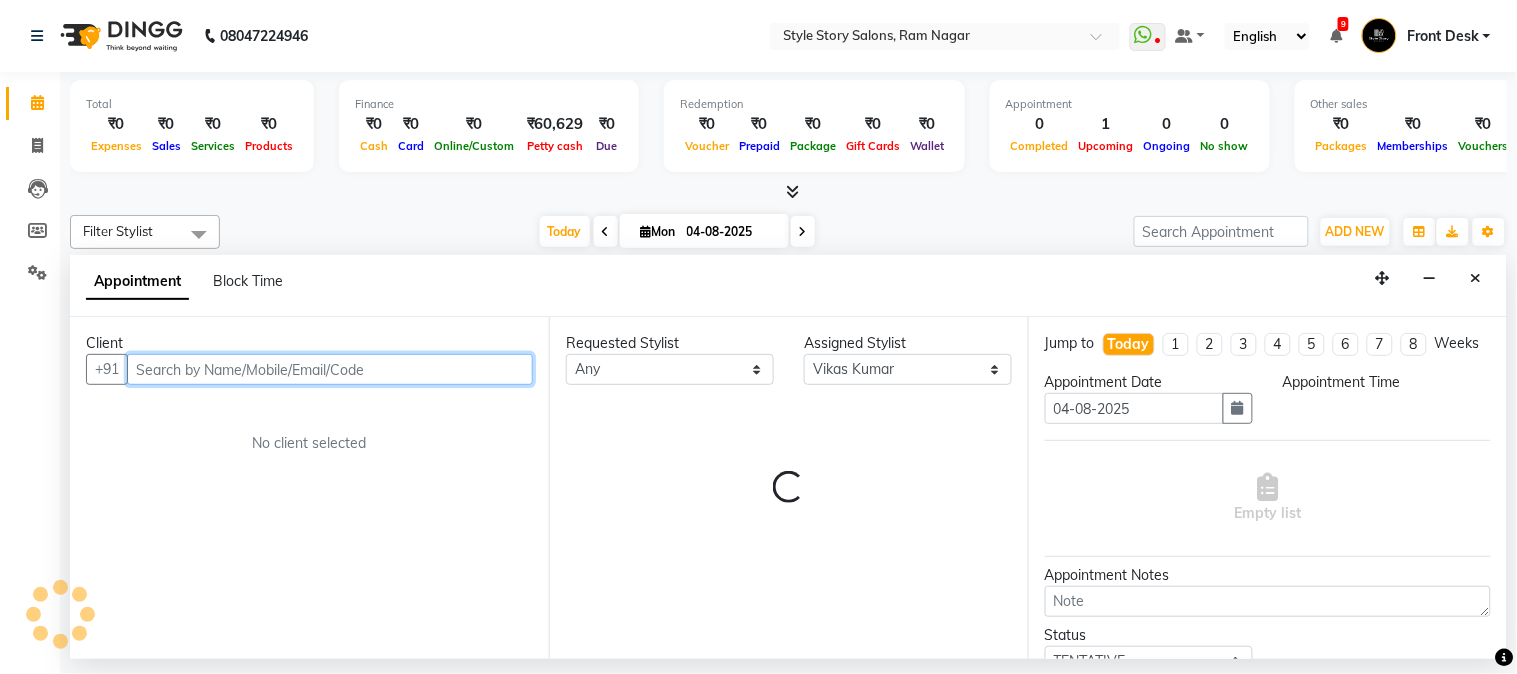 select on "645" 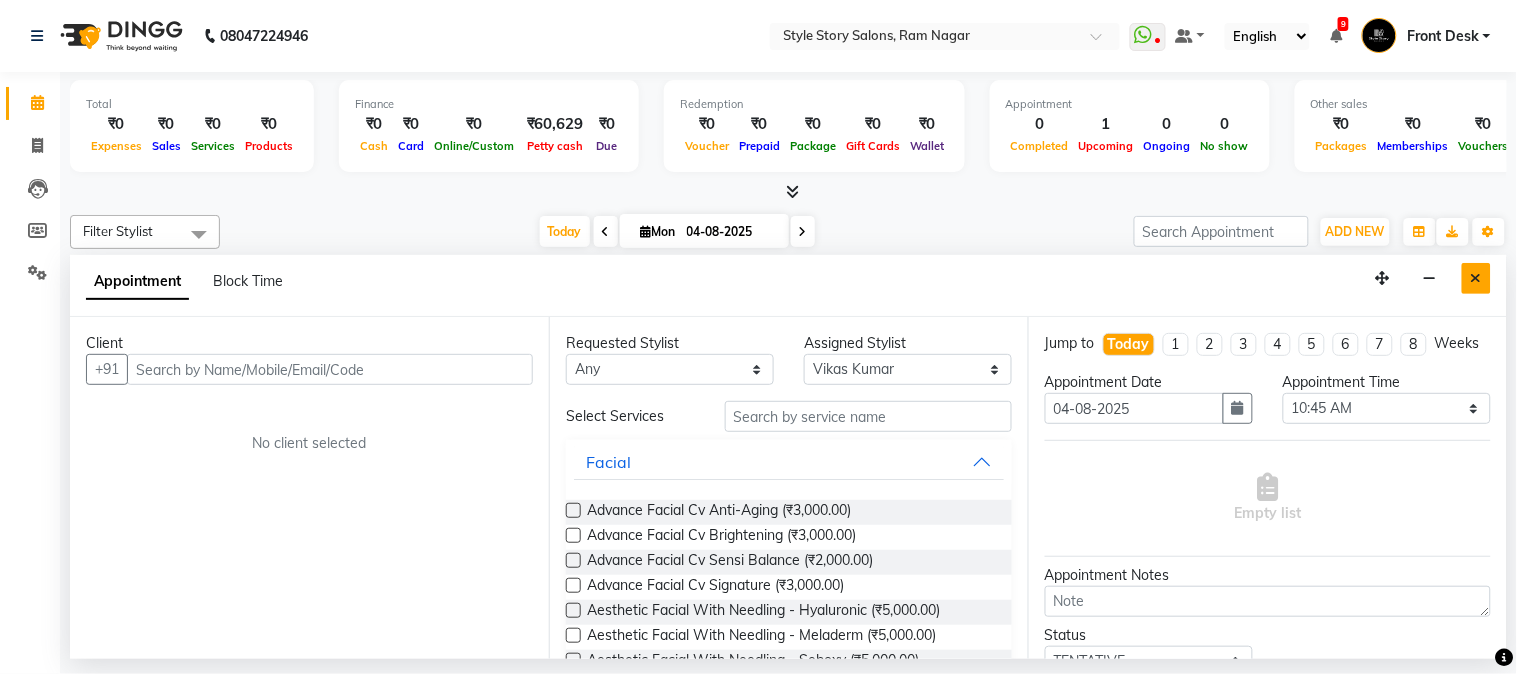 click at bounding box center [1476, 278] 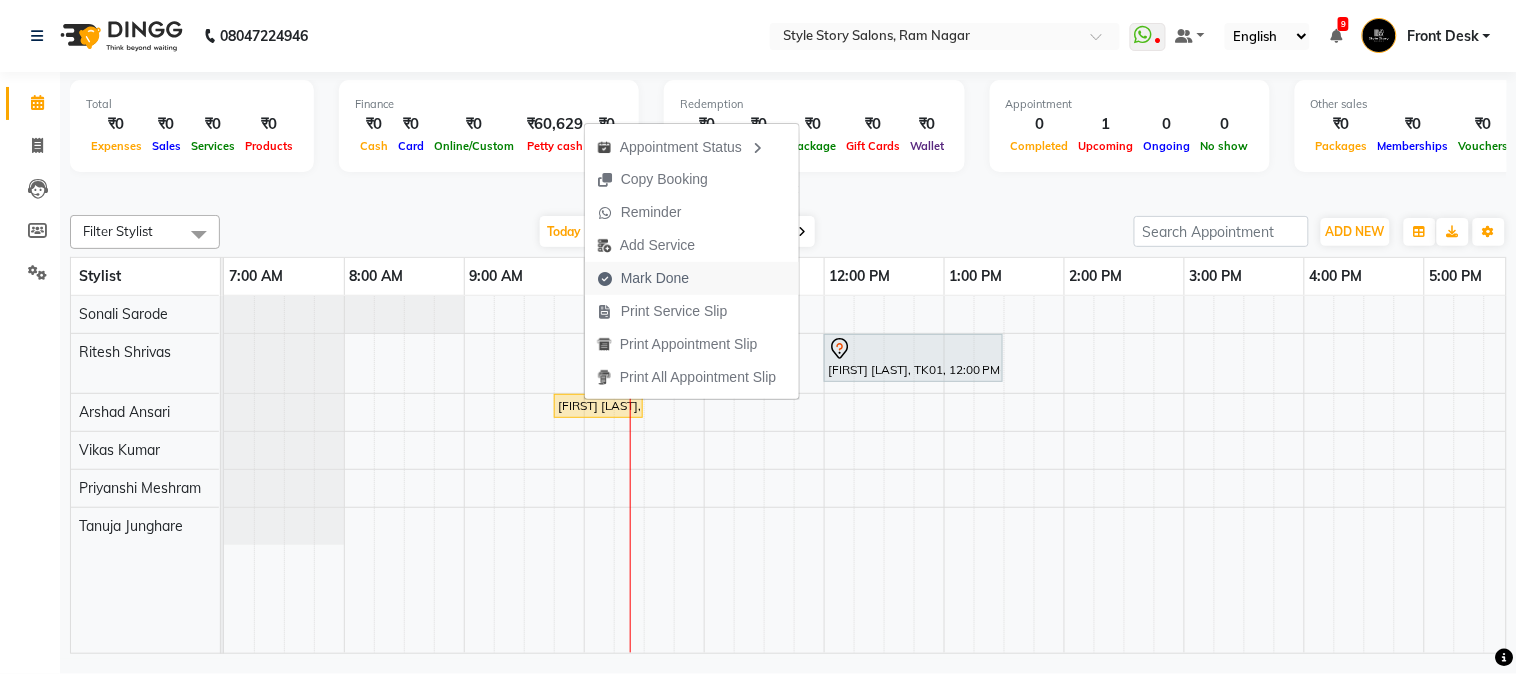 click on "Mark Done" at bounding box center (655, 278) 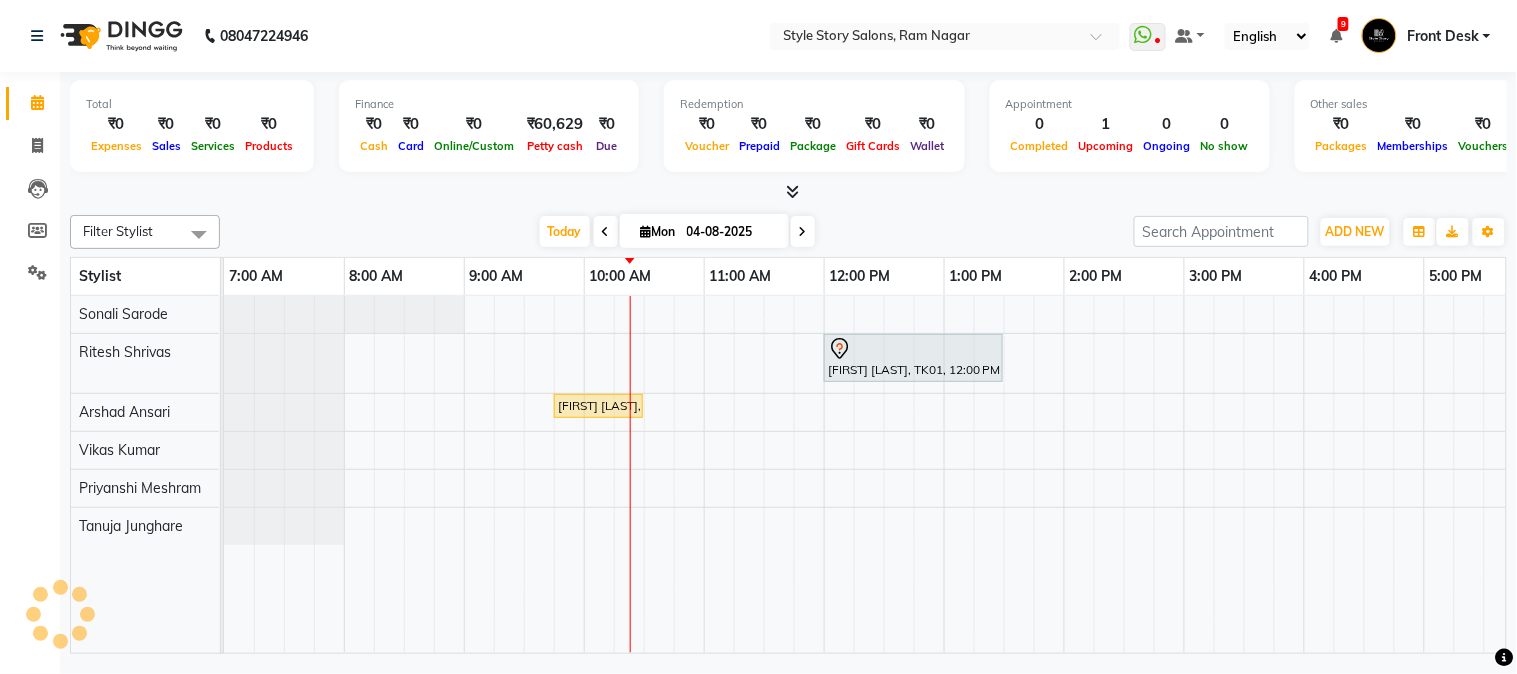select on "service" 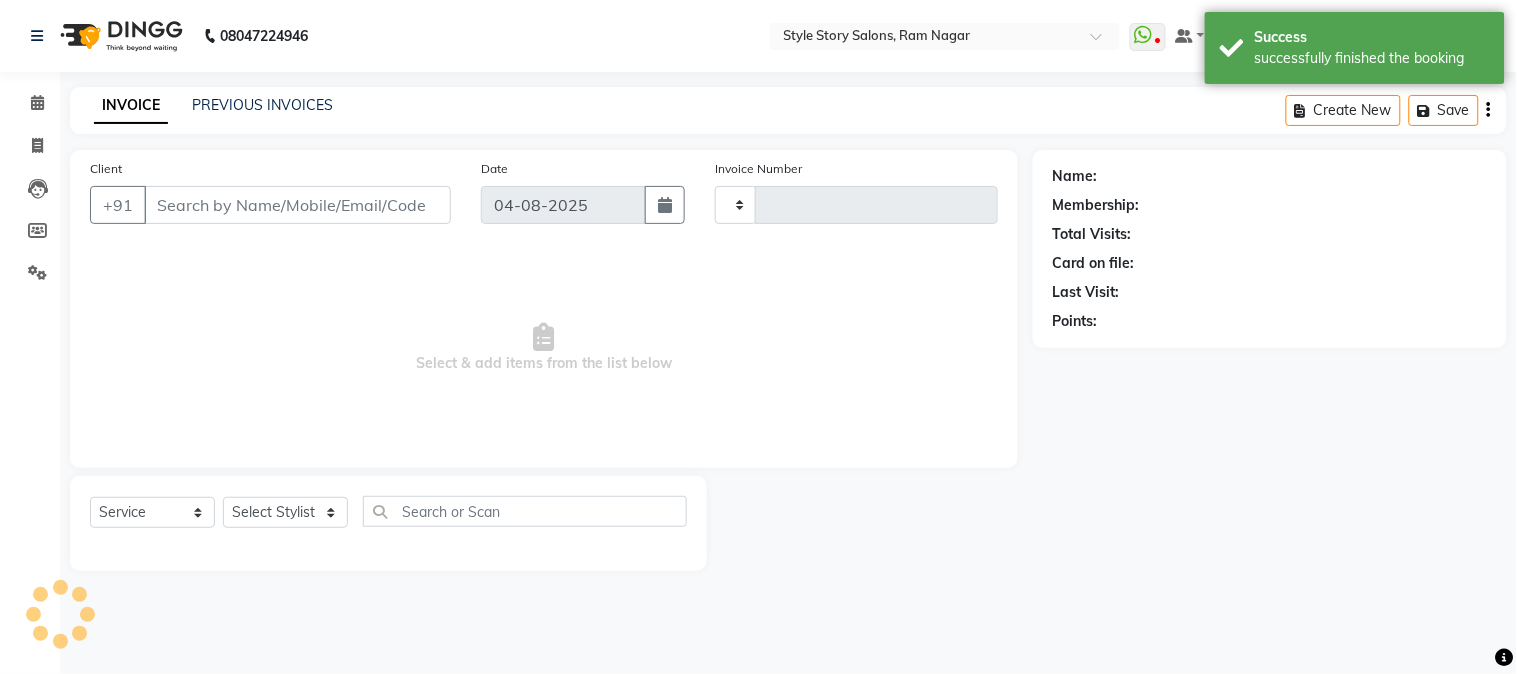 type on "1242" 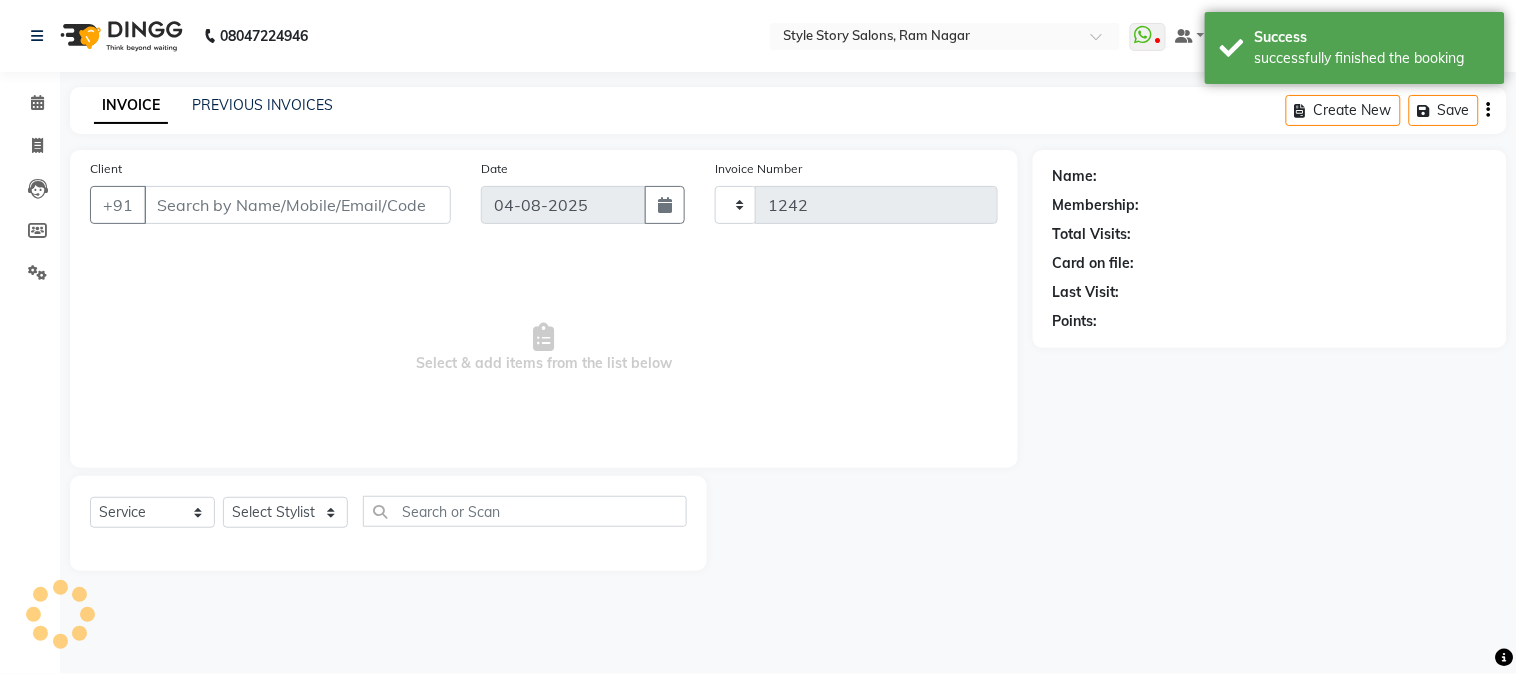 select on "6249" 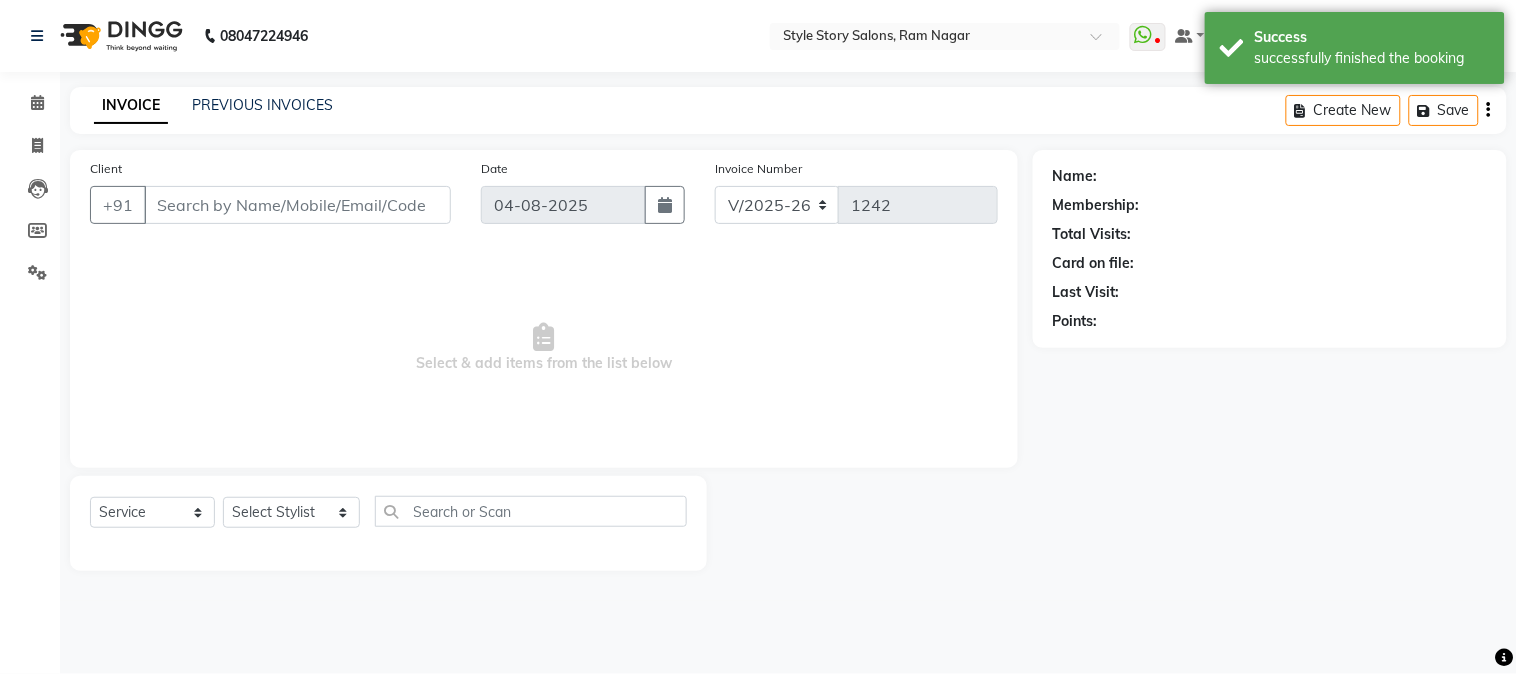 type on "[PHONE]" 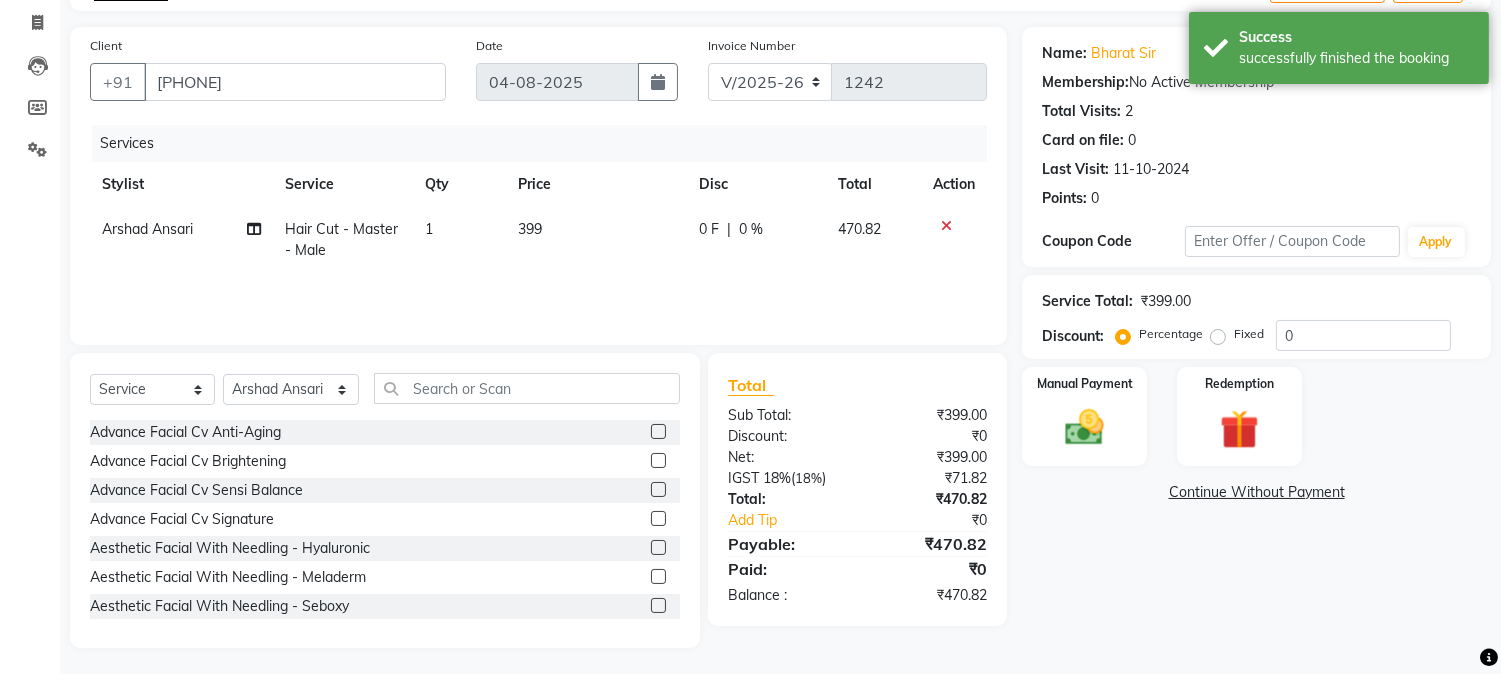 scroll, scrollTop: 126, scrollLeft: 0, axis: vertical 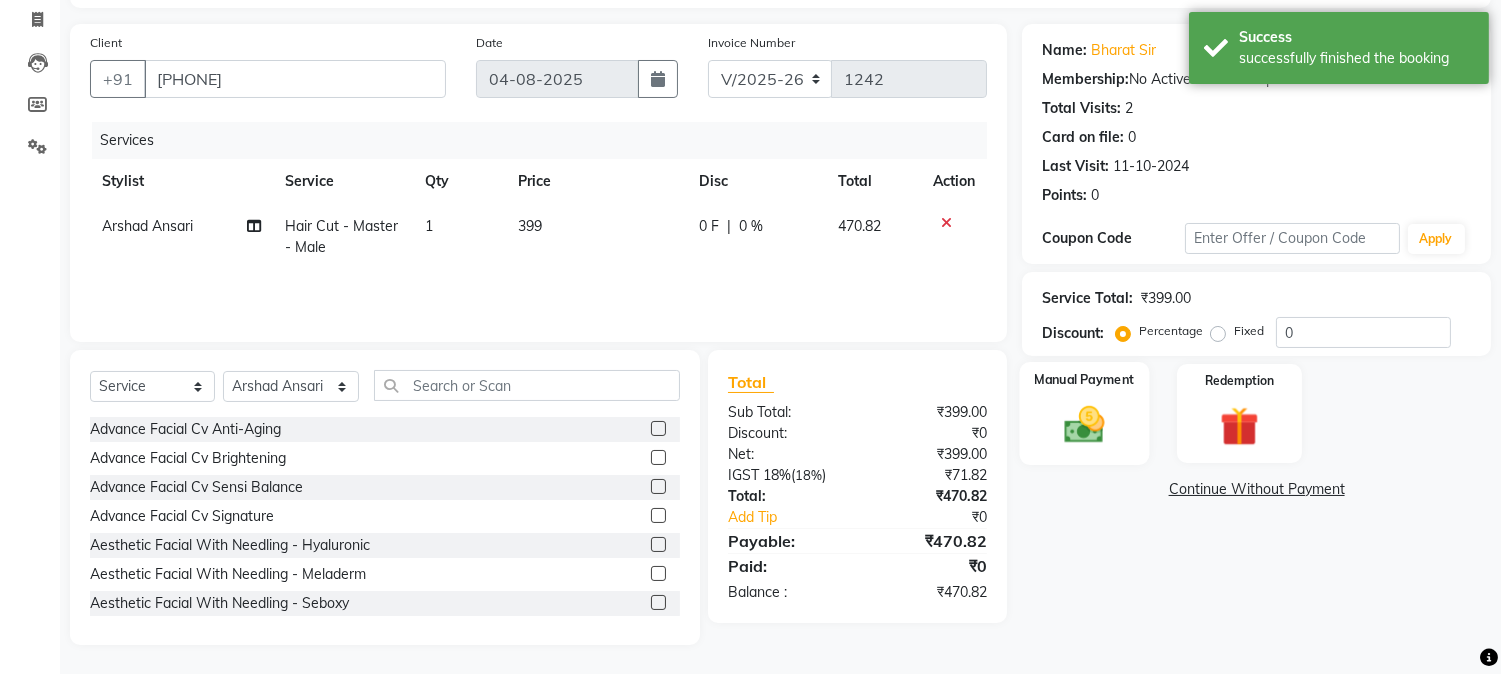 click 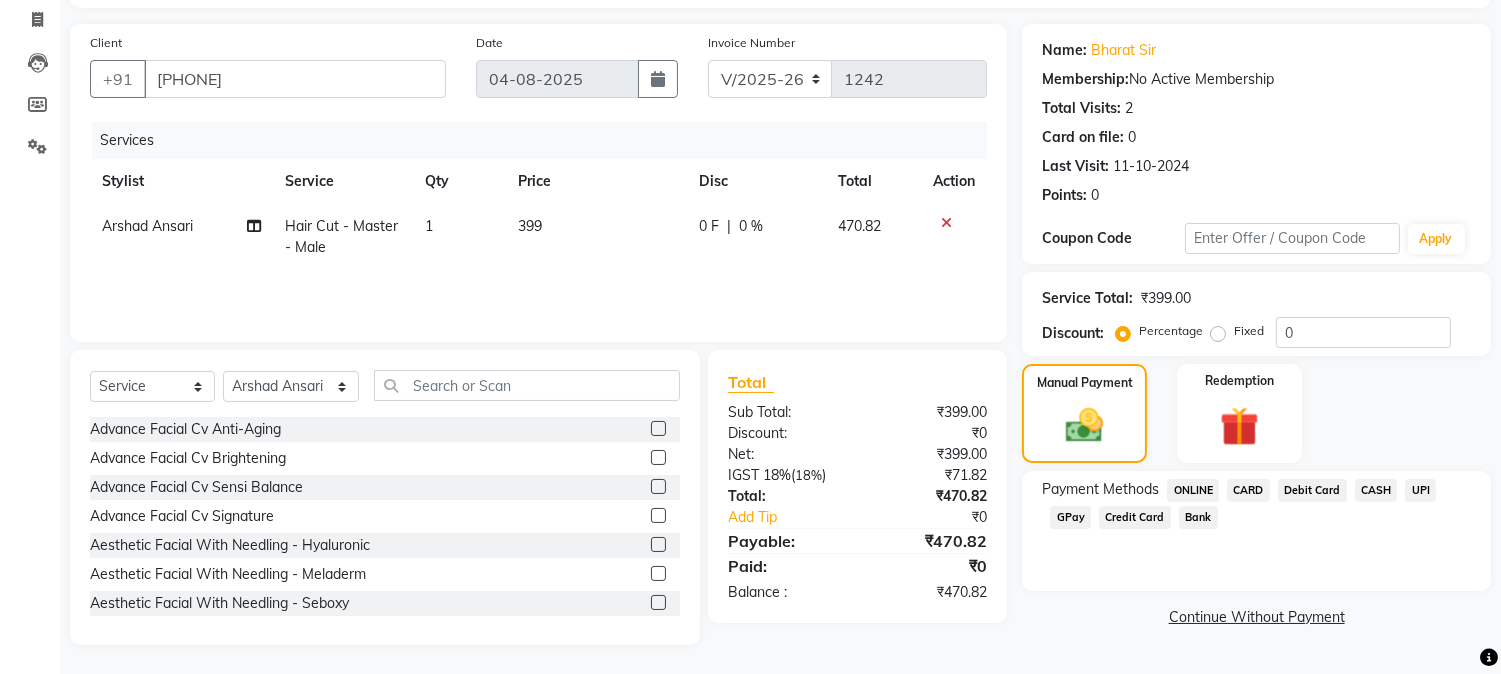 click on "UPI" 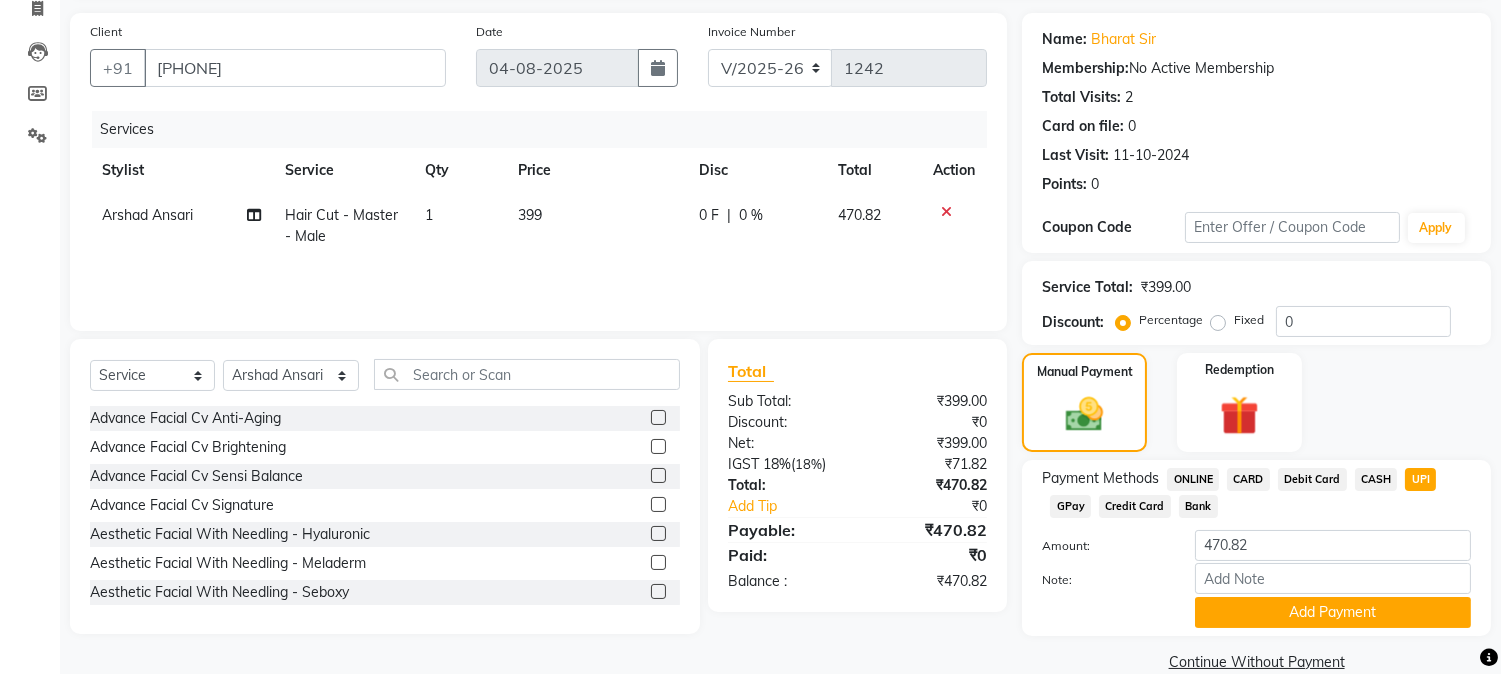 scroll, scrollTop: 170, scrollLeft: 0, axis: vertical 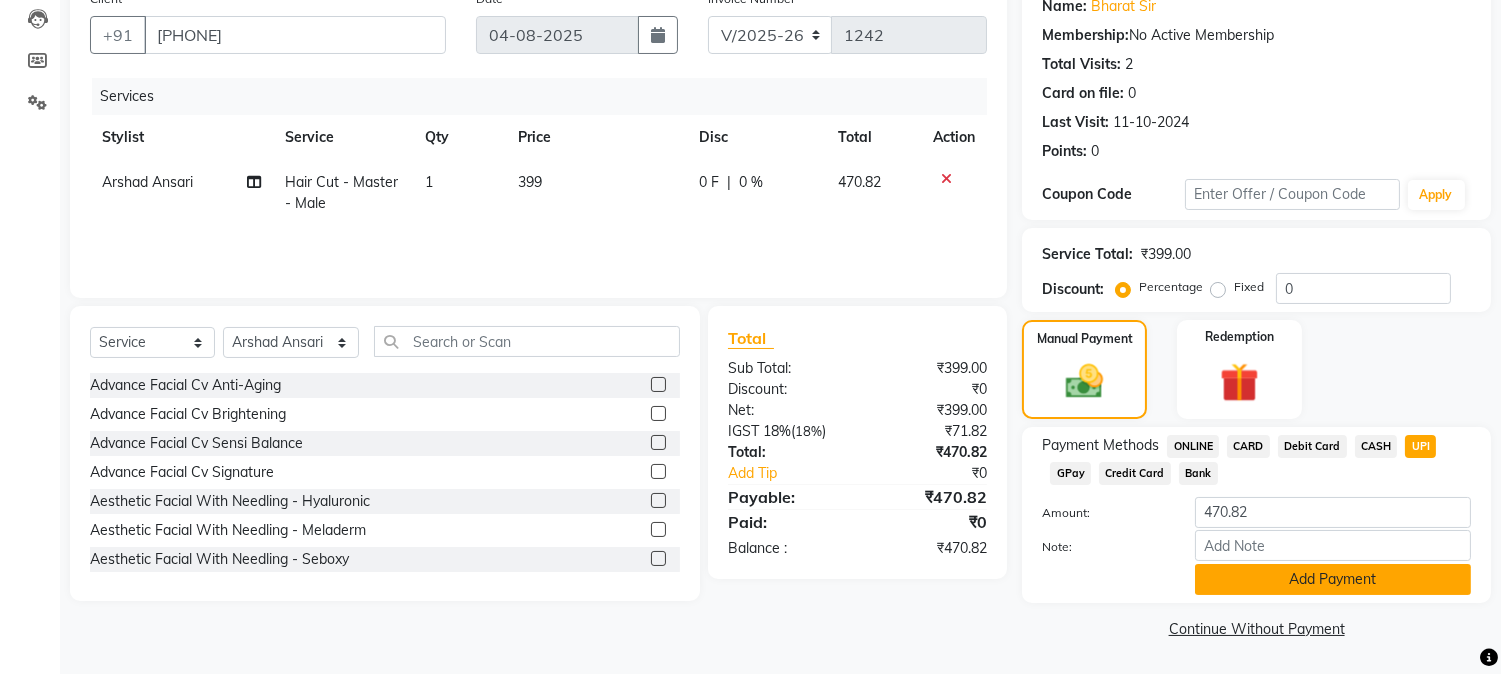 click on "Add Payment" 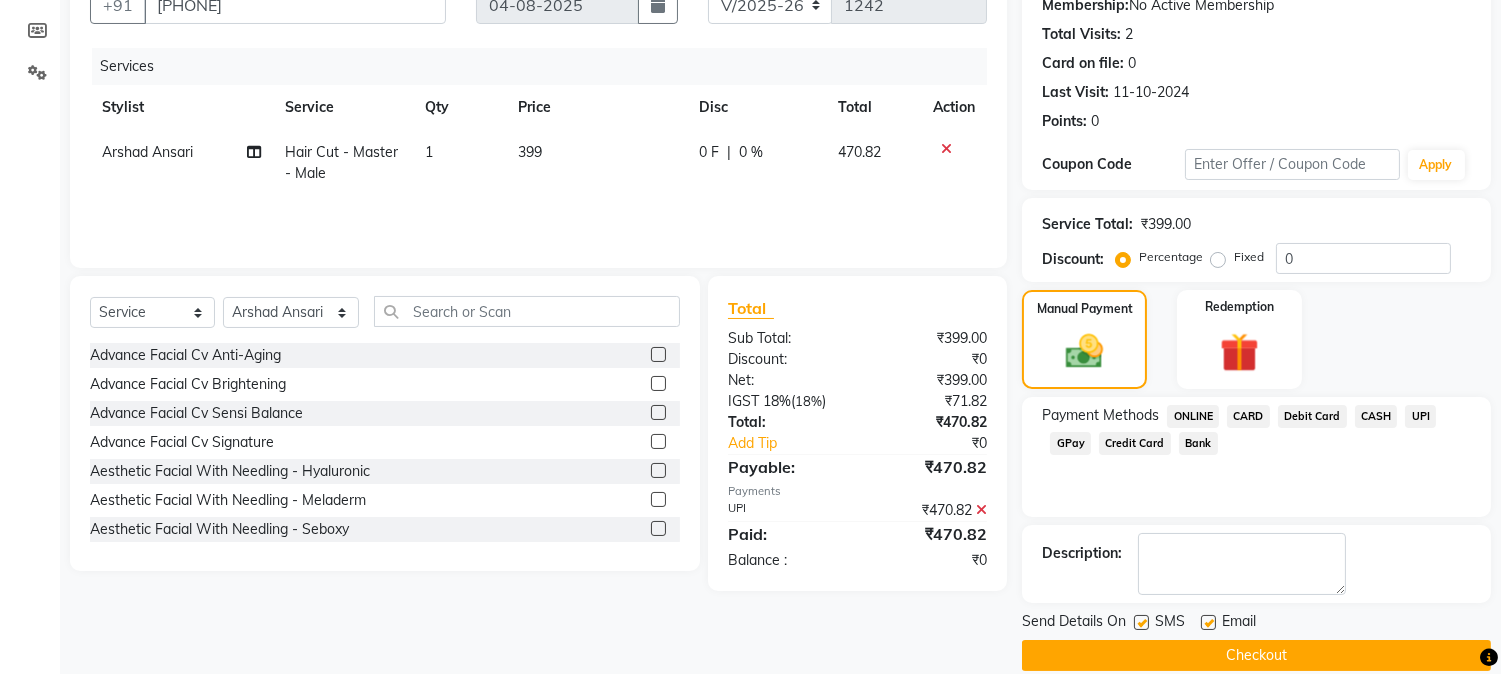 scroll, scrollTop: 225, scrollLeft: 0, axis: vertical 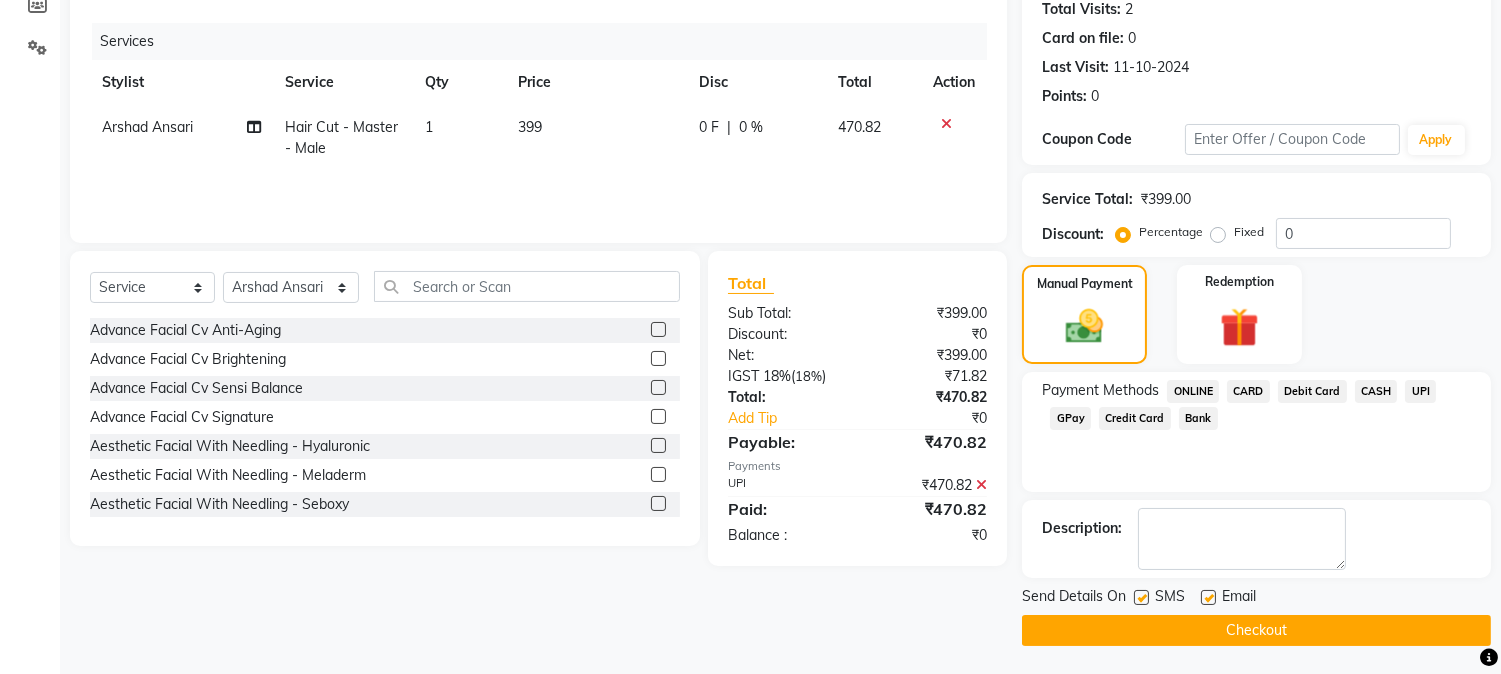 click 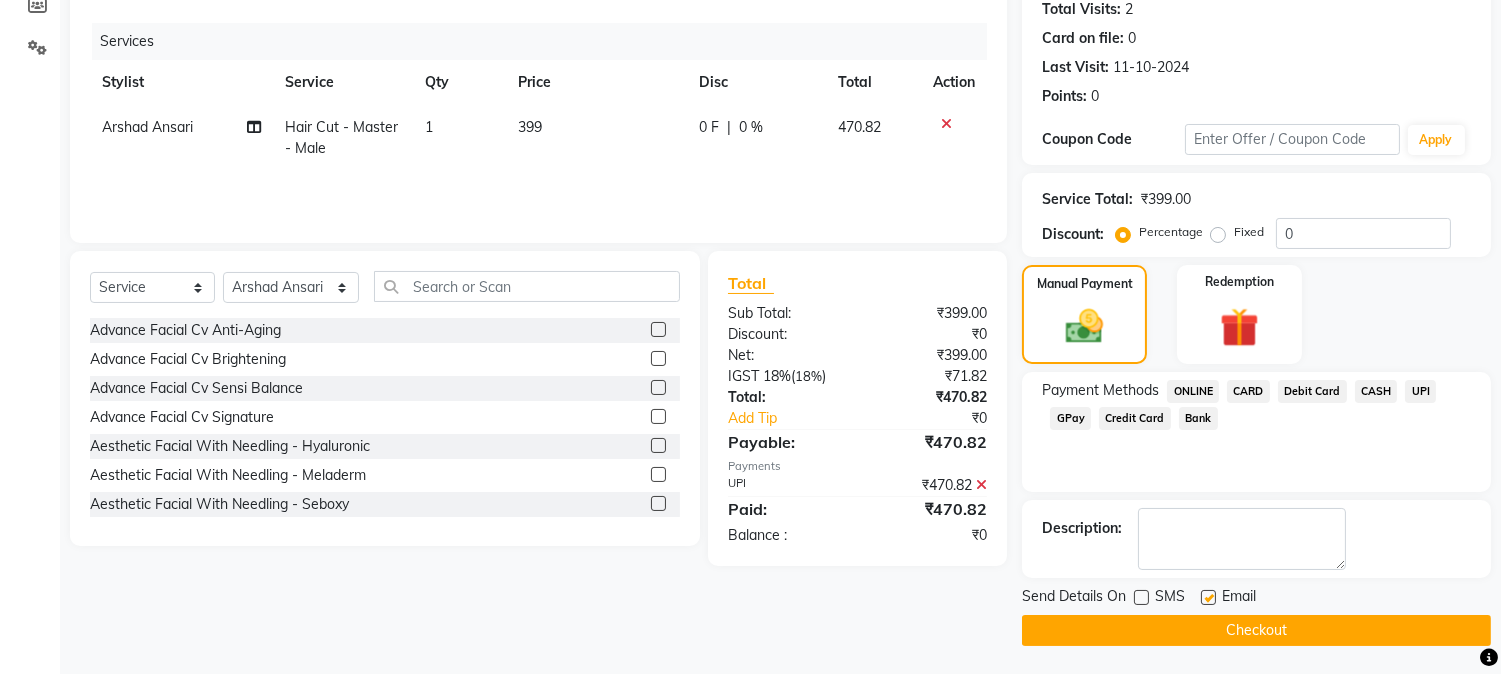 click 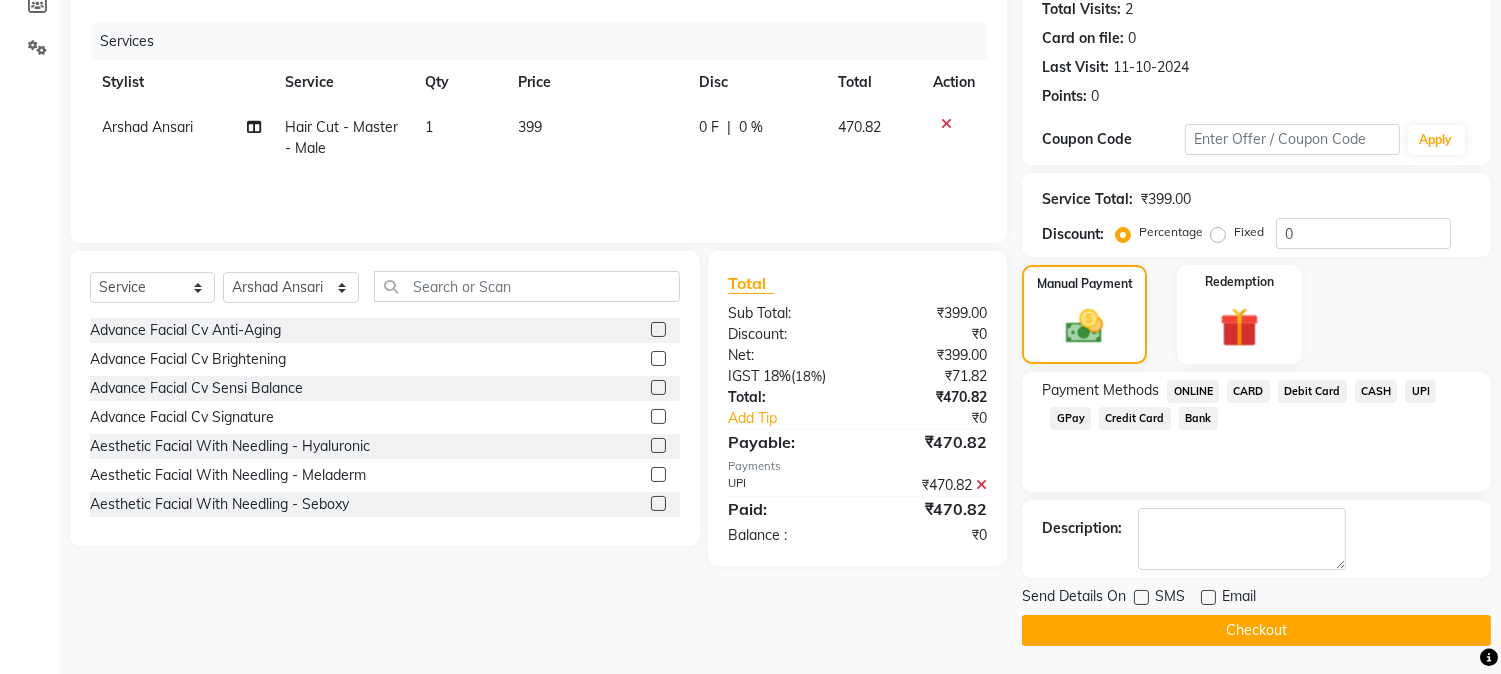click on "Checkout" 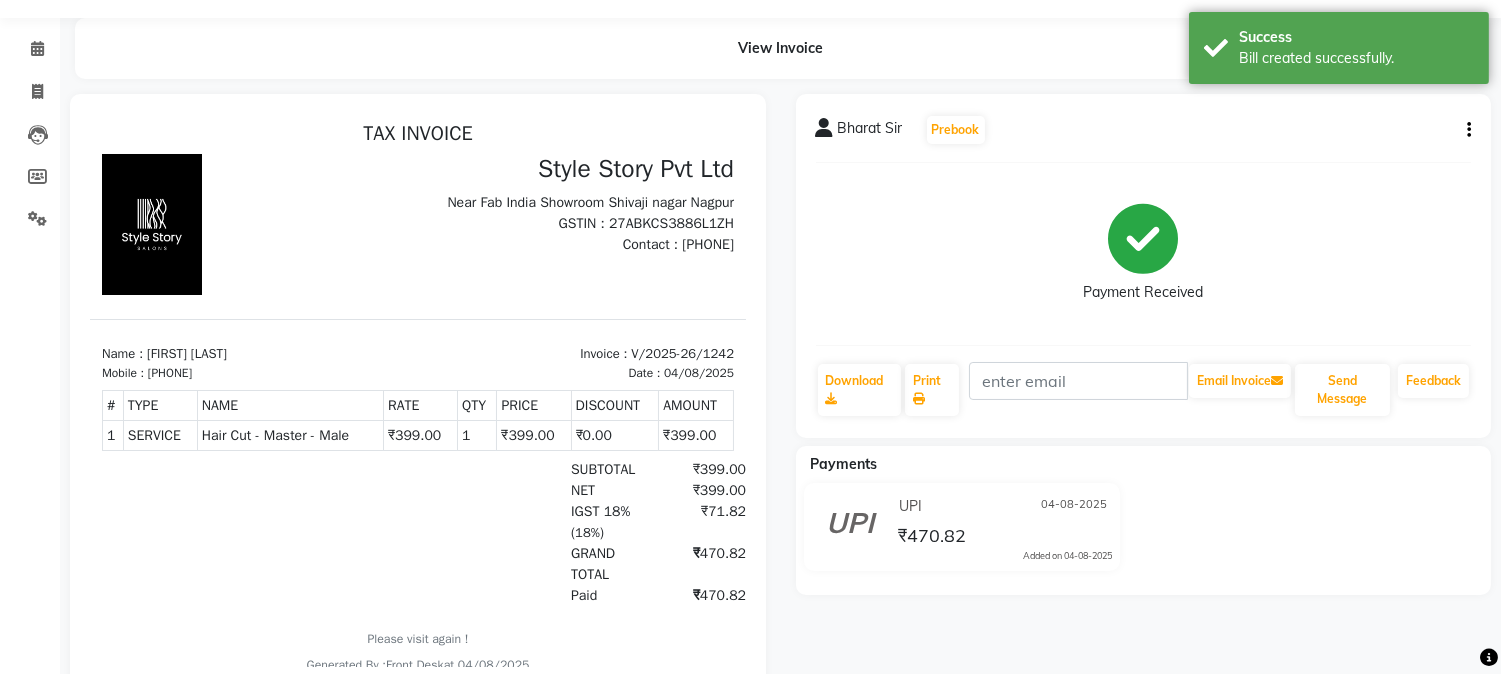 scroll, scrollTop: 0, scrollLeft: 0, axis: both 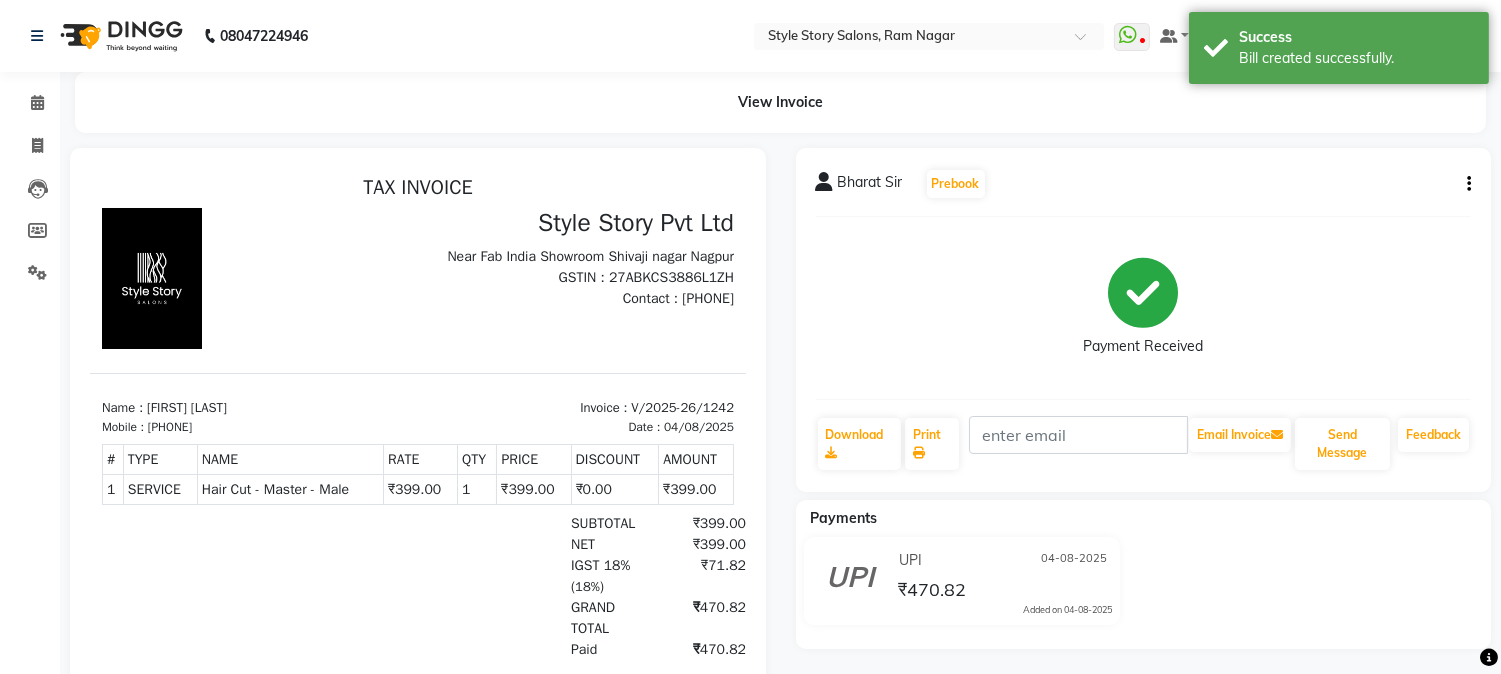 click 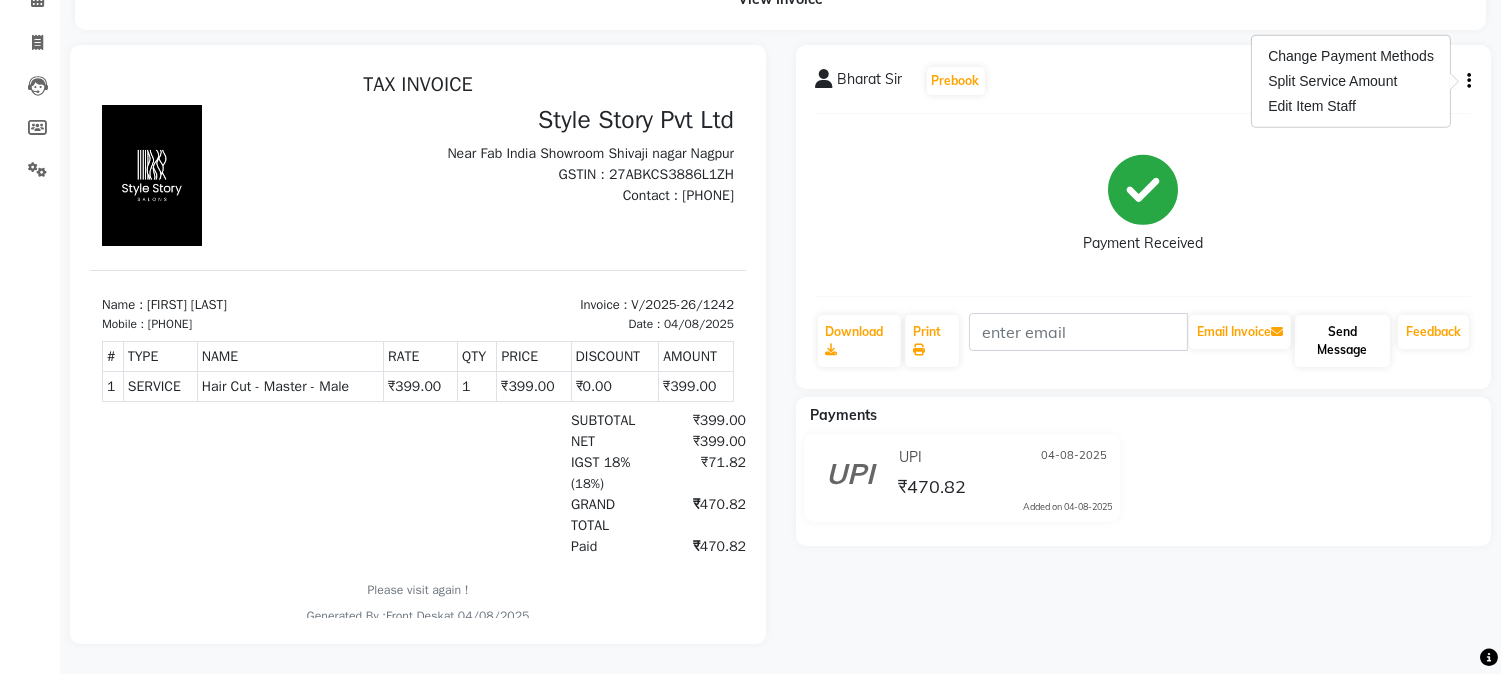 scroll, scrollTop: 118, scrollLeft: 0, axis: vertical 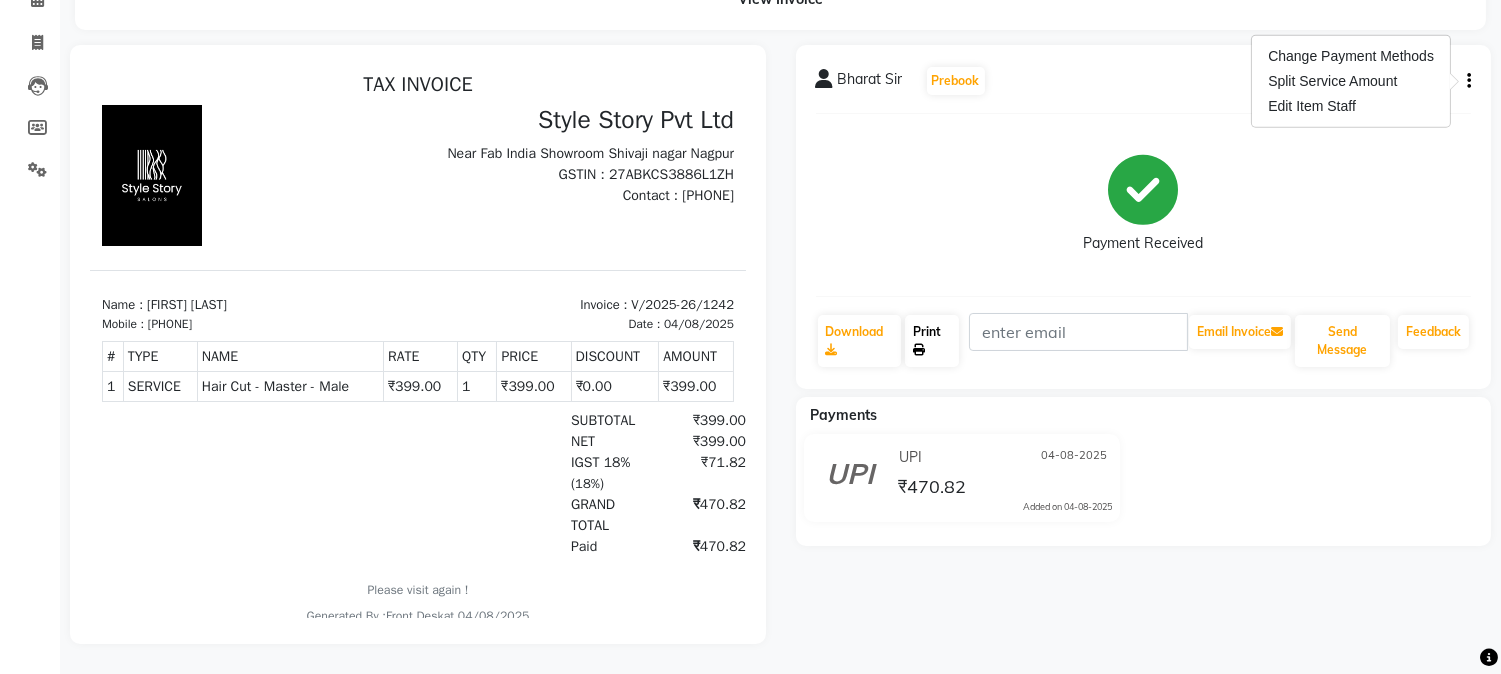 click 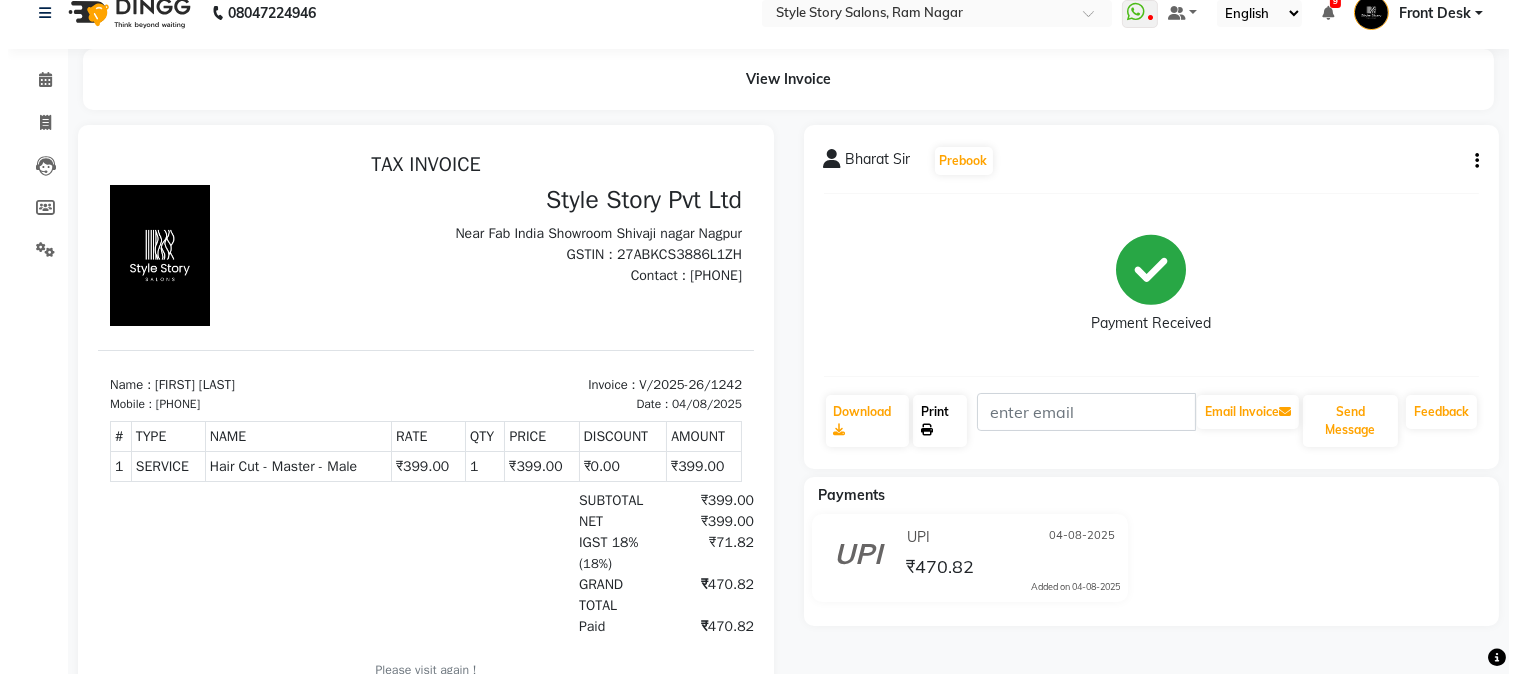 scroll, scrollTop: 0, scrollLeft: 0, axis: both 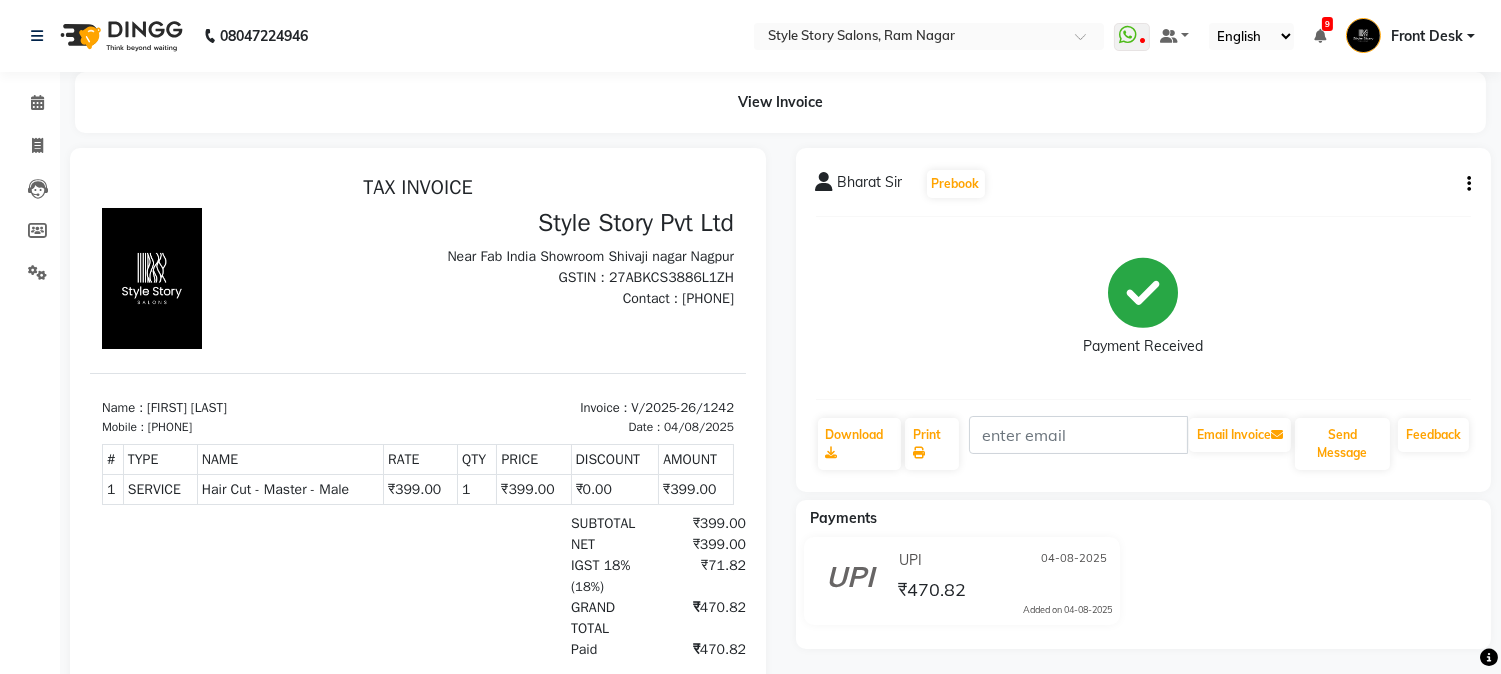 click 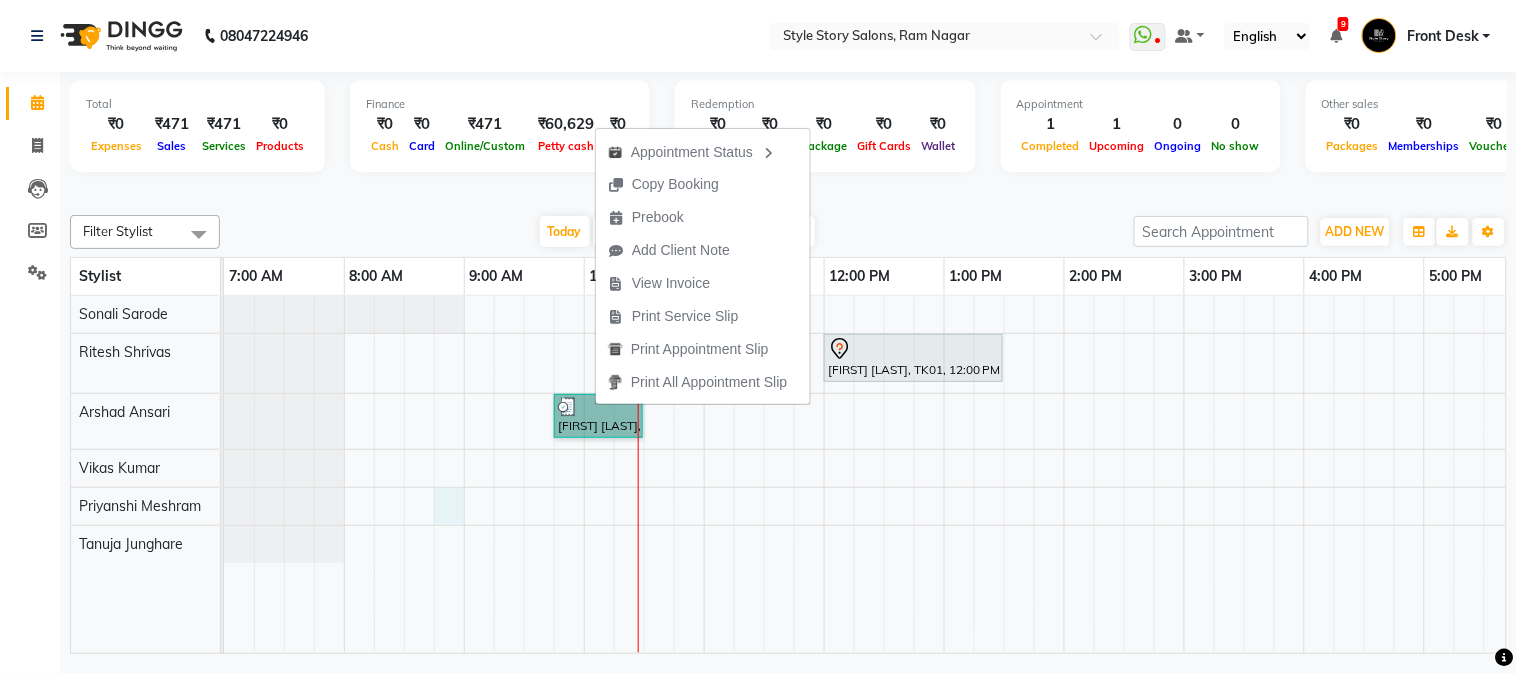 click on "[FIRST] [LAST], TK01, 12:00 PM-01:30 PM, Touchup Amoniea Free-Female     [FIRST] [LAST], TK02, 09:45 AM-10:30 AM, Hair Cut - Master - Male" at bounding box center (1184, 475) 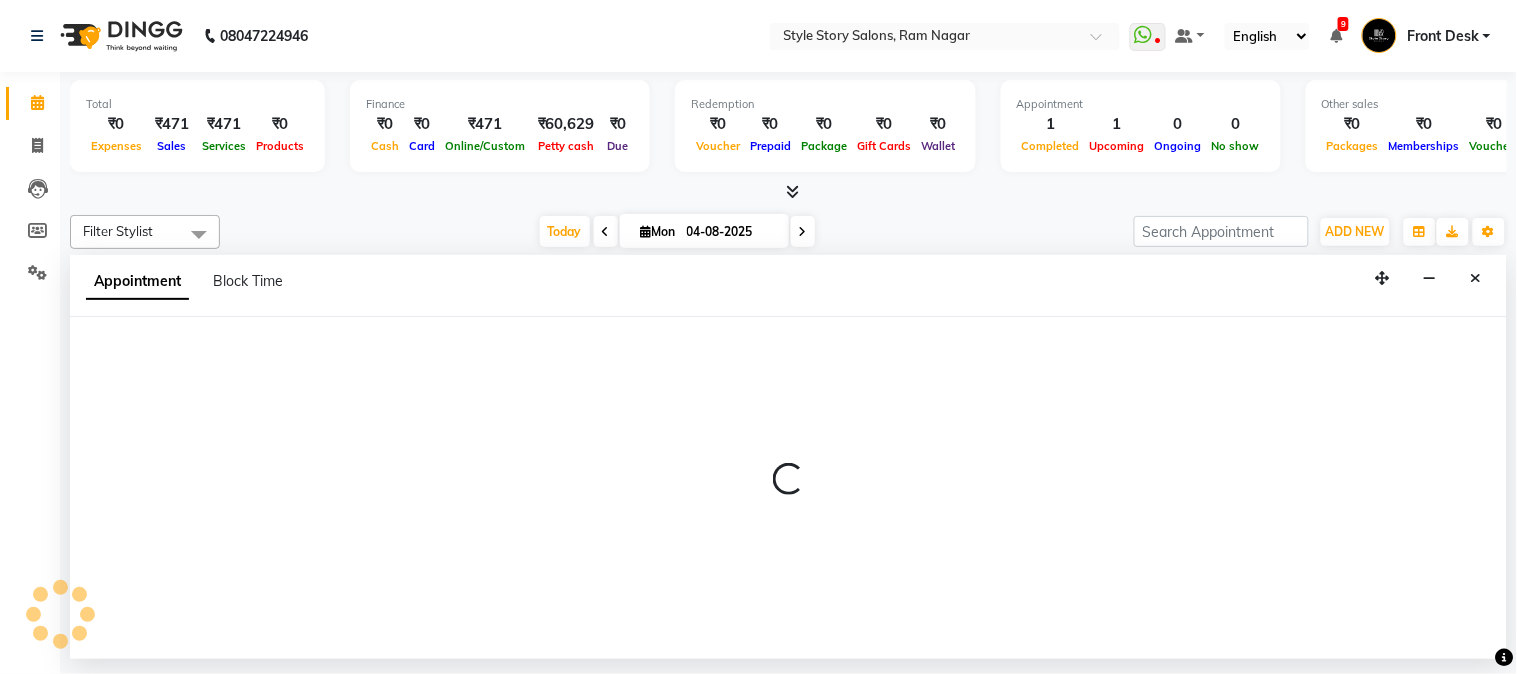 select on "66234" 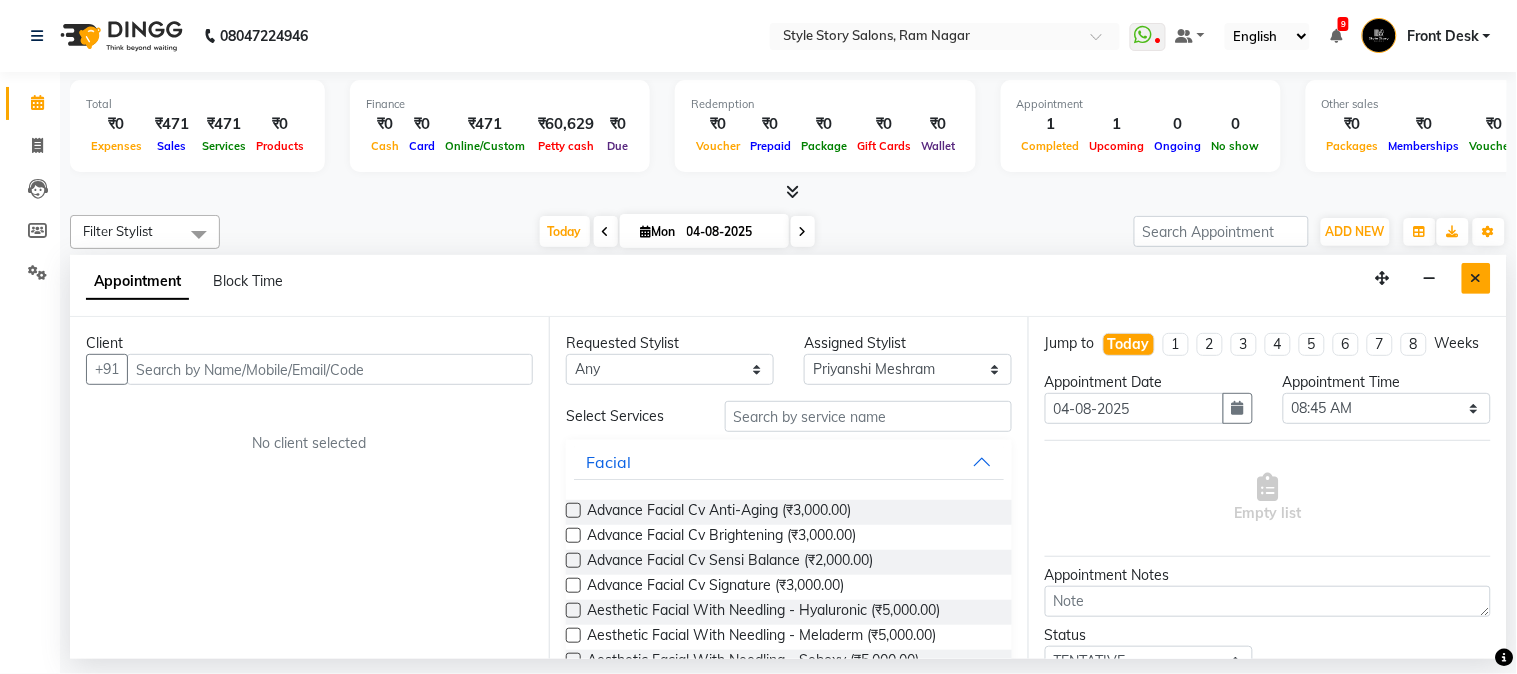 click at bounding box center (1476, 278) 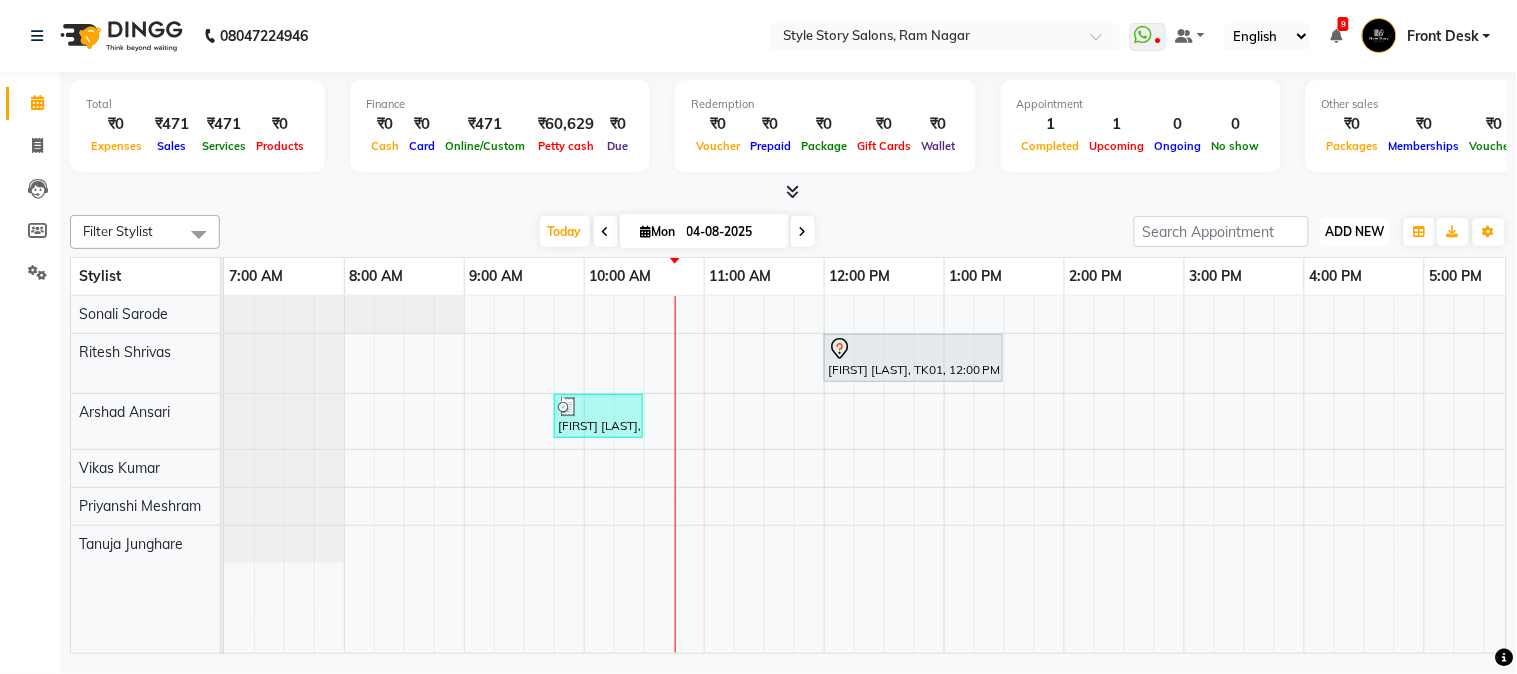 click on "ADD NEW" at bounding box center [1355, 231] 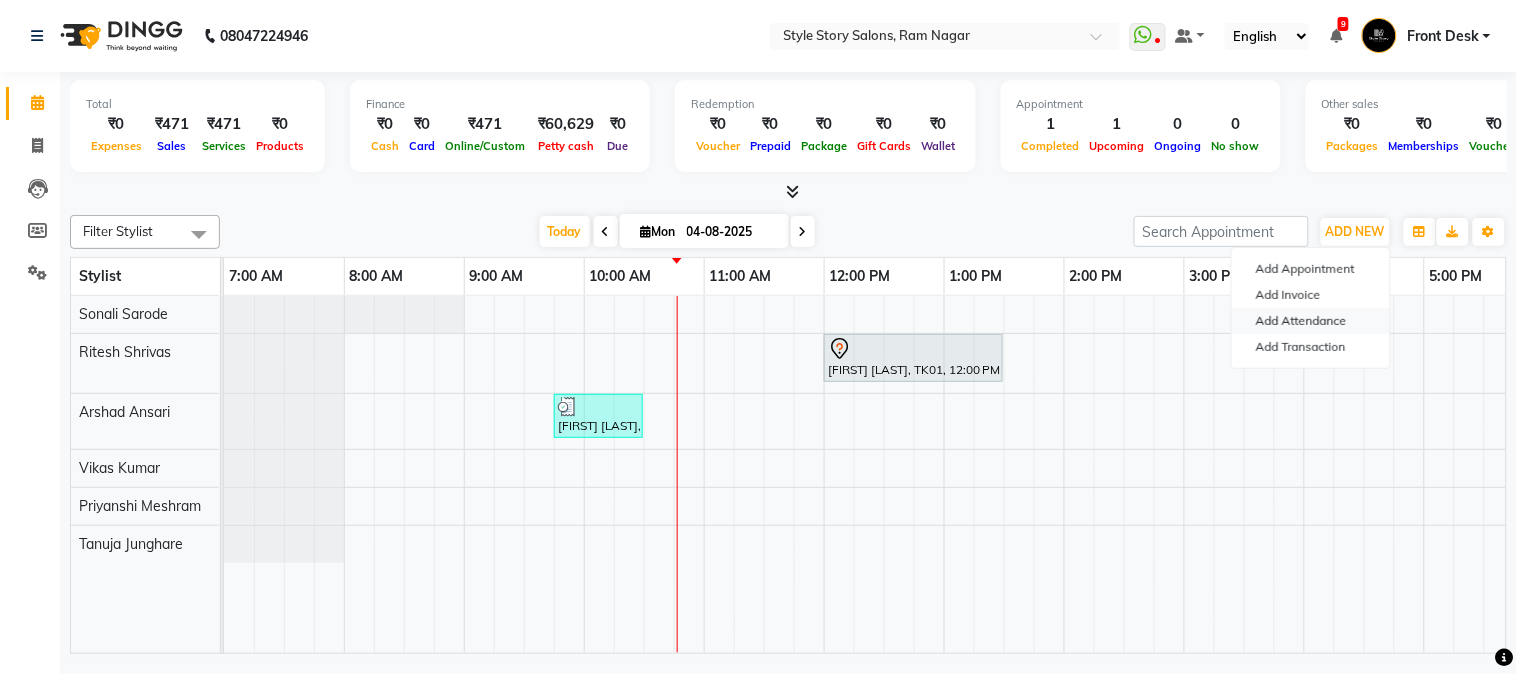 click on "Add Attendance" at bounding box center [1311, 321] 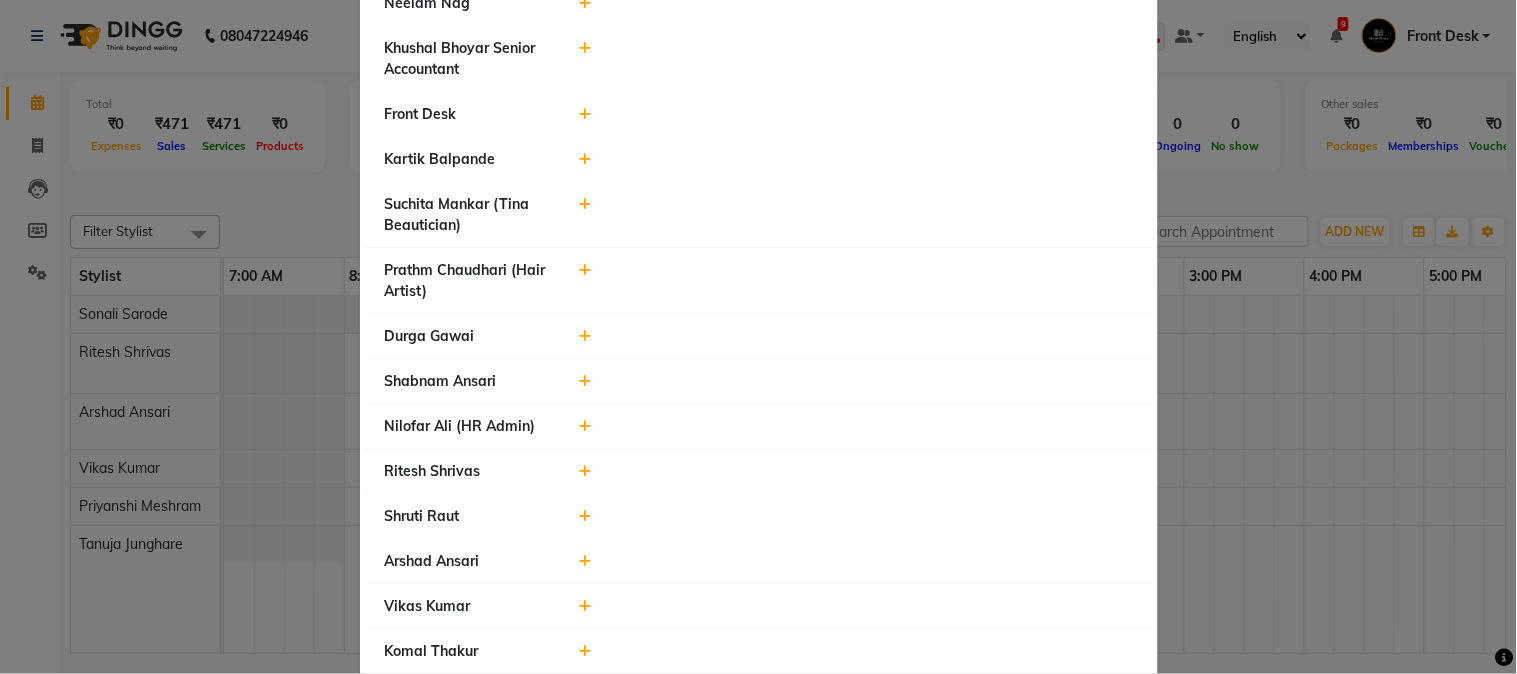 scroll, scrollTop: 666, scrollLeft: 0, axis: vertical 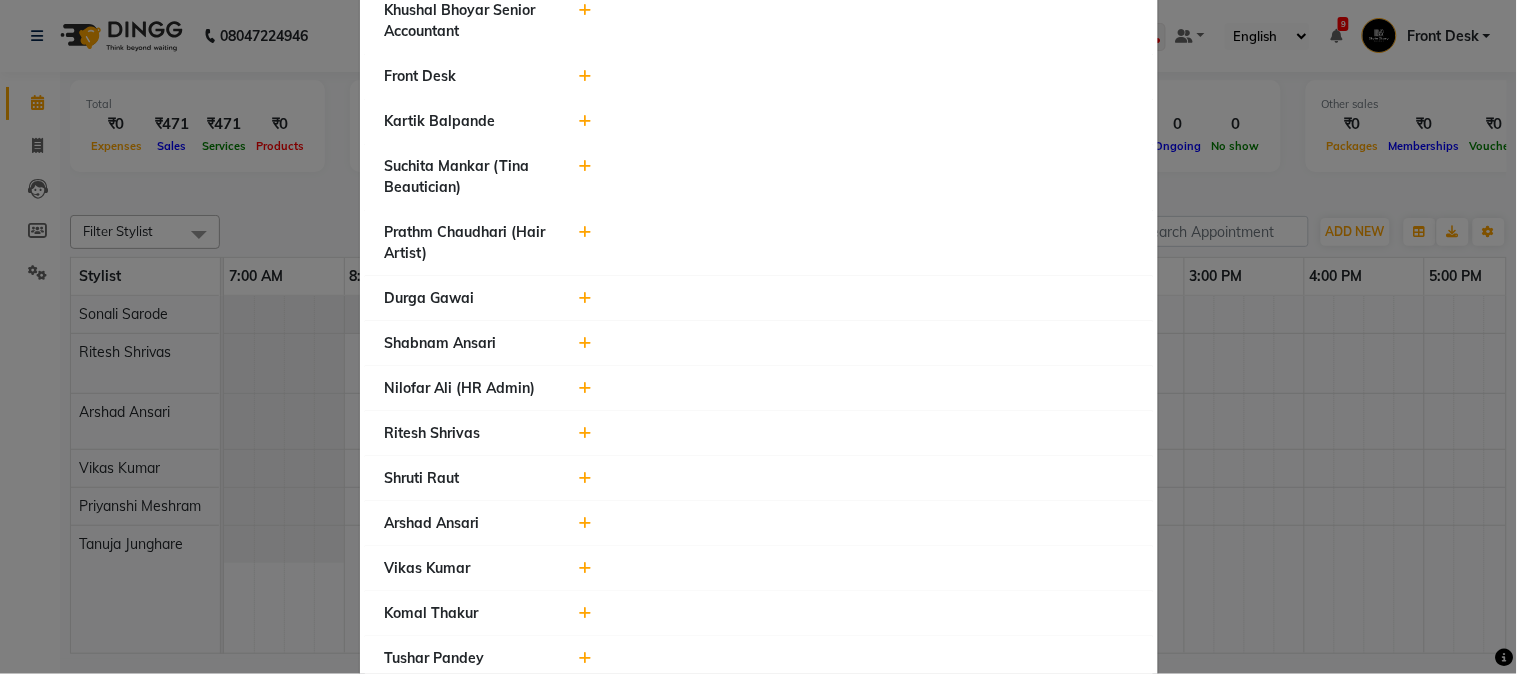 click 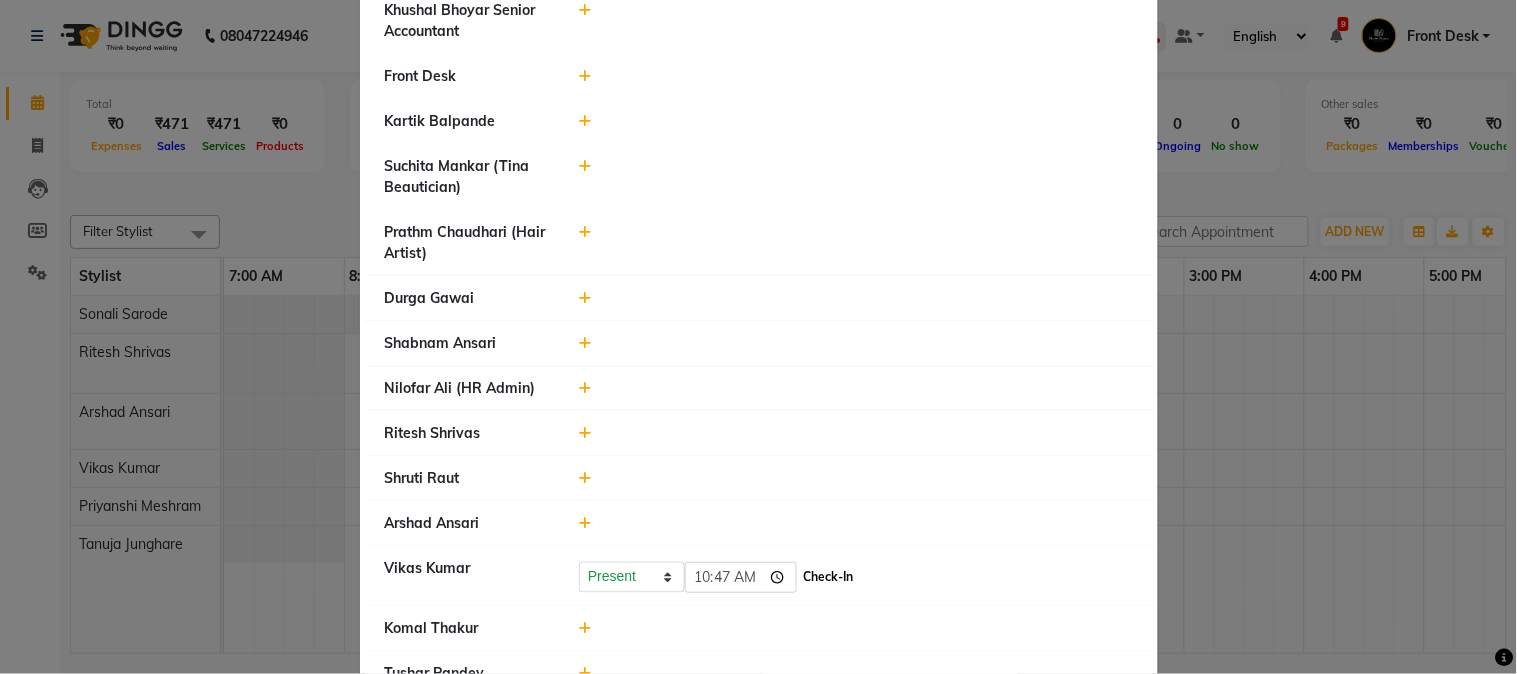click on "Check-In" 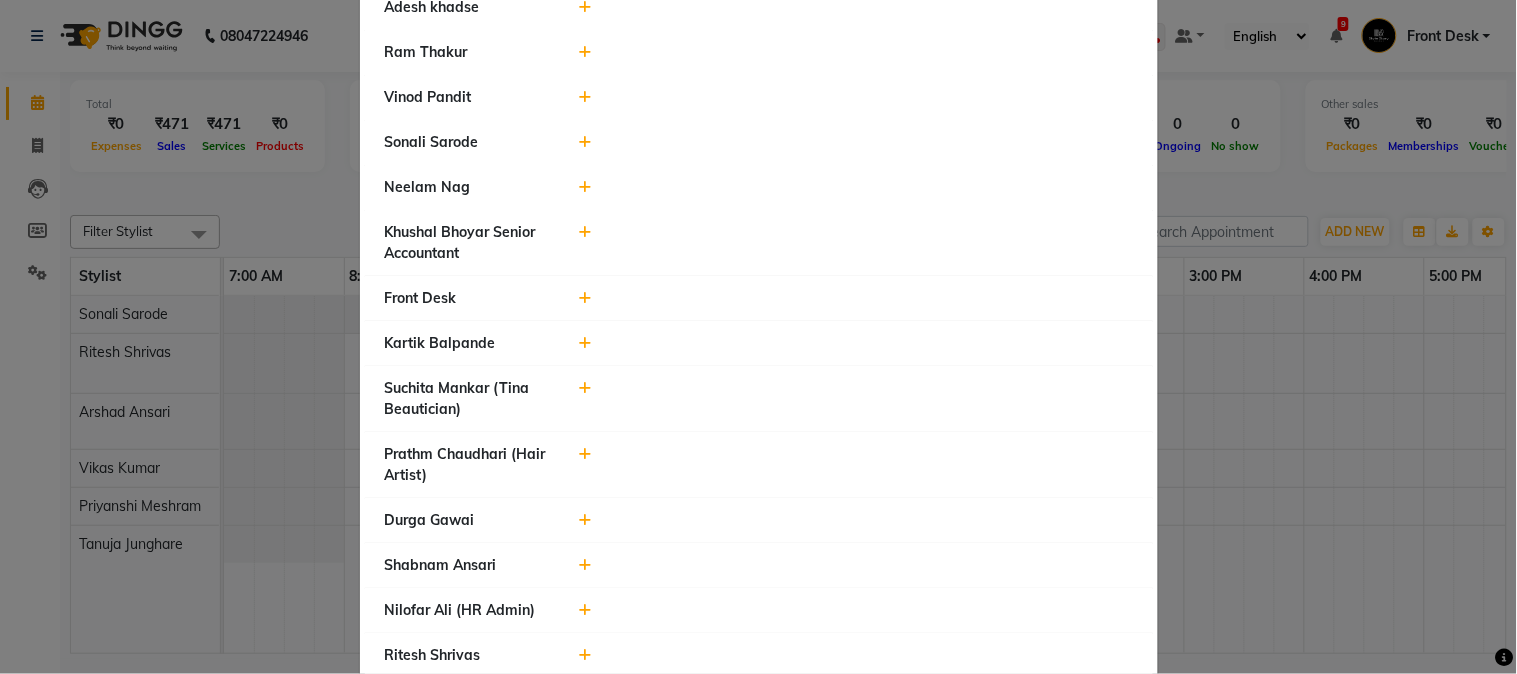 scroll, scrollTop: 555, scrollLeft: 0, axis: vertical 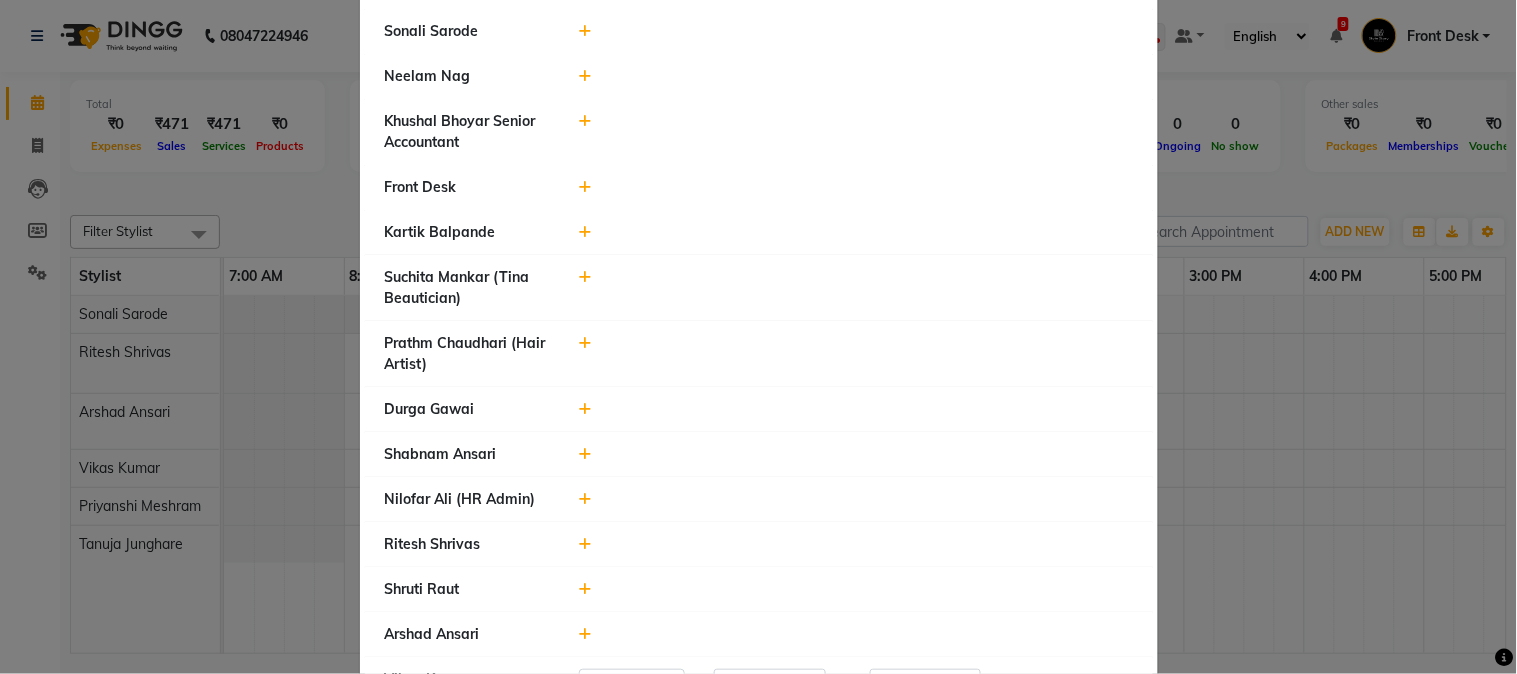 click 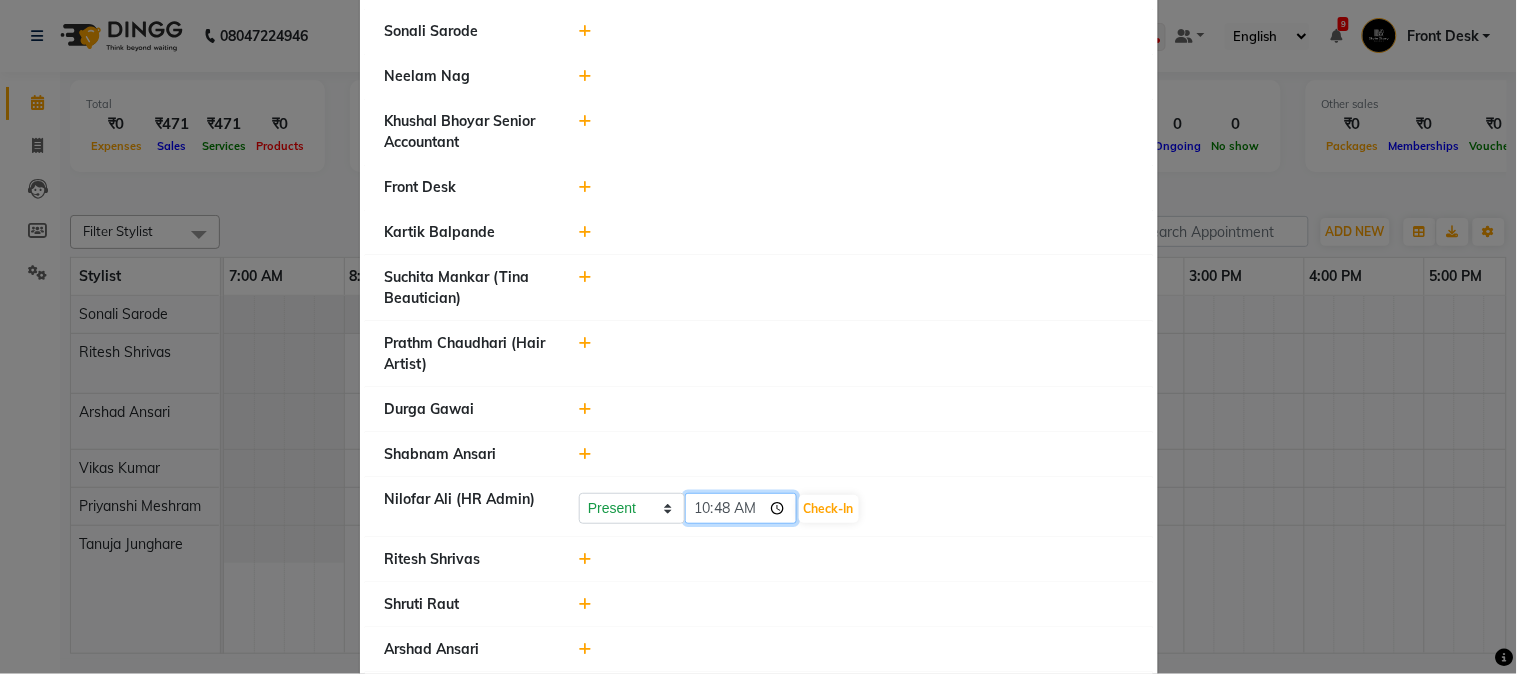 click on "10:48" 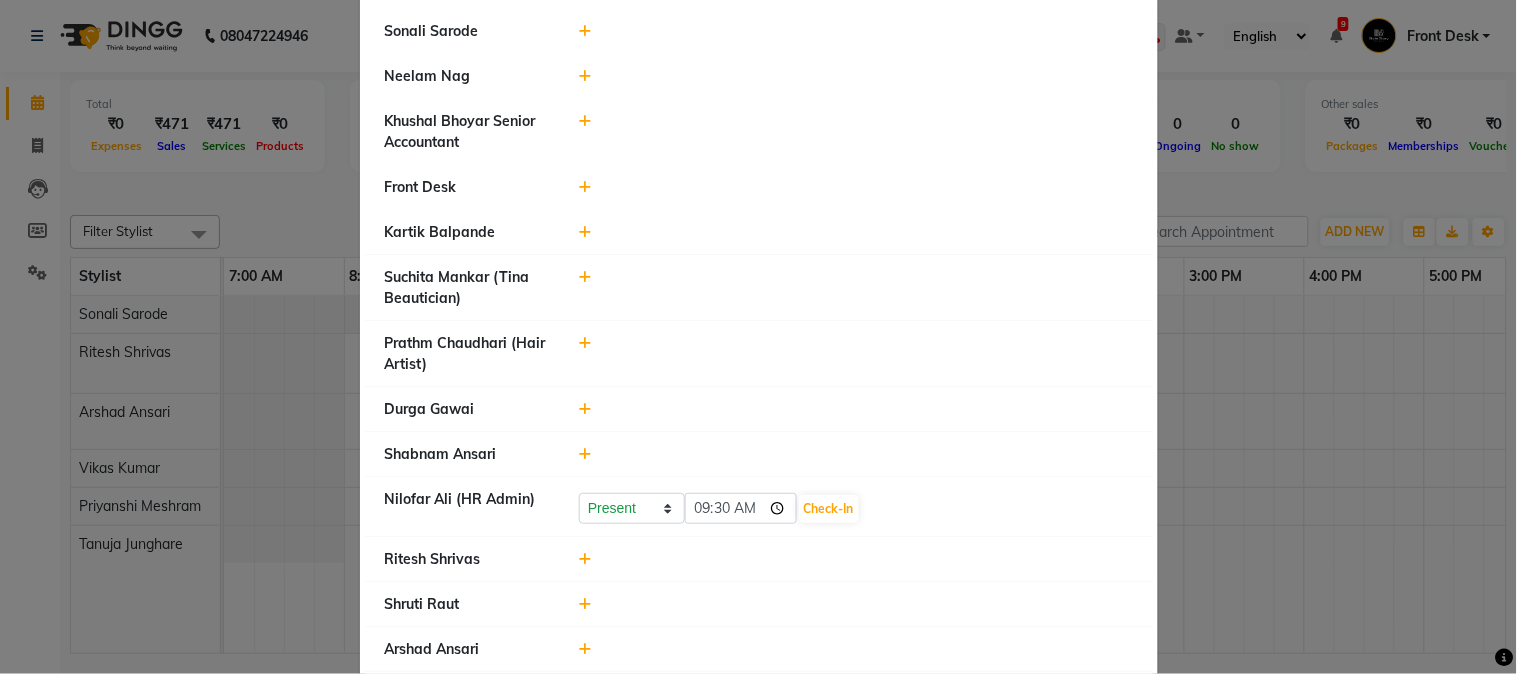 type on "09:30" 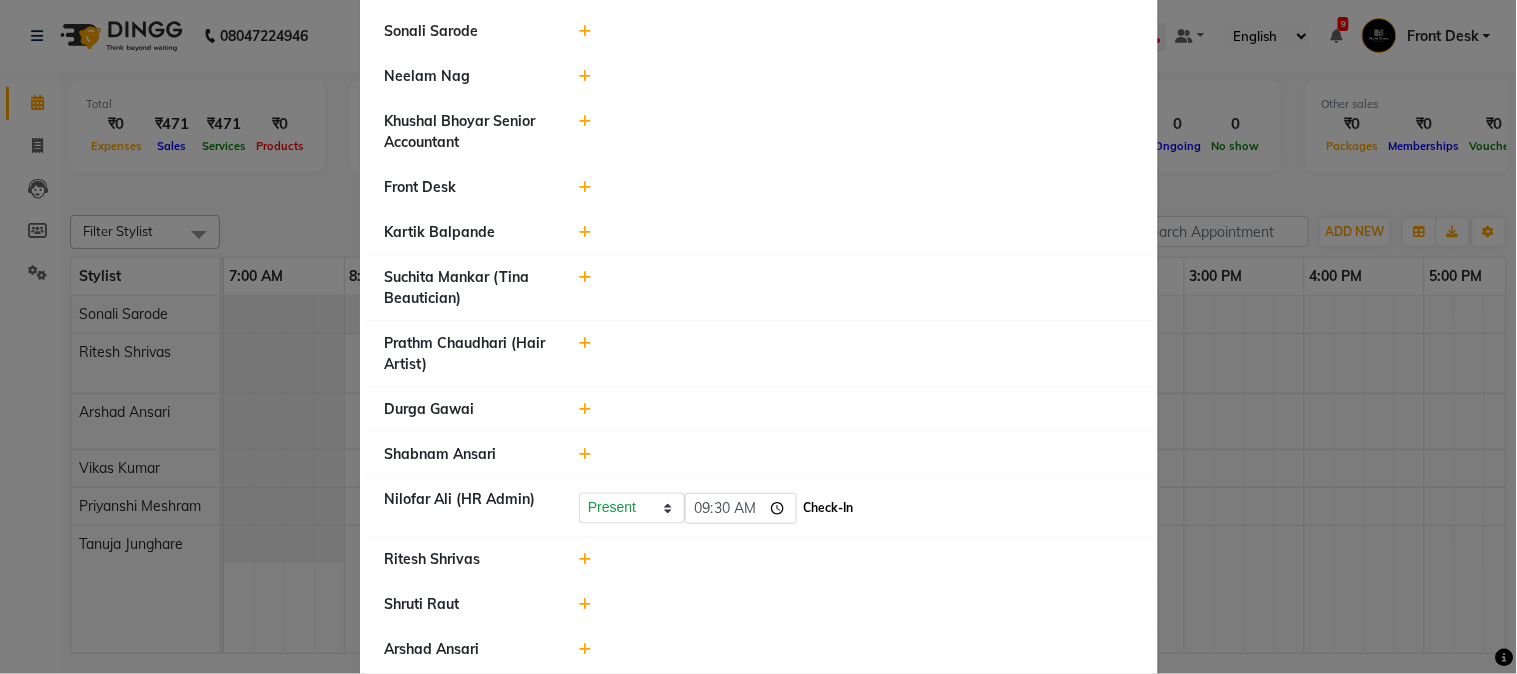 click on "Check-In" 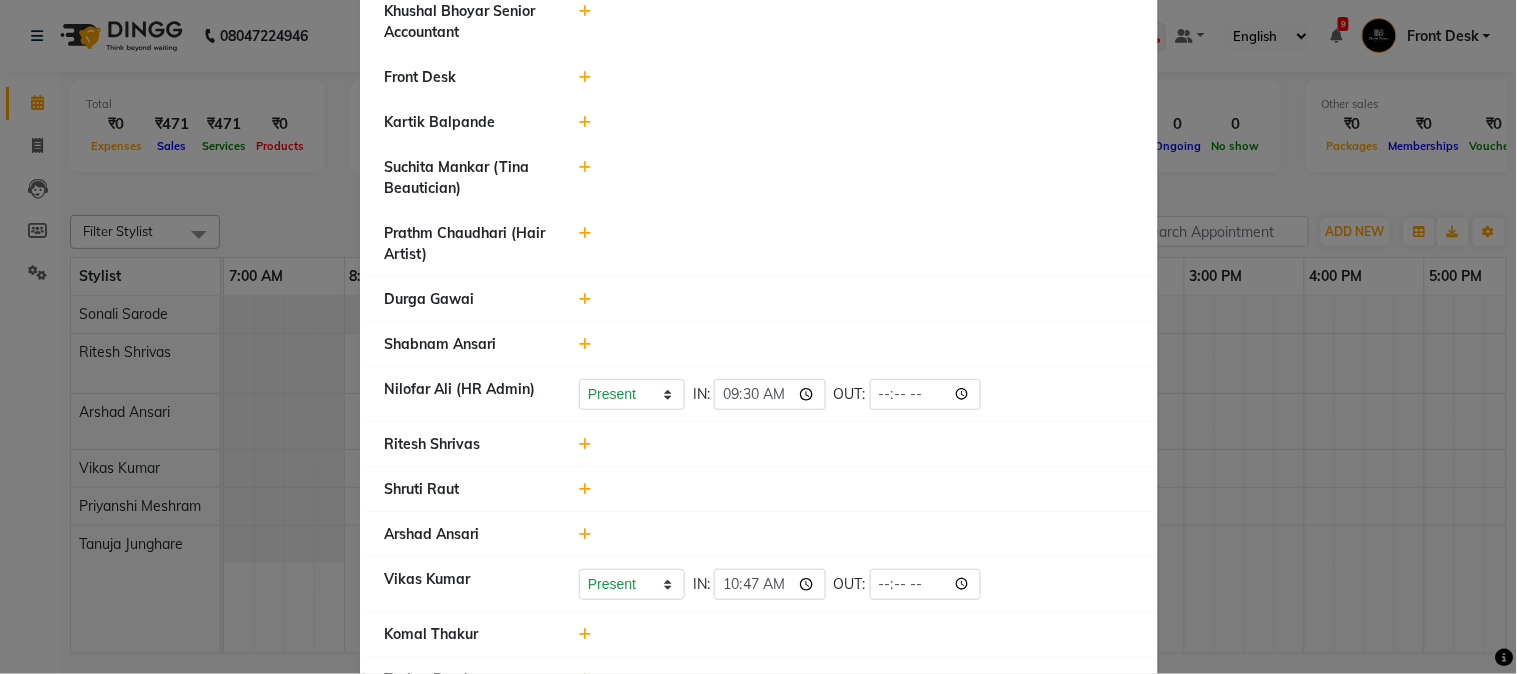 scroll, scrollTop: 666, scrollLeft: 0, axis: vertical 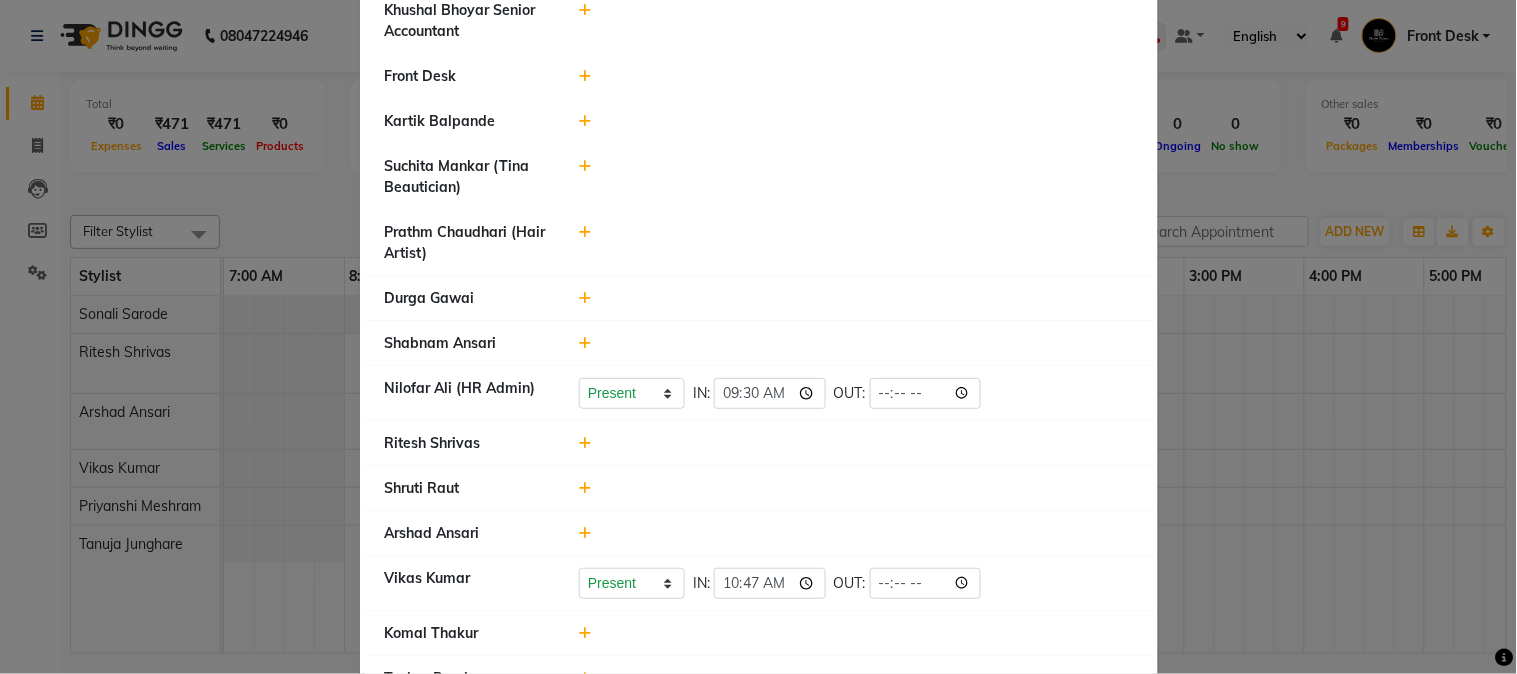 click on "Attendance ×  [FIRST] [LAST] [TITLE]   [FIRST] [LAST] [TITLE]   [FIRST] [LAST]   [FIRST] [LAST] [TITLE]   [FIRST] [LAST] [TITLE]   [FIRST] [LAST] [TITLE]   [FIRST] [LAST]   [FIRST] [LAST]    [FIRST] [LAST]   [FIRST] [LAST]   [FIRST] [LAST]   [FIRST] [LAST] [TITLE]   [TITLE]   [FIRST] [LAST] ( [TITLE] )   [FIRST] [LAST] ( [TITLE] )   [FIRST] [LAST]   [FIRST] [LAST]    [FIRST] [LAST] ( [TITLE] )   [FIRST] [LAST]   [FIRST] [LAST]   [FIRST] [LAST]   [FIRST] [LAST]   [FIRST] [LAST]   [FIRST] [LAST]  Present   Absent   Late   Half Day   Weekly Off  IN:  [TIME] OUT:   [FIRST] [LAST]   [FIRST] [LAST]   [FIRST] [LAST]   [FIRST] [LAST]  Present   Absent   Late   Half Day   Weekly Off  IN:  [TIME] OUT:   [FIRST] [LAST]   [FIRST] [LAST]   [FIRST] [LAST]   [FIRST] [LAST]   [FIRST] [LAST]   [FIRST] [LAST]" 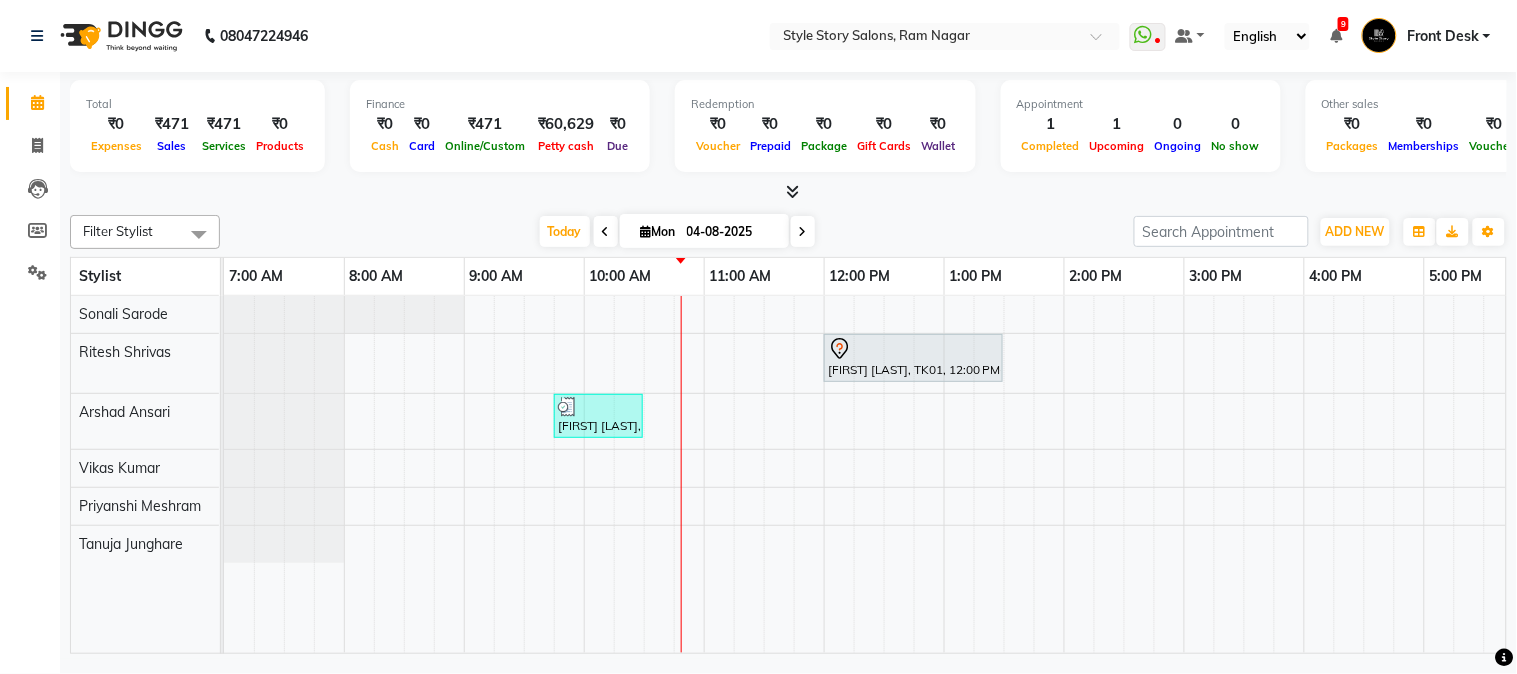 click on "[FIRST] [LAST], TK01, 12:00 PM-01:30 PM, Touchup Amoniea Free-Female     [FIRST] [LAST], TK02, 09:45 AM-10:30 AM, Hair Cut - Master - Male" at bounding box center (1184, 475) 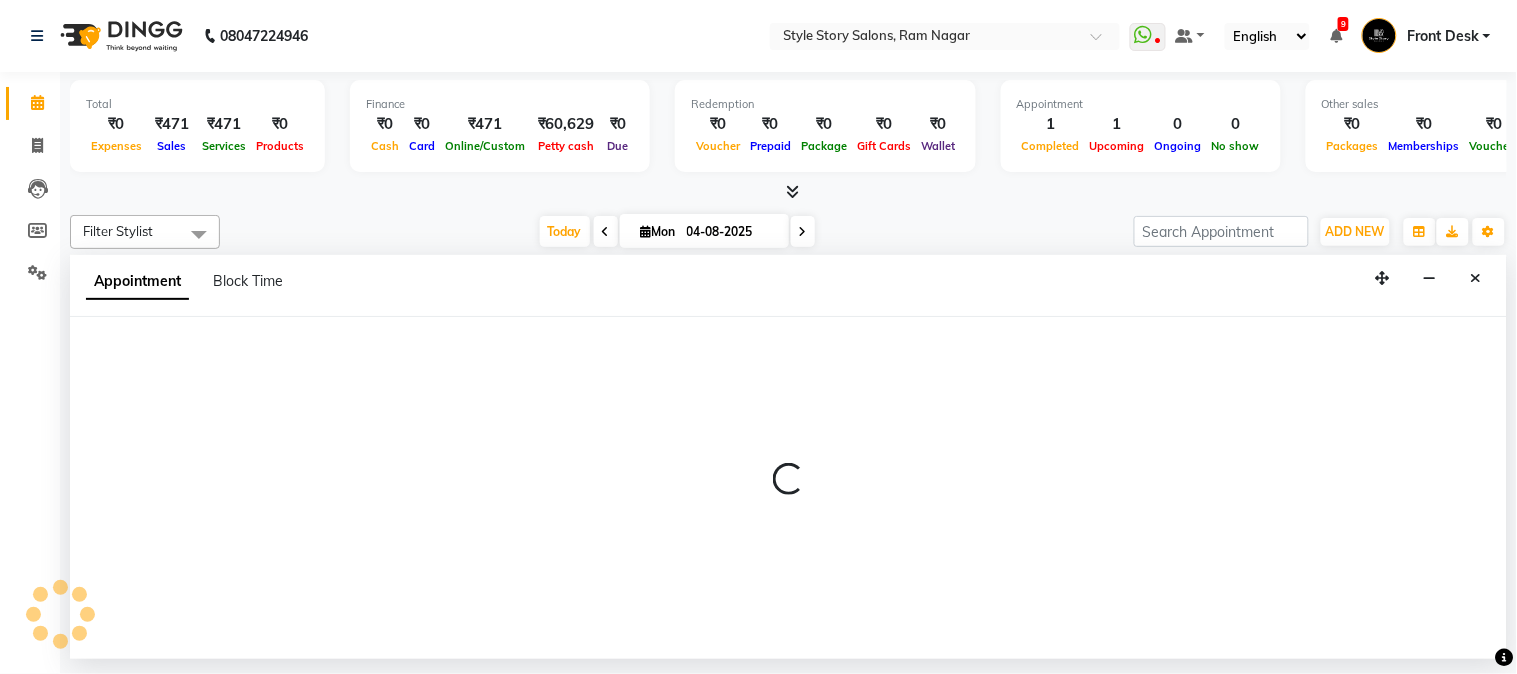 select on "84756" 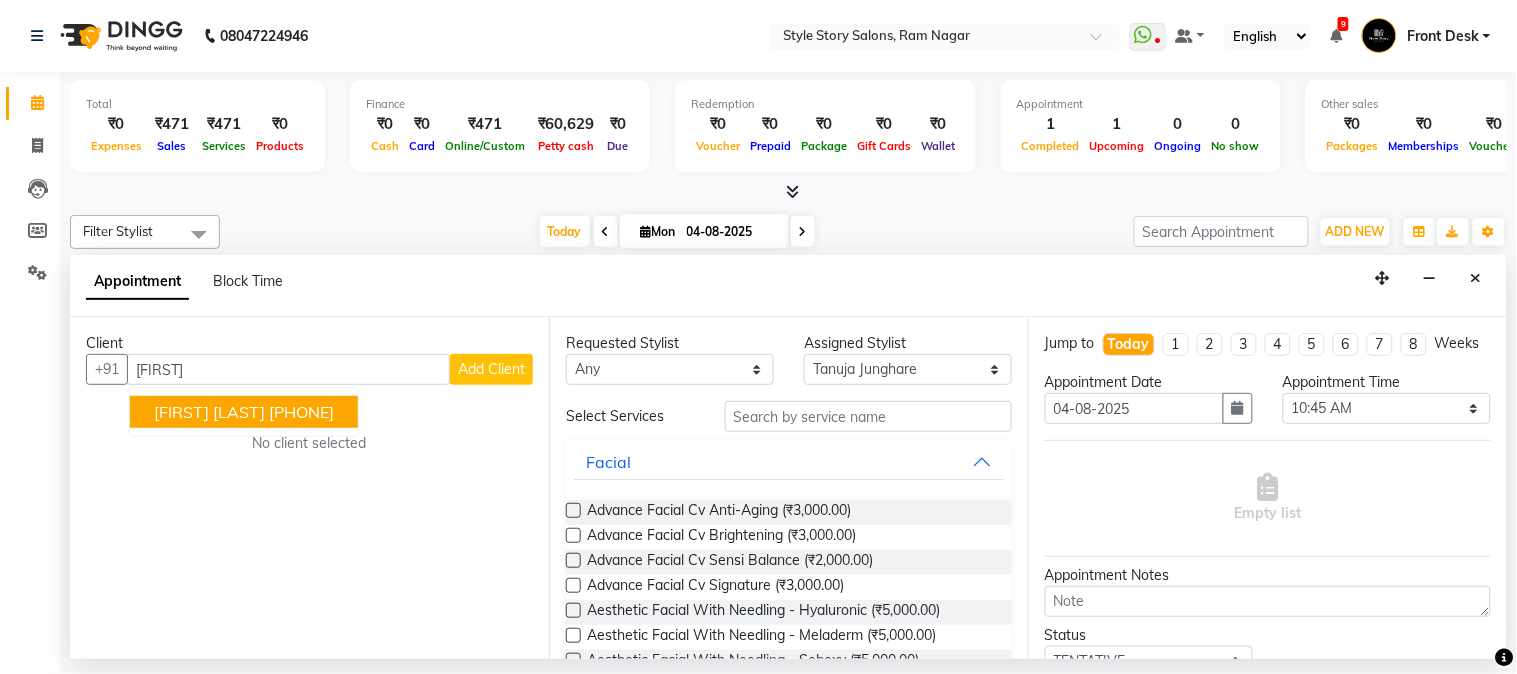 click on "[PHONE]" at bounding box center [301, 412] 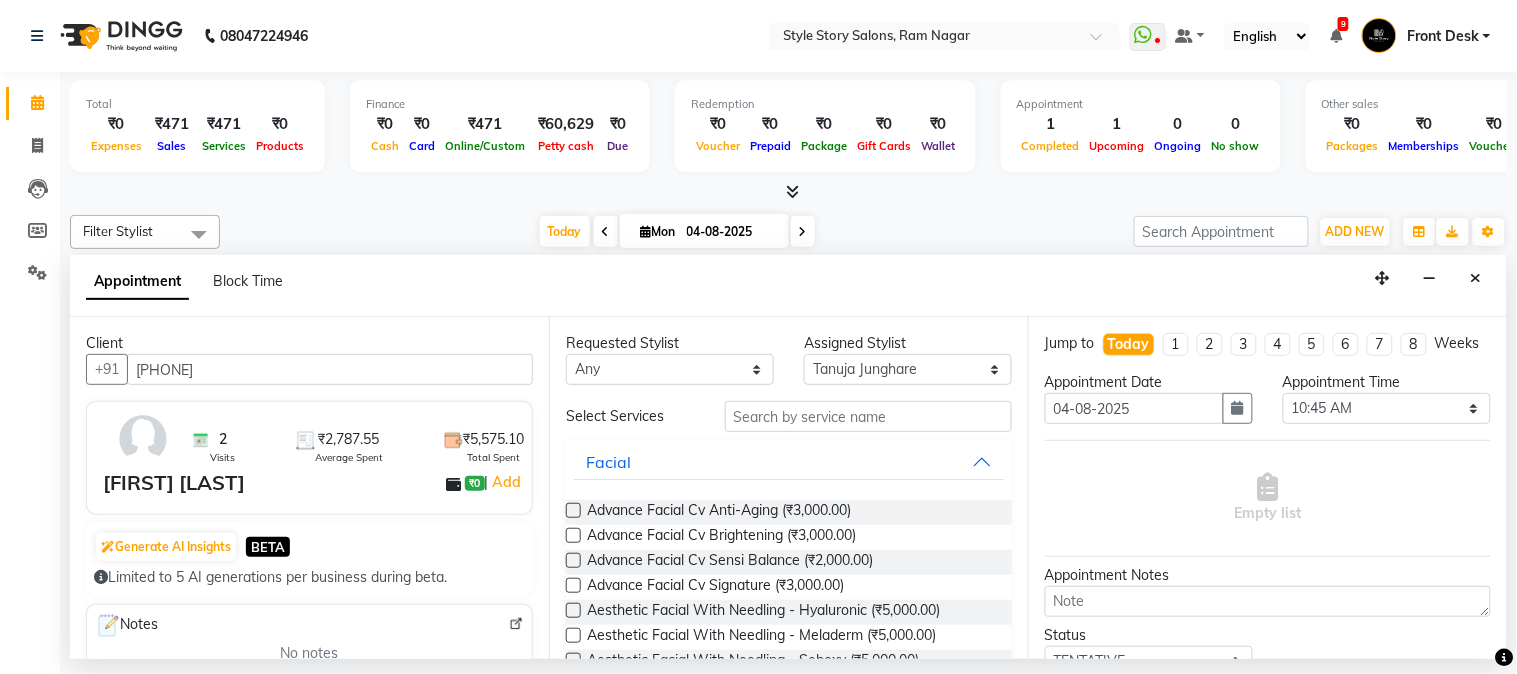 type on "[PHONE]" 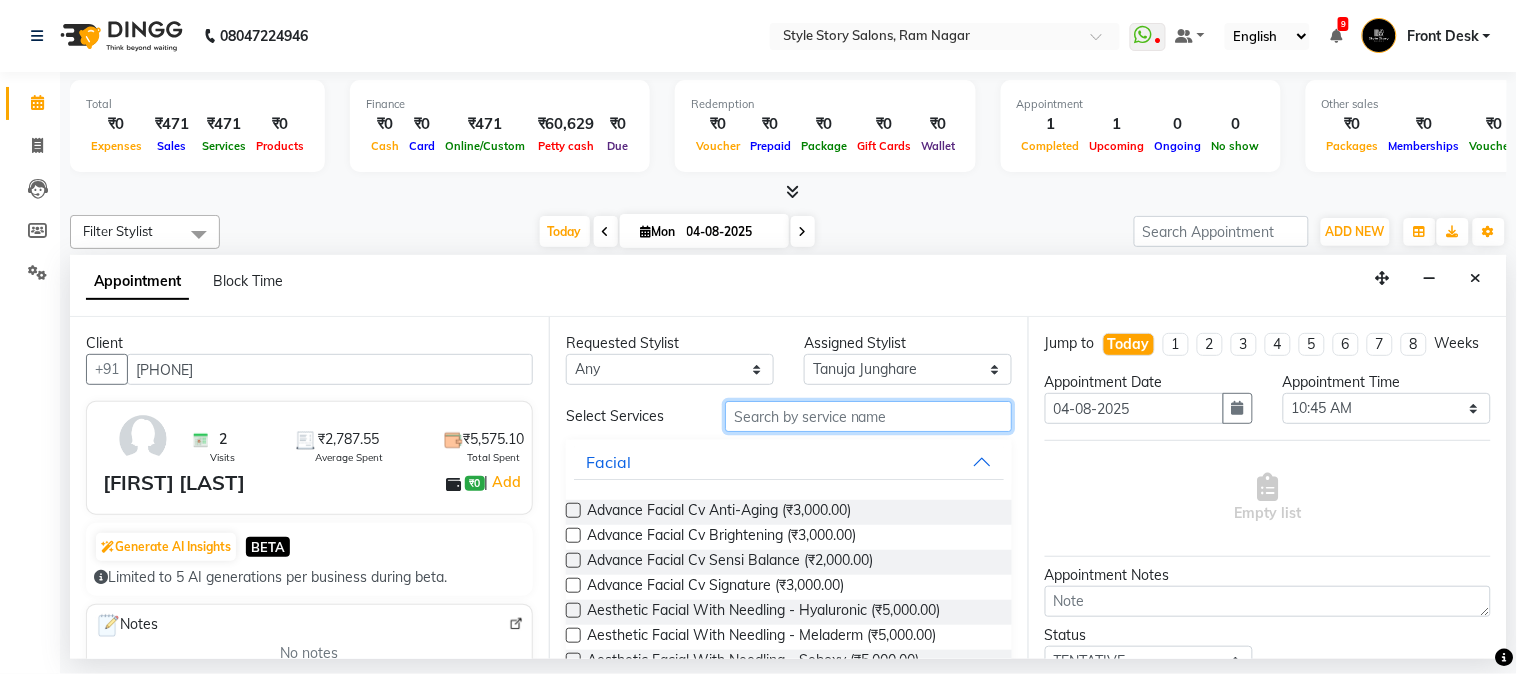 click at bounding box center [868, 416] 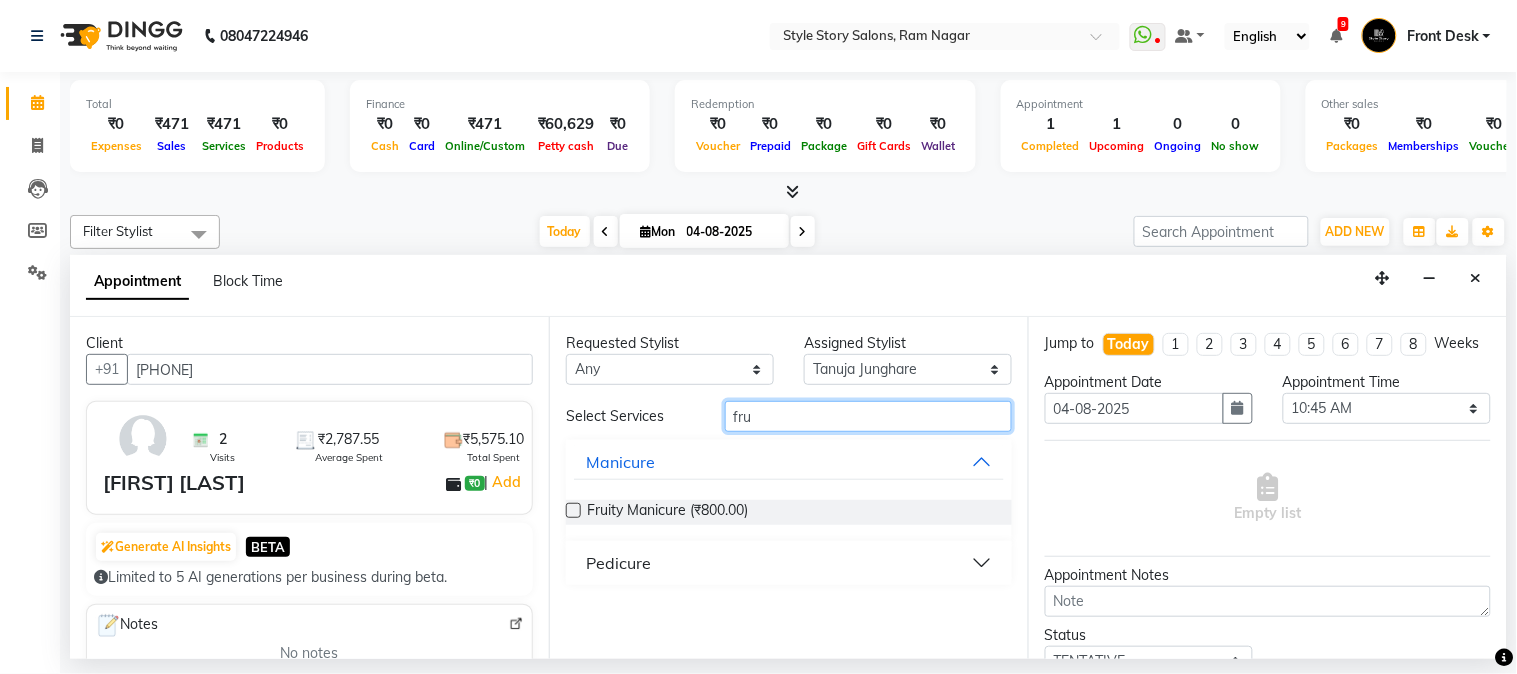 type on "fru" 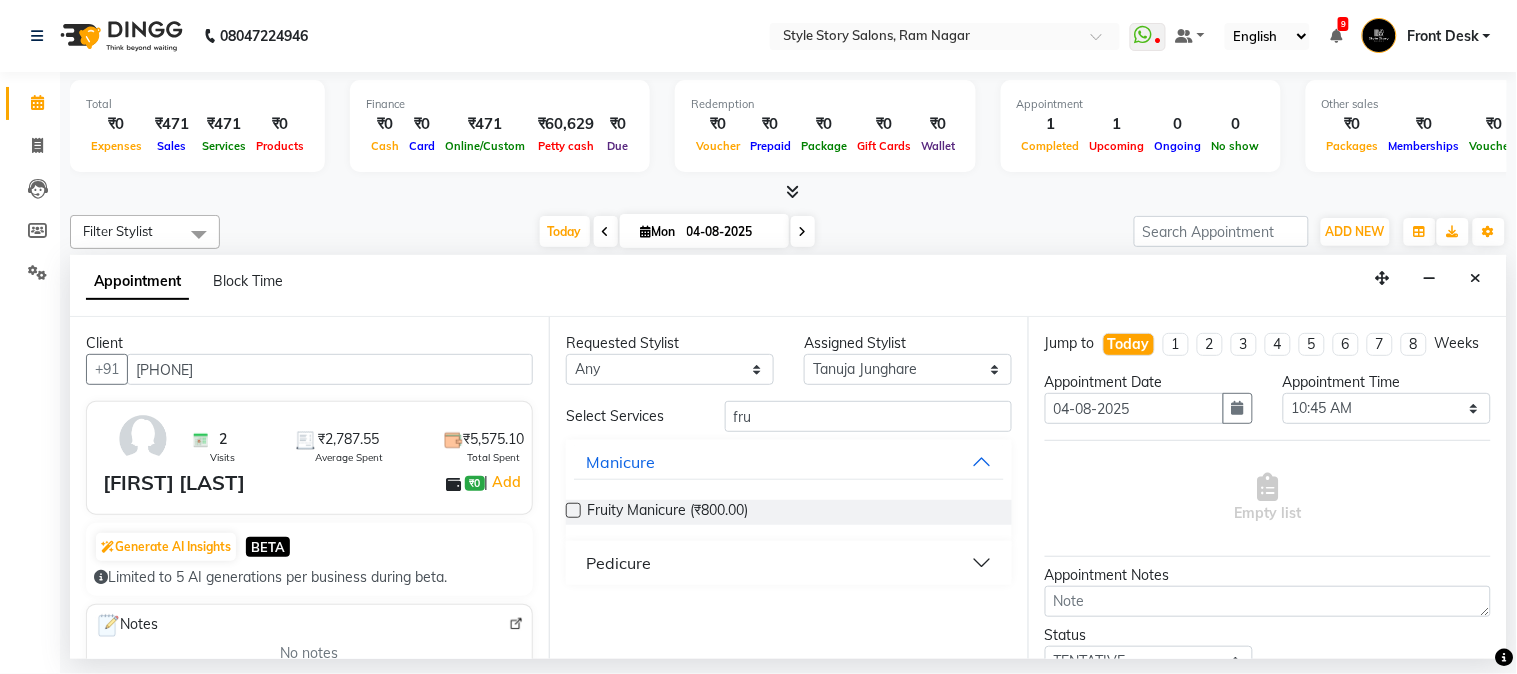 click on "Pedicure" at bounding box center (789, 563) 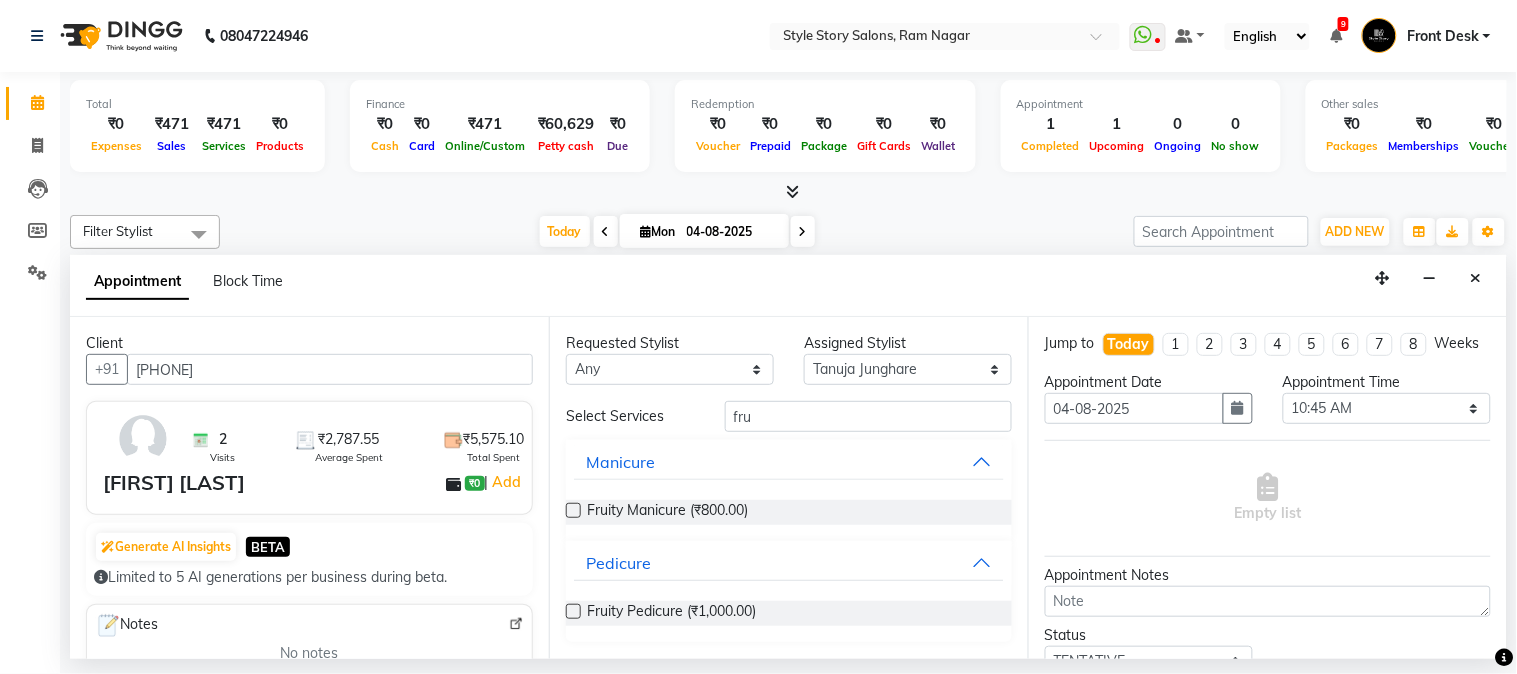 click at bounding box center (573, 611) 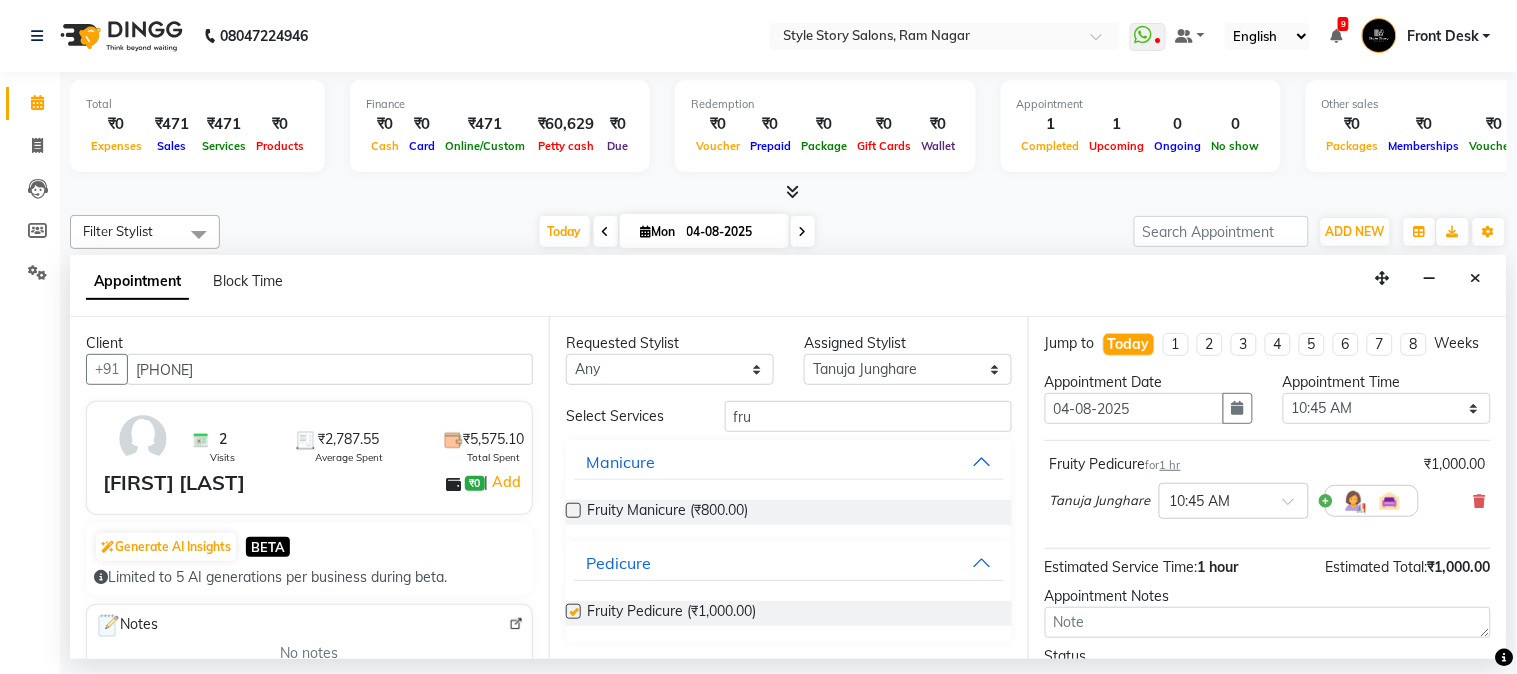 checkbox on "false" 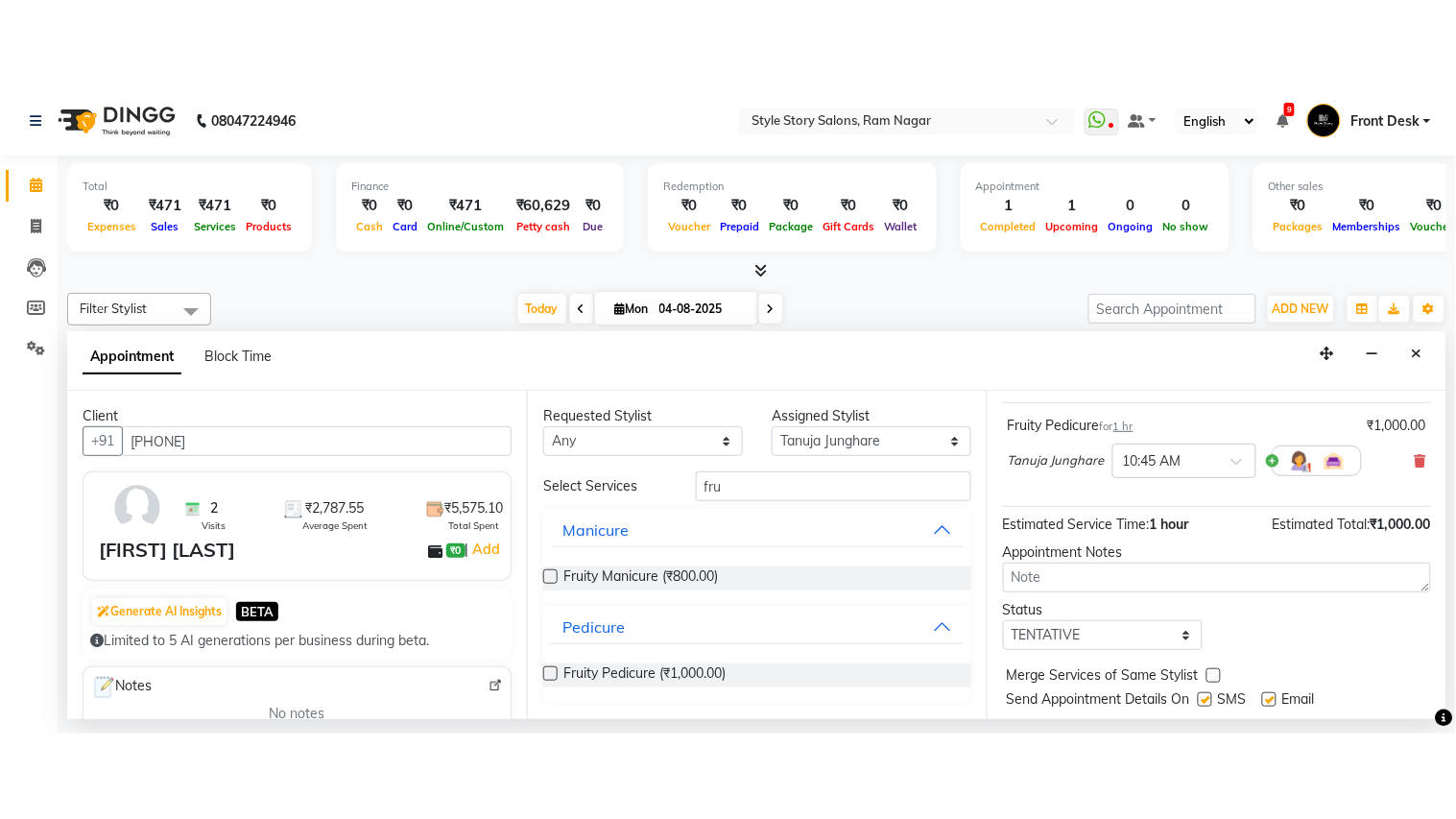 scroll, scrollTop: 176, scrollLeft: 0, axis: vertical 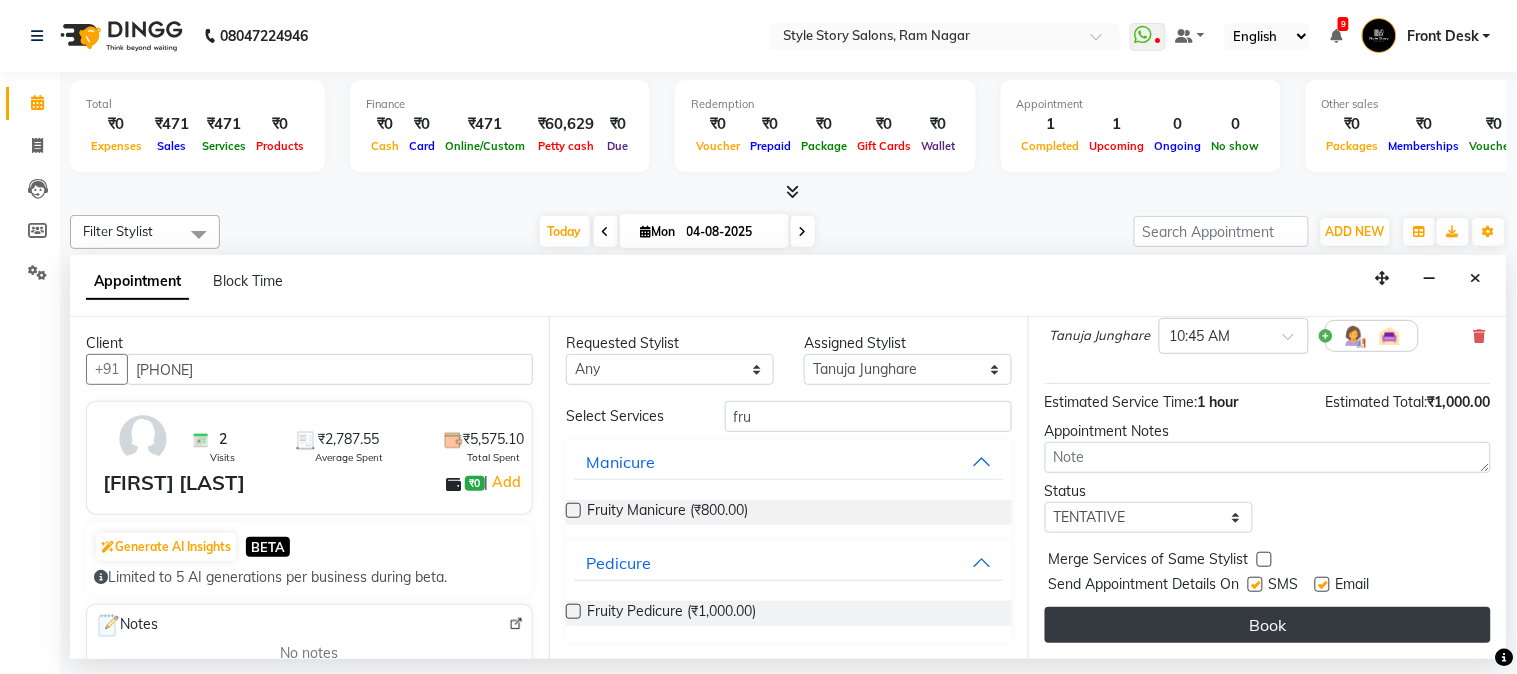 click on "Book" at bounding box center [1268, 625] 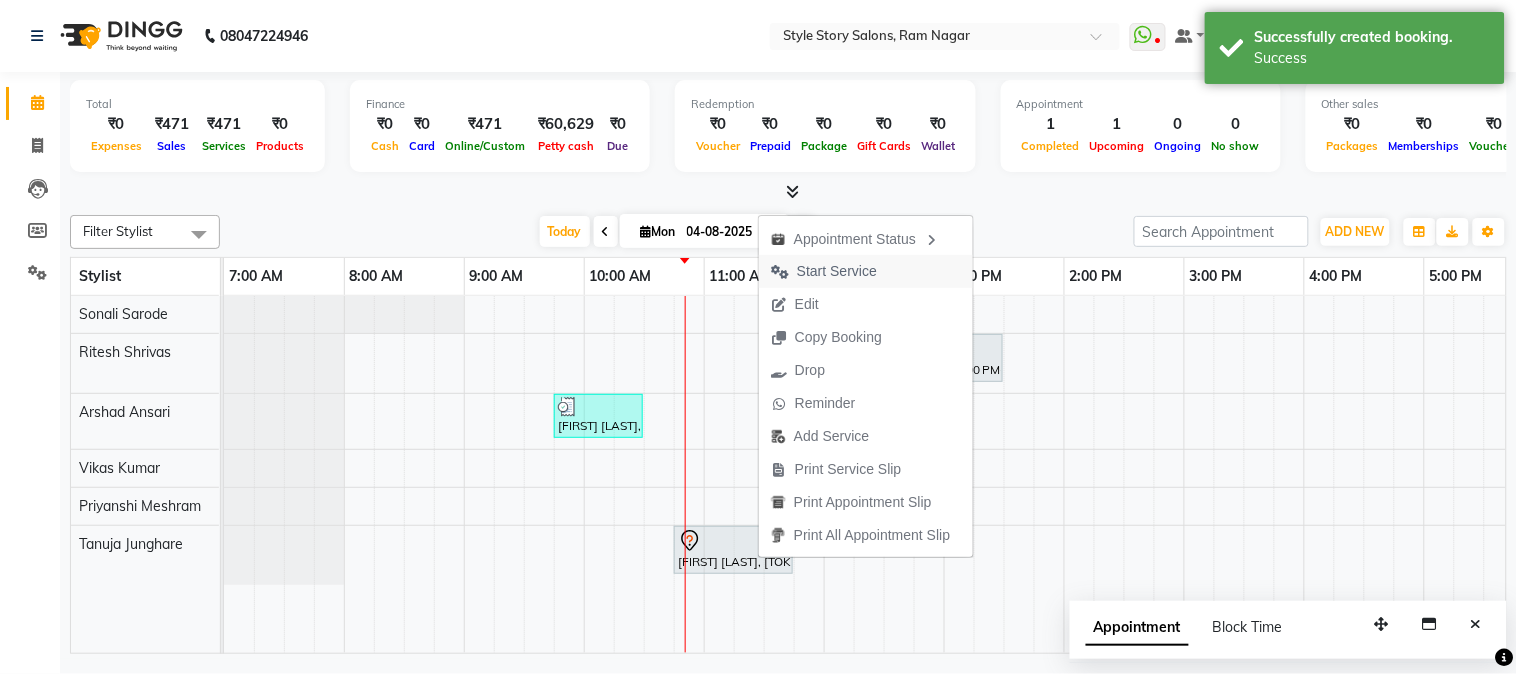 click on "Start Service" at bounding box center (837, 271) 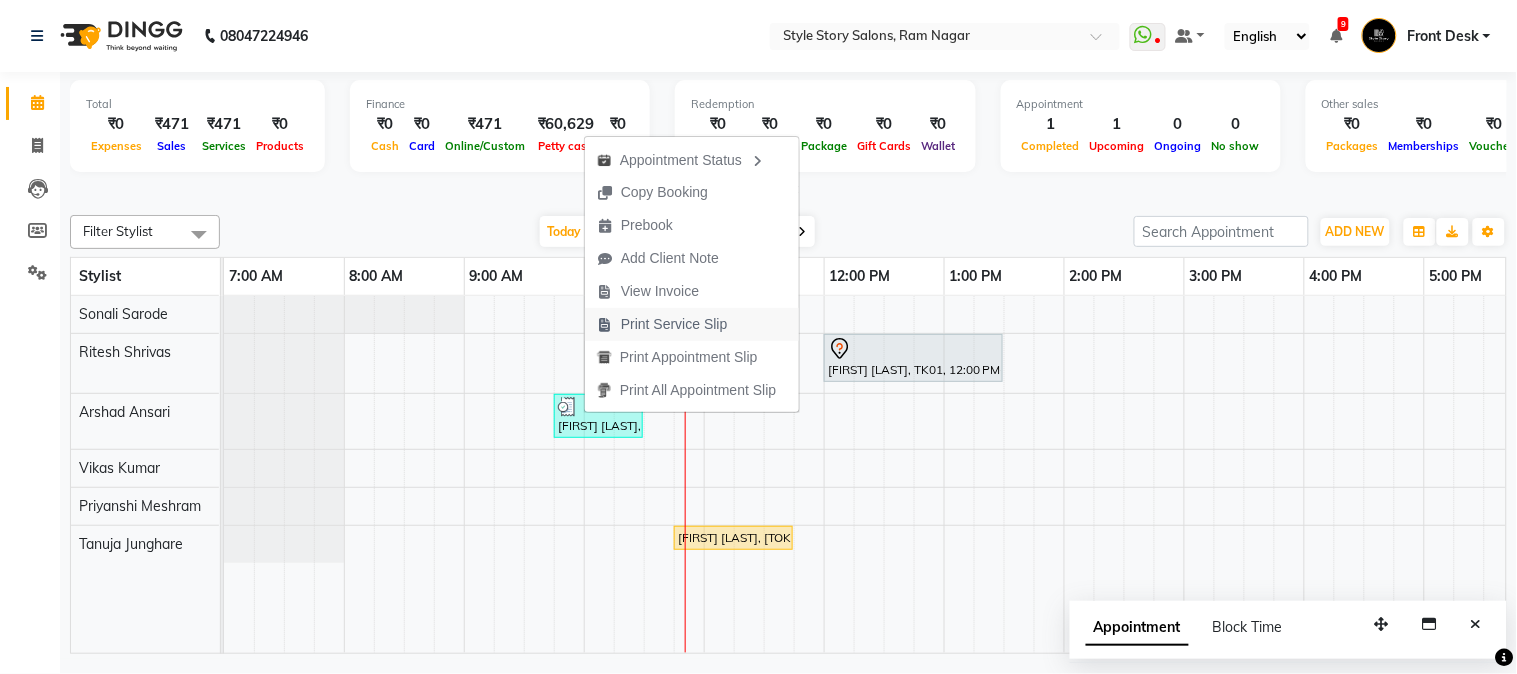 click on "Print Service Slip" at bounding box center (662, 324) 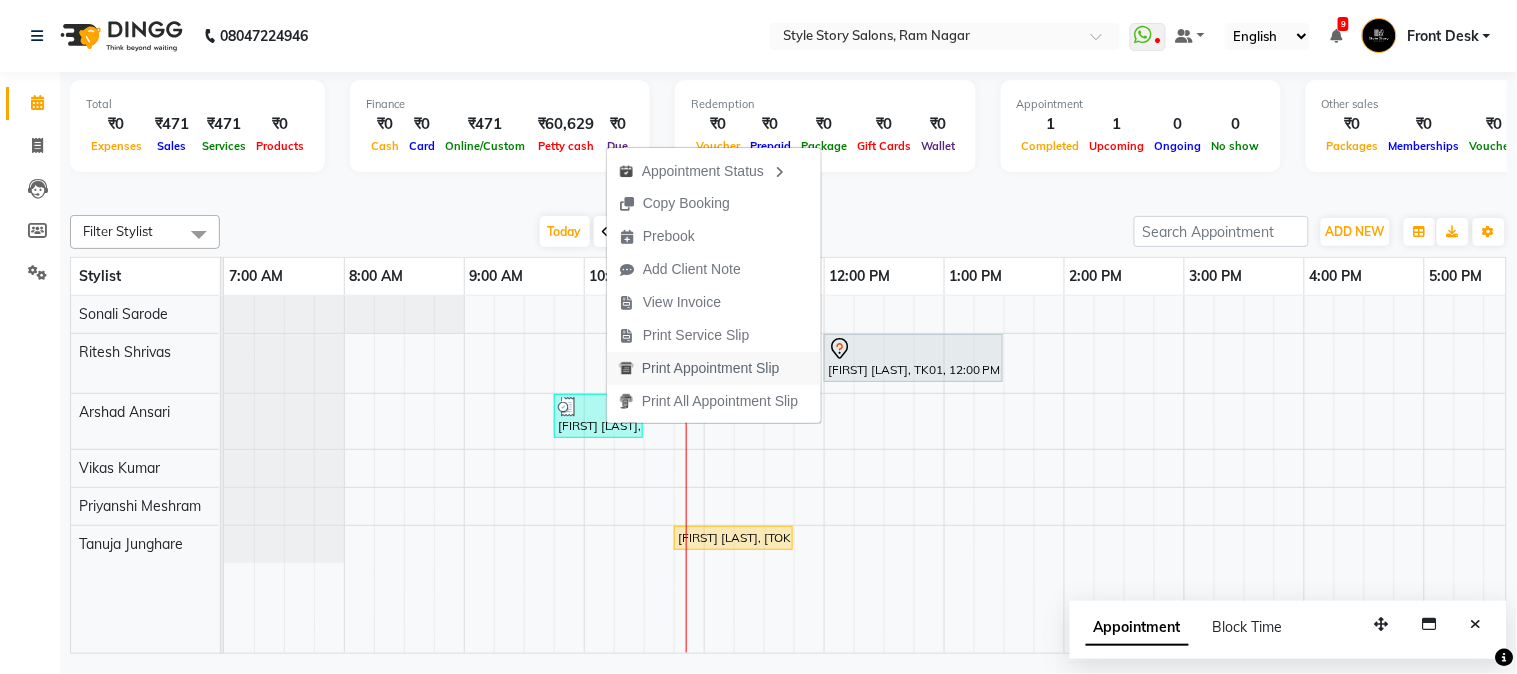 click on "Print Appointment Slip" at bounding box center [711, 368] 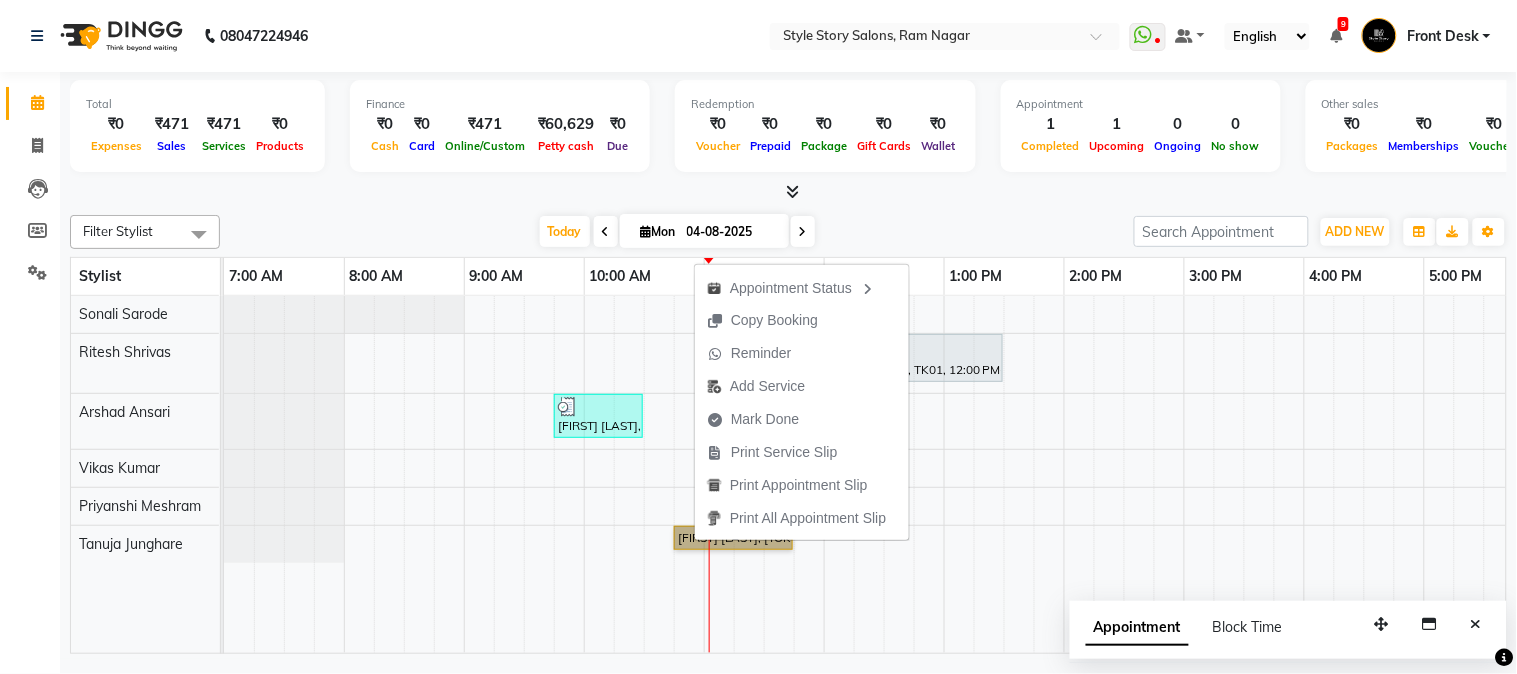 click at bounding box center (659, 475) 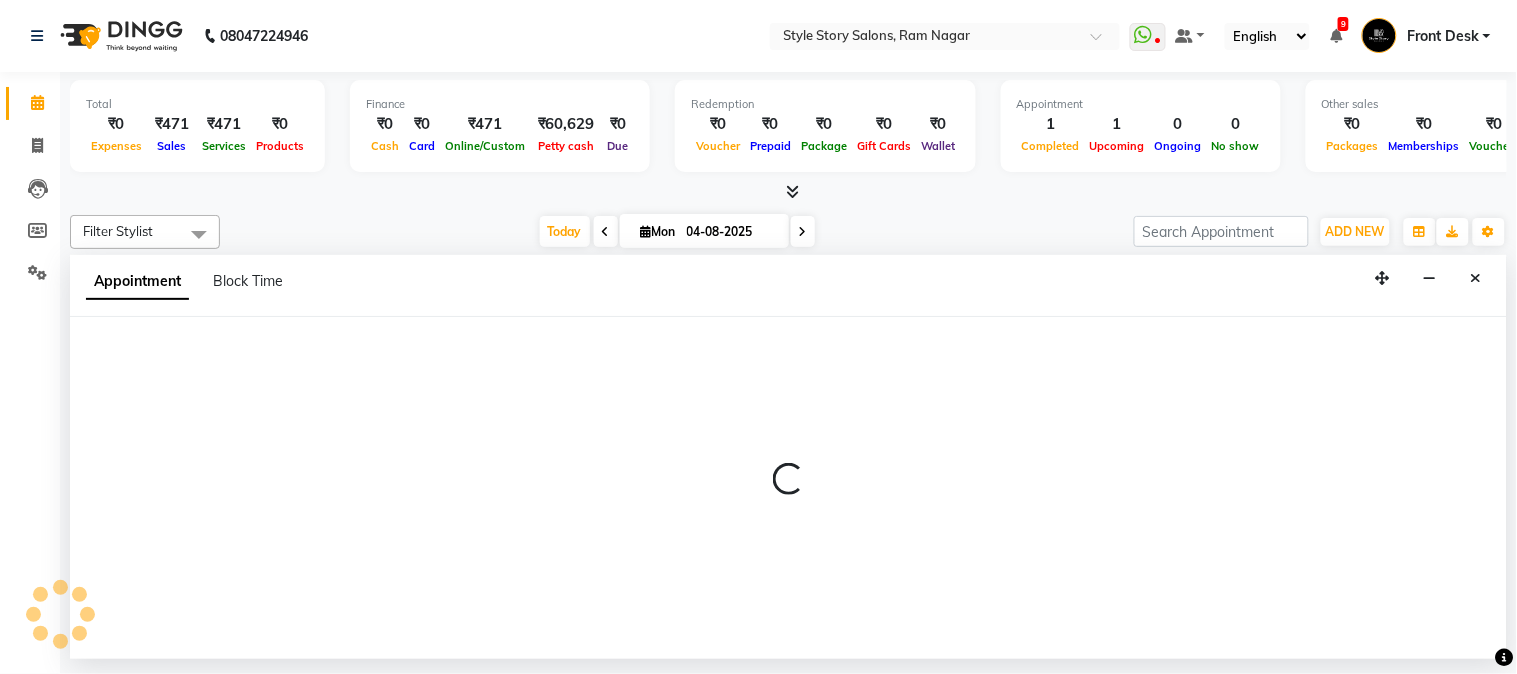 select on "66234" 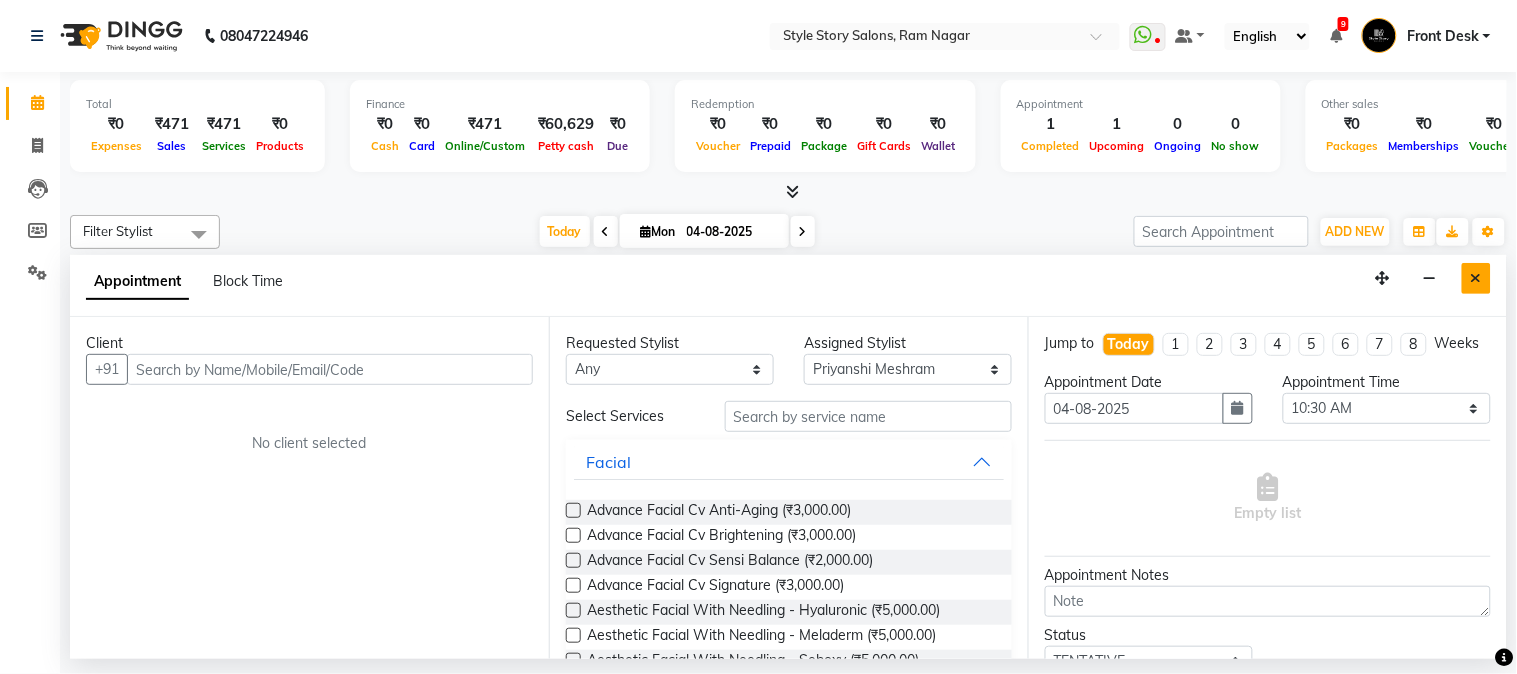 click at bounding box center [1476, 278] 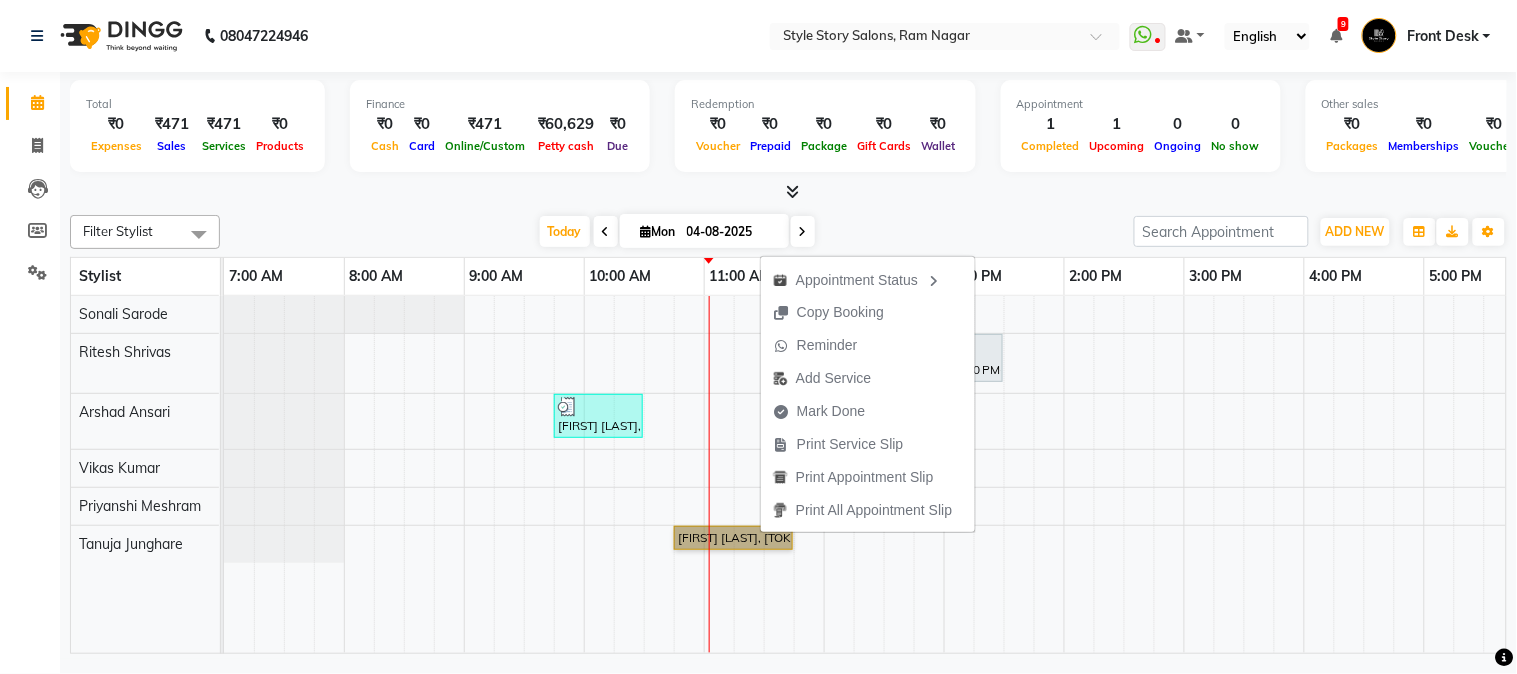 click on "[FIRST] [LAST], TK01, 12:00 PM-01:30 PM, Touchup Amoniea Free-Female     [FIRST] [LAST], TK02, 09:45 AM-10:30 AM, Hair Cut - Master - Male    [FIRST] [LAST], TK03, 10:45 AM-11:45 AM, Fruity Pedicure" at bounding box center (1184, 475) 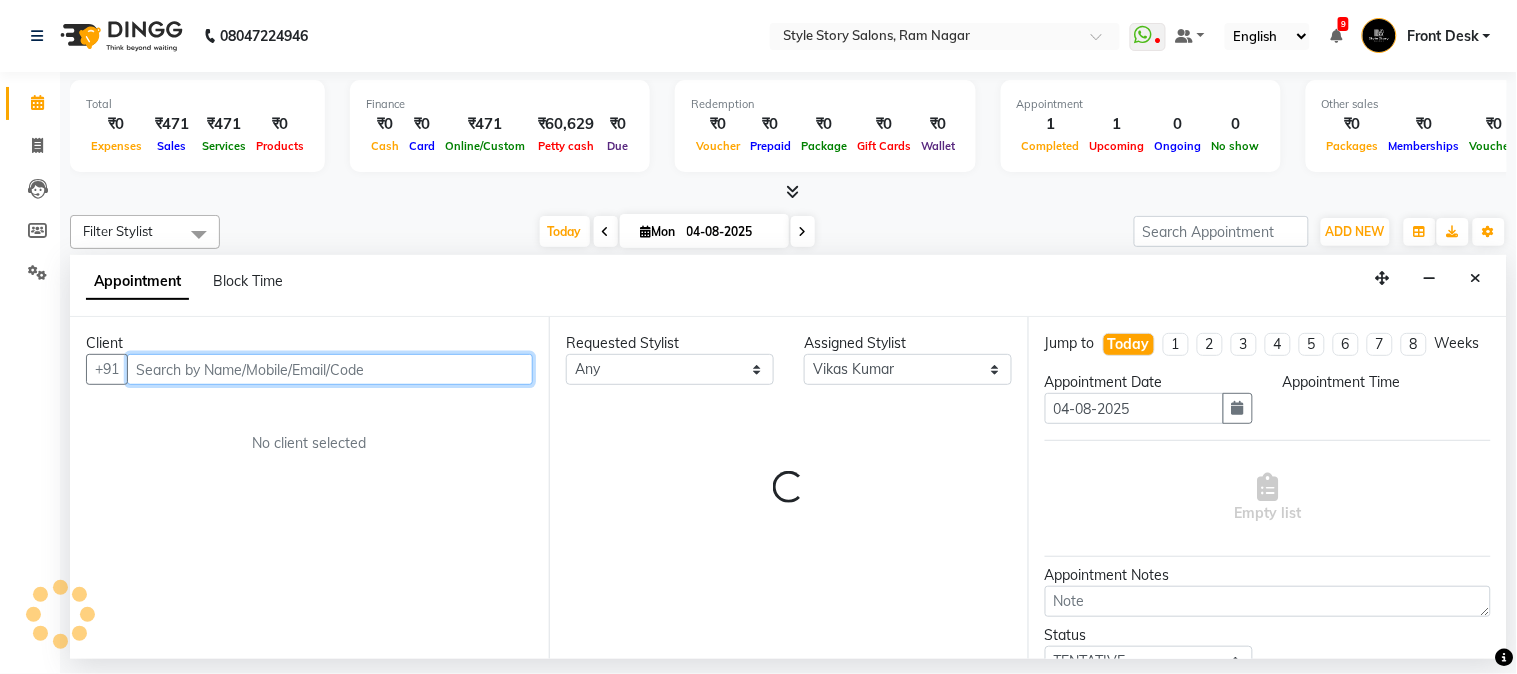 select on "930" 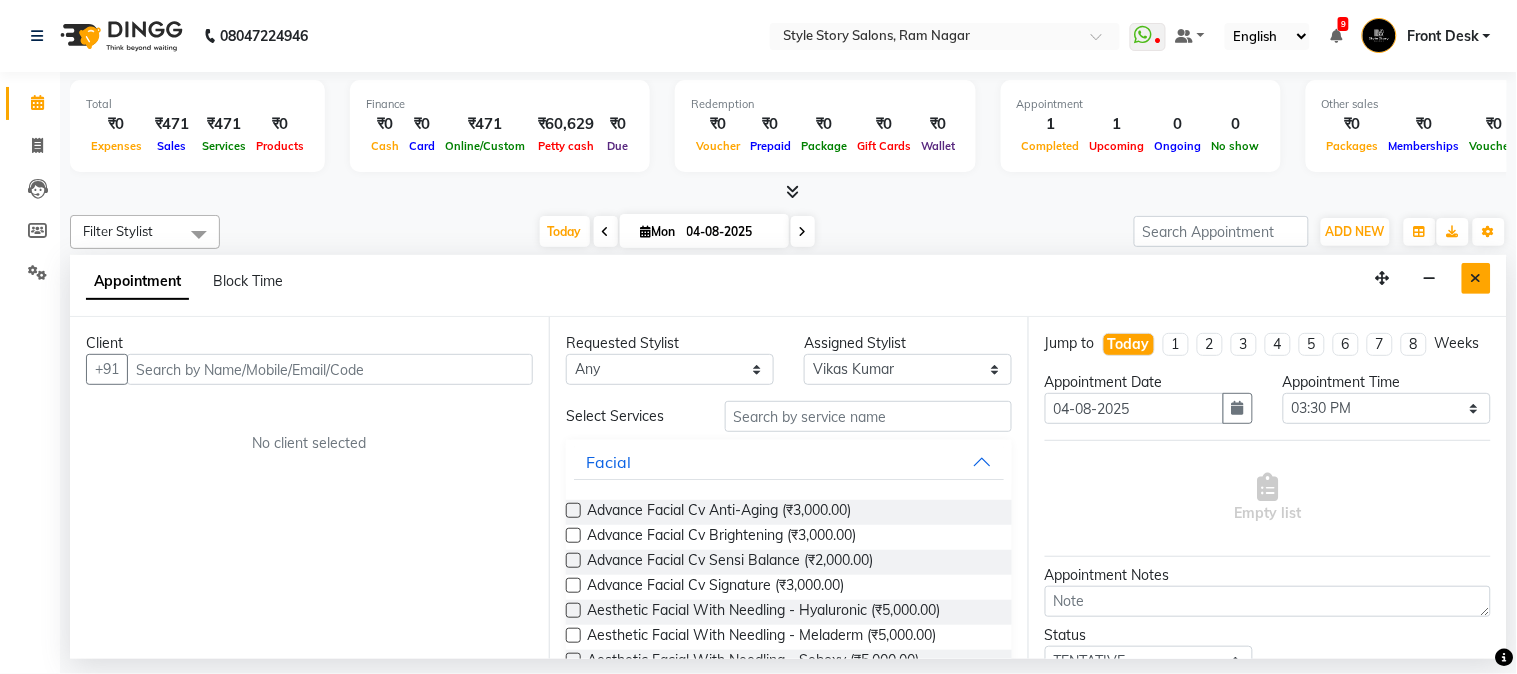 click at bounding box center [1476, 278] 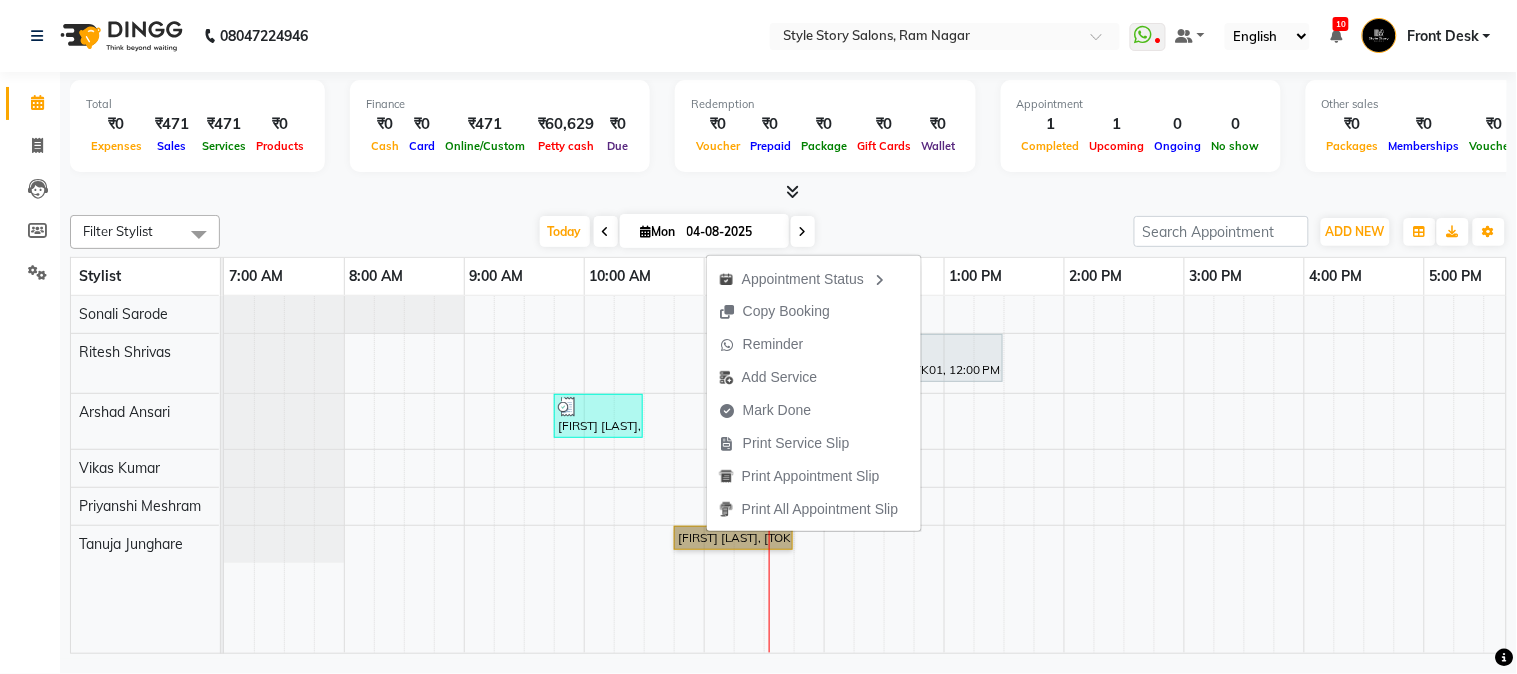 click at bounding box center [599, 475] 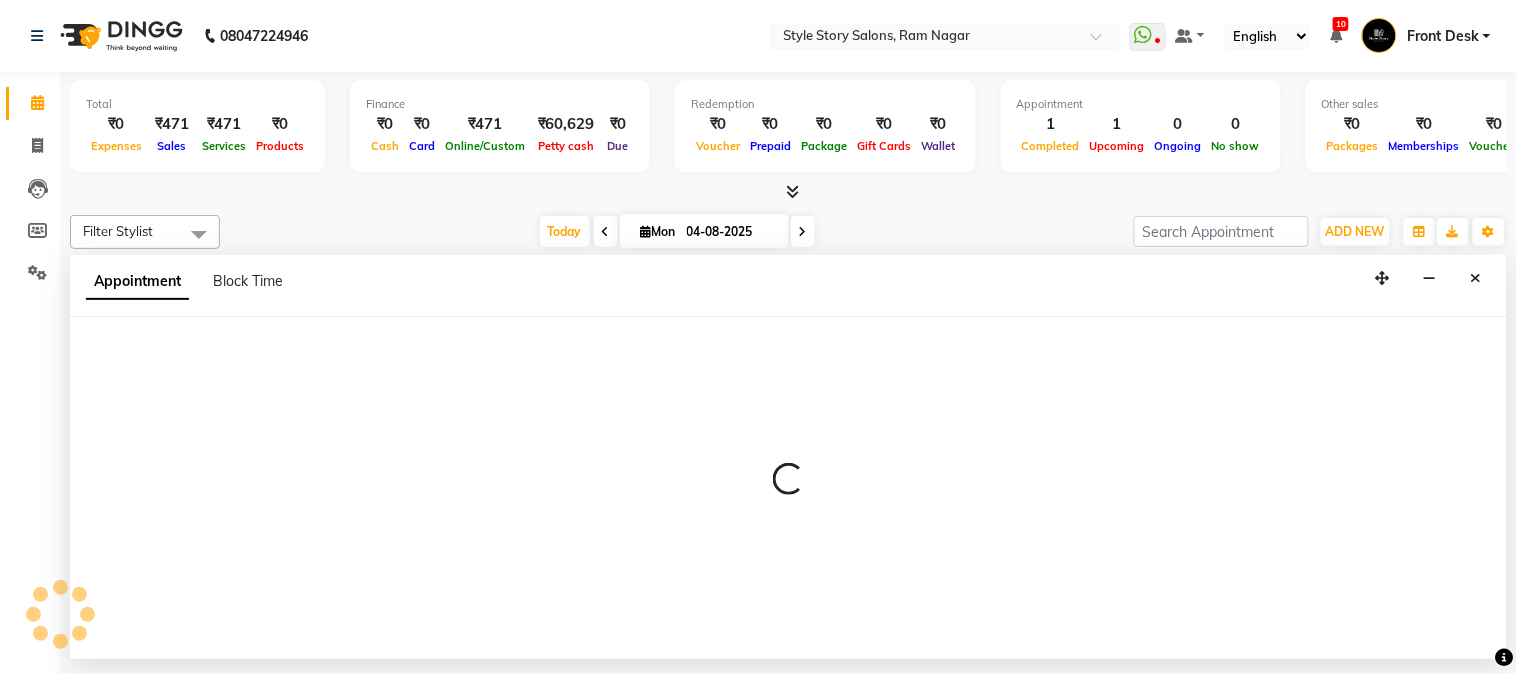 select on "66234" 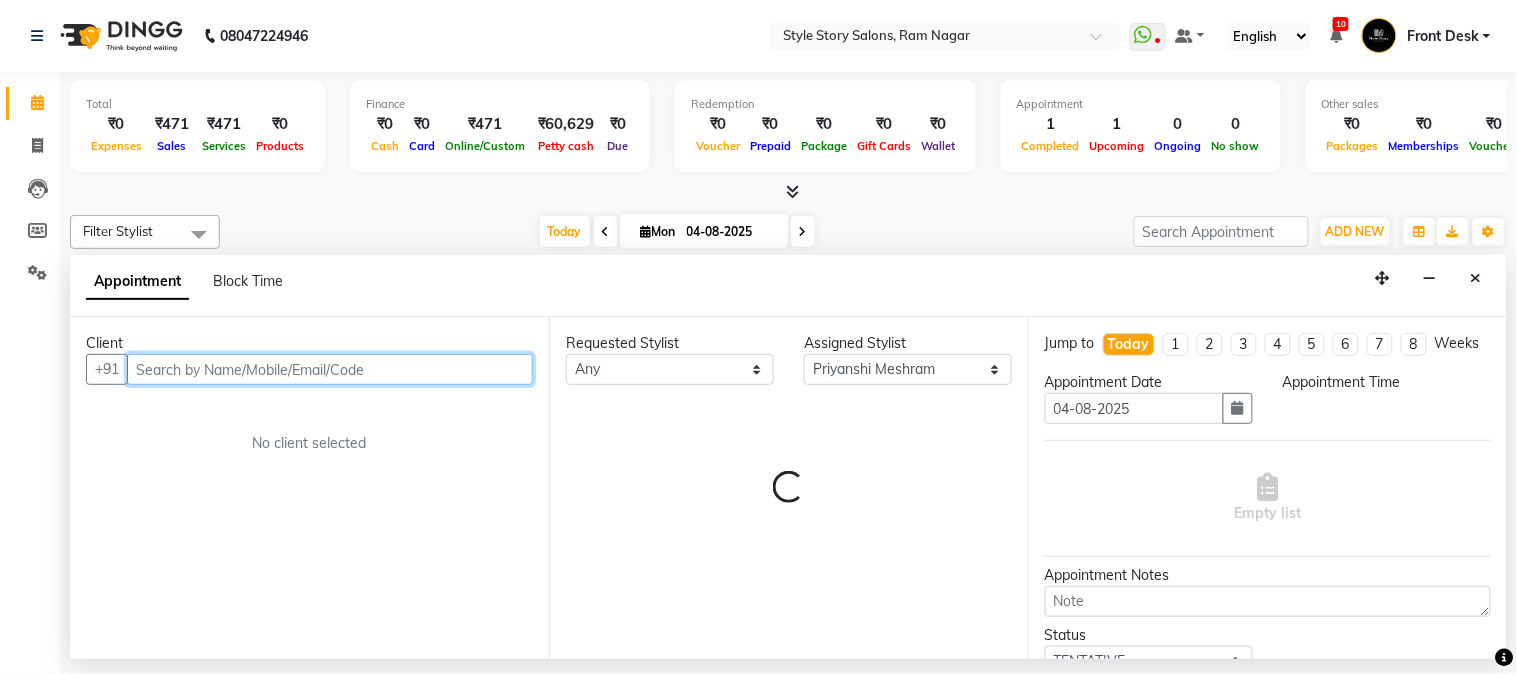 select on "585" 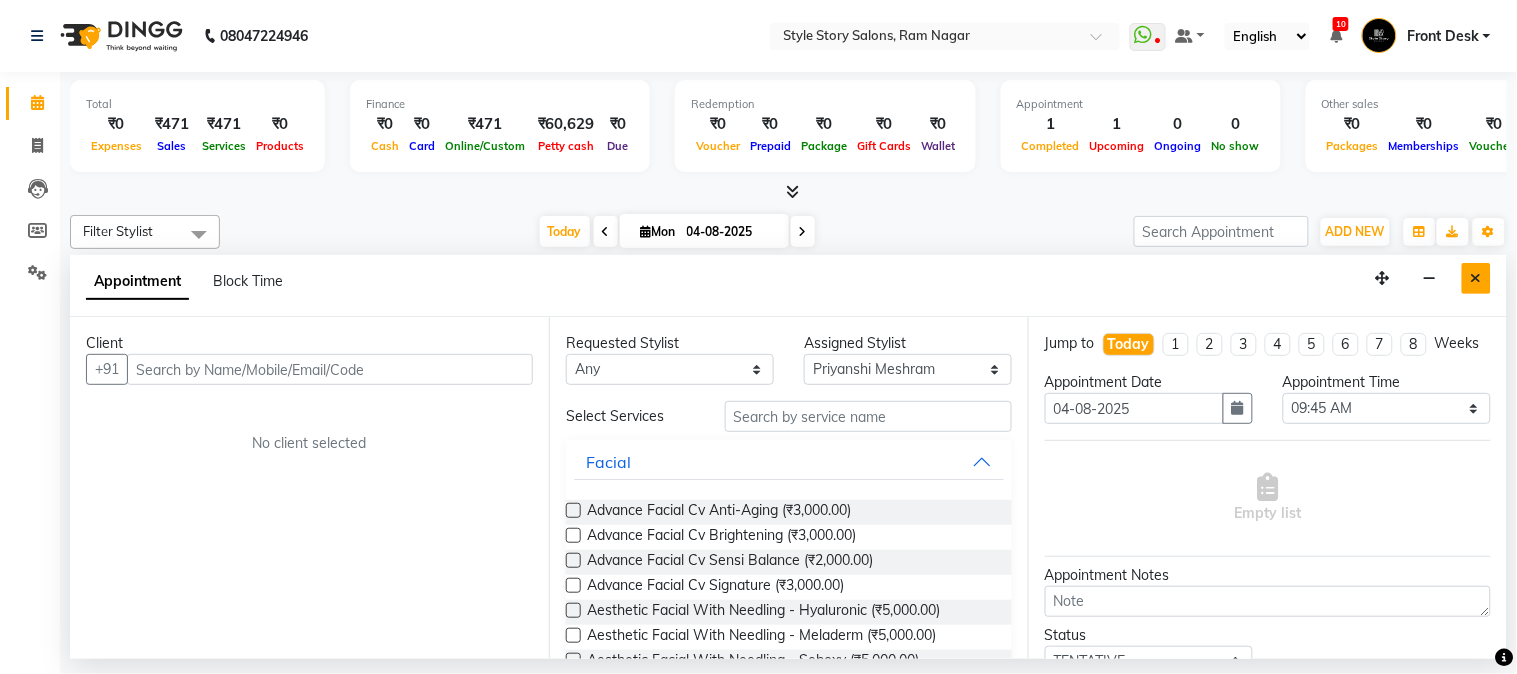 click at bounding box center [1476, 278] 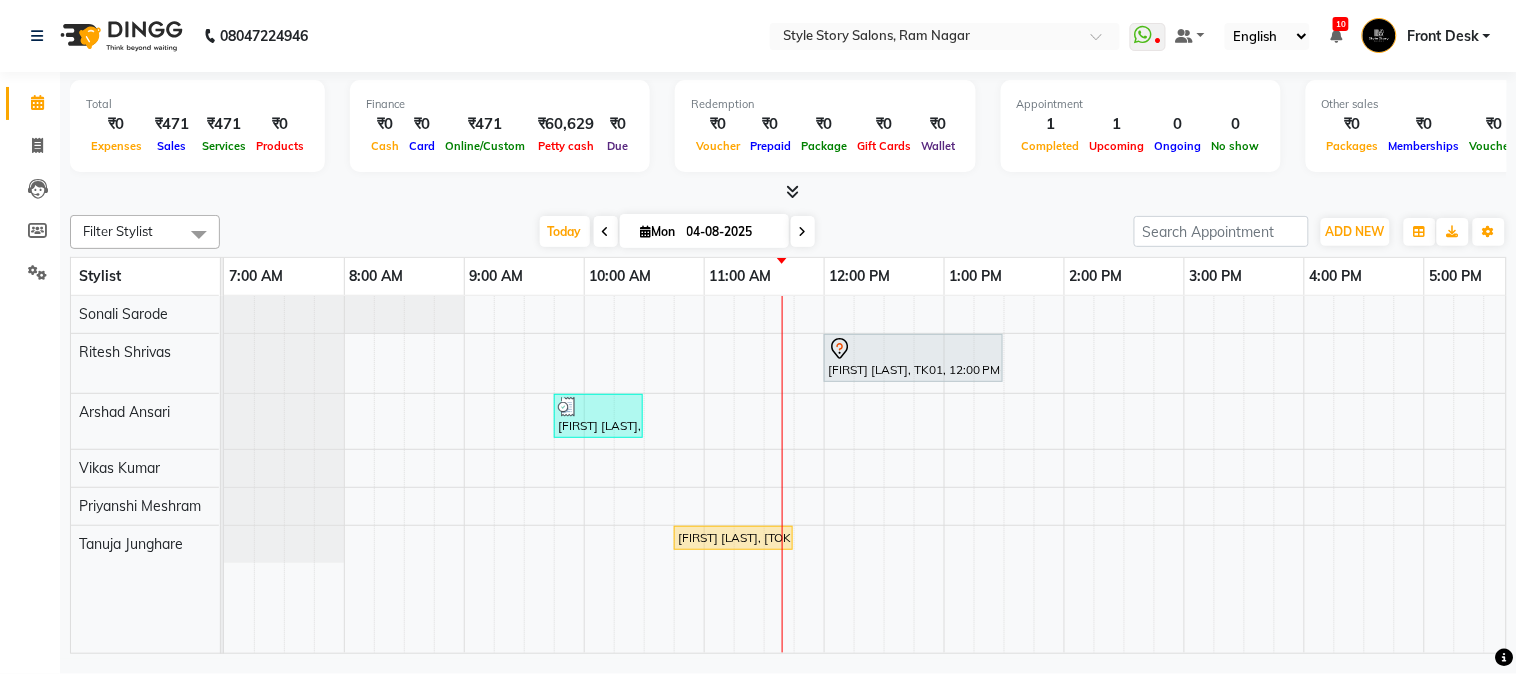 click on "[FIRST] [LAST], TK01, 12:00 PM-01:30 PM, Touchup Amoniea Free-Female     [FIRST] [LAST], TK02, 09:45 AM-10:30 AM, Hair Cut - Master - Male    [FIRST] [LAST], TK03, 10:45 AM-11:45 AM, Fruity Pedicure" at bounding box center (1184, 475) 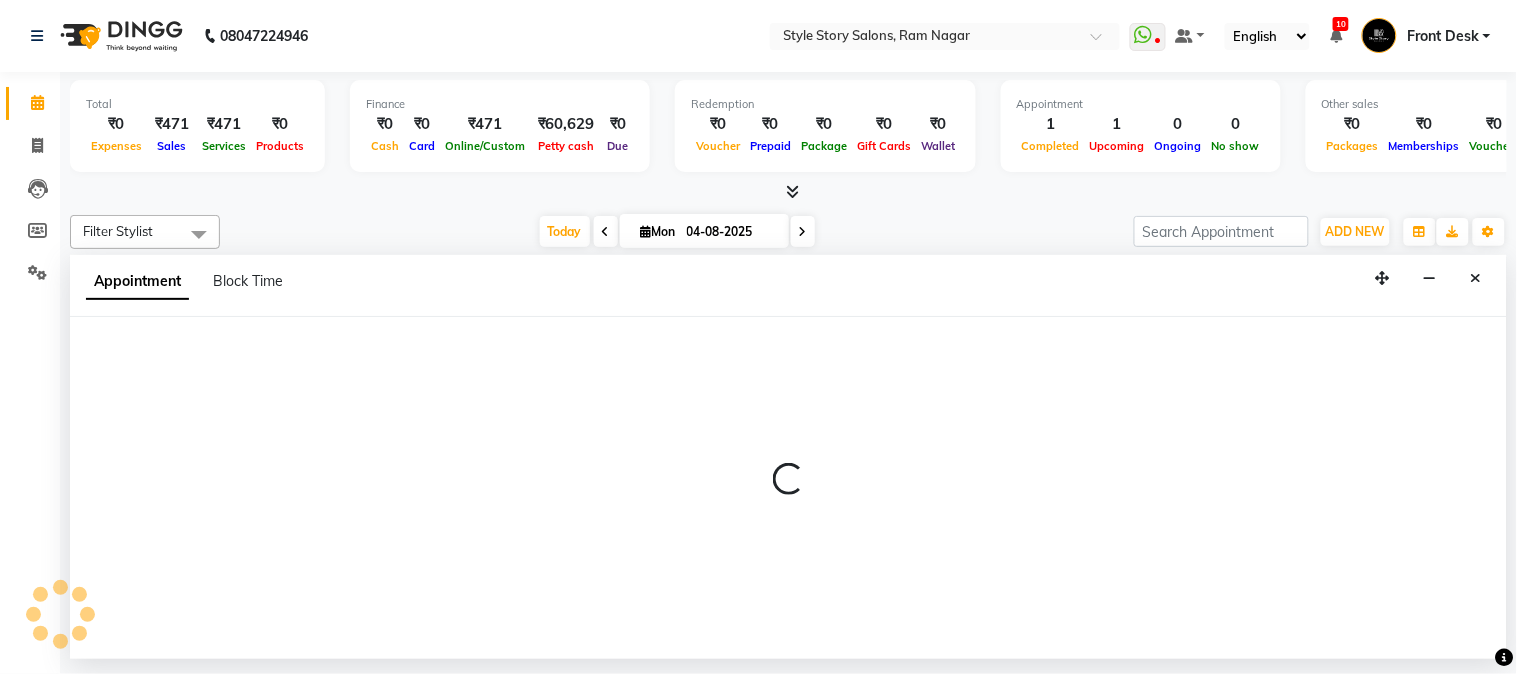 select on "62114" 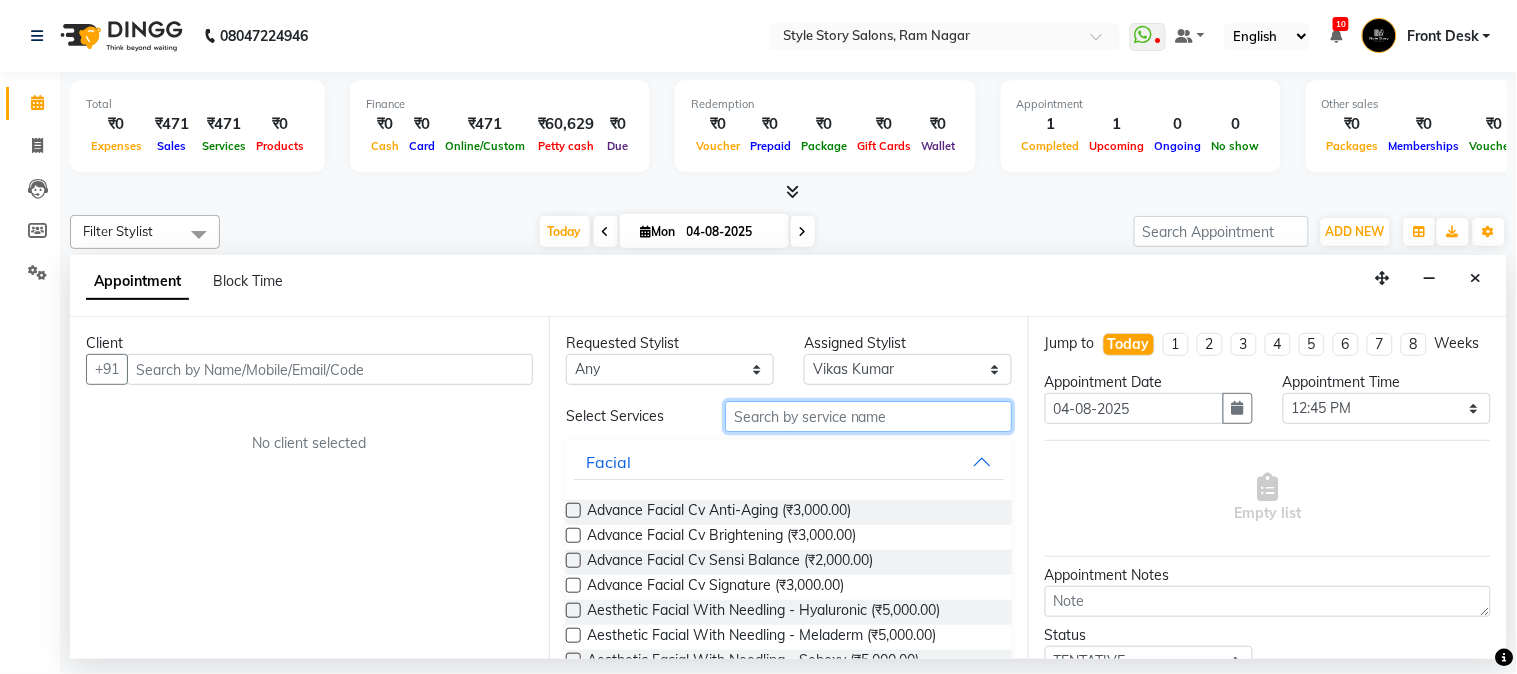 click at bounding box center (868, 416) 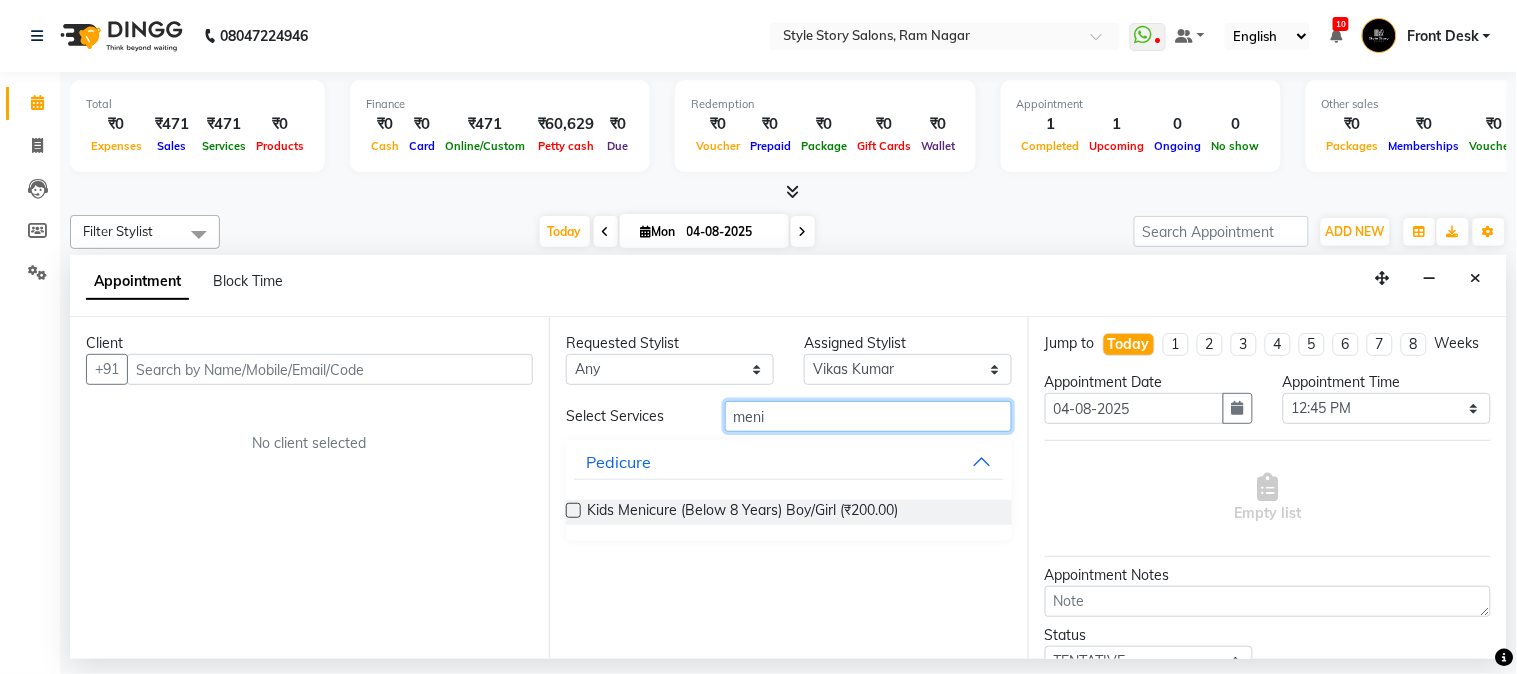 type on "meni" 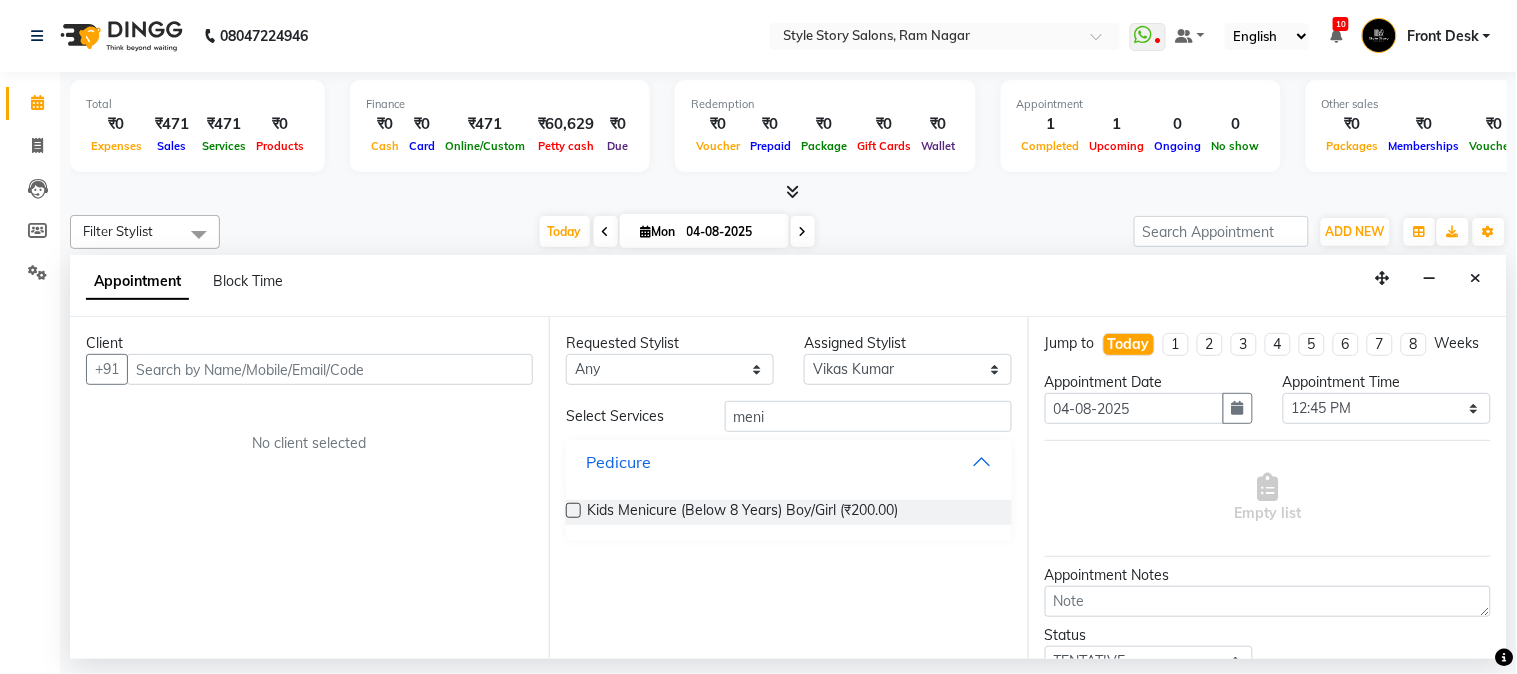 click on "Pedicure" at bounding box center [789, 462] 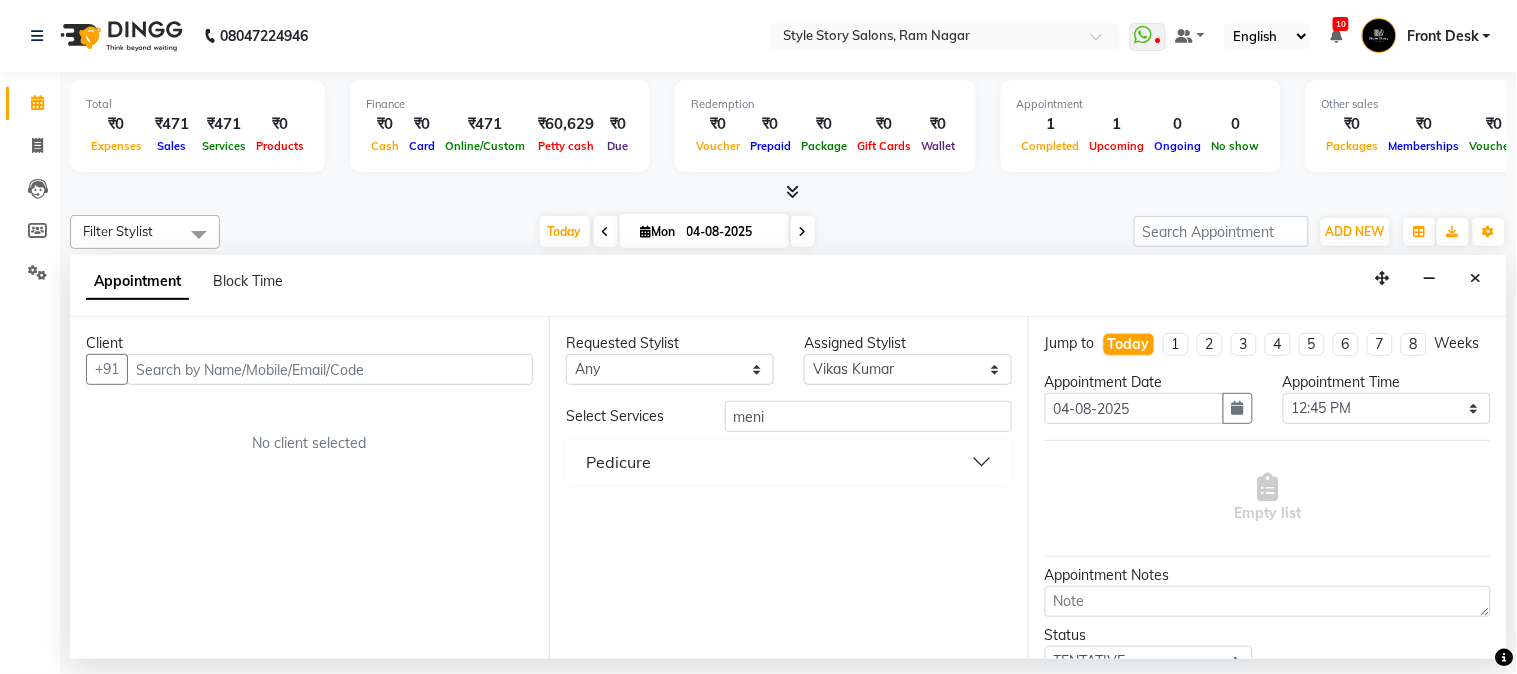 click on "Pedicure" at bounding box center [618, 462] 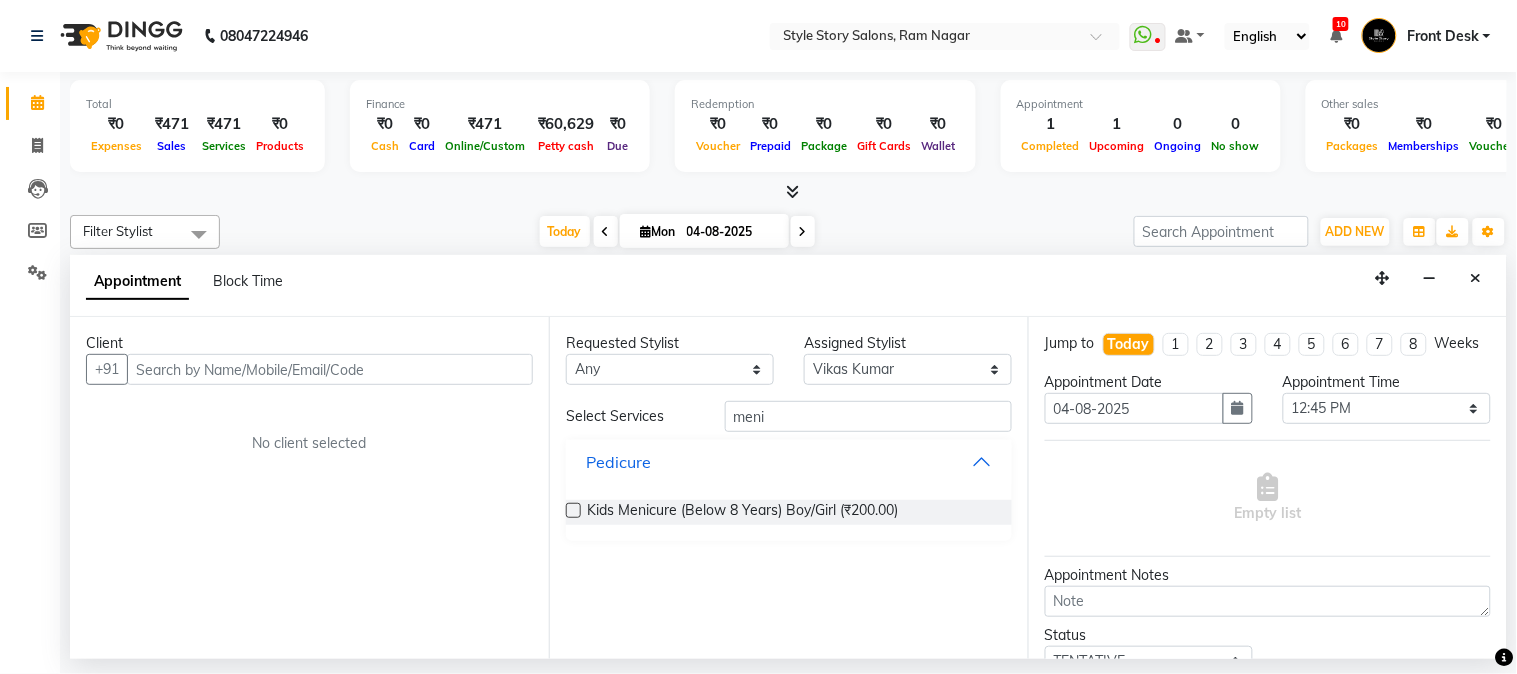 type 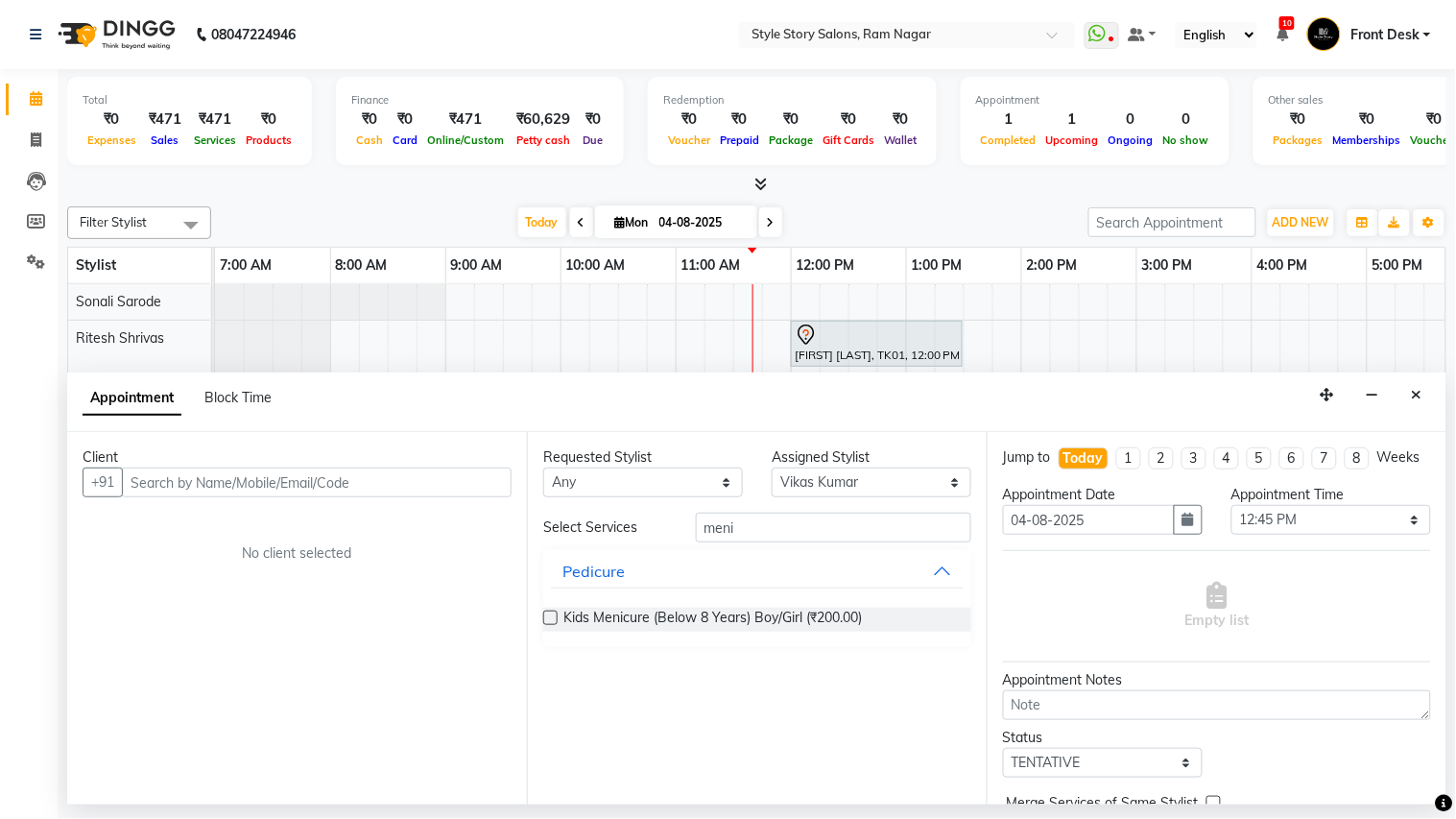 click on "Select Services meni    Pedicure Kids Menicure (Below 8 Years) Boy/Girl (₹200.00)" at bounding box center [757, 580] 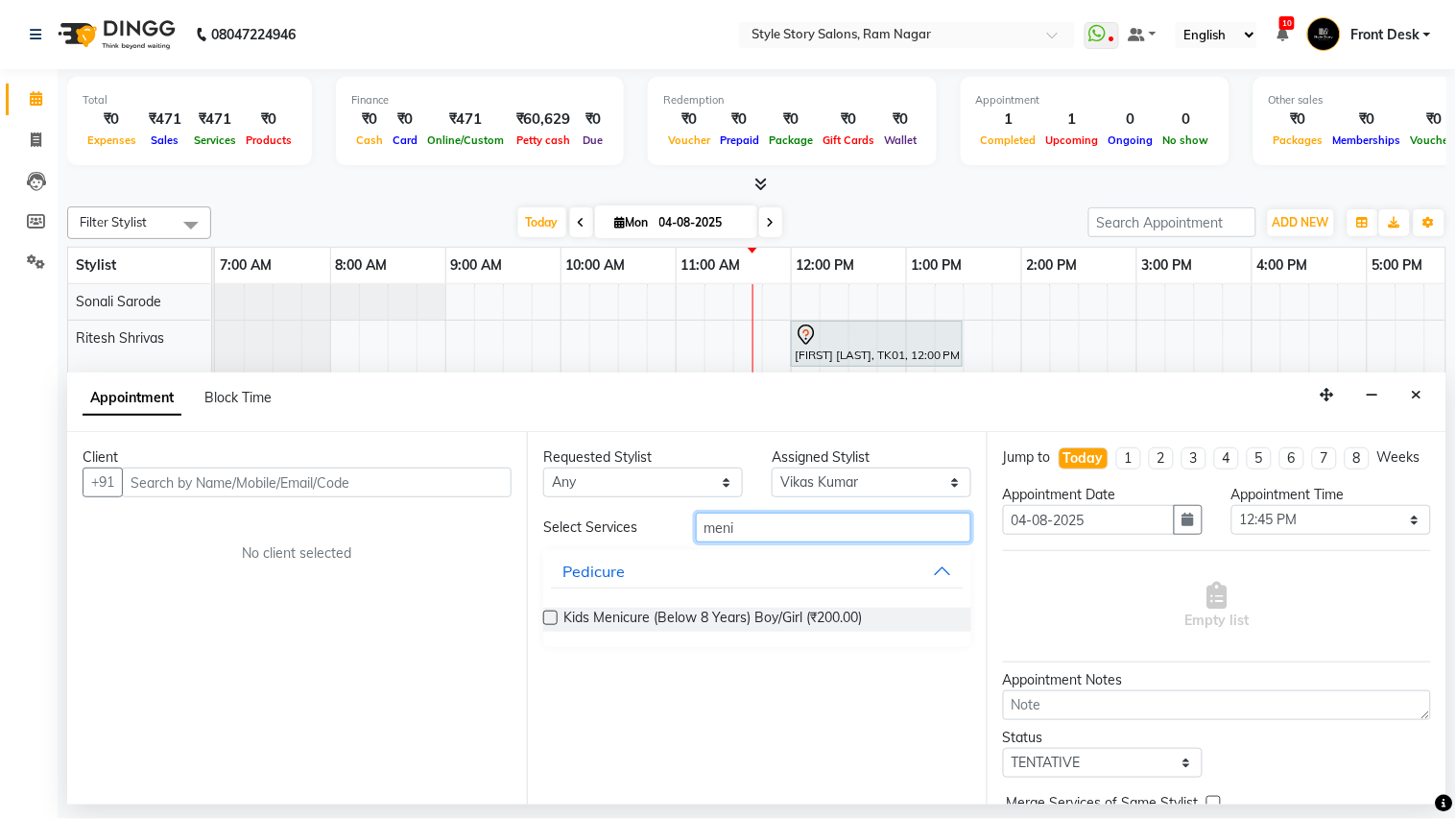 click on "meni" at bounding box center [833, 527] 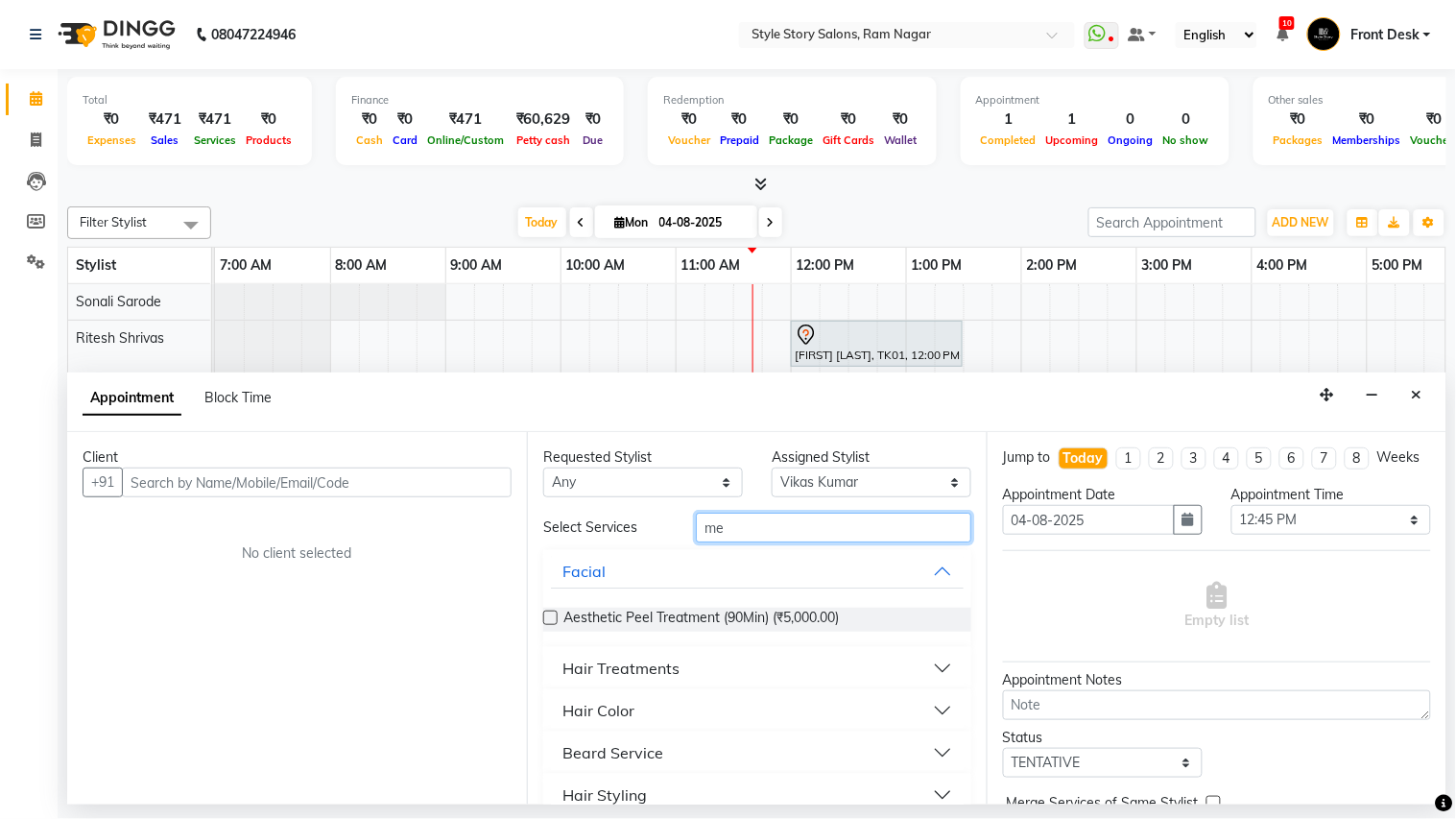 type on "m" 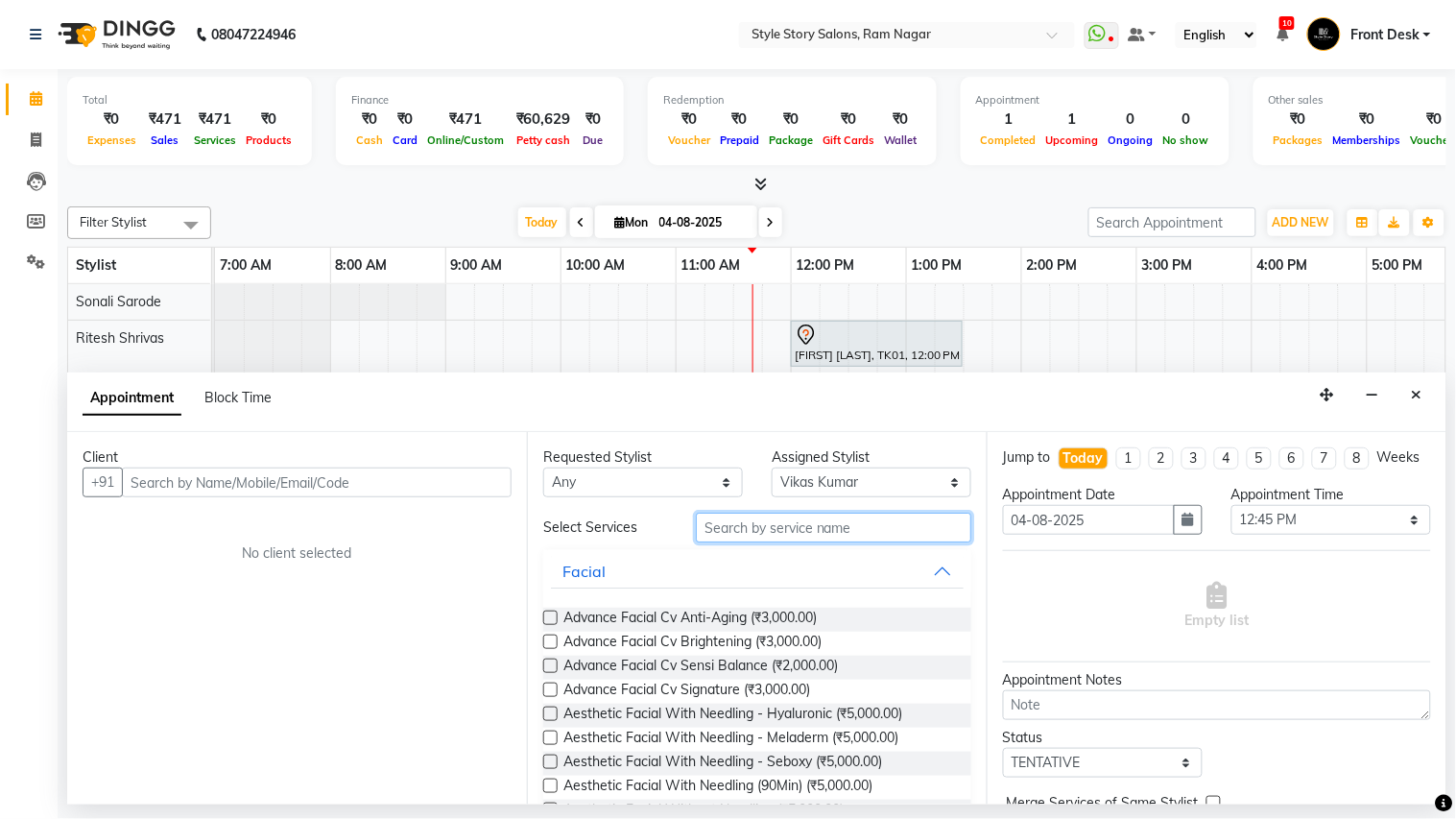 type on "o" 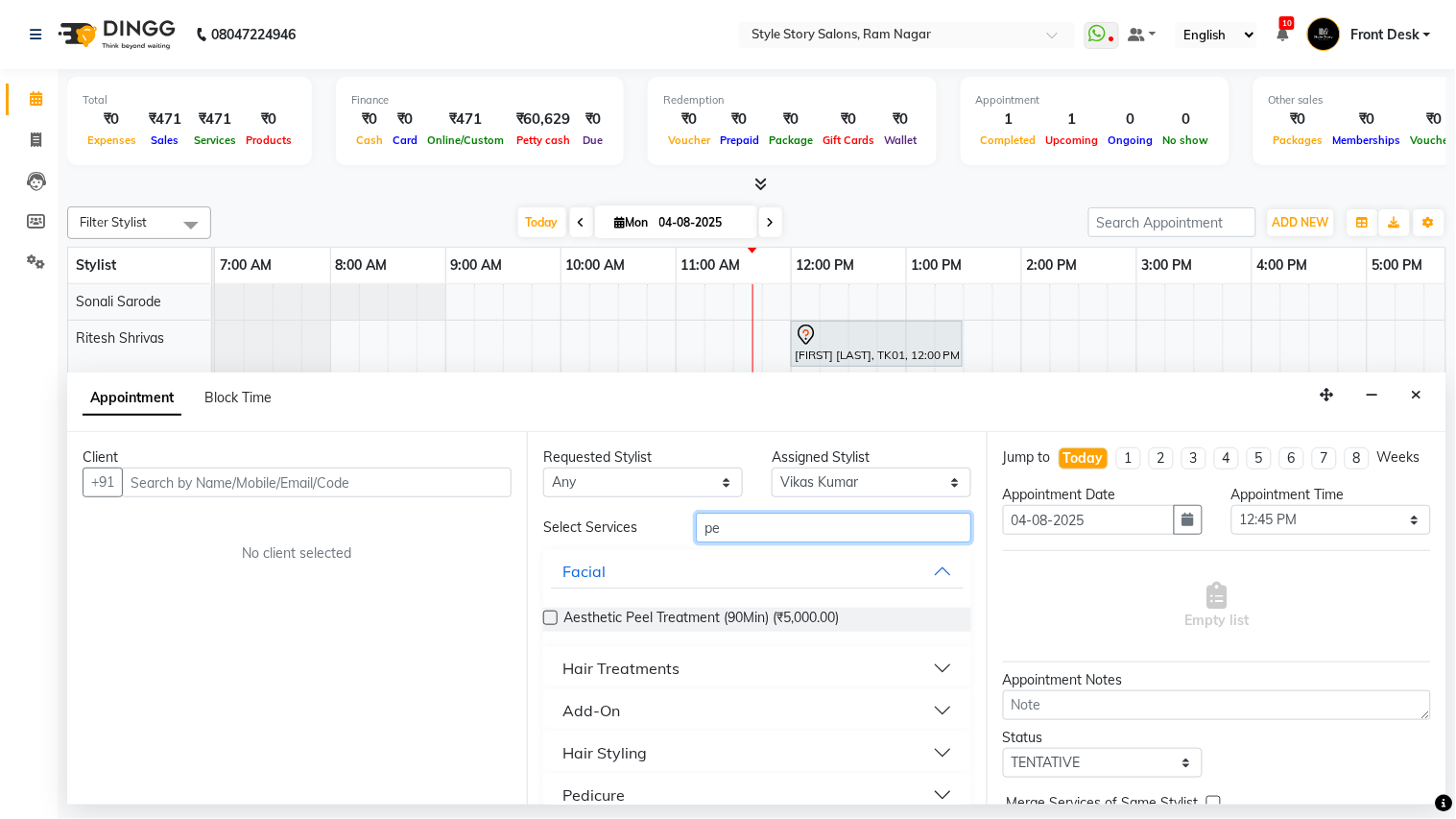 type on "p" 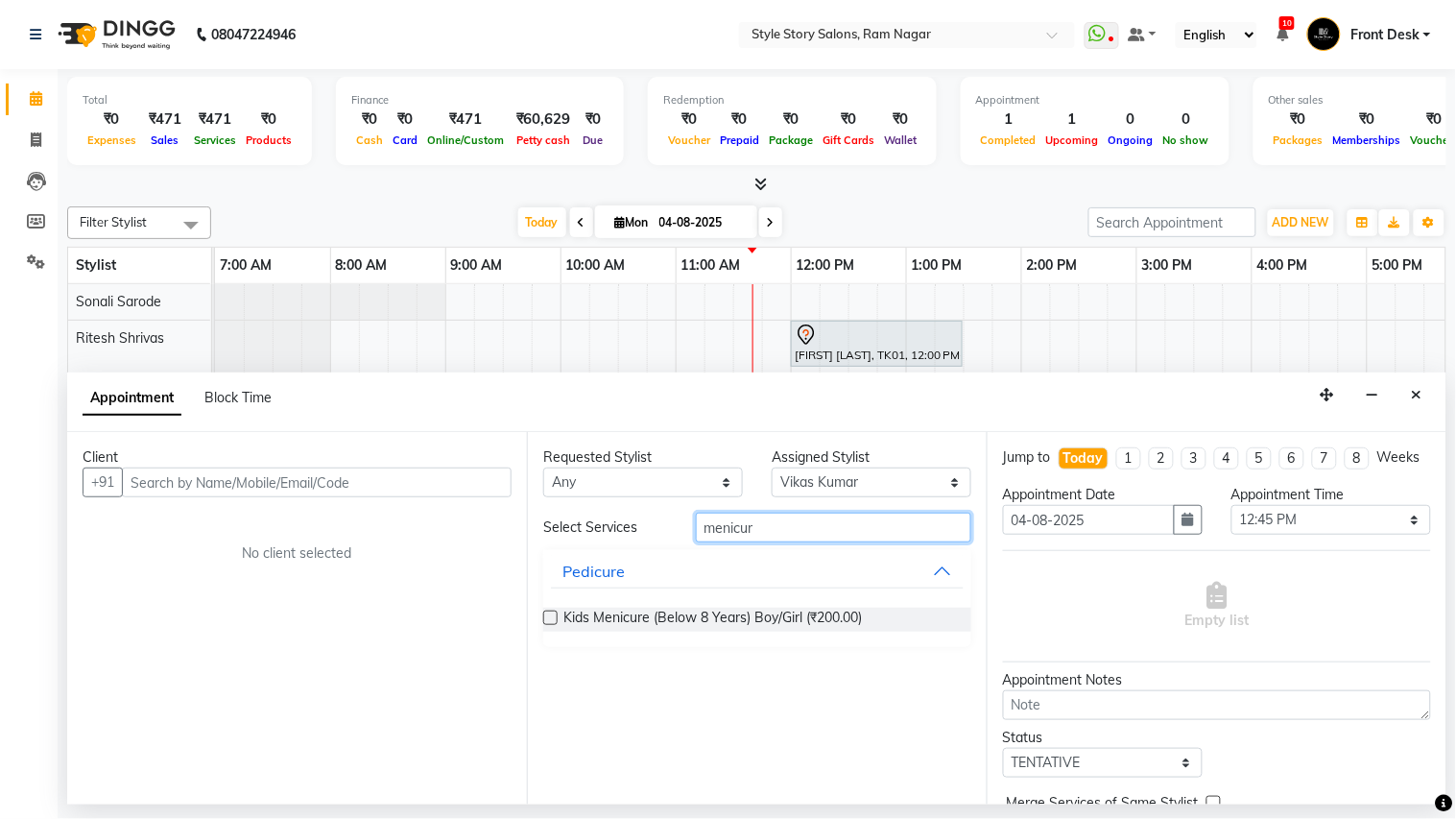 type on "menicure" 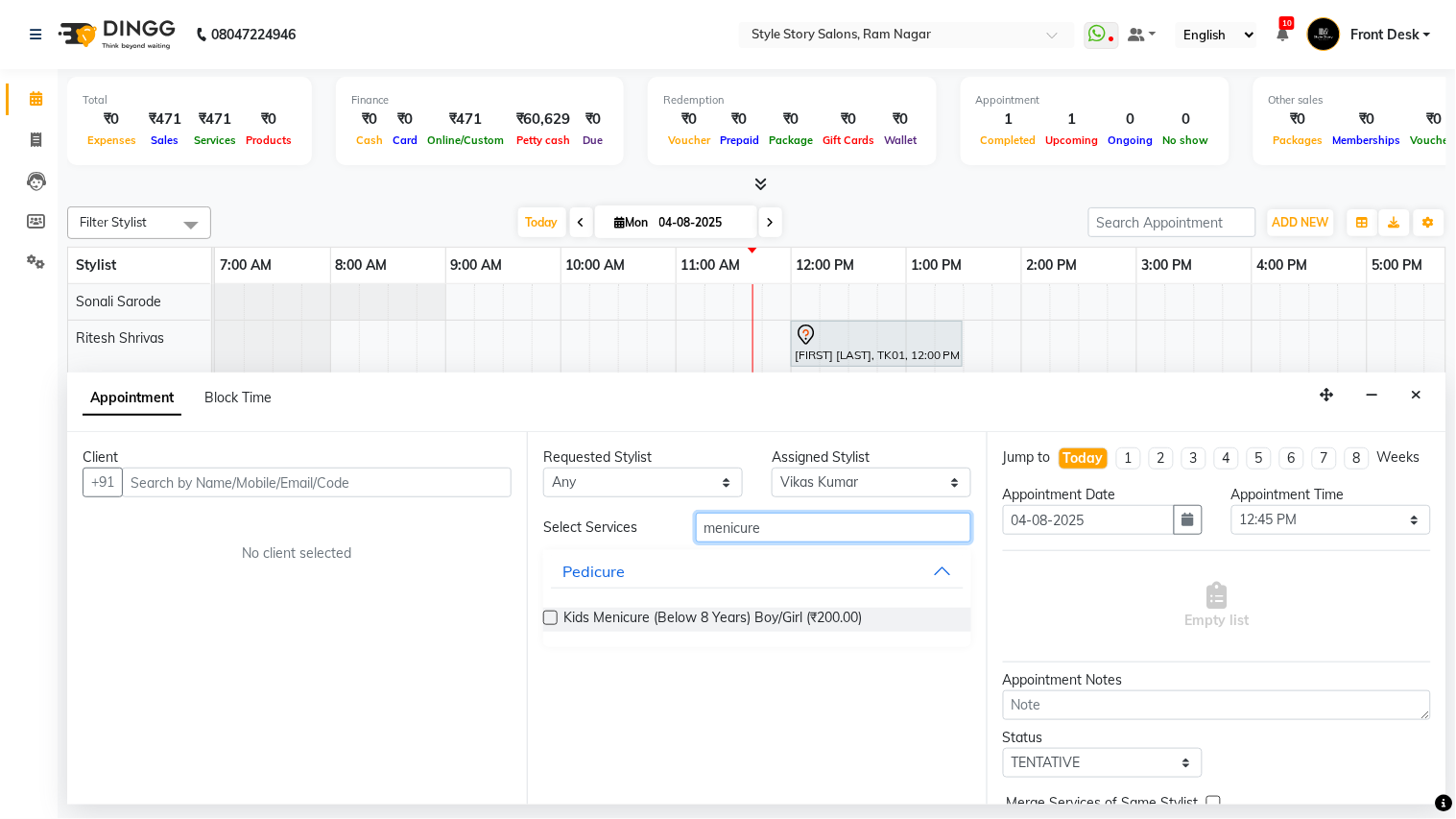 click on "menicure" at bounding box center (833, 527) 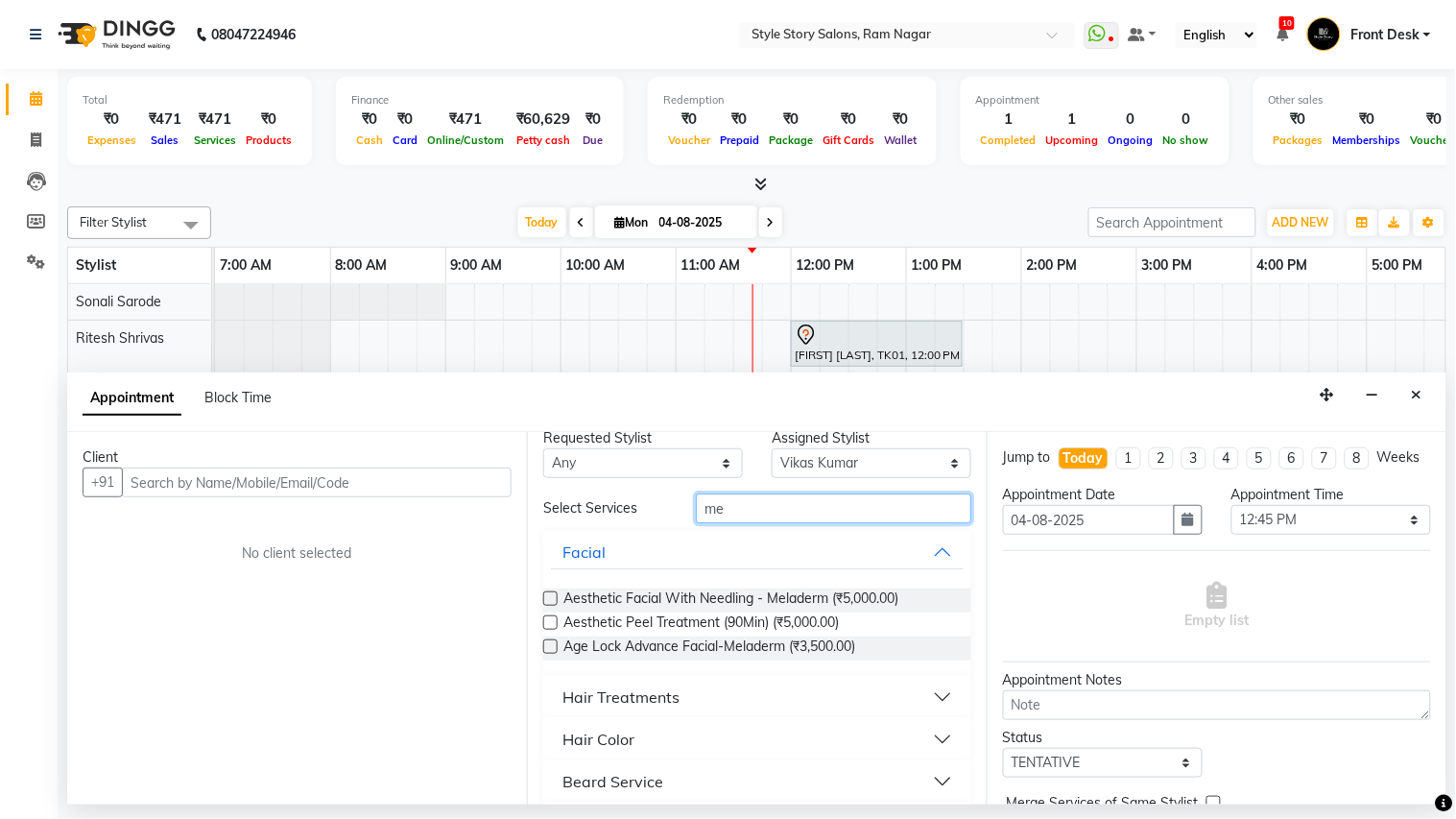 scroll, scrollTop: 0, scrollLeft: 0, axis: both 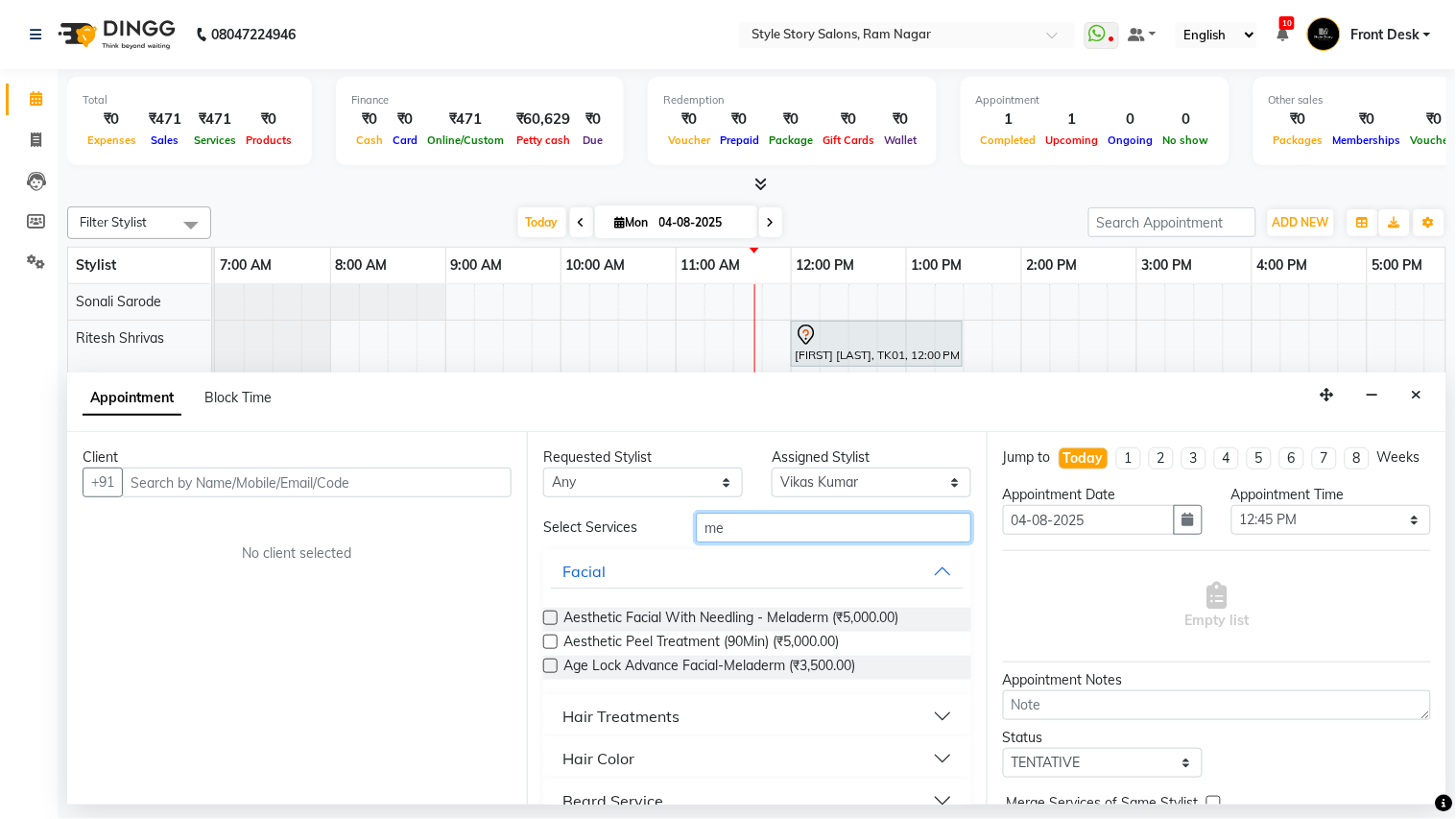 type on "m" 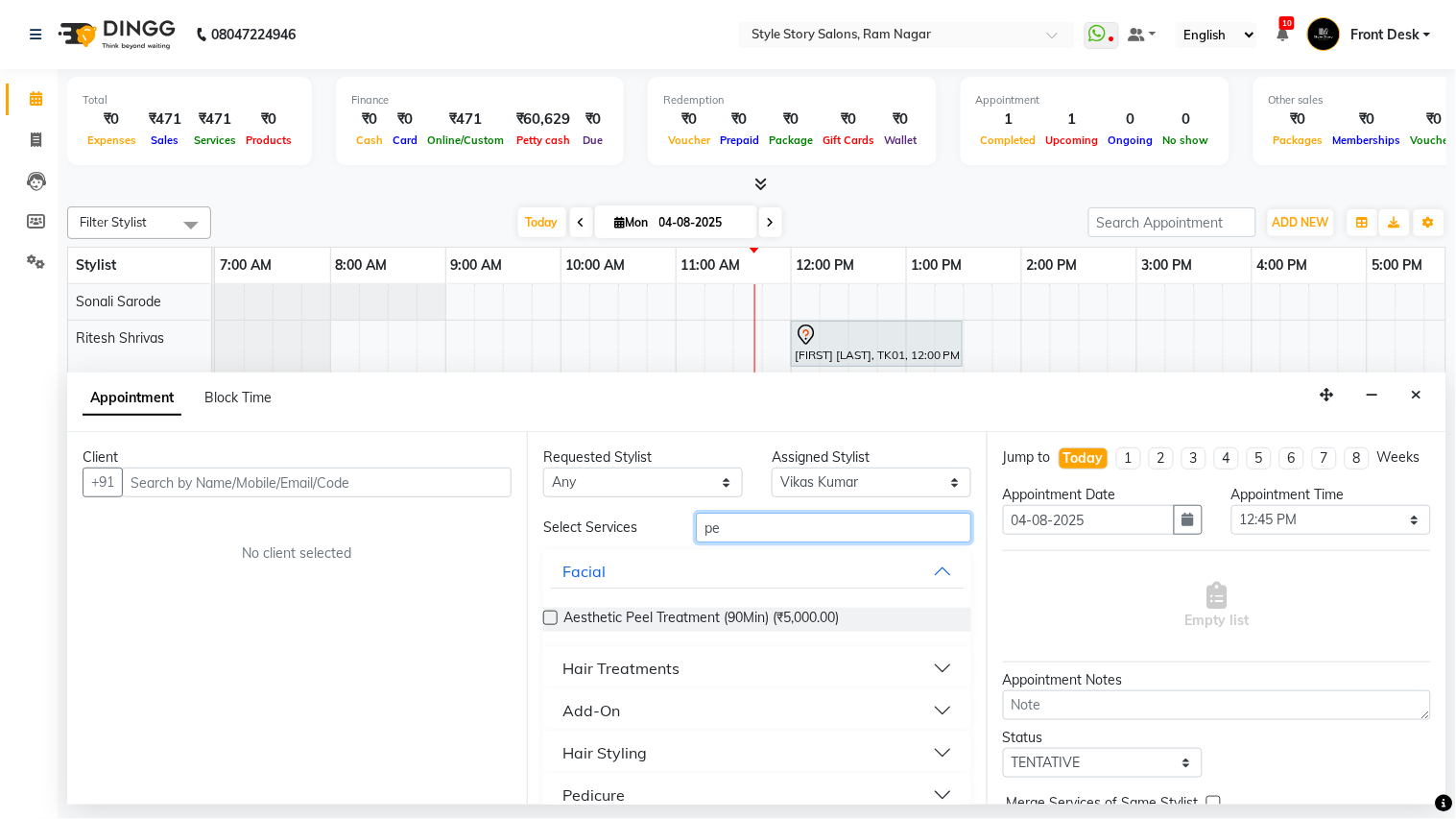 type on "p" 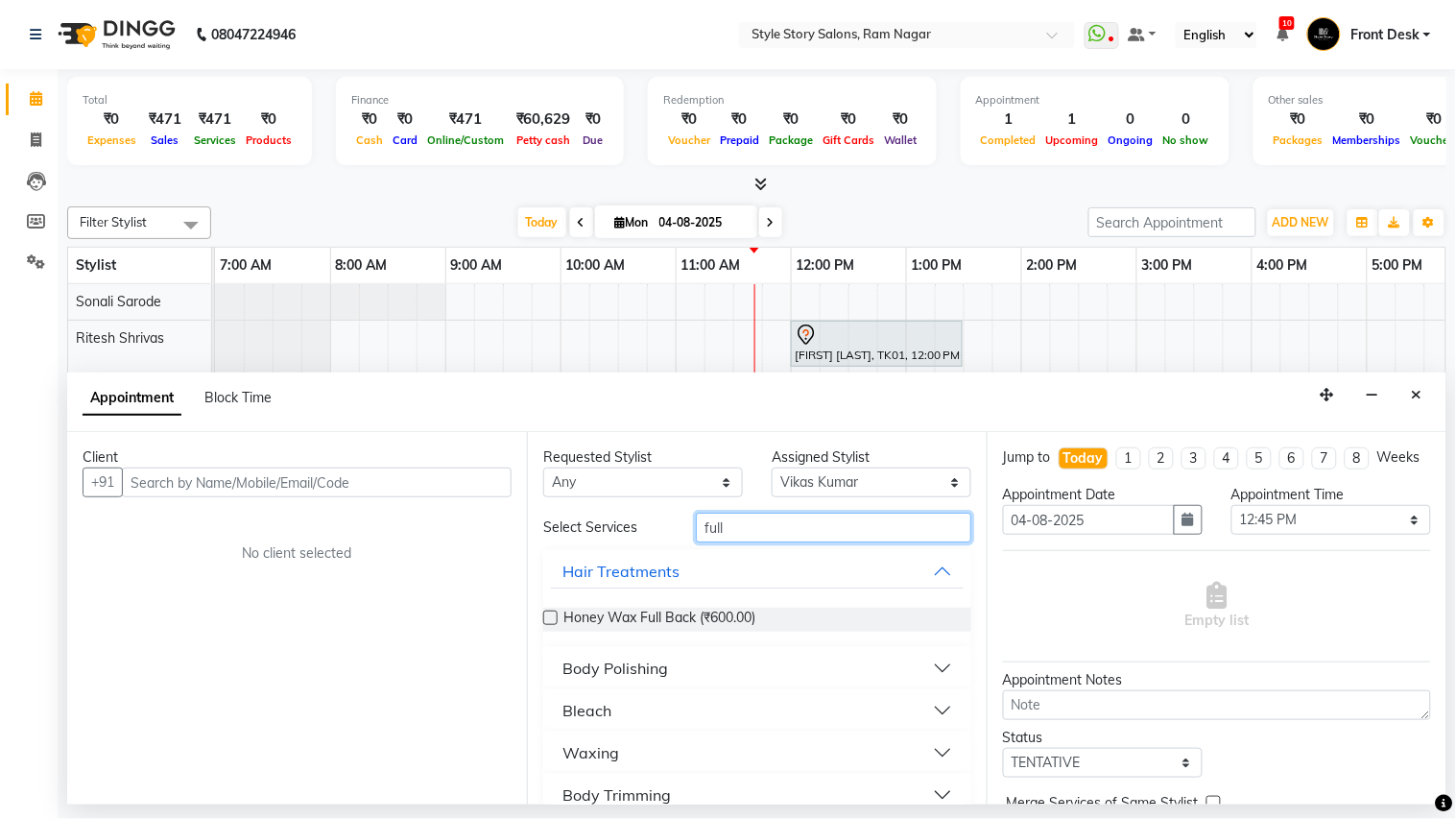type on "full" 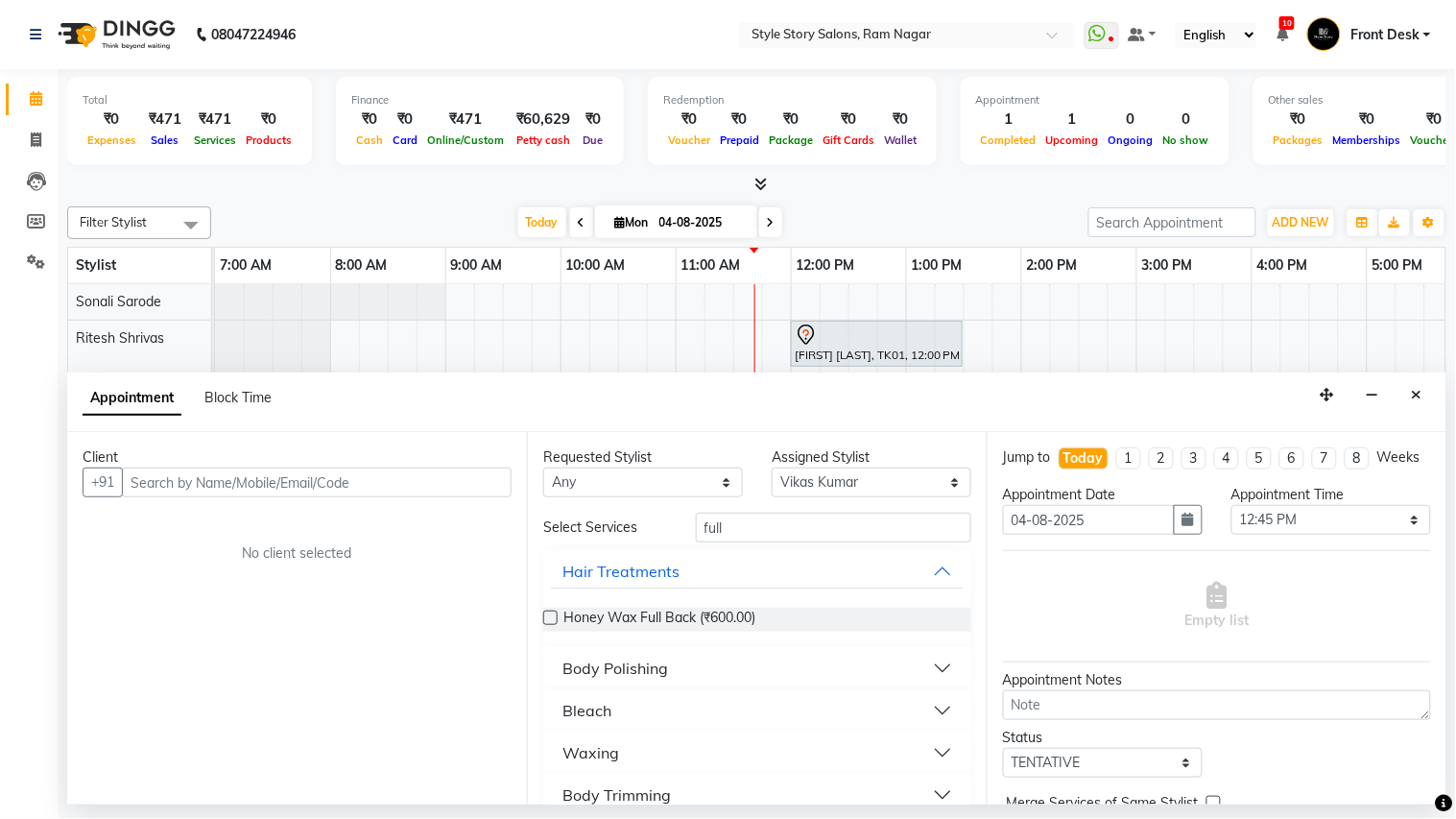 click on "Body Polishing" at bounding box center (757, 668) 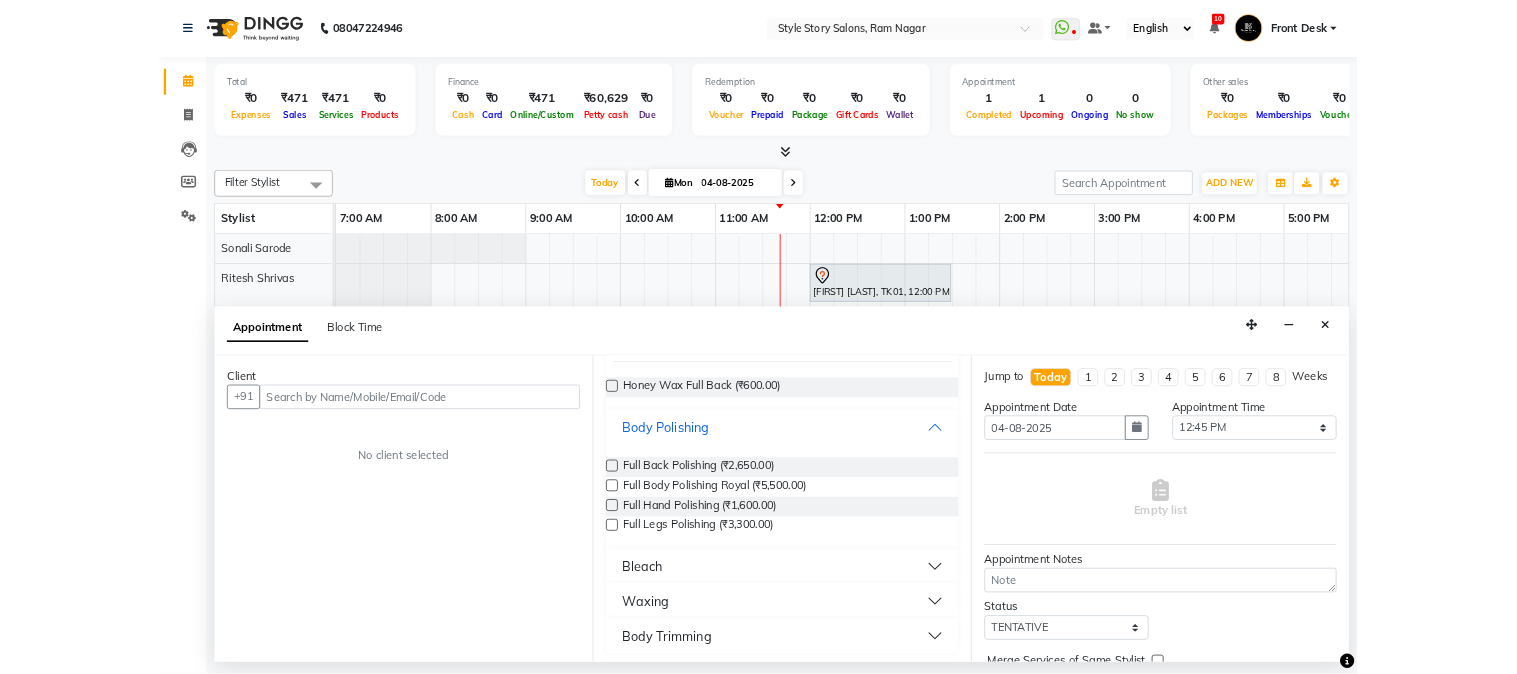 scroll, scrollTop: 160, scrollLeft: 0, axis: vertical 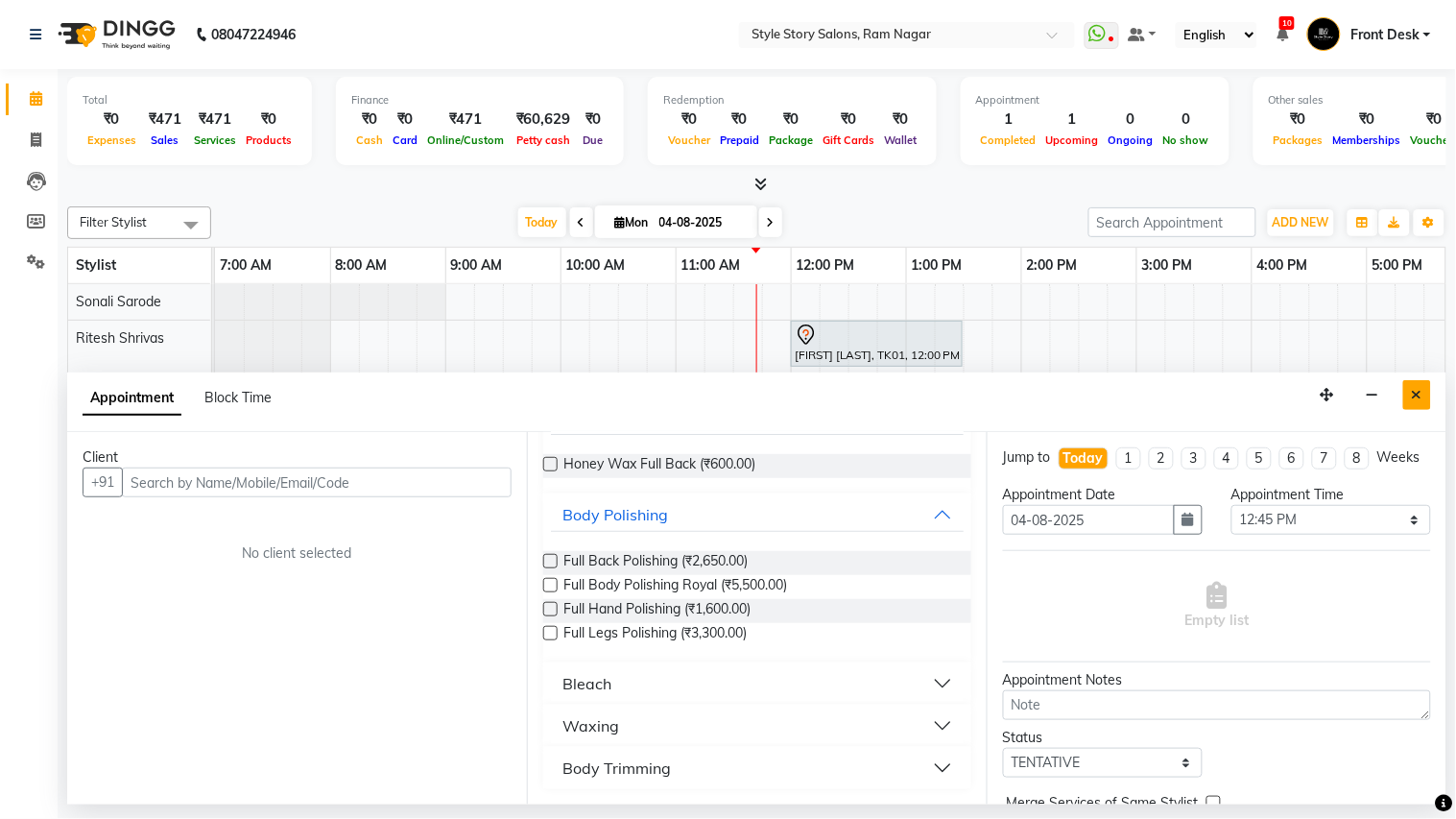 click at bounding box center [1417, 395] 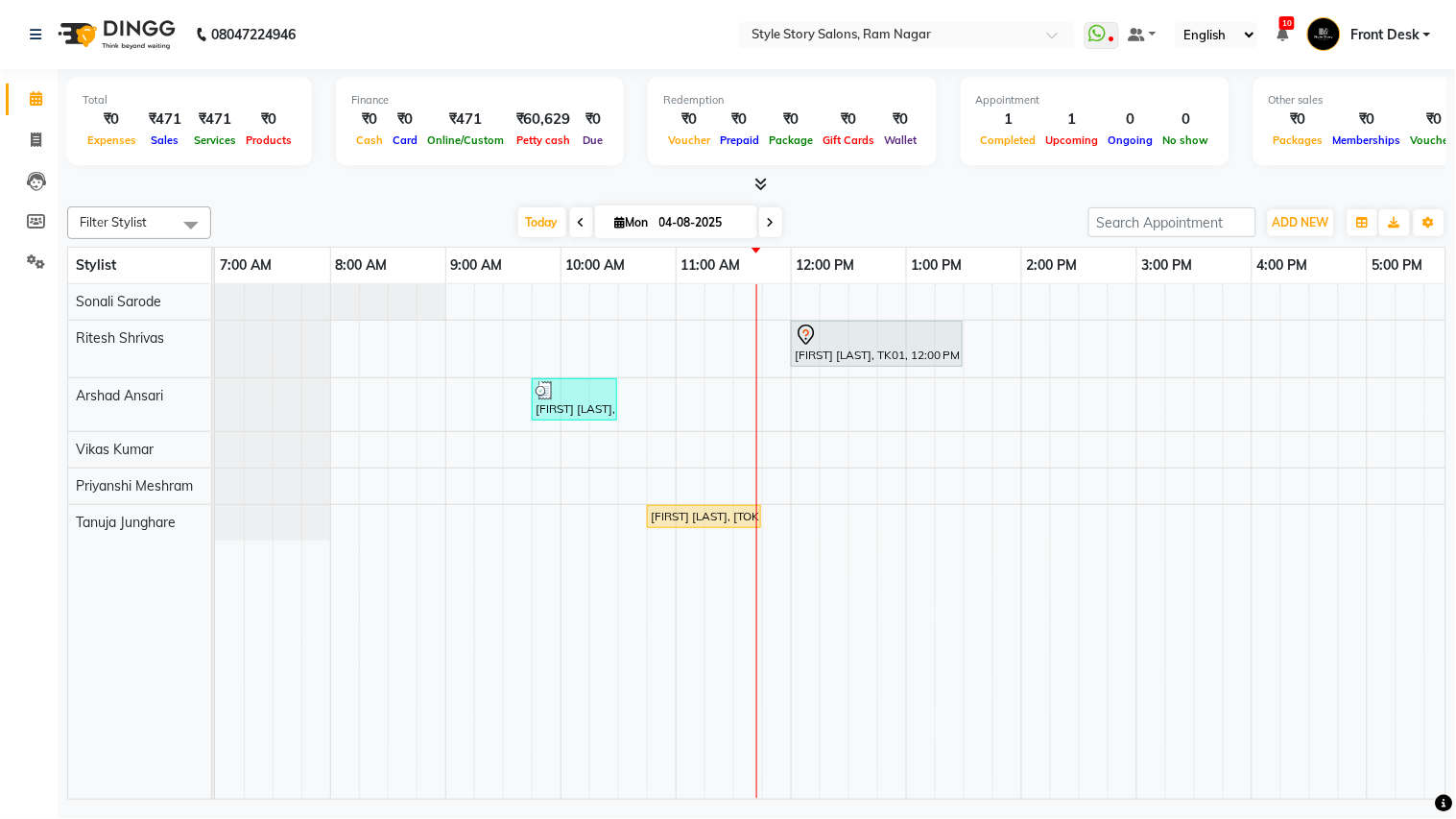 click on "A new version of Dingg (v3.16.0) is available  Click on ‘Update’ or refersh browser to get the latest version.  Update 08047224946 Select Location × Style Story Salons, Ram Nagar  WhatsApp Status  ✕ Status:  Disconnected Most Recent Message: 24-01-2025     06:49 PM Recent Service Activity: 24-01-2025     07:12 PM  08047224946 Whatsapp Settings Default Panel My Panel English ENGLISH Español العربية मराठी हिंदी ગુજરાતી தமிழ் 中文 10 Notifications nothing to show Front Desk Manage Profile Change Password Sign out  Version:3.15.11" 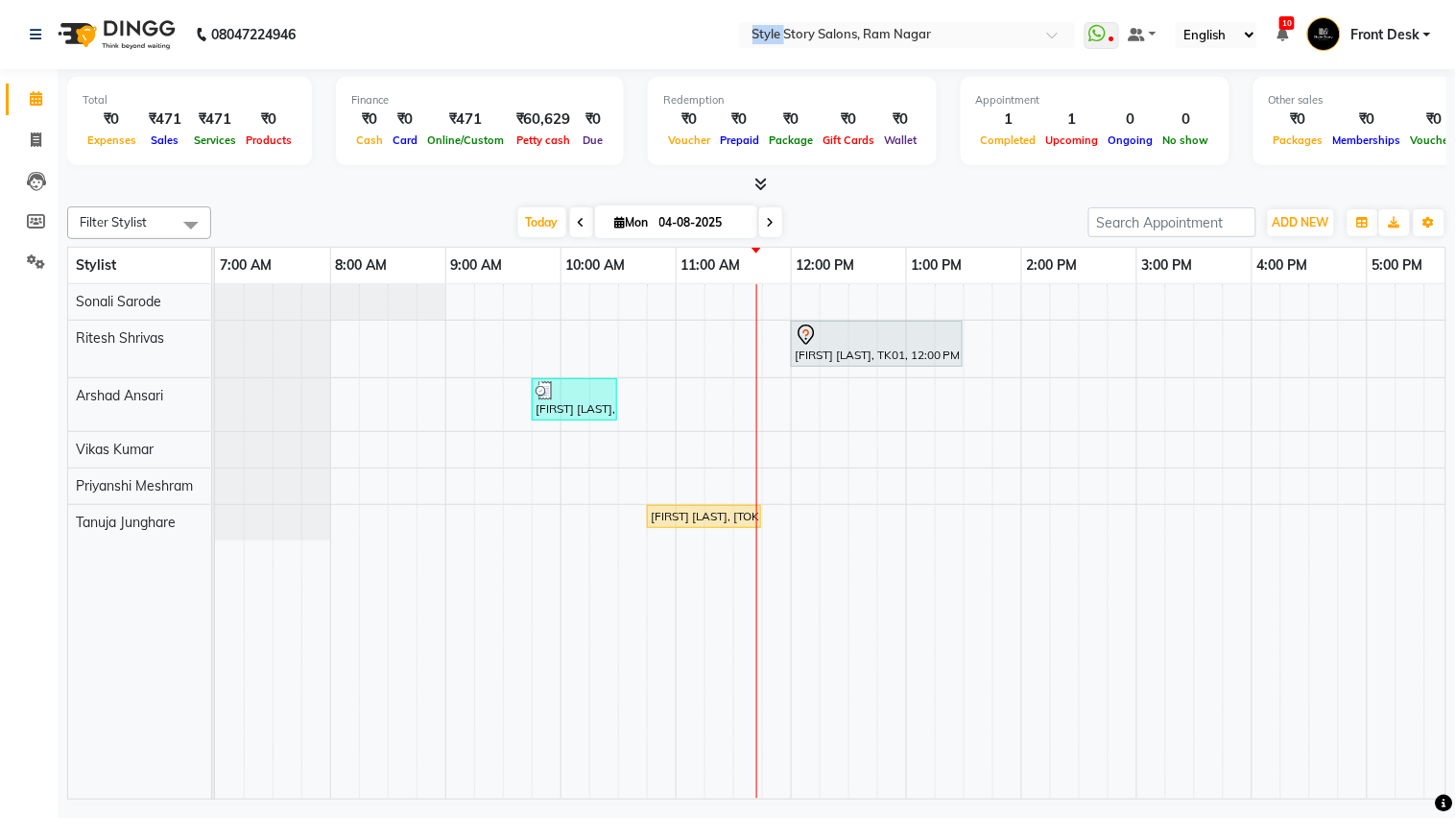 click on "A new version of Dingg (v3.16.0) is available  Click on ‘Update’ or refersh browser to get the latest version.  Update 08047224946 Select Location × Style Story Salons, Ram Nagar  WhatsApp Status  ✕ Status:  Disconnected Most Recent Message: 24-01-2025     06:49 PM Recent Service Activity: 24-01-2025     07:12 PM  08047224946 Whatsapp Settings Default Panel My Panel English ENGLISH Español العربية मराठी हिंदी ગુજરાતી தமிழ் 中文 10 Notifications nothing to show Front Desk Manage Profile Change Password Sign out  Version:3.15.11" 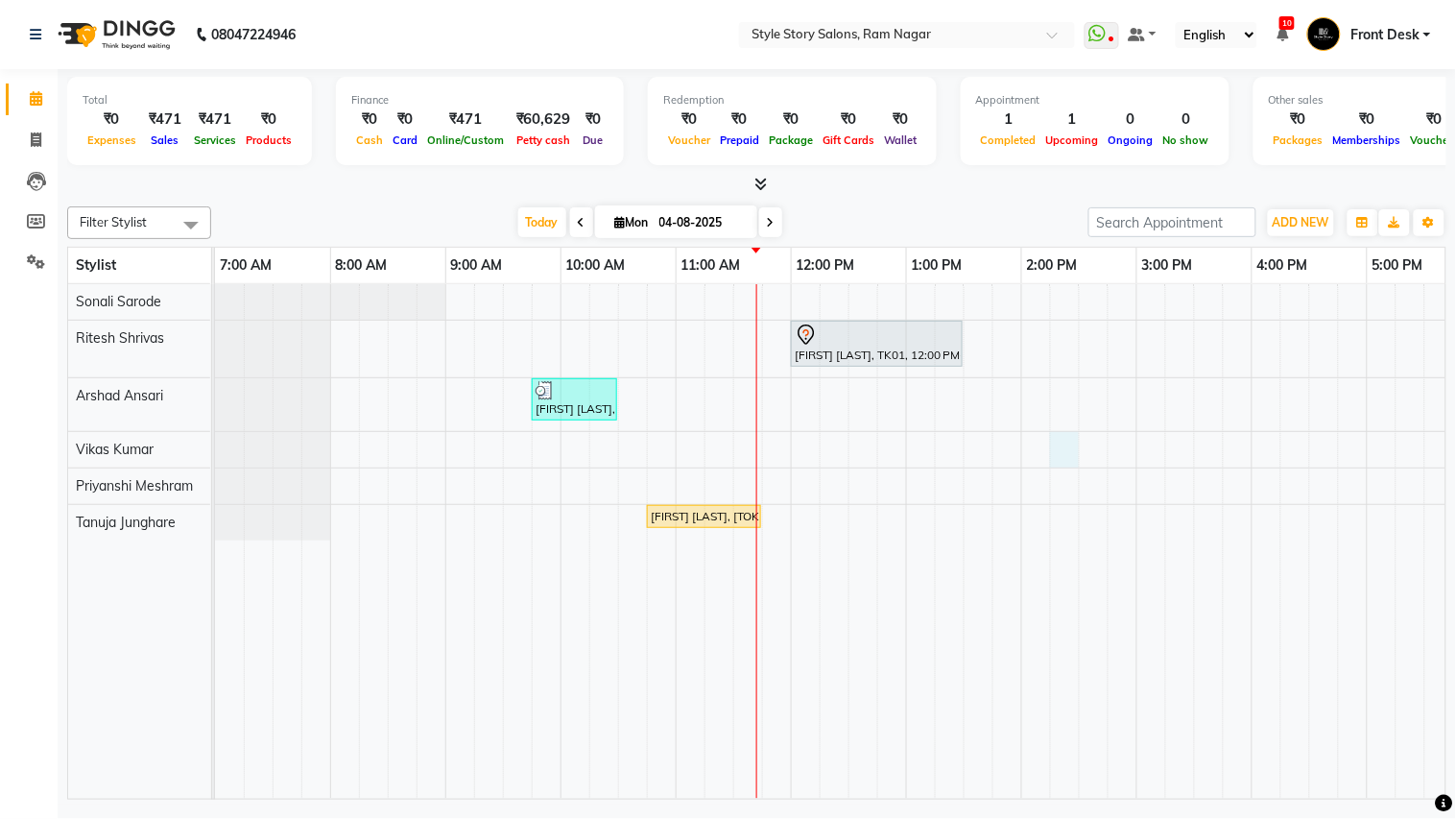 click on "[FIRST] [LAST], TK01, 12:00 PM-01:30 PM, Touchup Amoniea Free-Female     [FIRST] [LAST], TK02, 09:45 AM-10:30 AM, Hair Cut - Master - Male    [FIRST] [LAST], TK03, 10:45 AM-11:45 AM, Fruity Pedicure" at bounding box center (1136, 542) 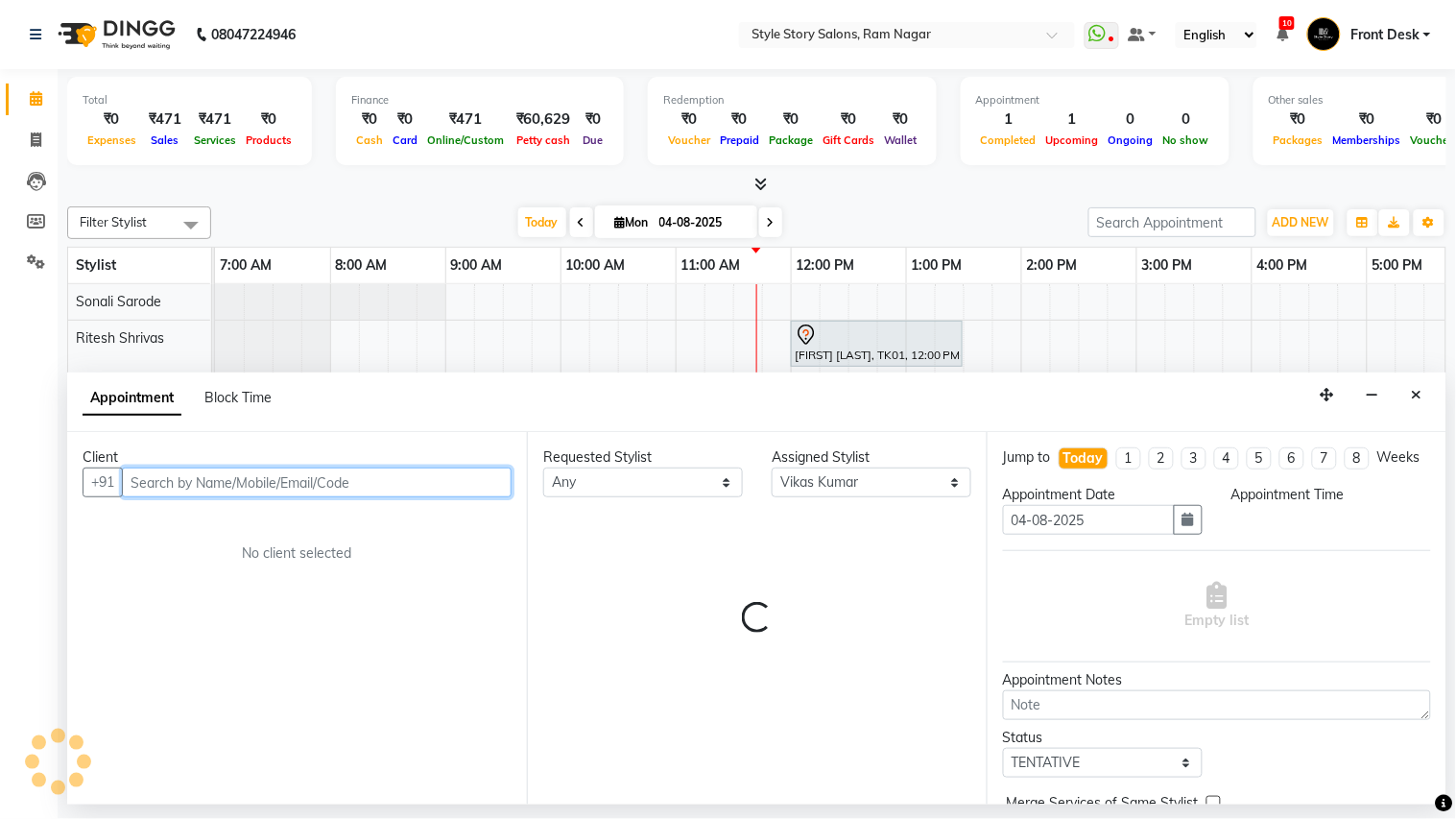 select on "855" 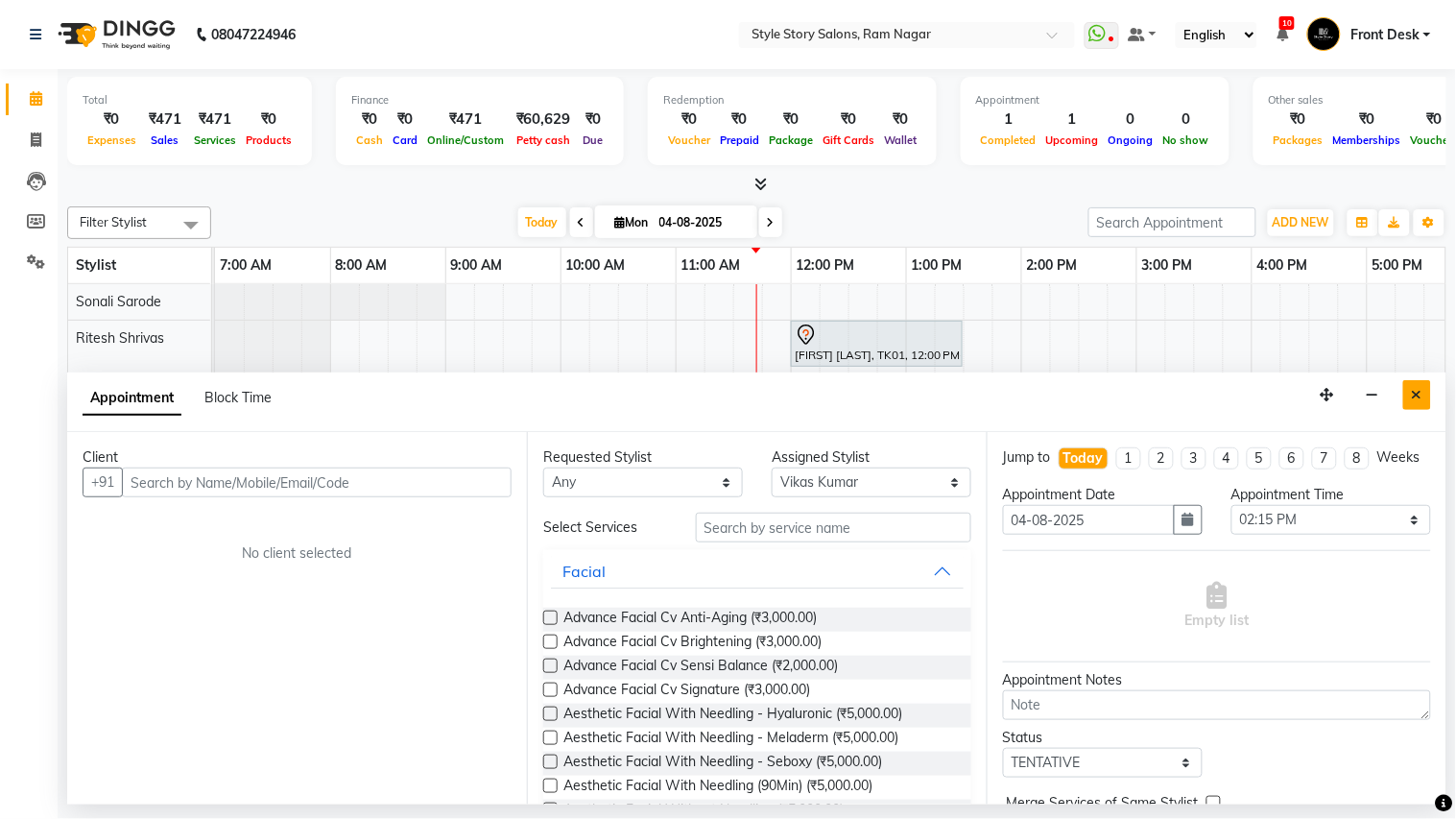 click at bounding box center (1417, 395) 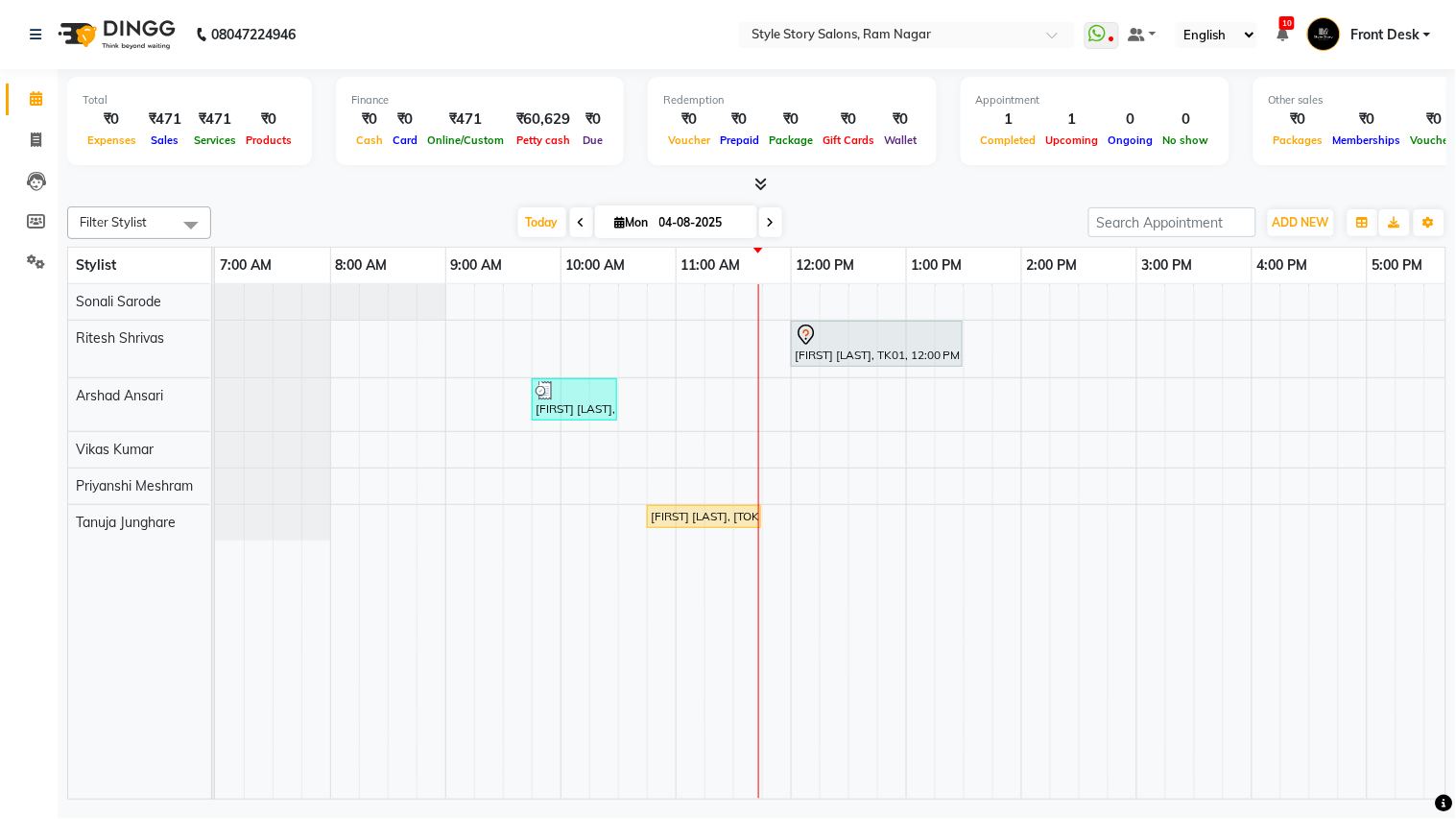 click at bounding box center (1410, 542) 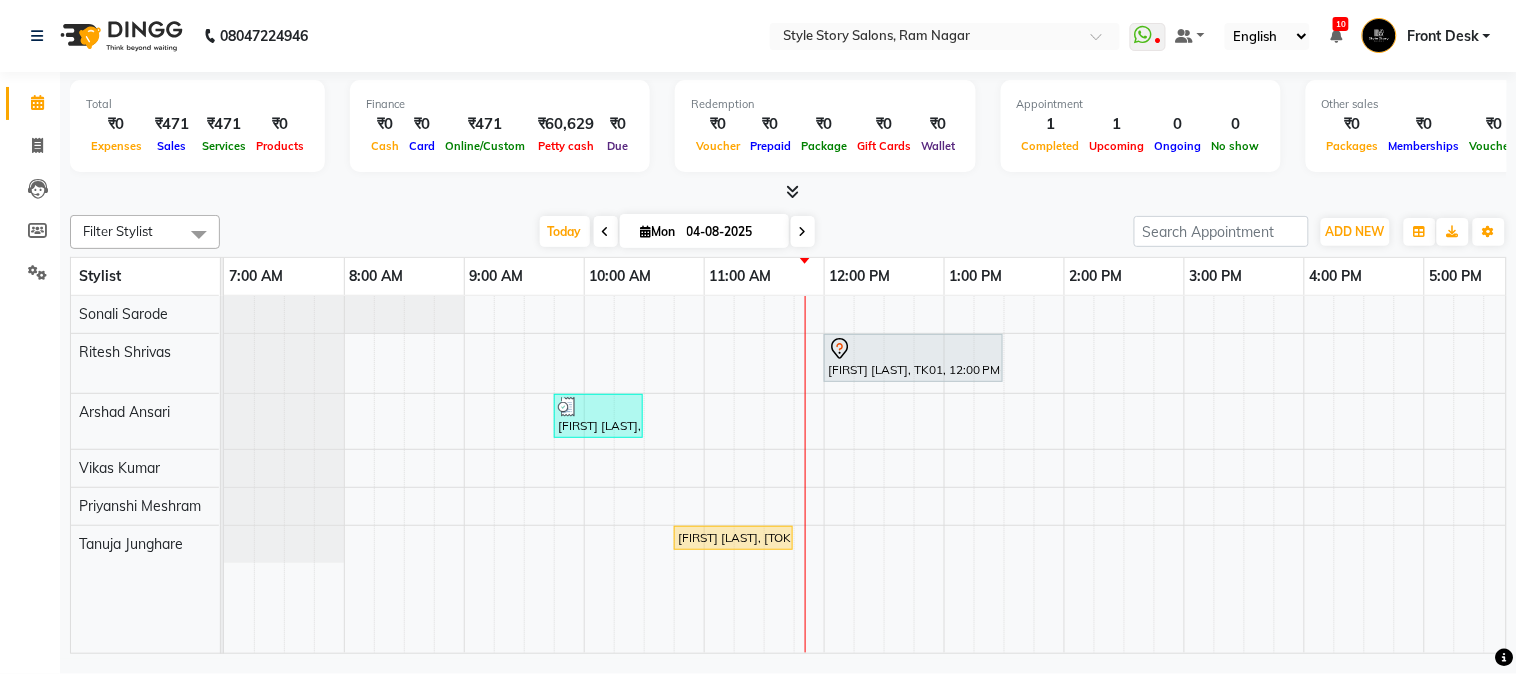 click on "[FIRST] [LAST], TK01, 12:00 PM-01:30 PM, Touchup Amoniea Free-Female     [FIRST] [LAST], TK02, 09:45 AM-10:30 AM, Hair Cut - Master - Male    [FIRST] [LAST], TK03, 10:45 AM-11:45 AM, Fruity Pedicure" at bounding box center (1184, 475) 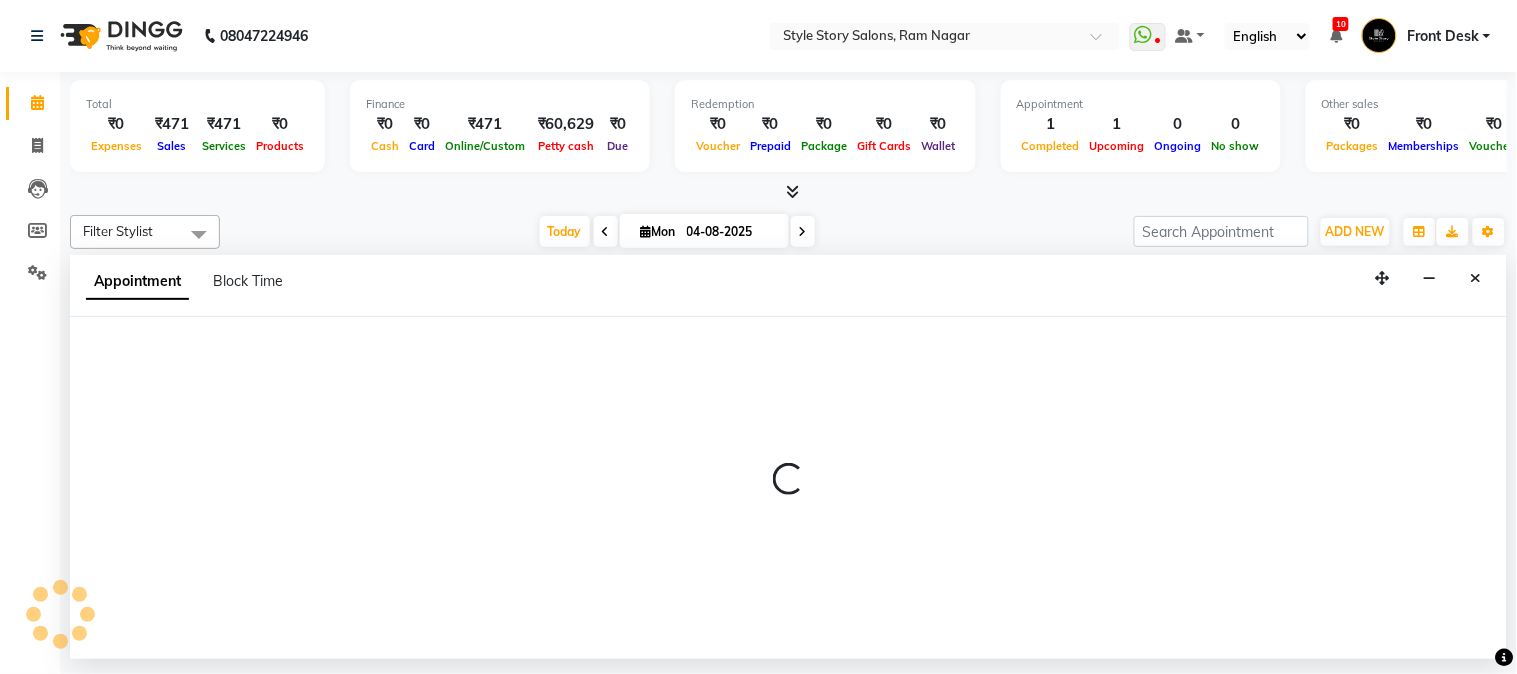select on "62114" 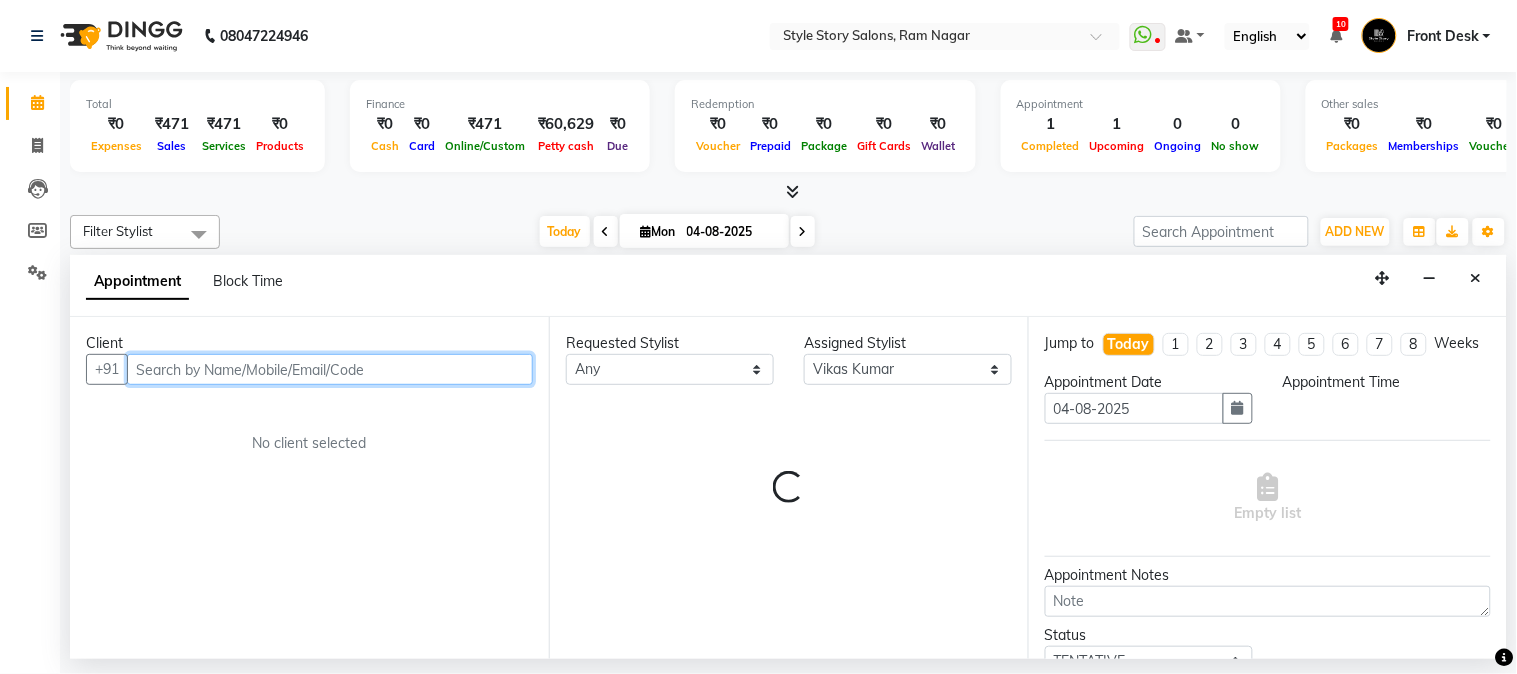select on "750" 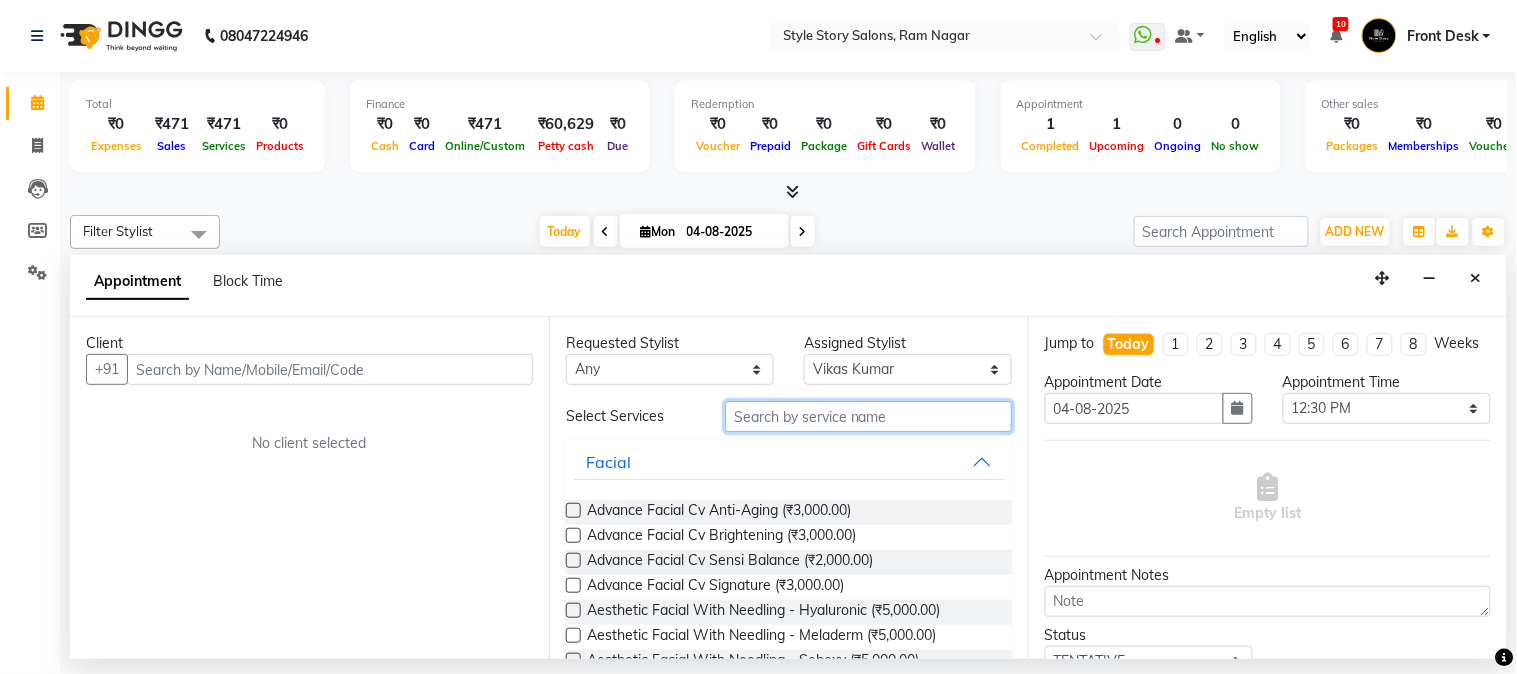click at bounding box center [868, 416] 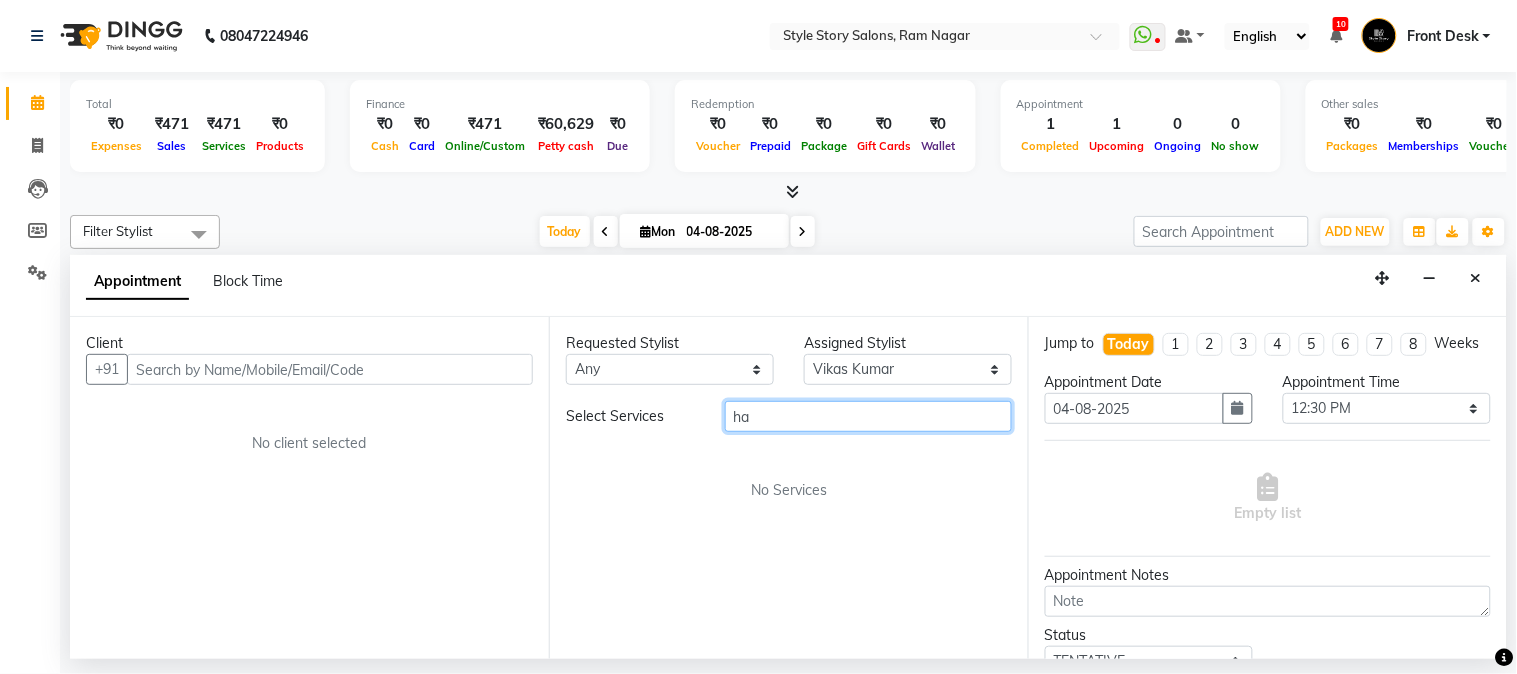 type on "h" 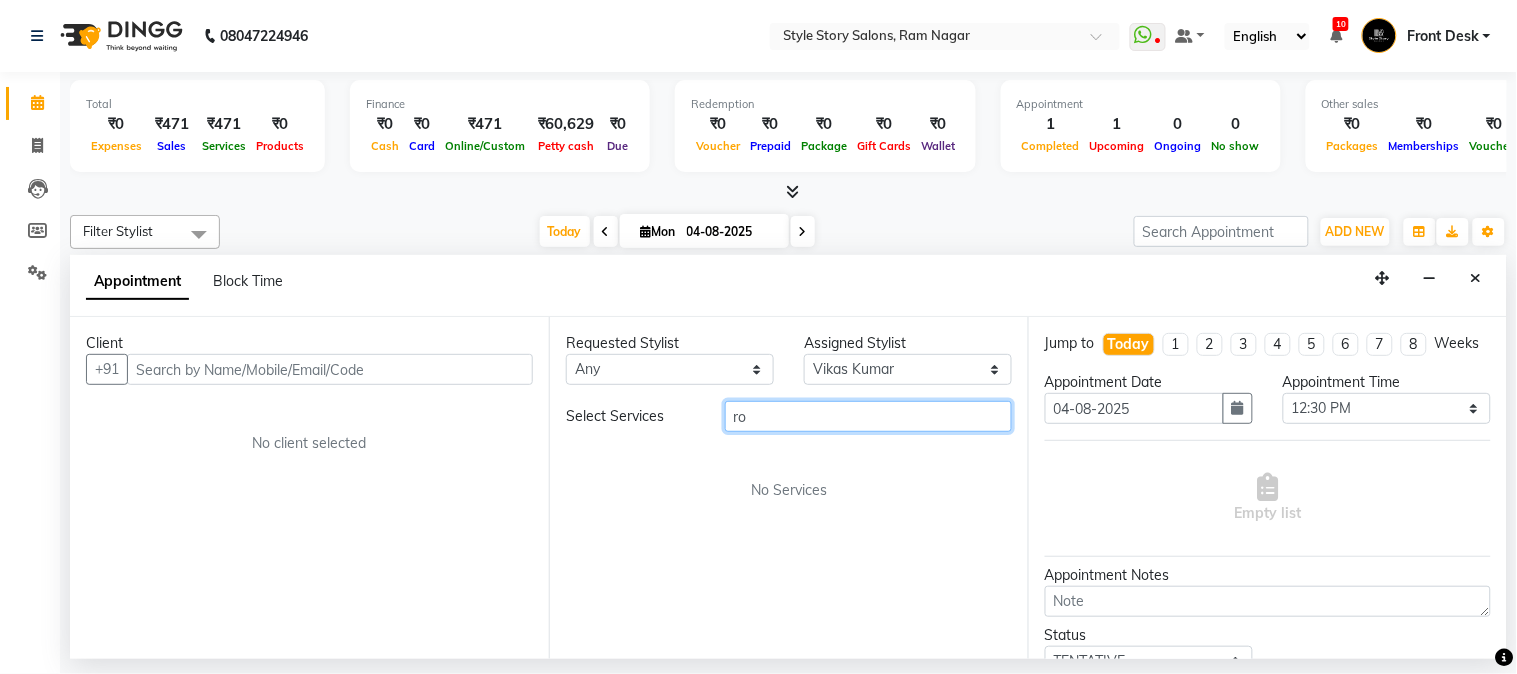 type on "r" 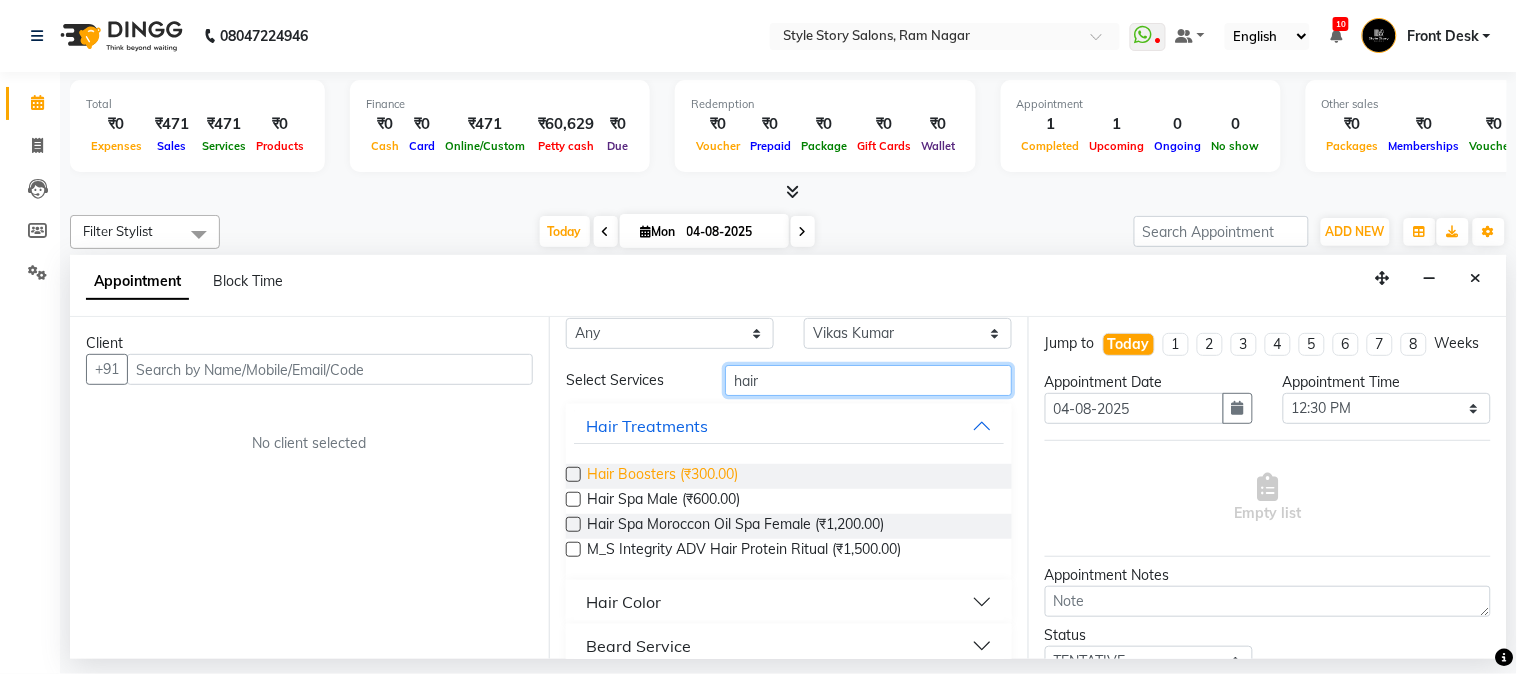 scroll, scrollTop: 0, scrollLeft: 0, axis: both 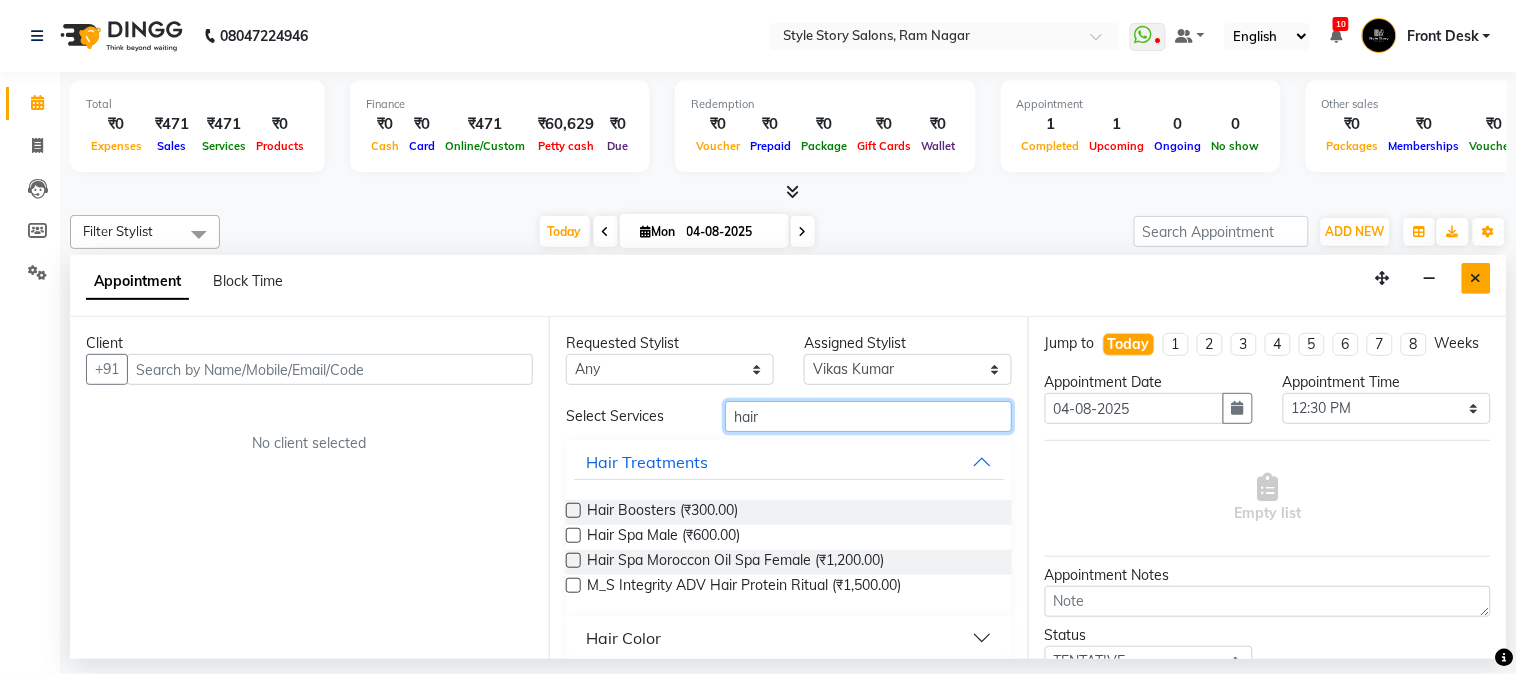 type on "hair" 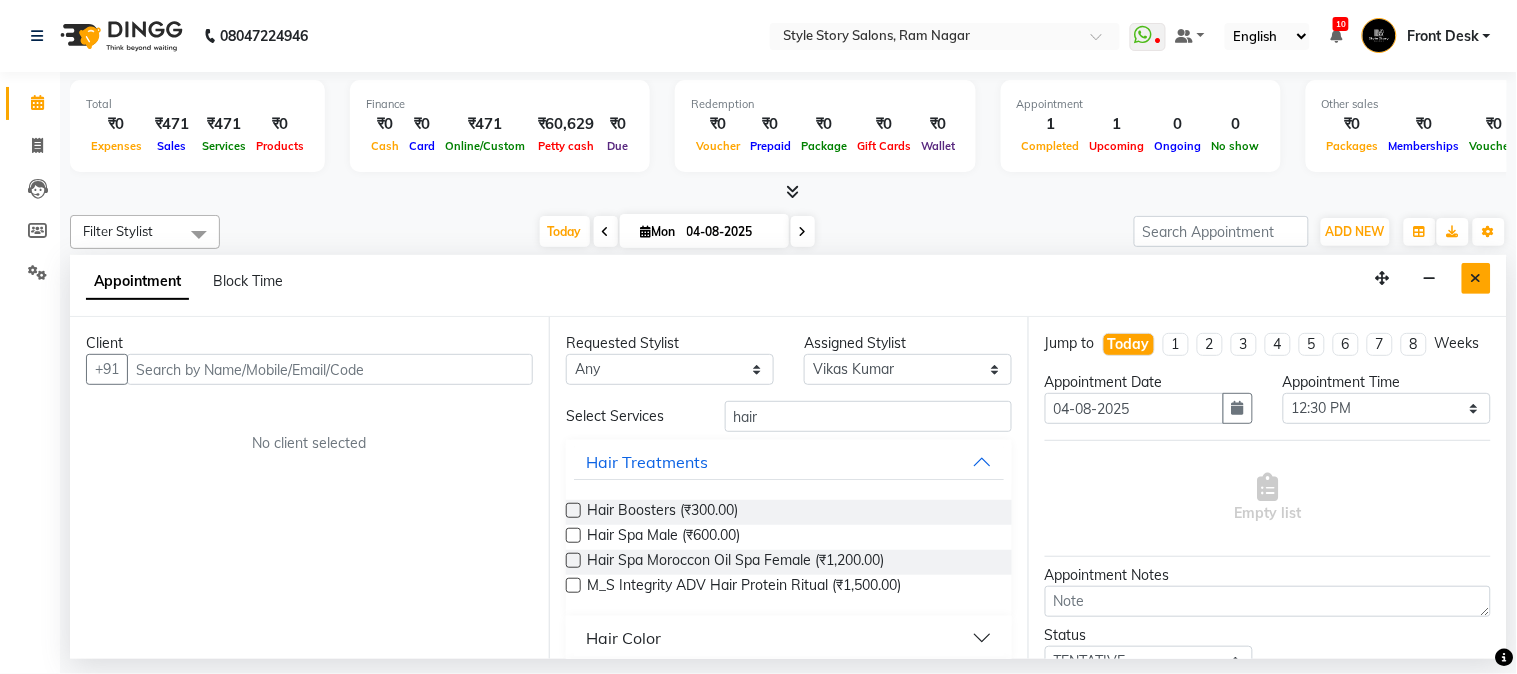 click at bounding box center (1476, 278) 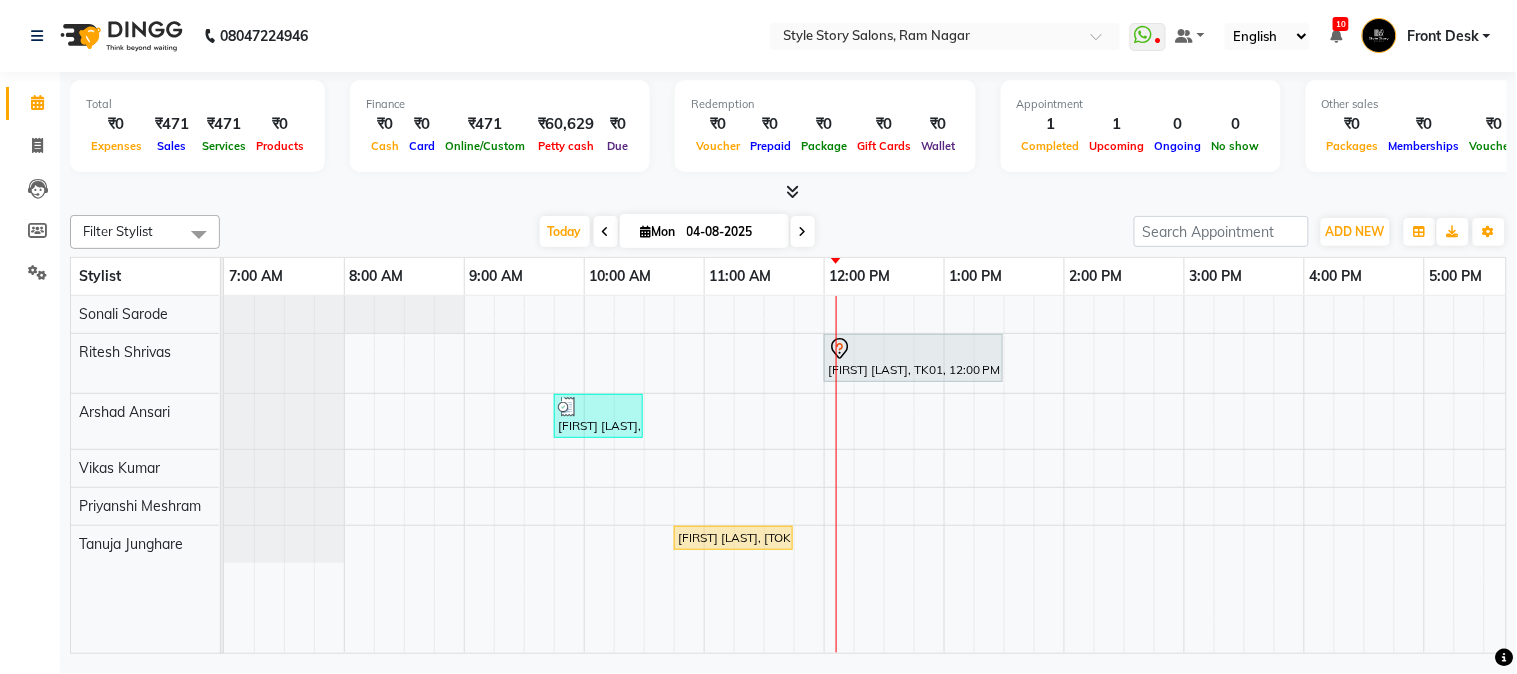 click at bounding box center [836, 475] 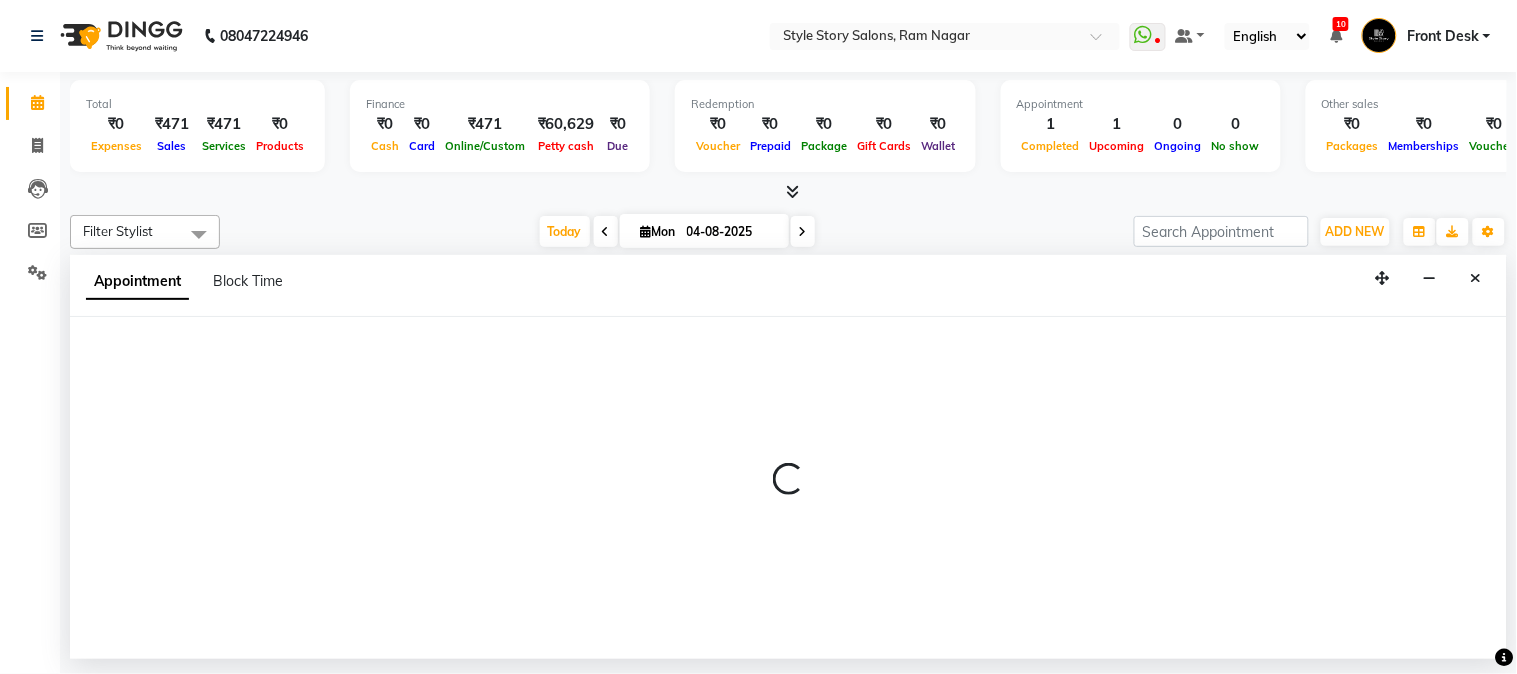 select on "62113" 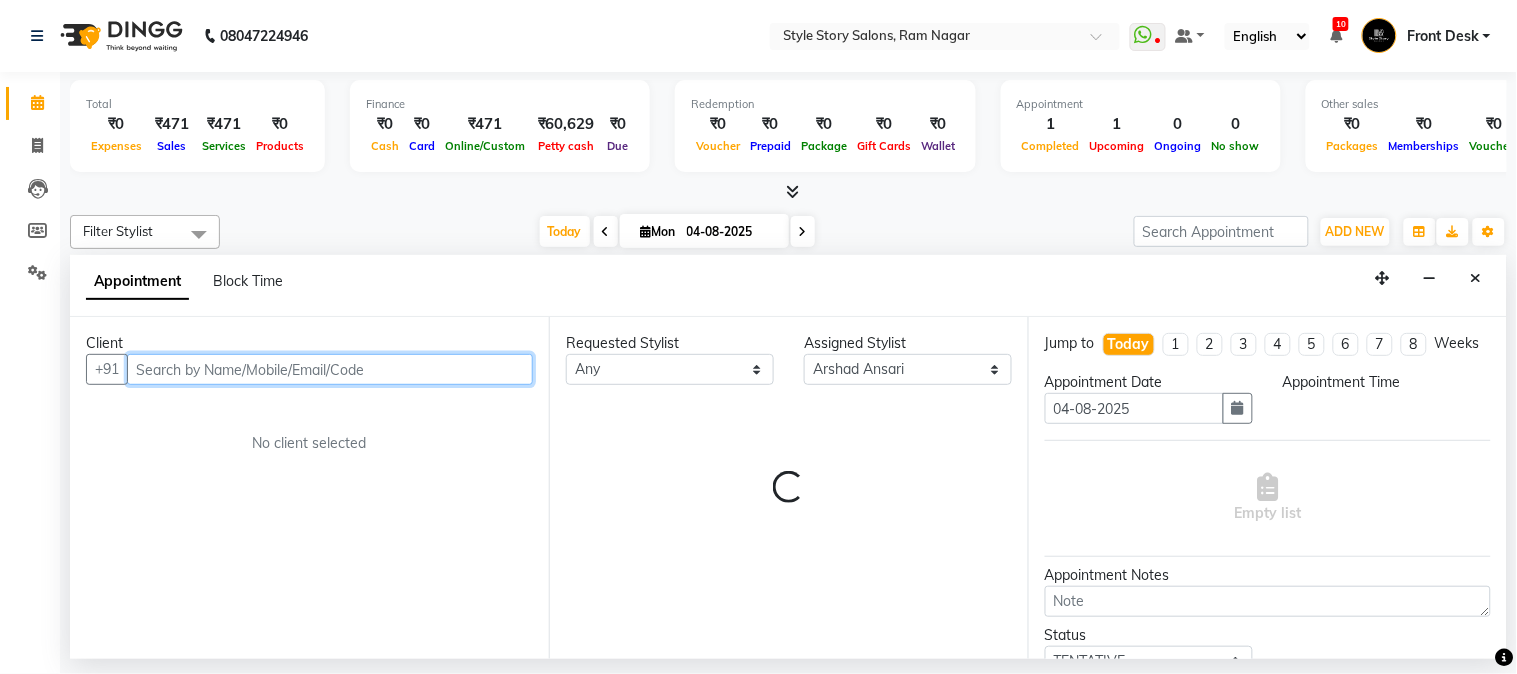 select on "720" 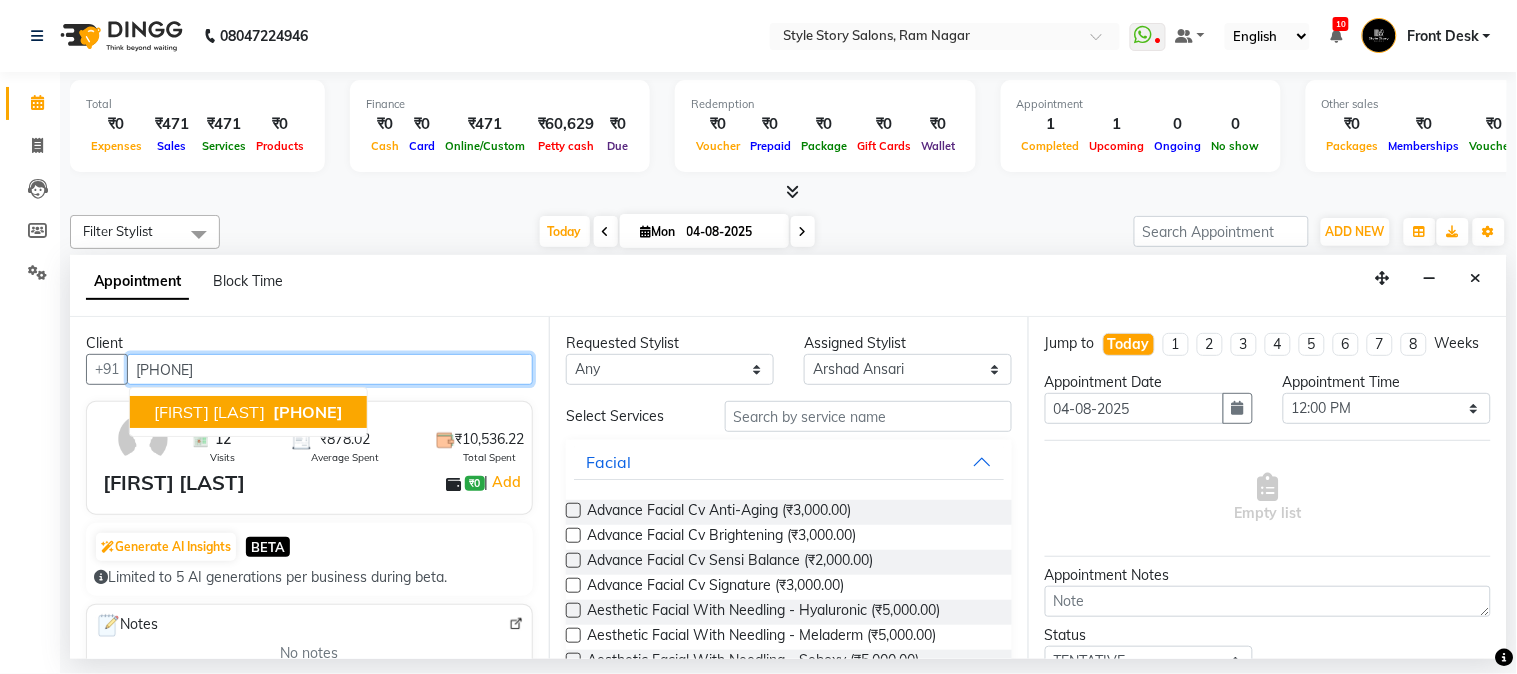 click on "[PHONE]" at bounding box center [308, 412] 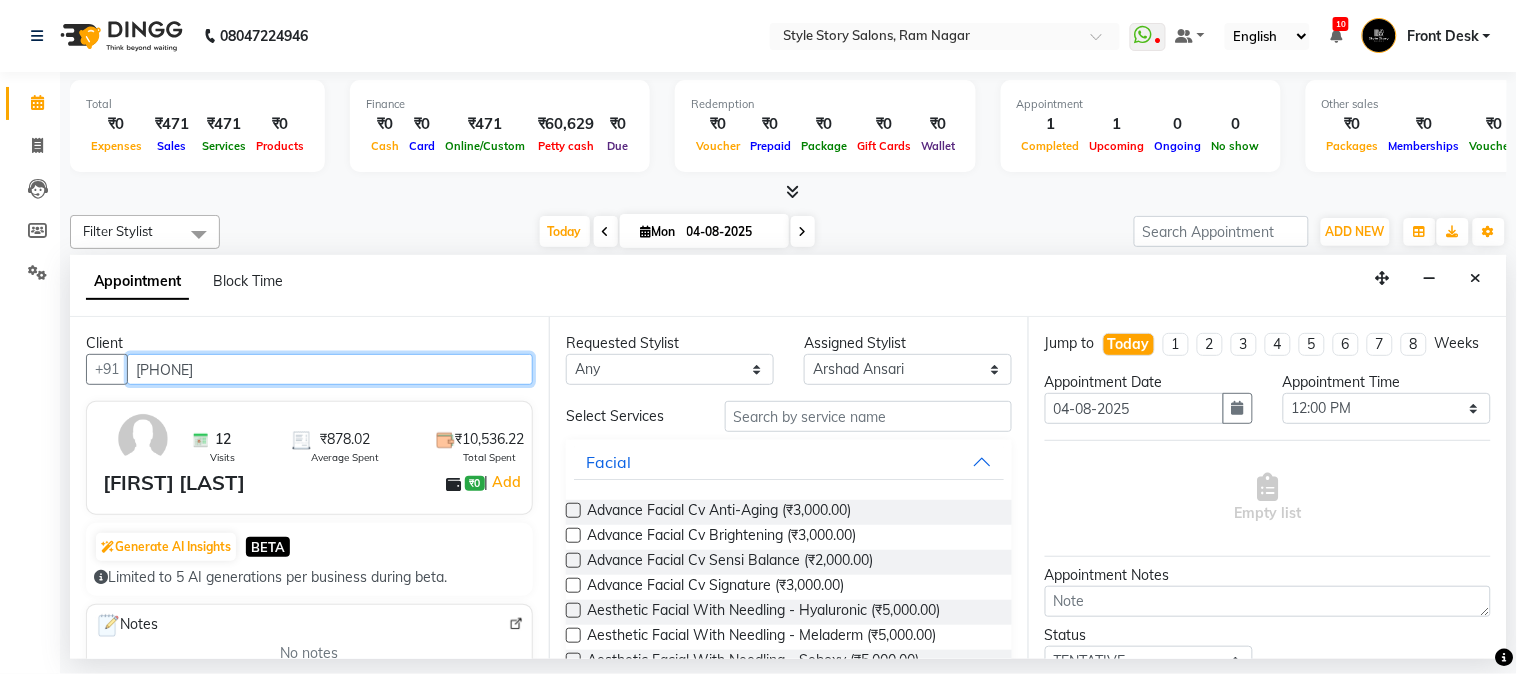 type on "[PHONE]" 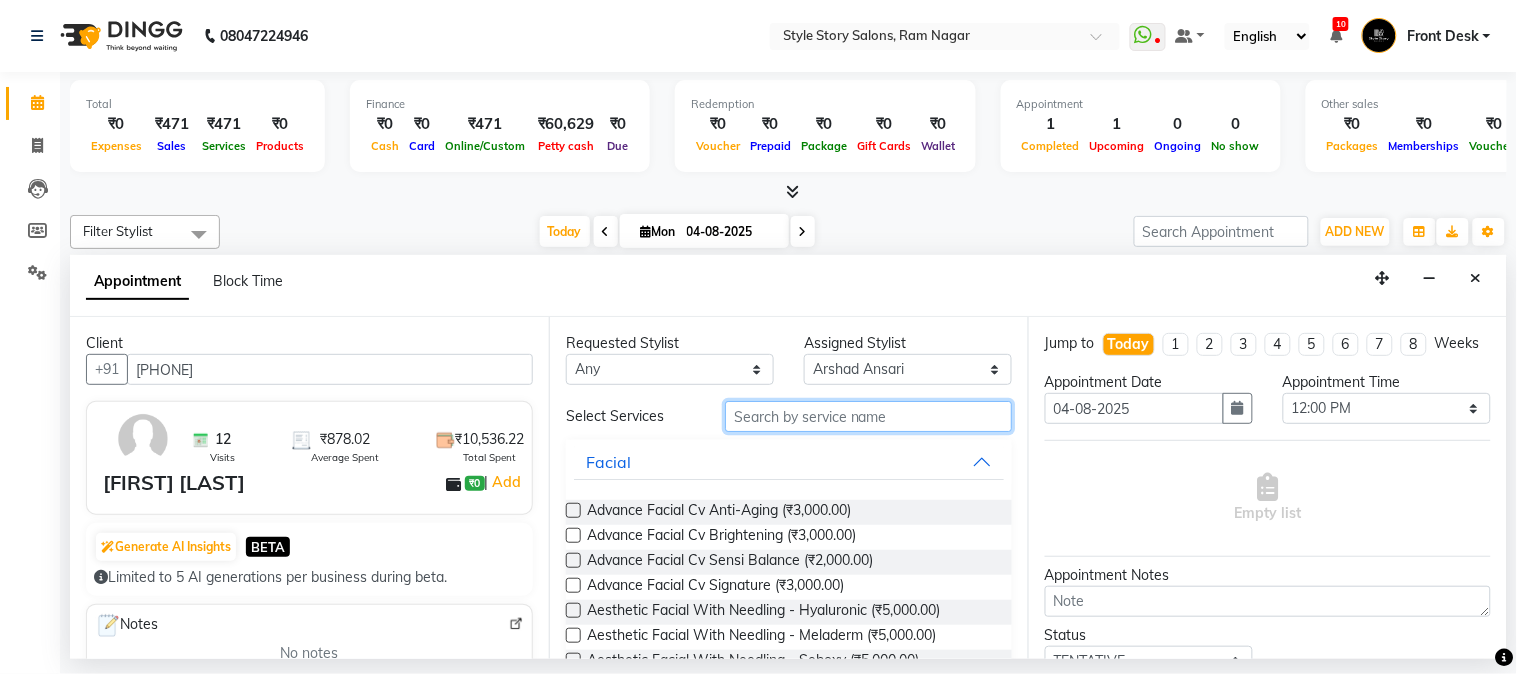 click at bounding box center (868, 416) 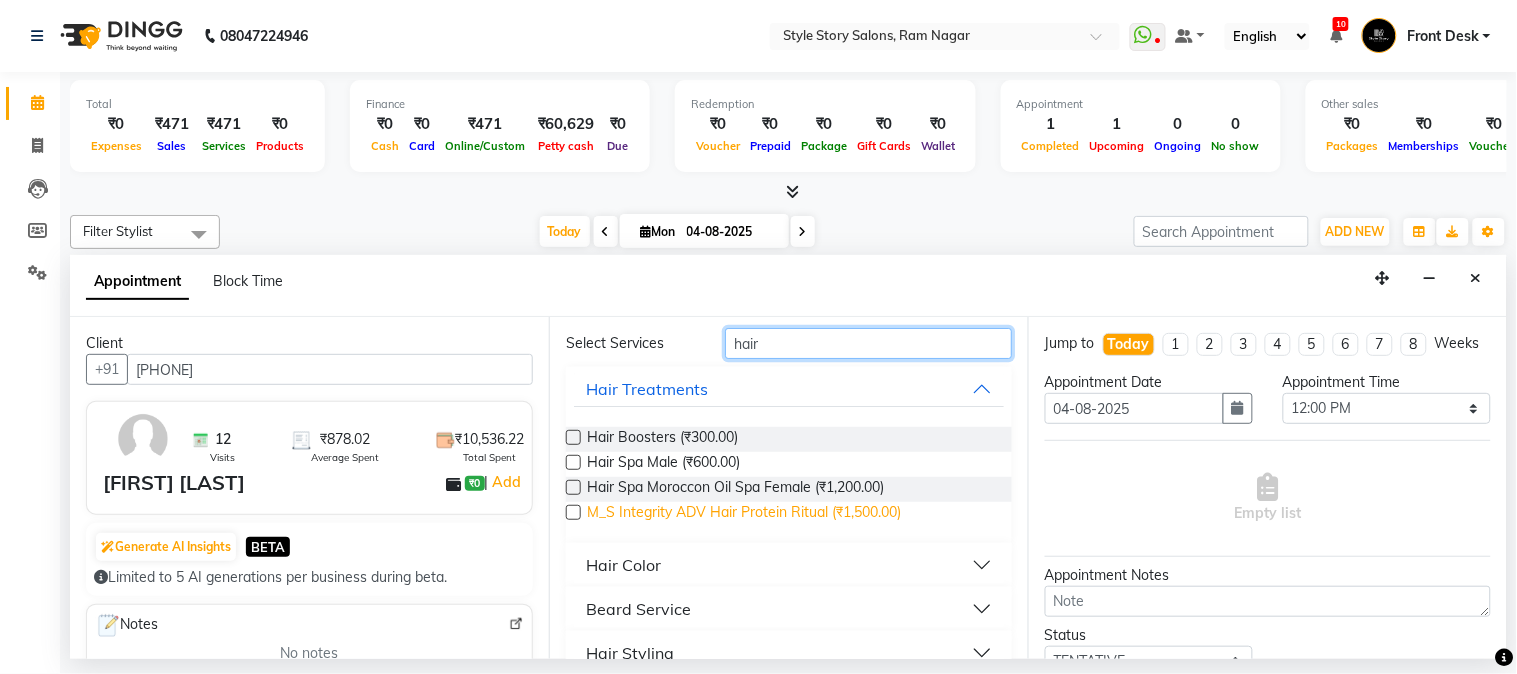 scroll, scrollTop: 147, scrollLeft: 0, axis: vertical 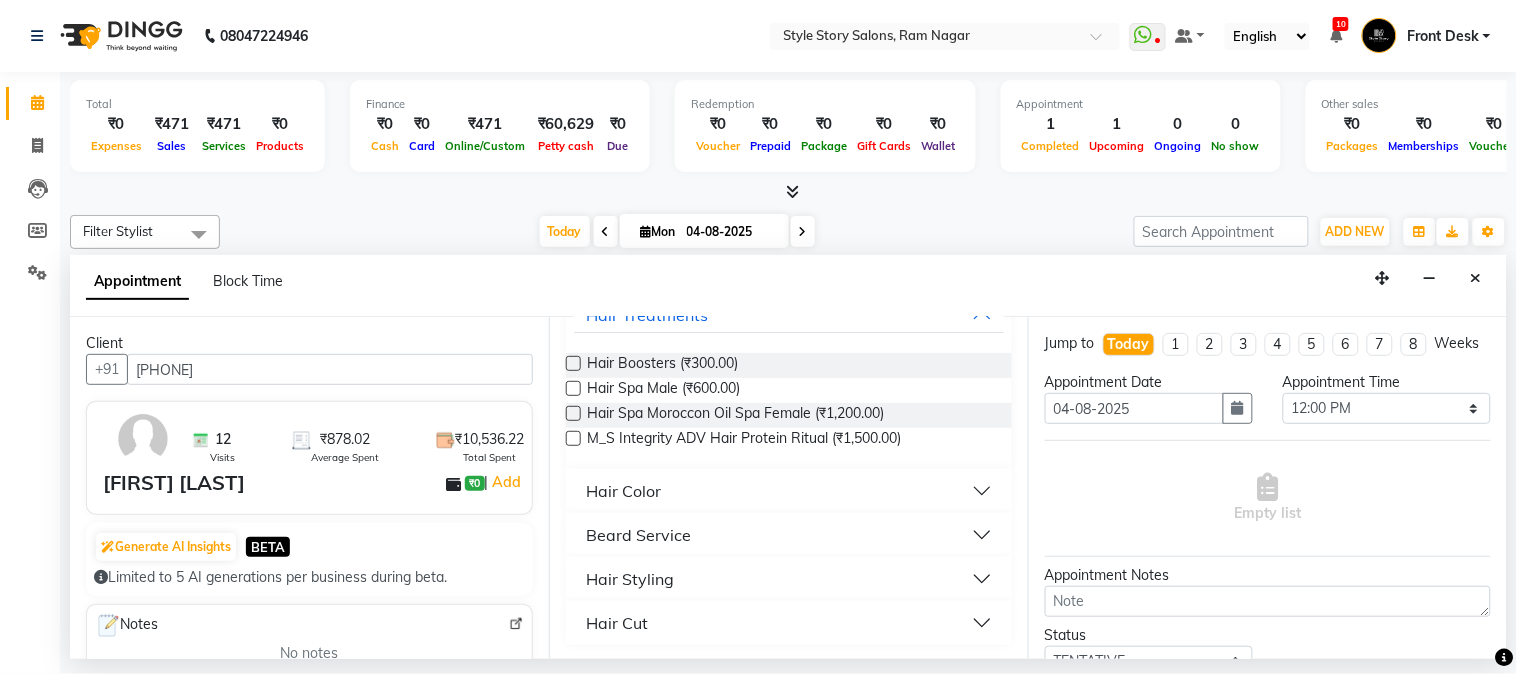 type on "hair" 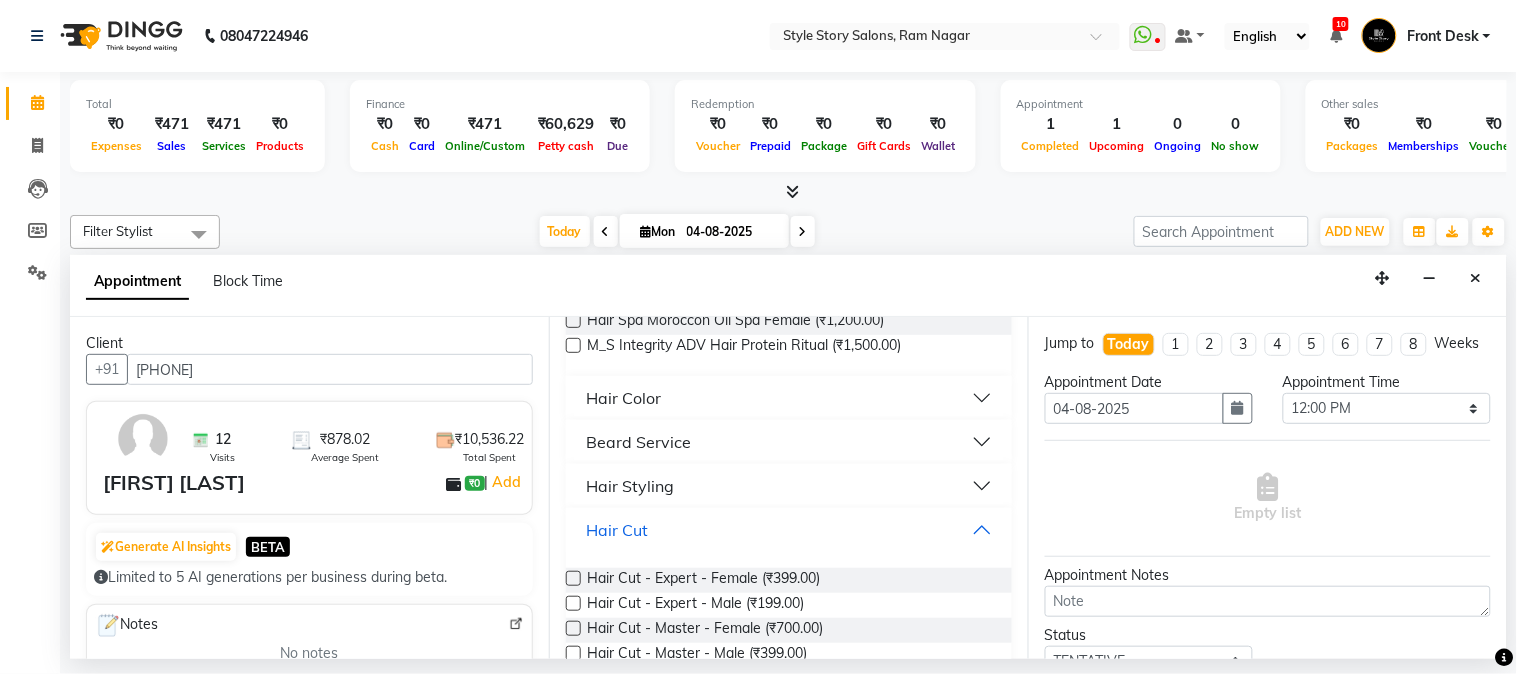 scroll, scrollTop: 330, scrollLeft: 0, axis: vertical 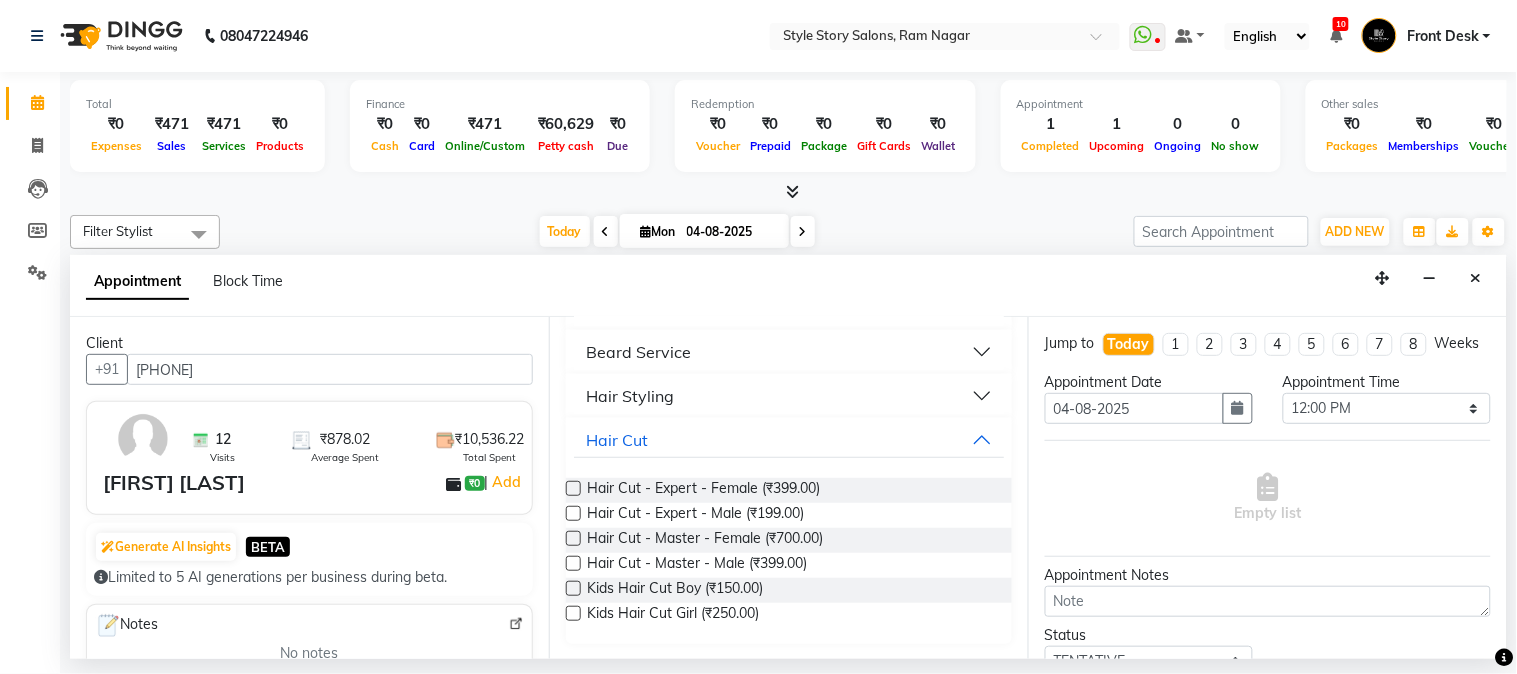 click at bounding box center [573, 563] 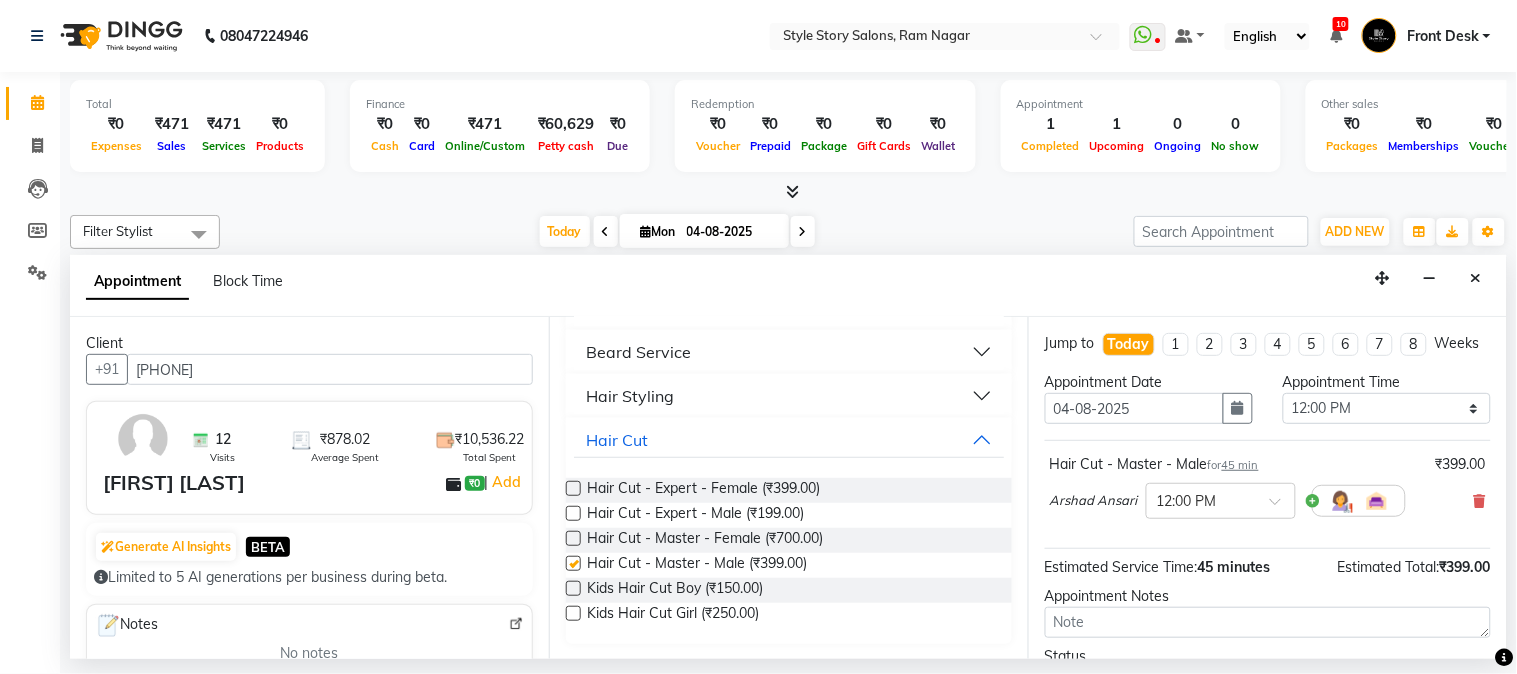 checkbox on "false" 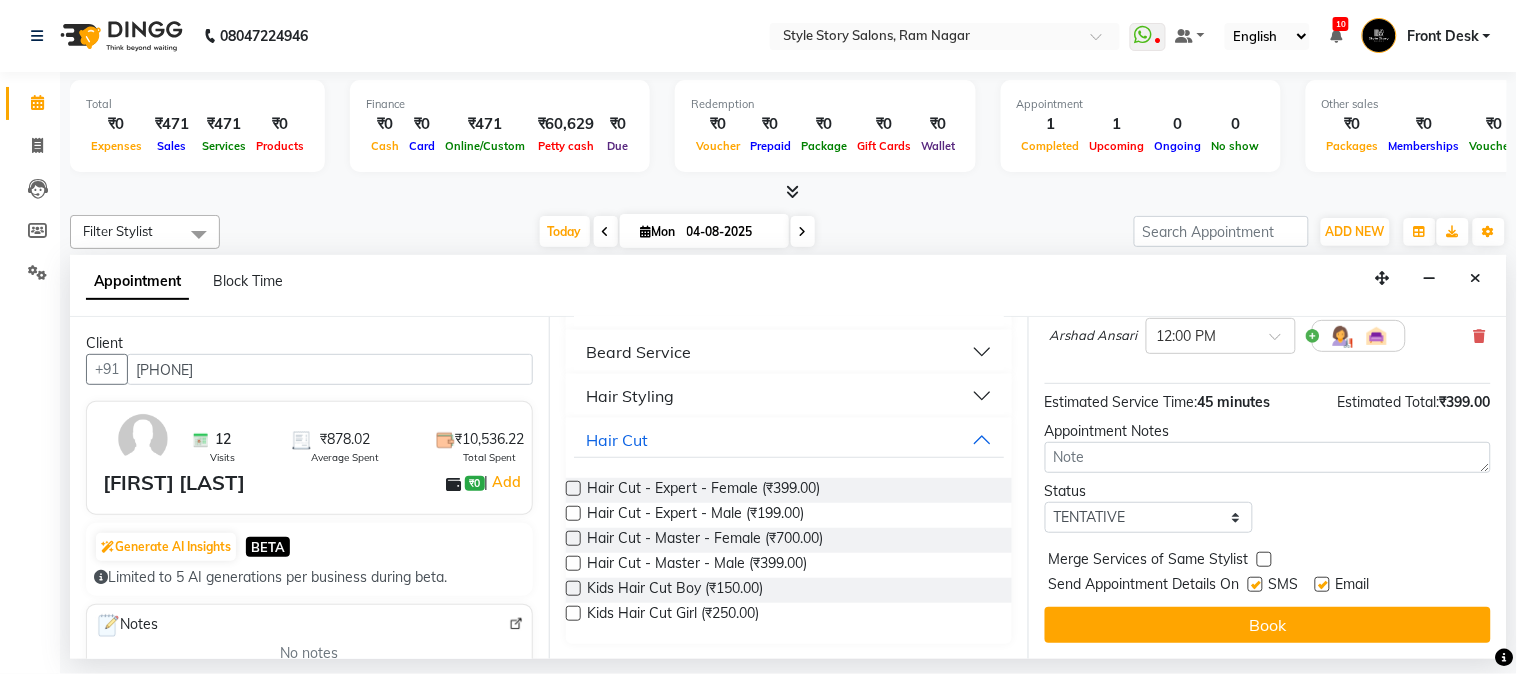scroll, scrollTop: 183, scrollLeft: 0, axis: vertical 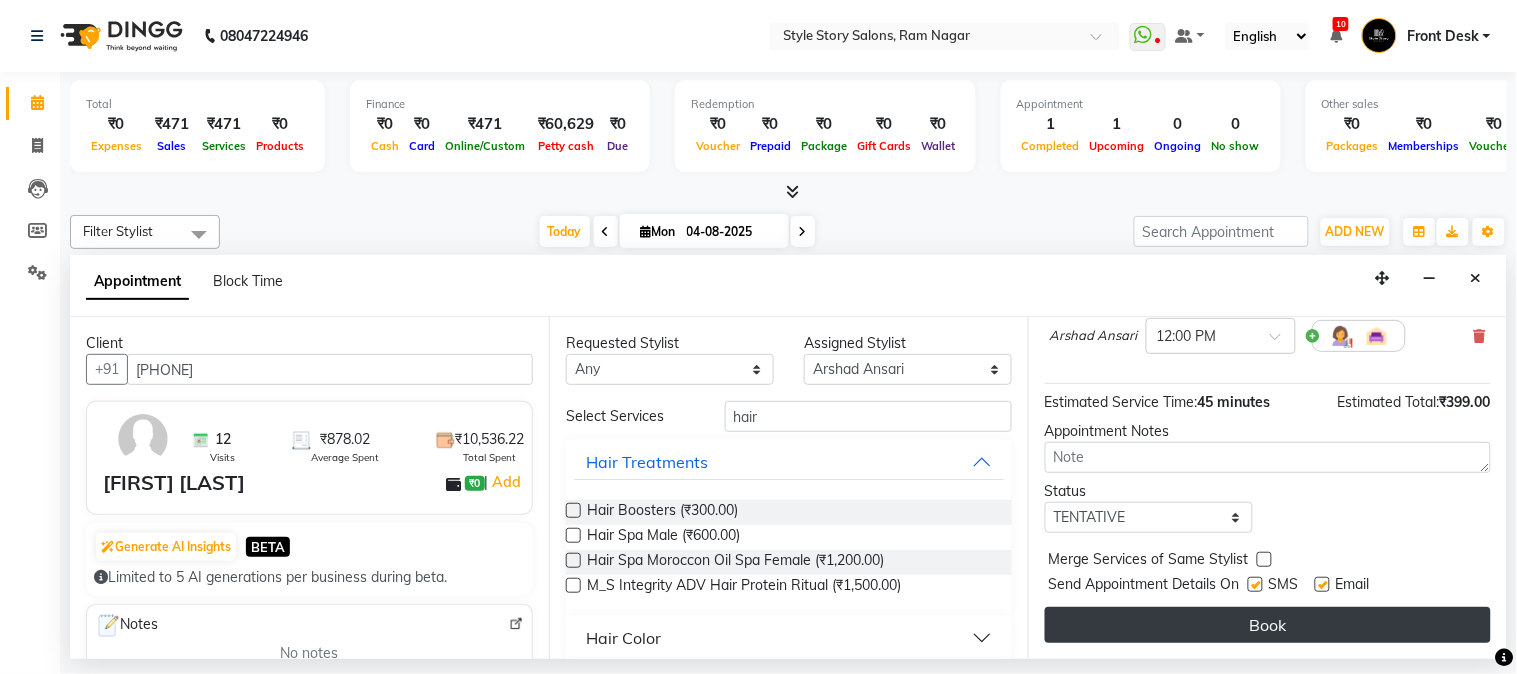 click on "Book" at bounding box center [1268, 625] 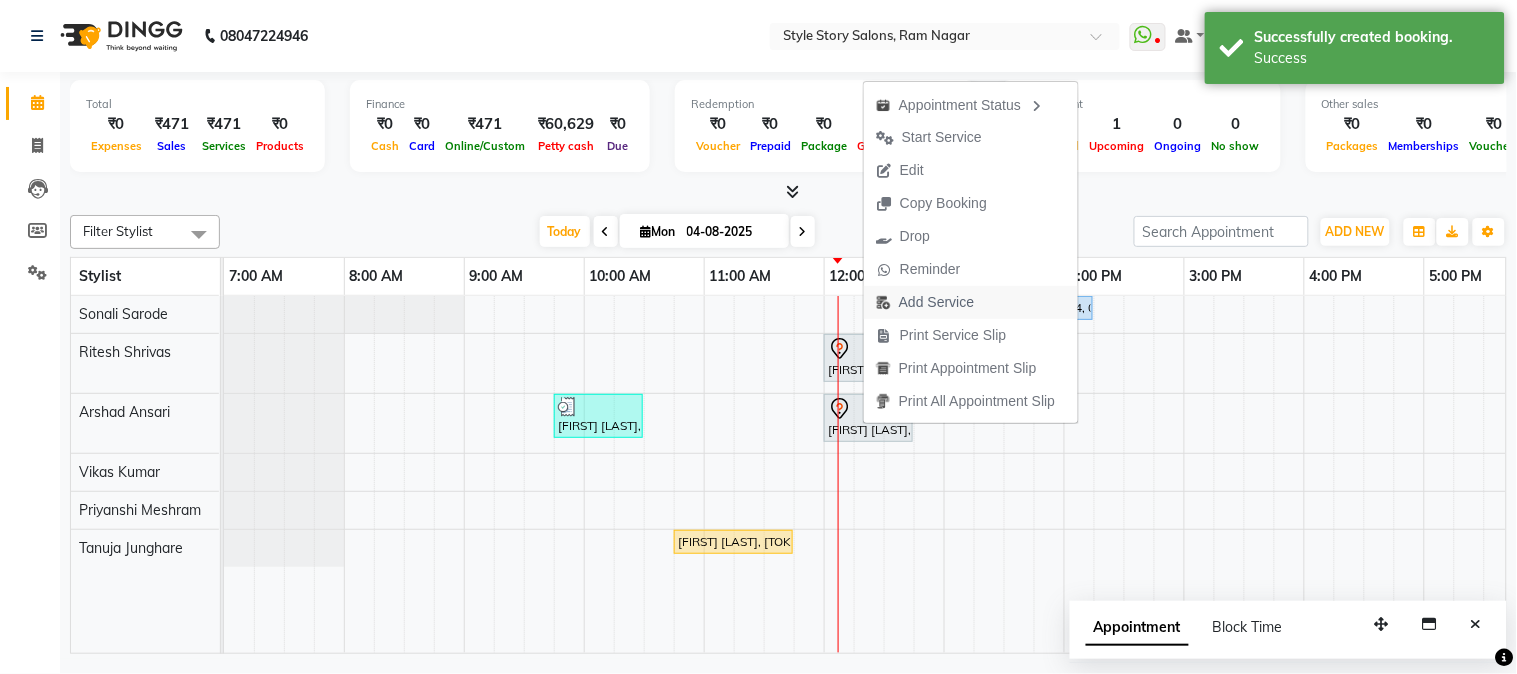 click on "Add Service" at bounding box center [936, 302] 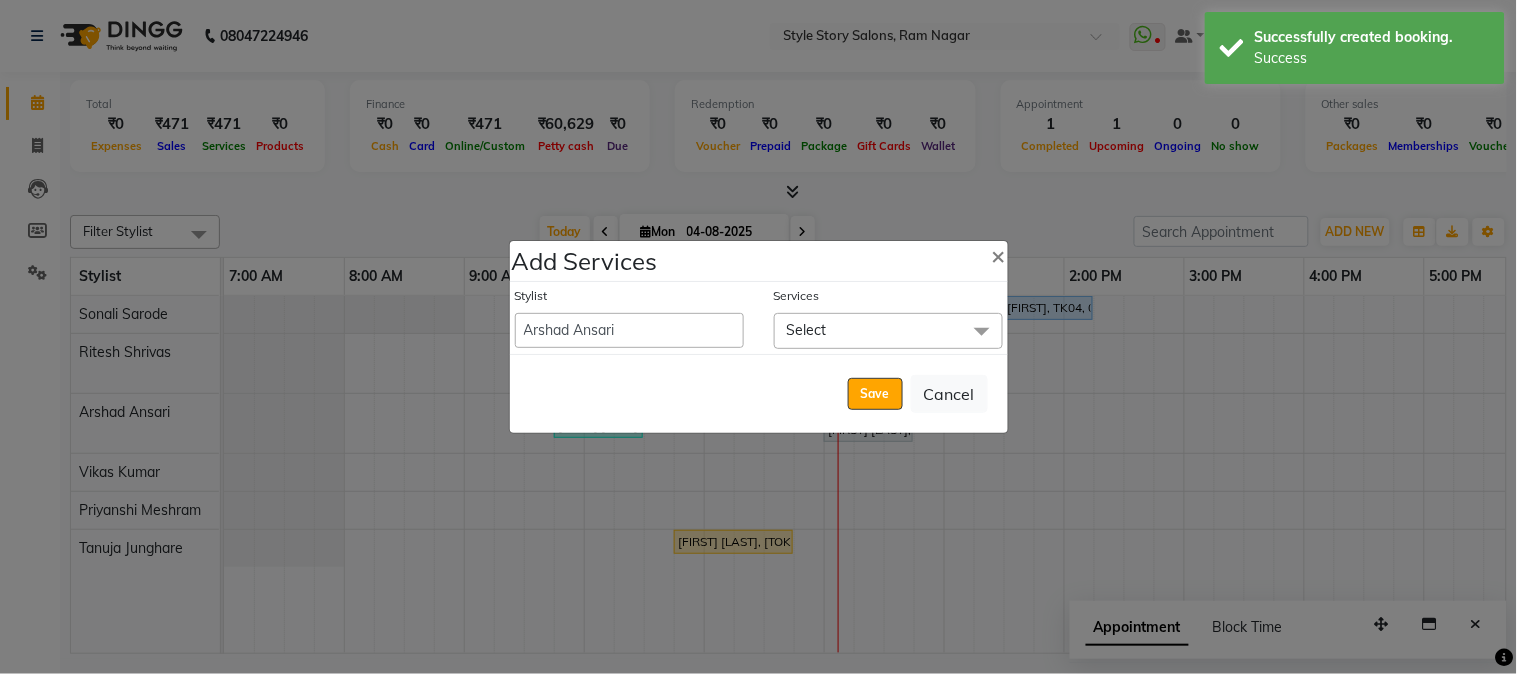 click on "Select" 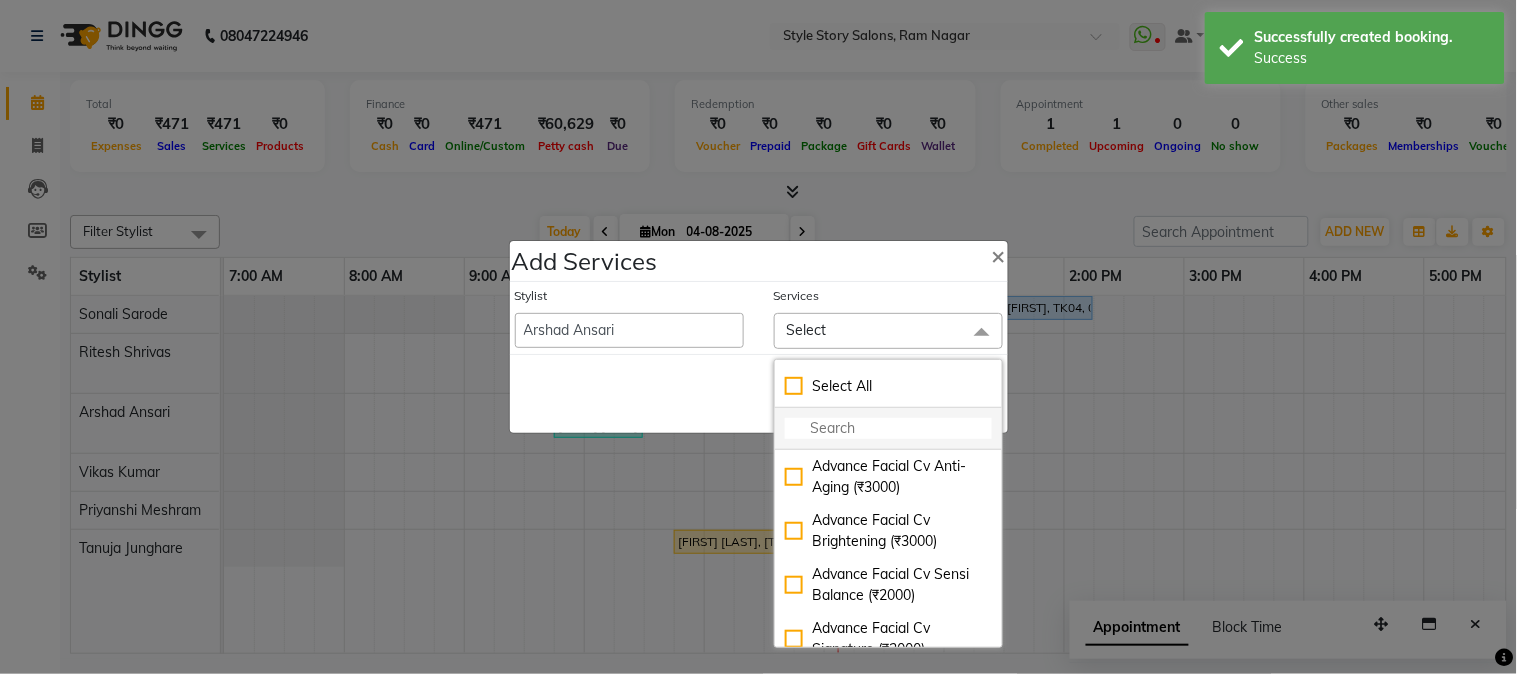 click 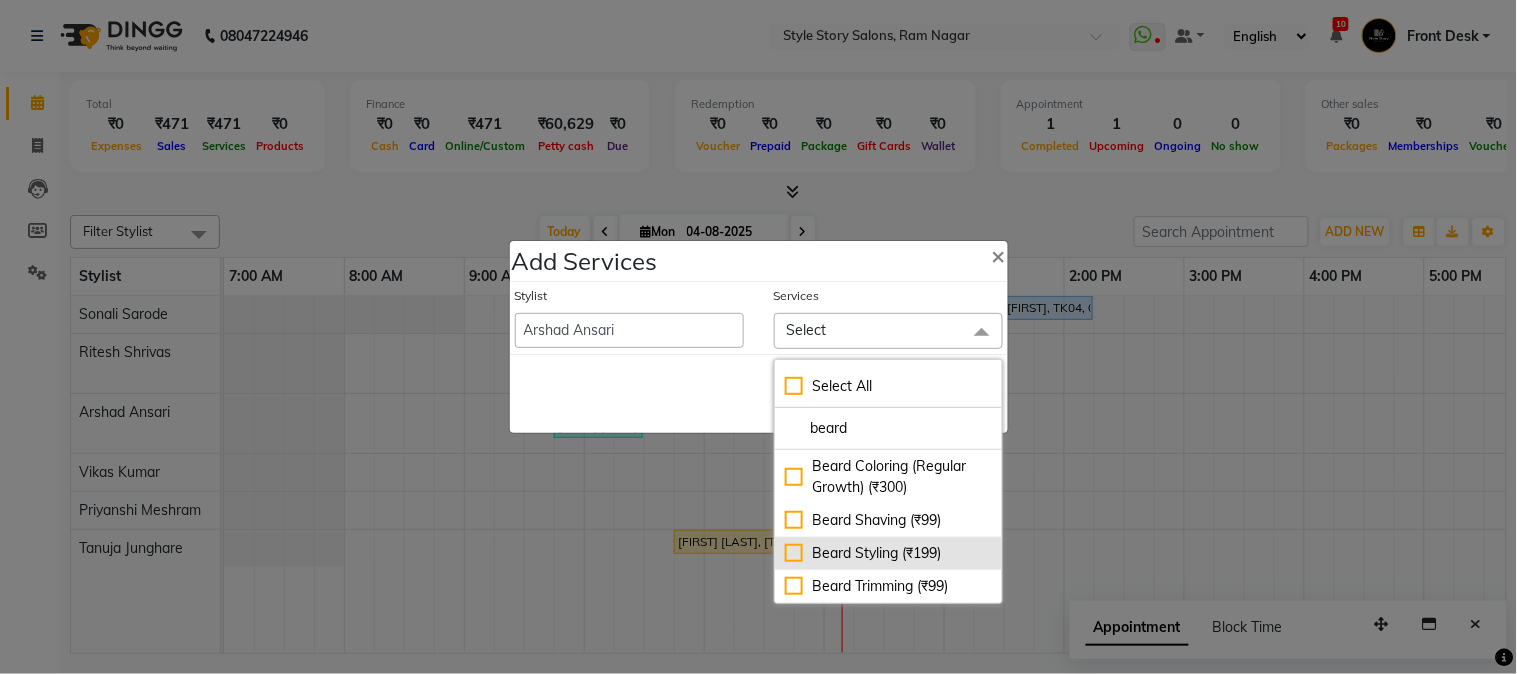type on "beard" 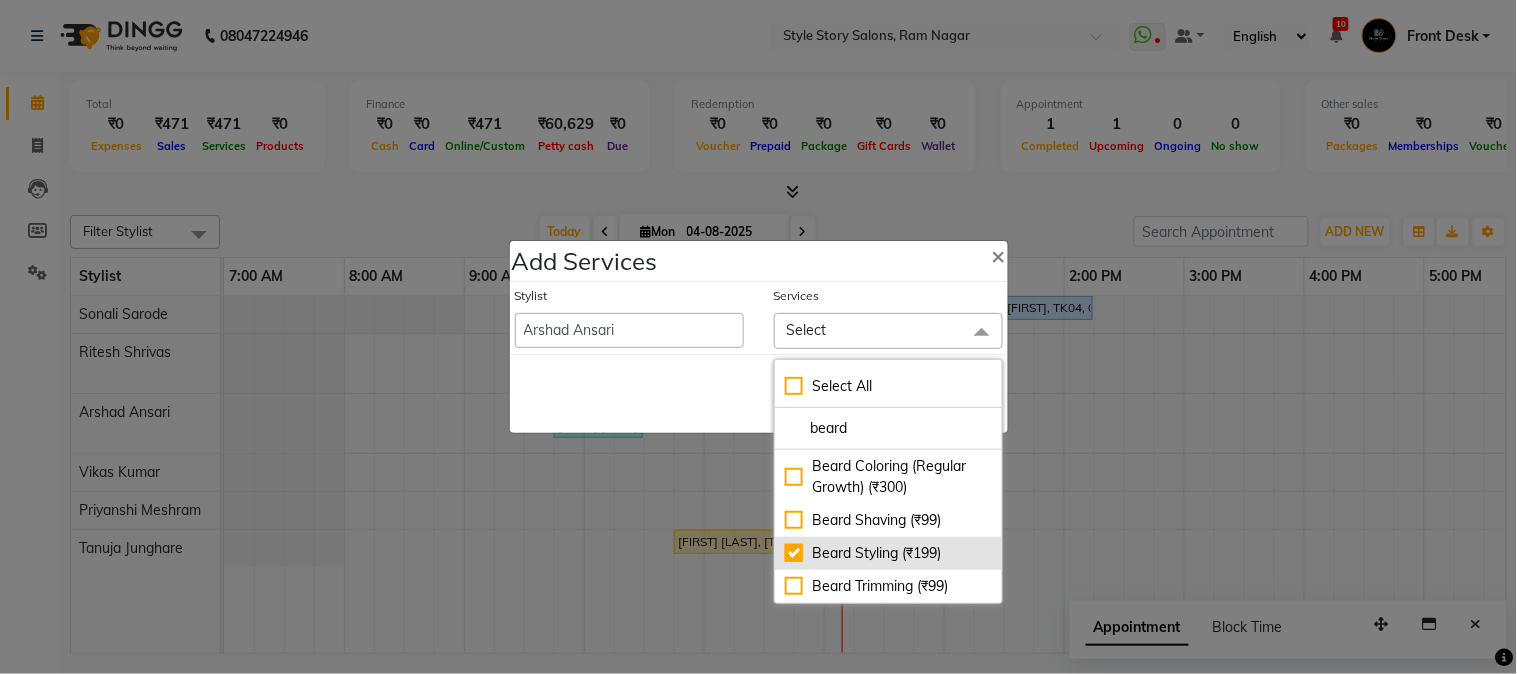 checkbox on "true" 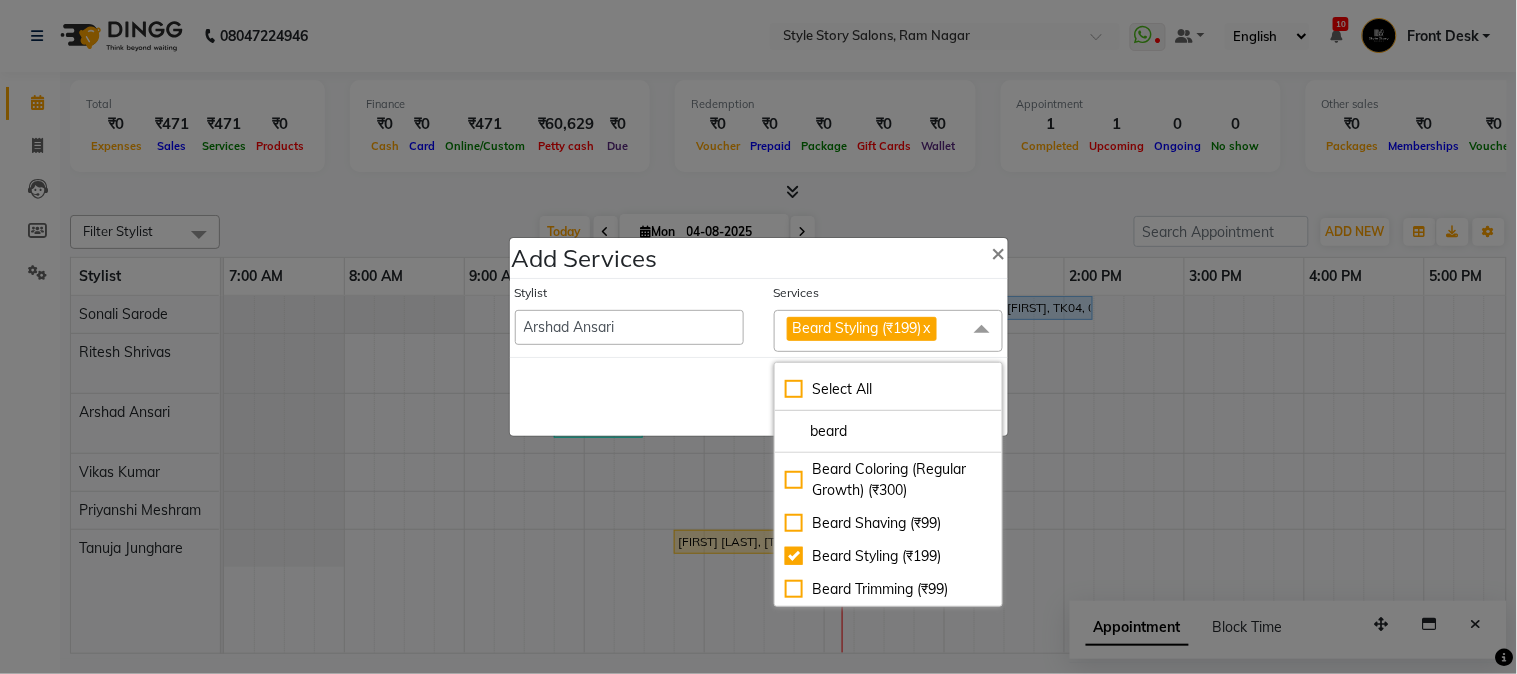 click on "Save   Cancel" 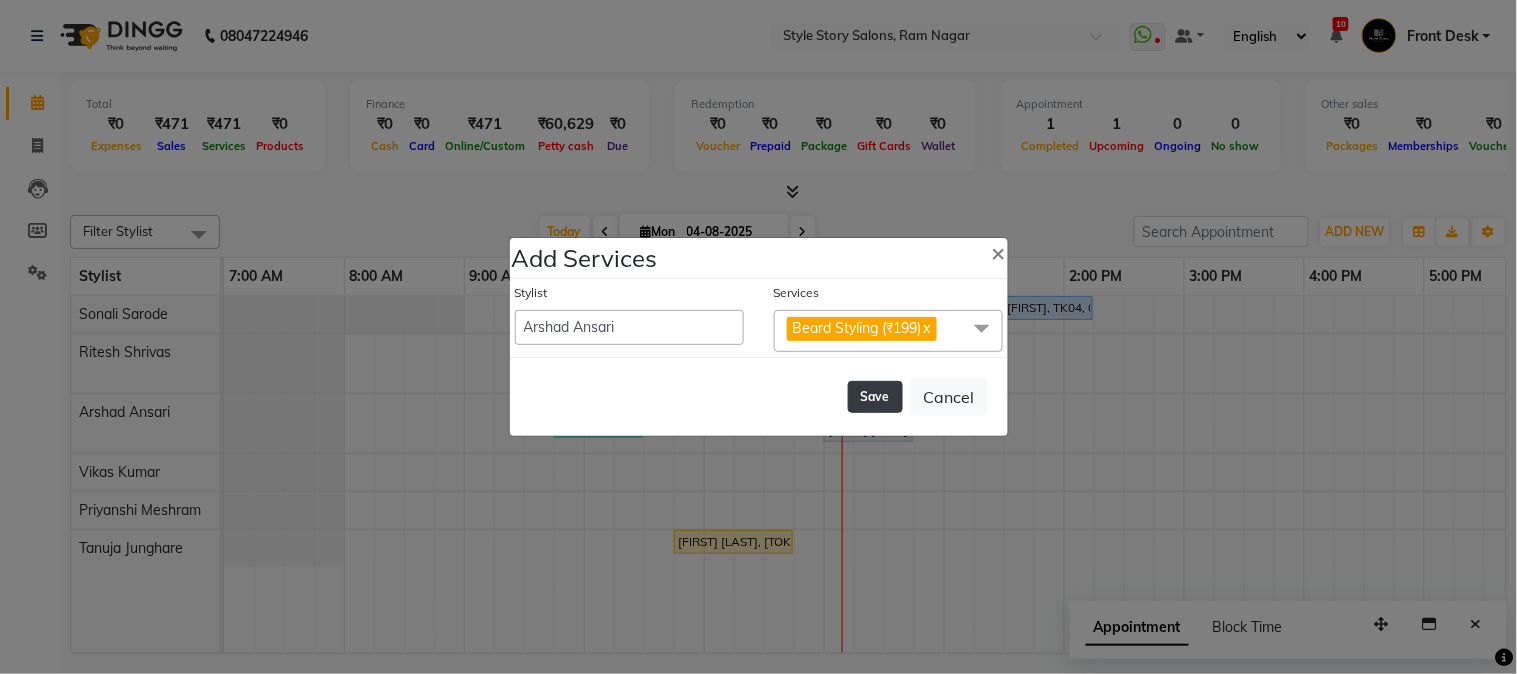 click on "Save" 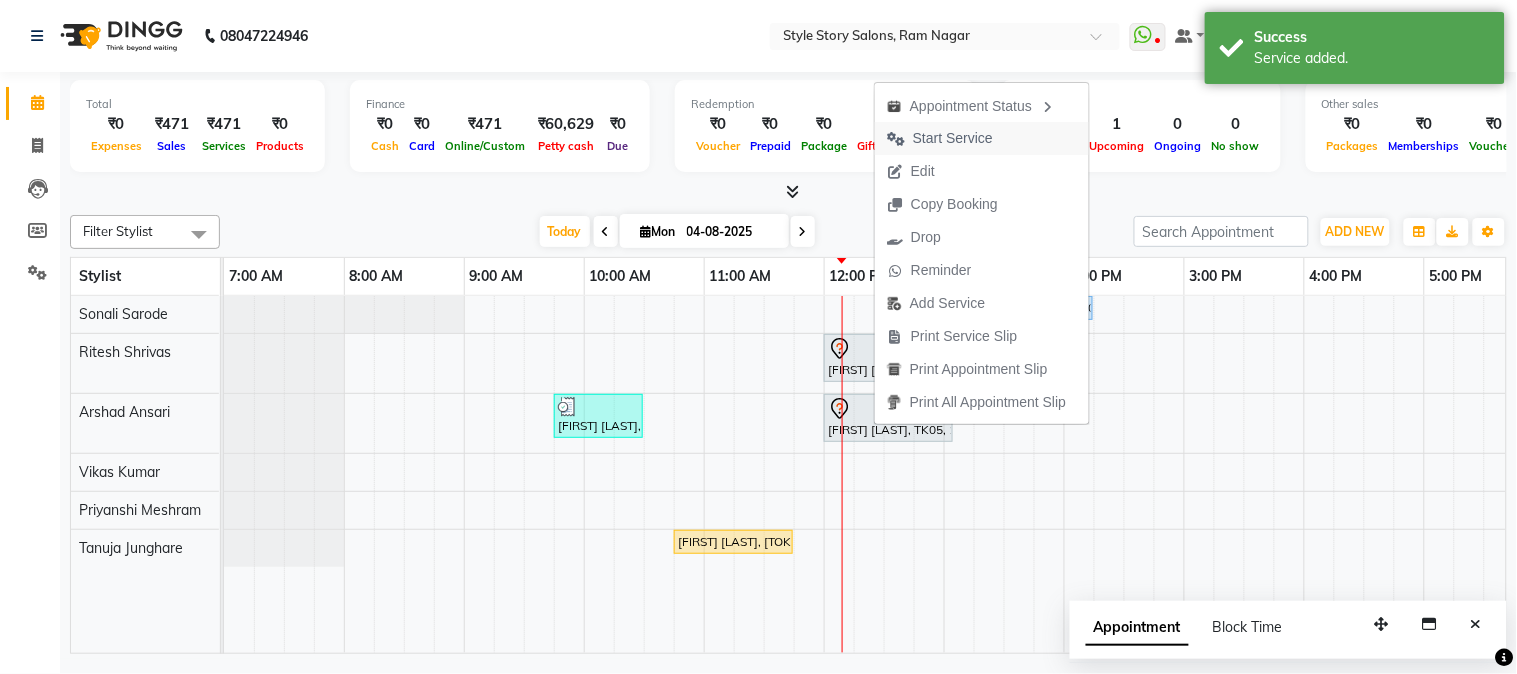 click on "Start Service" at bounding box center (953, 138) 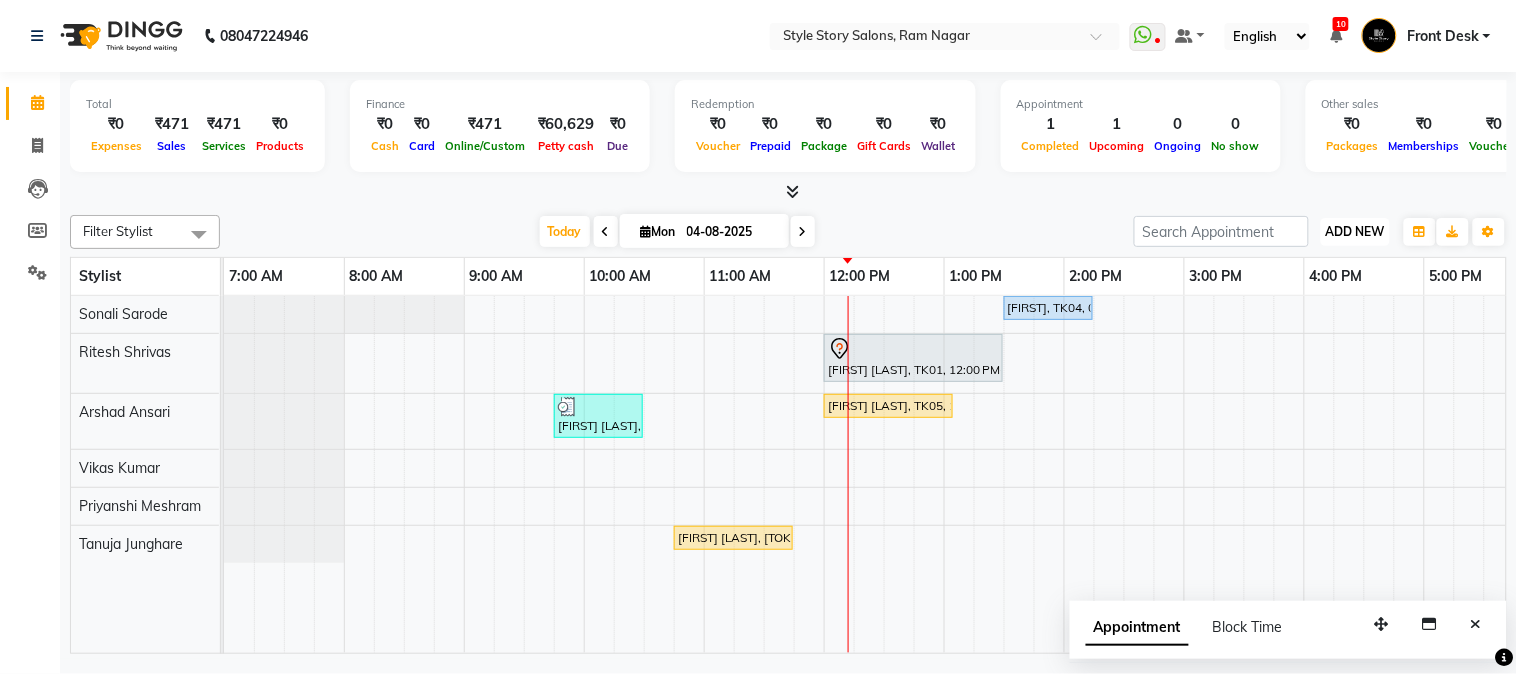 click on "ADD NEW" at bounding box center [1355, 231] 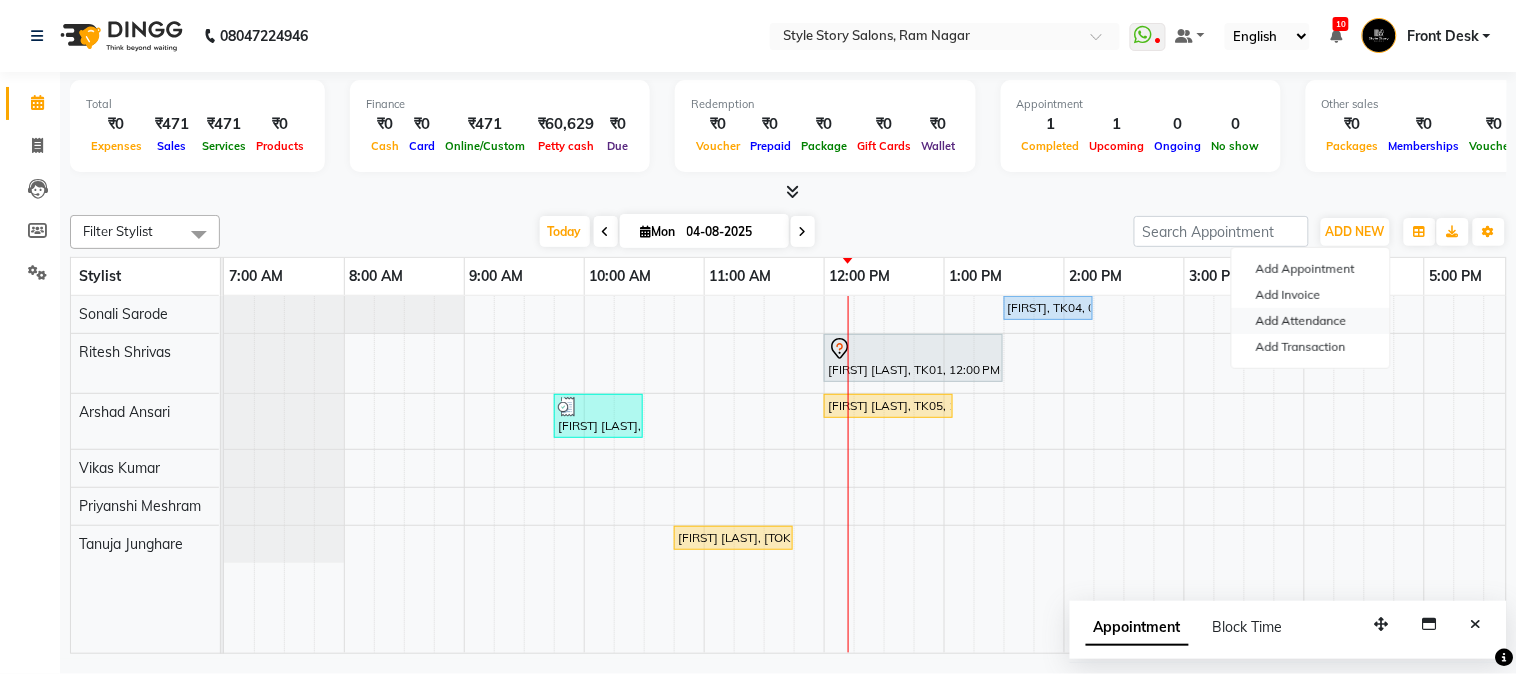 click on "Add Attendance" at bounding box center [1311, 321] 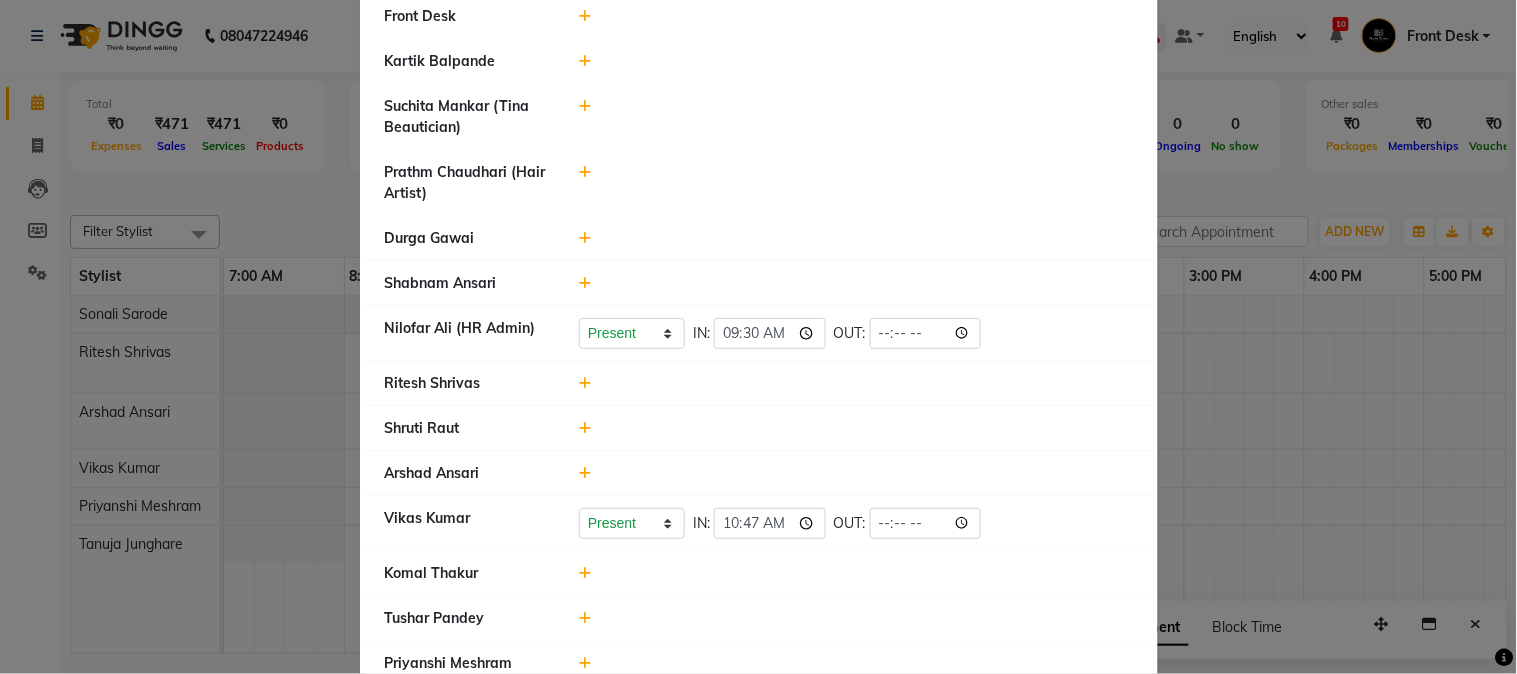 scroll, scrollTop: 777, scrollLeft: 0, axis: vertical 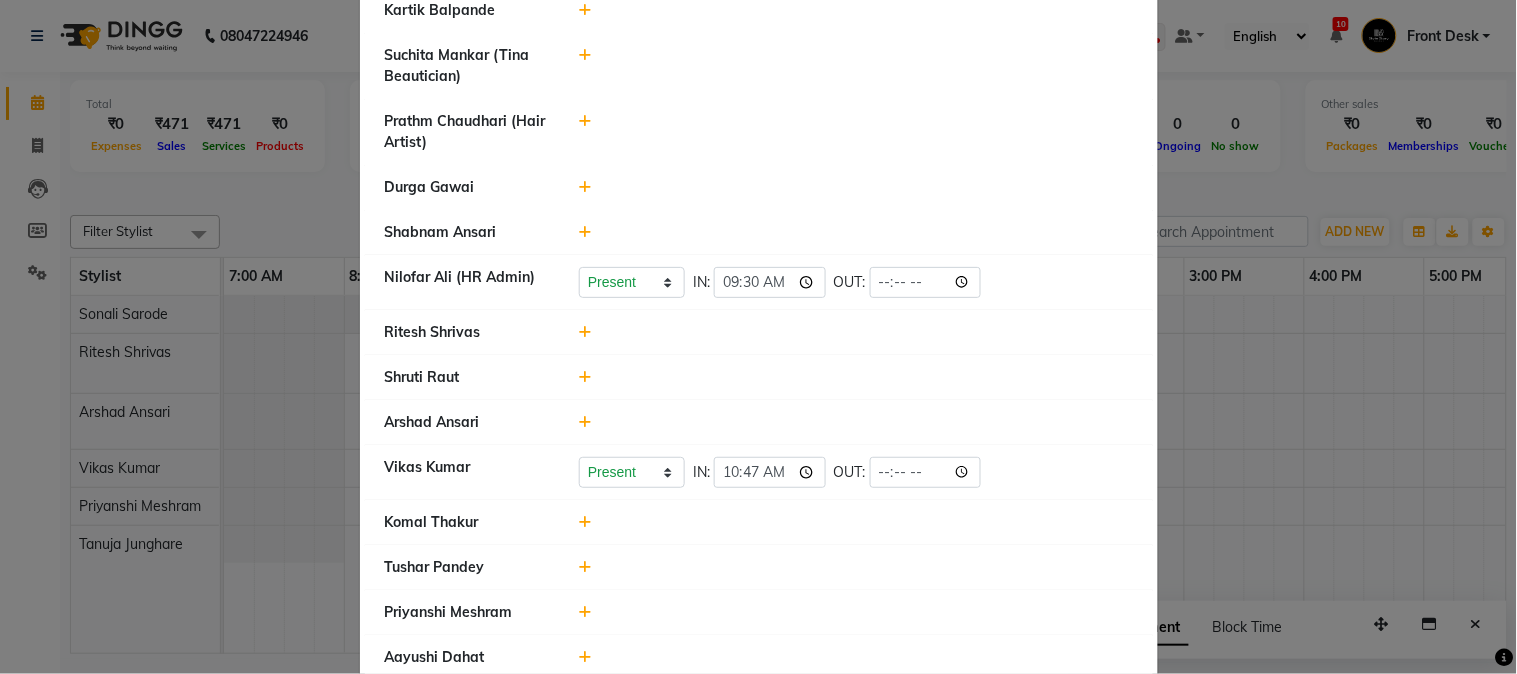 click 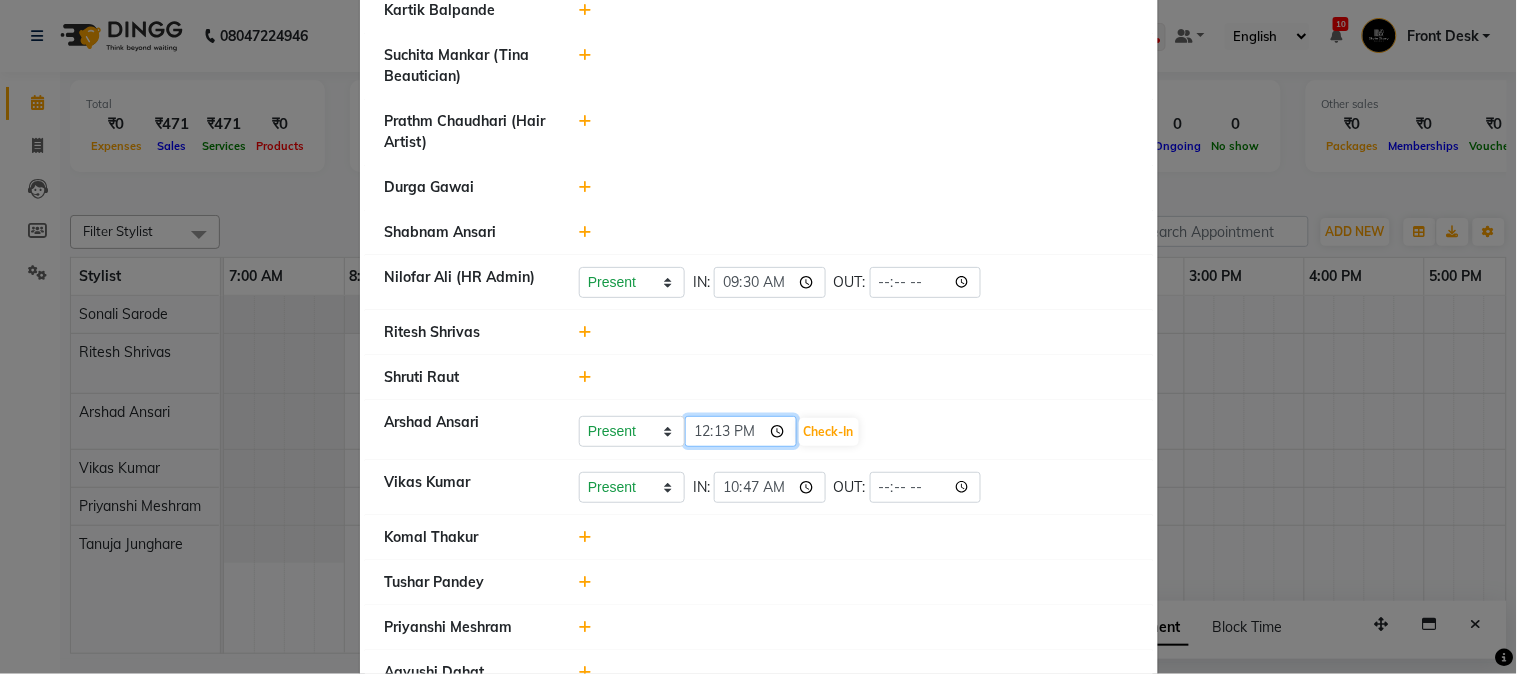 click on "12:13" 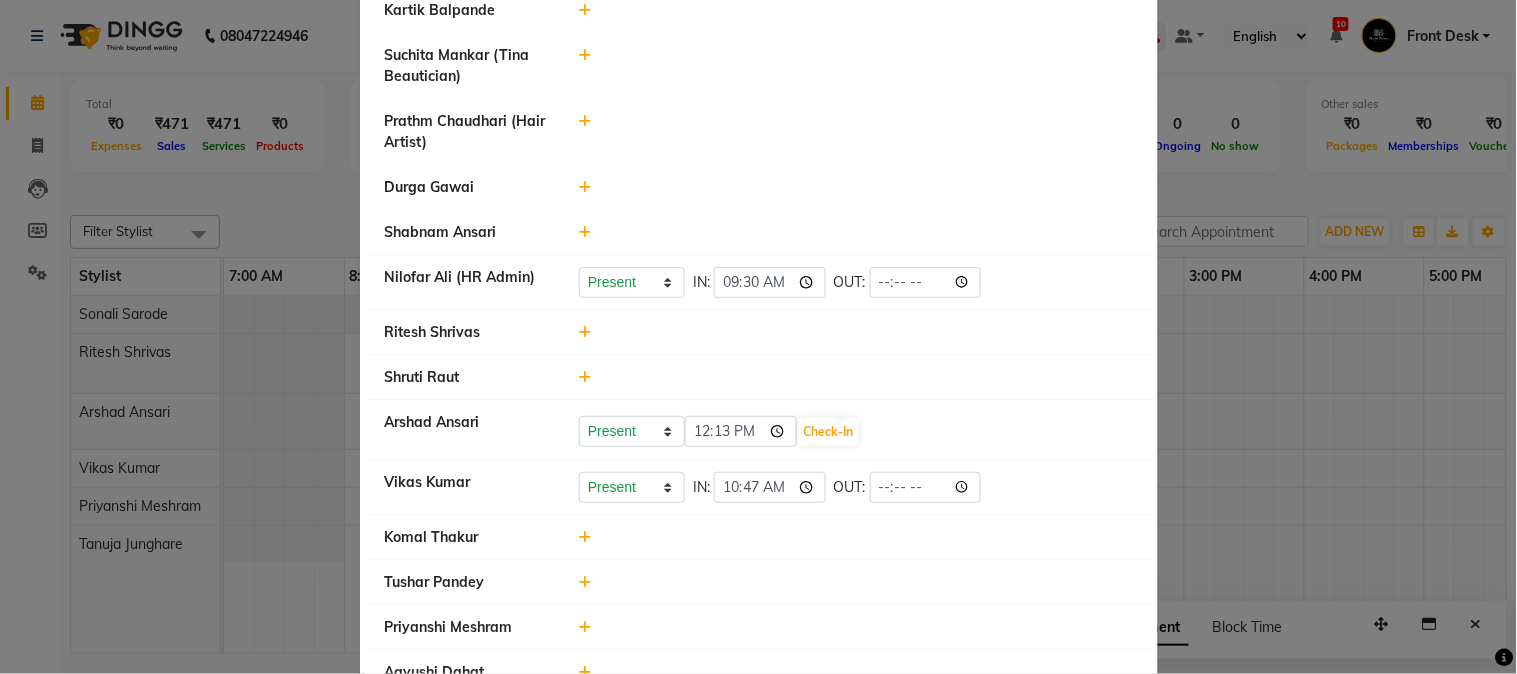 click on "Ritesh Shrivas" 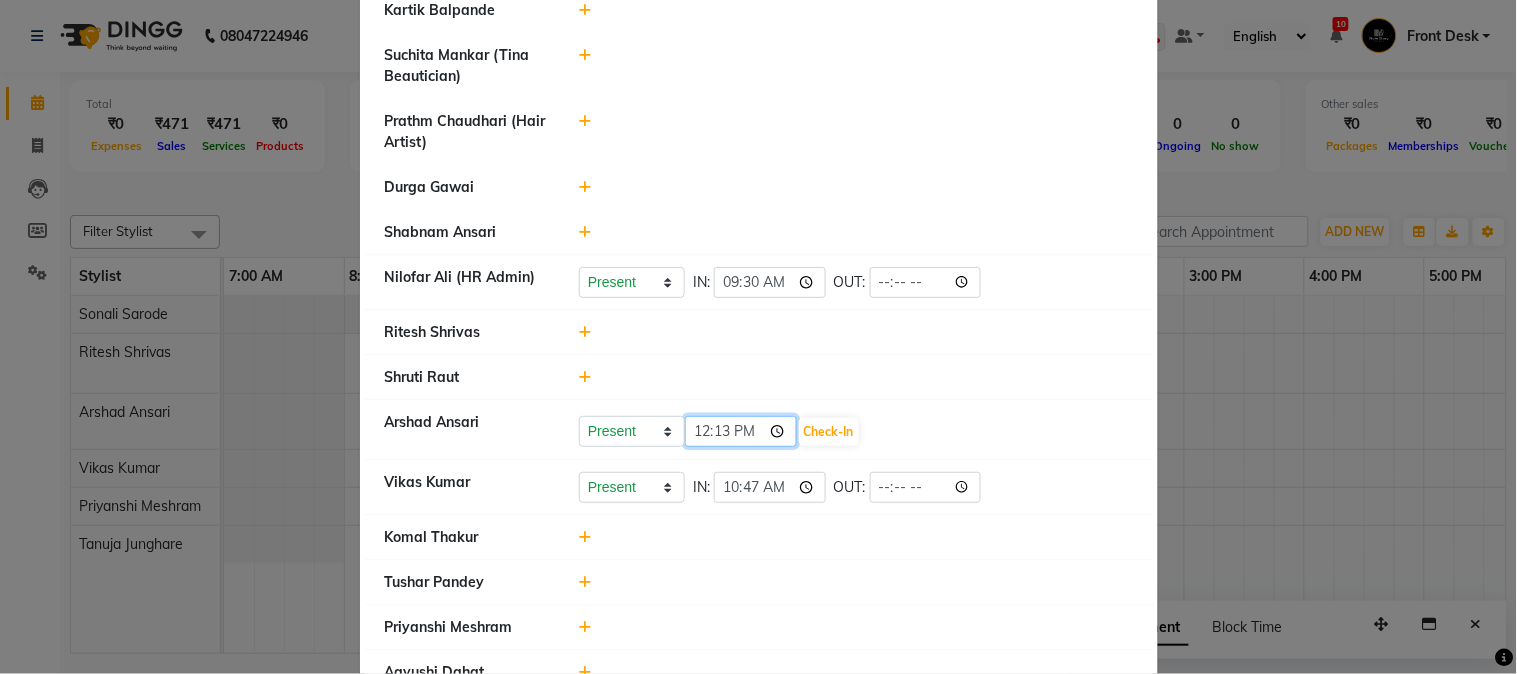 click on "12:13" 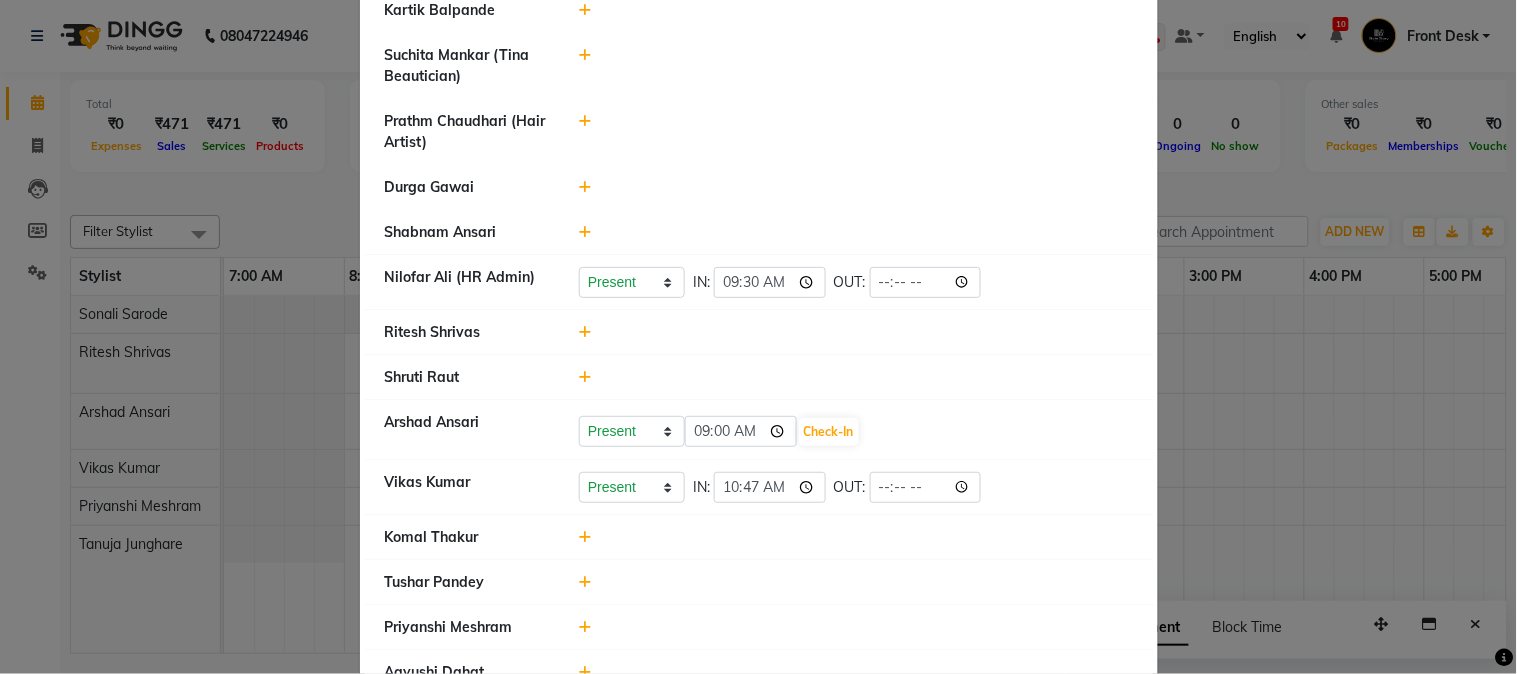 type on "09:00" 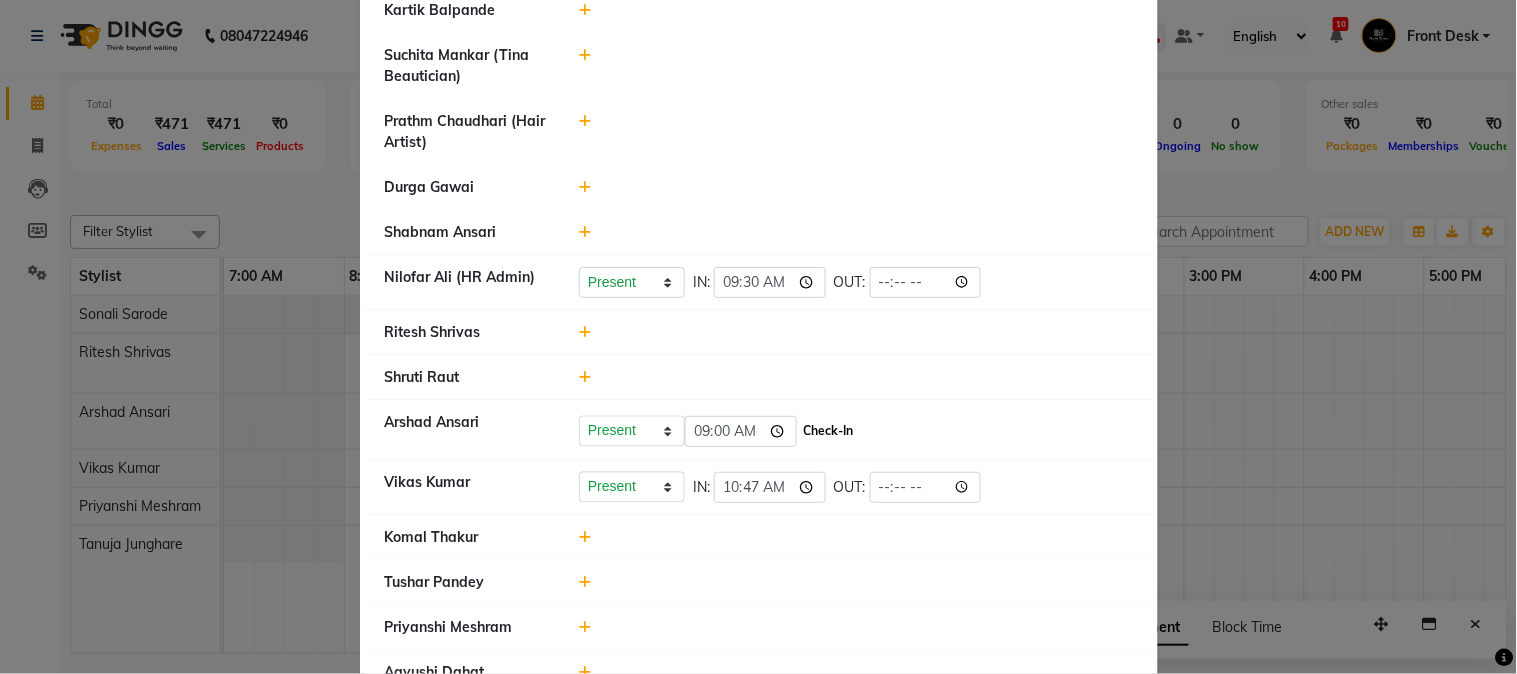 click on "Check-In" 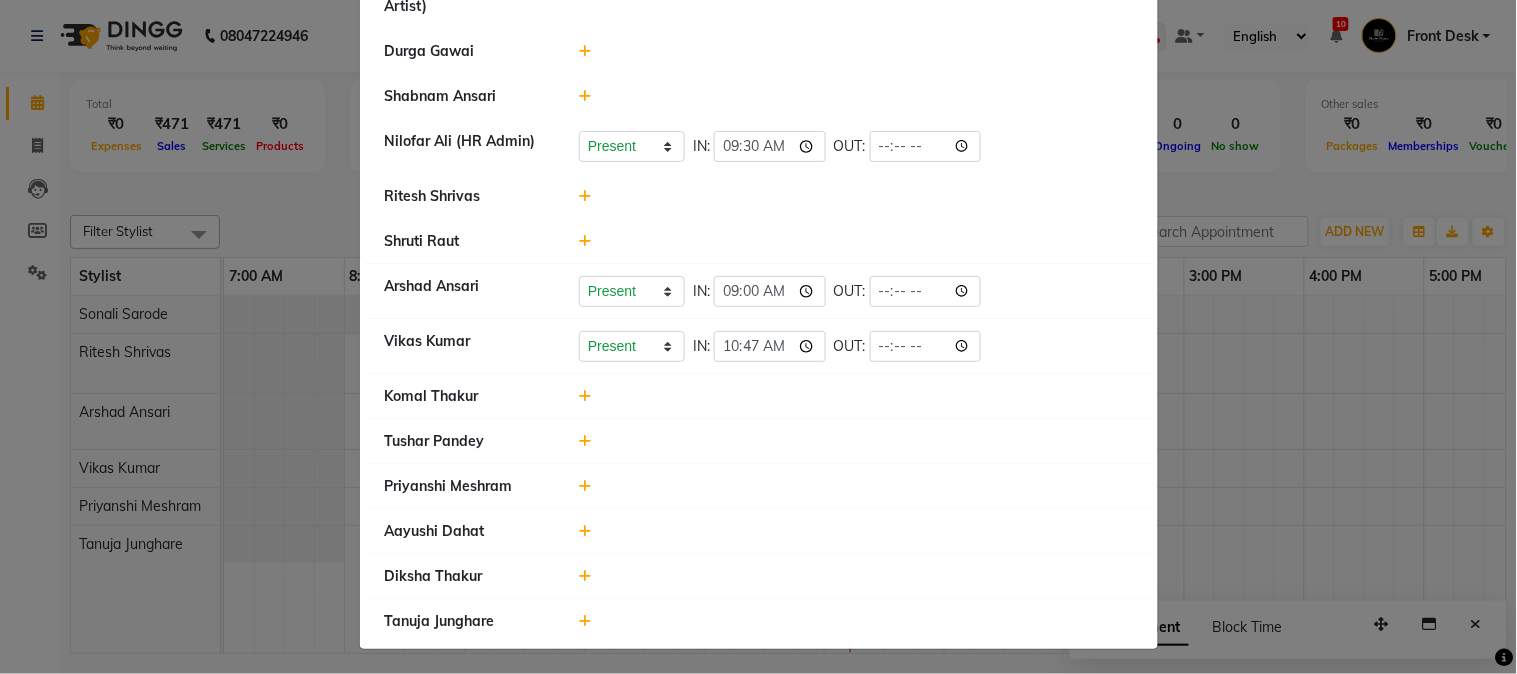 scroll, scrollTop: 920, scrollLeft: 0, axis: vertical 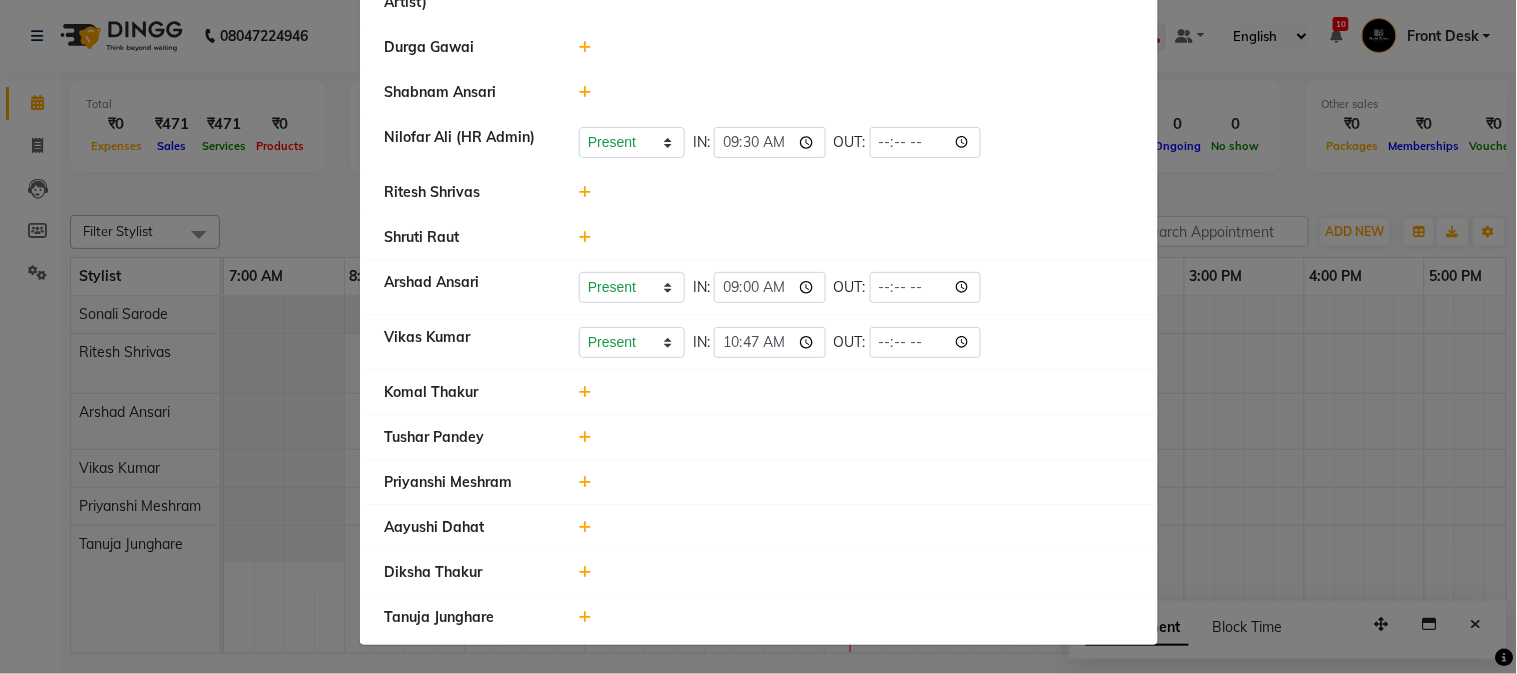 click 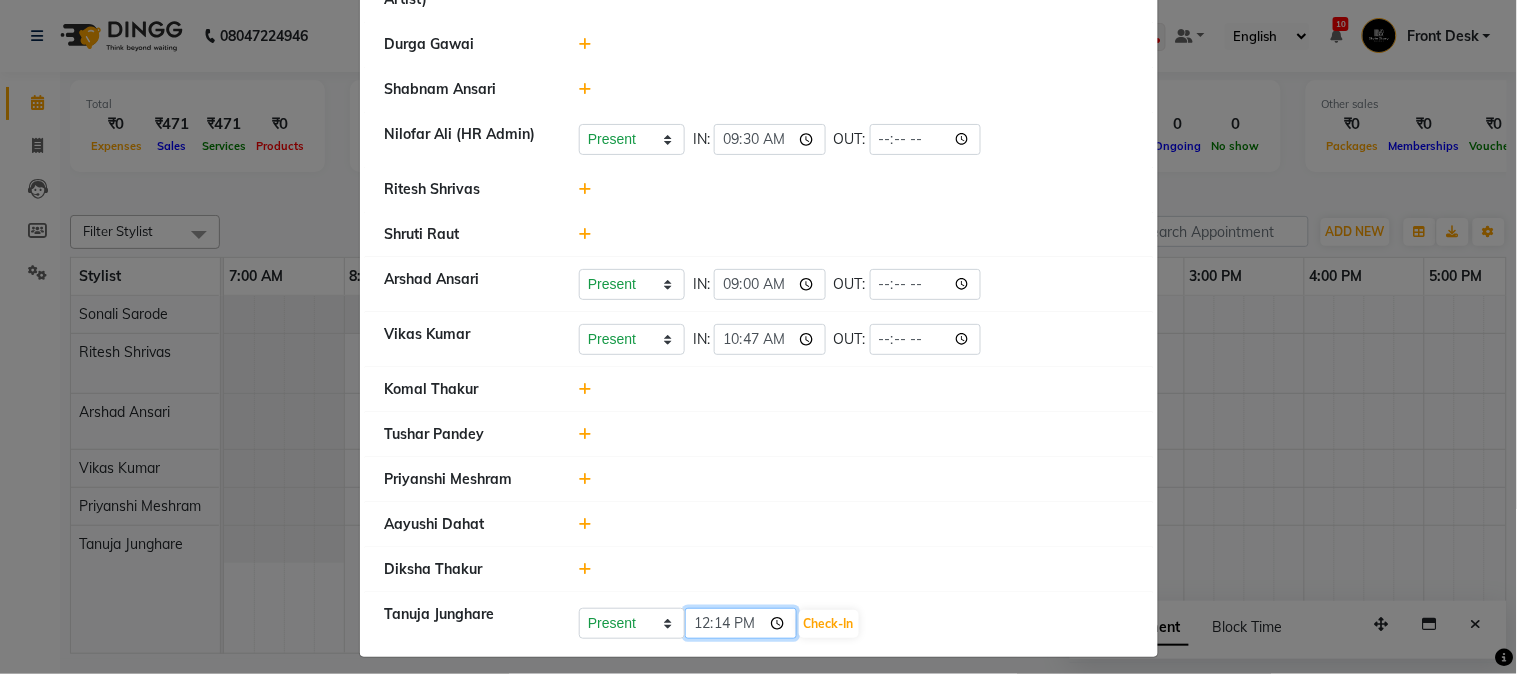 click on "12:14" 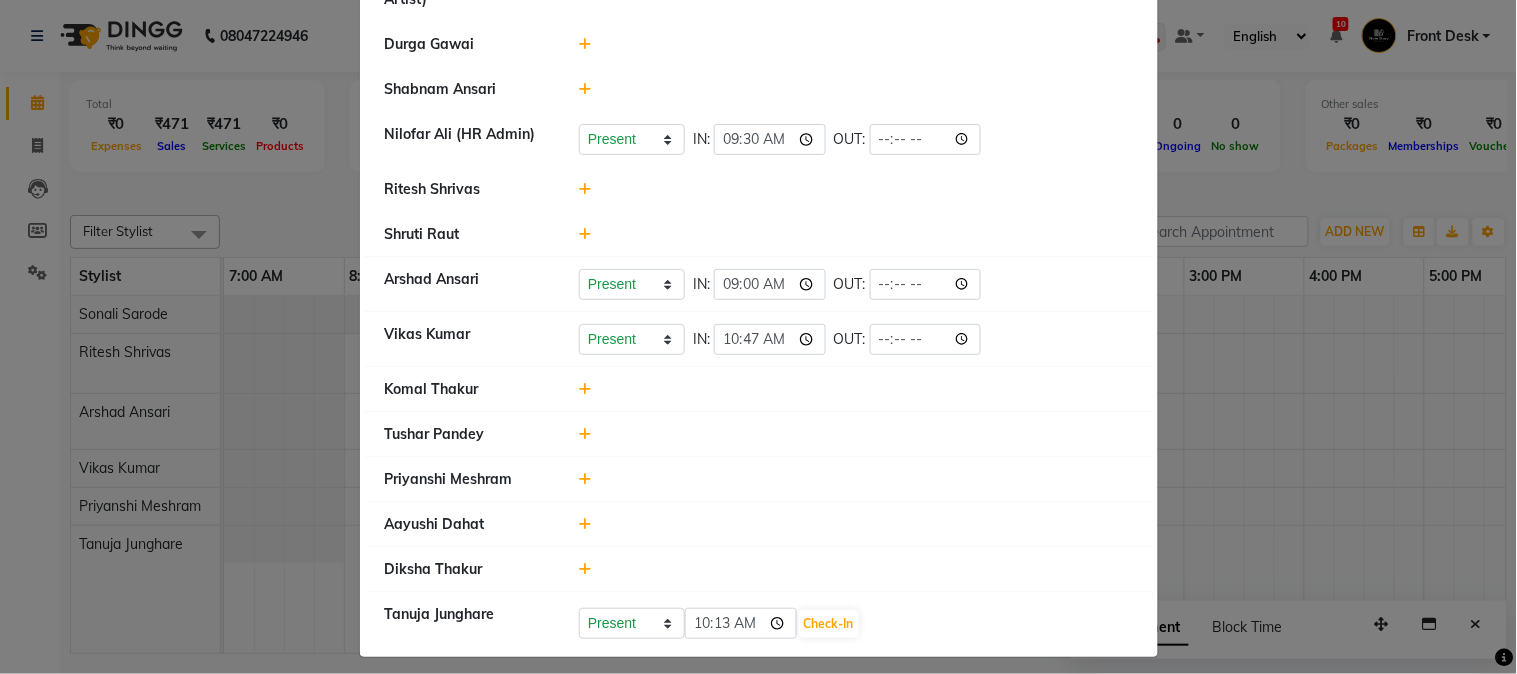 click on "Diksha Thakur" 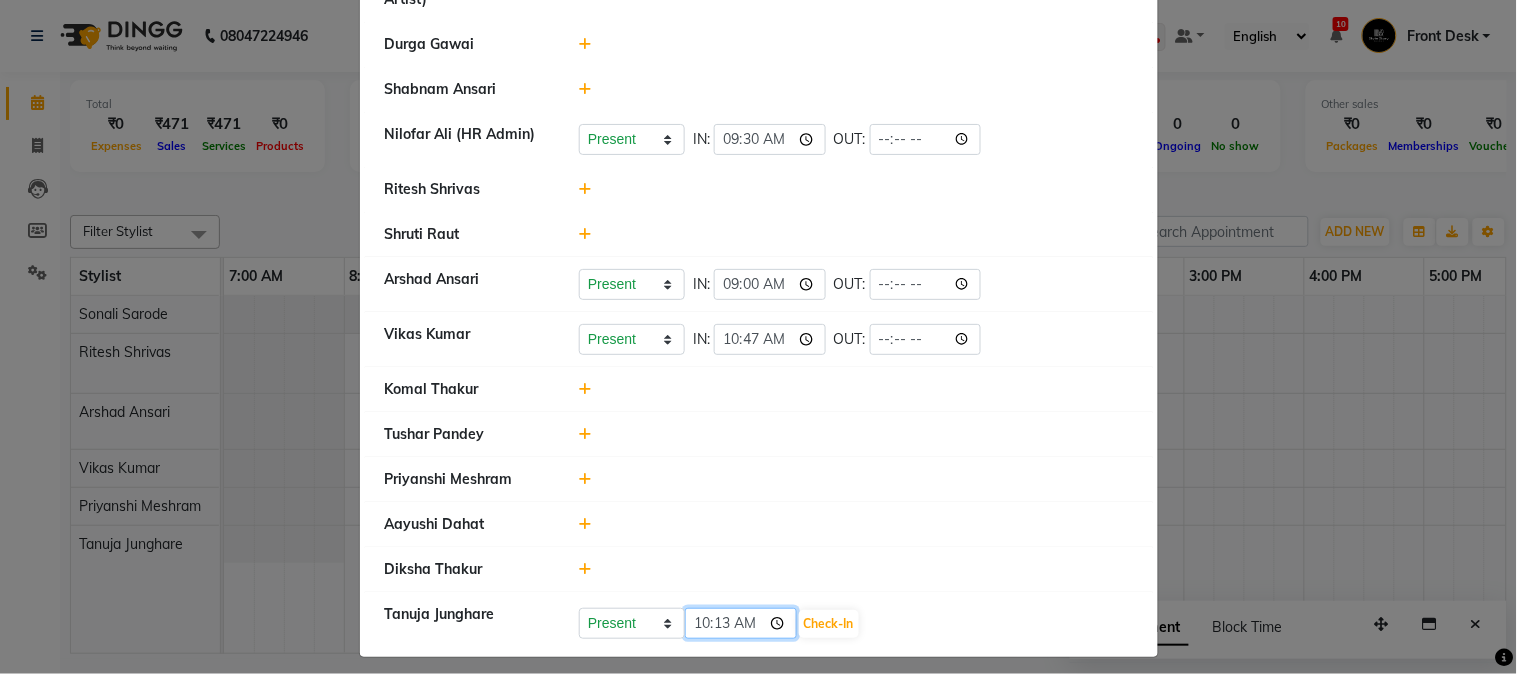 click on "10:13" 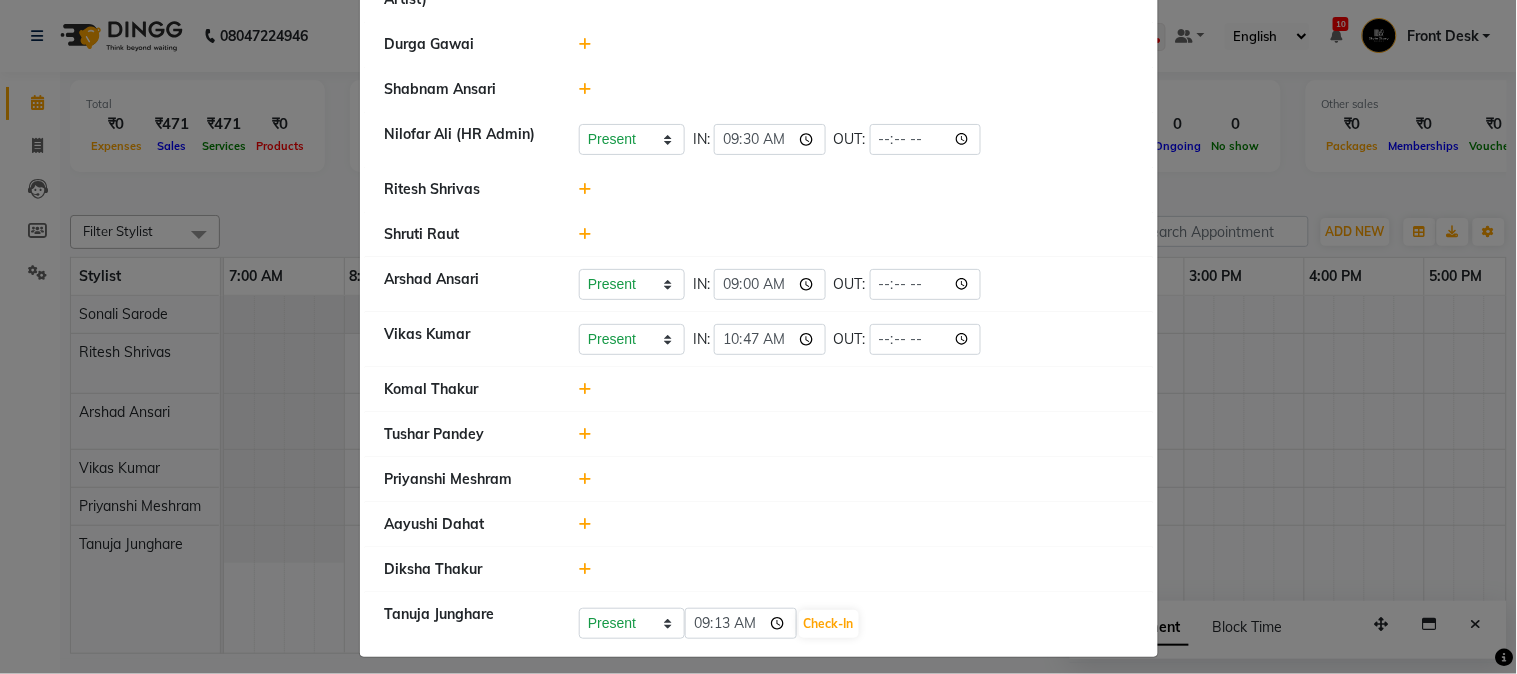 type on "09:13" 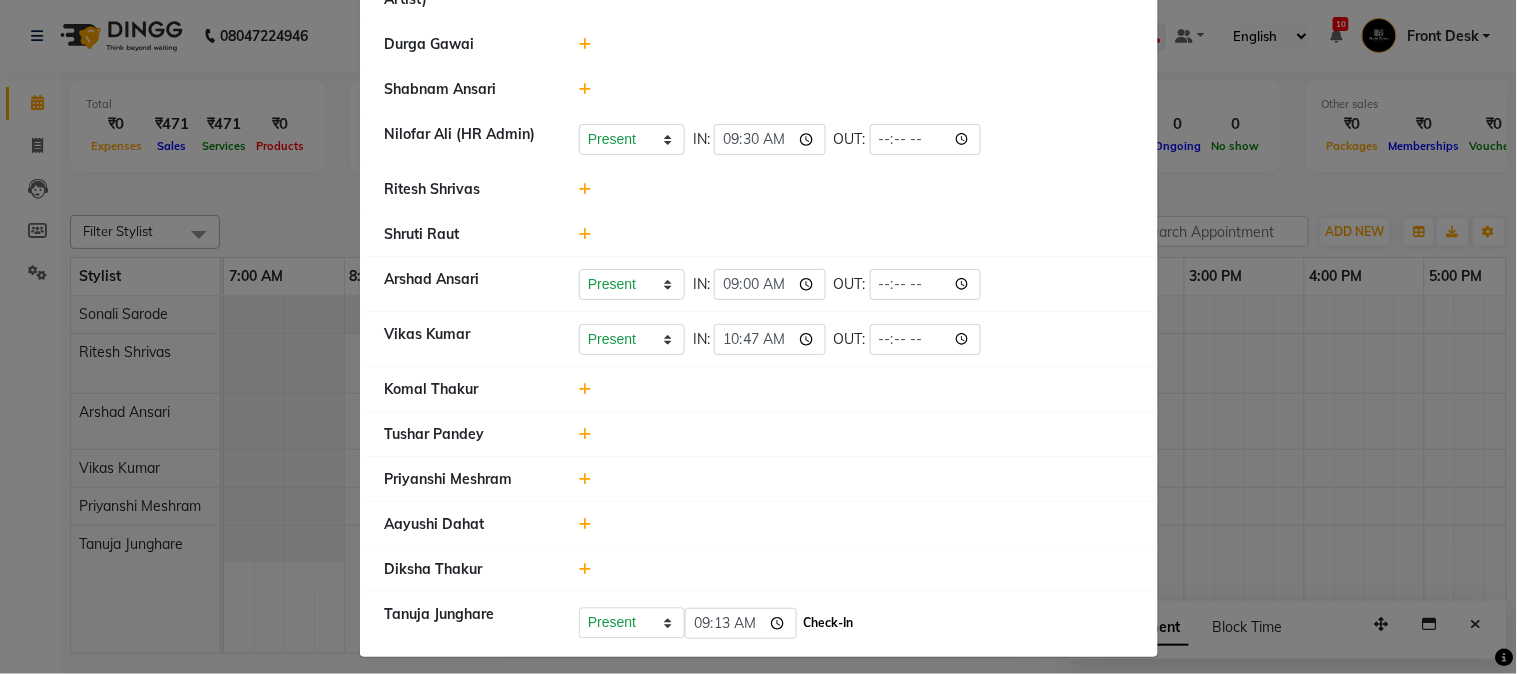click on "Check-In" 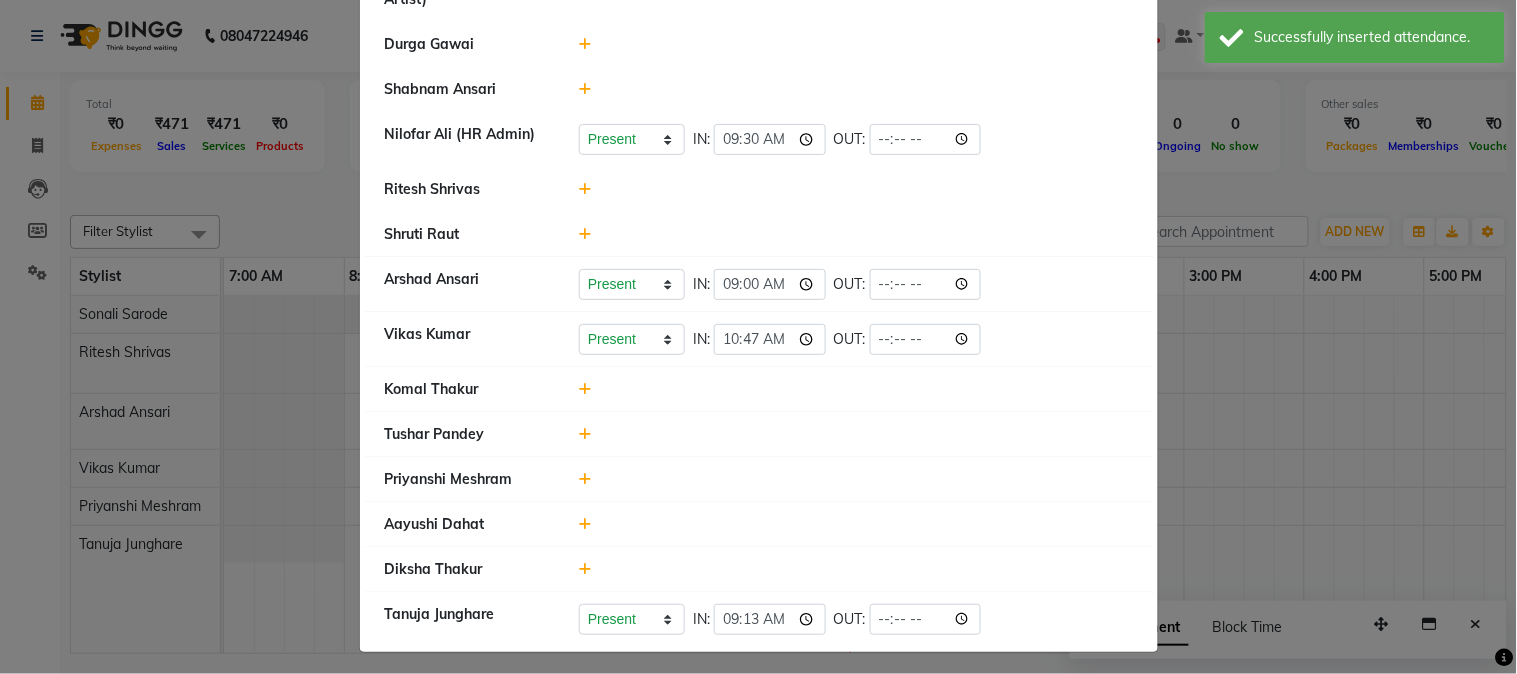 click 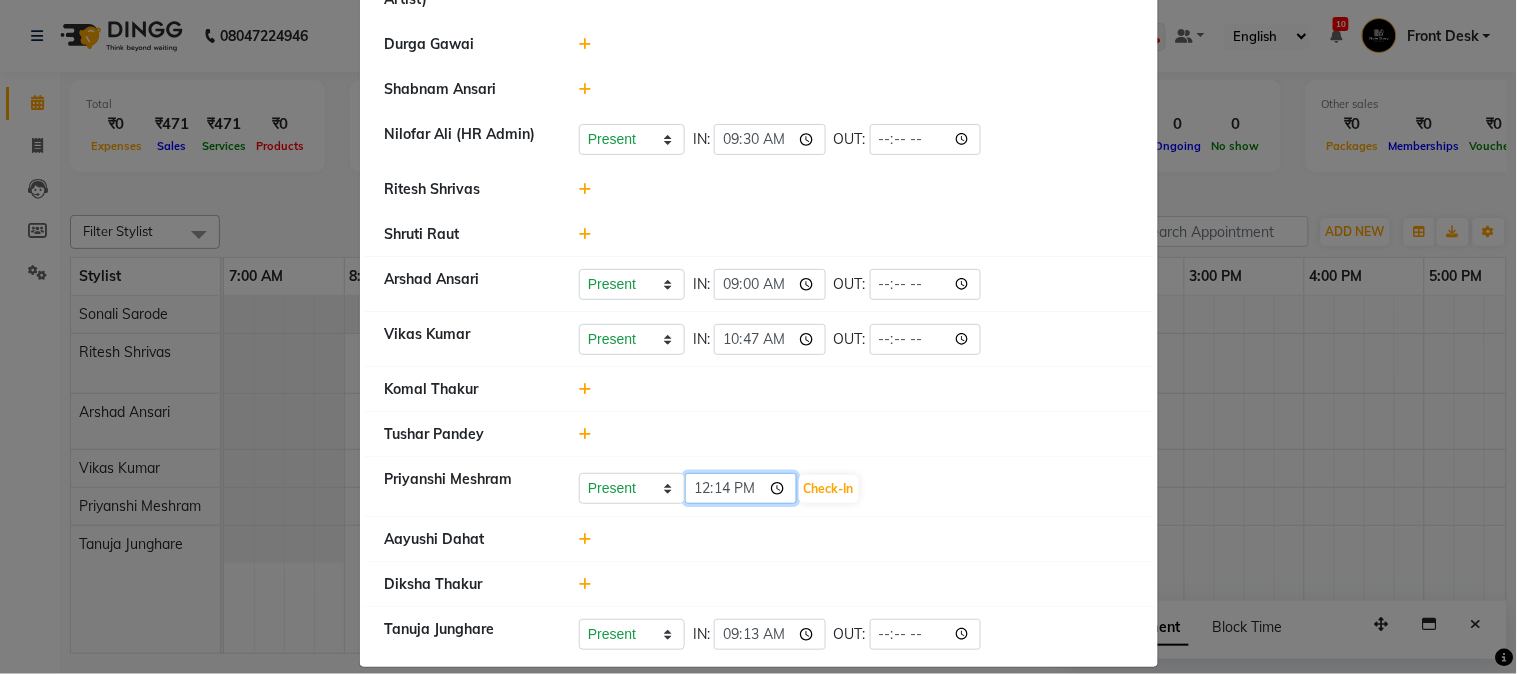 click on "12:14" 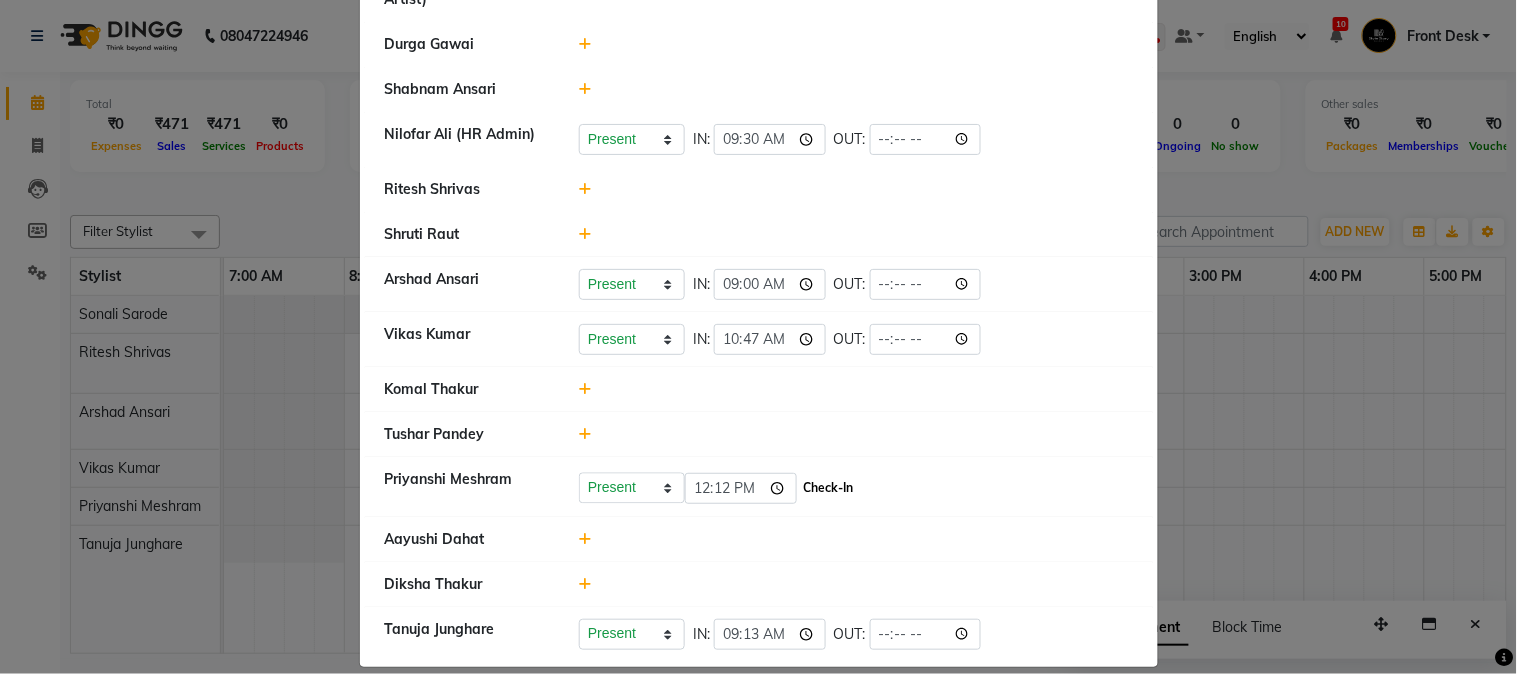 type on "12:12" 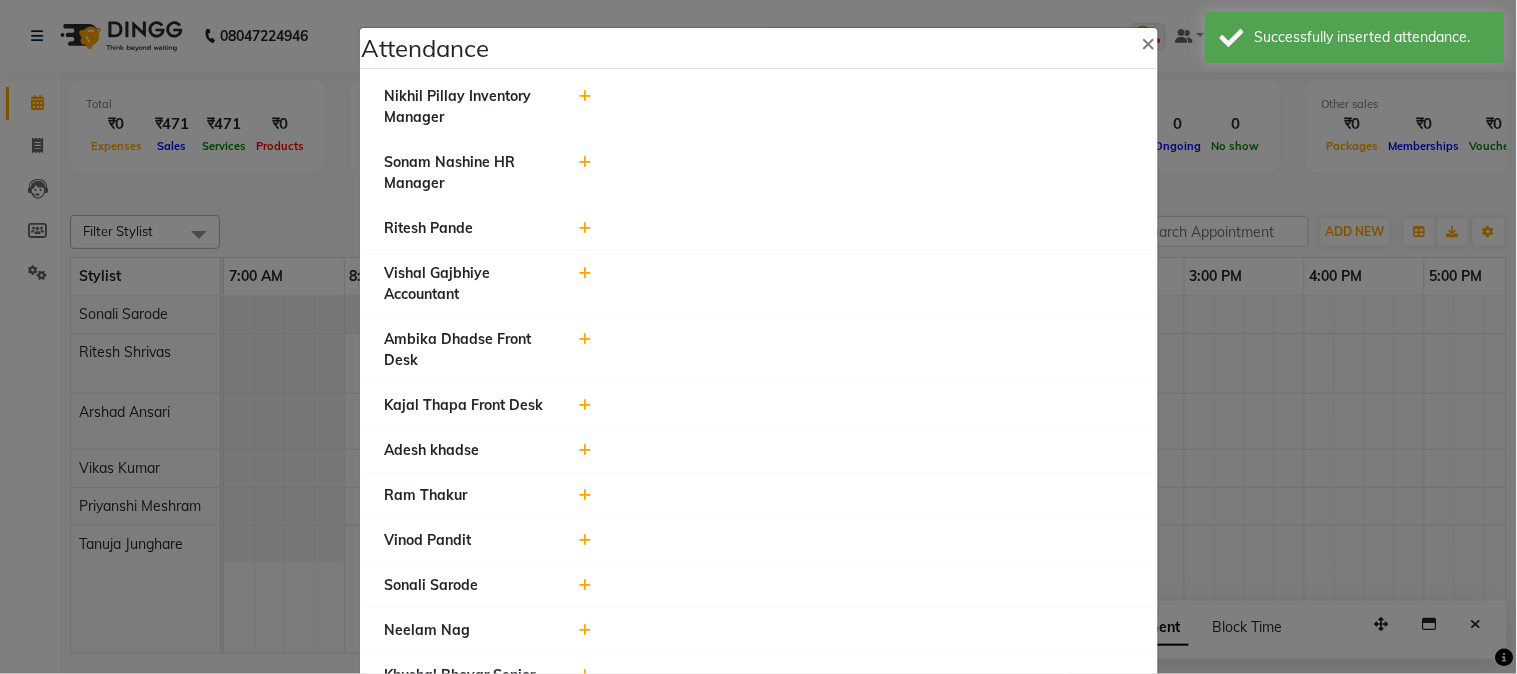 scroll, scrollTop: 0, scrollLeft: 0, axis: both 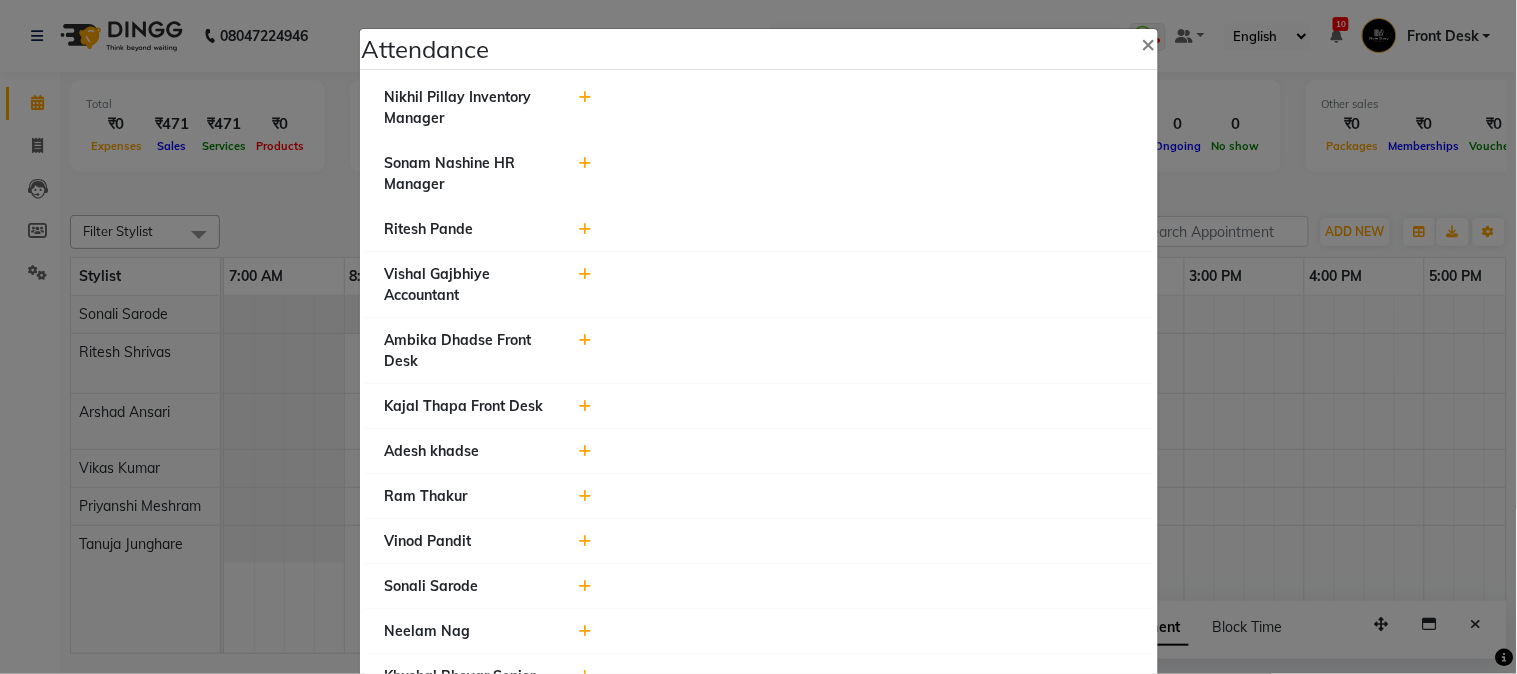 click on "Attendance ×  [FIRST] [LAST] Inventory Manager   [FIRST] [LAST] HR Manager   [FIRST] [LAST]   [FIRST] [LAST]   [FIRST] [LAST] Accountant   [FIRST] [LAST] Front Desk   [FIRST] [LAST] Front Desk   [FIRST] [LAST]   [FIRST] [LAST]    [FIRST] [LAST]   [FIRST] [LAST]   [FIRST] [LAST] Senior Accountant   Front Desk   [FIRST] [LAST]    [FIRST] [LAST] (Tina Beautician)   [FIRST] [LAST] (Hair Artist)   [FIRST] [LAST]   [FIRST] [LAST]    [FIRST] [LAST] (HR Admin)   Present   Absent   Late   Half Day   Weekly Off  IN:  09:30 OUT:   [FIRST] [LAST]   [FIRST] [LAST]   [FIRST] [LAST]   Present   Absent   Late   Half Day   Weekly Off  IN:  09:00 OUT:   [FIRST] [LAST]   Present   Absent   Late   Half Day   Weekly Off  IN:  10:47 OUT:   [FIRST] [LAST]   [FIRST] [LAST]   [FIRST] [LAST]   Present   Absent   Late   Half Day   Weekly Off  IN:  12:12 OUT:   [FIRST] [LAST]   [FIRST] [LAST]   [FIRST] [LAST]   Present   Absent   Late   Half Day   Weekly Off  IN:  09:13 OUT:" 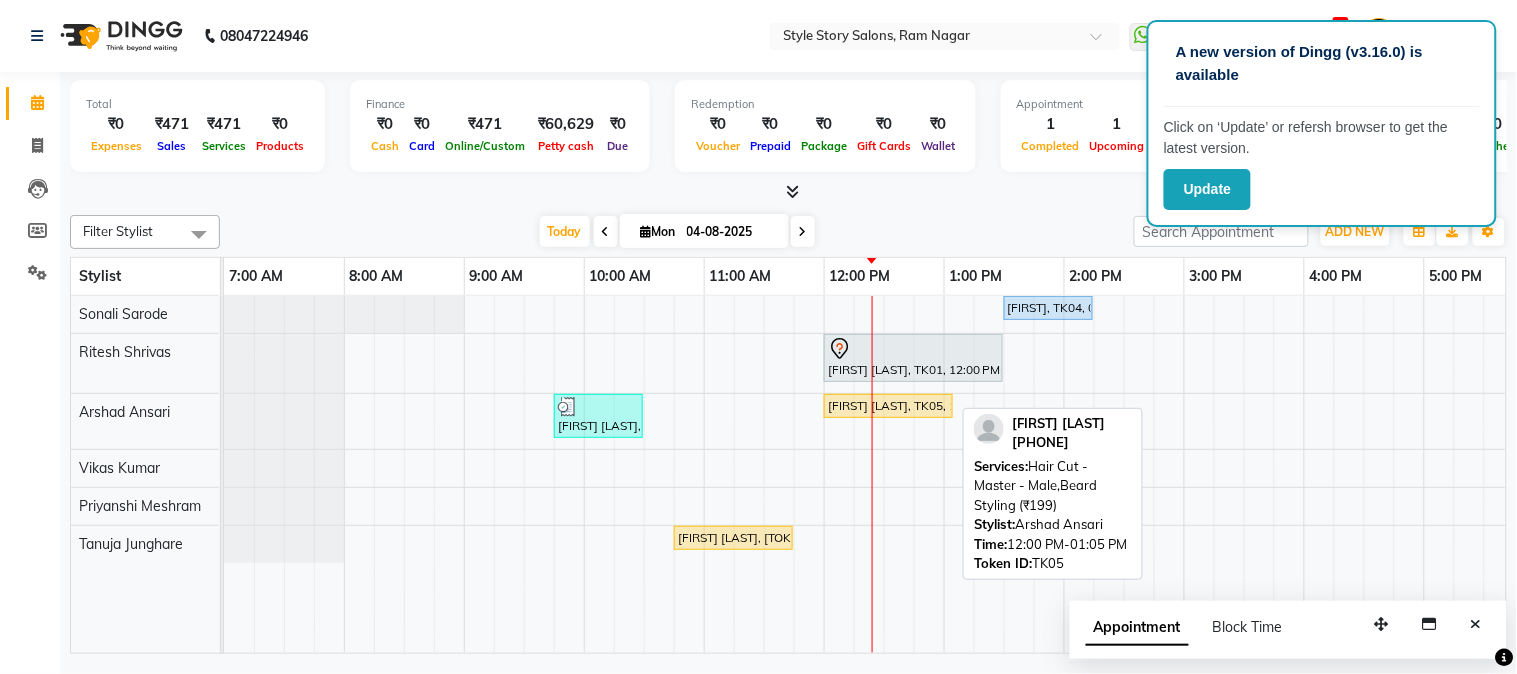 click on "[FIRST] [LAST], TK05, 12:00 PM-01:05 PM, Hair Cut - Master - Male,Beard Styling (₹199)" at bounding box center (888, 406) 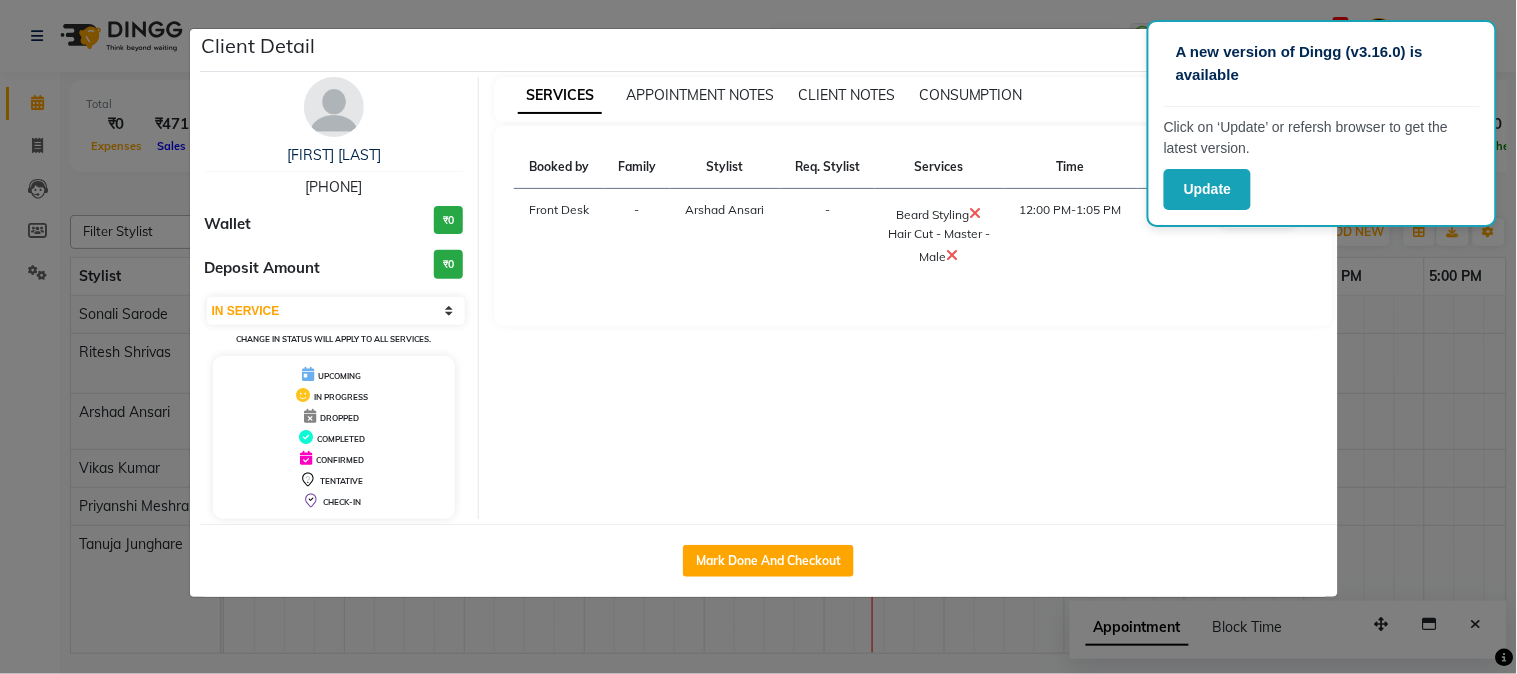 click on "Client Detail  [FIRST] [LAST]   [PHONE] Wallet ₹0 Deposit Amount  ₹0  Select IN SERVICE CONFIRMED TENTATIVE CHECK IN MARK DONE DROPPED UPCOMING Change in status will apply to all services. UPCOMING IN PROGRESS DROPPED COMPLETED CONFIRMED TENTATIVE CHECK-IN SERVICES APPOINTMENT NOTES CLIENT NOTES CONSUMPTION Booked by Family Stylist Req. Stylist Services Time Status  Front Desk  - [FIRST] [LAST] -  Beard Styling   Hair Cut - Master - Male   12:00 PM-1:05 PM   MARK DONE   Mark Done And Checkout" 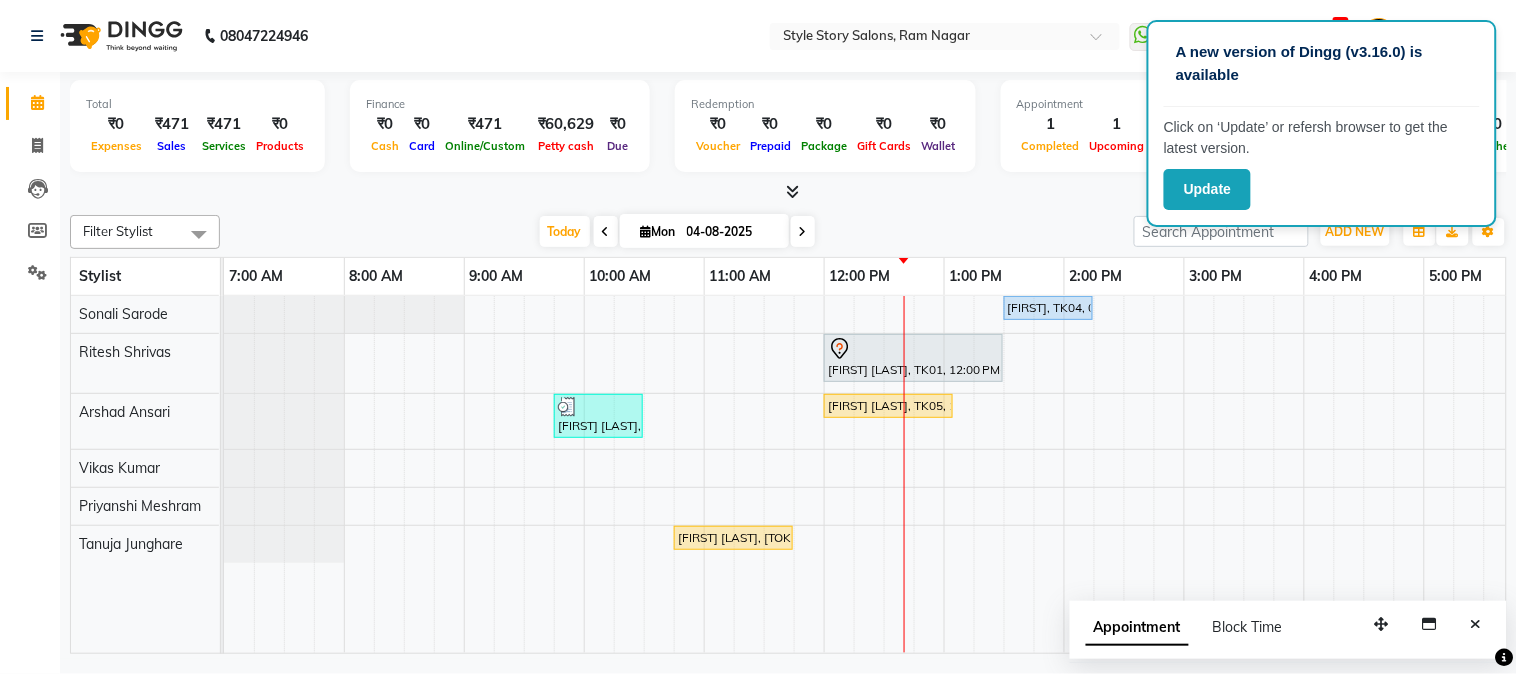 click on "[FIRST], [TOKEN], [TIME] - [TIME], [SERVICE]             [FIRST] [LAST], [TOKEN], [TIME] - [TIME], [SERVICE]     [FIRST] [LAST], [TOKEN], [TIME] - [TIME], [SERVICE]    [FIRST] [LAST], [TOKEN], [TIME] - [TIME], [SERVICE], [SERVICE] ( [PRICE] )    [FIRST] [LAST], [TOKEN], [TIME] - [TIME], [SERVICE]" at bounding box center [1184, 475] 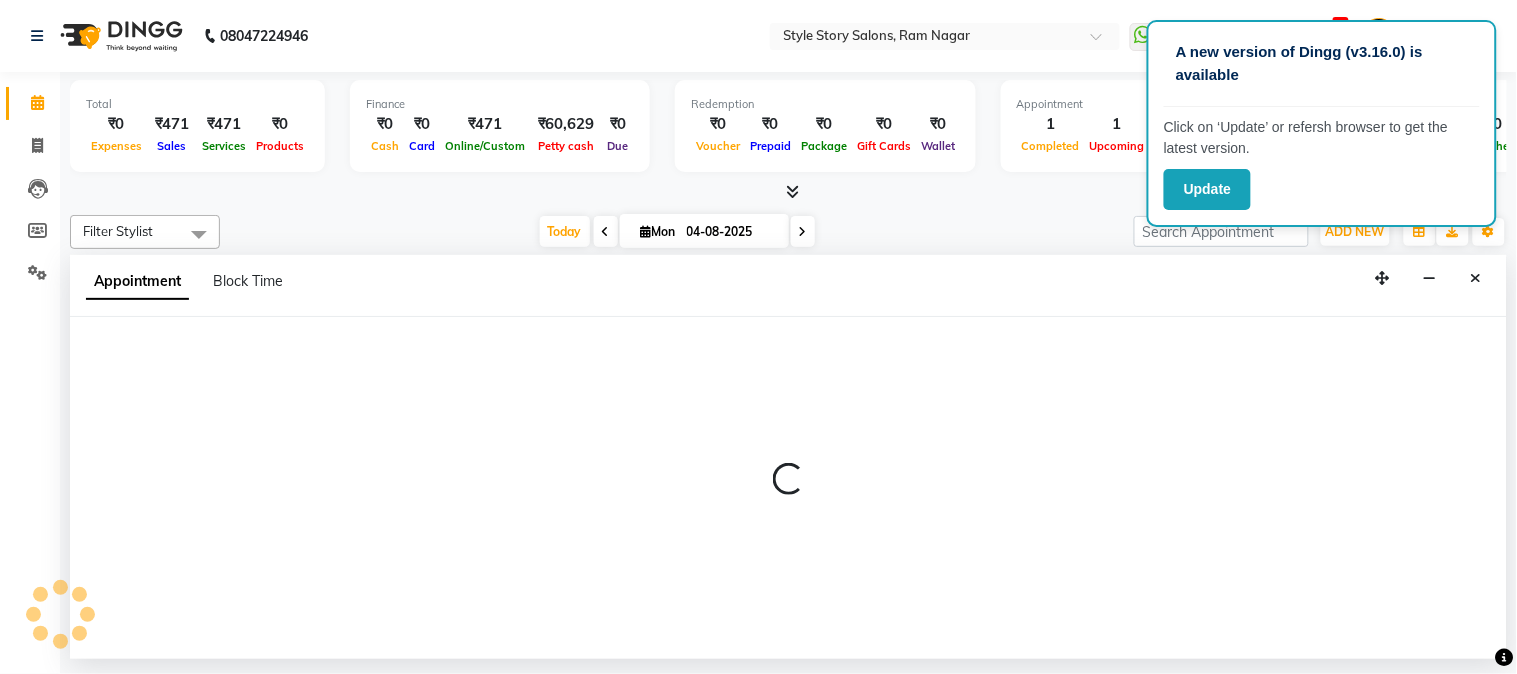 select on "62114" 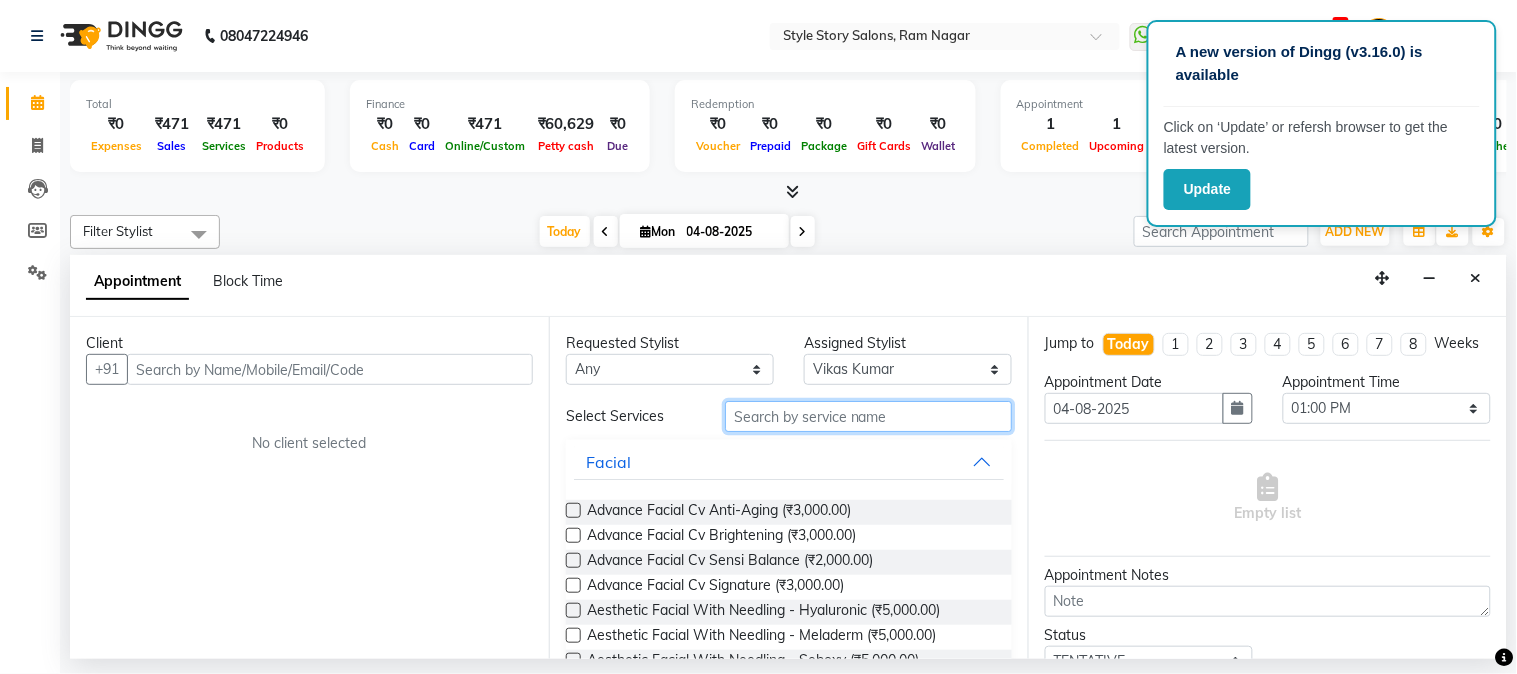 click at bounding box center (868, 416) 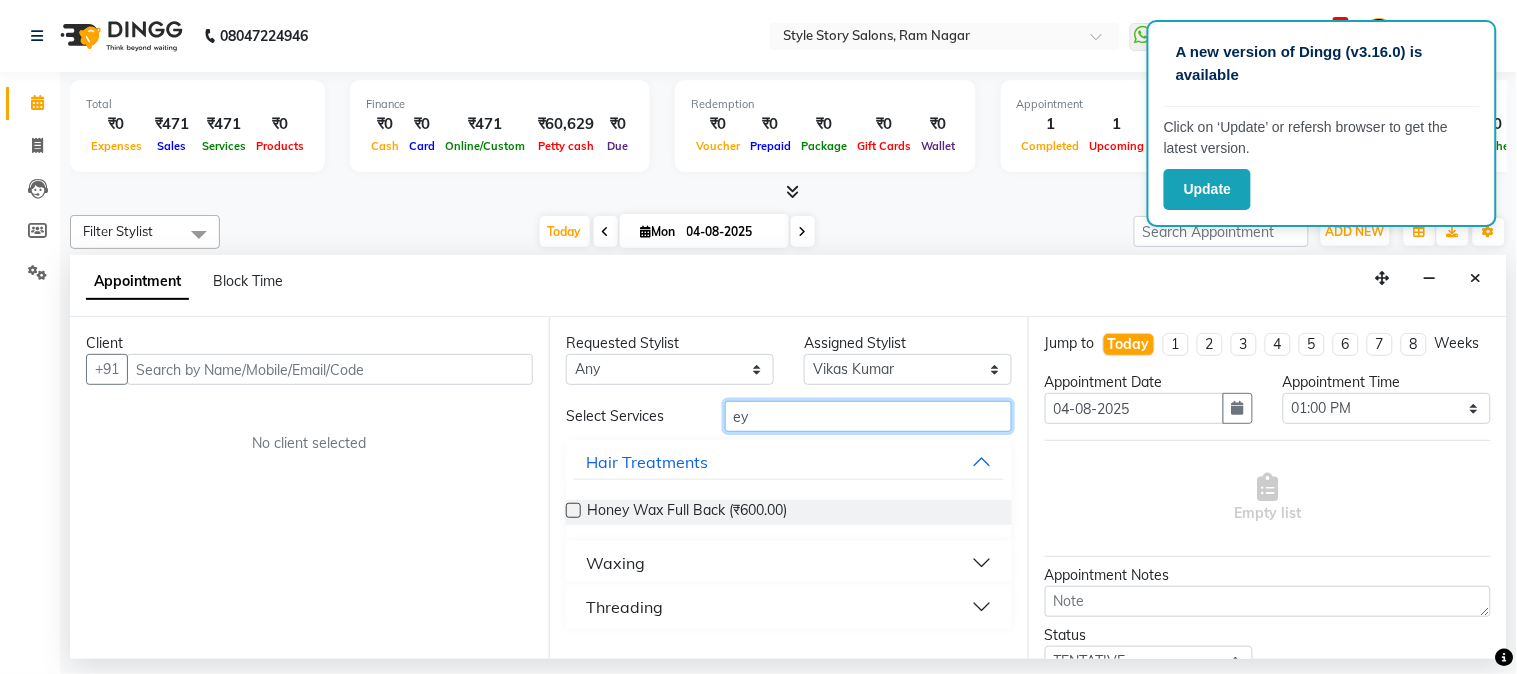 type on "e" 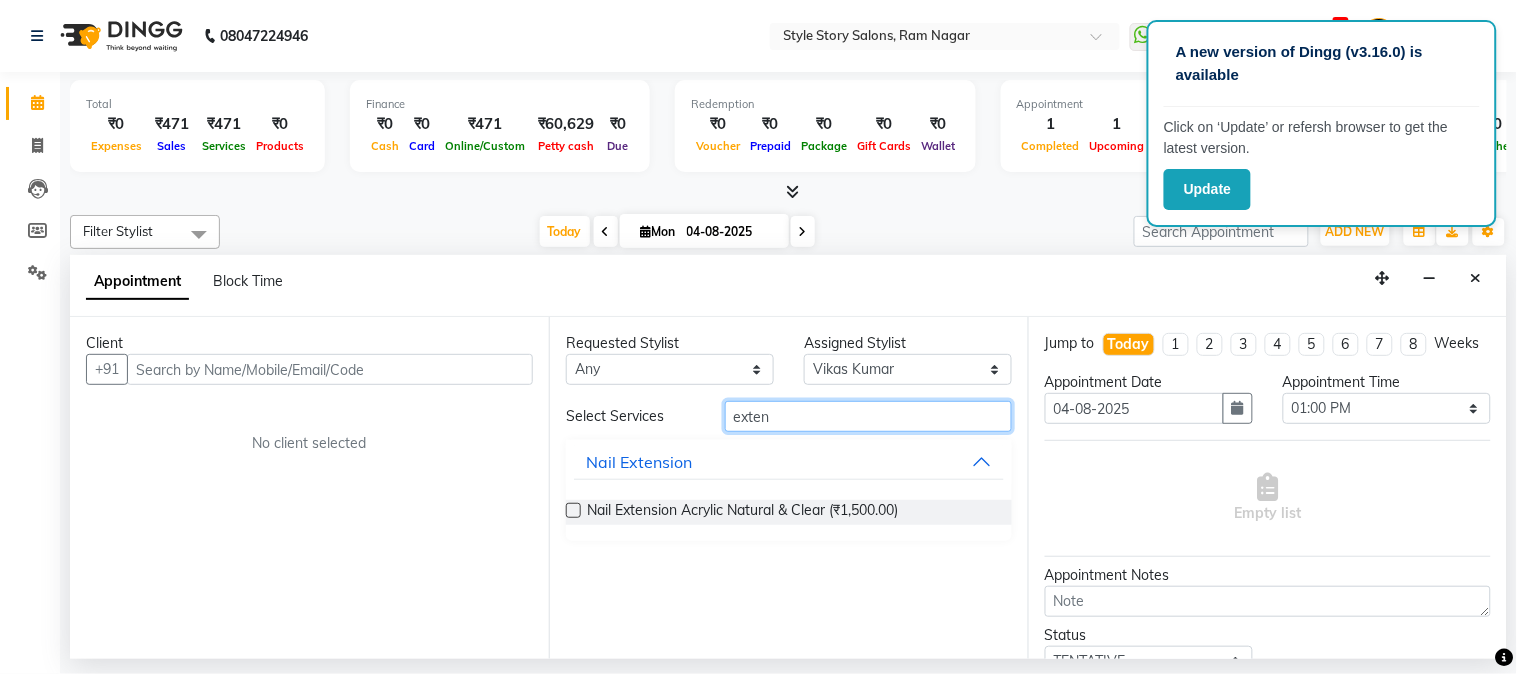 type on "exten" 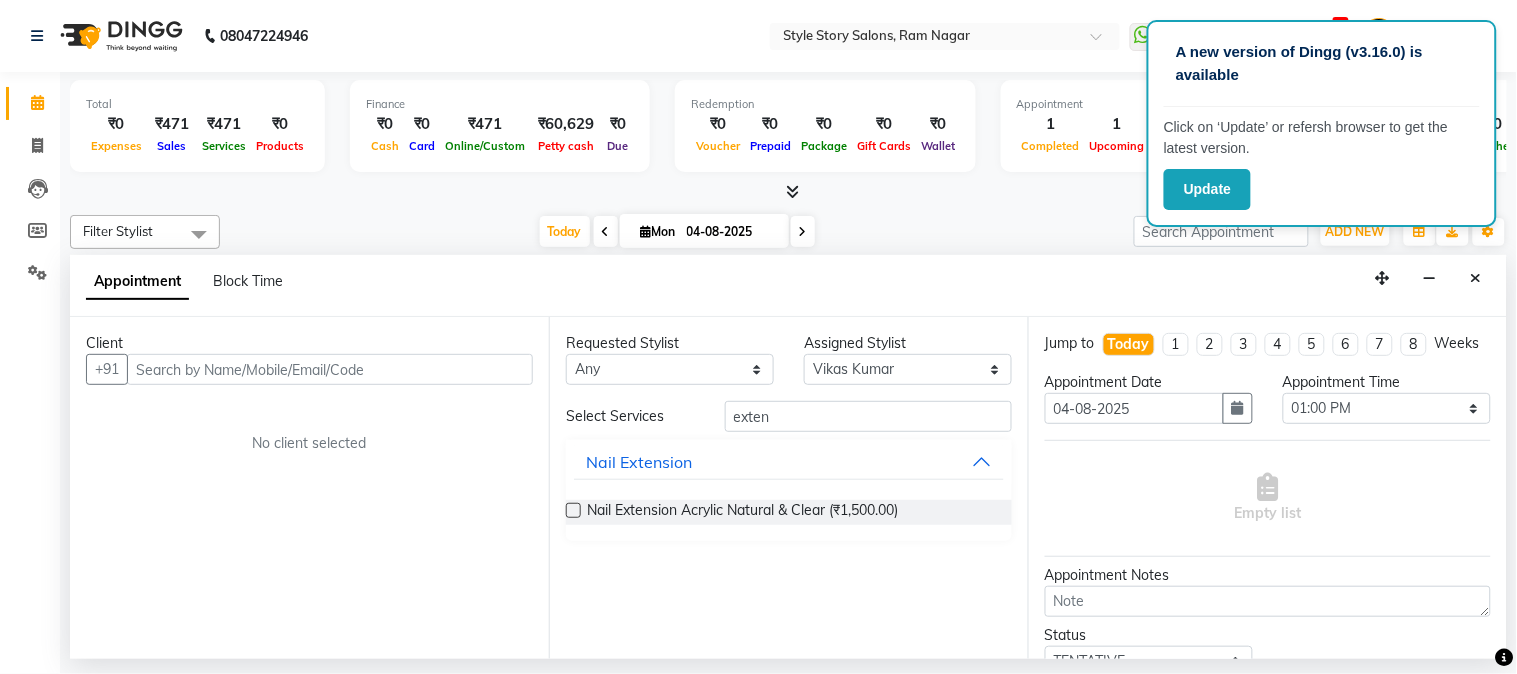 click on "A new version of Dingg (v3.16.0) is available  Click on ‘Update’ or refersh browser to get the latest version.  Update 08047224946 Select Location × Style Story Salons, Ram Nagar  WhatsApp Status  ✕ Status:  Disconnected Most Recent Message: 24-01-2025     06:49 PM Recent Service Activity: 24-01-2025     07:12 PM  08047224946 Whatsapp Settings Default Panel My Panel English ENGLISH Español العربية मराठी हिंदी ગુજરાતી தமிழ் 中文 10 Notifications nothing to show Front Desk Manage Profile Change Password Sign out  Version:3.15.11" 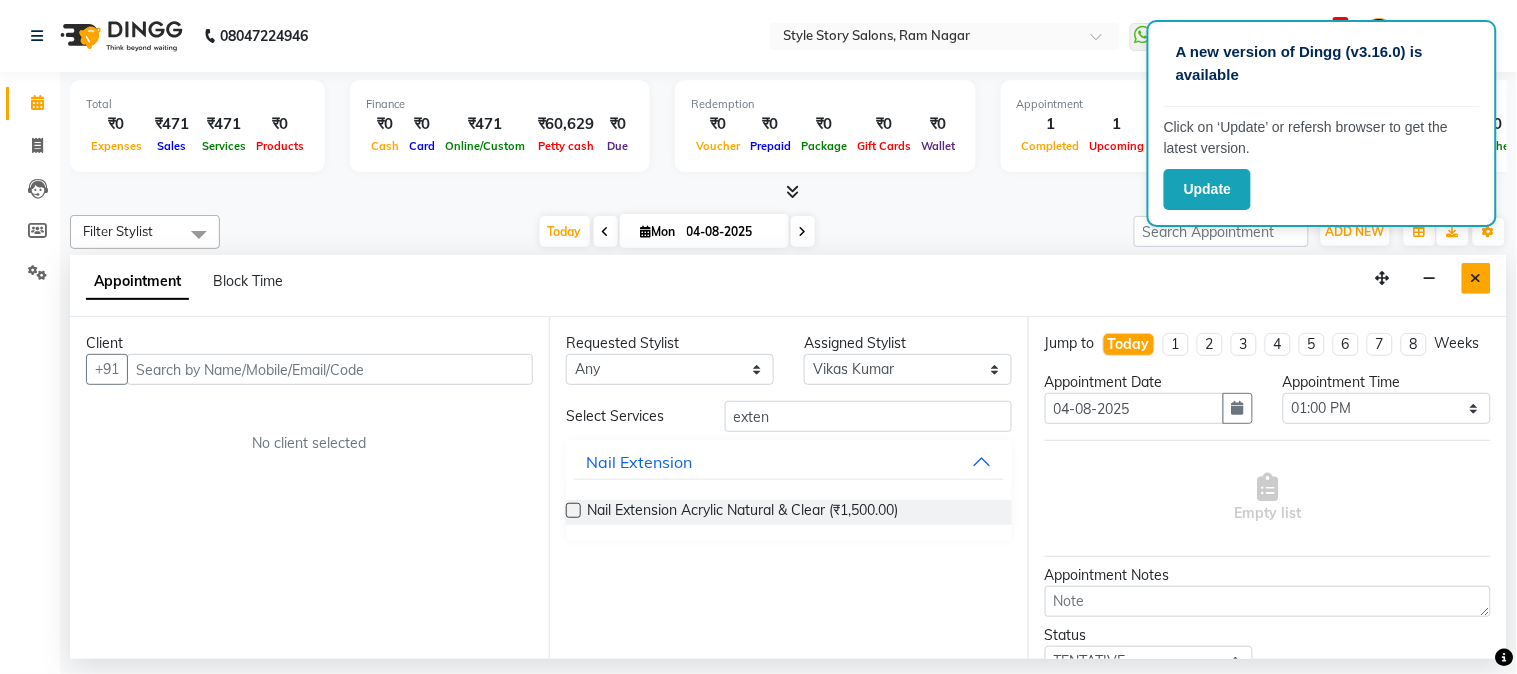 click at bounding box center (1476, 278) 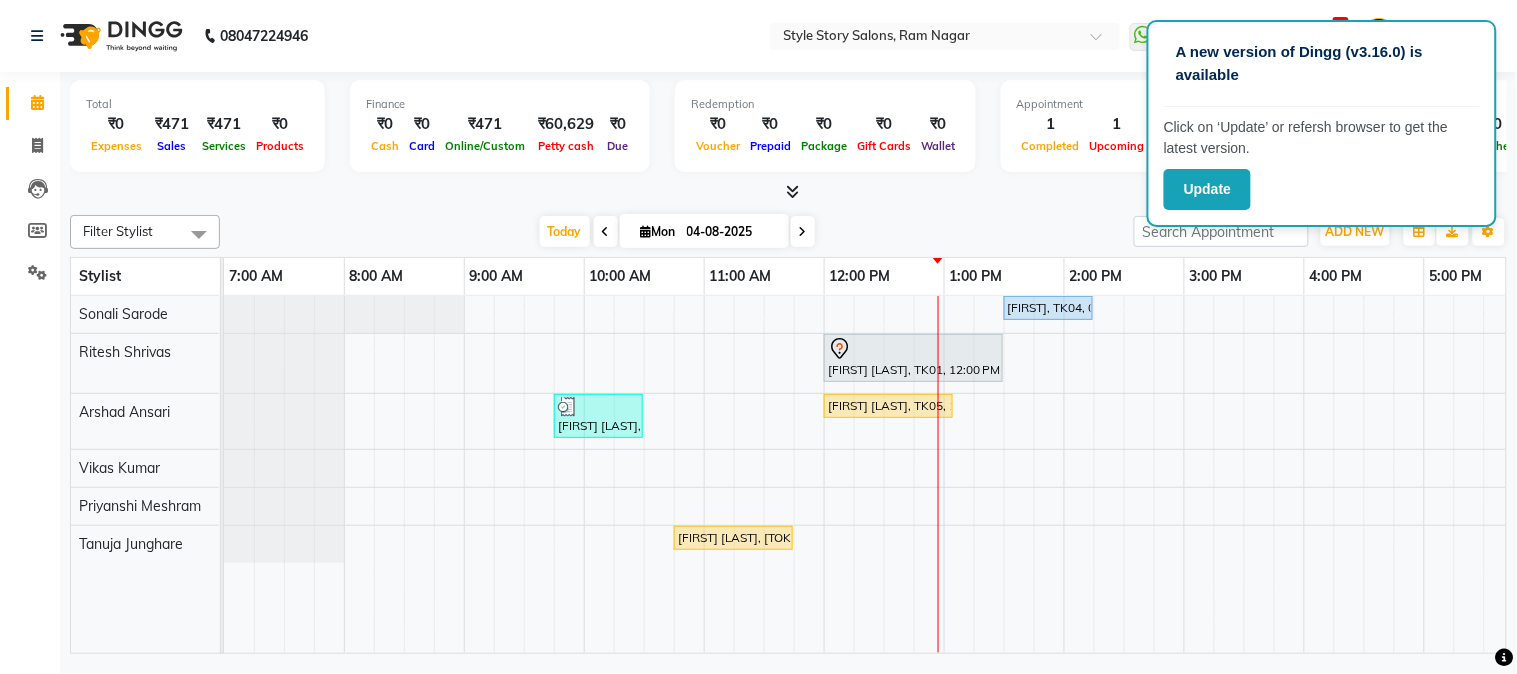 click on "[FIRST], [TOKEN], [TIME] - [TIME], [SERVICE]             [FIRST] [LAST], [TOKEN], [TIME] - [TIME], [SERVICE]     [FIRST] [LAST], [TOKEN], [TIME] - [TIME], [SERVICE]    [FIRST] [LAST], [TOKEN], [TIME] - [TIME], [SERVICE], [SERVICE] ( [PRICE] )    [FIRST] [LAST], [TOKEN], [TIME] - [TIME], [SERVICE]" at bounding box center [1184, 475] 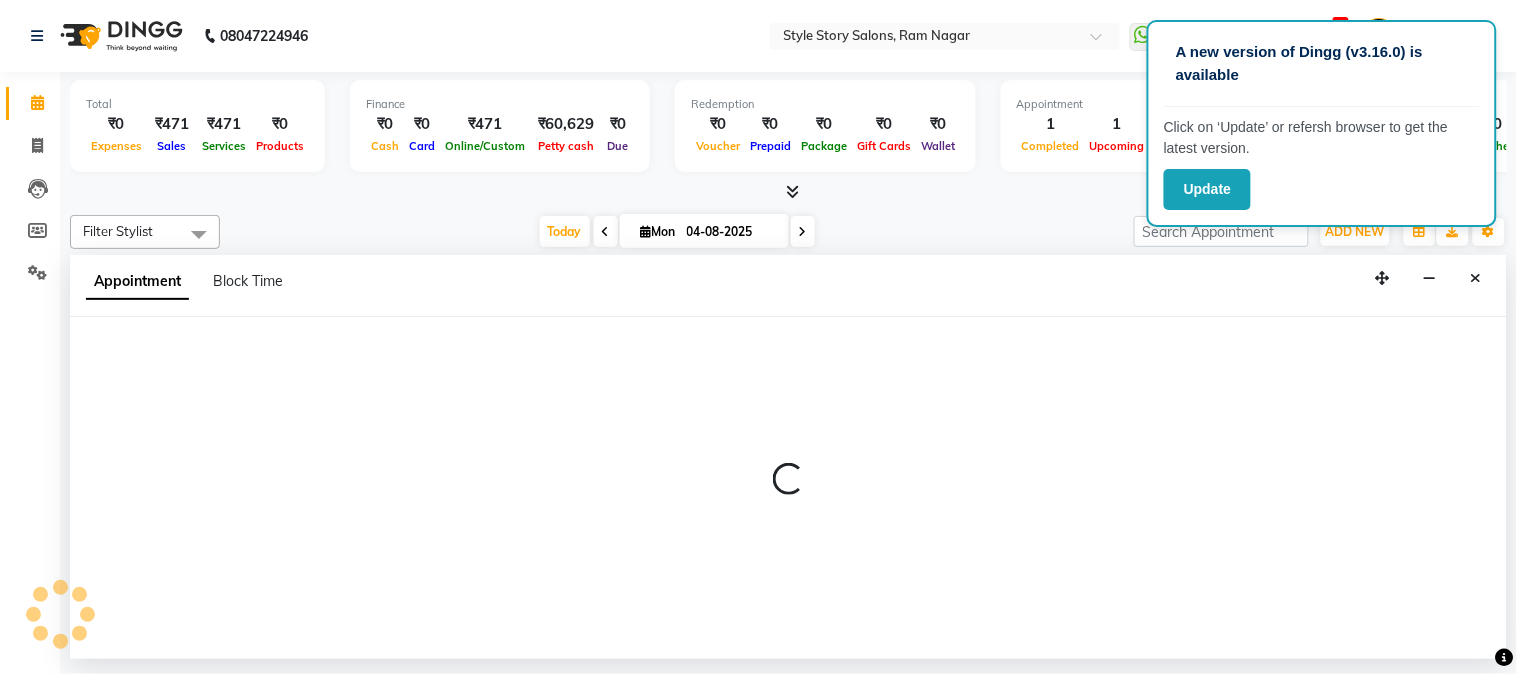 select on "62114" 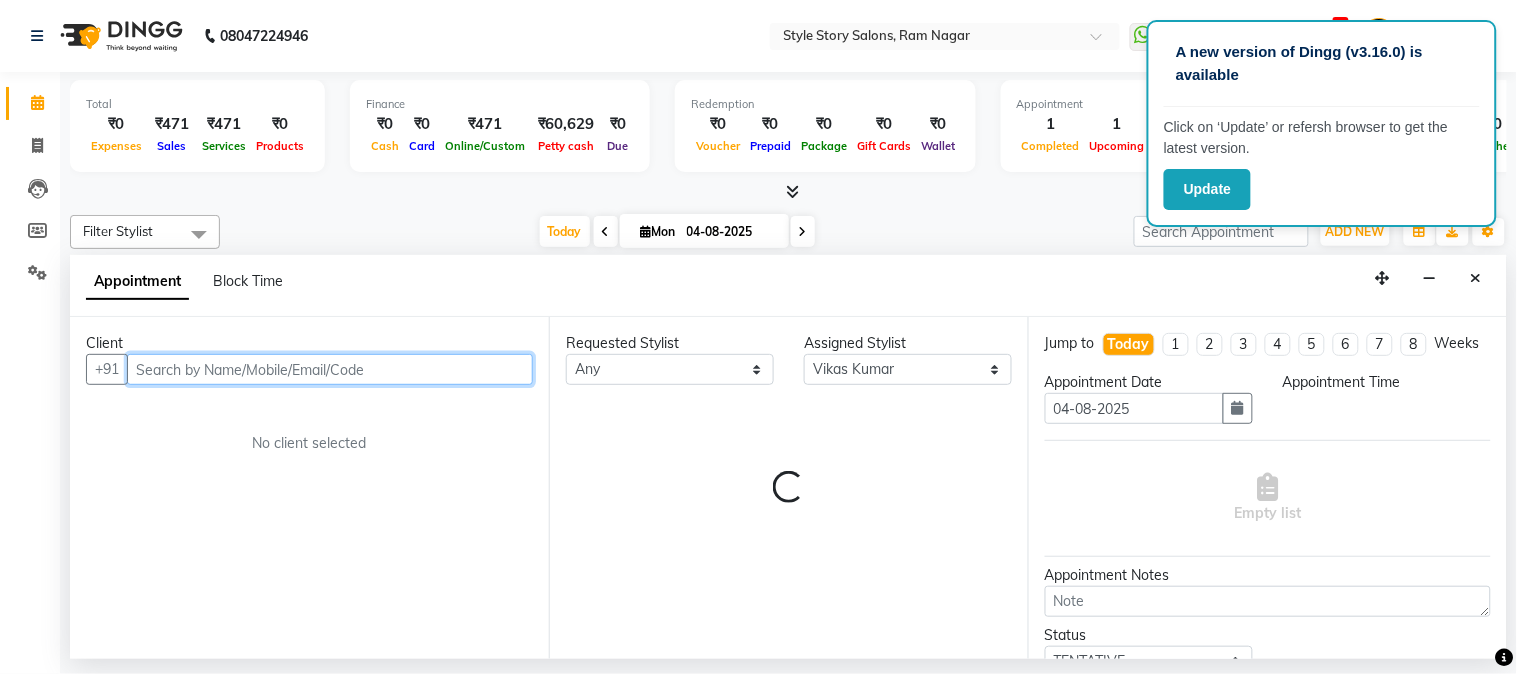 select on "795" 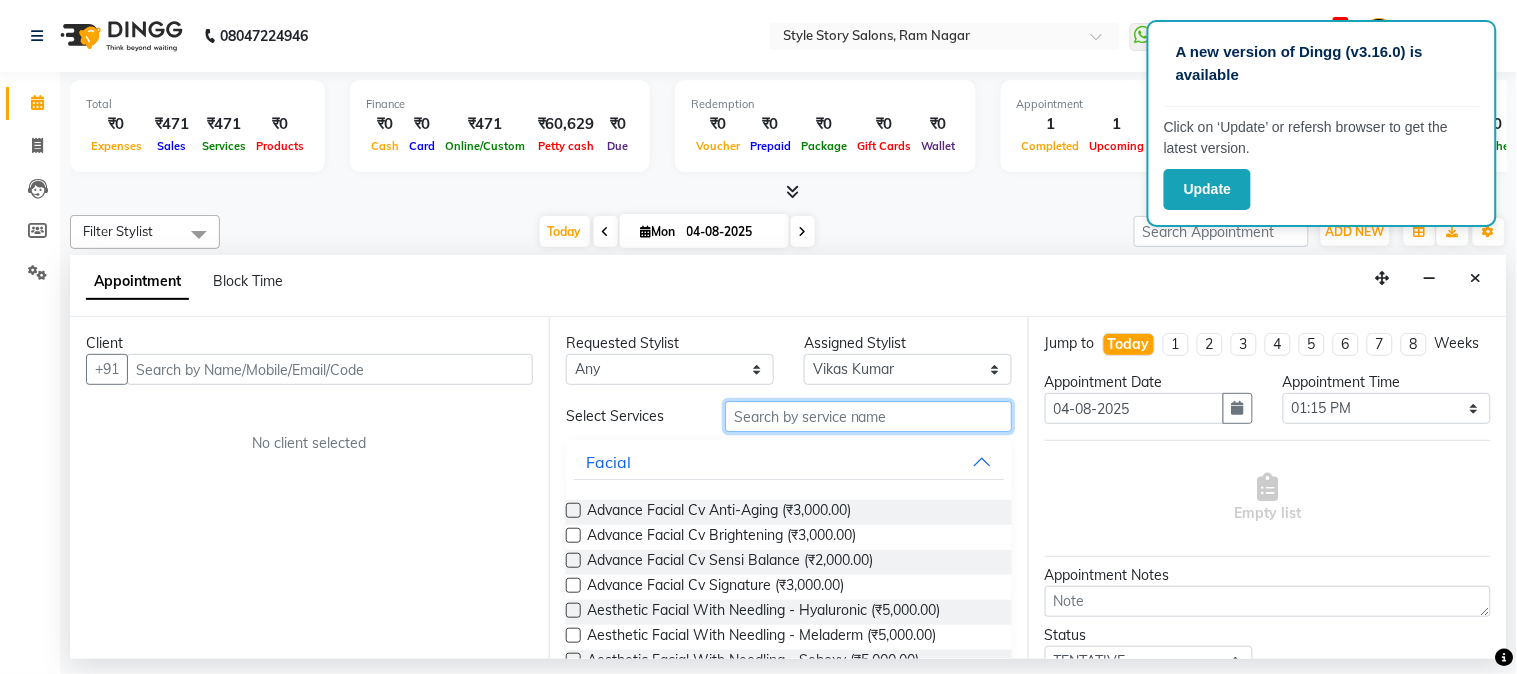 click at bounding box center (868, 416) 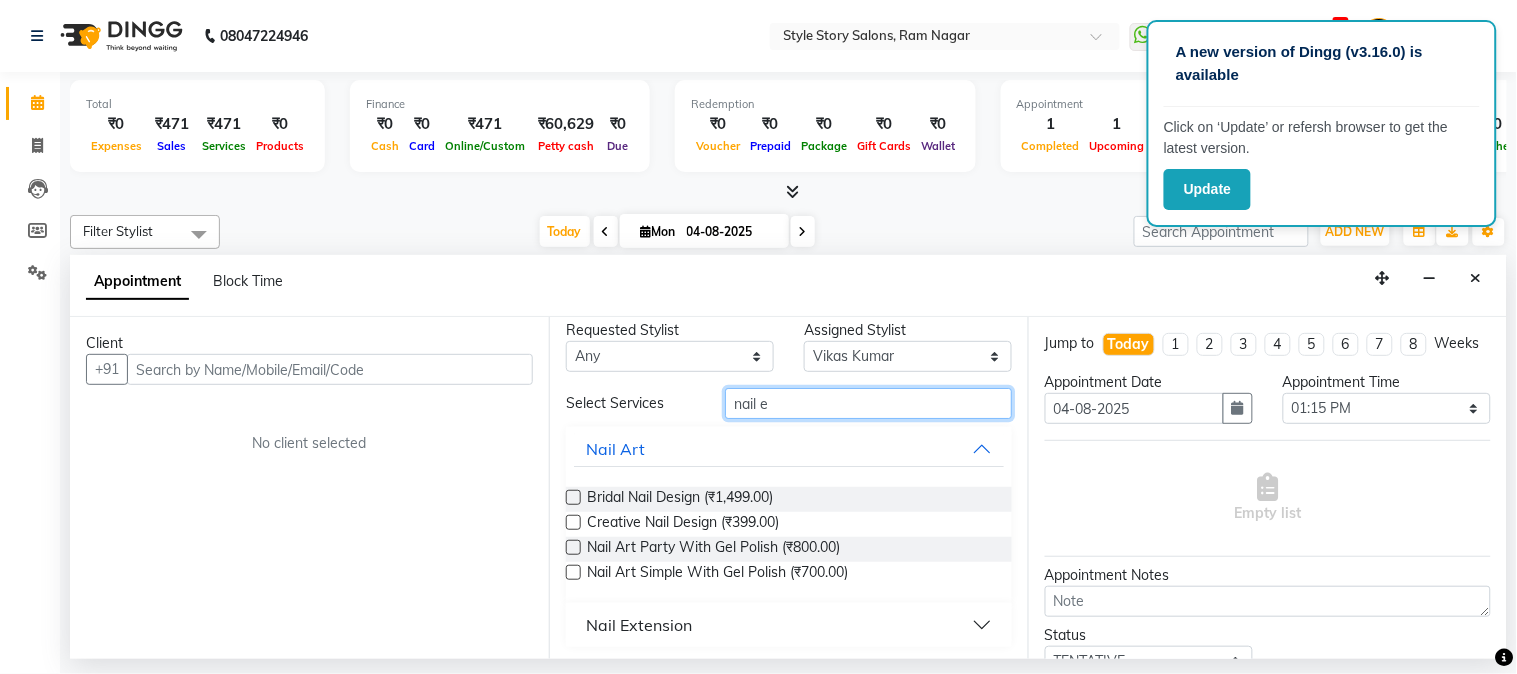 scroll, scrollTop: 16, scrollLeft: 0, axis: vertical 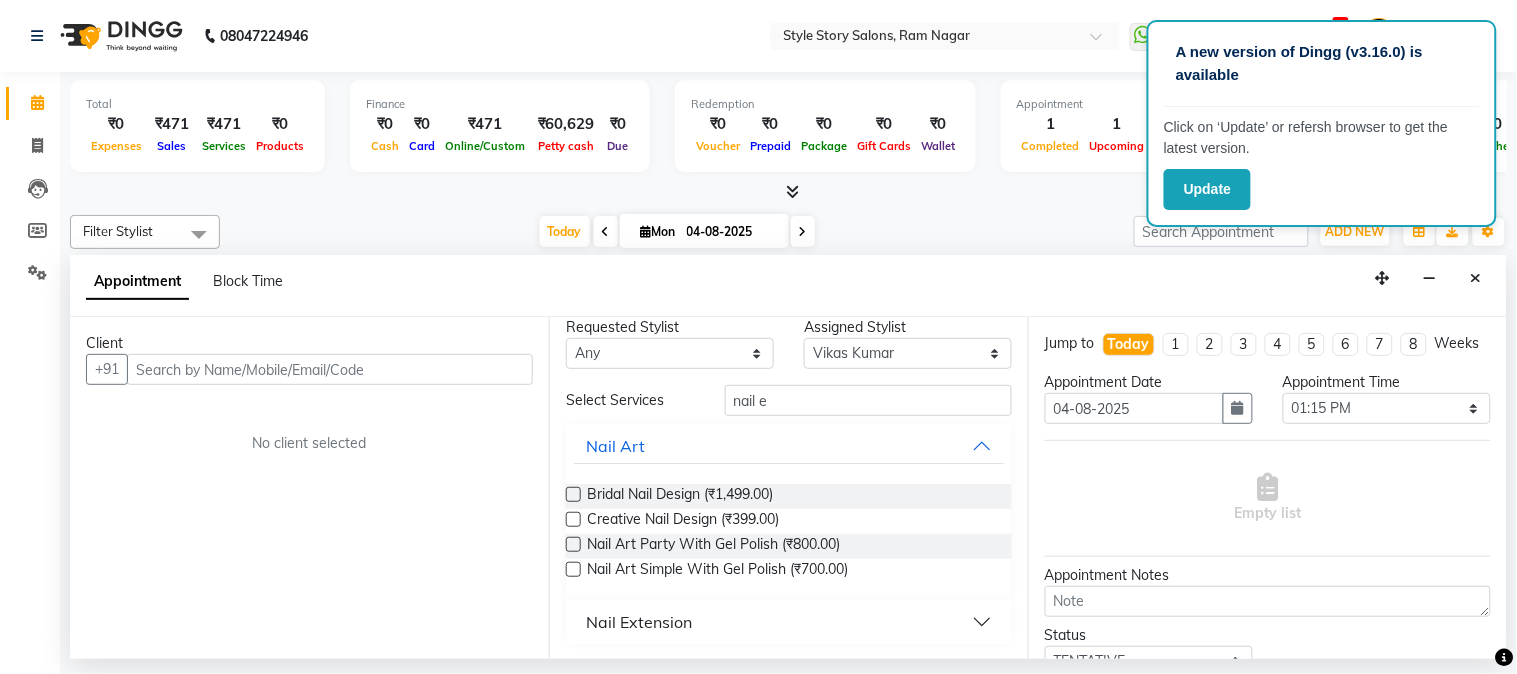 click on "Nail Extension" at bounding box center (789, 622) 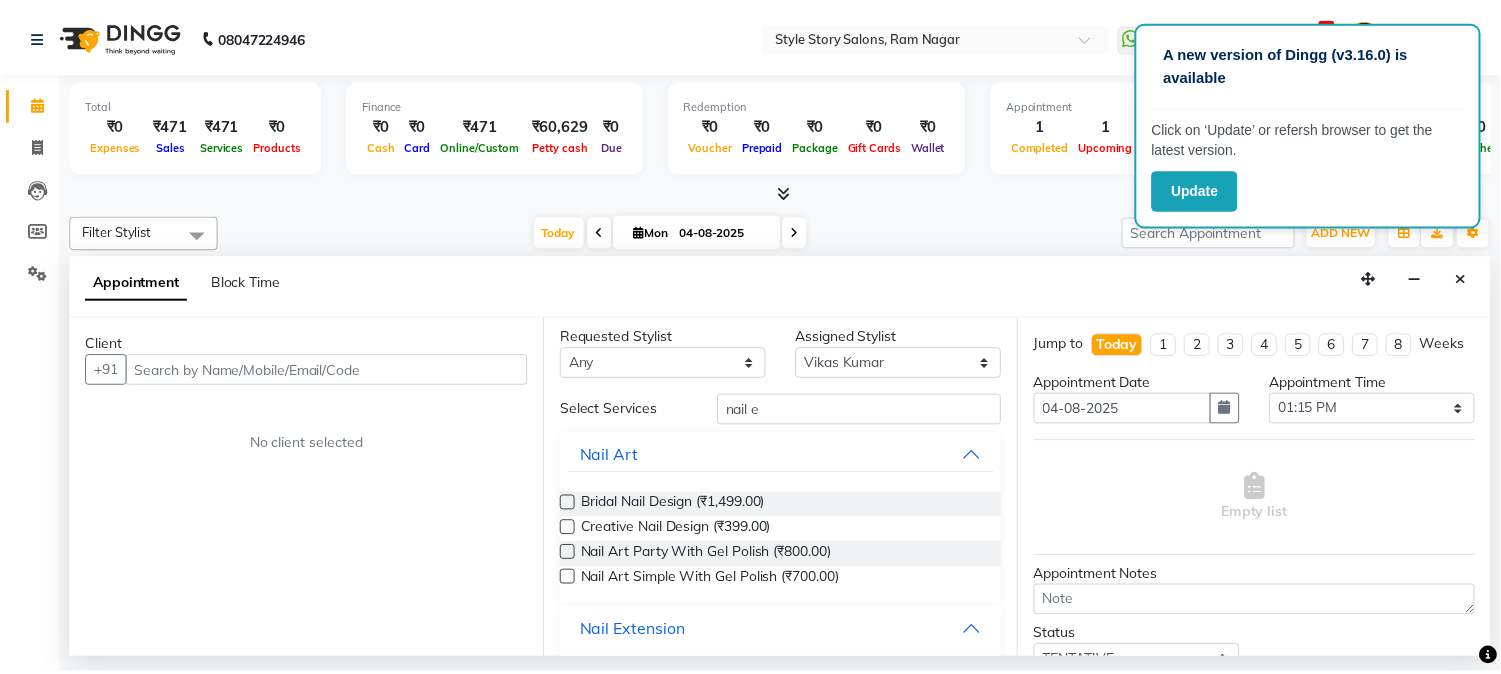 scroll, scrollTop: 0, scrollLeft: 0, axis: both 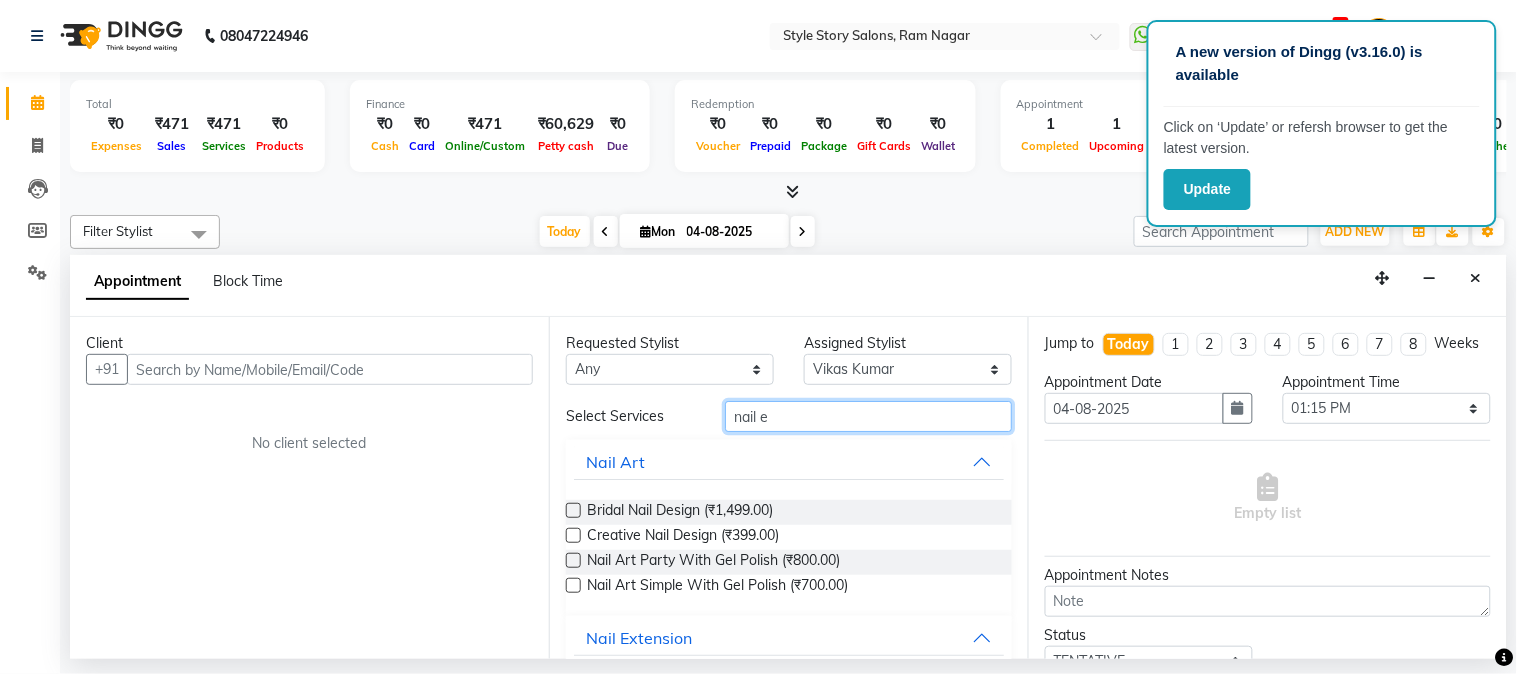 click on "nail e" at bounding box center [868, 416] 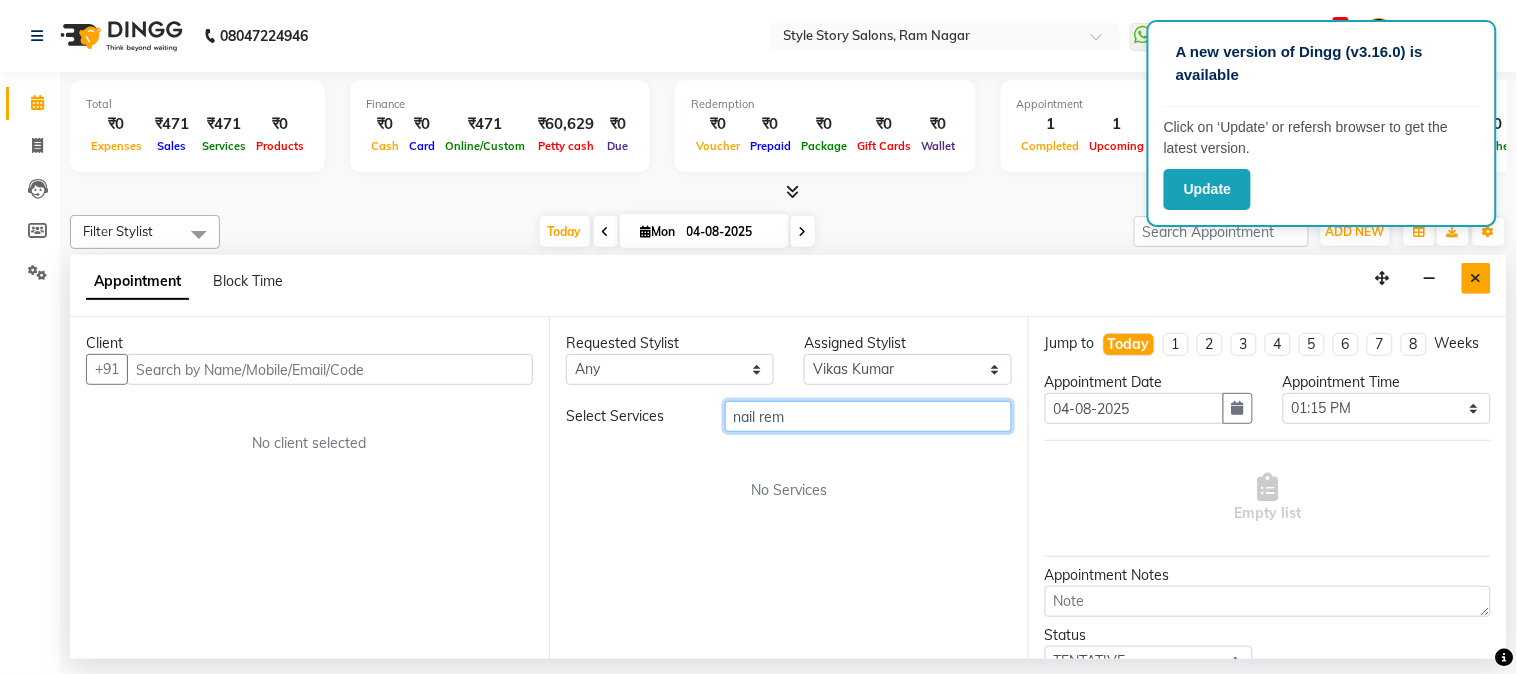 type on "nail rem" 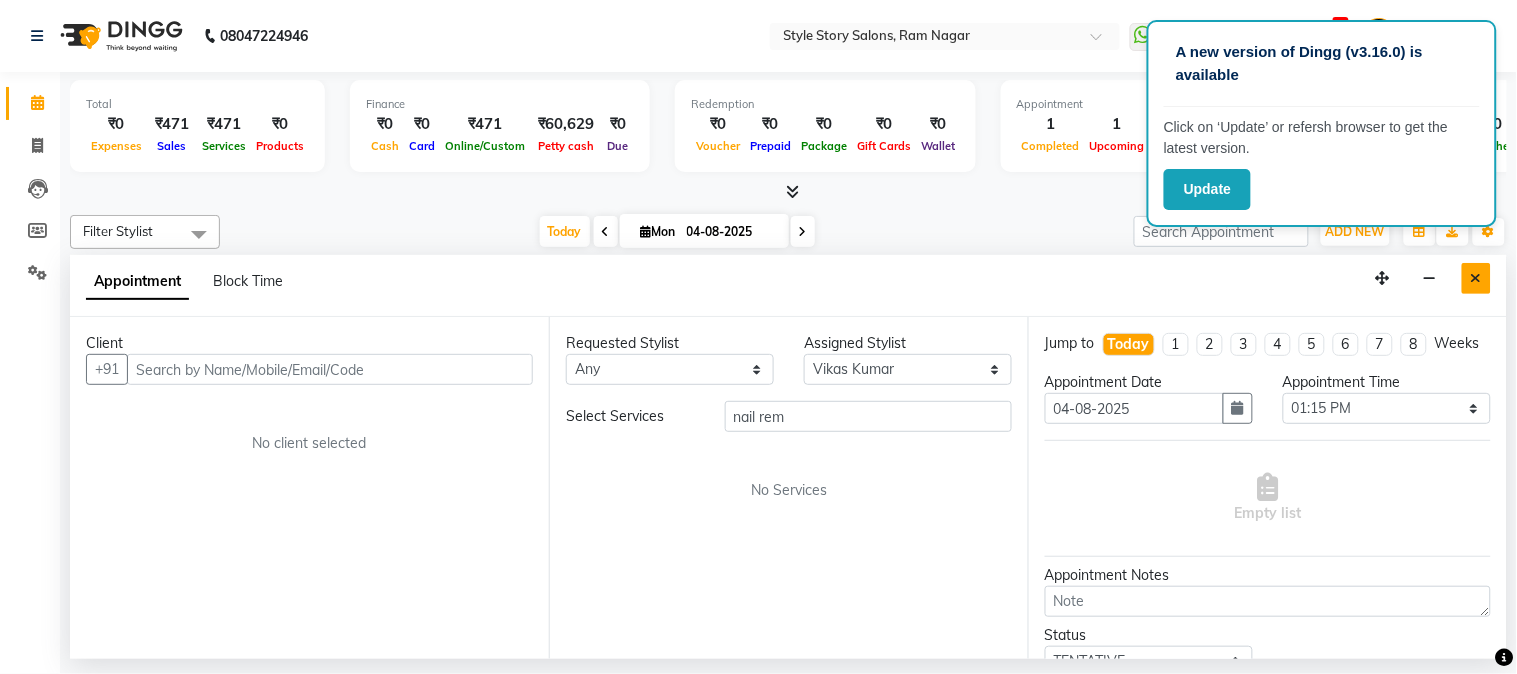 click at bounding box center [1476, 278] 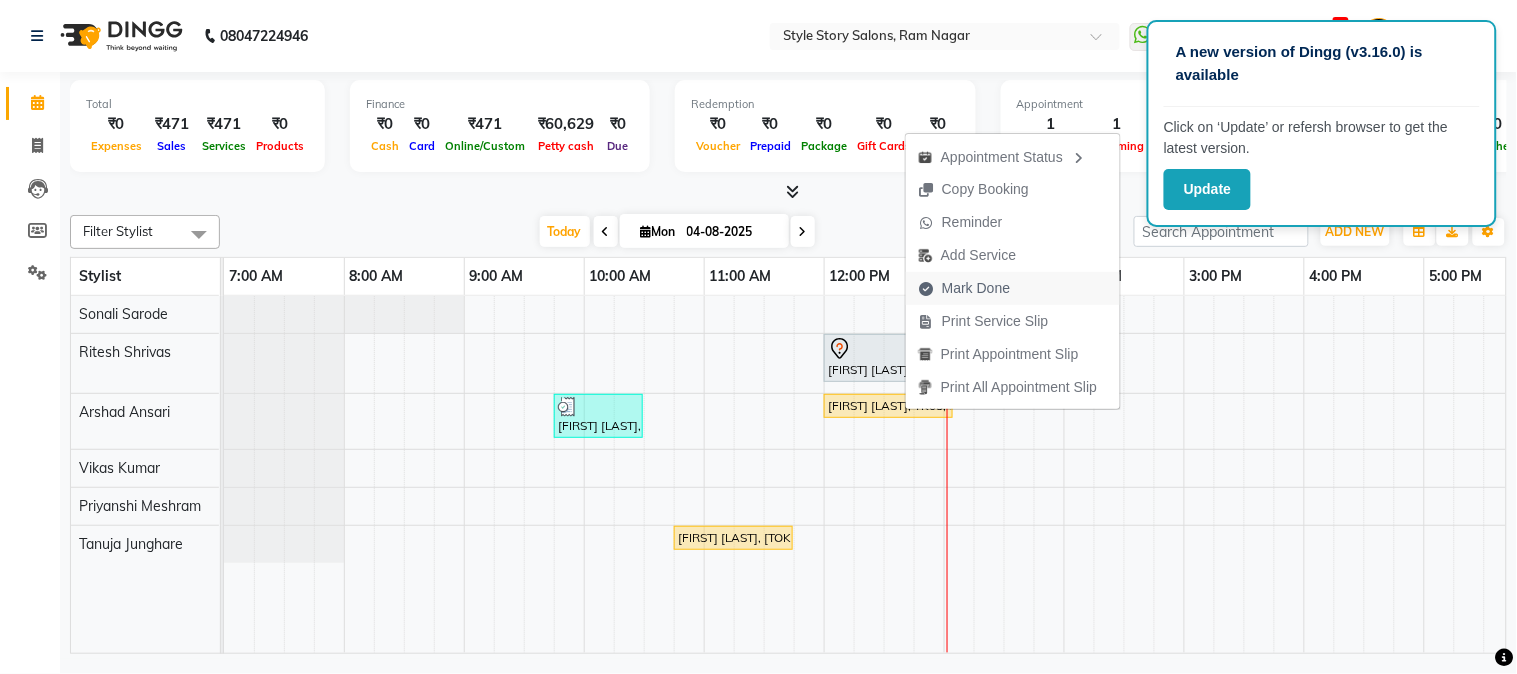 click on "Mark Done" at bounding box center (976, 288) 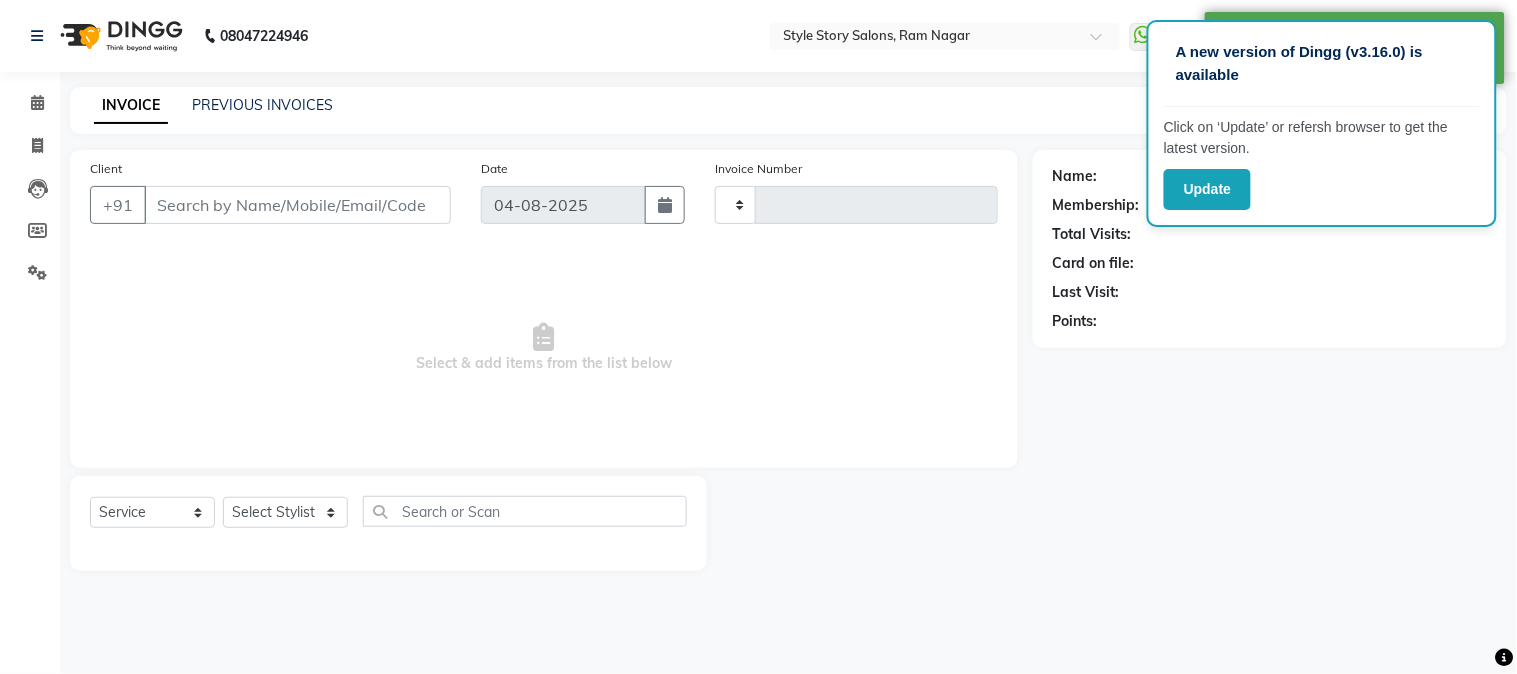 type on "1243" 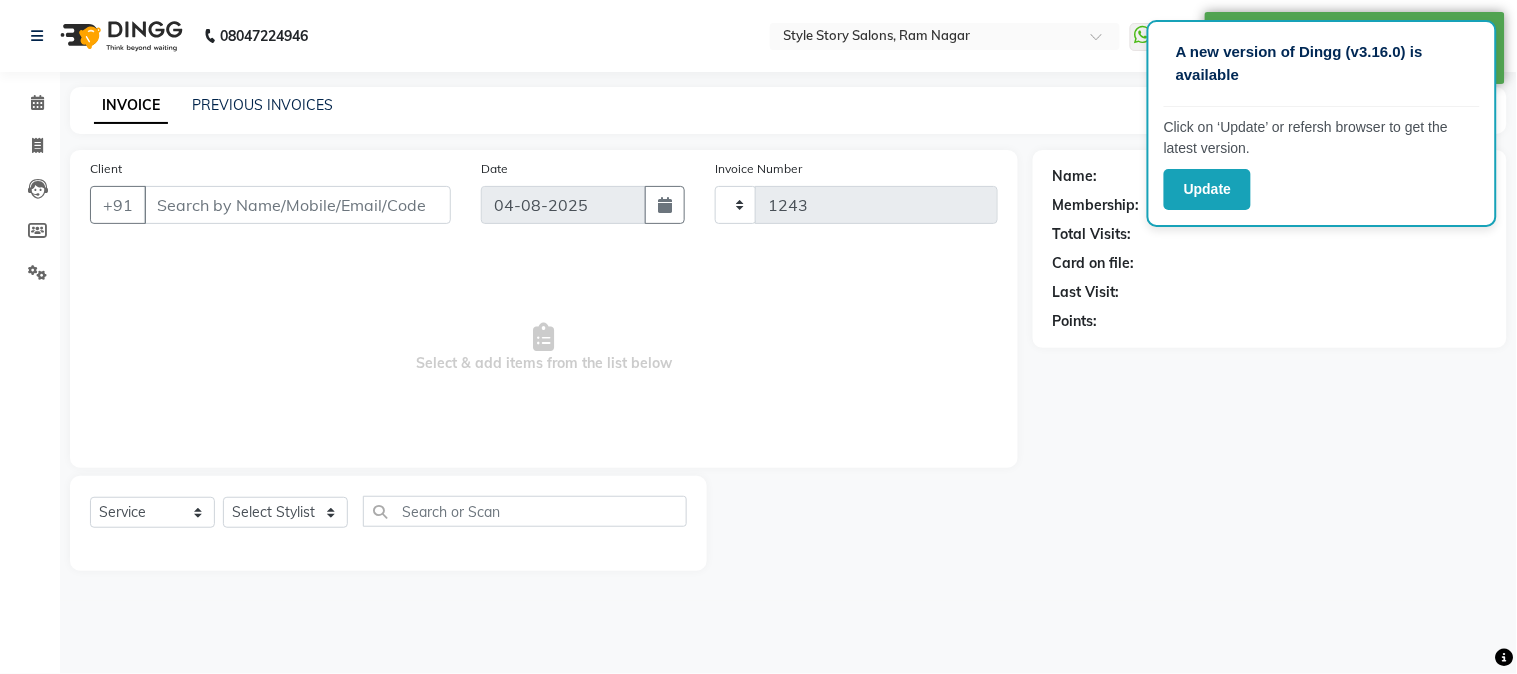 select on "6249" 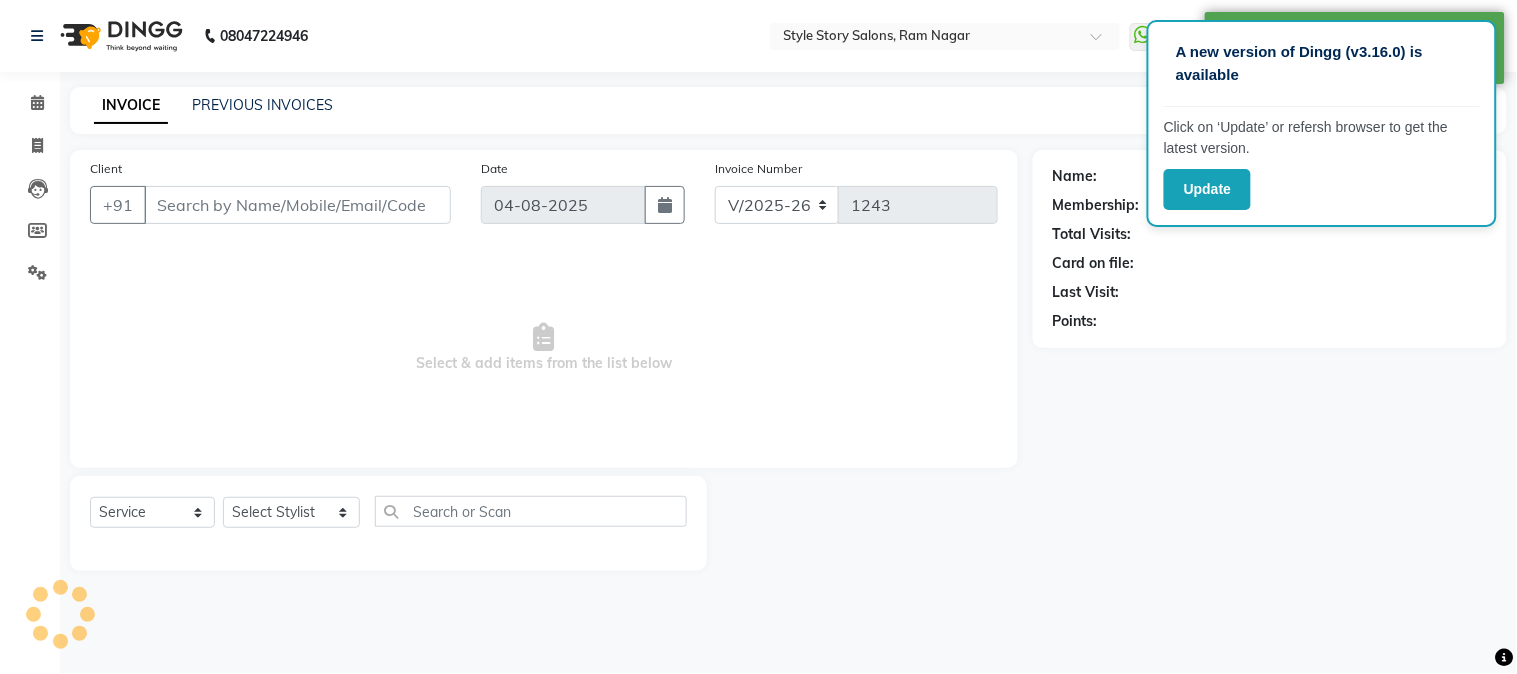 type on "[PHONE]" 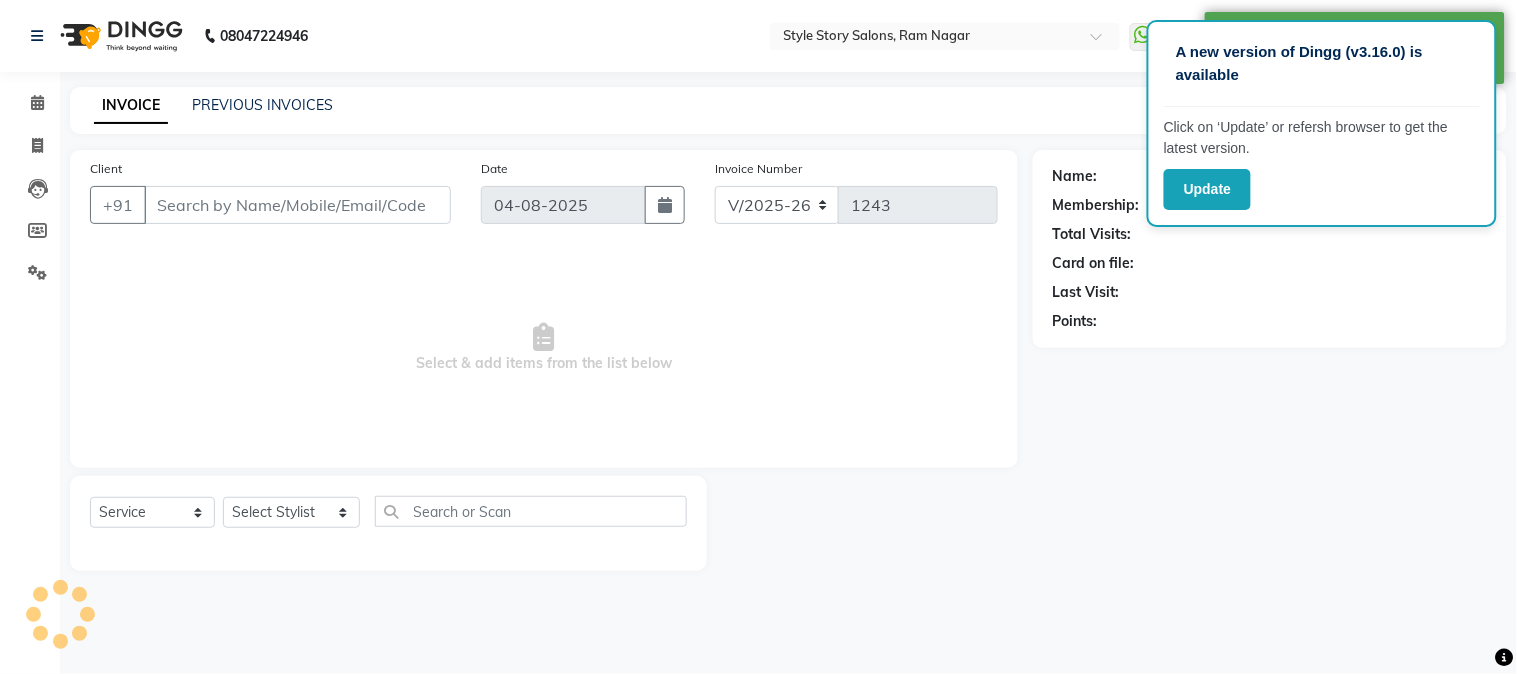 select on "62113" 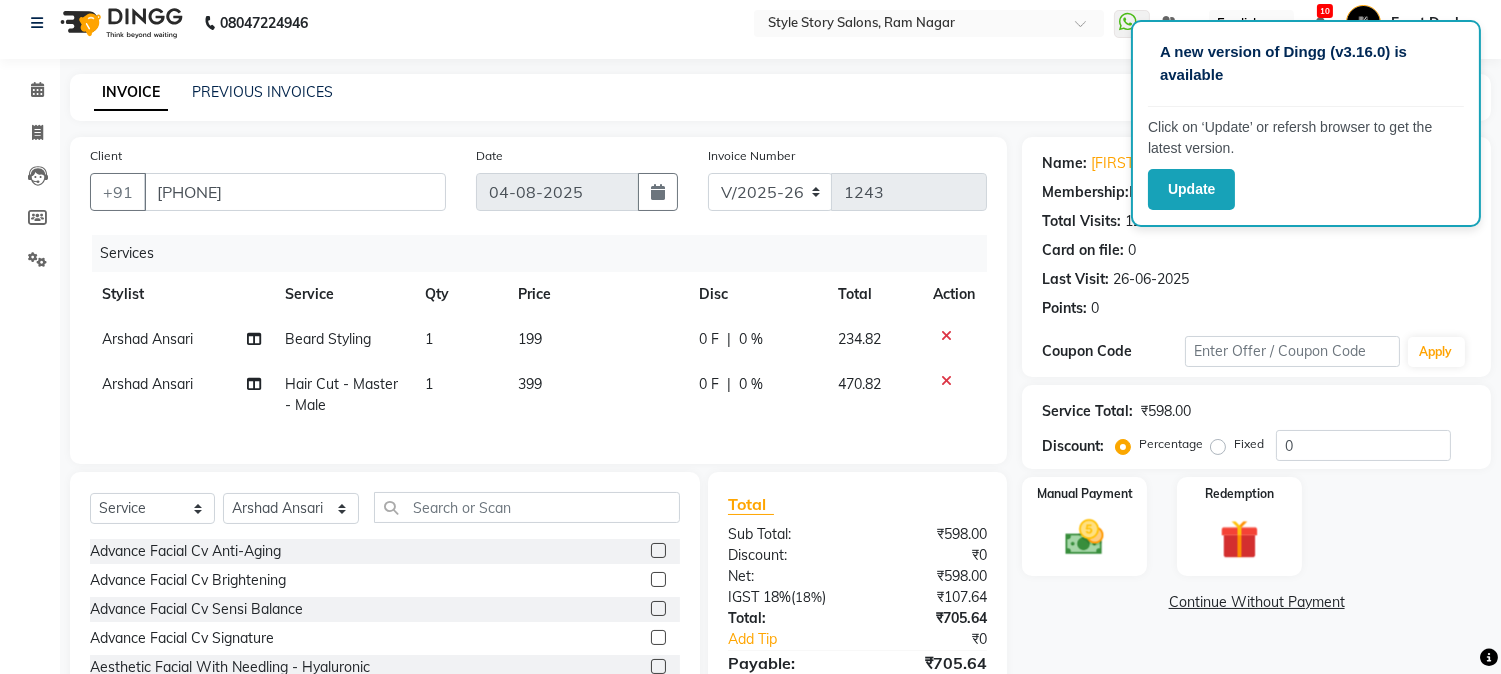 scroll, scrollTop: 0, scrollLeft: 0, axis: both 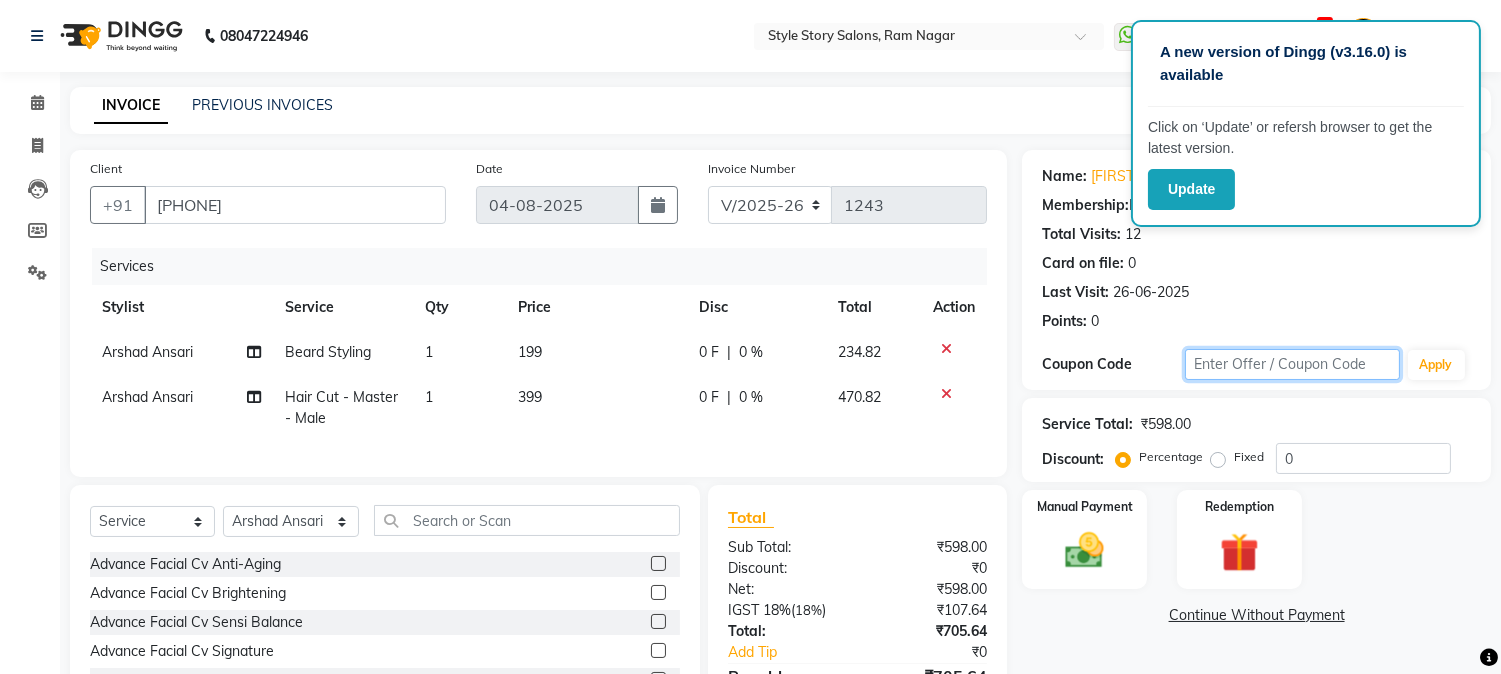 click 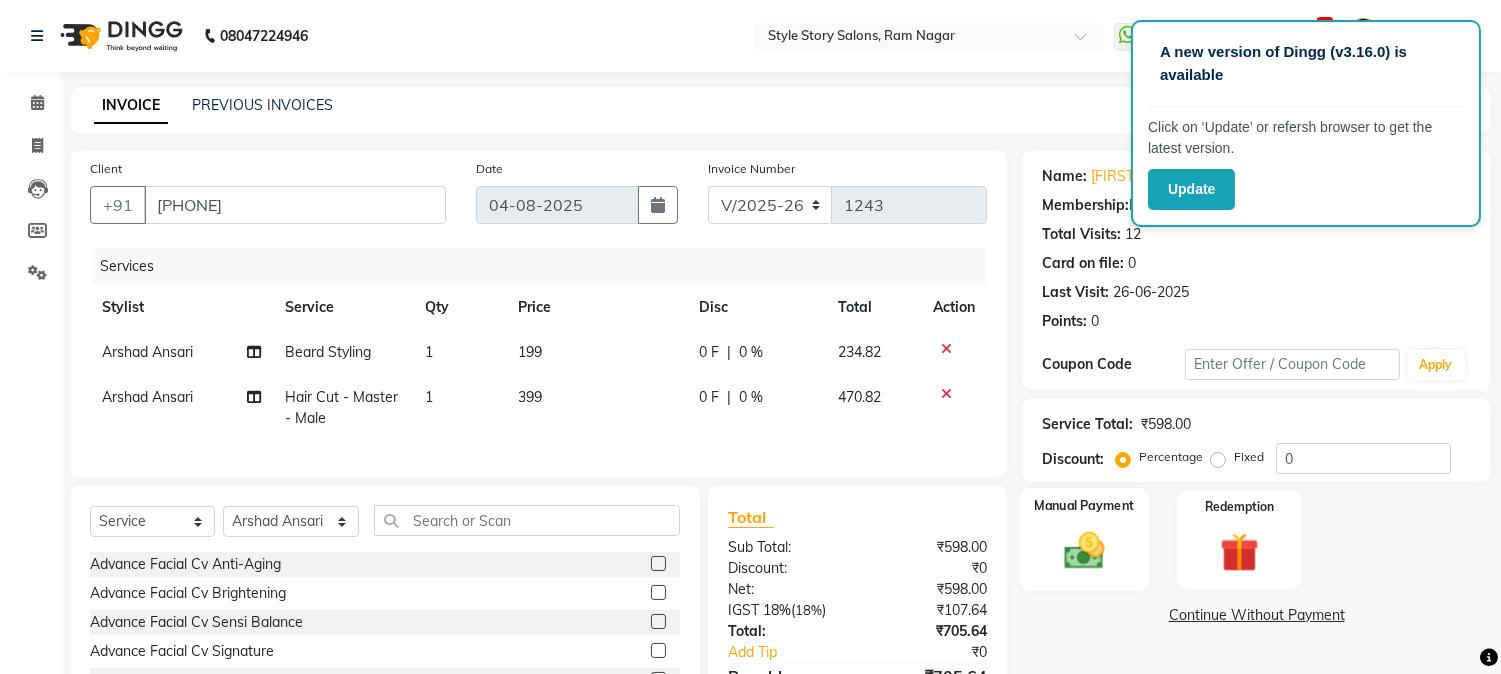 click on "Manual Payment" 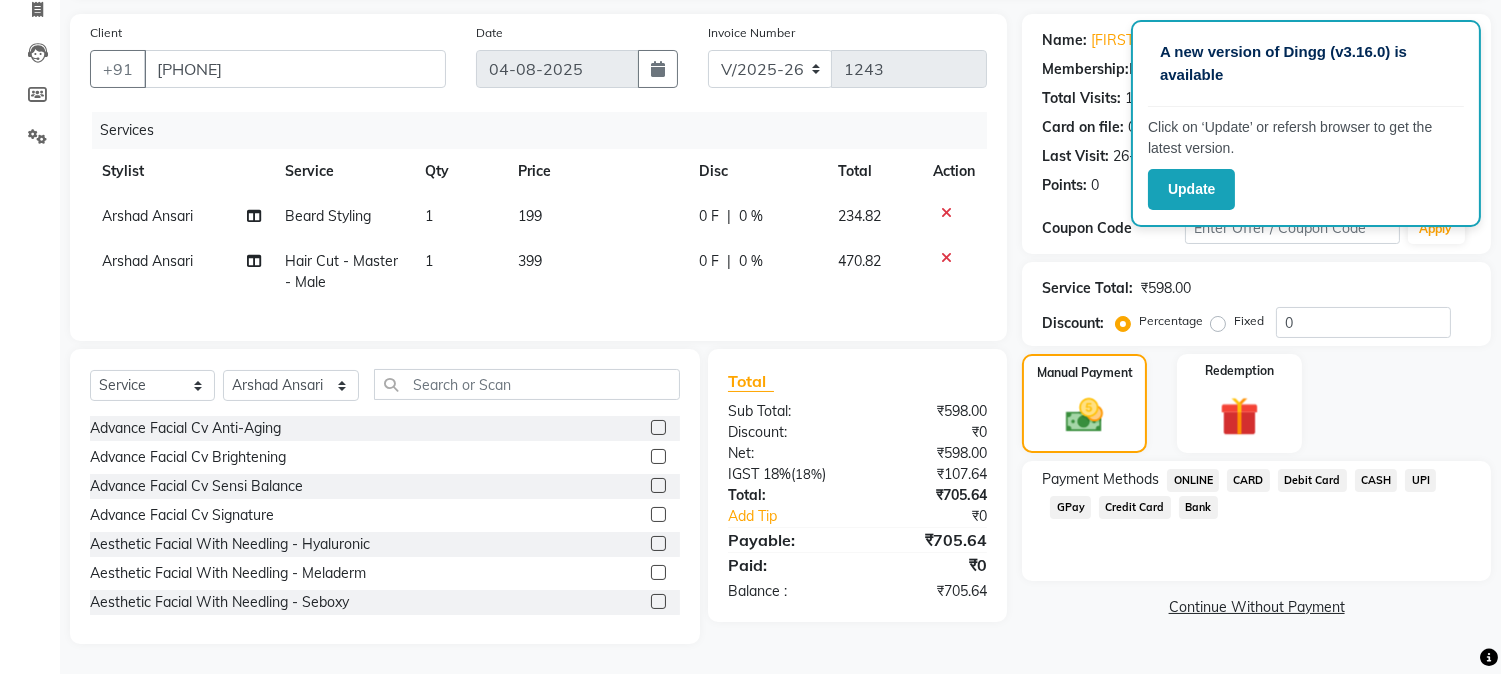 scroll, scrollTop: 152, scrollLeft: 0, axis: vertical 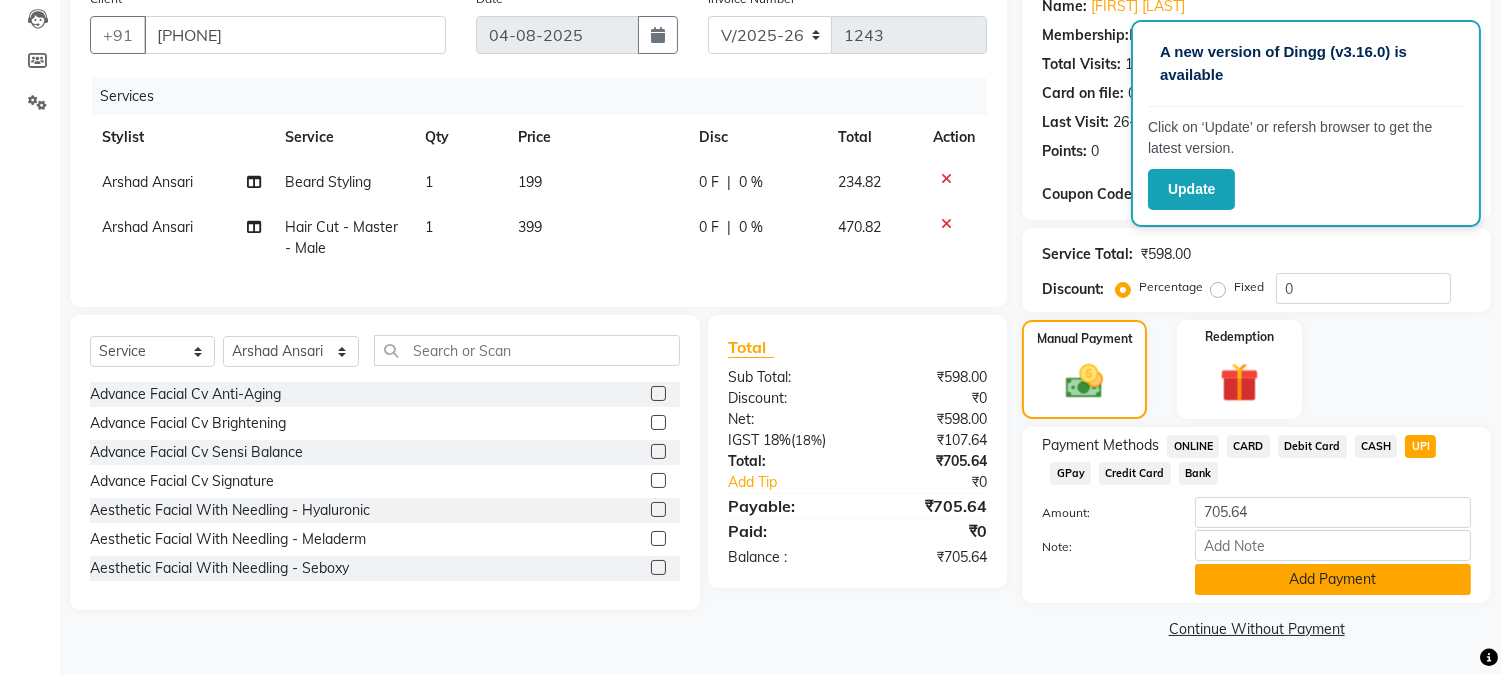 click on "Add Payment" 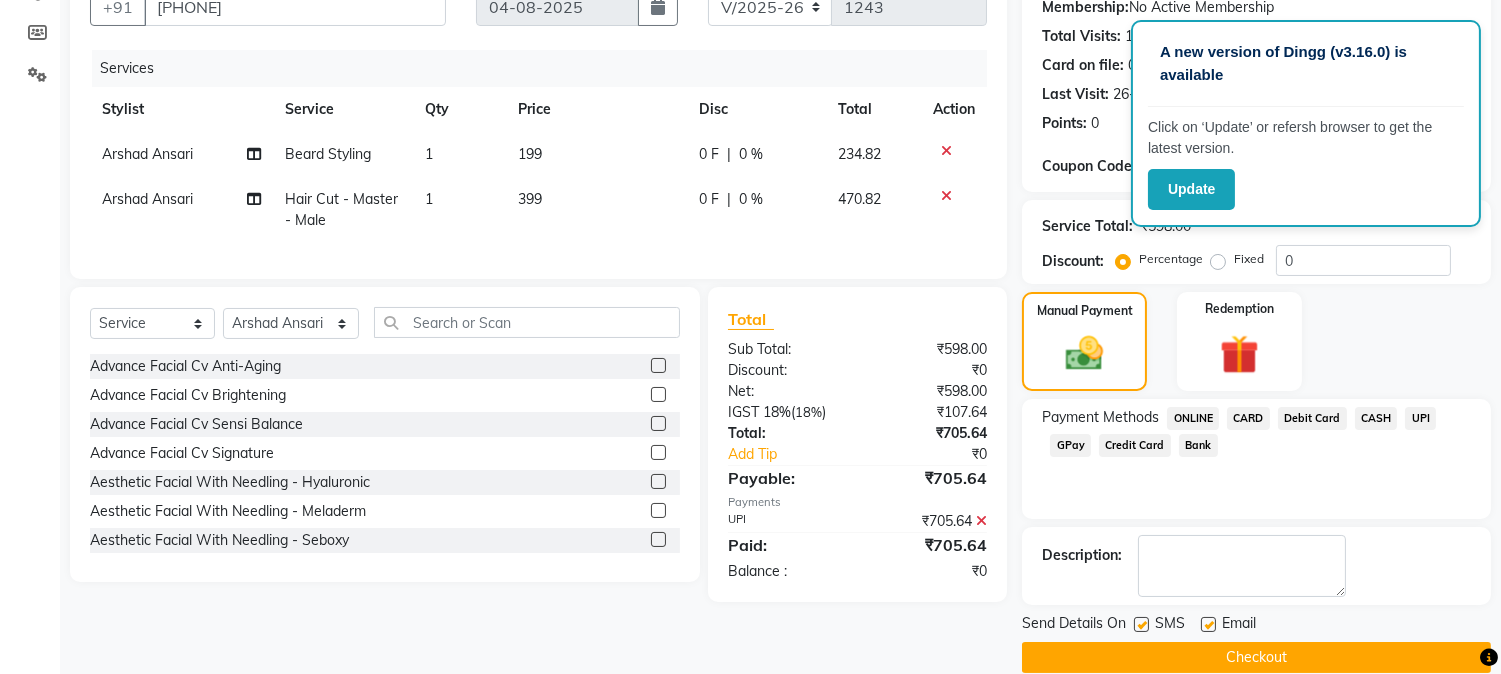 scroll, scrollTop: 225, scrollLeft: 0, axis: vertical 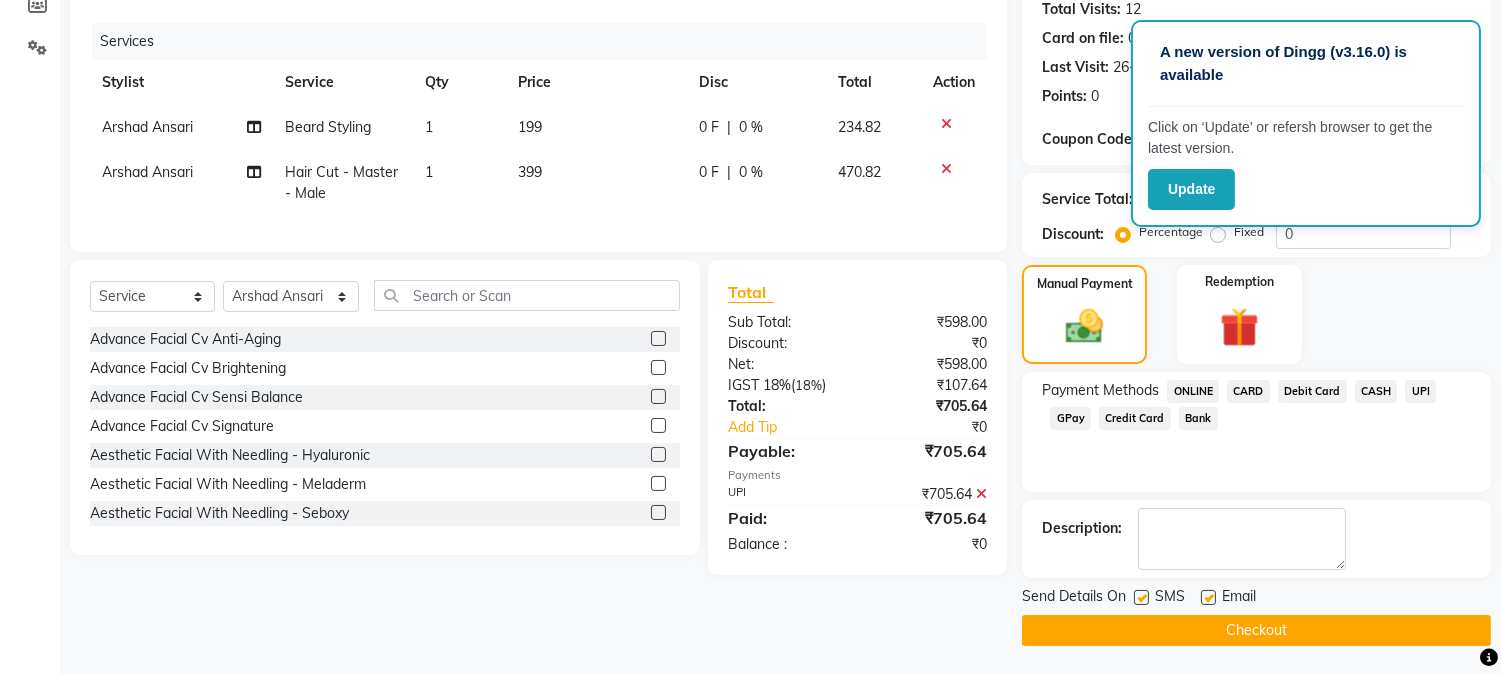 click 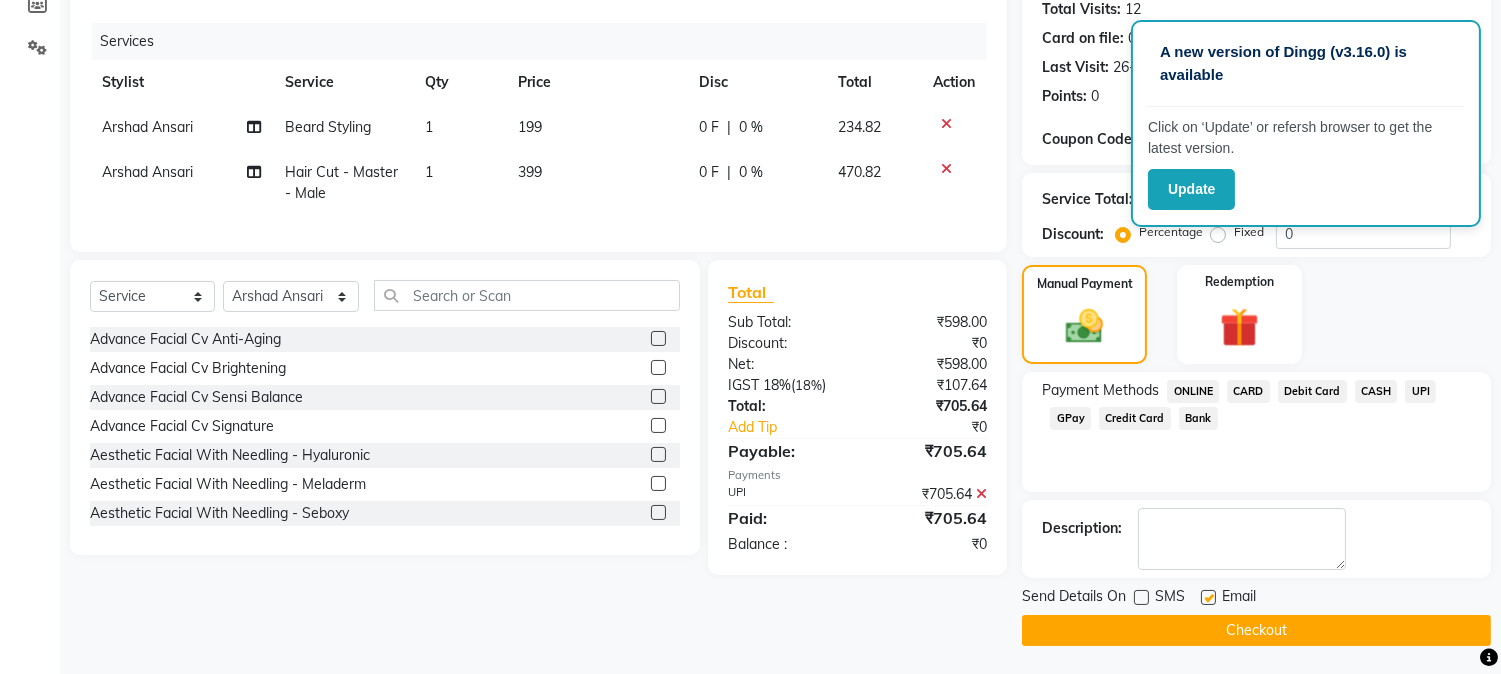 click 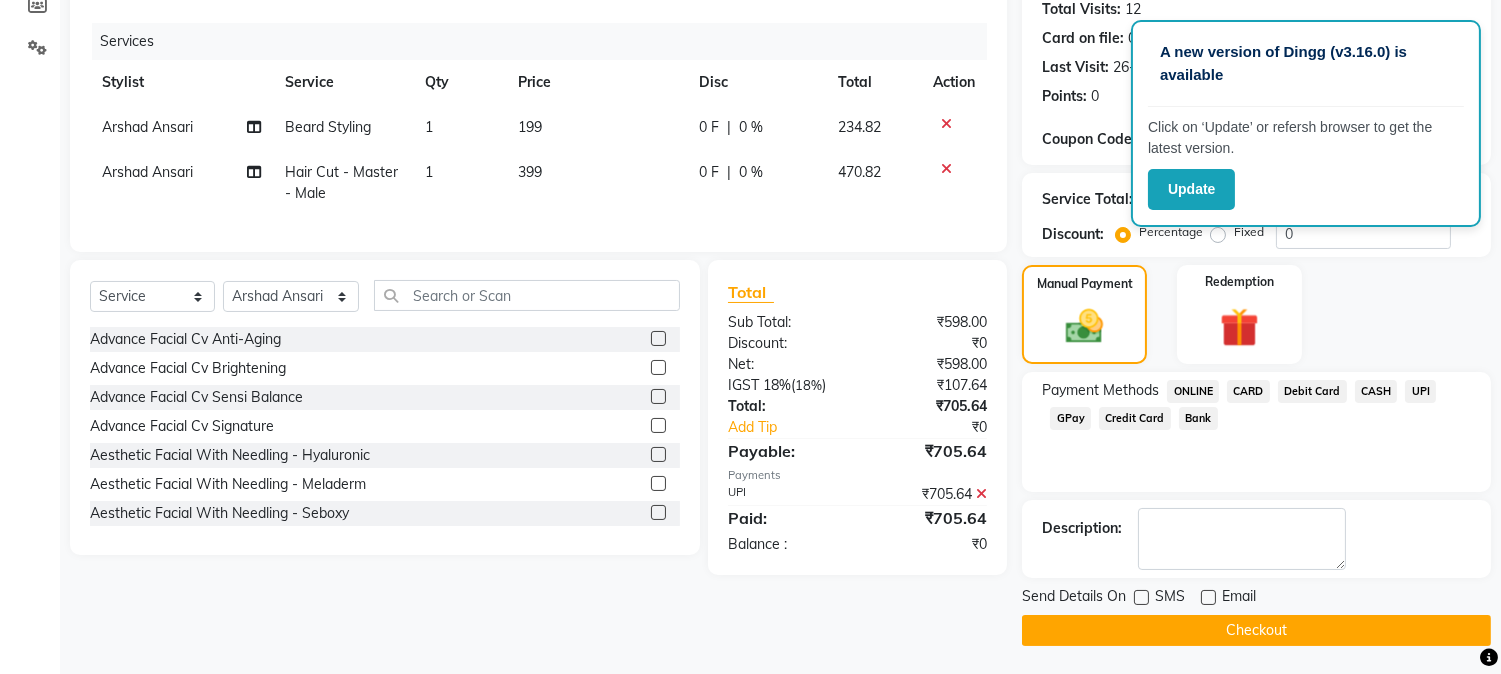click on "UPI" 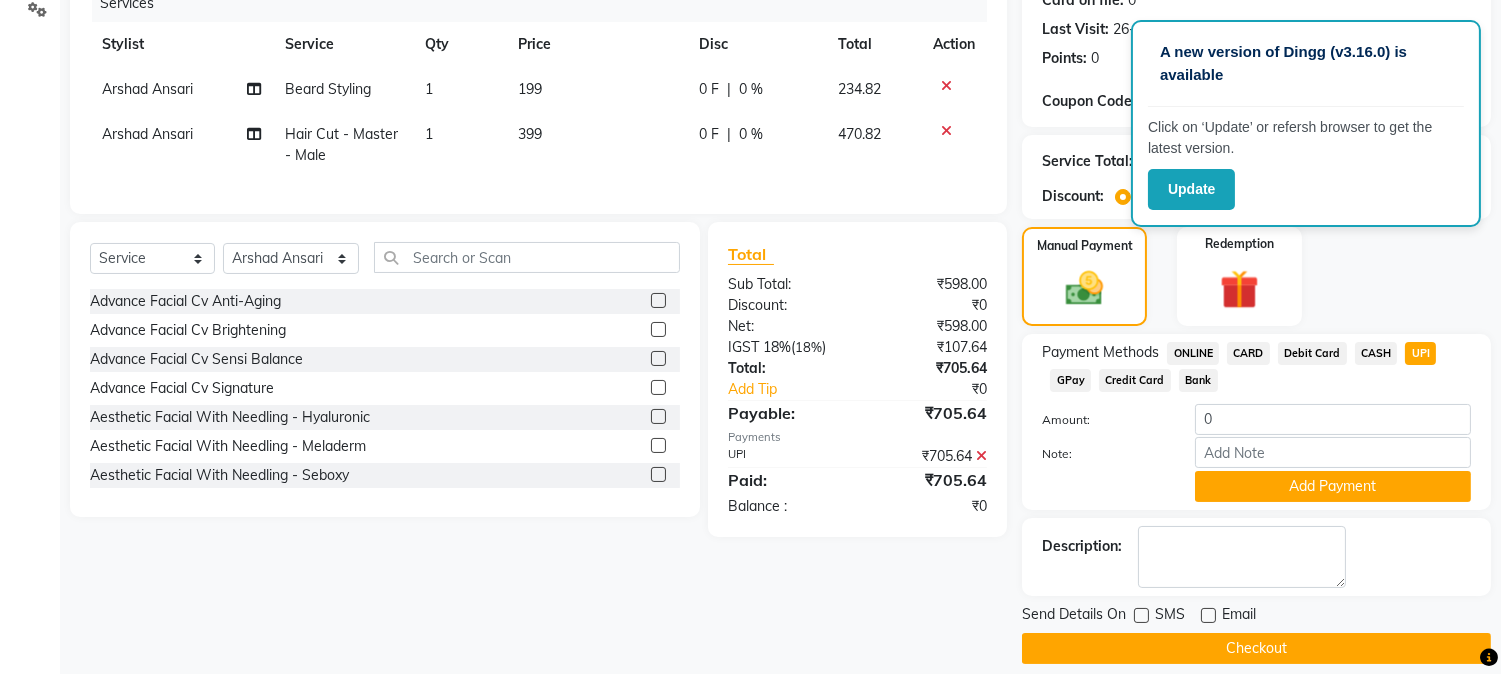 scroll, scrollTop: 283, scrollLeft: 0, axis: vertical 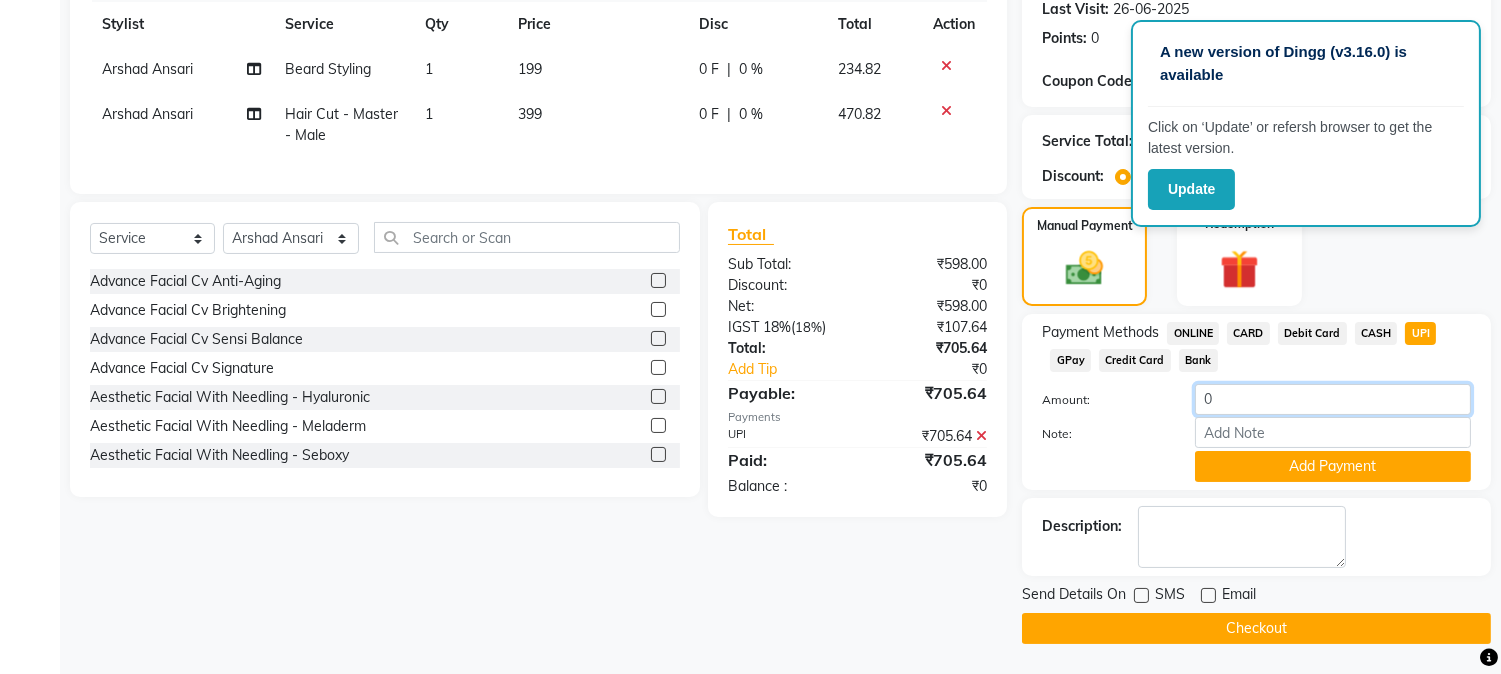 click on "0" 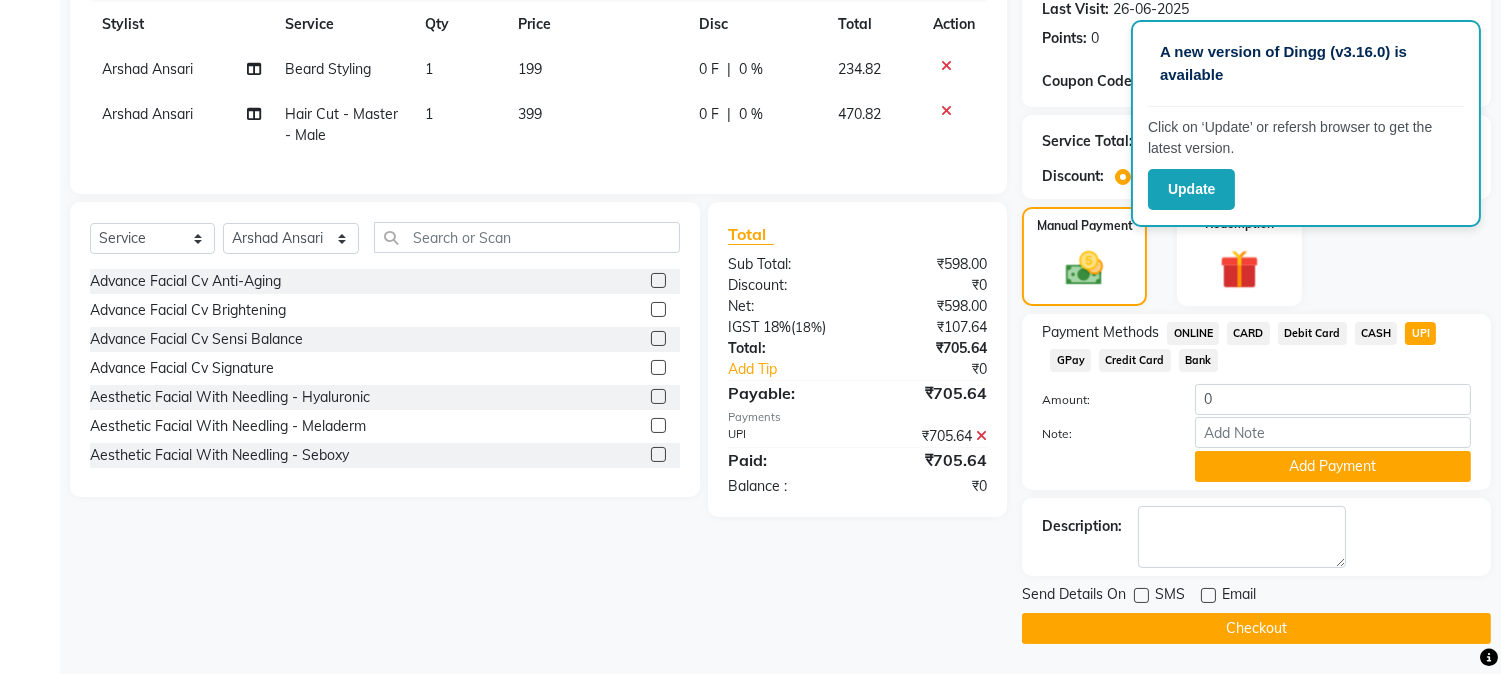 click on "Checkout" 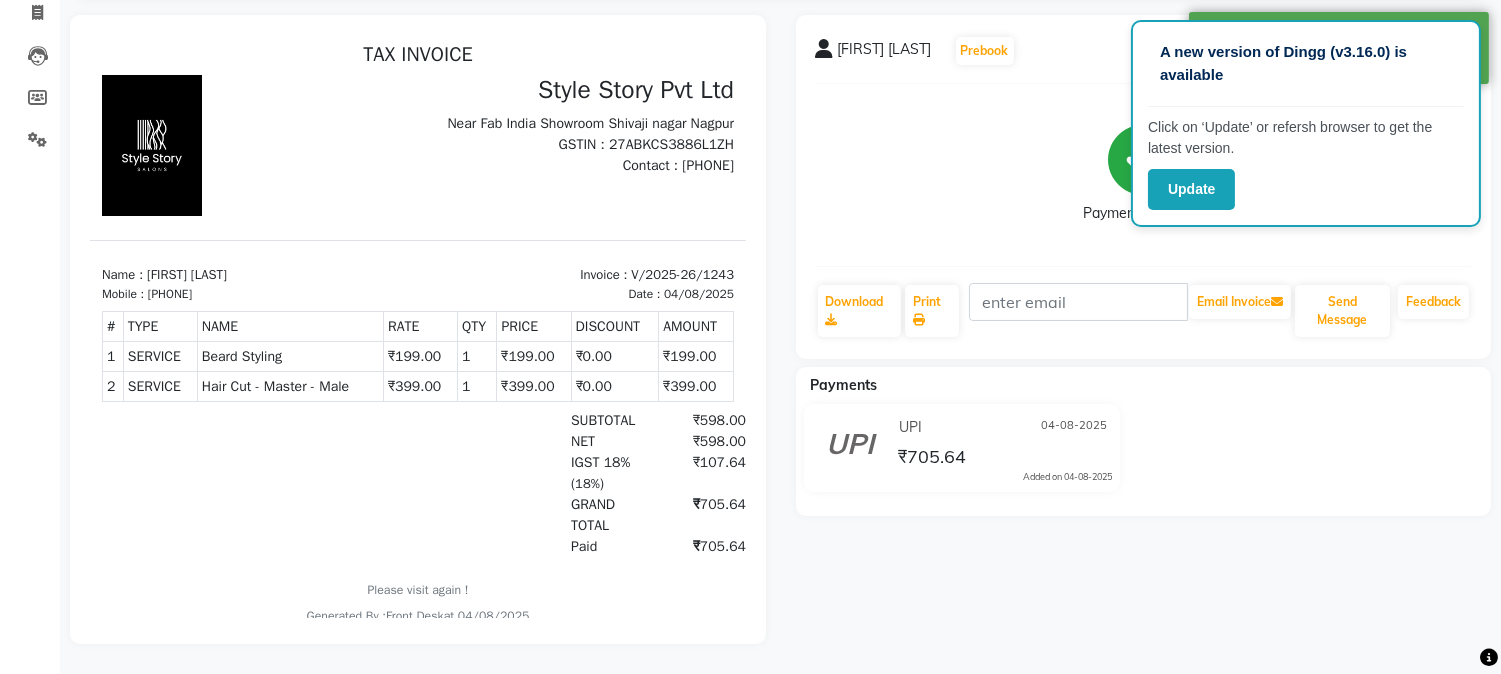 scroll, scrollTop: 148, scrollLeft: 0, axis: vertical 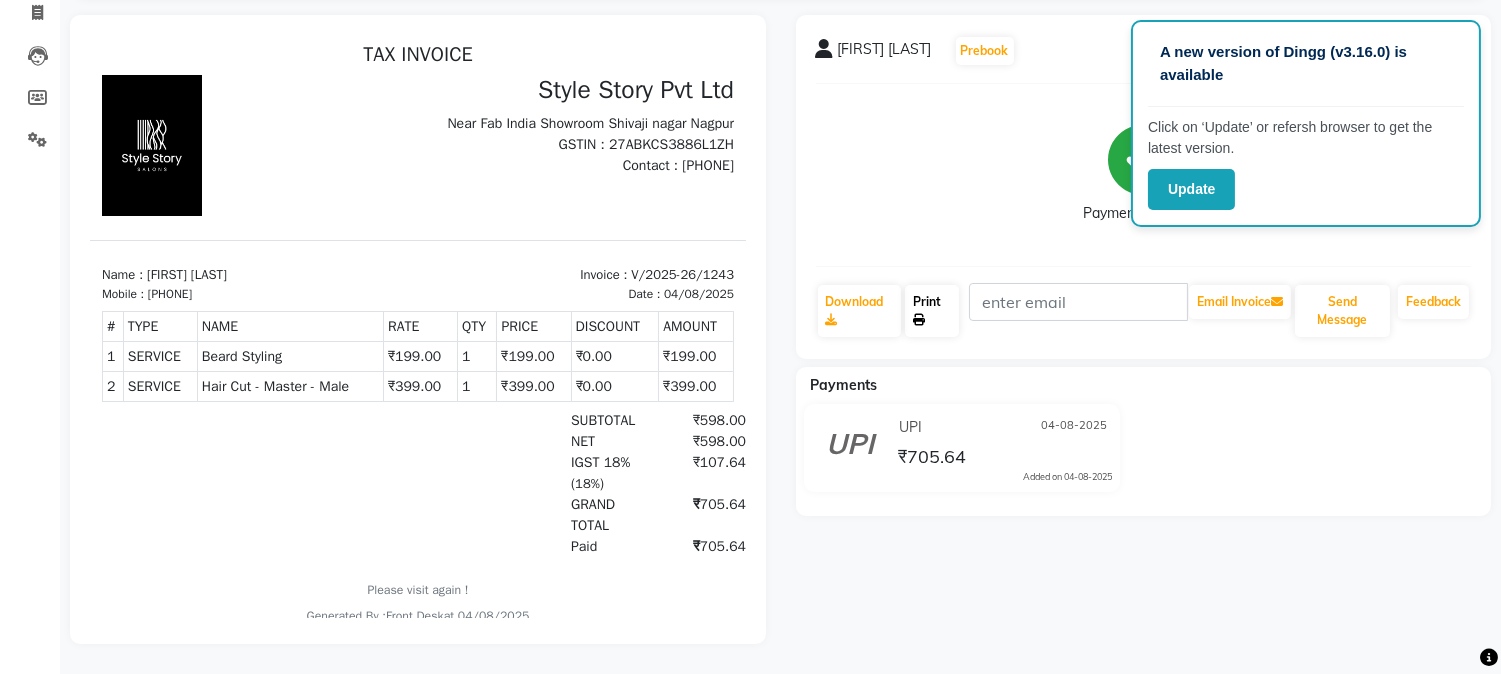 click on "Print" 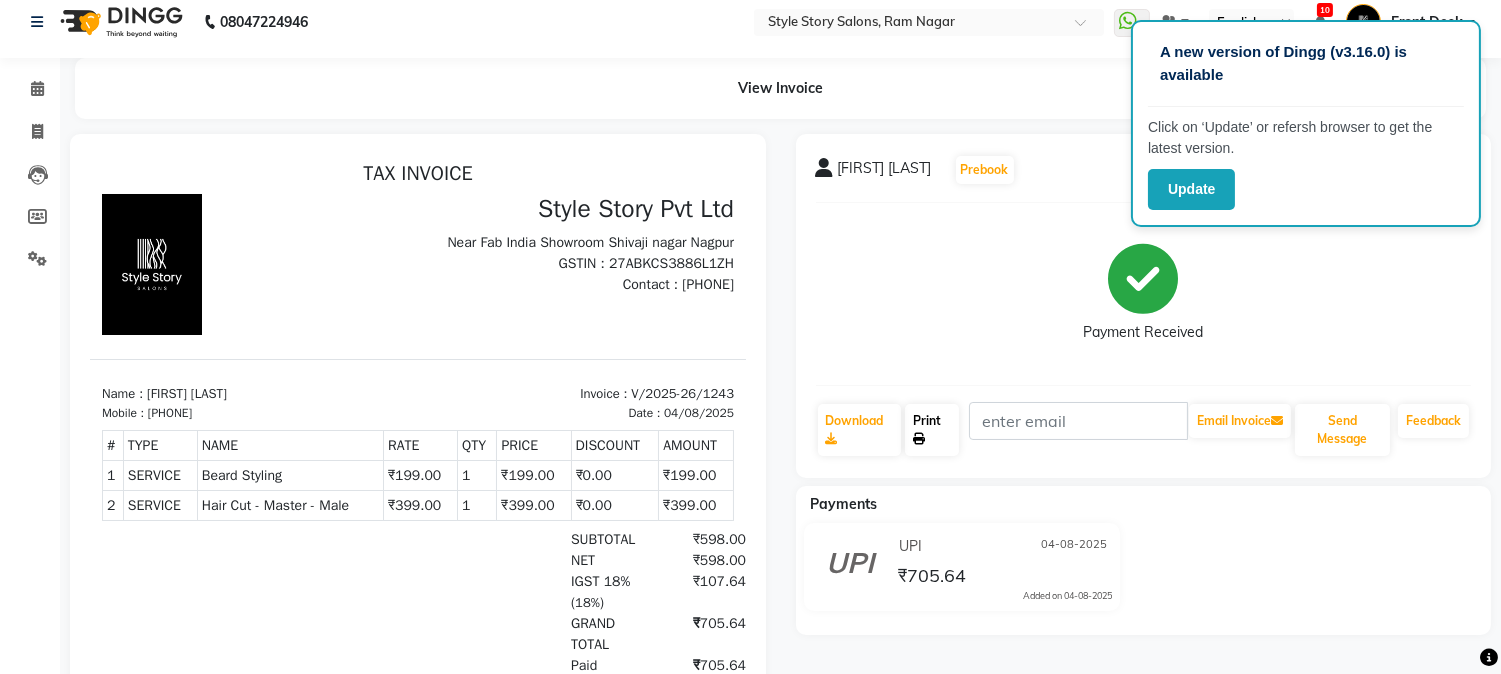 scroll, scrollTop: 0, scrollLeft: 0, axis: both 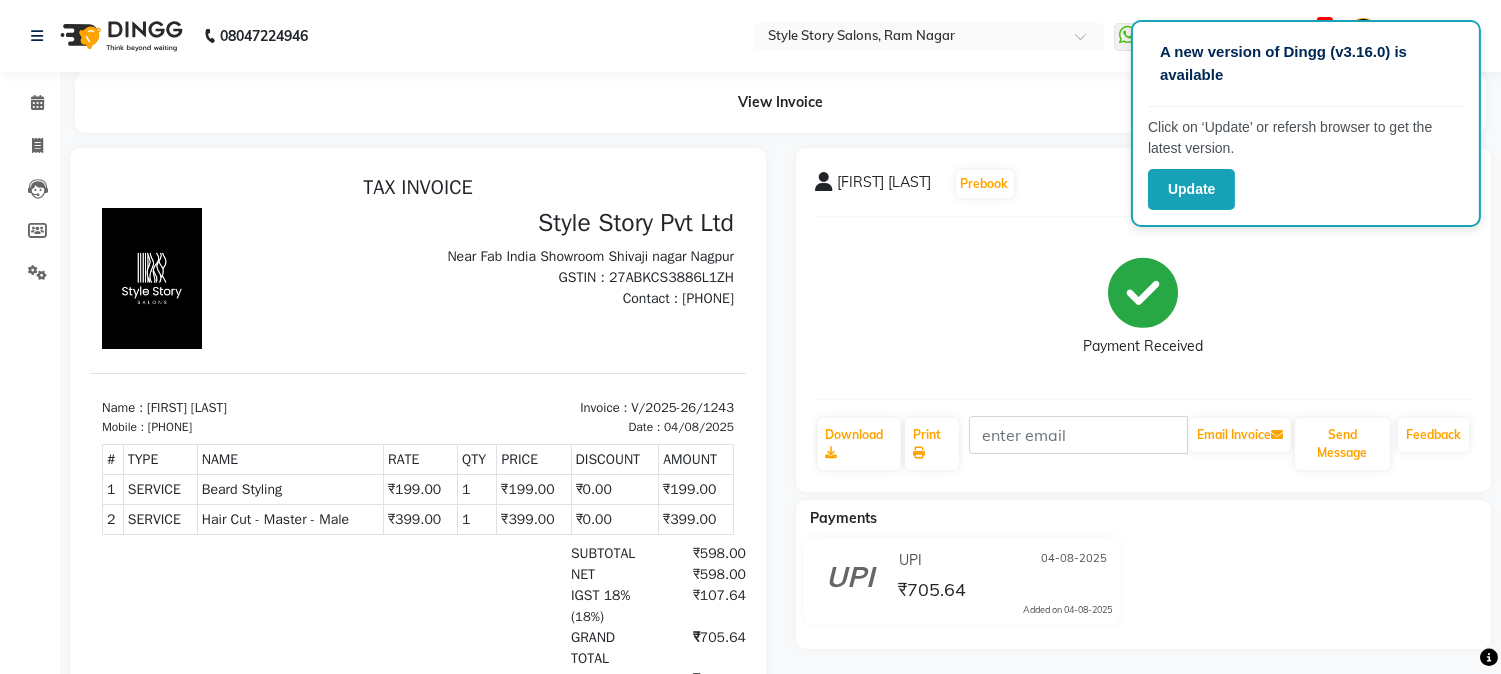 drag, startPoint x: 1457, startPoint y: 52, endPoint x: 1446, endPoint y: 64, distance: 16.27882 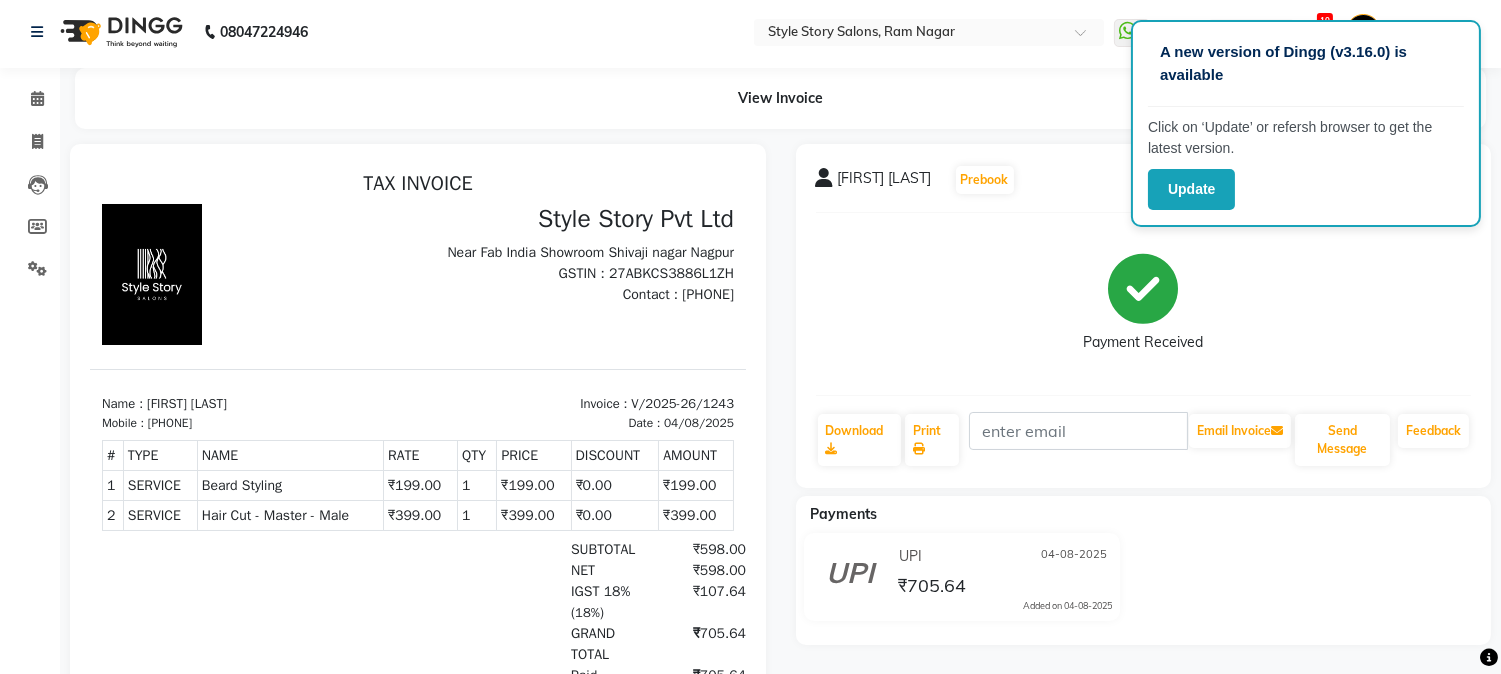 scroll, scrollTop: 0, scrollLeft: 0, axis: both 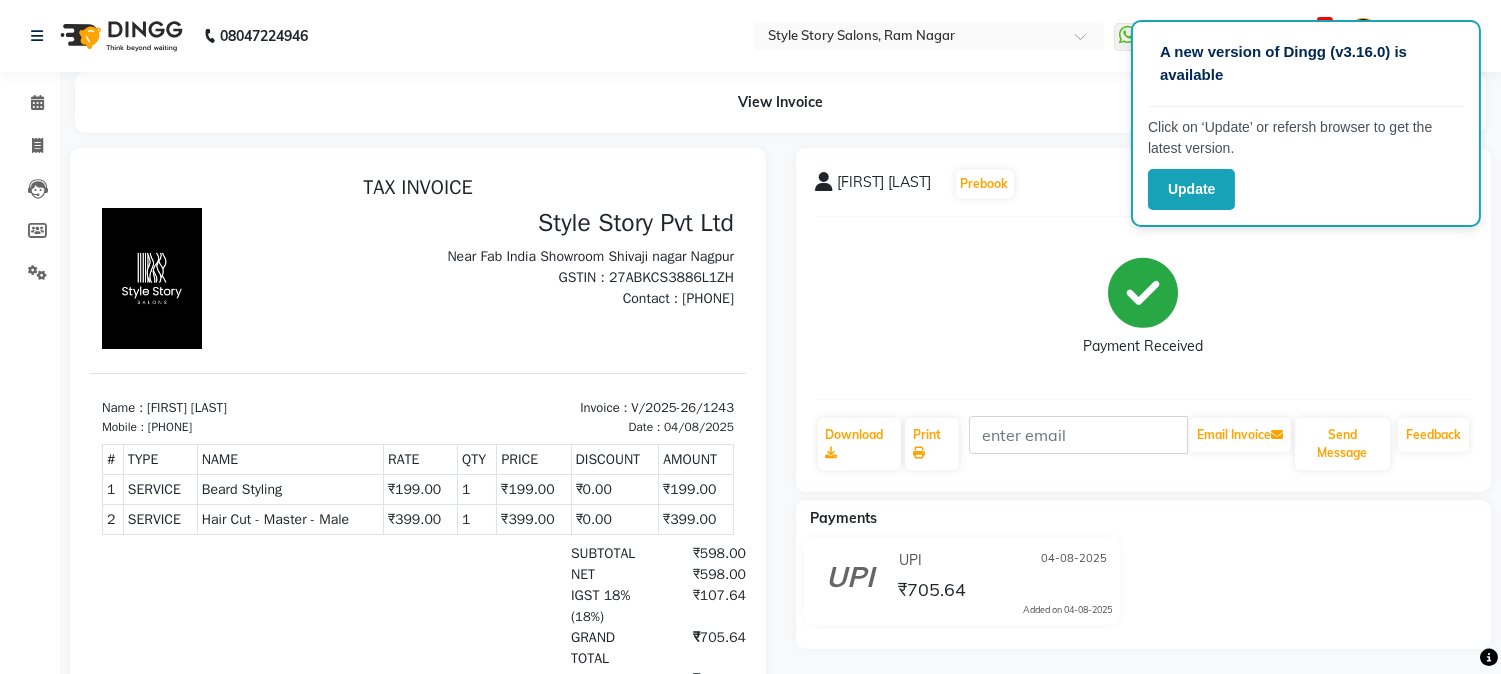 click on "[FIRST] [LAST]  Prebook   Payment Received  Download  Print   Email Invoice   Send Message Feedback" 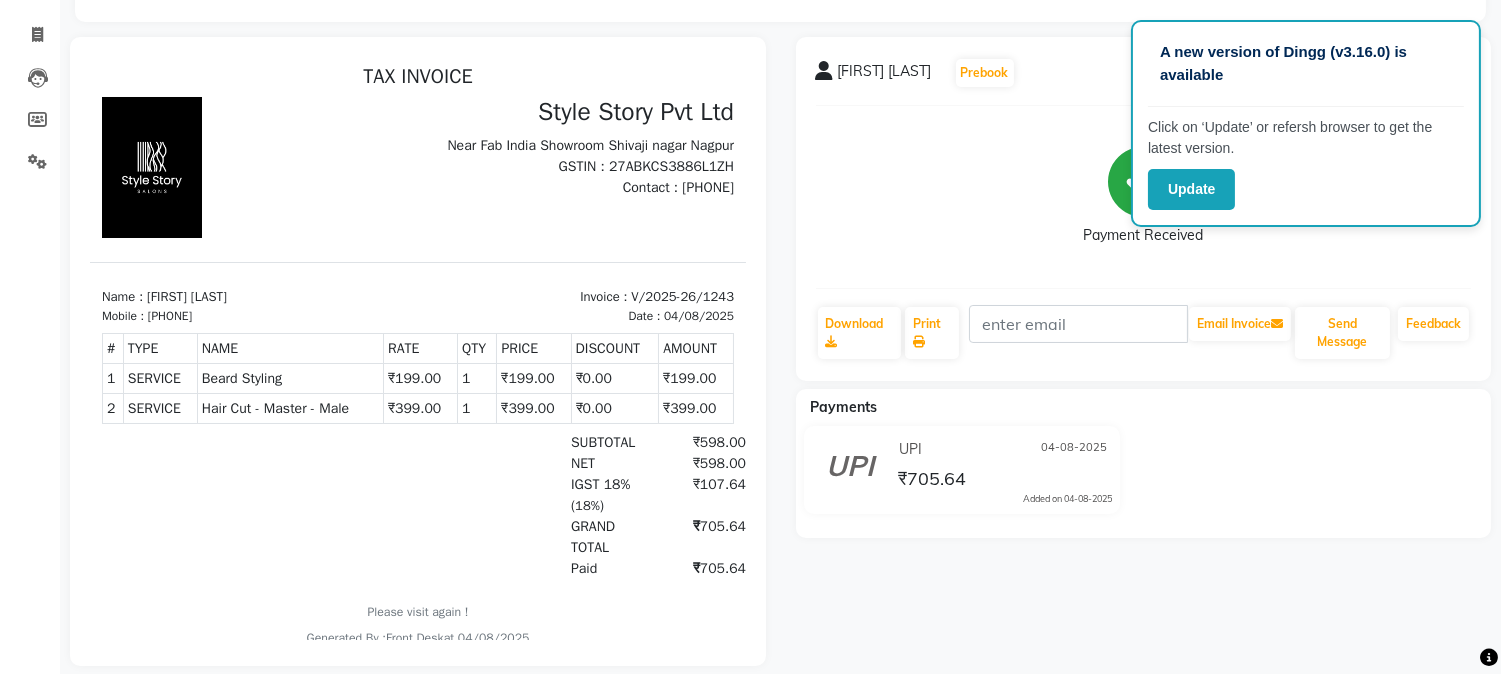 scroll, scrollTop: 0, scrollLeft: 0, axis: both 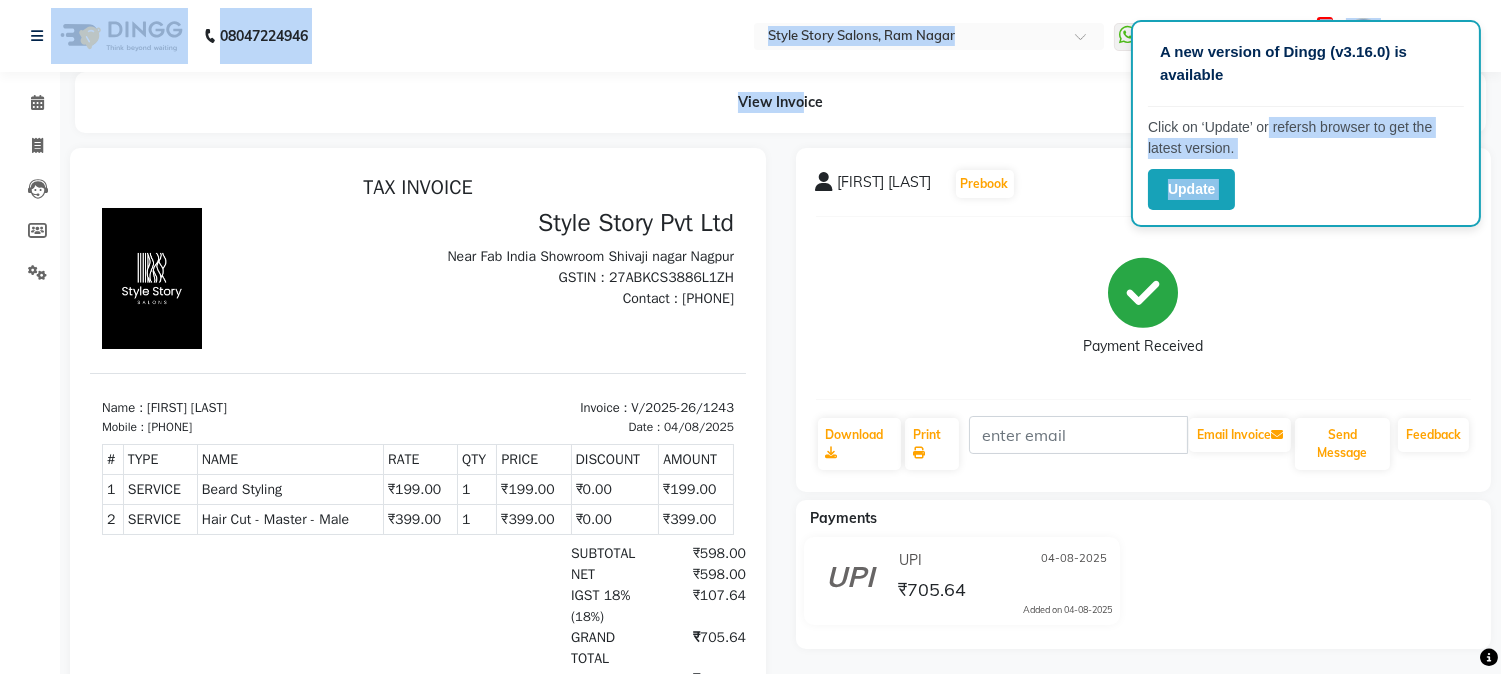 drag, startPoint x: 1265, startPoint y: 135, endPoint x: 643, endPoint y: 68, distance: 625.5981 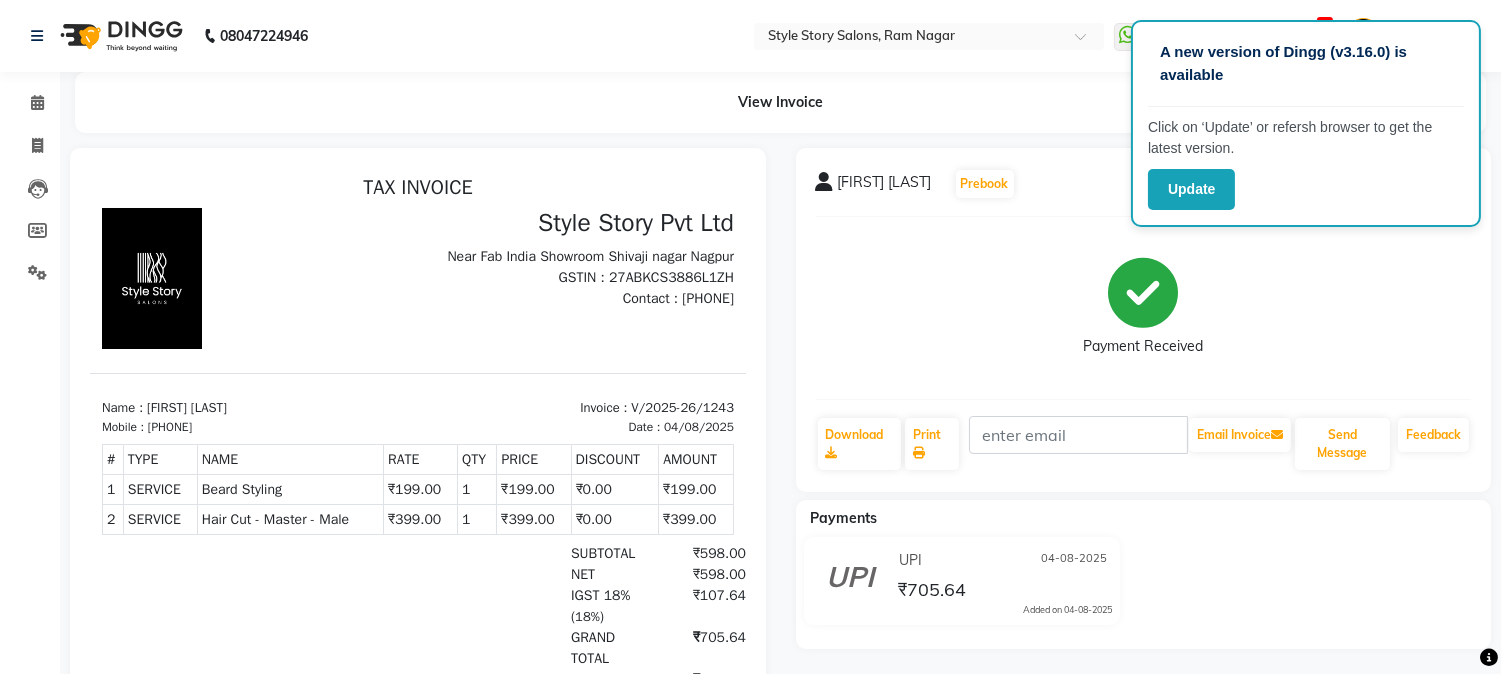 click on "Payment Received" 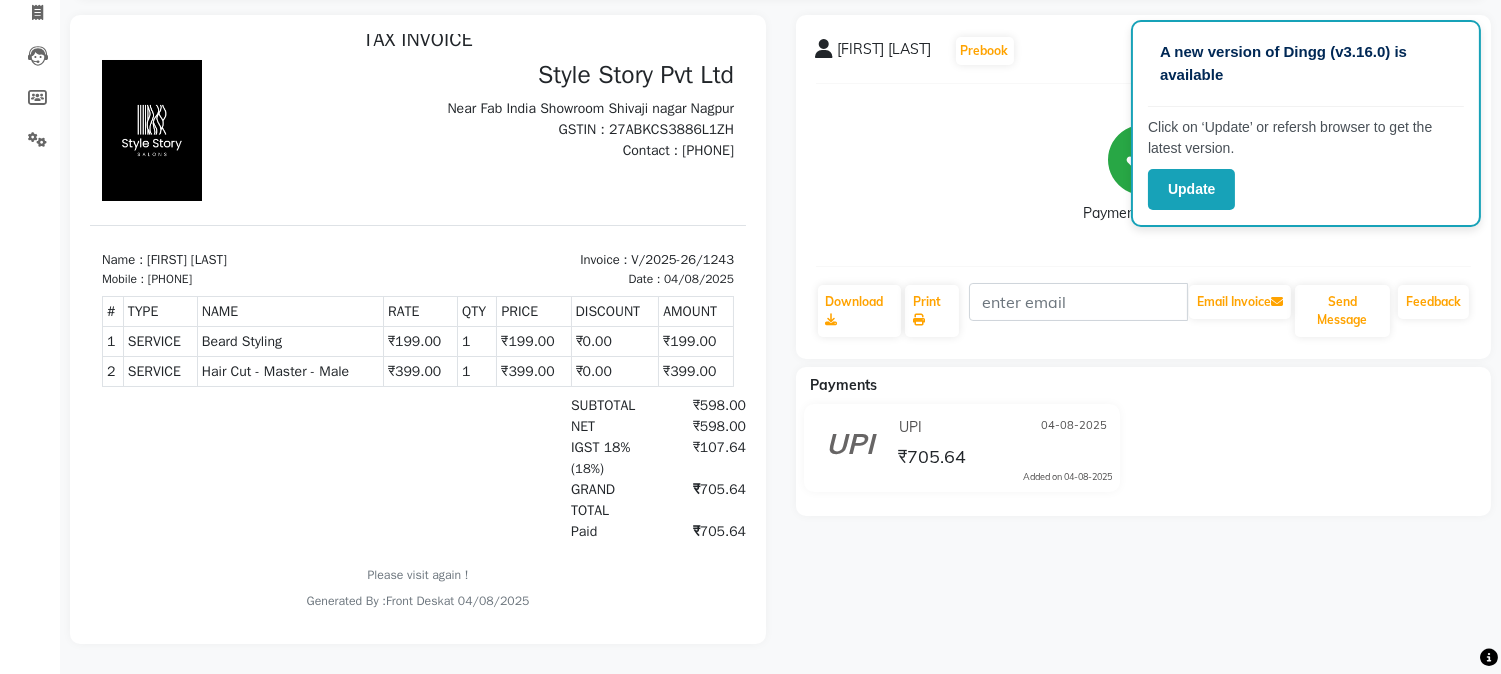 scroll, scrollTop: 148, scrollLeft: 0, axis: vertical 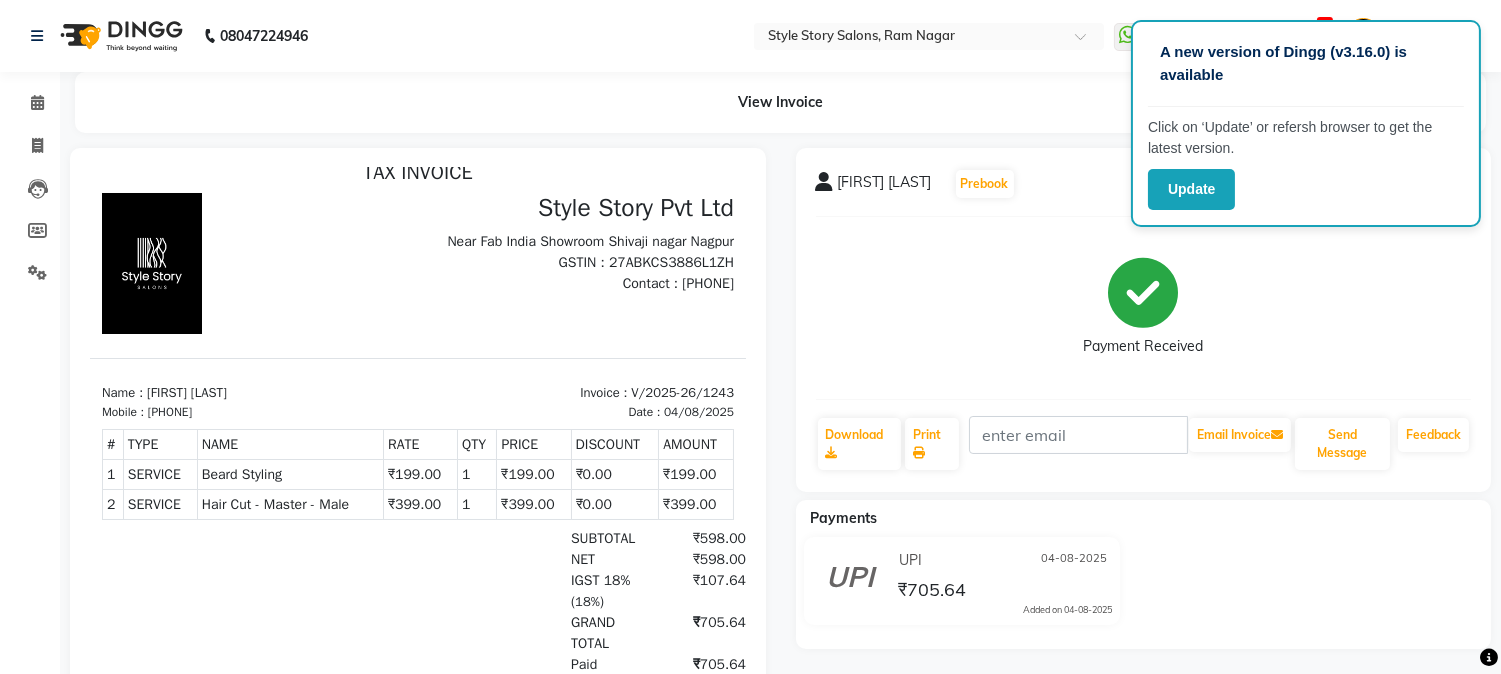 click on "A new version of Dingg (v3.16.0) is available  Click on ‘Update’ or refersh browser to get the latest version.  Update 08047224946 Select Location × Style Story Salons, Ram Nagar  WhatsApp Status  ✕ Status:  Disconnected Most Recent Message: 24-01-2025     06:49 PM Recent Service Activity: 24-01-2025     07:12 PM  08047224946 Whatsapp Settings Default Panel My Panel English ENGLISH Español العربية मराठी हिंदी ગુજરાતી தமிழ் 中文 10 Notifications nothing to show Front Desk Manage Profile Change Password Sign out  Version:3.15.11" 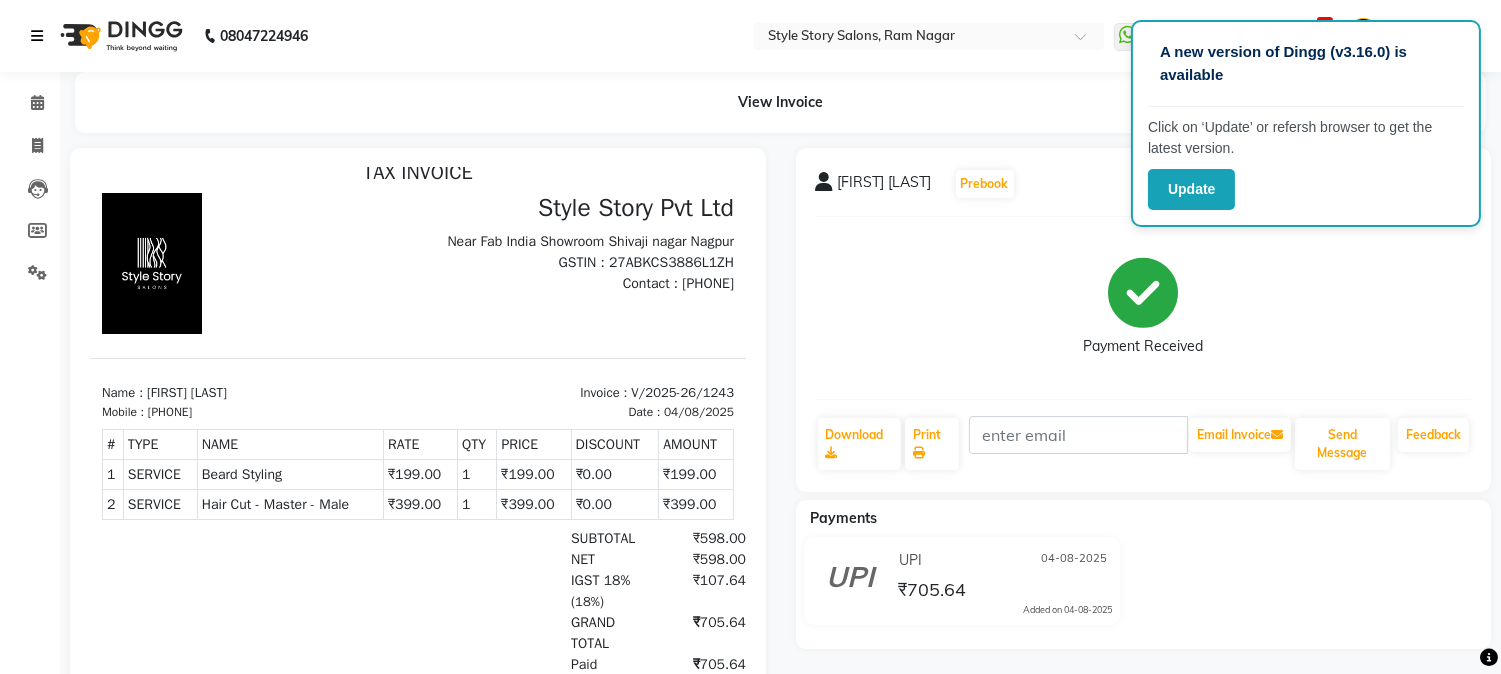 click at bounding box center (37, 36) 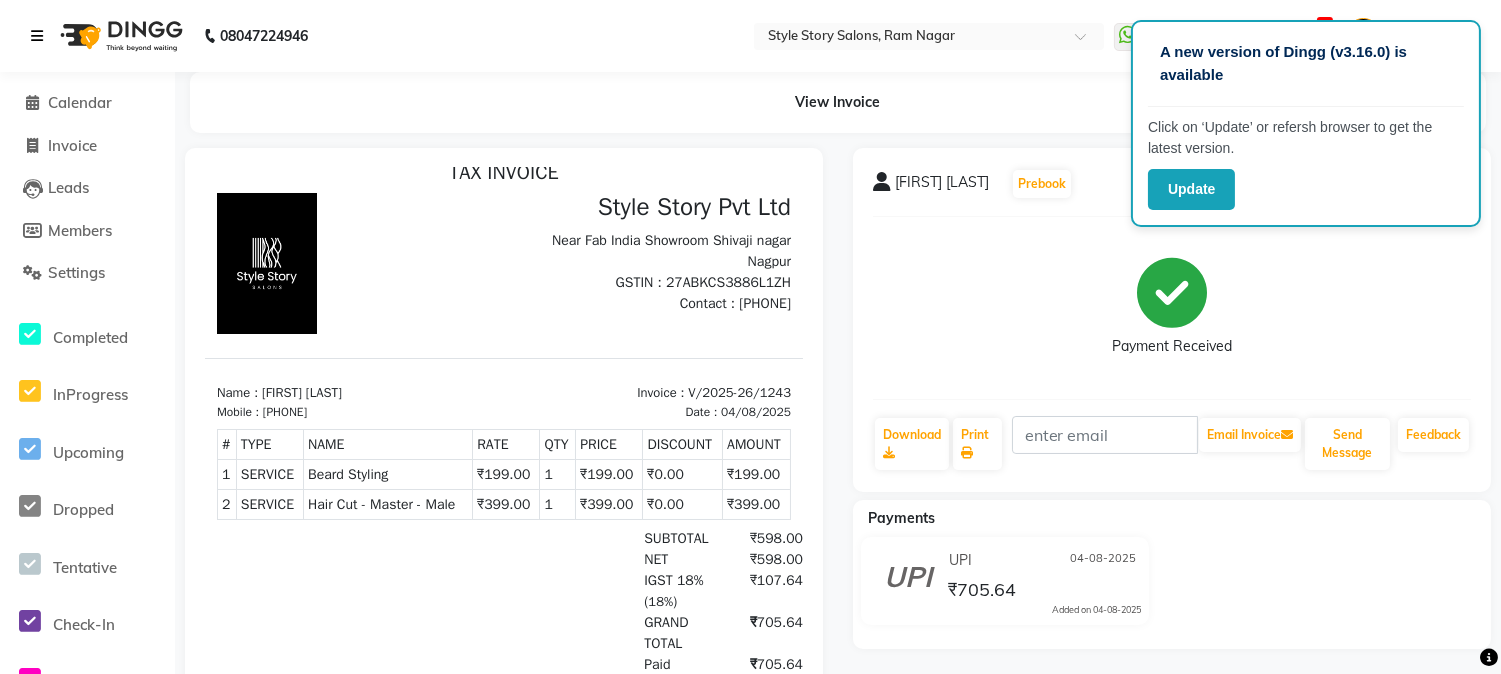 click at bounding box center (37, 36) 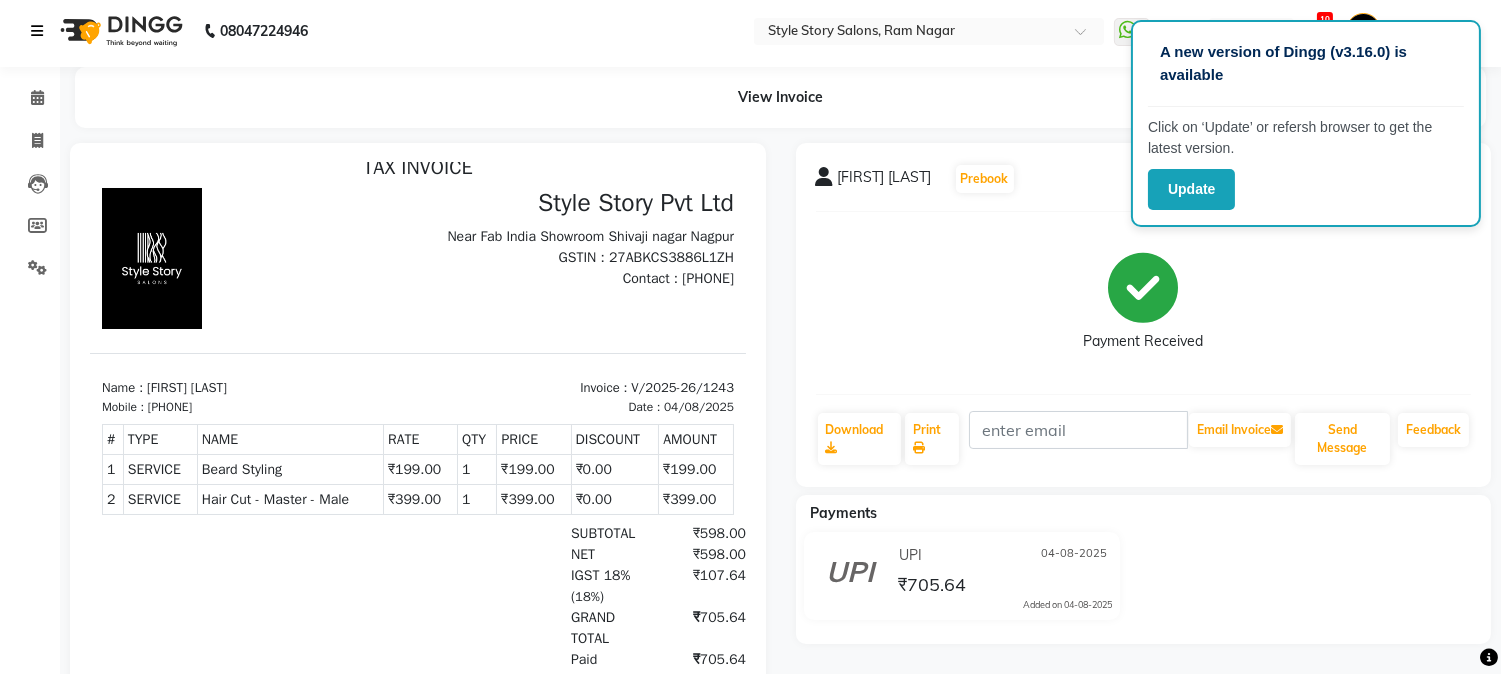 scroll, scrollTop: 0, scrollLeft: 0, axis: both 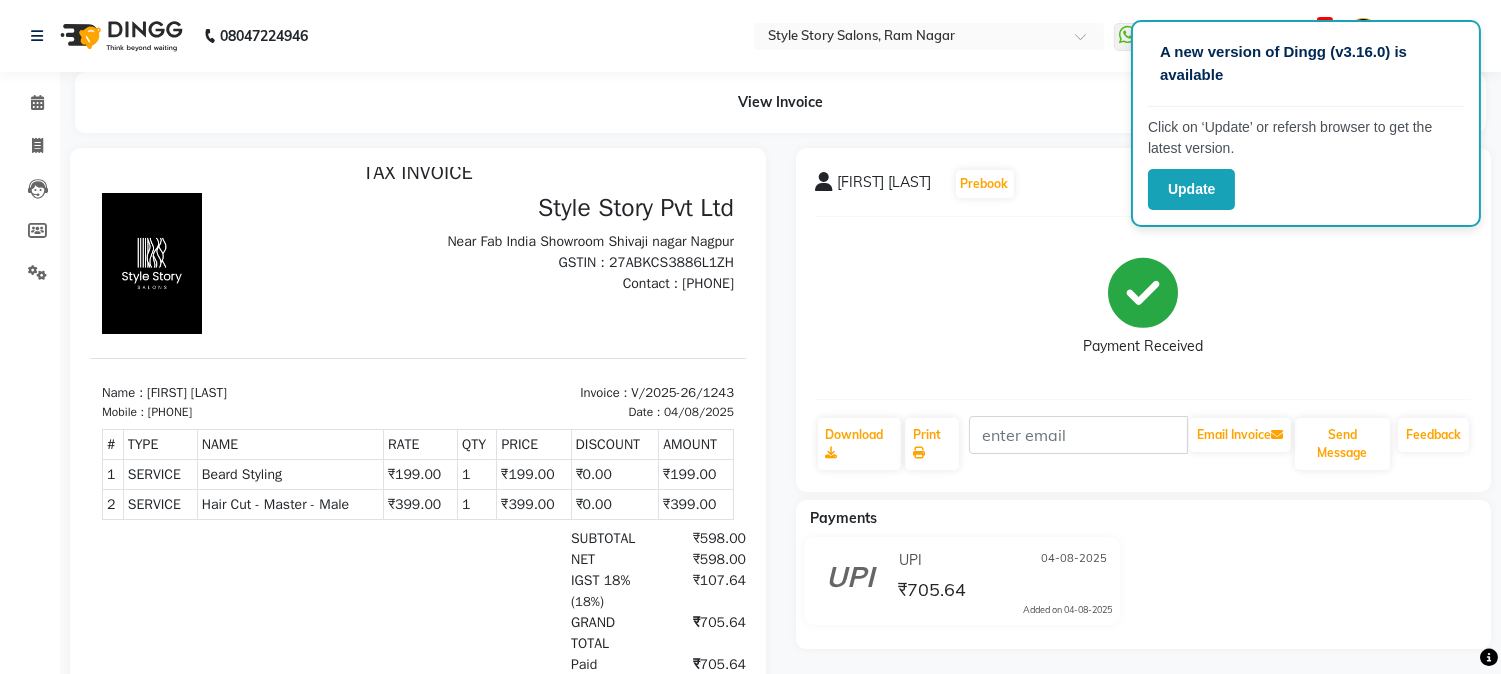 select on "6249" 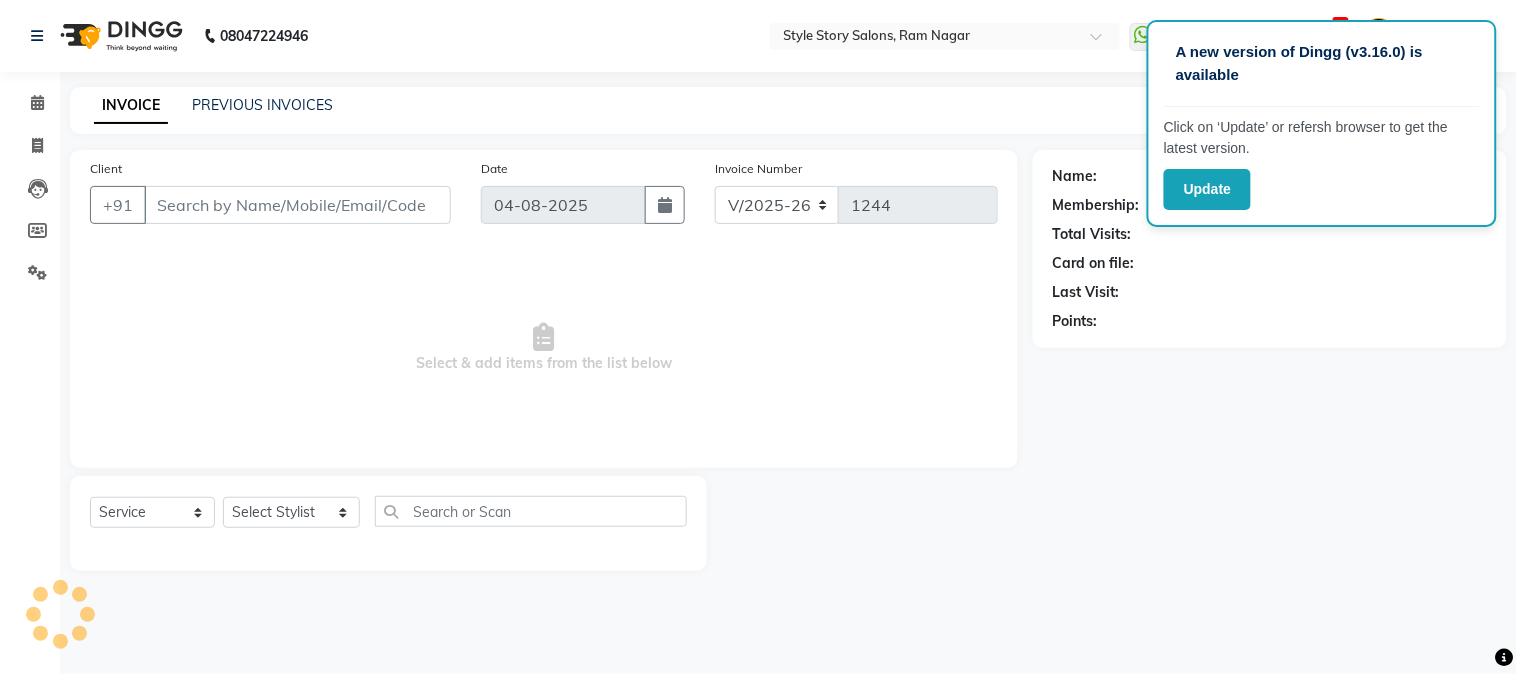 type on "[PHONE]" 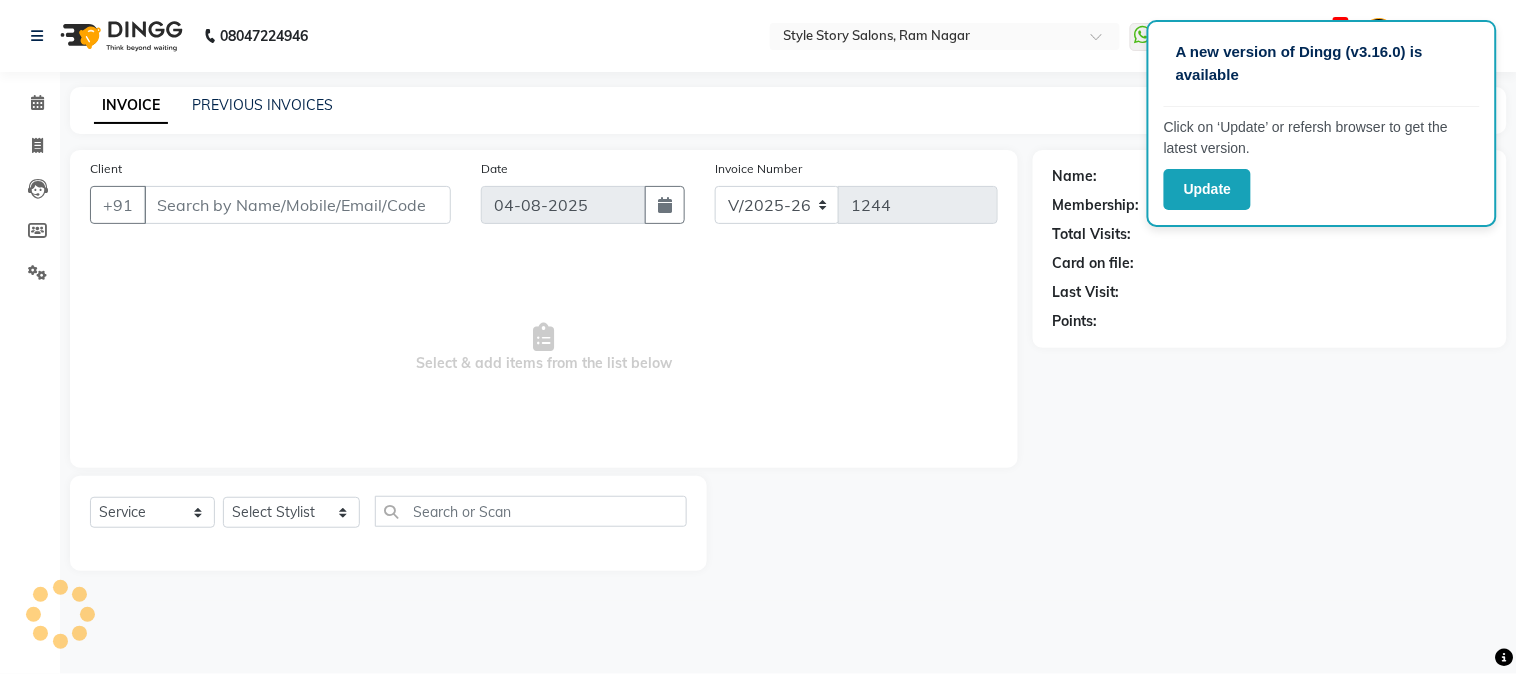select on "62113" 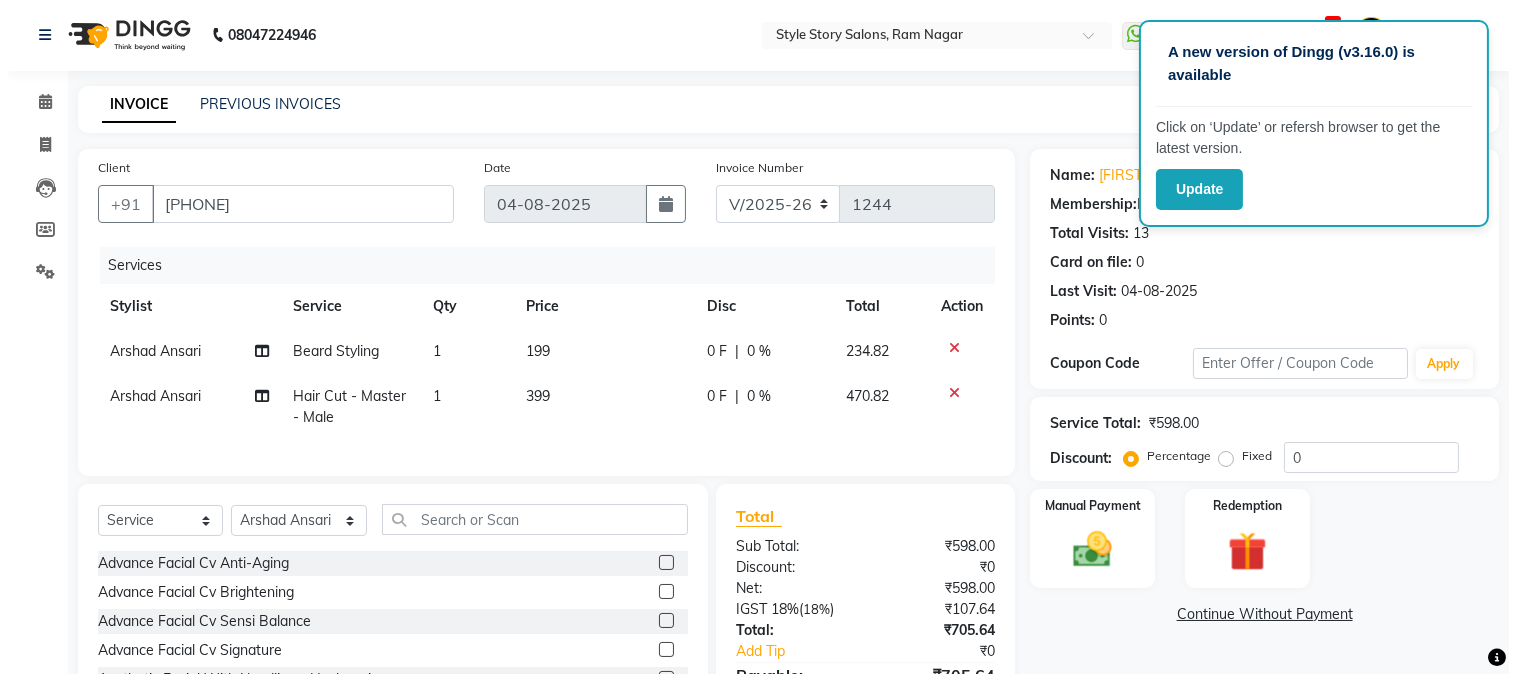 scroll, scrollTop: 0, scrollLeft: 0, axis: both 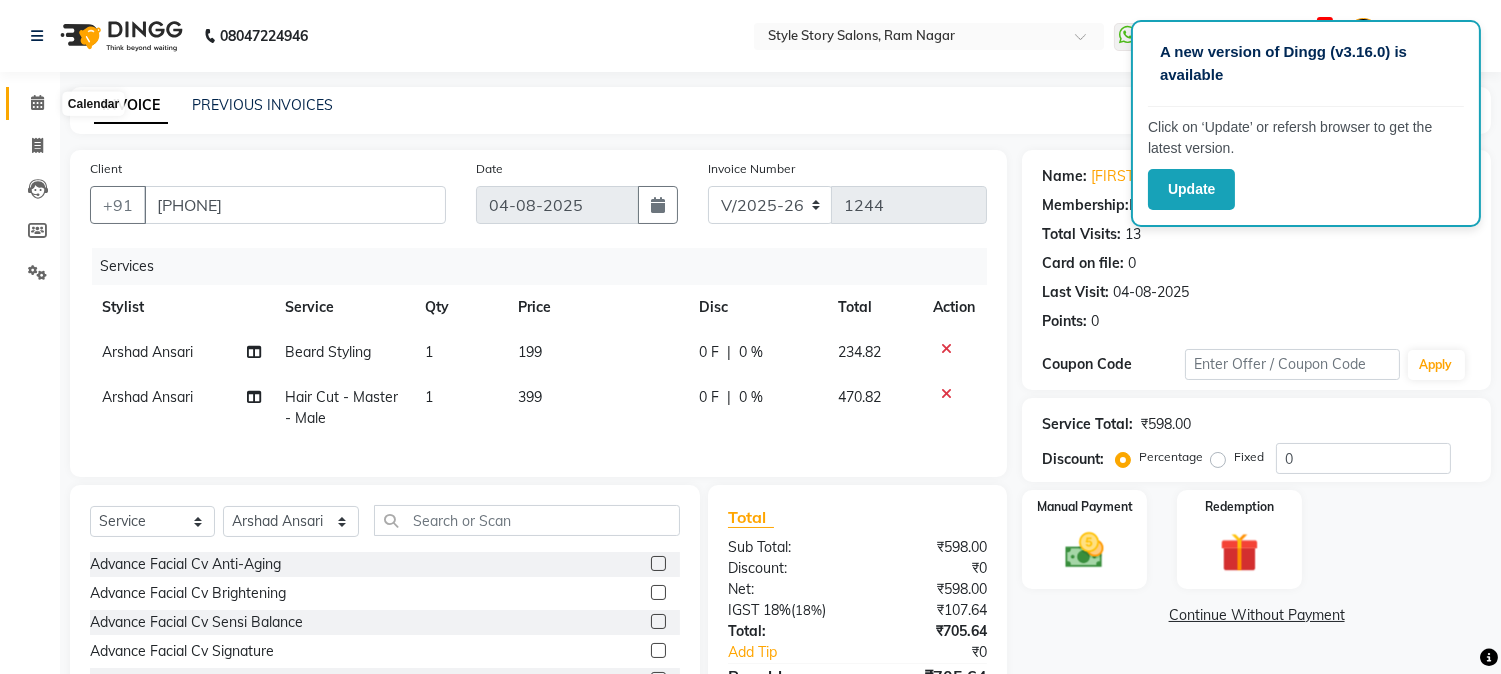 click 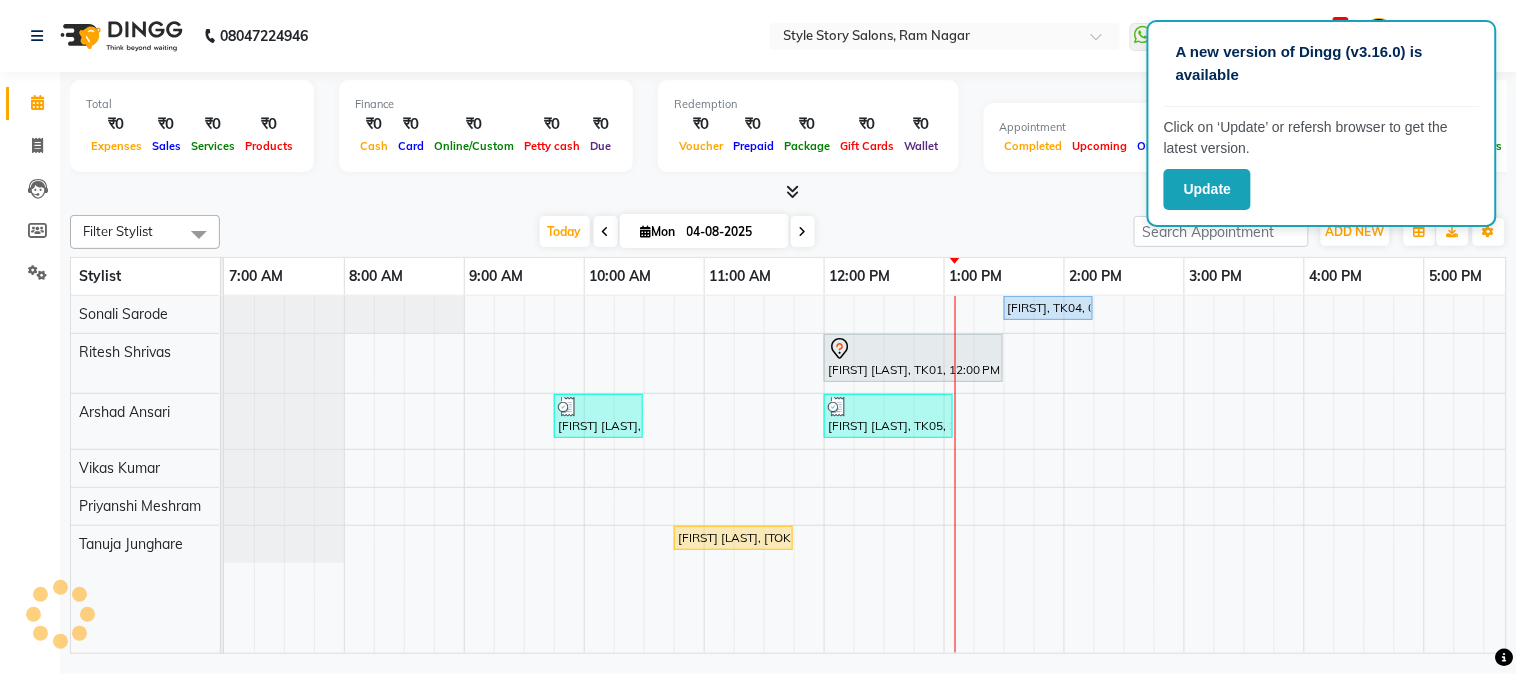 click at bounding box center (1229, 475) 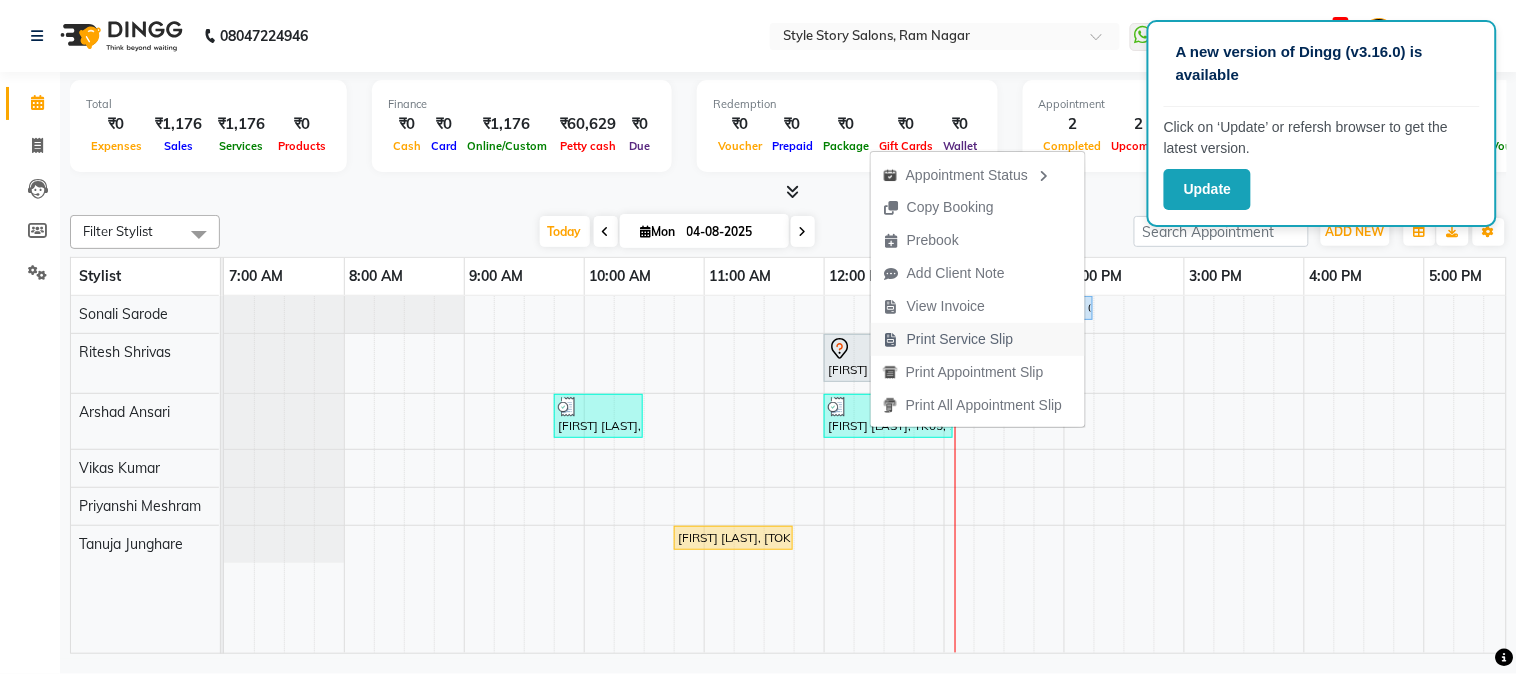 click on "Print Service Slip" at bounding box center (960, 339) 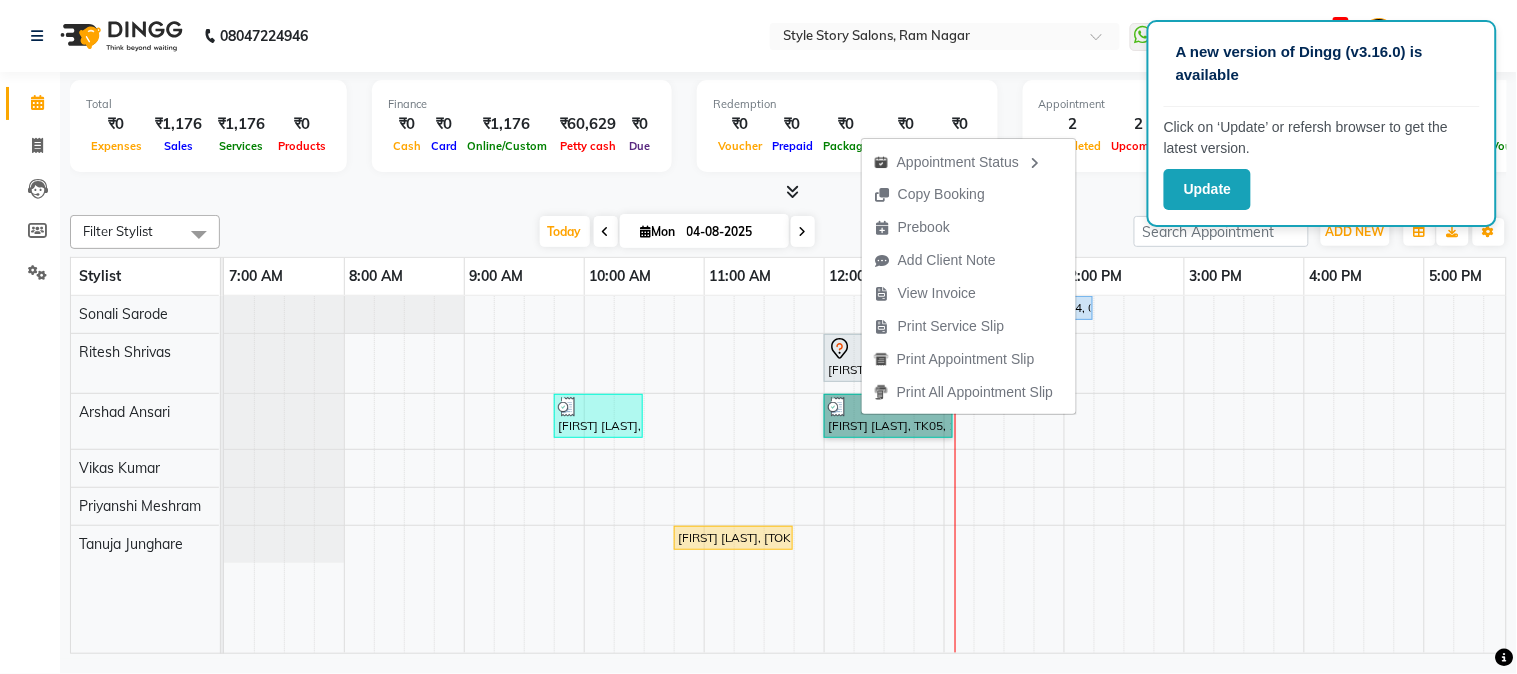 click on "[FIRST] [LAST], TK04, 01:30 PM-02:15 PM, Hair Cut - Expert - Female             [FIRST] [LAST], TK01, 12:00 PM-01:30 PM, Touchup Amoniea Free-Female     [FIRST] [LAST], TK02, 09:45 AM-10:30 AM, Hair Cut - Master - Male     [FIRST] [LAST], TK05, 12:00 PM-01:05 PM, Hair Cut - Master - Male,Beard Styling (₹199)    [FIRST] [LAST], TK03, 10:45 AM-11:45 AM, Fruity Pedicure" at bounding box center [1184, 475] 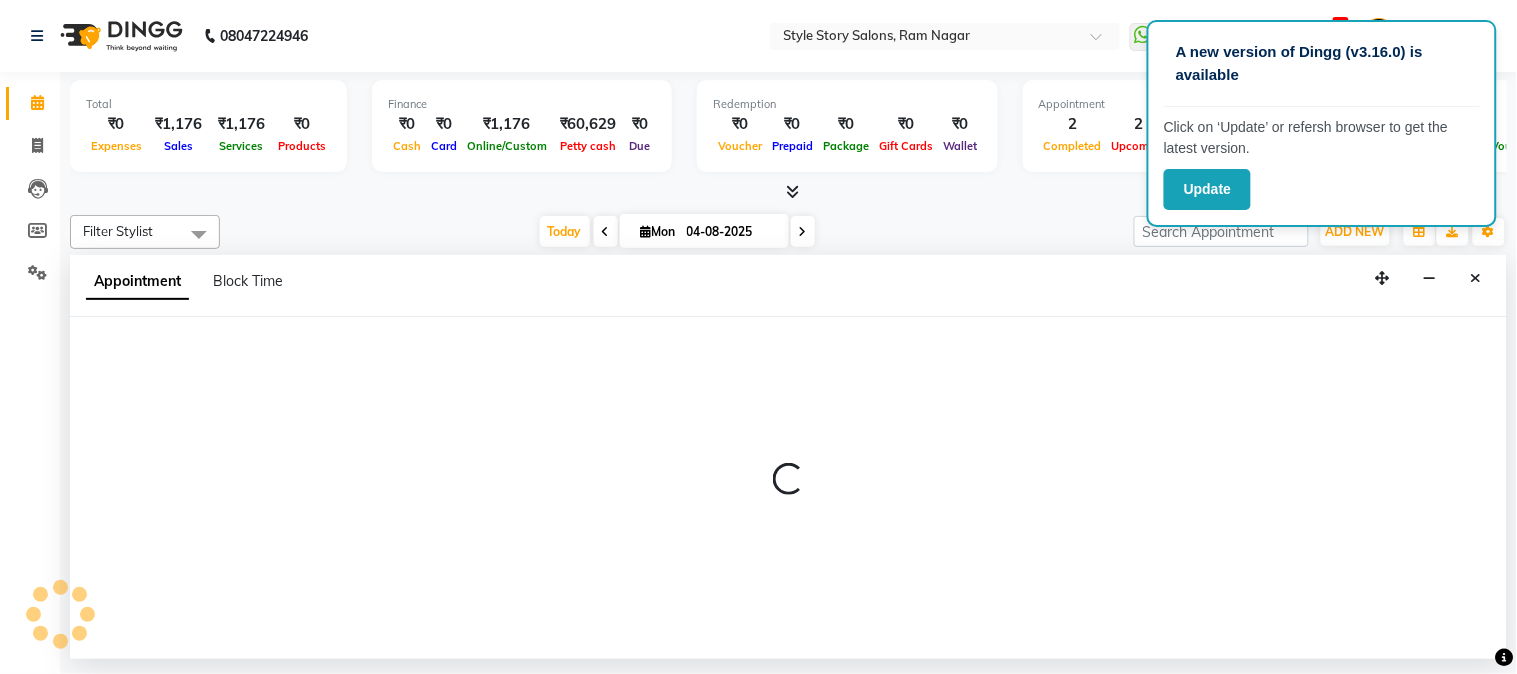 select on "66234" 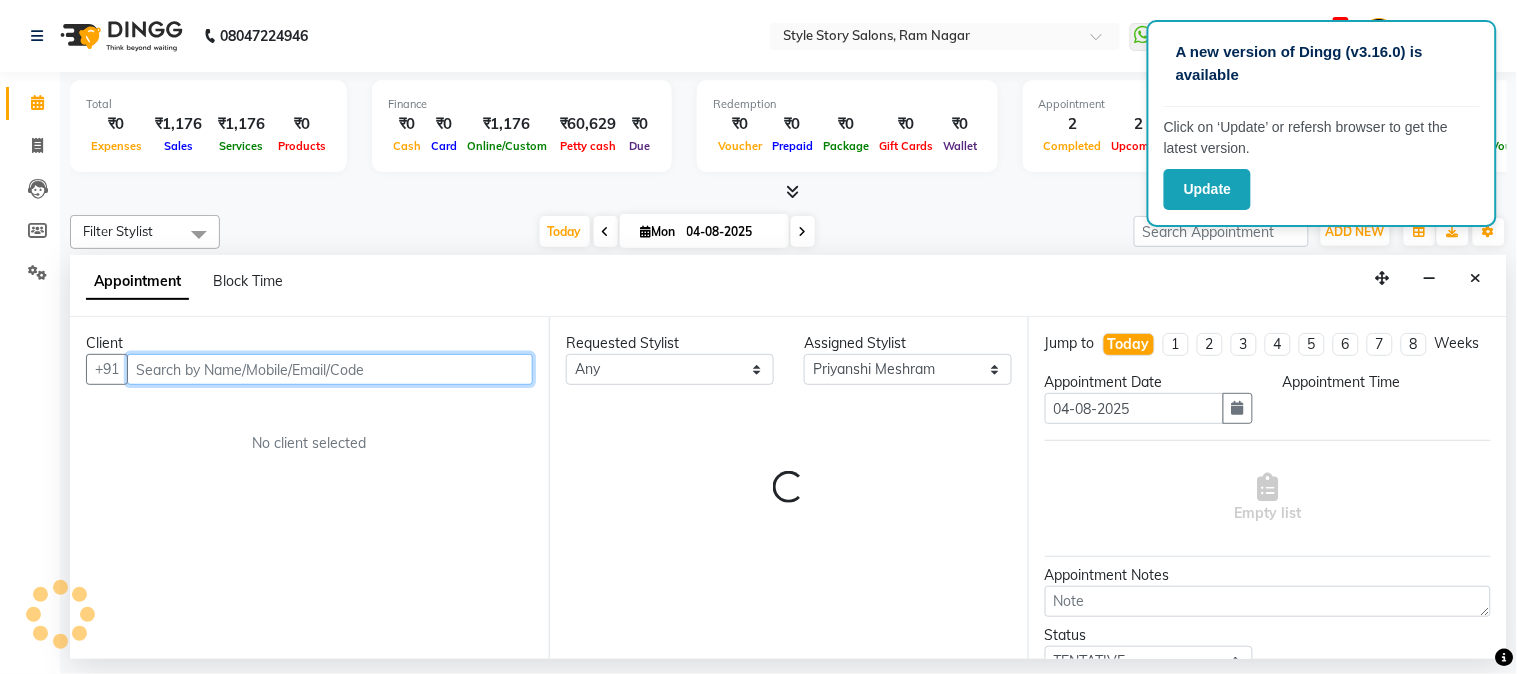 select on "735" 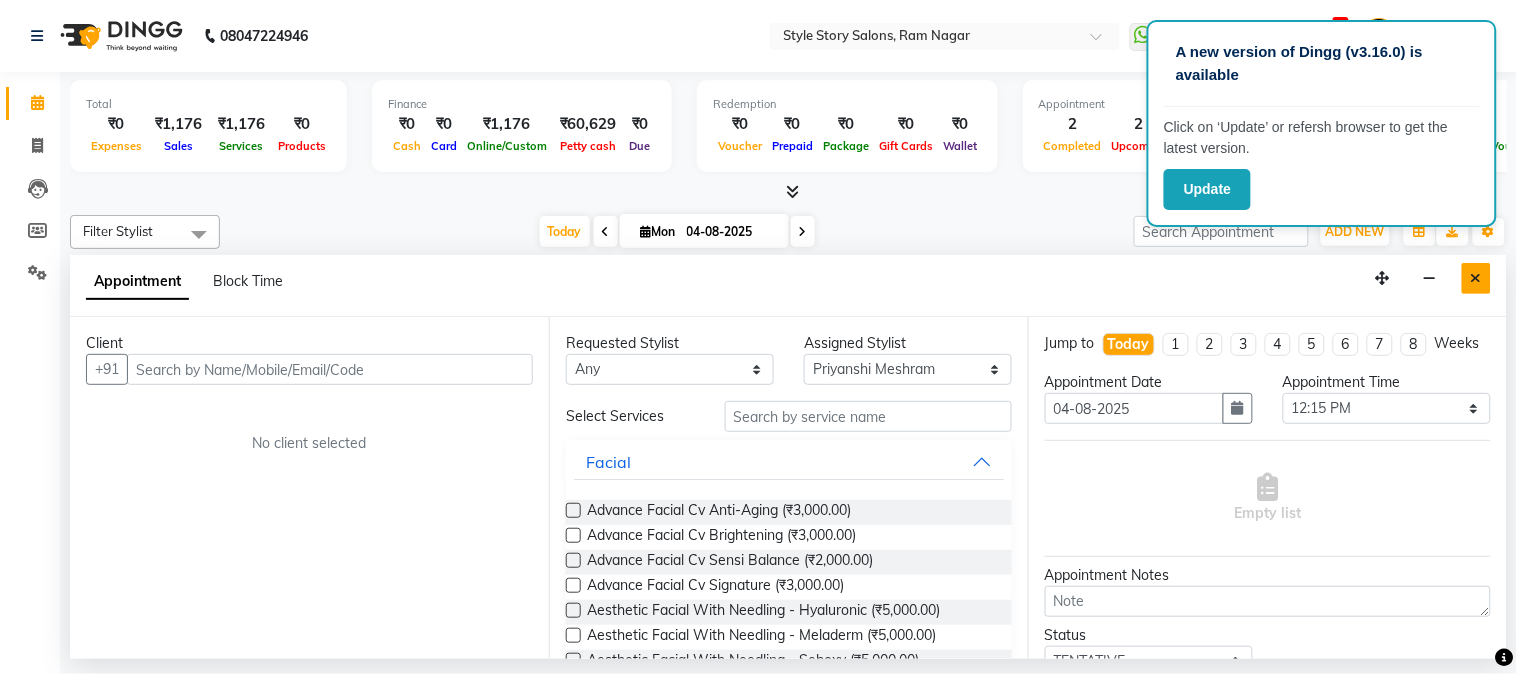 click at bounding box center [1476, 278] 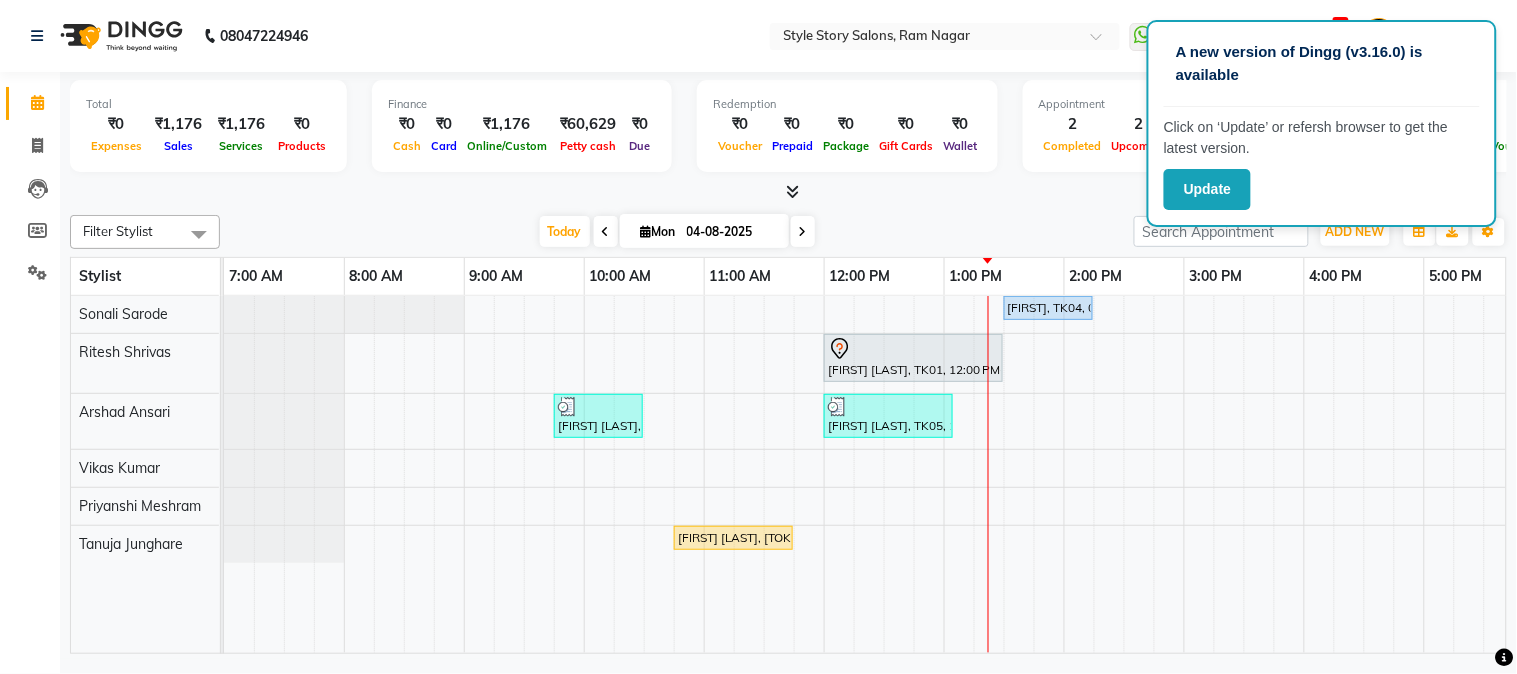click on "[FIRST] [LAST], TK04, 01:30 PM-02:15 PM, Hair Cut - Expert - Female             [FIRST] [LAST], TK01, 12:00 PM-01:30 PM, Touchup Amoniea Free-Female     [FIRST] [LAST], TK02, 09:45 AM-10:30 AM, Hair Cut - Master - Male     [FIRST] [LAST], TK05, 12:00 PM-01:05 PM, Hair Cut - Master - Male,Beard Styling (₹199)    [FIRST] [LAST], TK03, 10:45 AM-11:45 AM, Fruity Pedicure" at bounding box center (1184, 475) 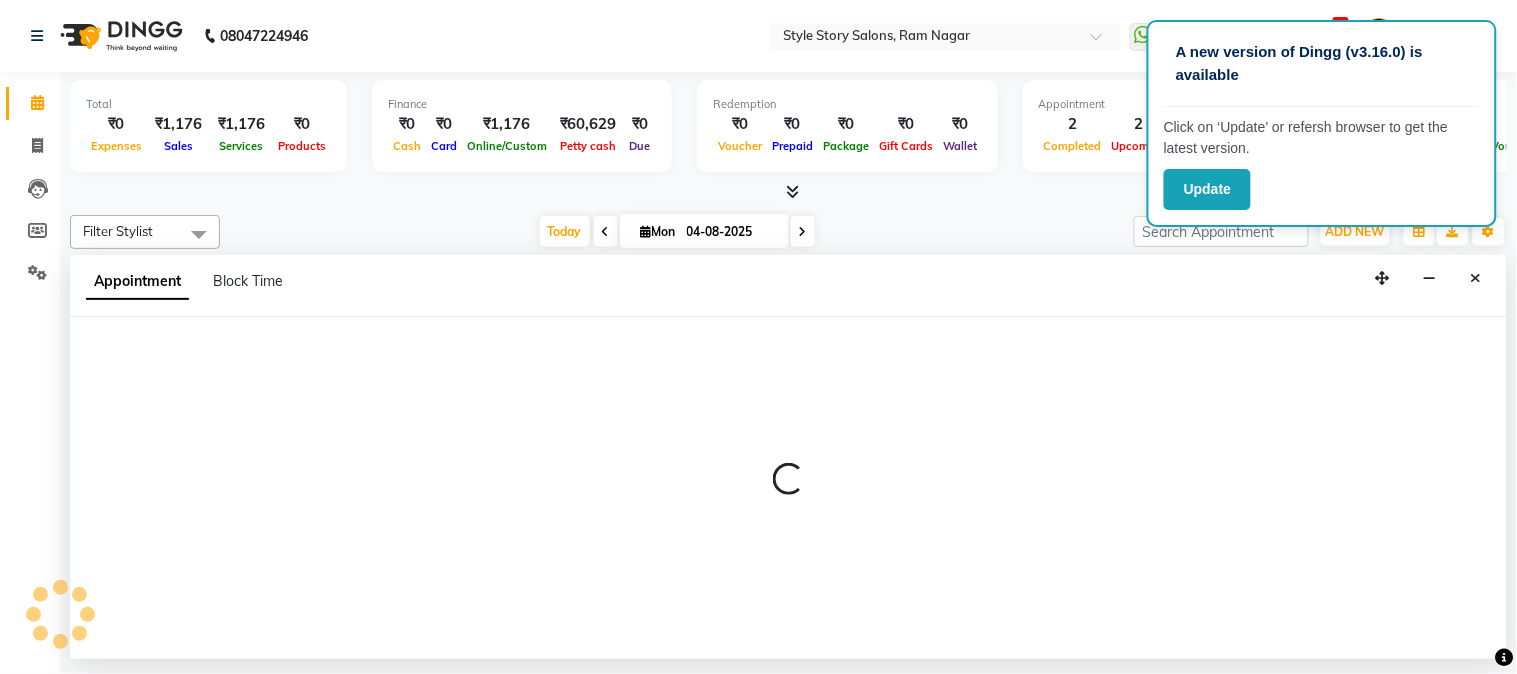 select on "62113" 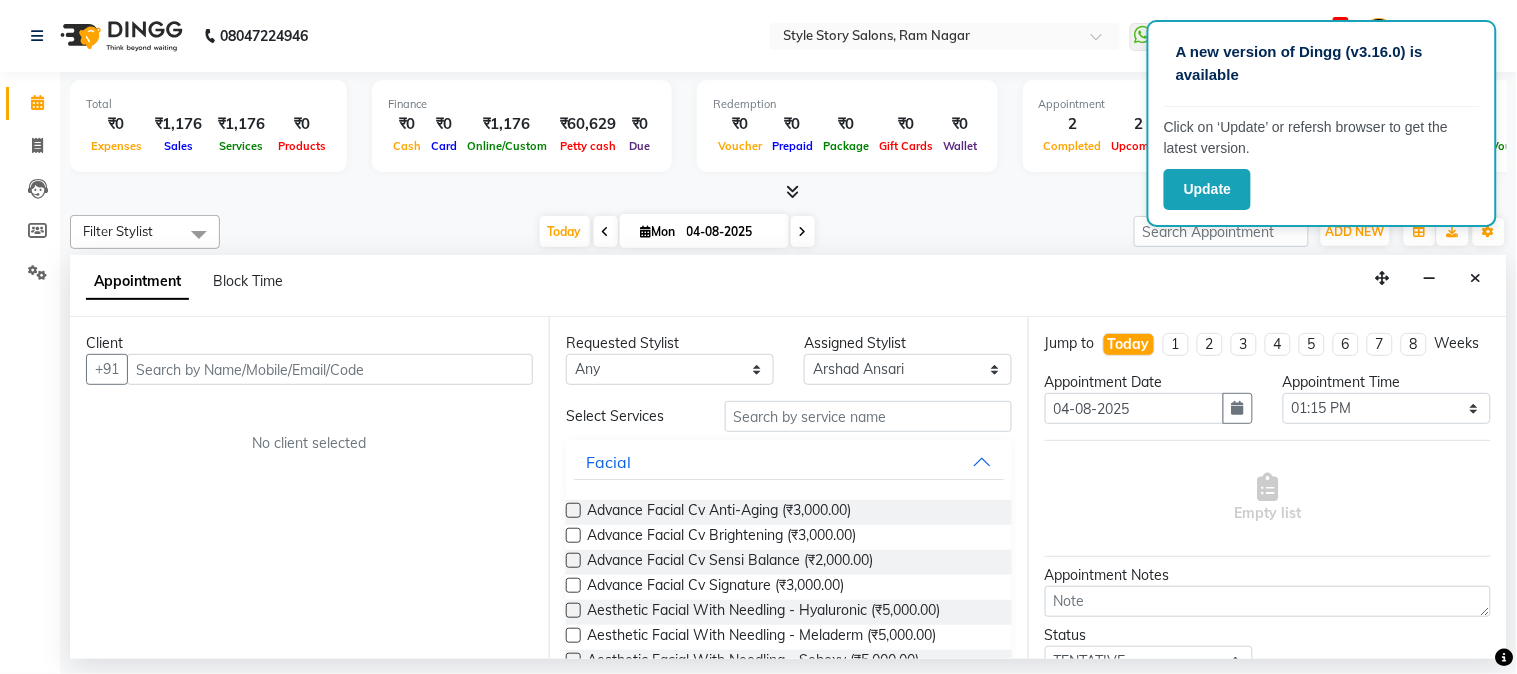 click at bounding box center [330, 369] 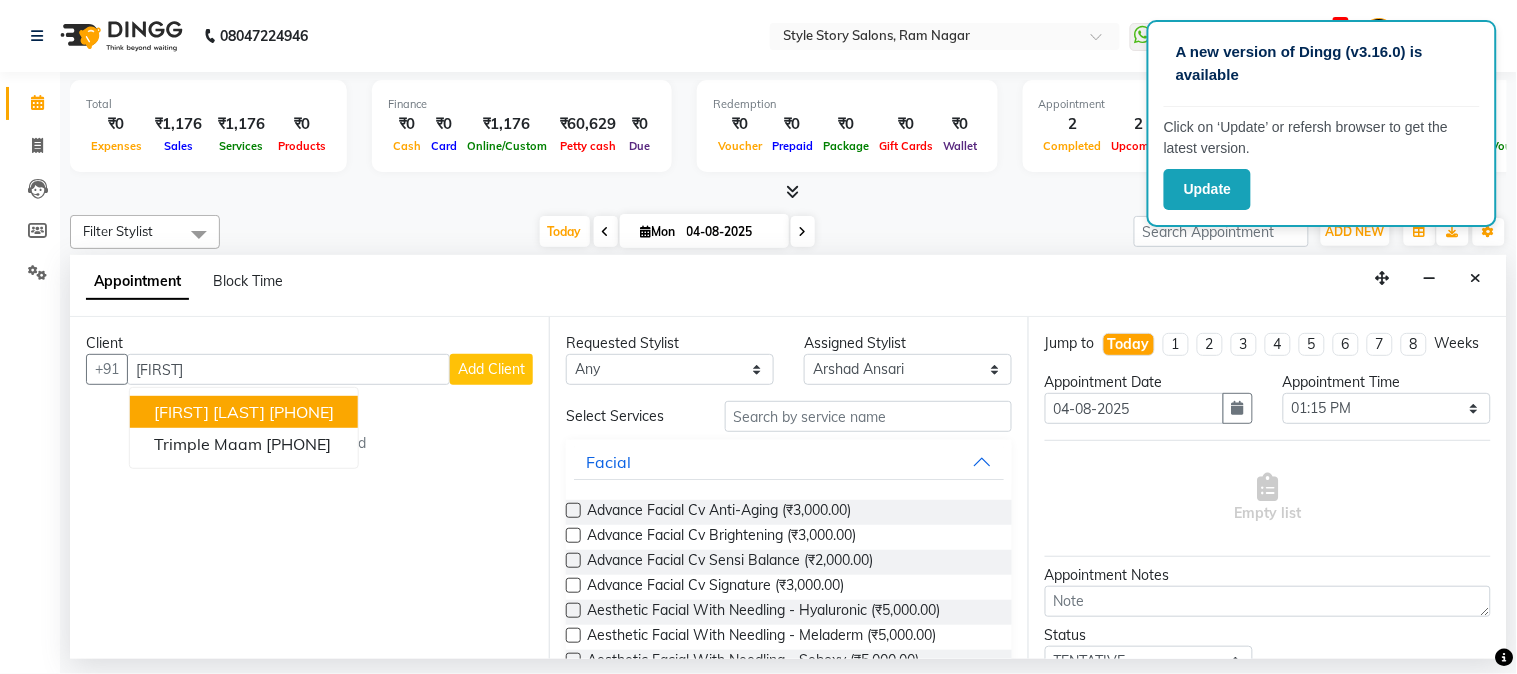 click on "[PHONE]" at bounding box center (301, 412) 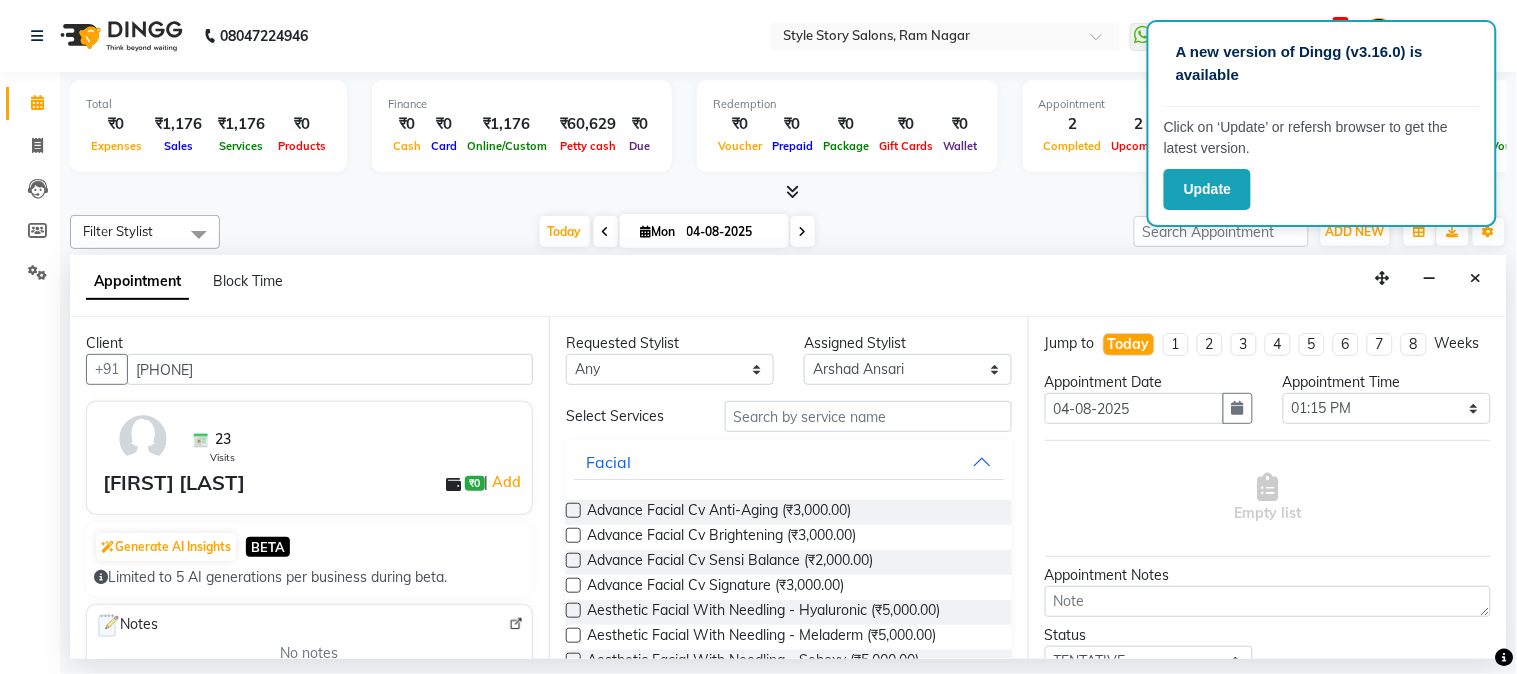 type on "[PHONE]" 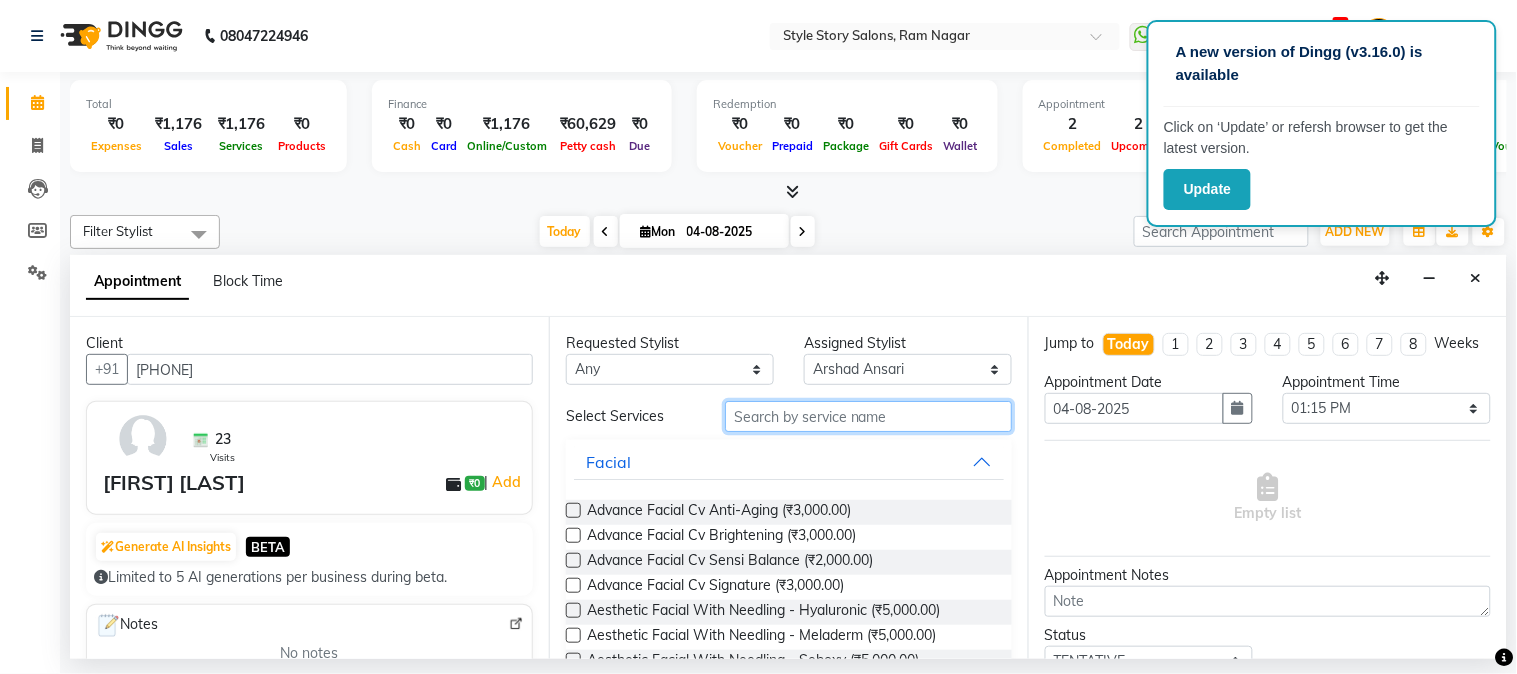 click at bounding box center [868, 416] 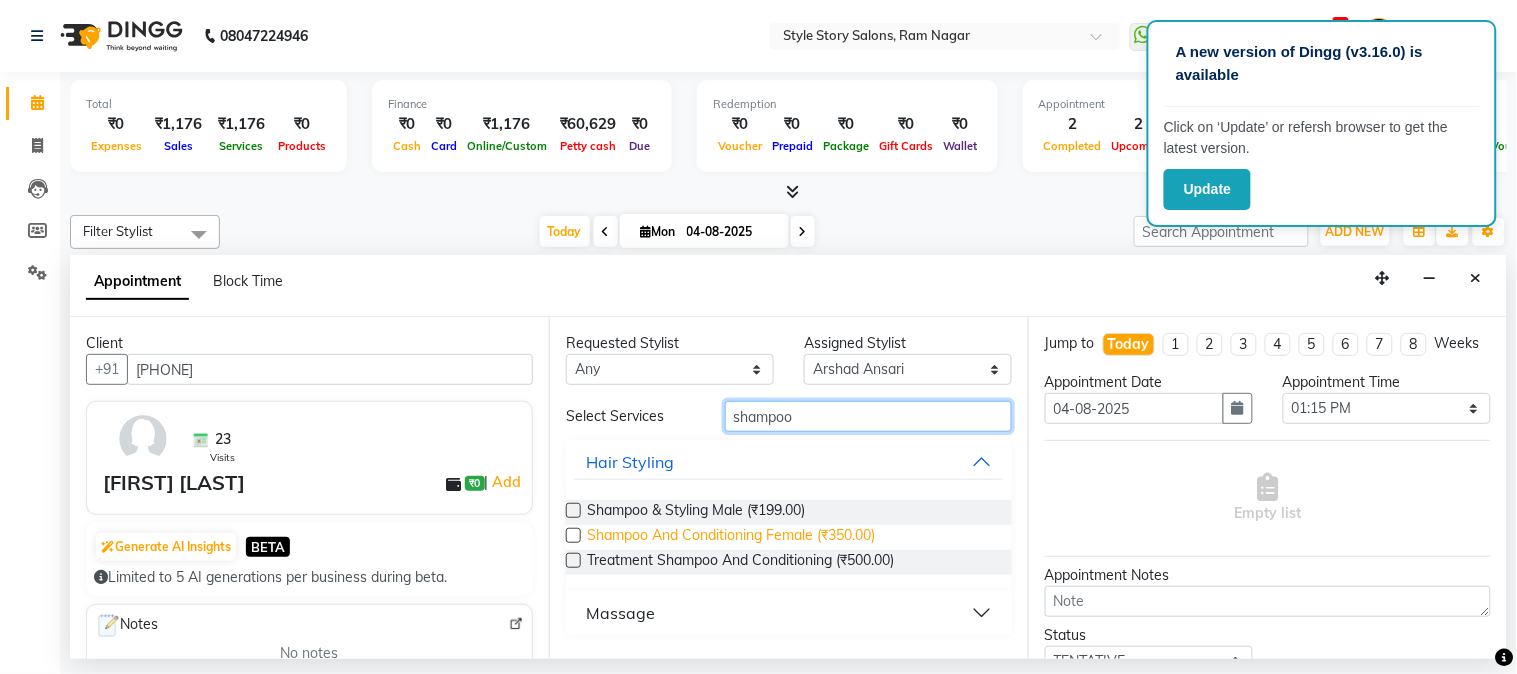 type on "shampoo" 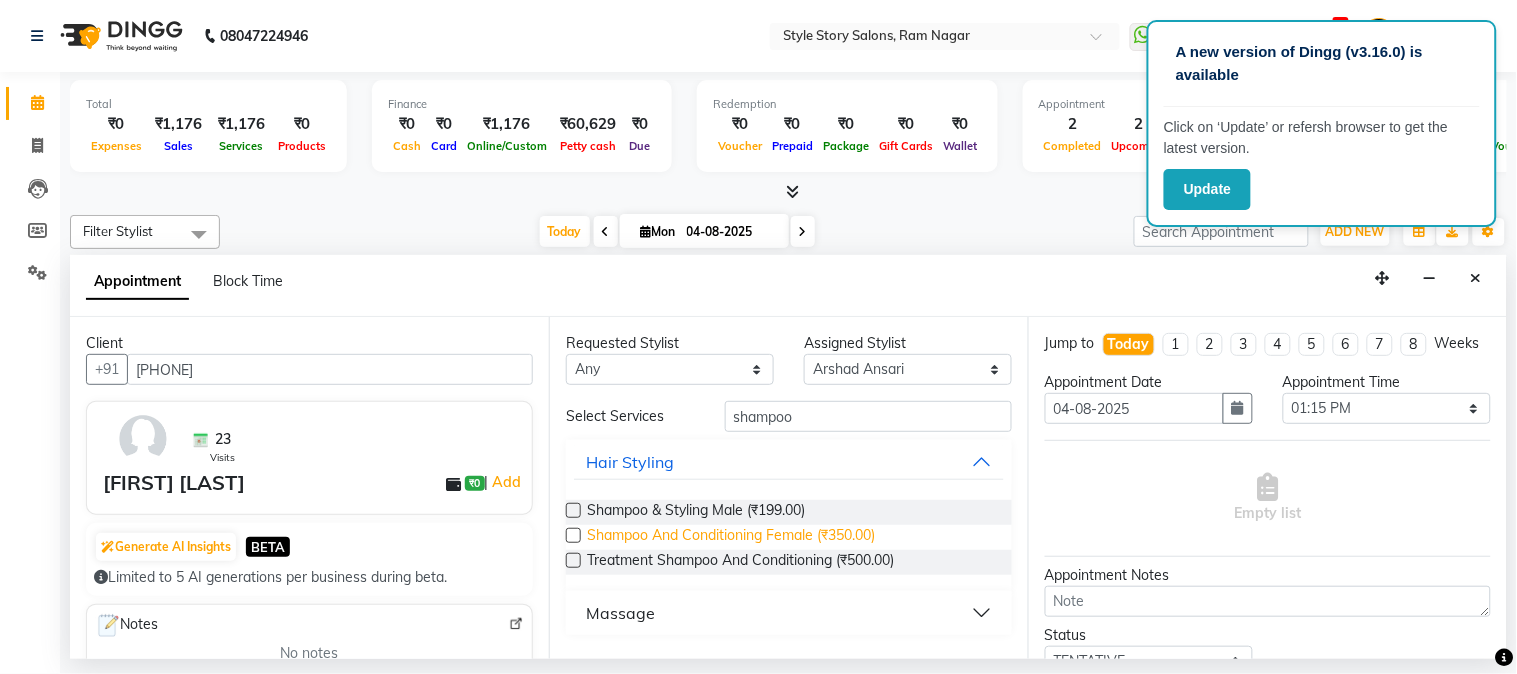 click on "Shampoo And Conditioning Female (₹350.00)" at bounding box center [731, 537] 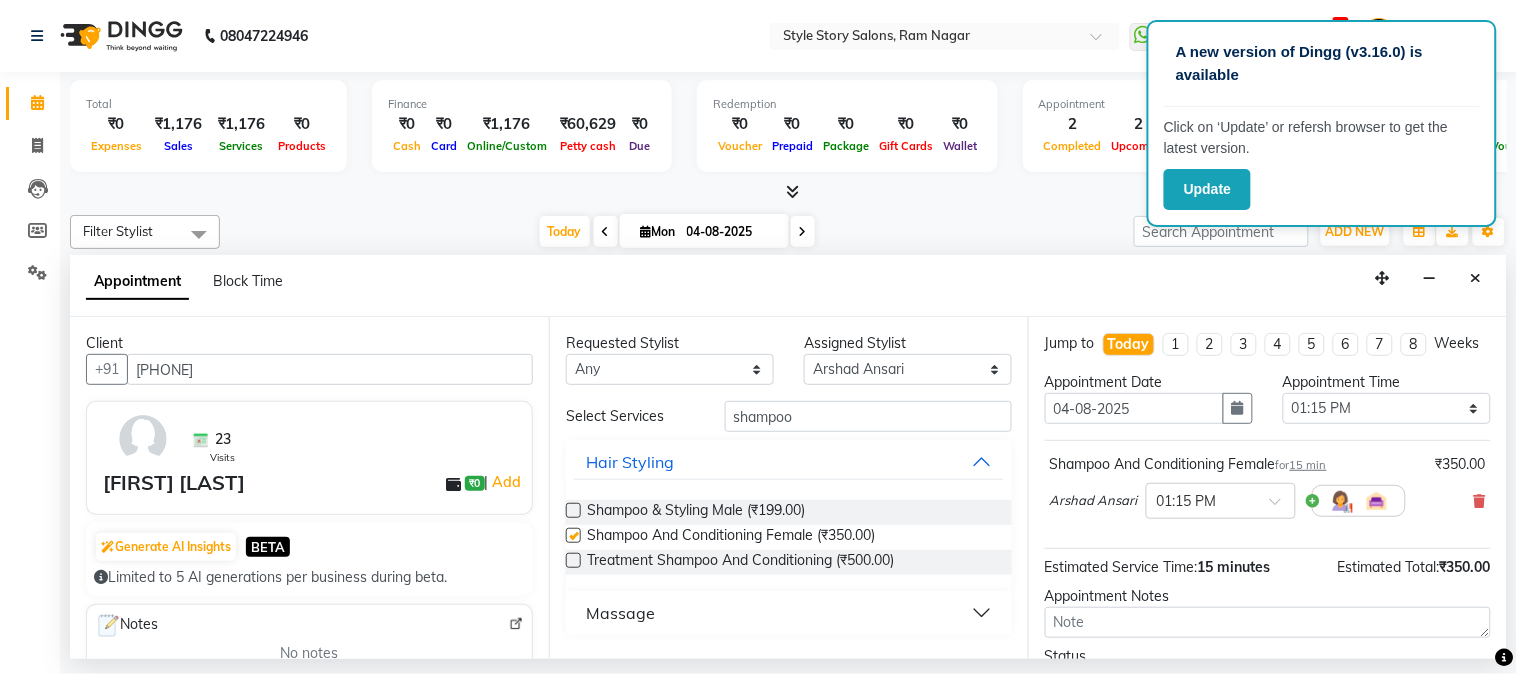 checkbox on "false" 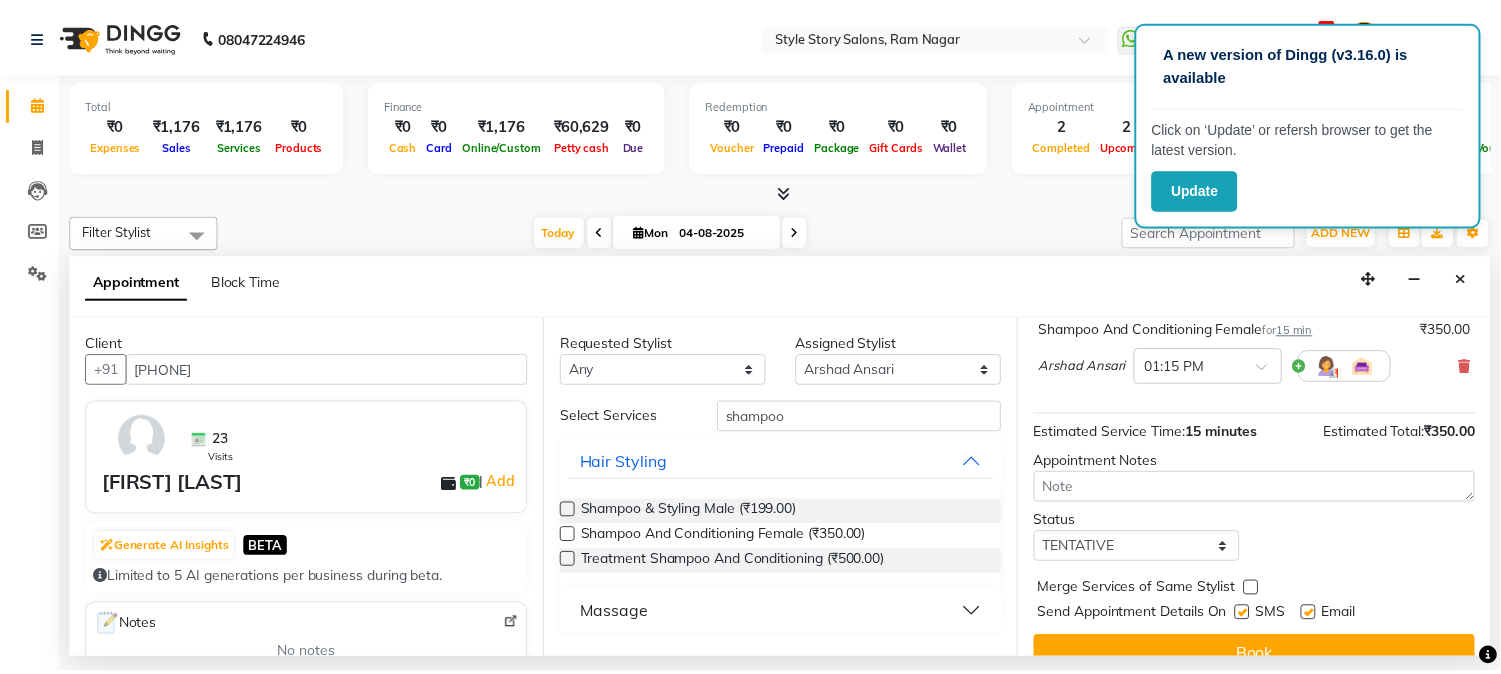 scroll, scrollTop: 183, scrollLeft: 0, axis: vertical 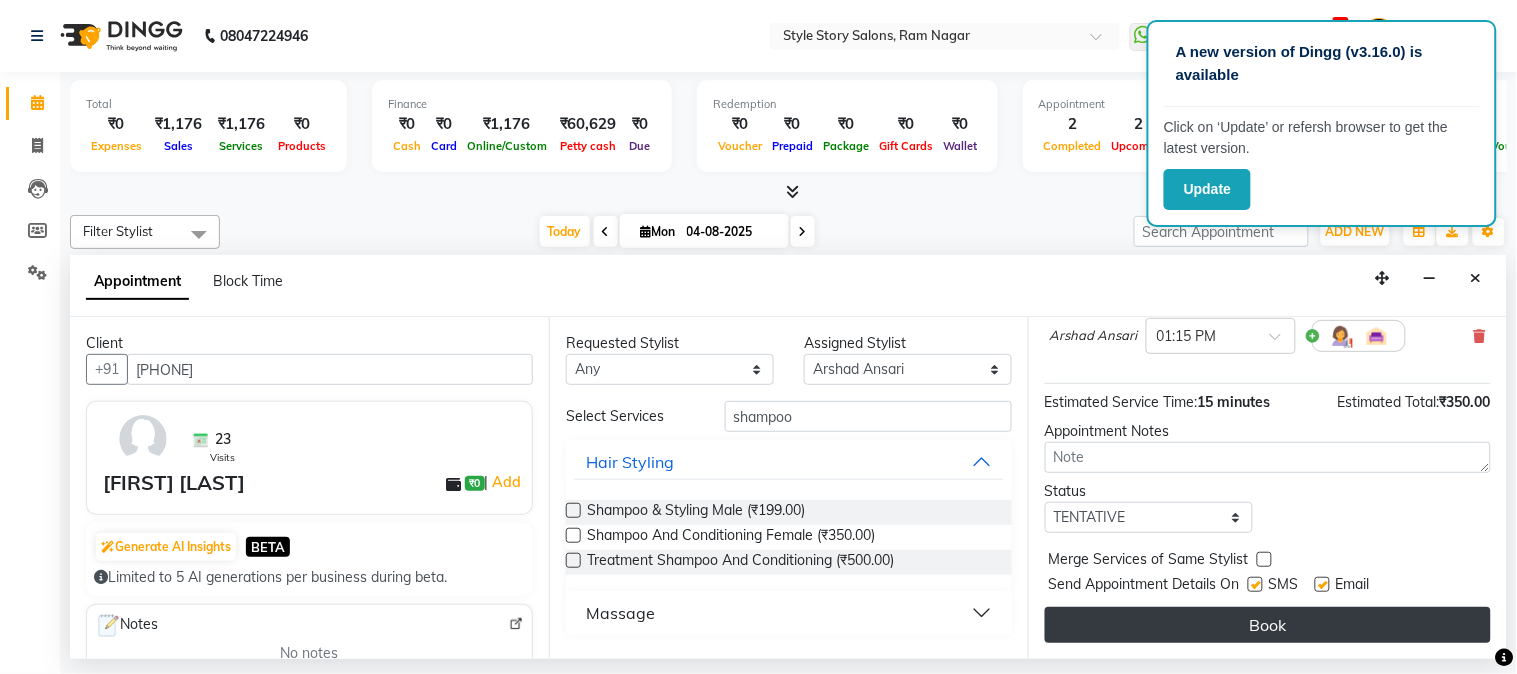 click on "Book" at bounding box center (1268, 625) 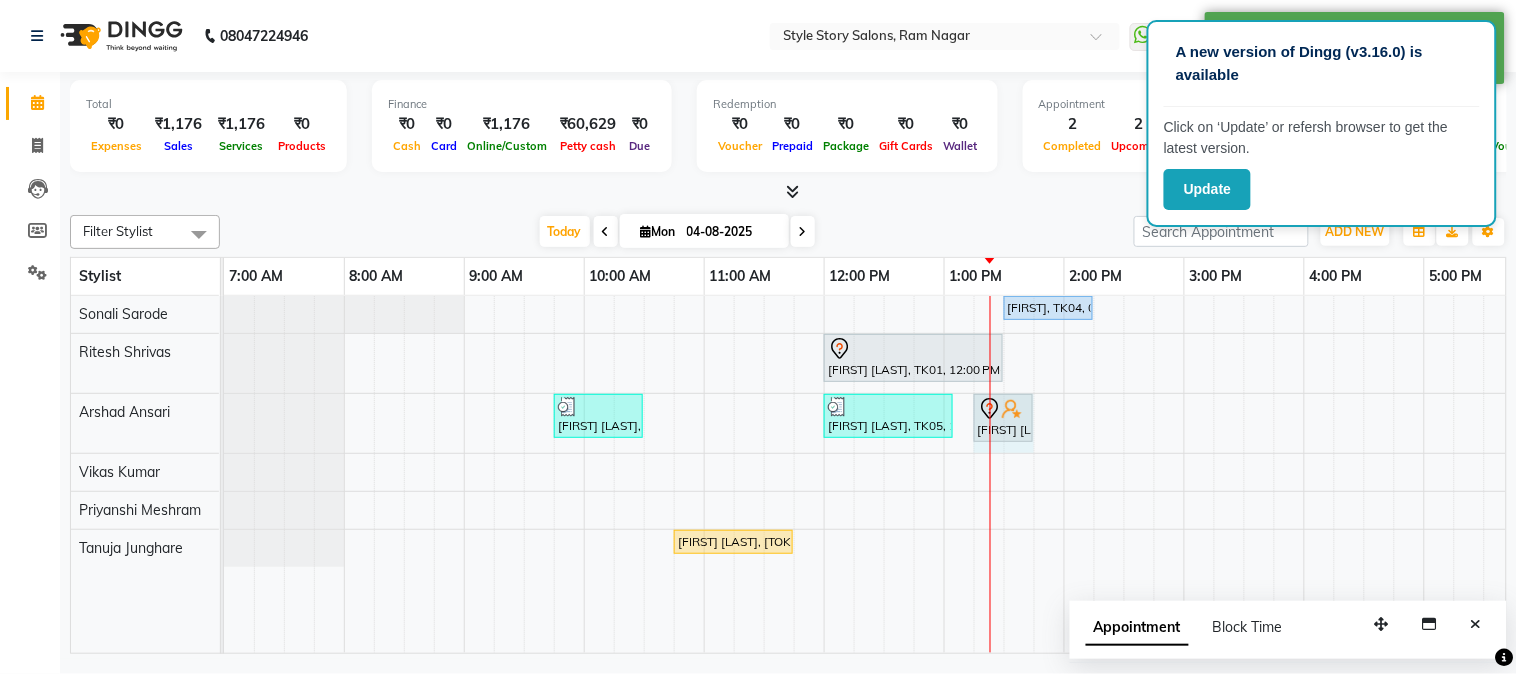 click on "[FIRST] [LAST], [TOKEN], [TIME] - [TIME], [SERVICE]     [FIRST] [LAST], [TOKEN], [TIME] - [TIME], [SERVICE]             [FIRST] [LAST], [TOKEN], [TIME] - [TIME], [SERVICE]             [FIRST] [LAST], [TOKEN], [TIME] - [TIME], [SERVICE]" at bounding box center [224, 423] 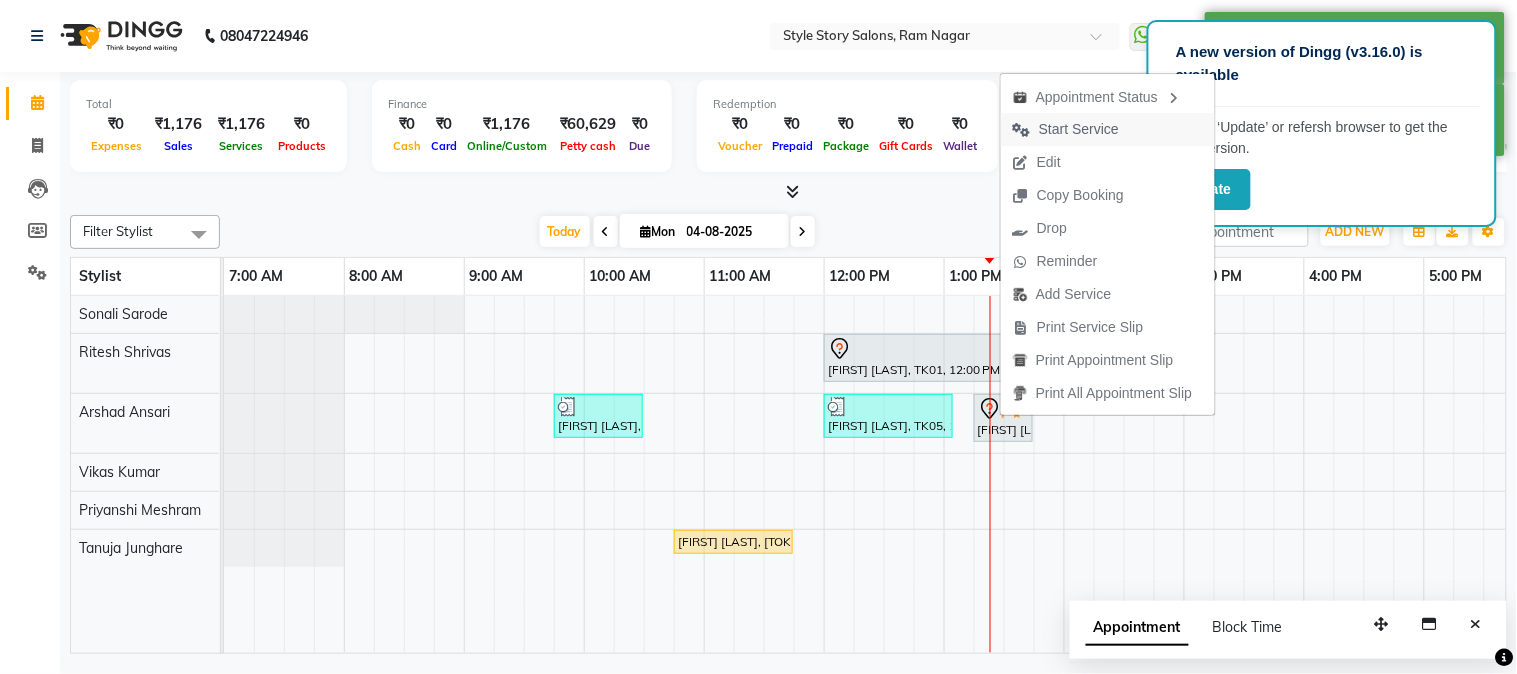 click on "Start Service" at bounding box center [1079, 129] 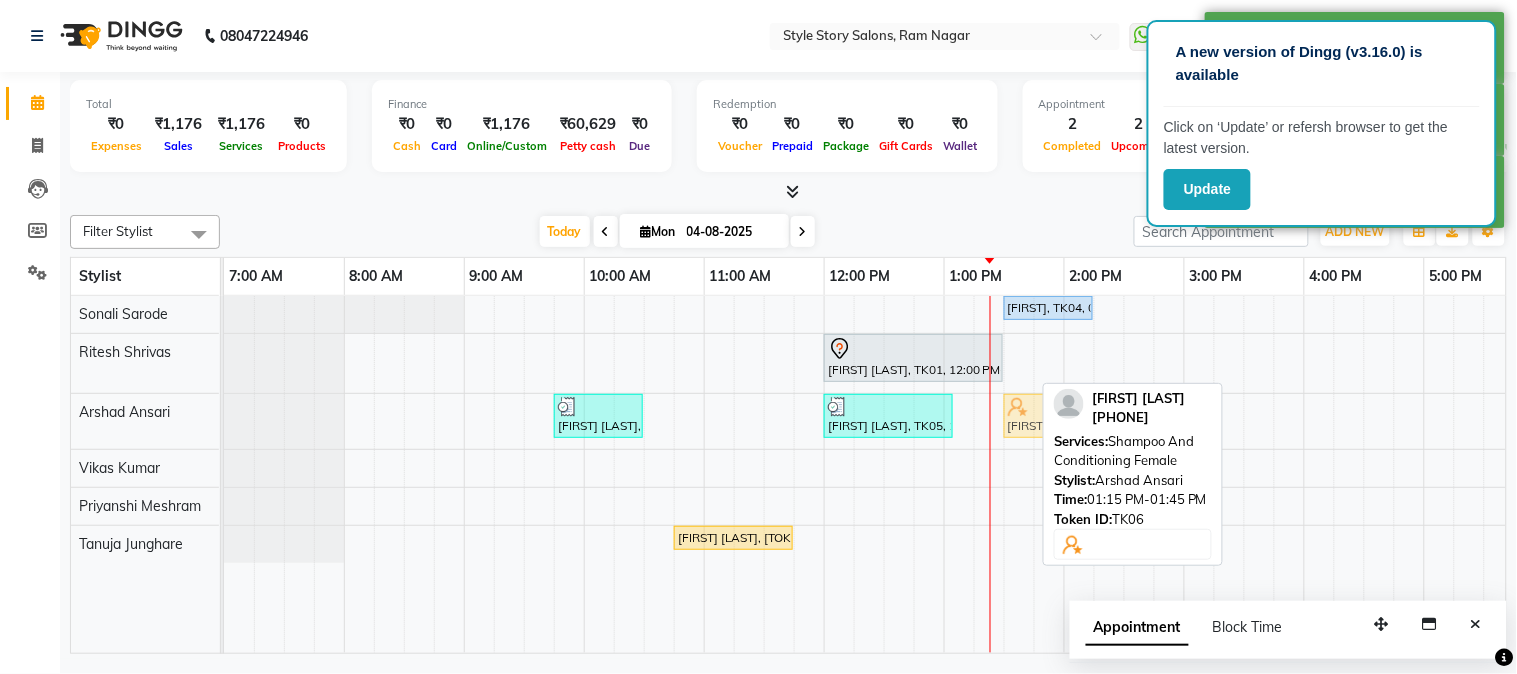 drag, startPoint x: 1006, startPoint y: 407, endPoint x: 1027, endPoint y: 410, distance: 21.213203 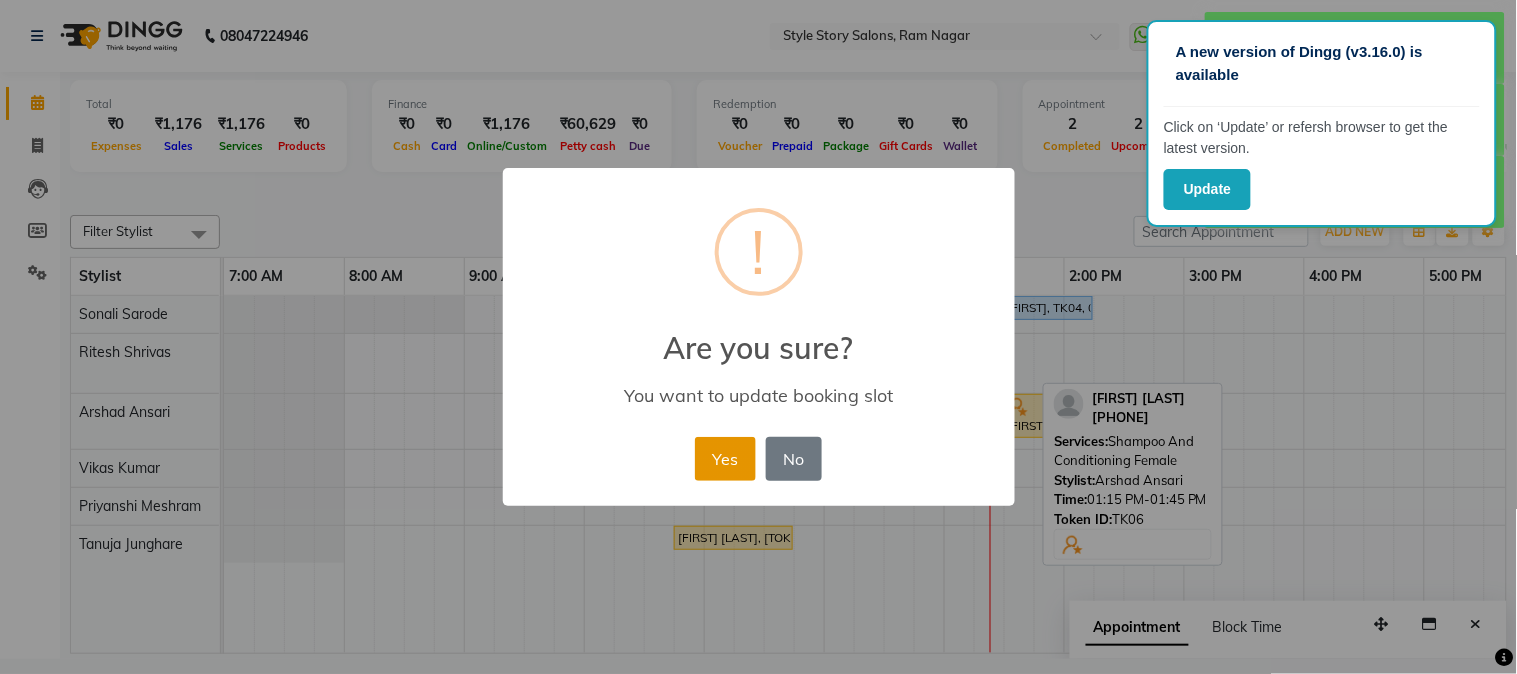 click on "Yes" at bounding box center [725, 459] 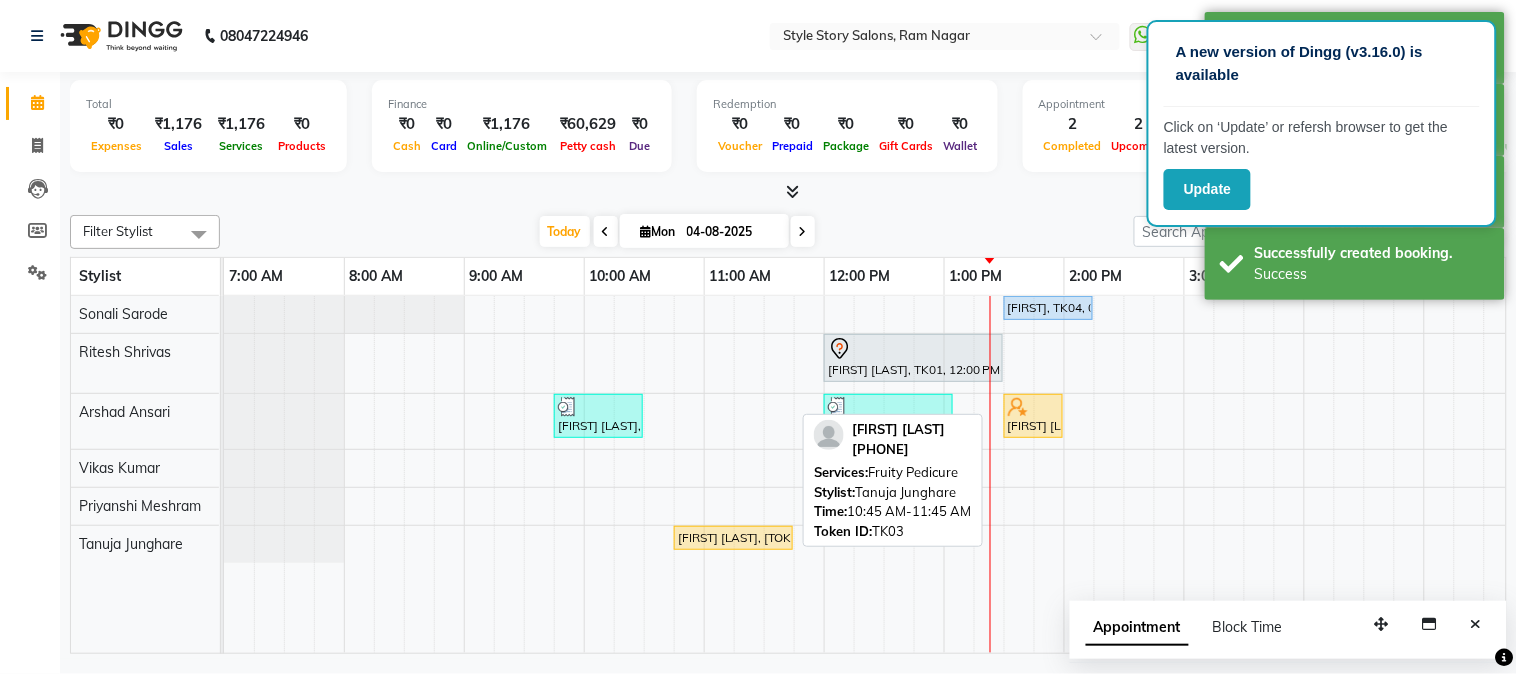 click on "[FIRST] [LAST], [TOKEN], [TIME] - [TIME], [SERVICE]" at bounding box center (733, 538) 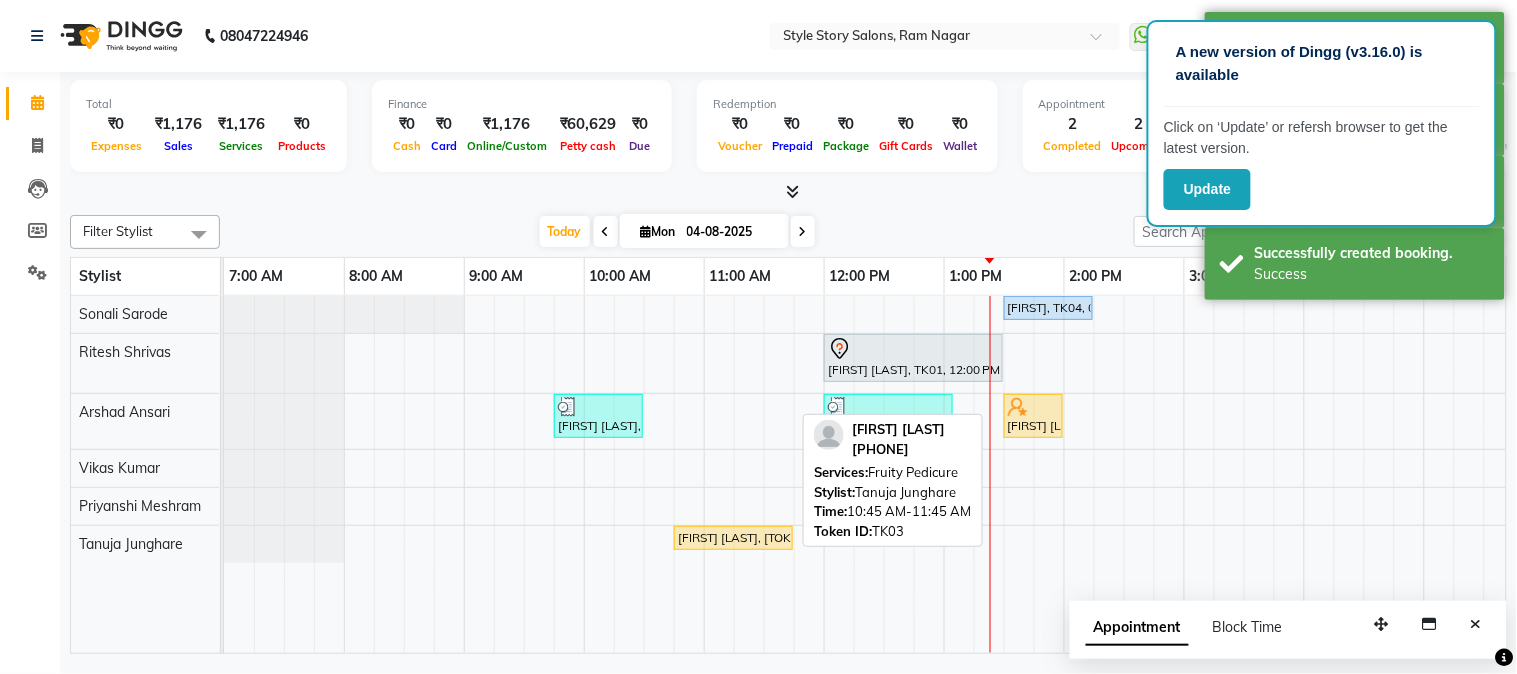 click on "[FIRST] [LAST], [TOKEN], [TIME] - [TIME], [SERVICE]" at bounding box center (733, 538) 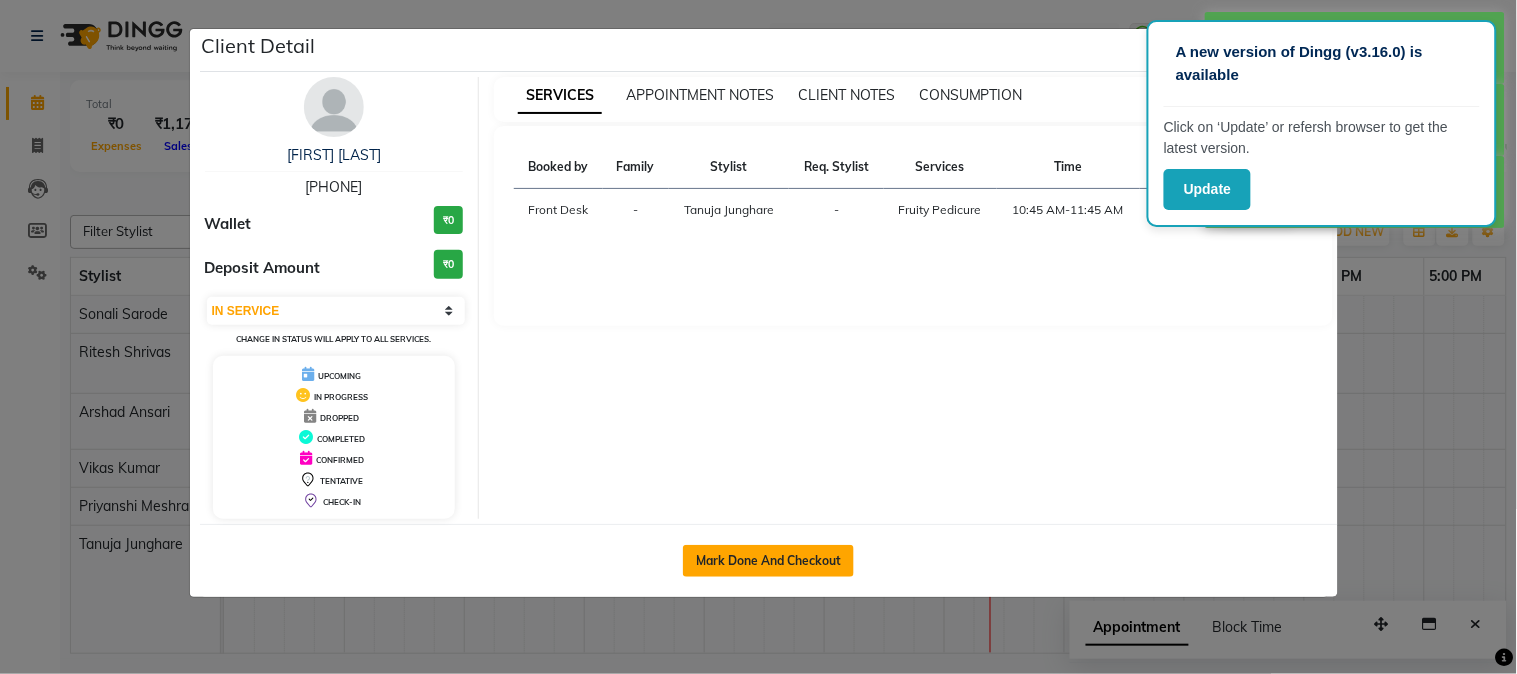 click on "Mark Done And Checkout" 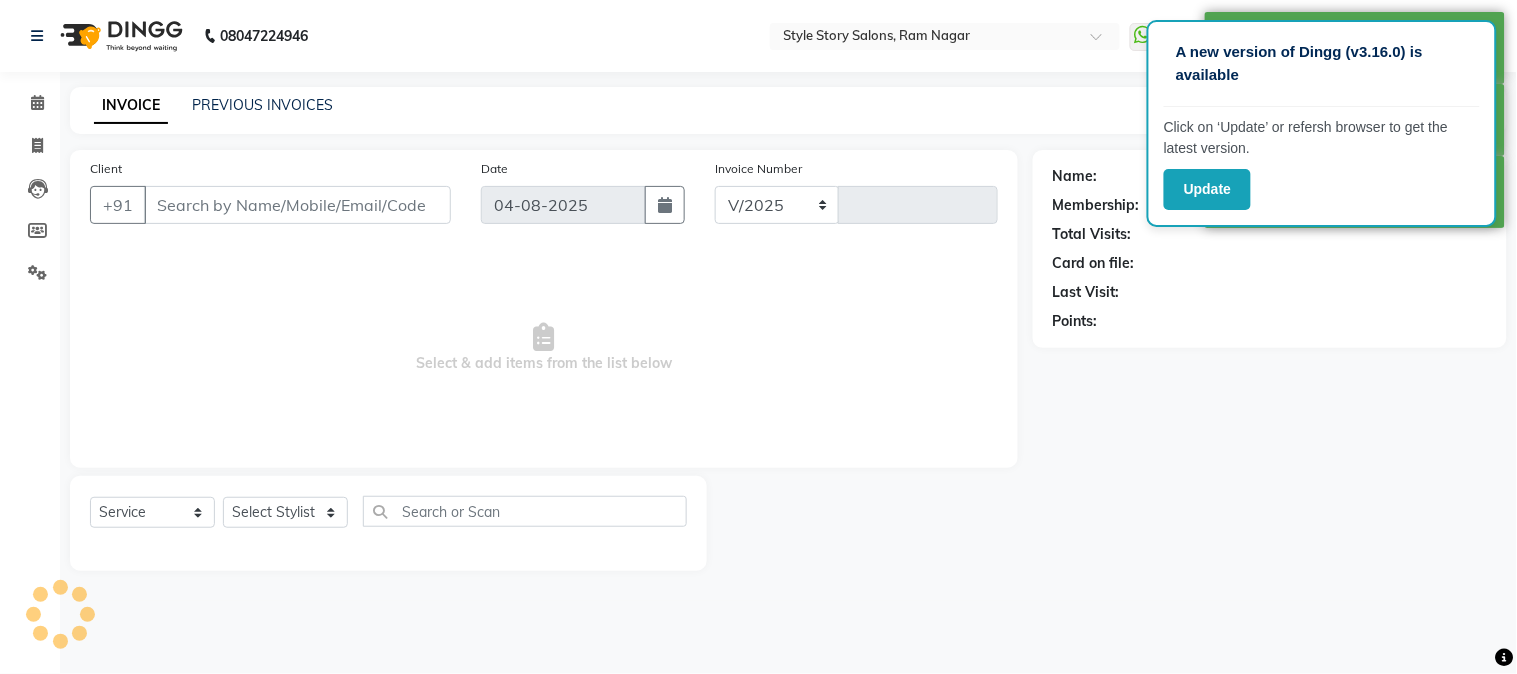 select on "6249" 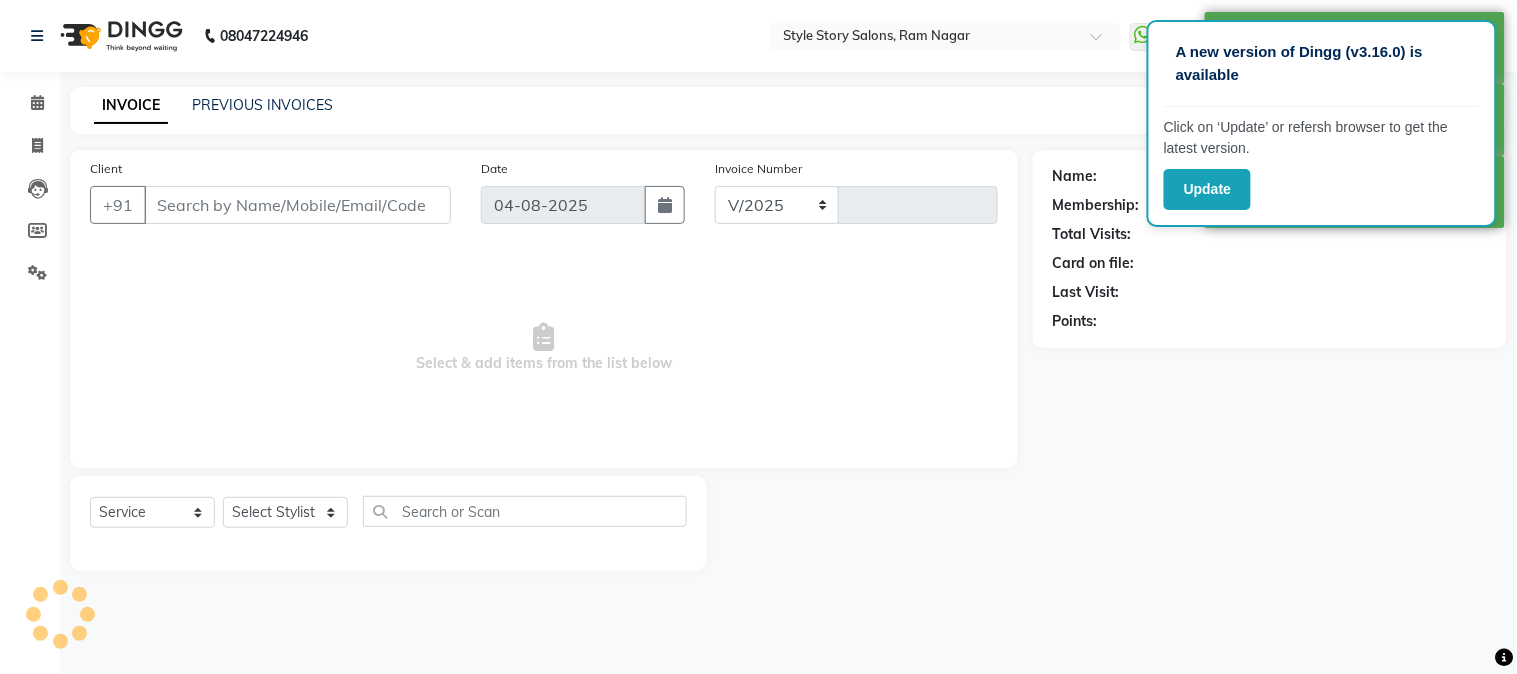 type on "1244" 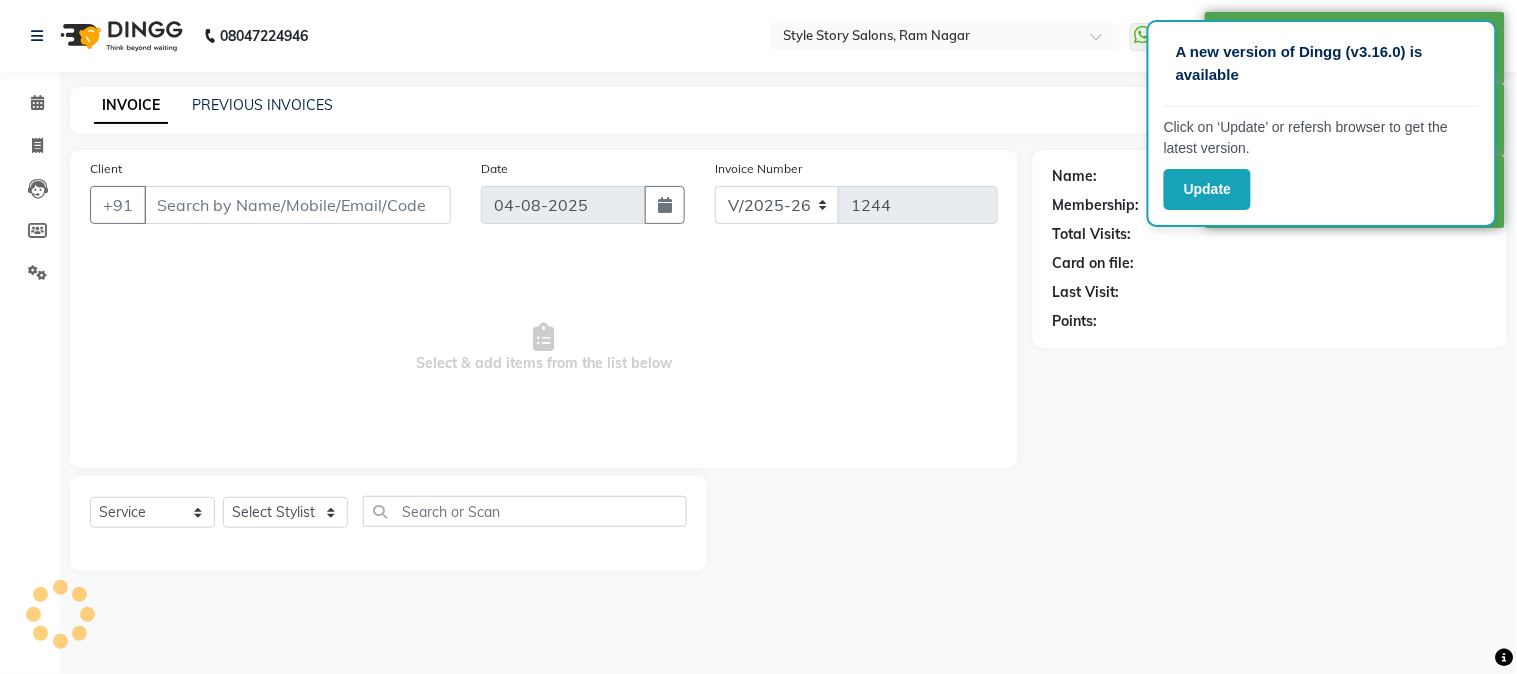 type on "[PHONE]" 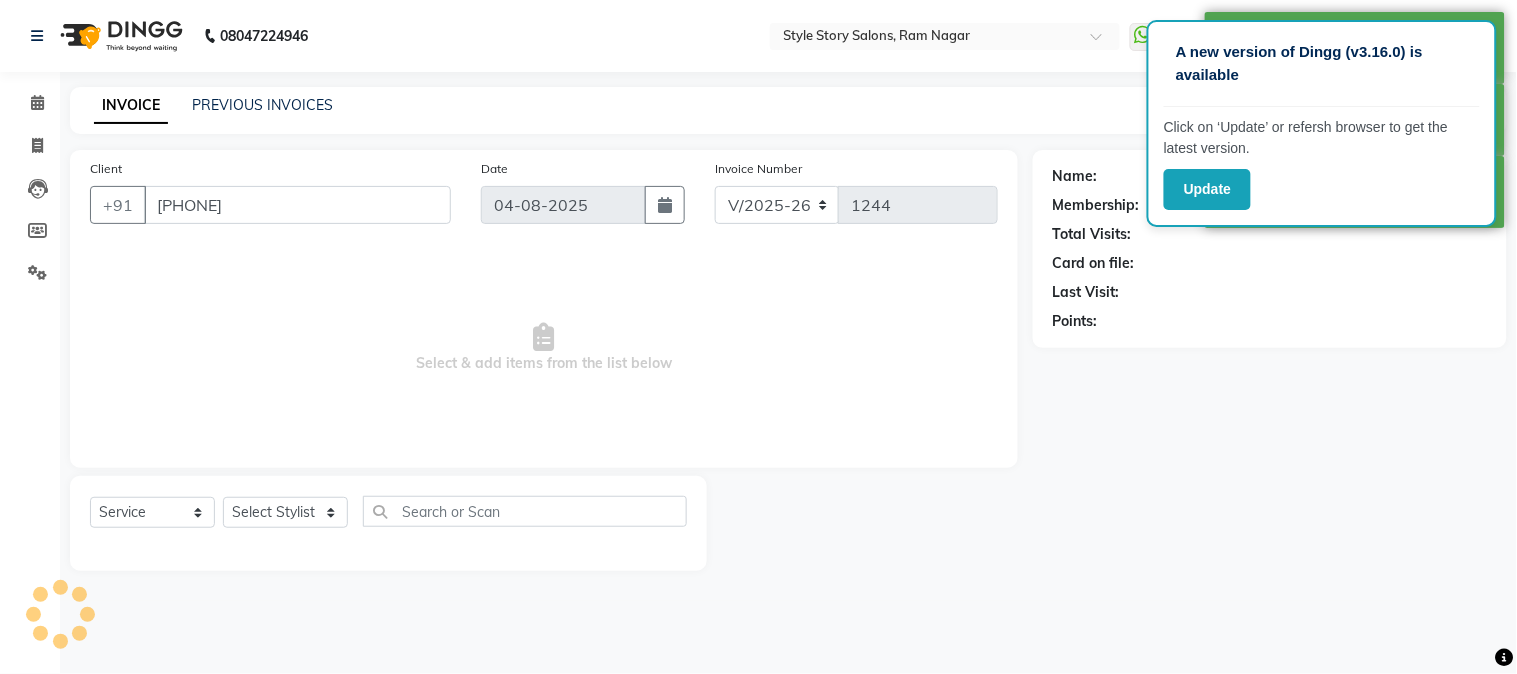 select on "84756" 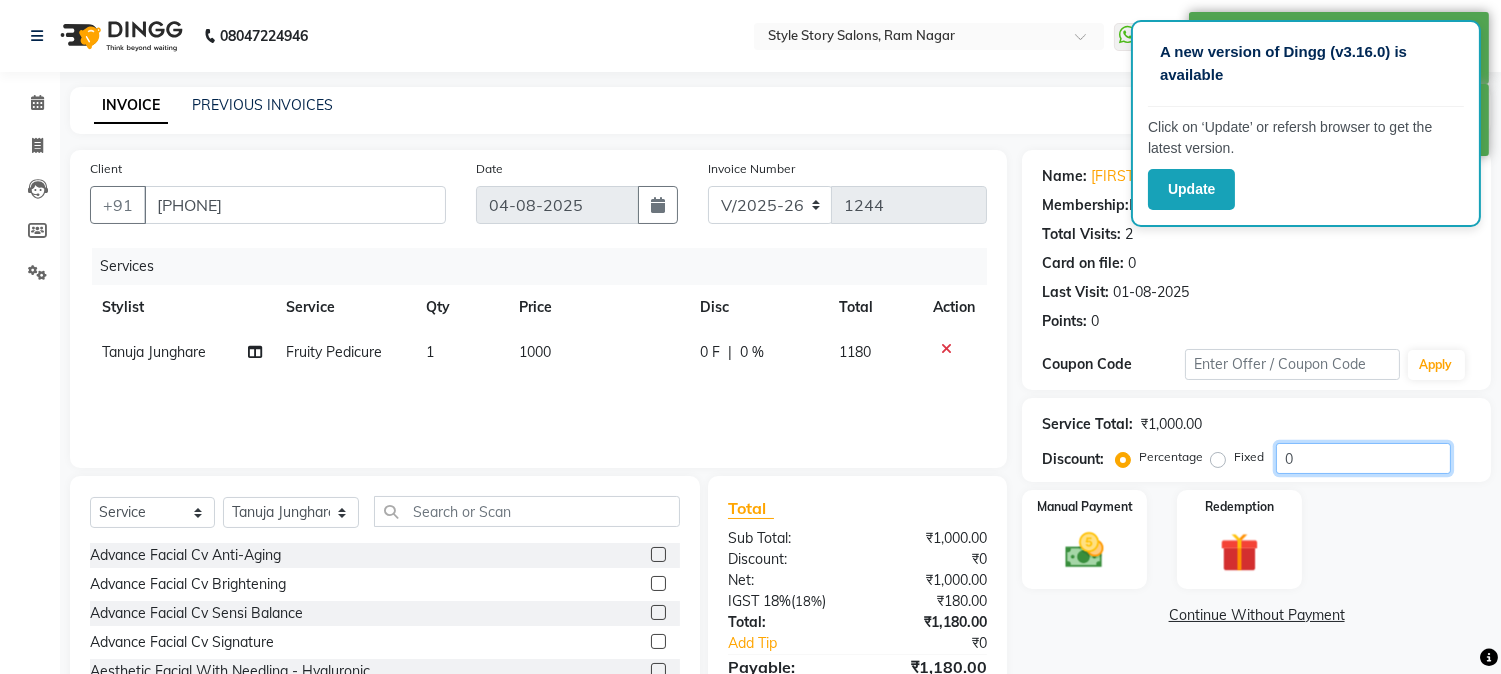 click on "0" 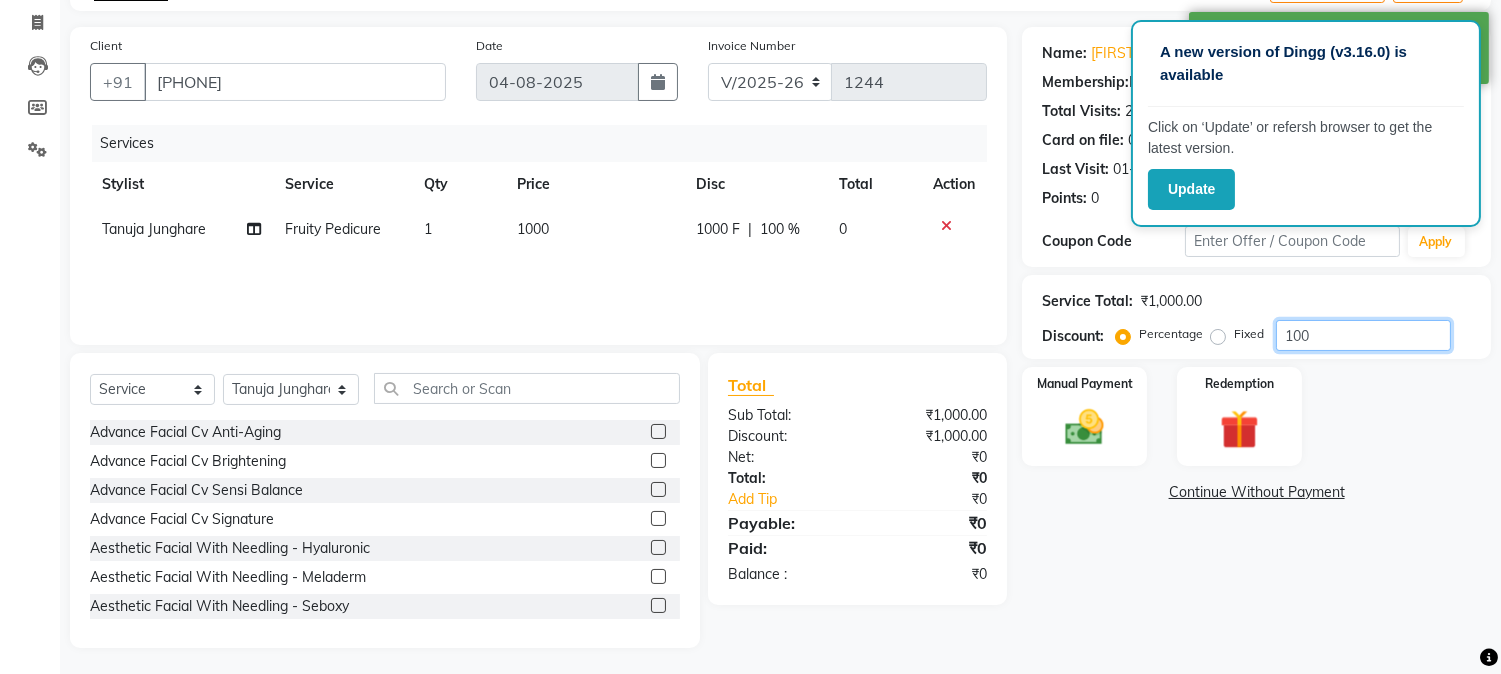scroll, scrollTop: 126, scrollLeft: 0, axis: vertical 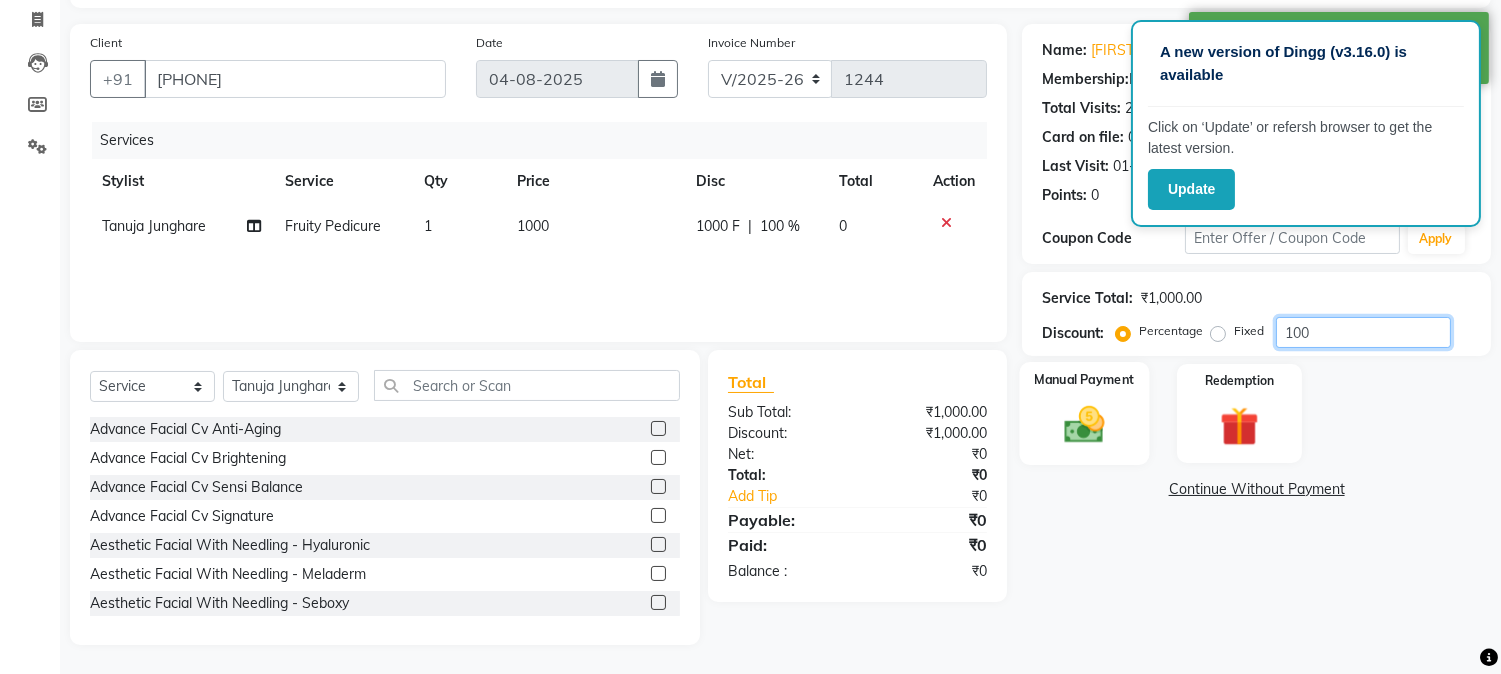 type on "100" 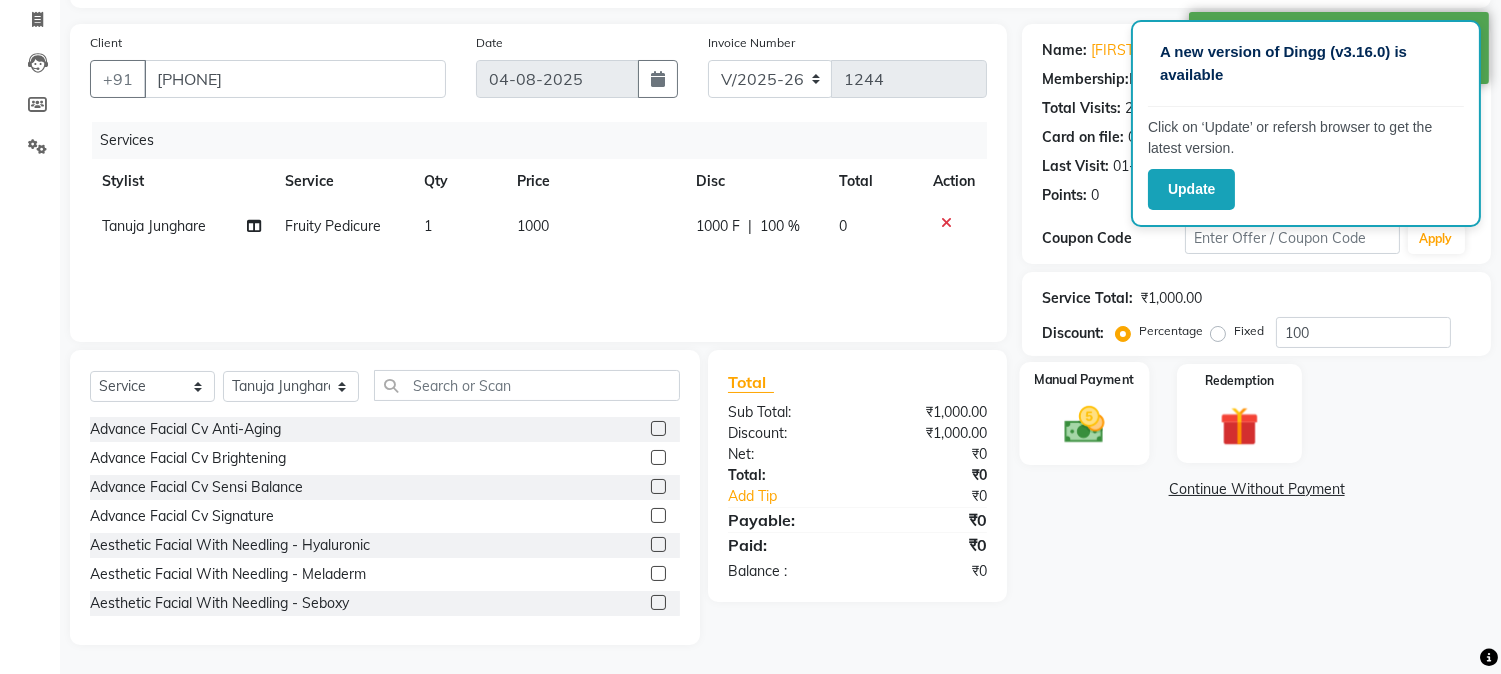 click 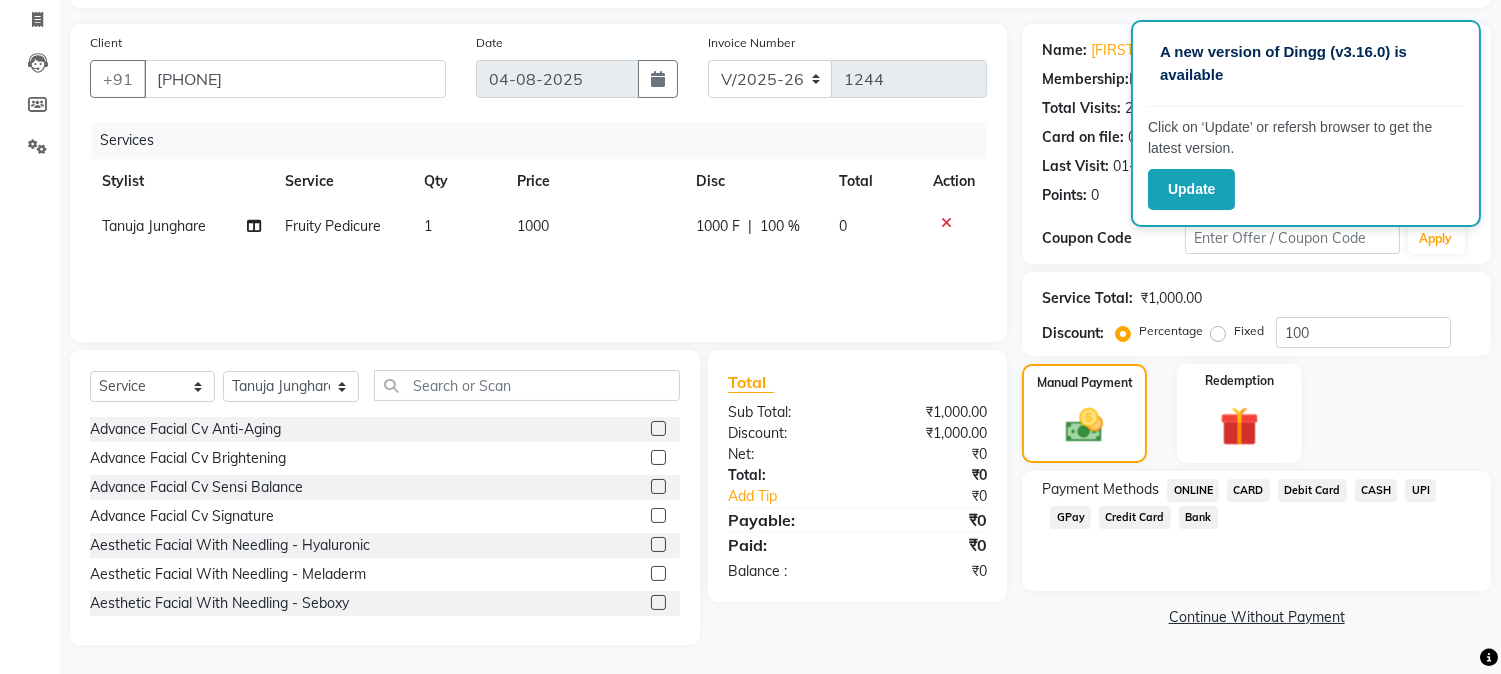 click on "CASH" 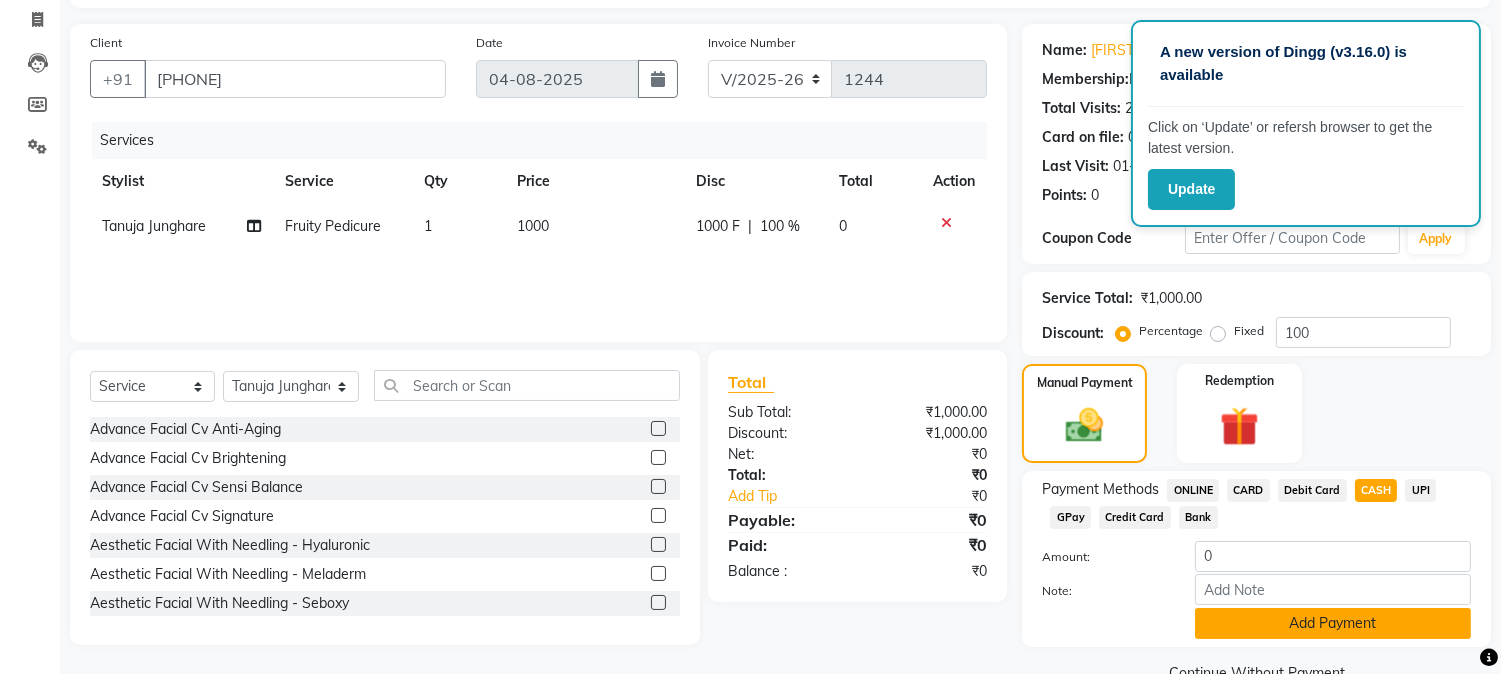 click on "Add Payment" 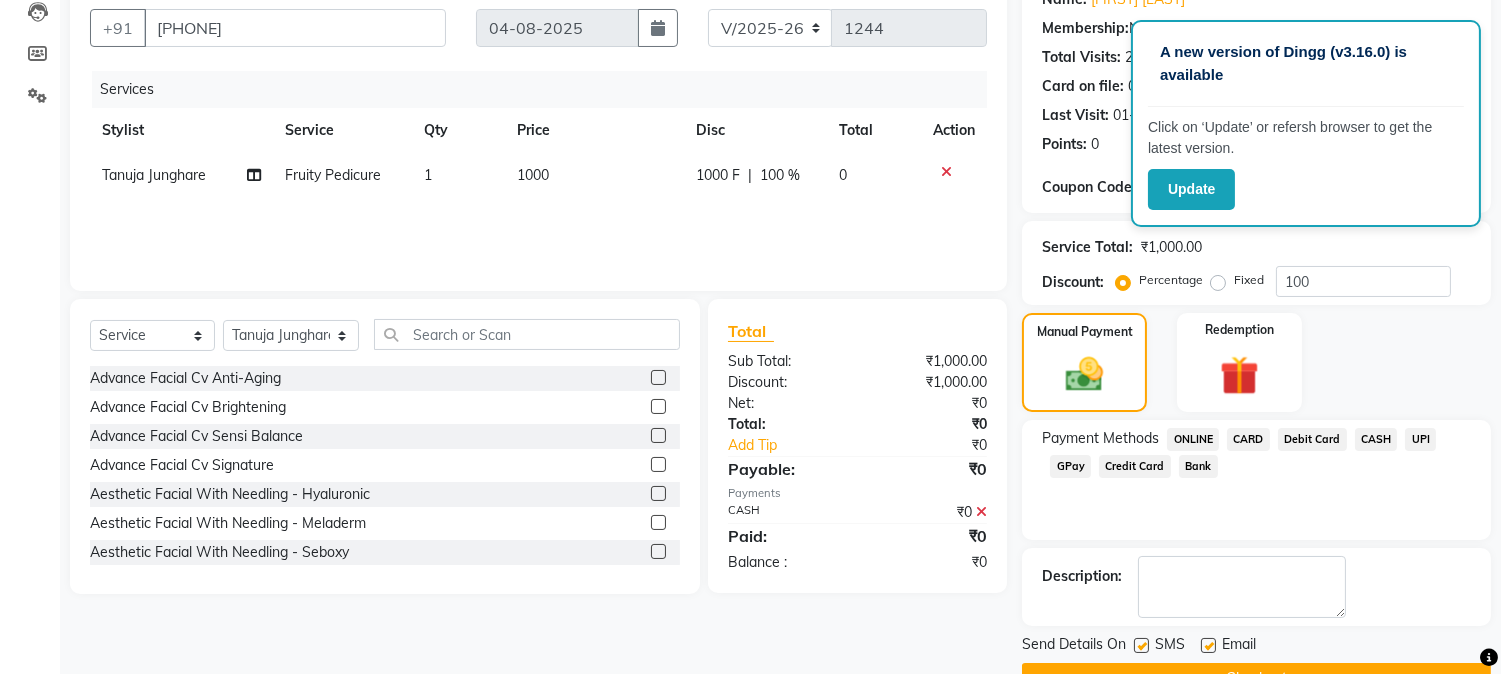 scroll, scrollTop: 225, scrollLeft: 0, axis: vertical 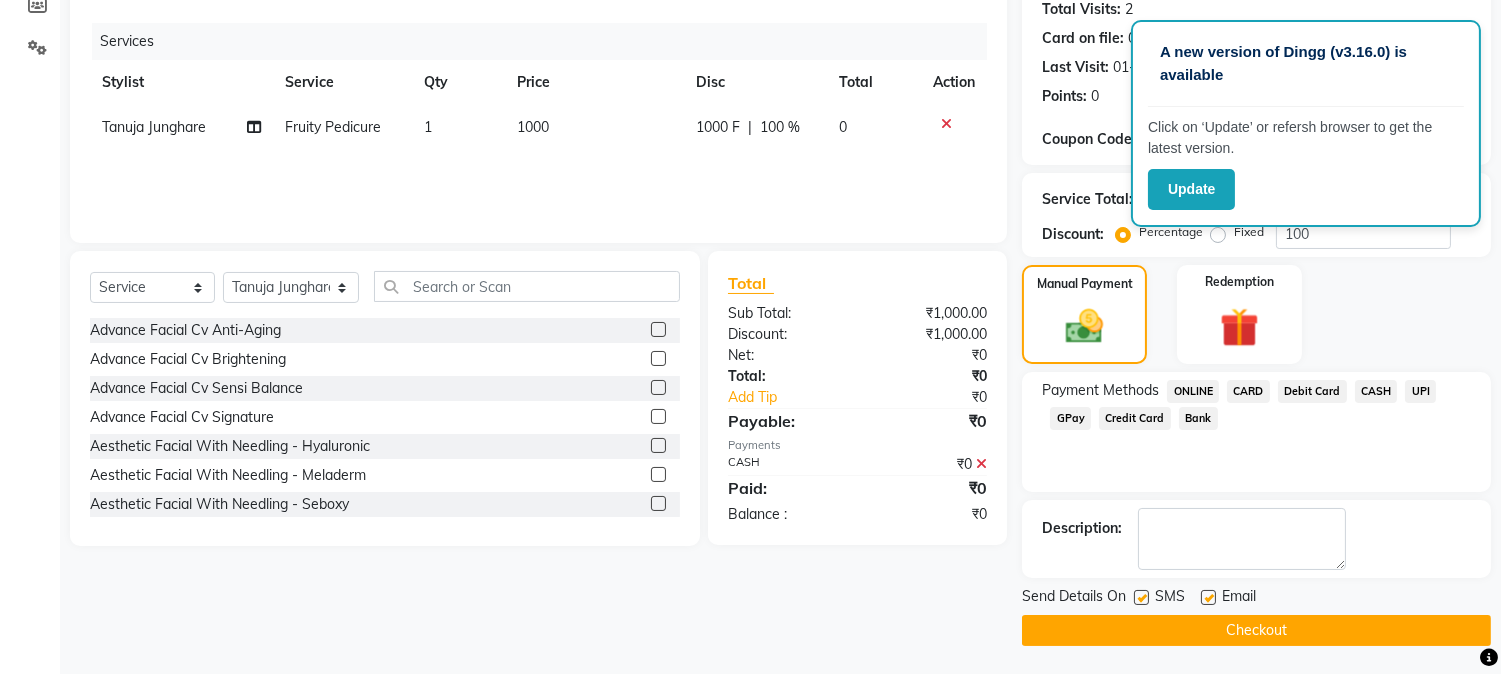 click on "INVOICE PREVIOUS INVOICES Create New   Save  Client +[PHONE] Date 04-08-2025 Invoice Number V/2025 V/2025-26 1244 Services Stylist Service Qty Price Disc Total Action [FIRST] [LAST] Fruity Pedicure 1 1000 1000 F | 100 % 0 Select  Service  Product  Membership  Package Voucher Prepaid Gift Card  Select Stylist [FIRST] [LAST] [FIRST] [LAST] Front Desk [FIRST] [LAST] [FIRST] [LAST] [FIRST] [LAST] Front Desk [FIRST] [LAST] [FIRST] [LAST] [FIRST] [LAST] [FIRST] [LAST] Senior Accountant [FIRST] [LAST] [FIRST] [LAST] Inventory Manager [FIRST] [LAST] (HR Admin) [FIRST] [LAST] (Hair Artist) [FIRST] [LAST] [FIRST] [LAST]  [FIRST] [LAST] [FIRST] [LAST] [FIRST] [LAST] HR Manager [FIRST] [LAST] (Tina Beautician) [FIRST] [LAST] [FIRST] [LAST] [FIRST] [LAST] [FIRST] [LAST] [FIRST] [LAST] Accountant Advance FacialCv Anti-Aging  Advance FacialCv Brightening  Advance FacialCv Sensi Balance  Advance FacialCv Signature  Aesthetic Facial With Needling - Hyaluronic  Fibreplex   :" 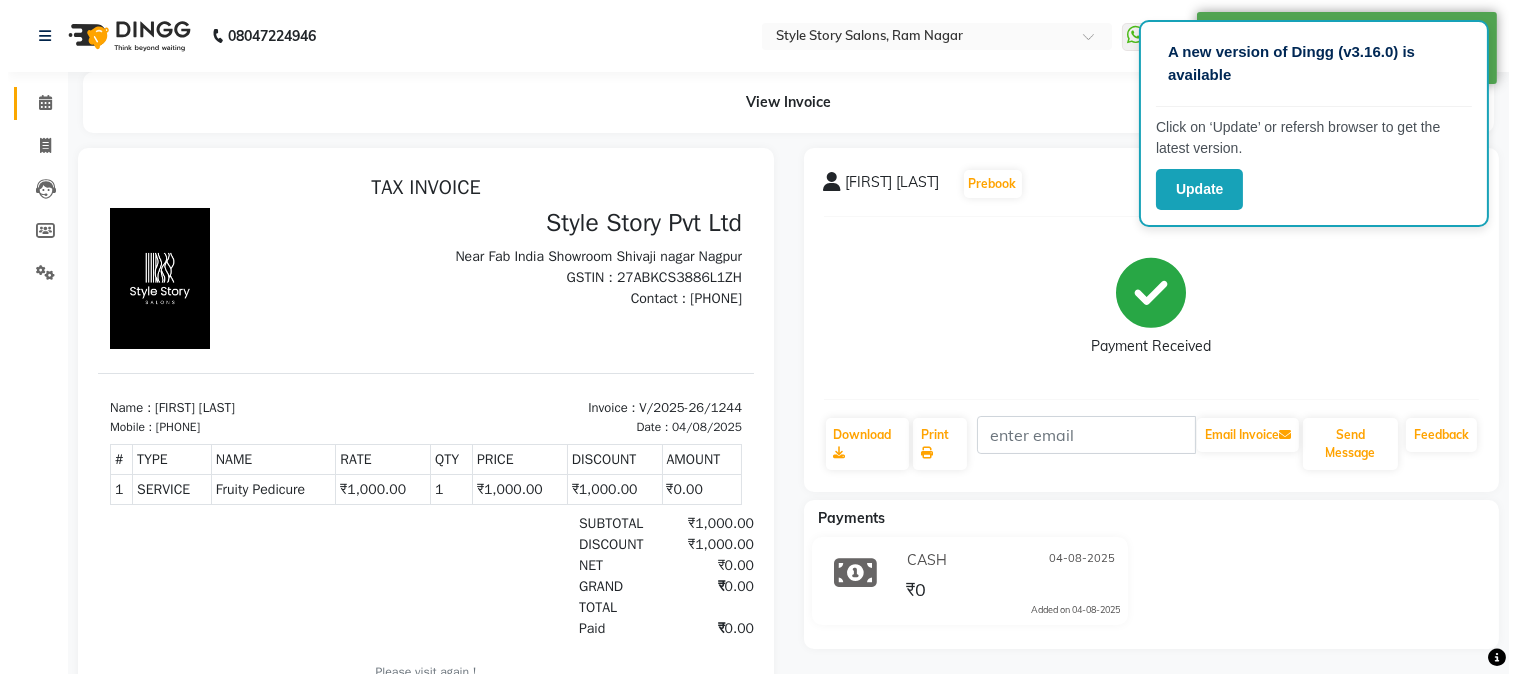 scroll, scrollTop: 0, scrollLeft: 0, axis: both 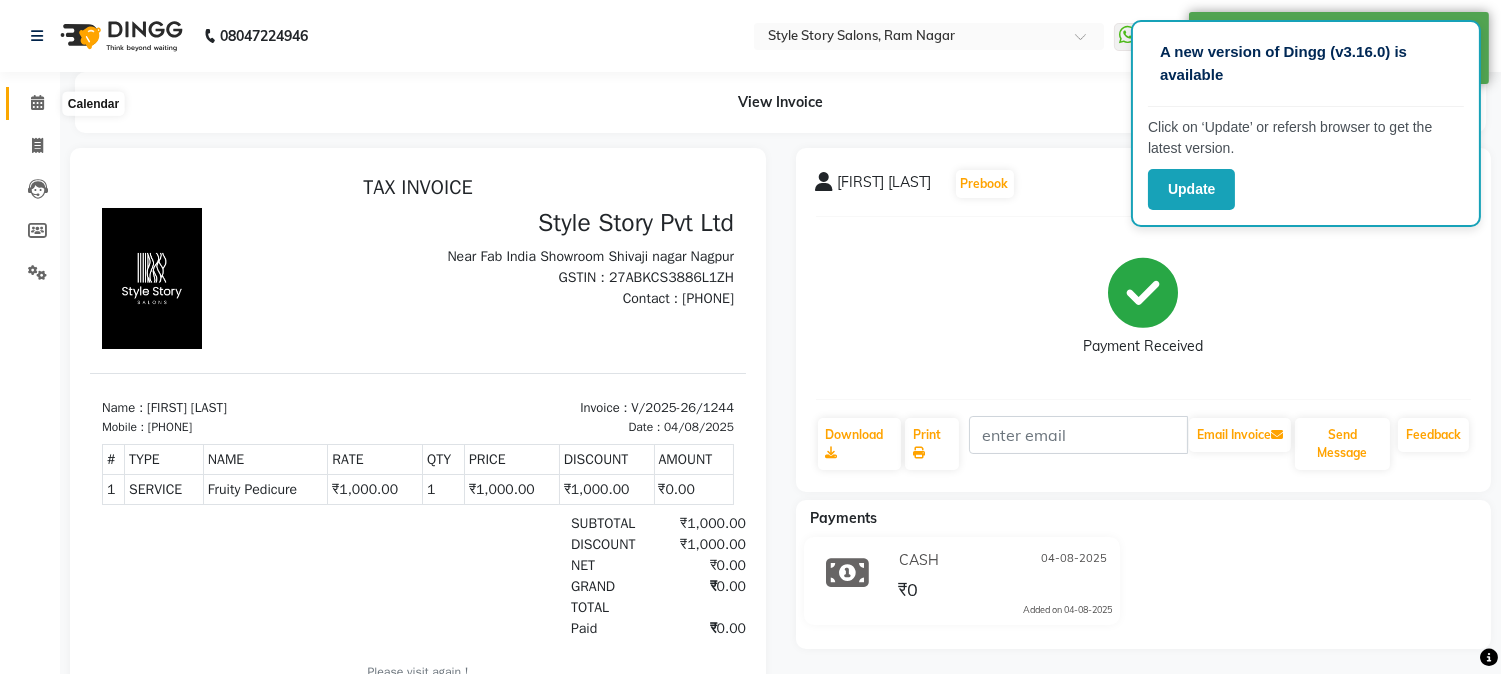 click 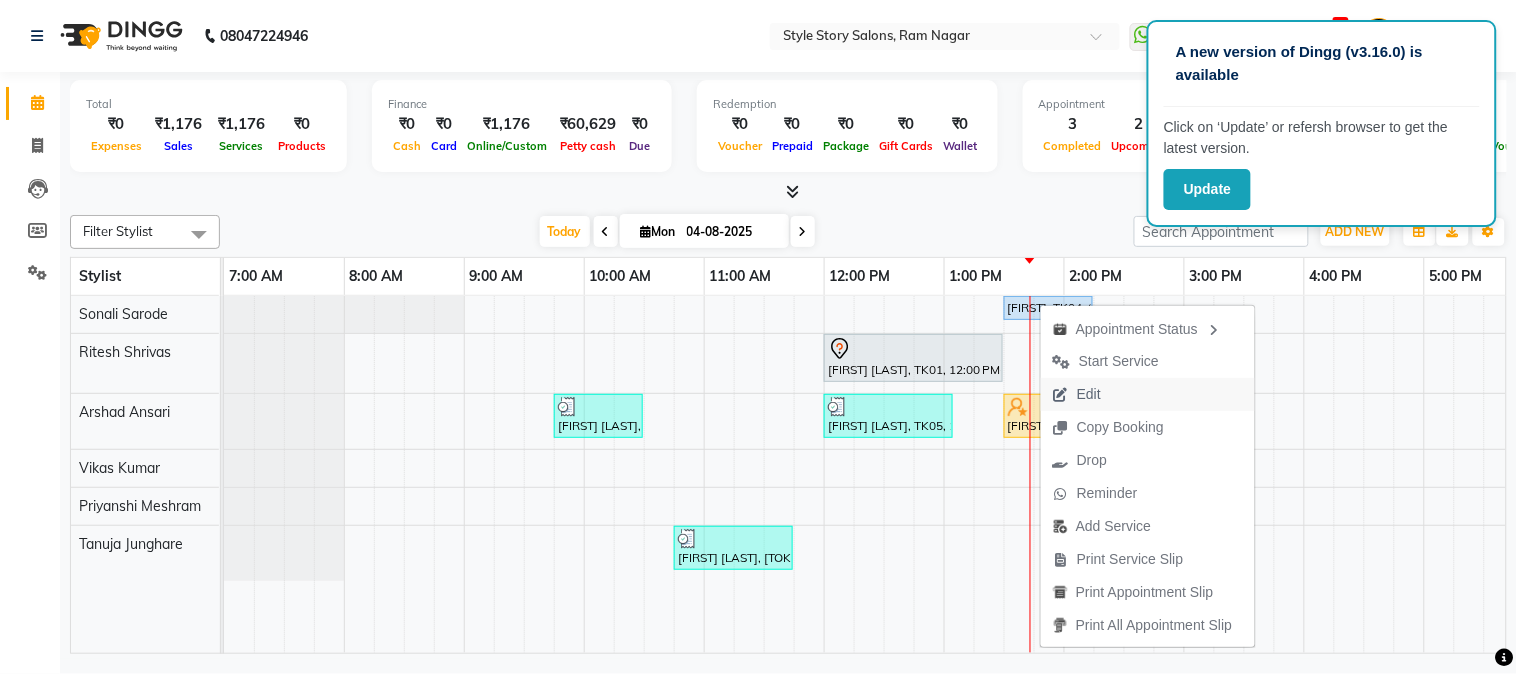 click on "Edit" at bounding box center (1089, 394) 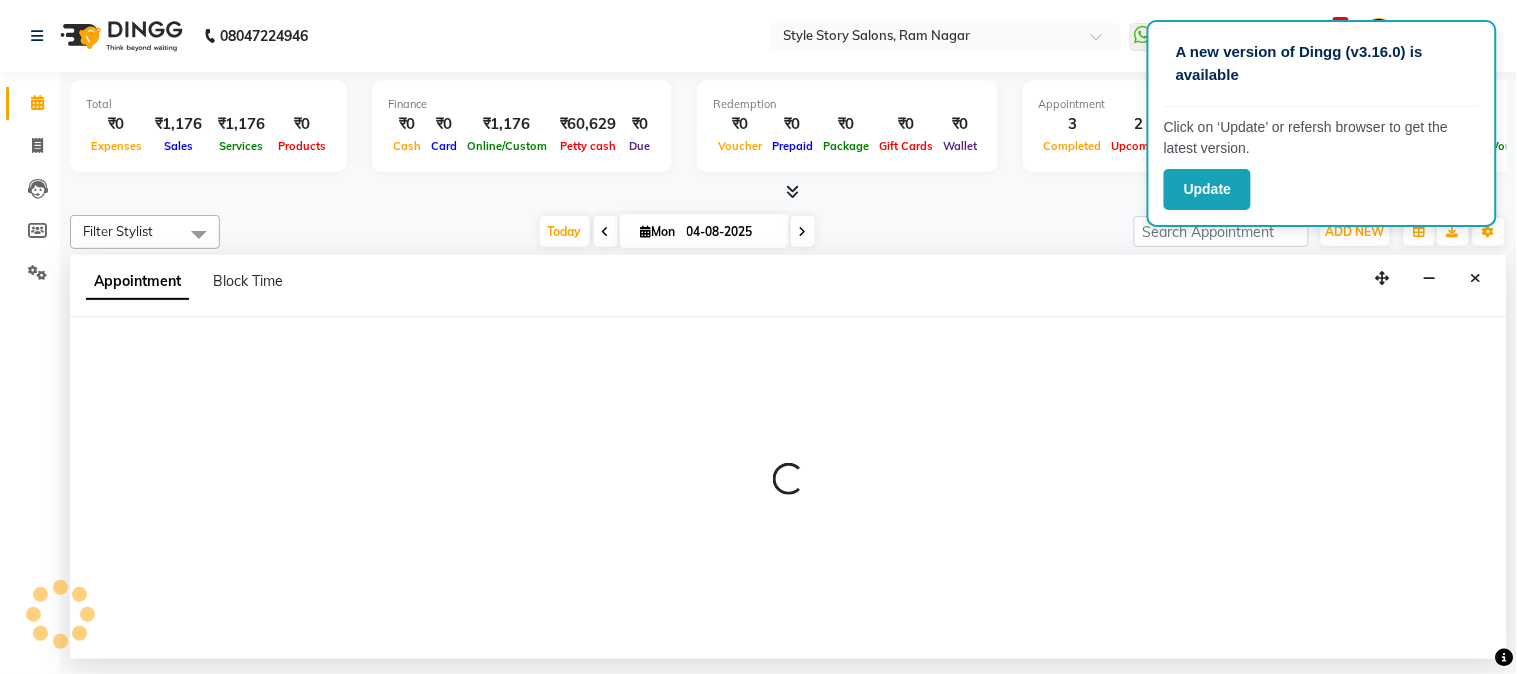 select on "upcoming" 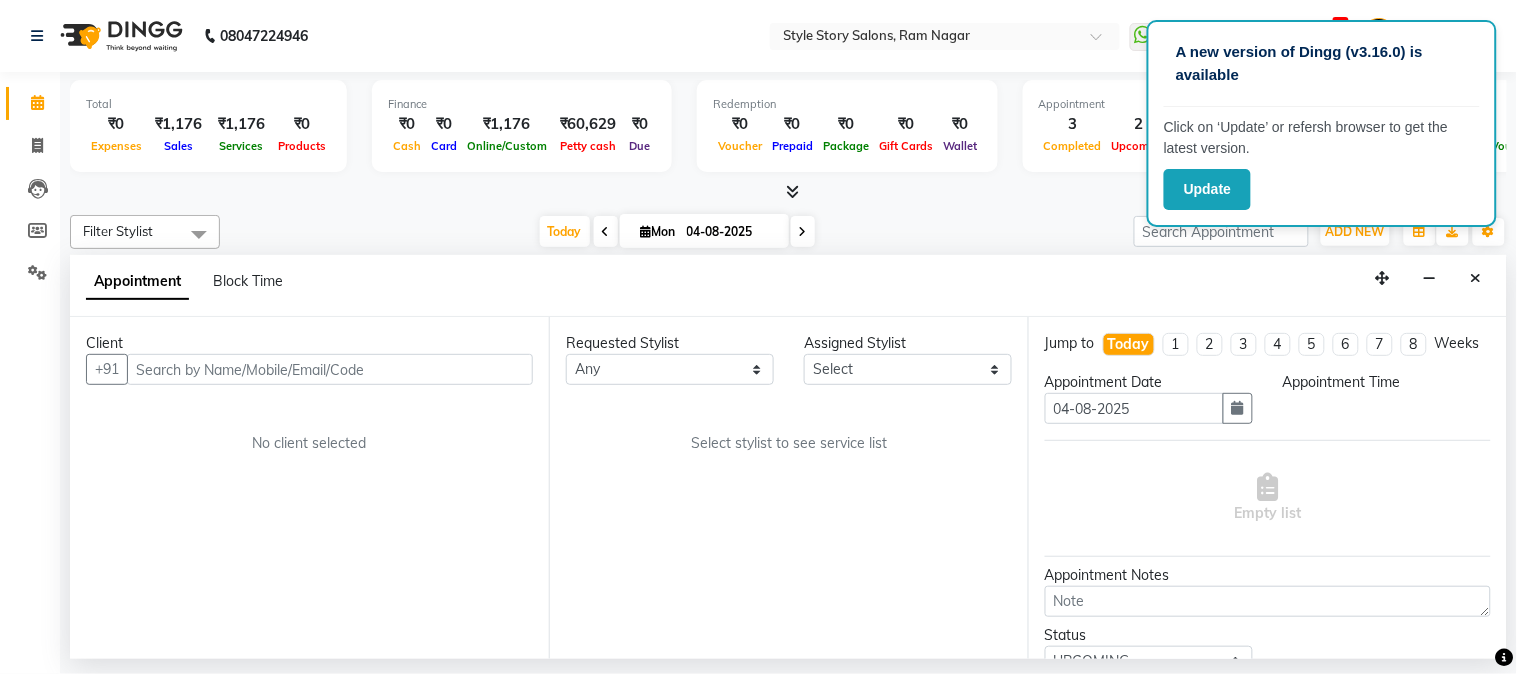 select on "810" 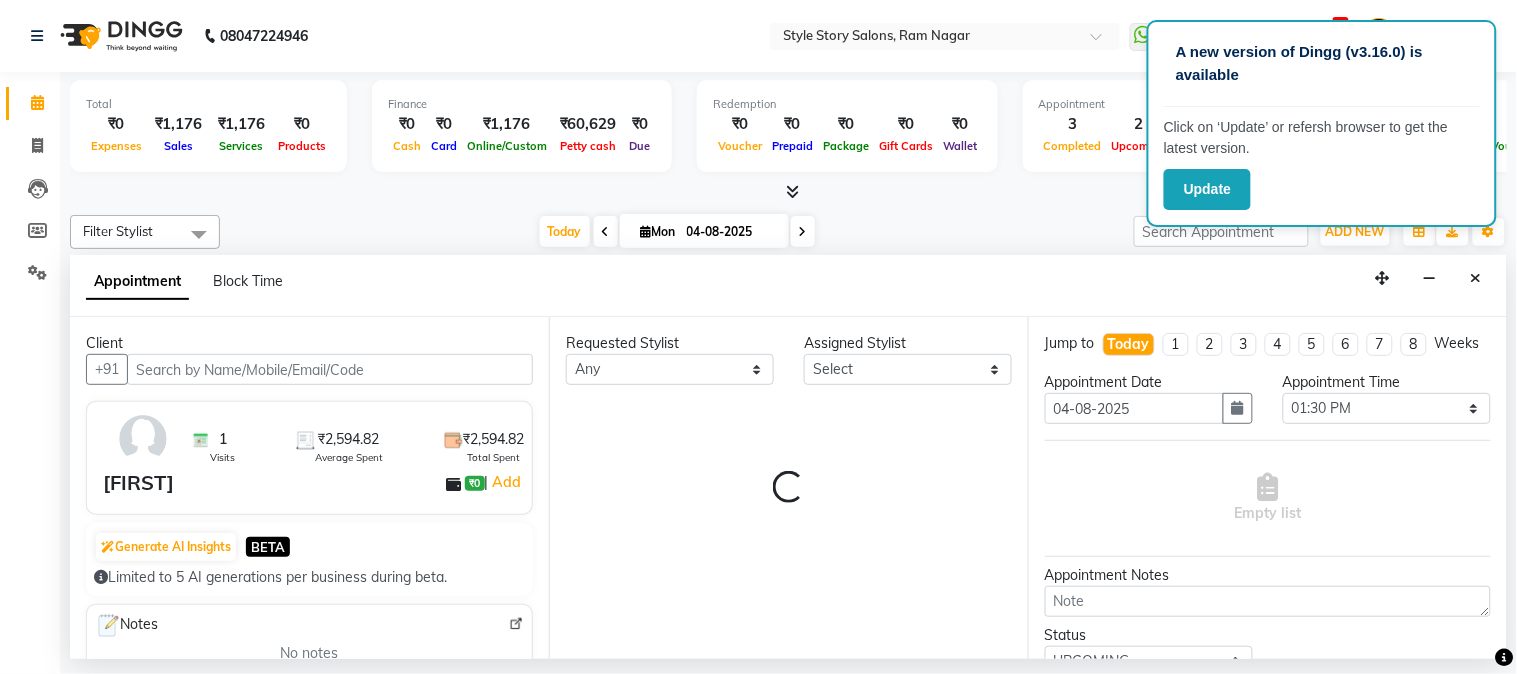select on "46661" 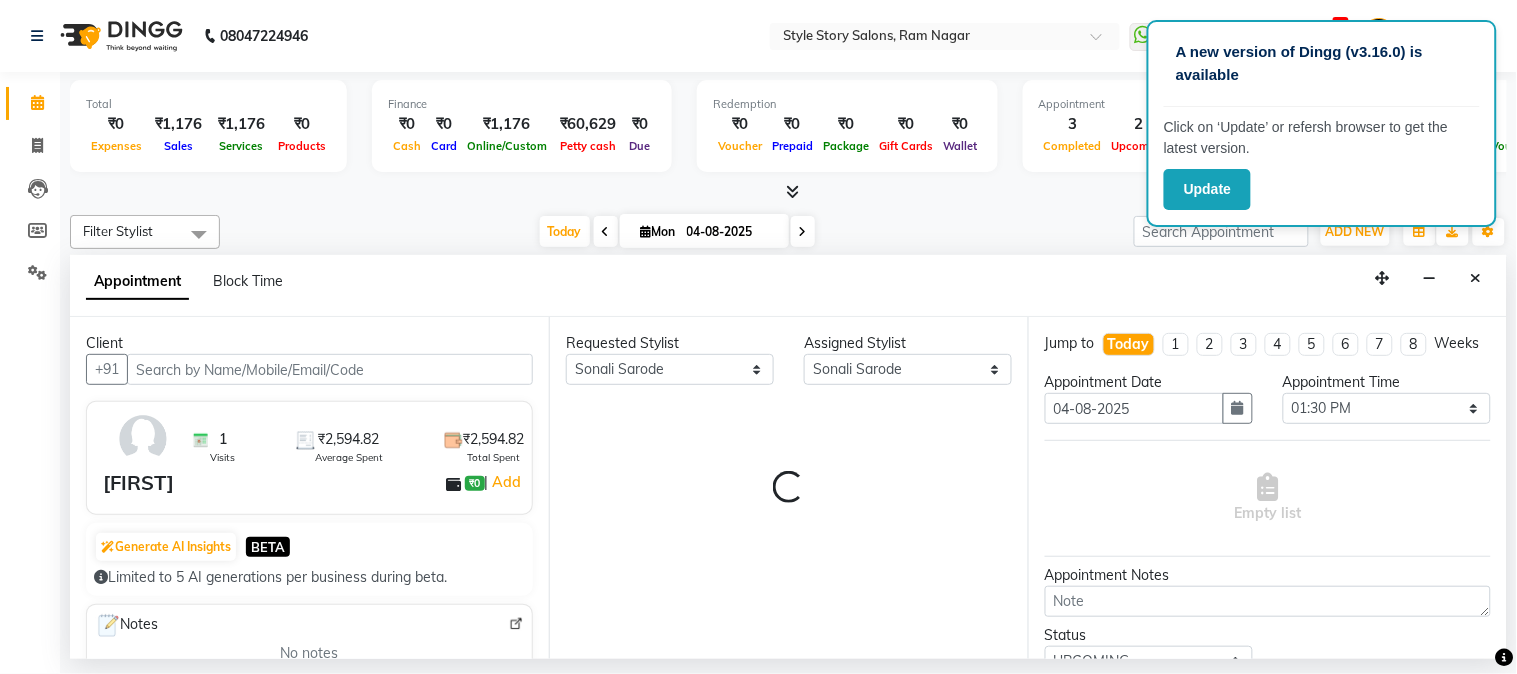 select on "3090" 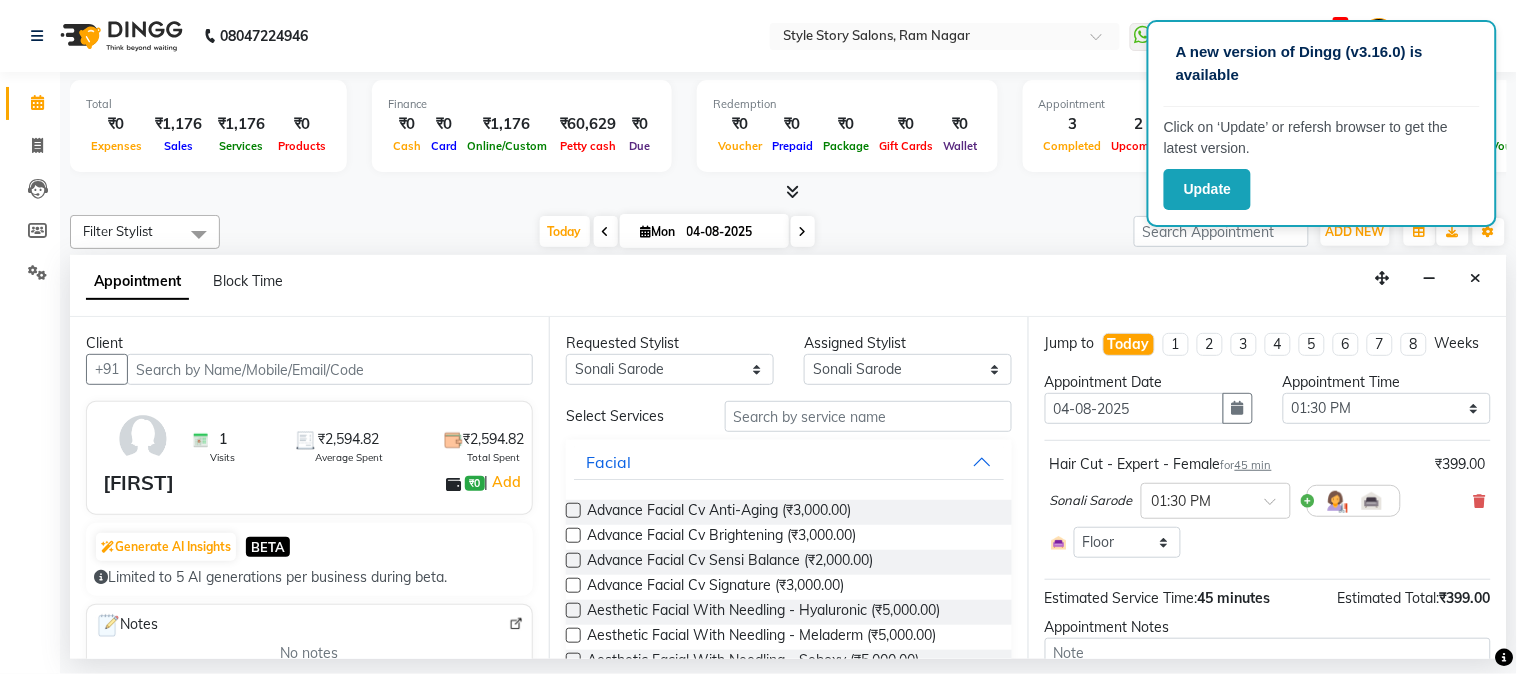 scroll, scrollTop: 0, scrollLeft: 637, axis: horizontal 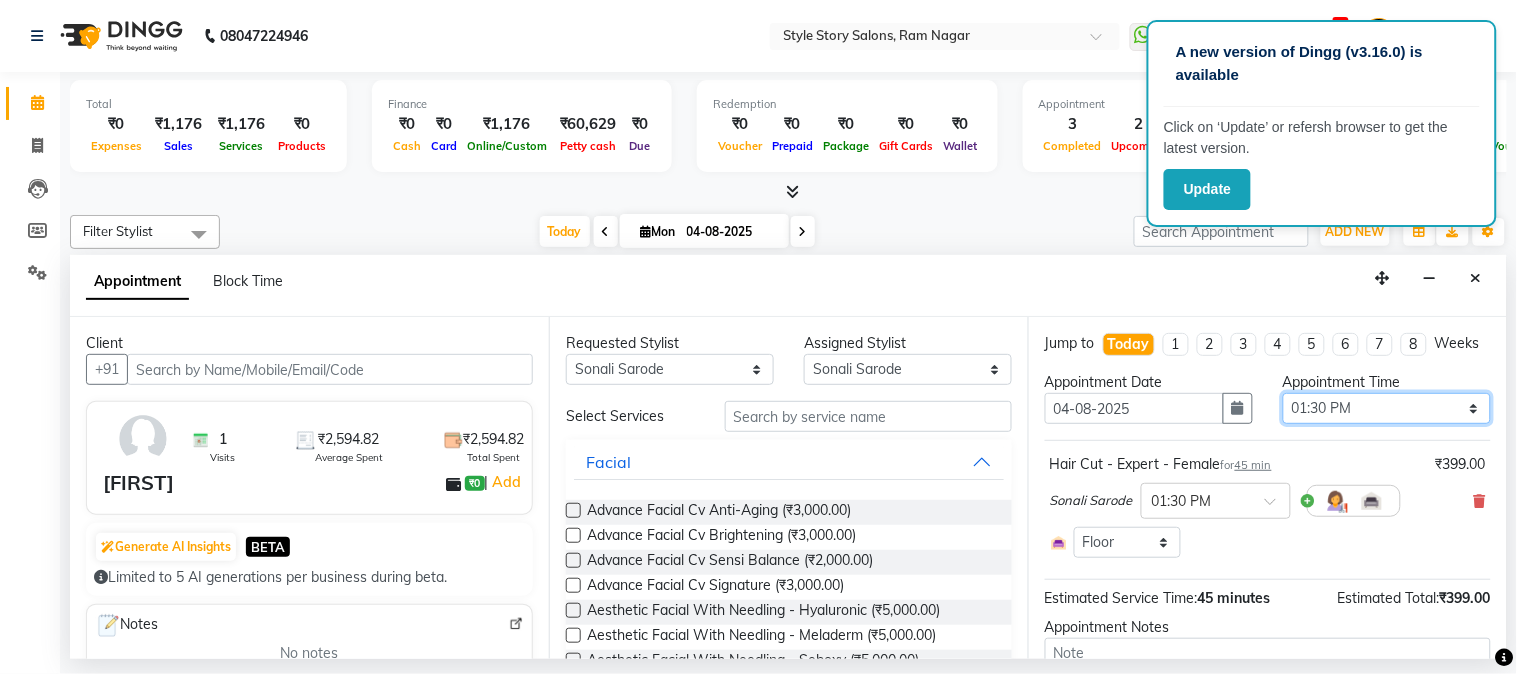 click on "Select 08:00 AM 08:15 AM 08:30 AM 08:45 AM 09:00 AM 09:15 AM 09:30 AM 09:45 AM 10:00 AM 10:15 AM 10:30 AM 10:45 AM 11:00 AM 11:15 AM 11:30 AM 11:45 AM 12:00 PM 12:15 PM 12:30 PM 12:45 PM 01:00 PM 01:15 PM 01:30 PM 01:45 PM 02:00 PM 02:15 PM 02:30 PM 02:45 PM 03:00 PM 03:15 PM 03:30 PM 03:45 PM 04:00 PM 04:15 PM 04:30 PM 04:45 PM 05:00 PM 05:15 PM 05:30 PM 05:45 PM 06:00 PM 06:15 PM 06:30 PM 06:45 PM 07:00 PM 07:15 PM 07:30 PM 07:45 PM 08:00 PM 08:15 PM 08:30 PM 08:45 PM 09:00 PM 09:15 PM 09:30 PM 09:45 PM 10:00 PM" at bounding box center (1387, 408) 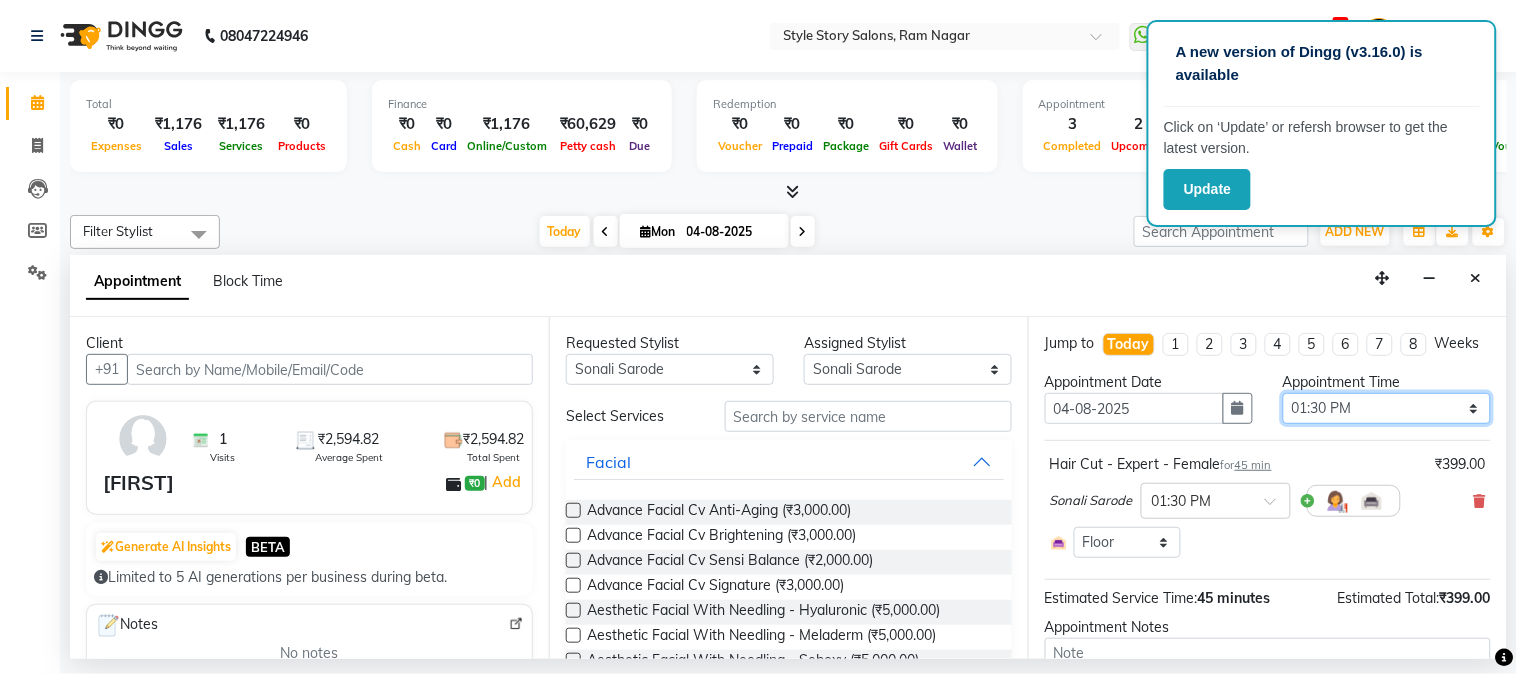 select on "870" 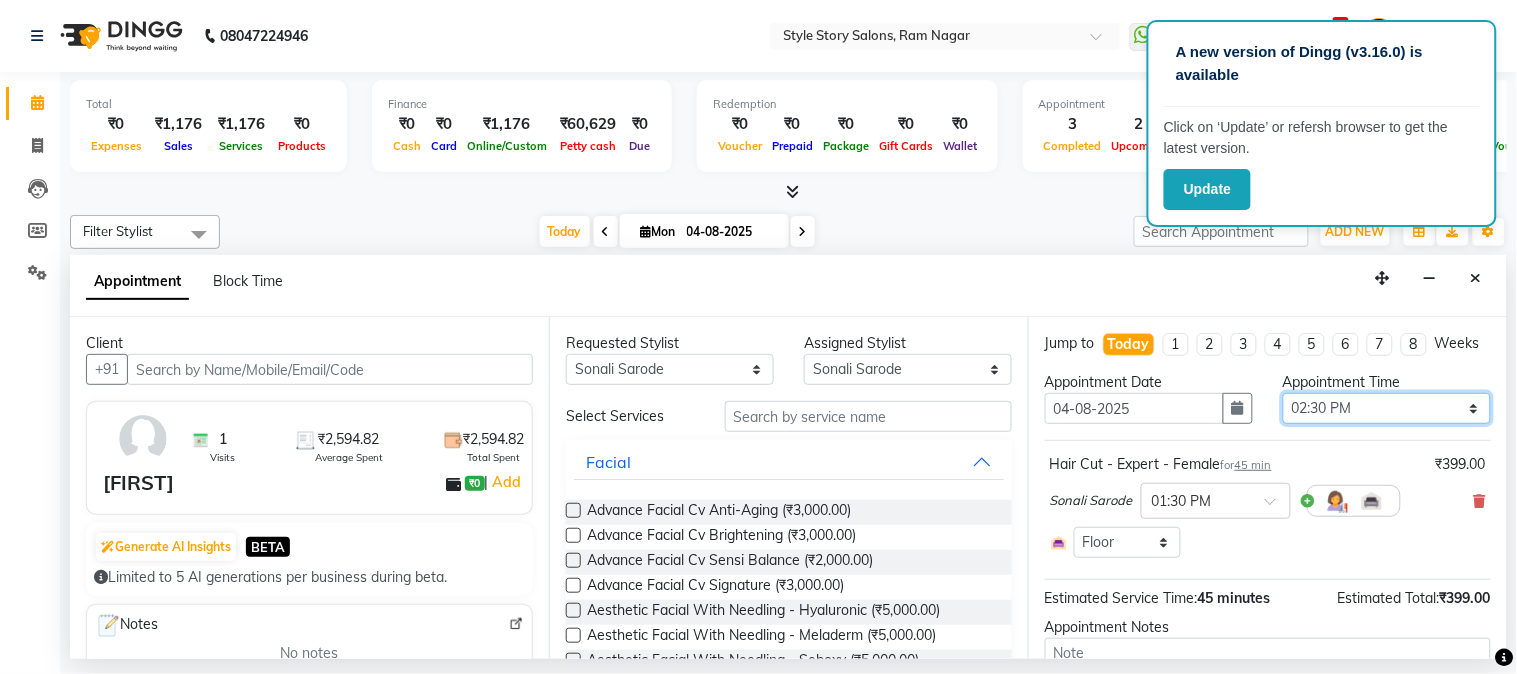 click on "Select 08:00 AM 08:15 AM 08:30 AM 08:45 AM 09:00 AM 09:15 AM 09:30 AM 09:45 AM 10:00 AM 10:15 AM 10:30 AM 10:45 AM 11:00 AM 11:15 AM 11:30 AM 11:45 AM 12:00 PM 12:15 PM 12:30 PM 12:45 PM 01:00 PM 01:15 PM 01:30 PM 01:45 PM 02:00 PM 02:15 PM 02:30 PM 02:45 PM 03:00 PM 03:15 PM 03:30 PM 03:45 PM 04:00 PM 04:15 PM 04:30 PM 04:45 PM 05:00 PM 05:15 PM 05:30 PM 05:45 PM 06:00 PM 06:15 PM 06:30 PM 06:45 PM 07:00 PM 07:15 PM 07:30 PM 07:45 PM 08:00 PM 08:15 PM 08:30 PM 08:45 PM 09:00 PM 09:15 PM 09:30 PM 09:45 PM 10:00 PM" at bounding box center [1387, 408] 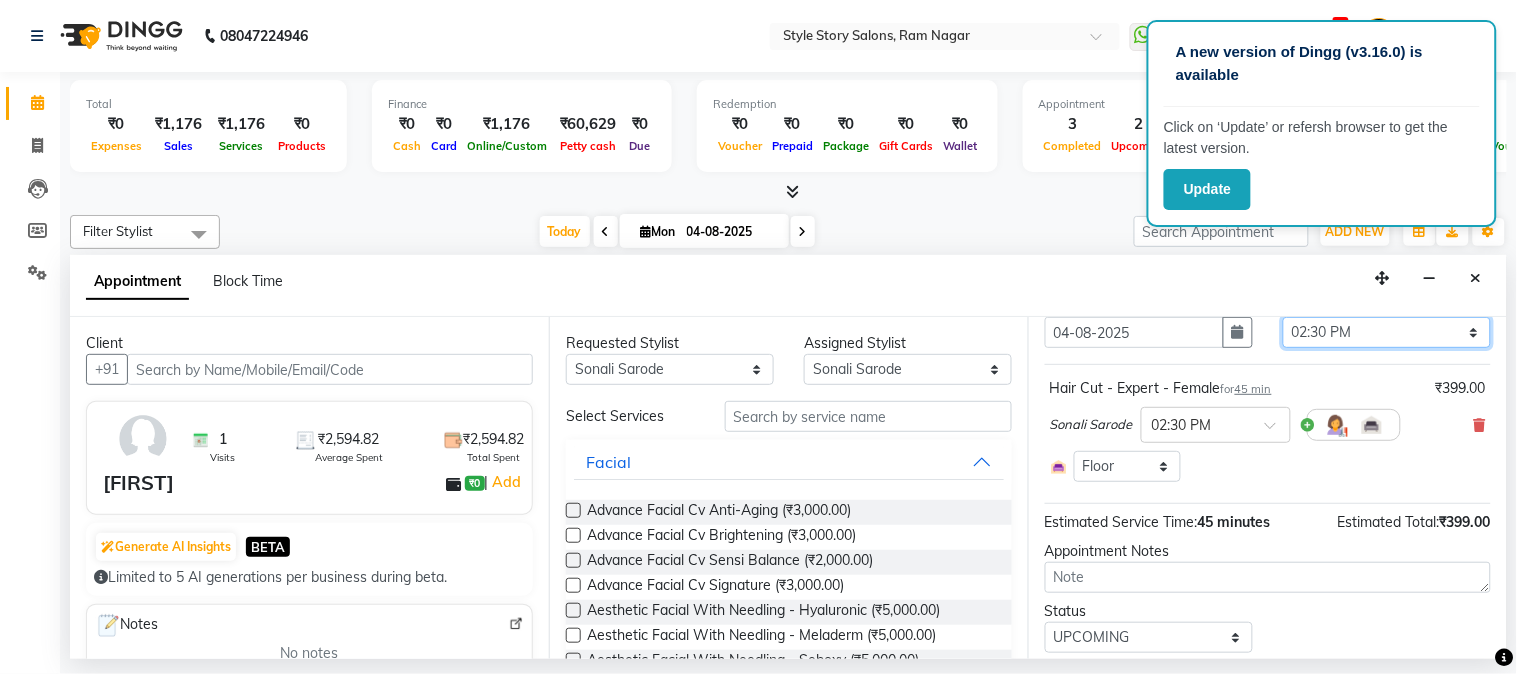 scroll, scrollTop: 156, scrollLeft: 0, axis: vertical 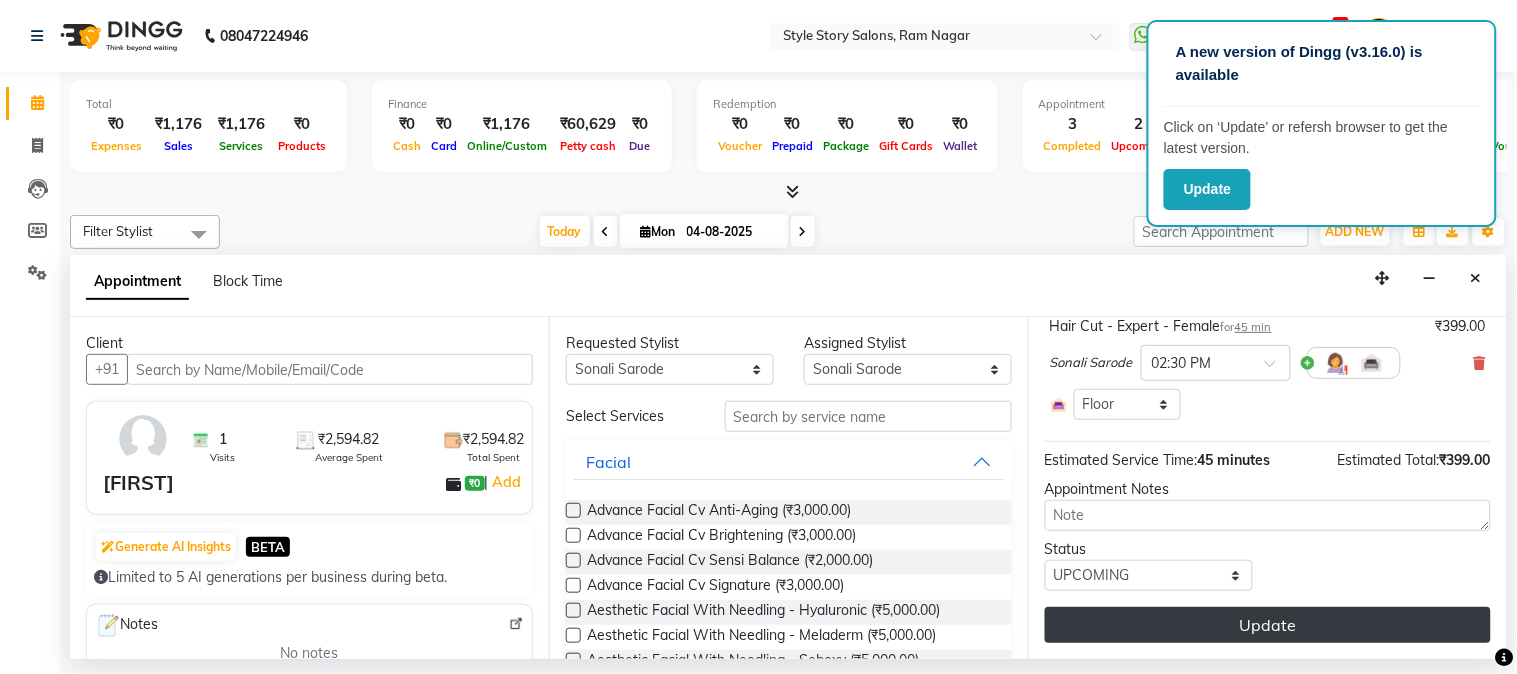 click on "Update" at bounding box center (1268, 625) 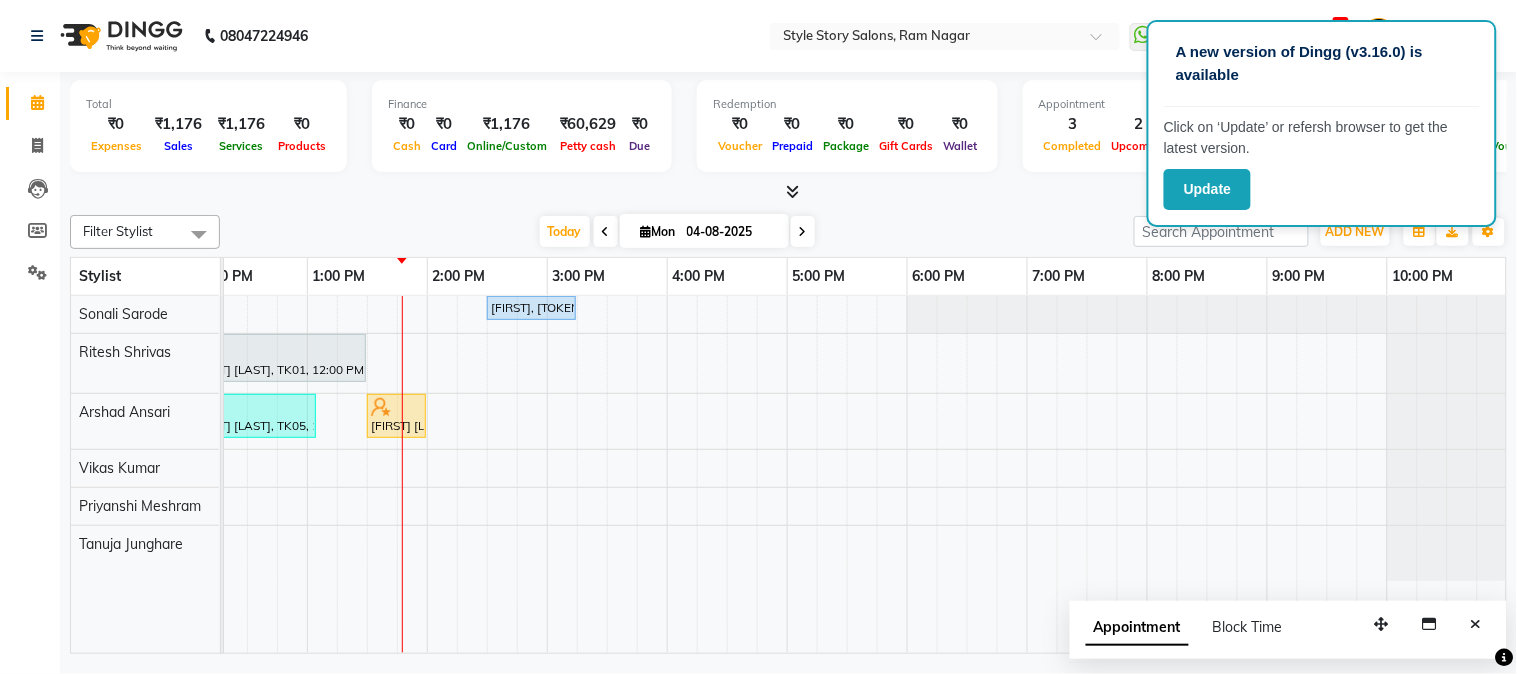 click at bounding box center (652, 475) 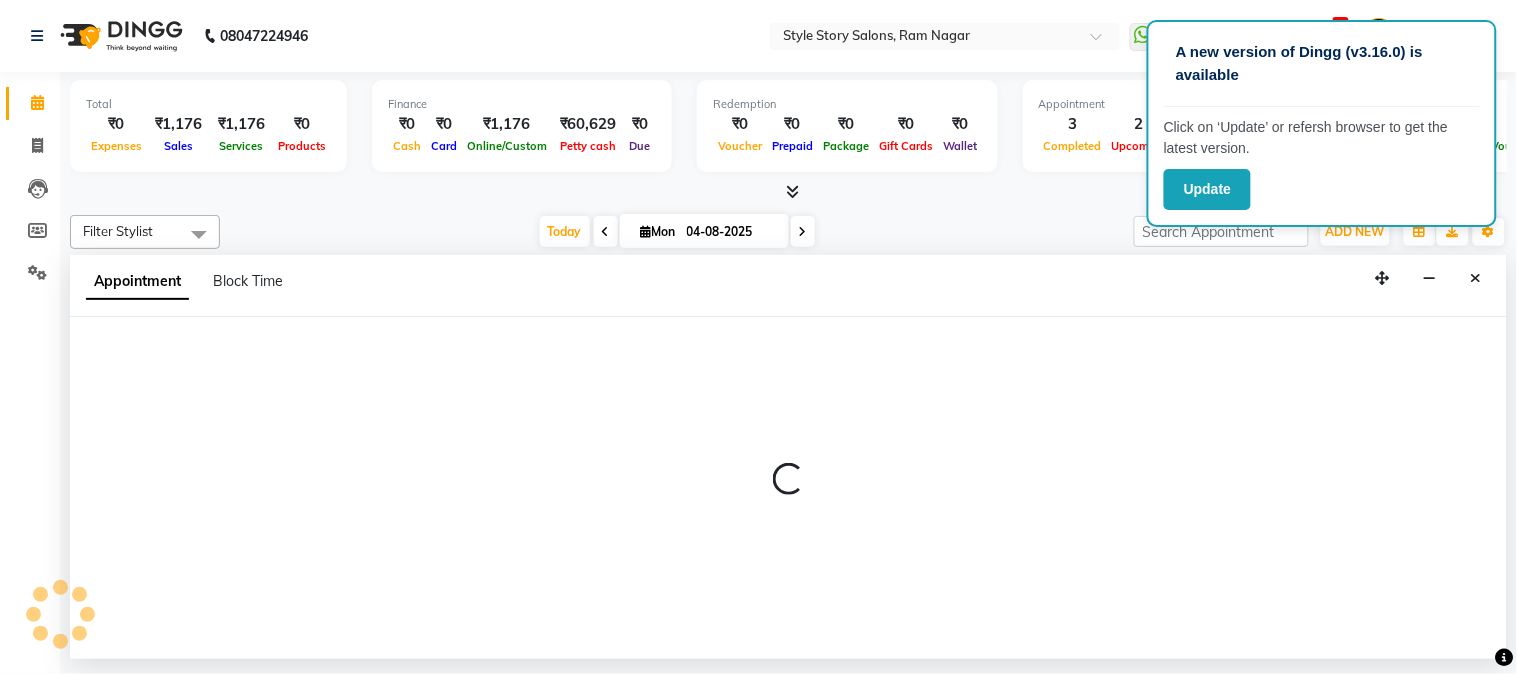 select on "46661" 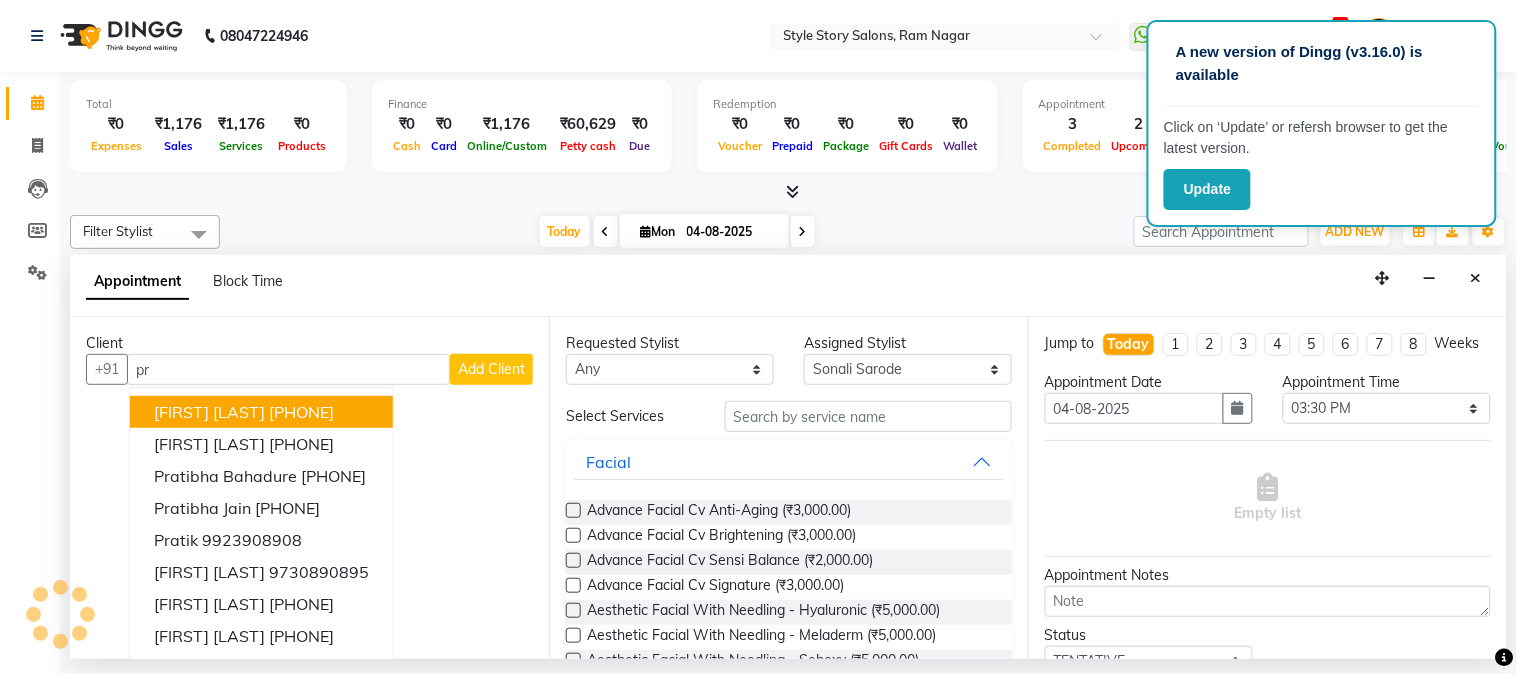 type on "p" 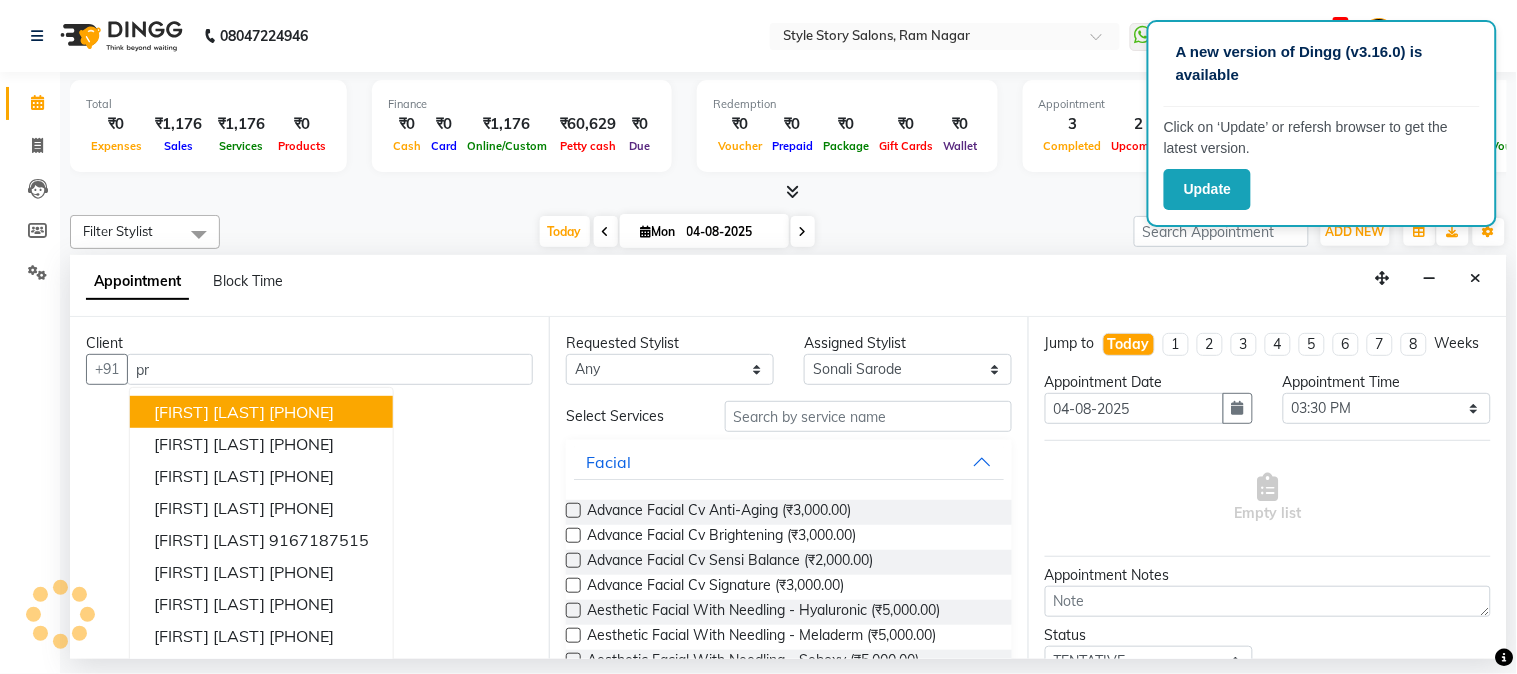 type on "p" 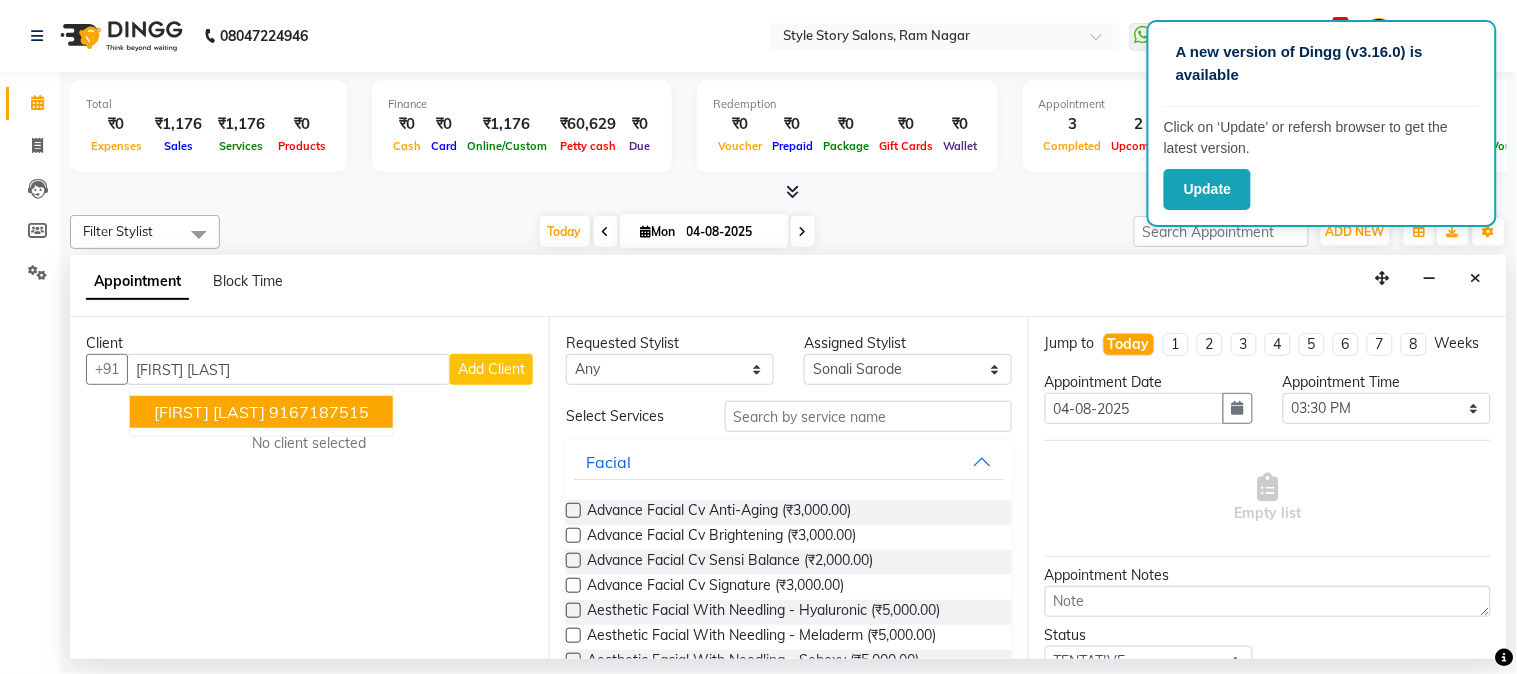 click on "9167187515" at bounding box center [319, 412] 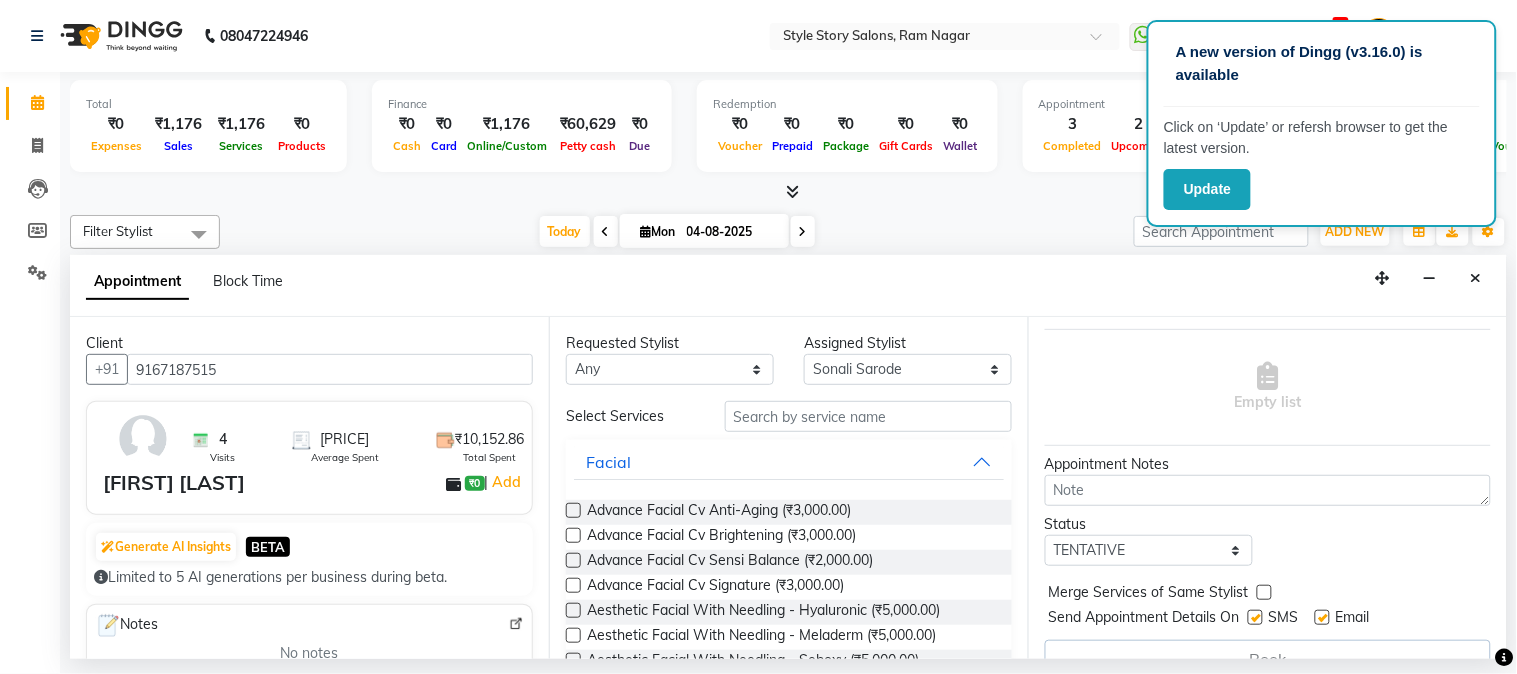 scroll, scrollTop: 0, scrollLeft: 0, axis: both 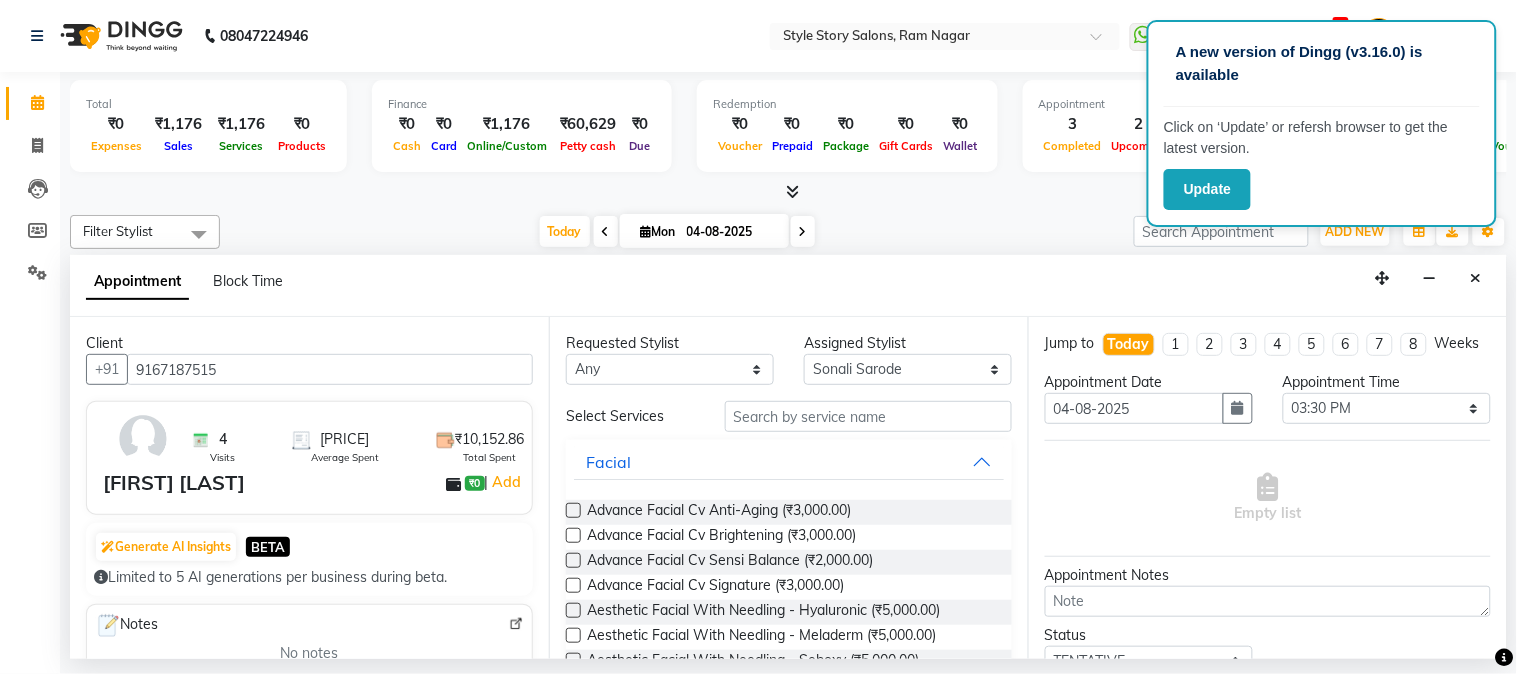 type on "9167187515" 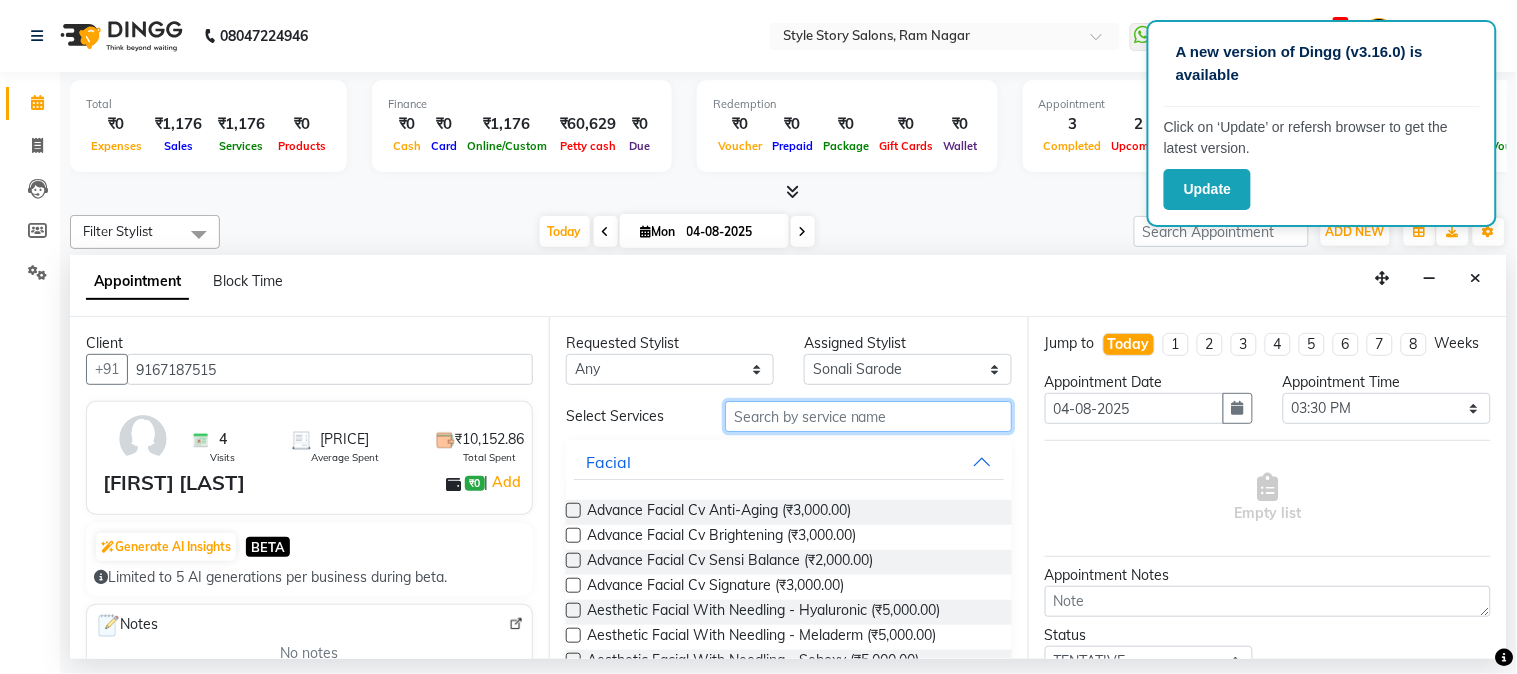 click at bounding box center (868, 416) 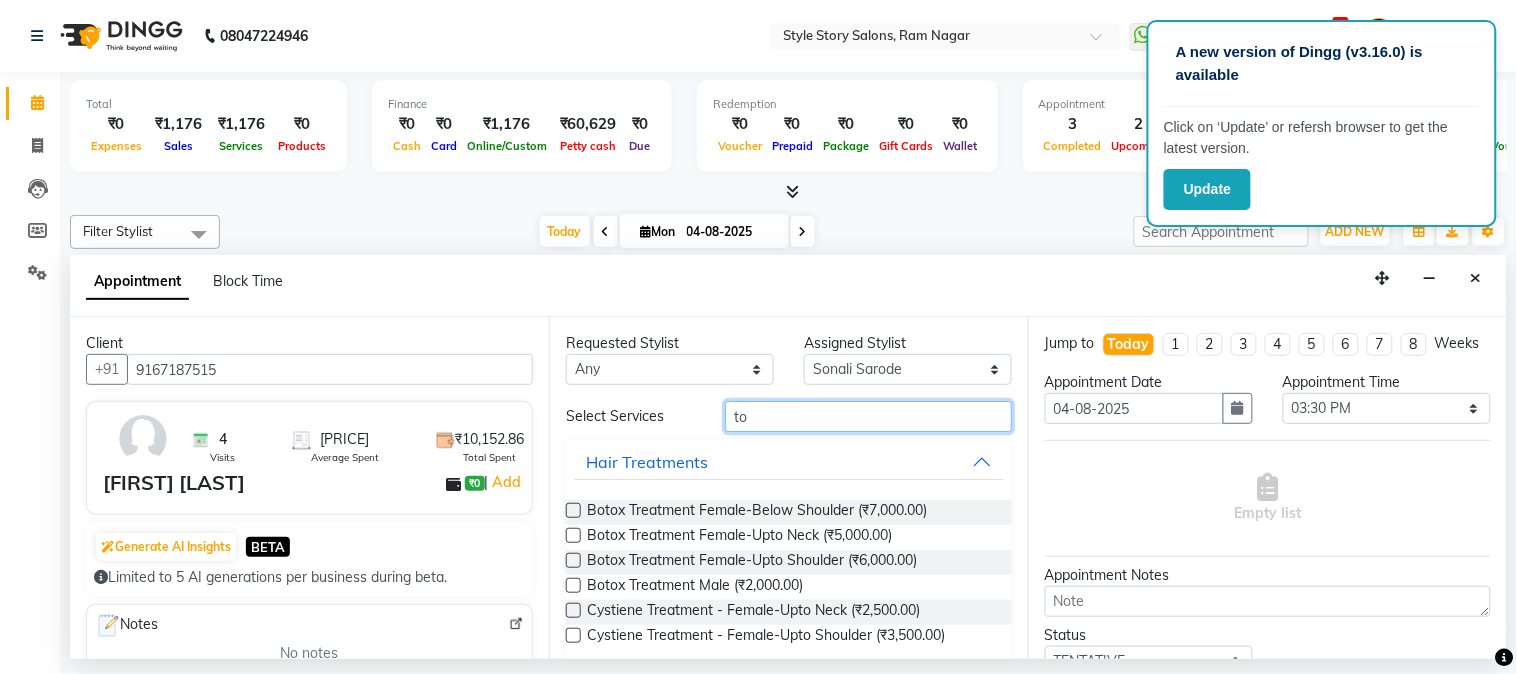 type on "t" 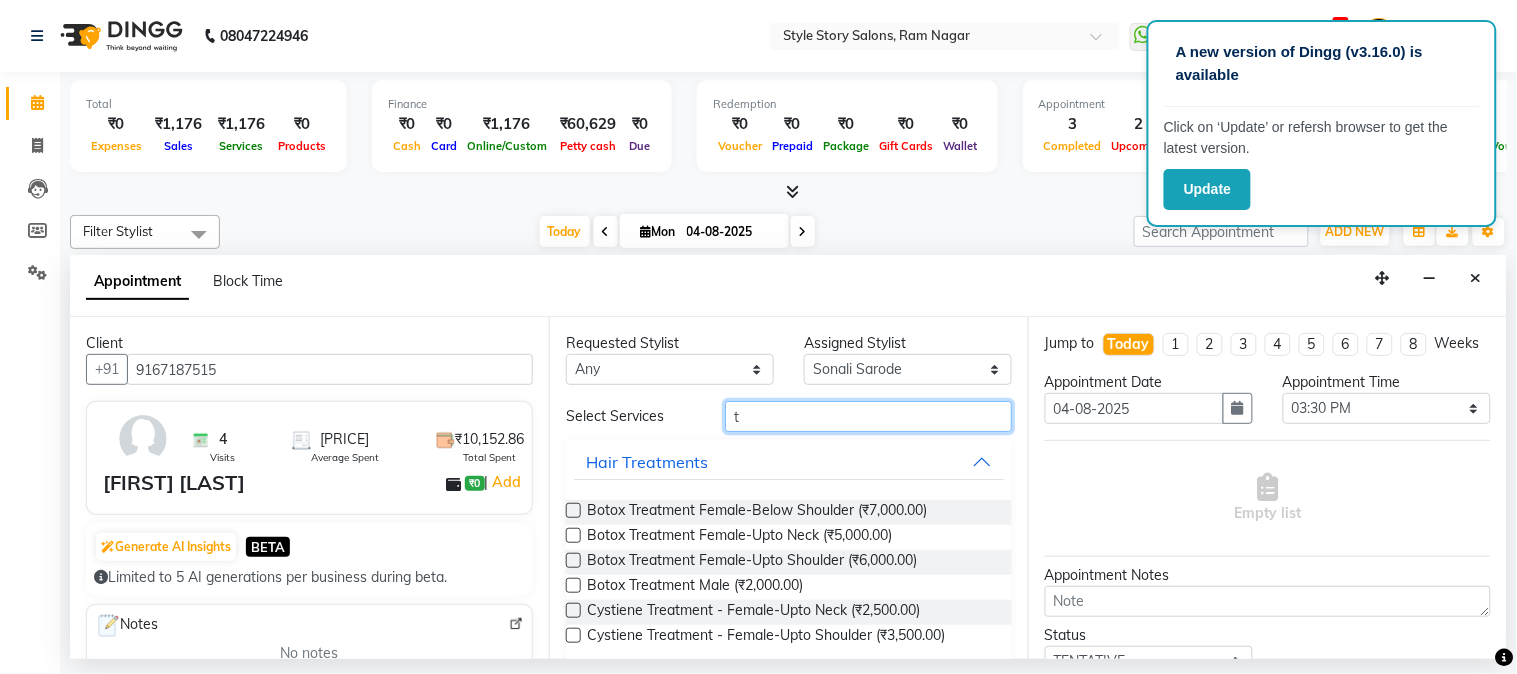type 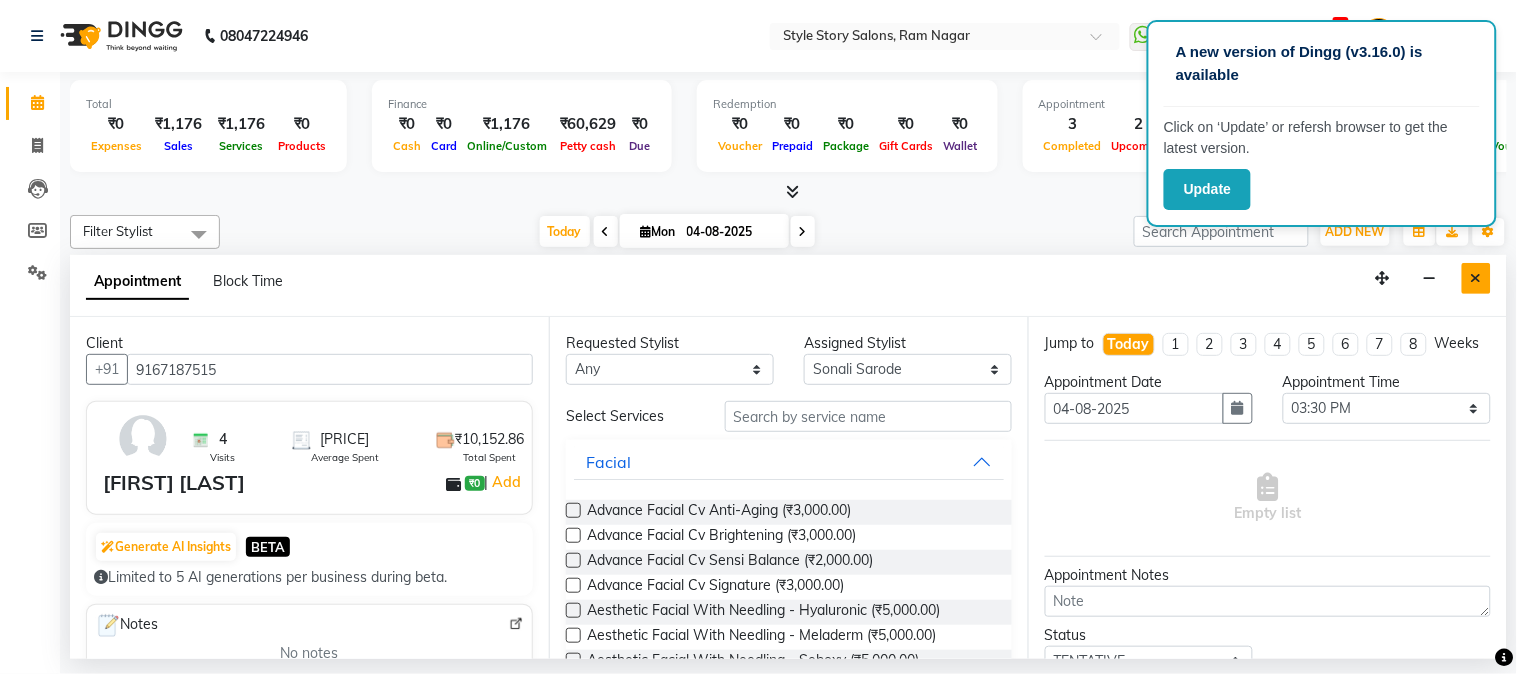 click at bounding box center [1476, 278] 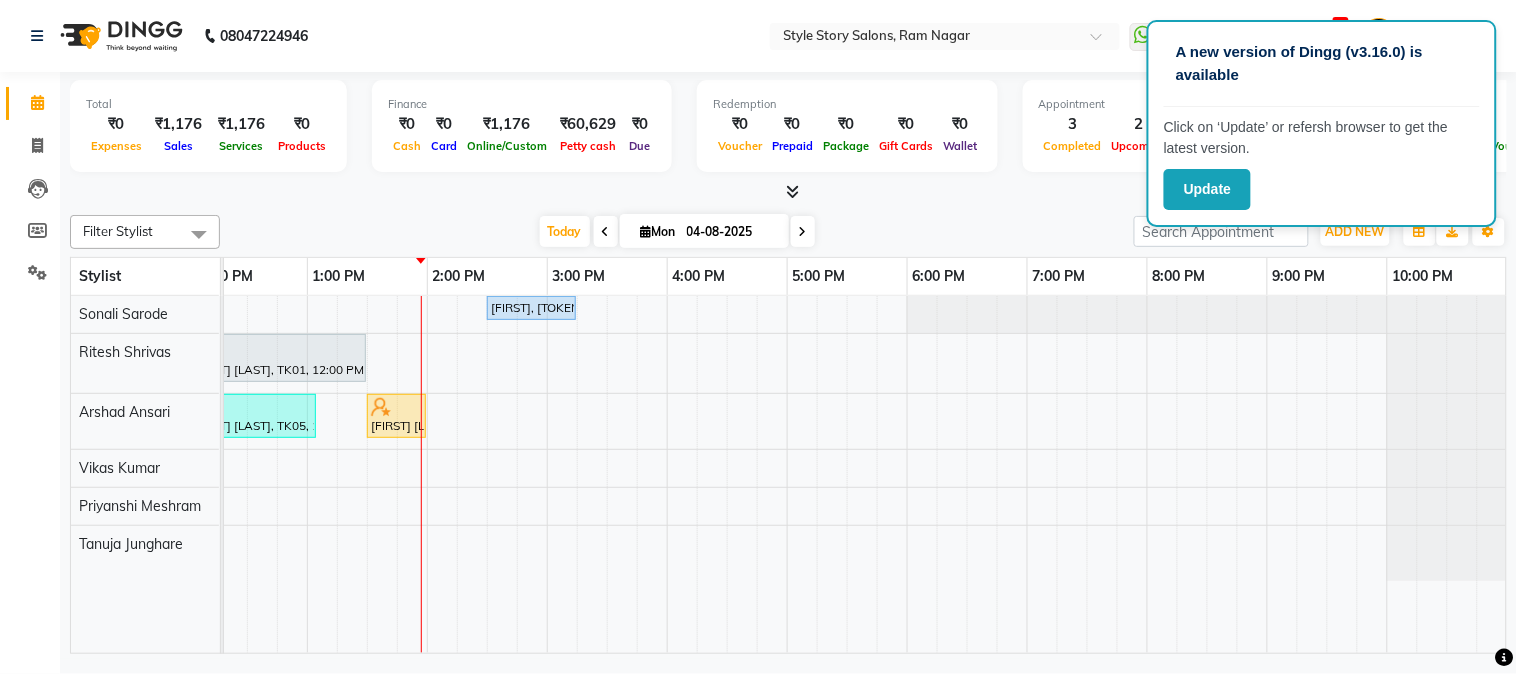 scroll, scrollTop: 0, scrollLeft: 446, axis: horizontal 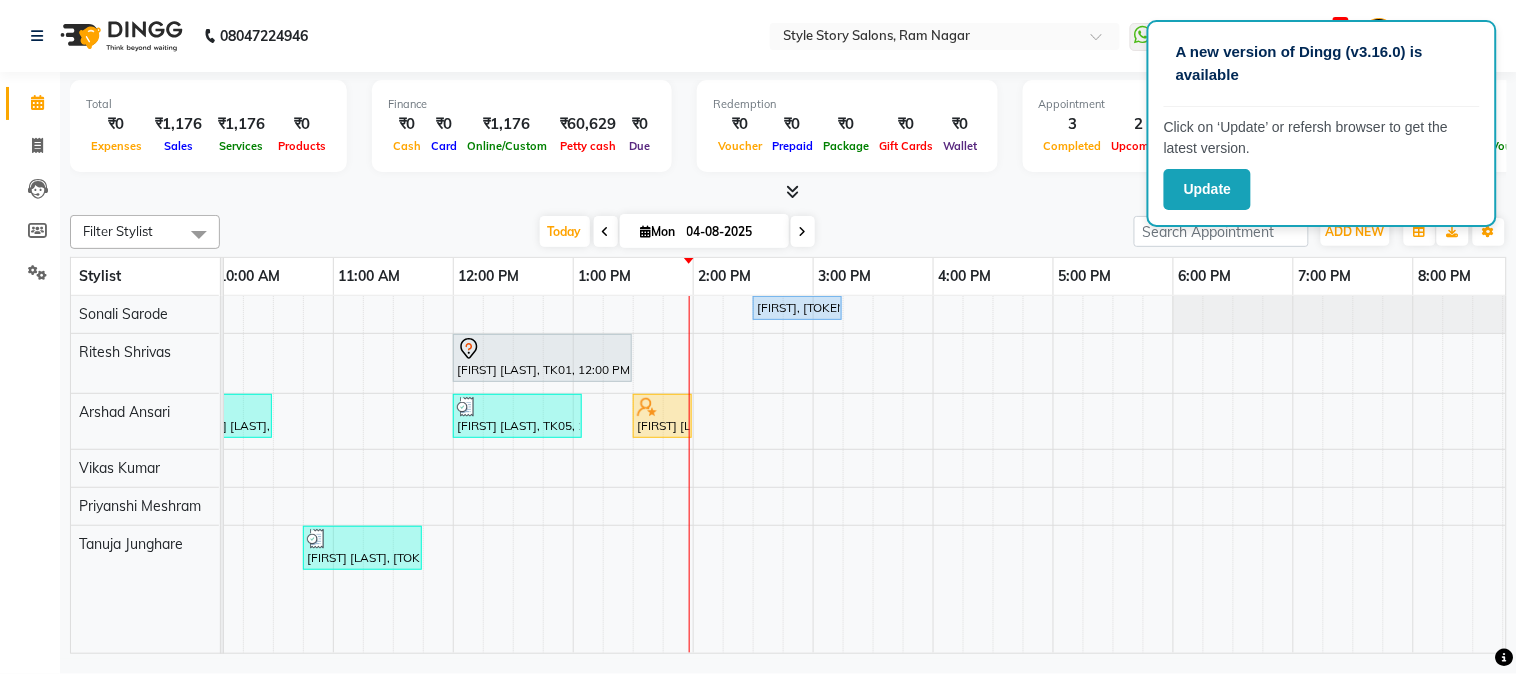 click on "[FIRST], TK04, 02:30 PM-03:15 PM, Hair Cut - Expert - Female             [FIRST] [LAST], TK01, 12:00 PM-01:30 PM, Touchup Amoniea Free-Female     [FIRST] [LAST], TK02, 09:45 AM-10:30 AM, Hair Cut - Master - Male     [FIRST] [LAST], TK05, 12:00 PM-01:05 PM, Hair Cut - Master - Male,Beard Styling (₹199)     [FIRST] [LAST], TK06, 01:30 PM-02:00 PM, Shampoo And Conditioning Female     [FIRST] [LAST], TK03, 10:45 AM-11:45 AM, Fruity Pedicure" at bounding box center (813, 475) 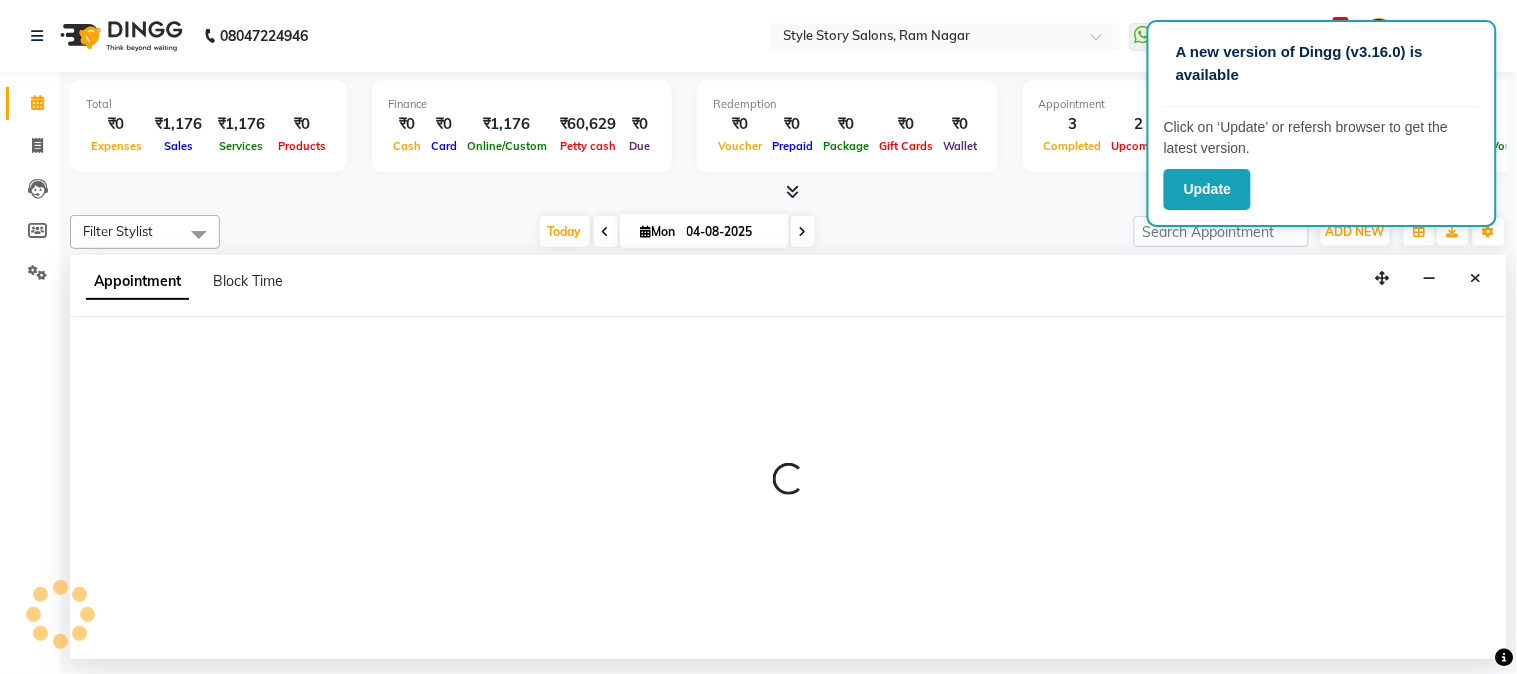 select on "46661" 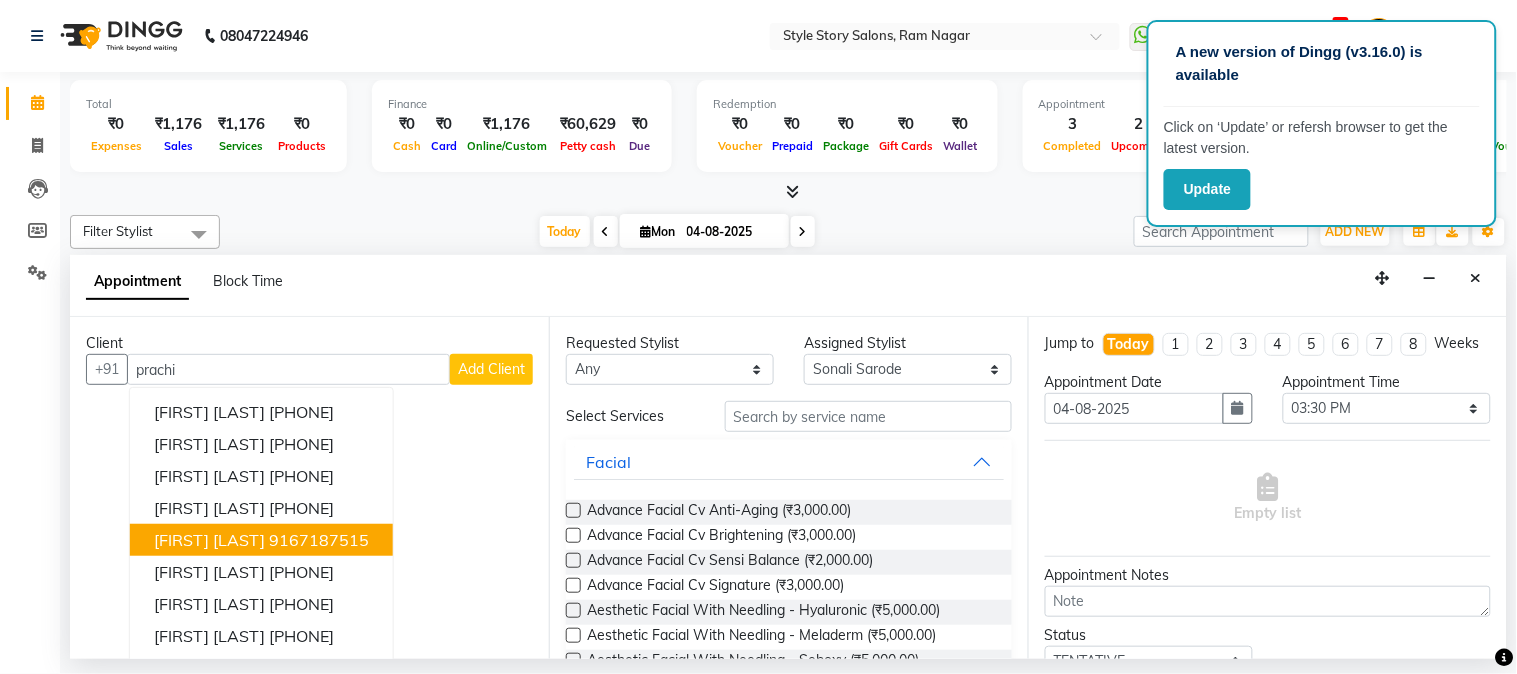 click on "9167187515" at bounding box center [319, 540] 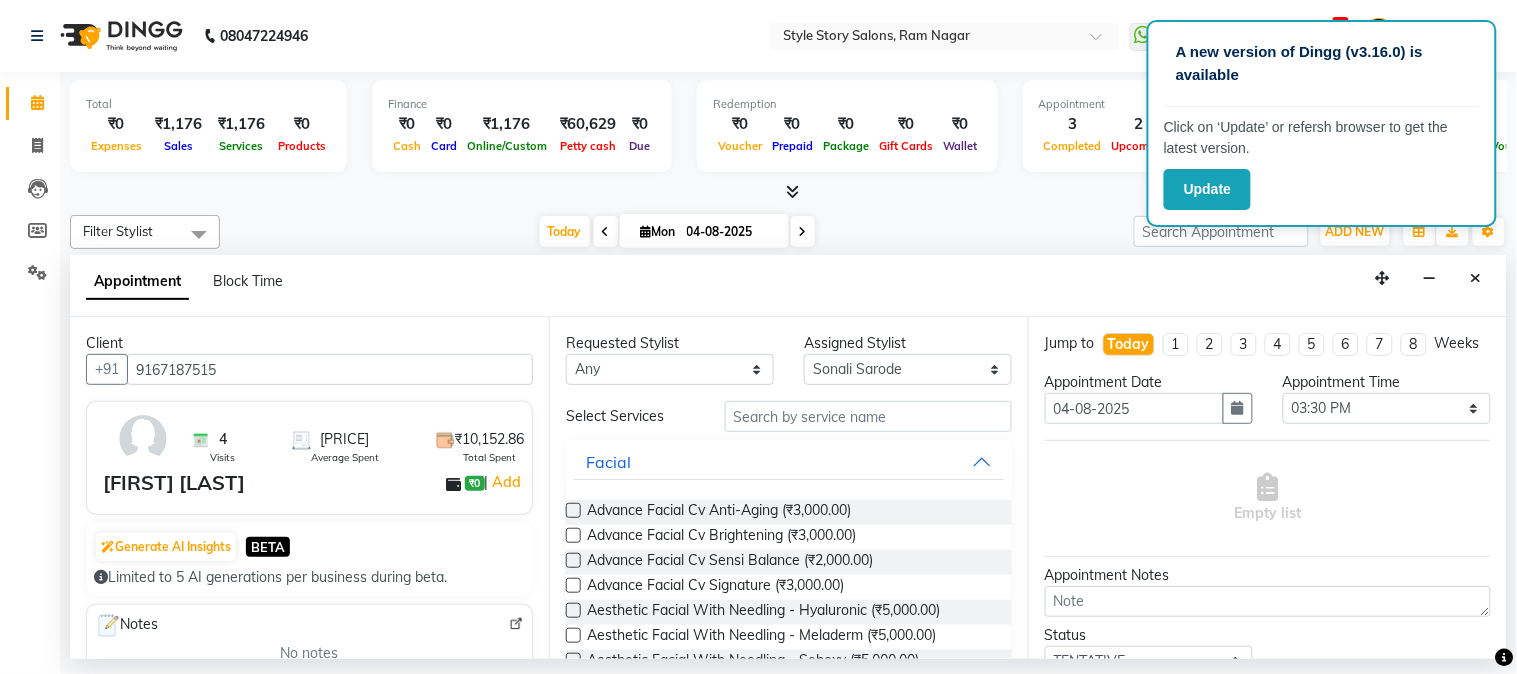 type on "9167187515" 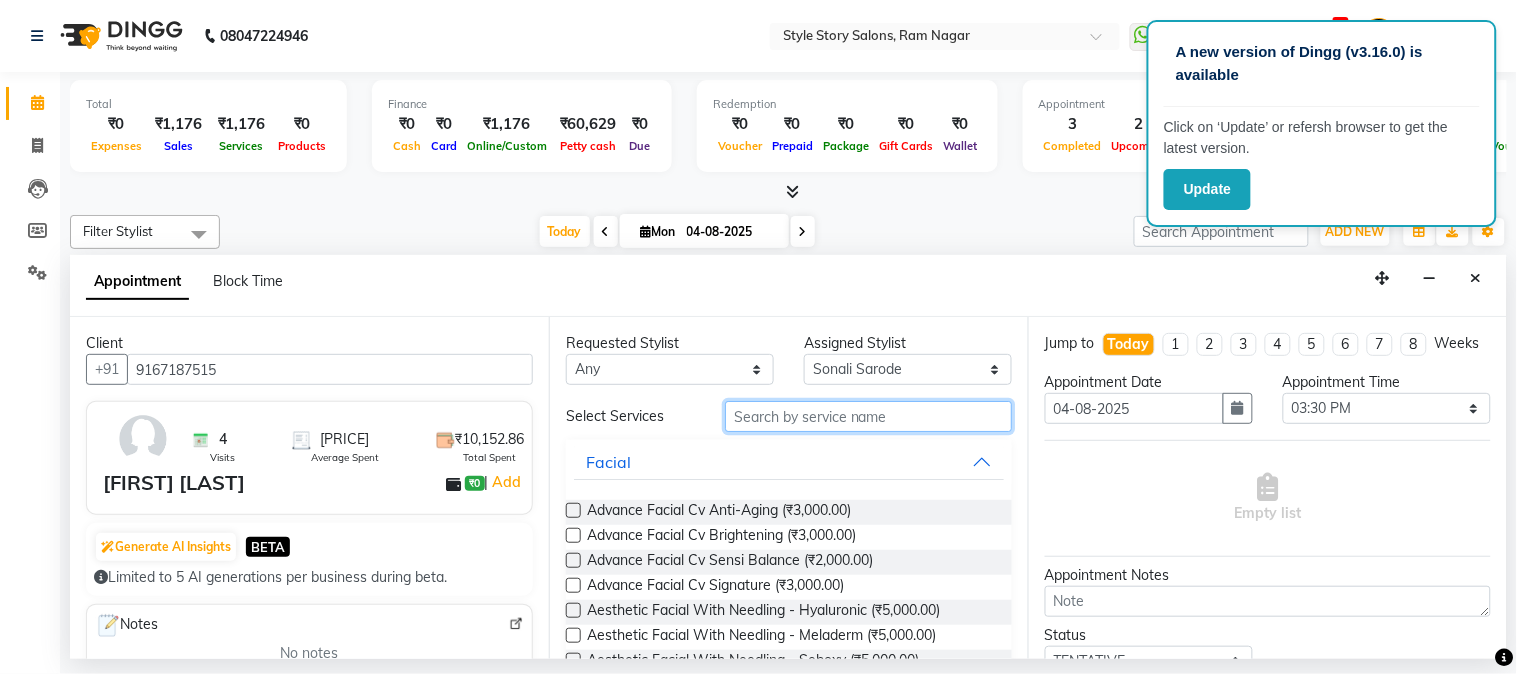 click at bounding box center [868, 416] 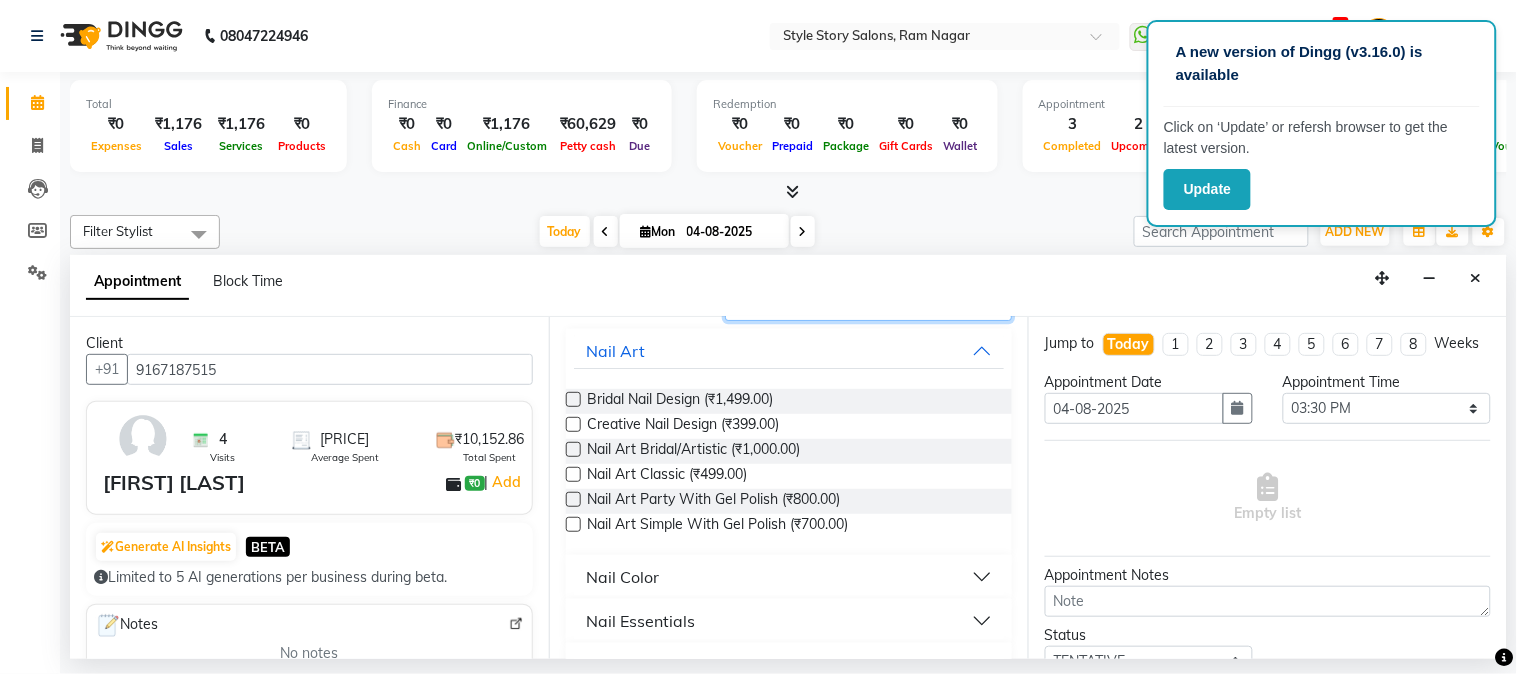 scroll, scrollTop: 197, scrollLeft: 0, axis: vertical 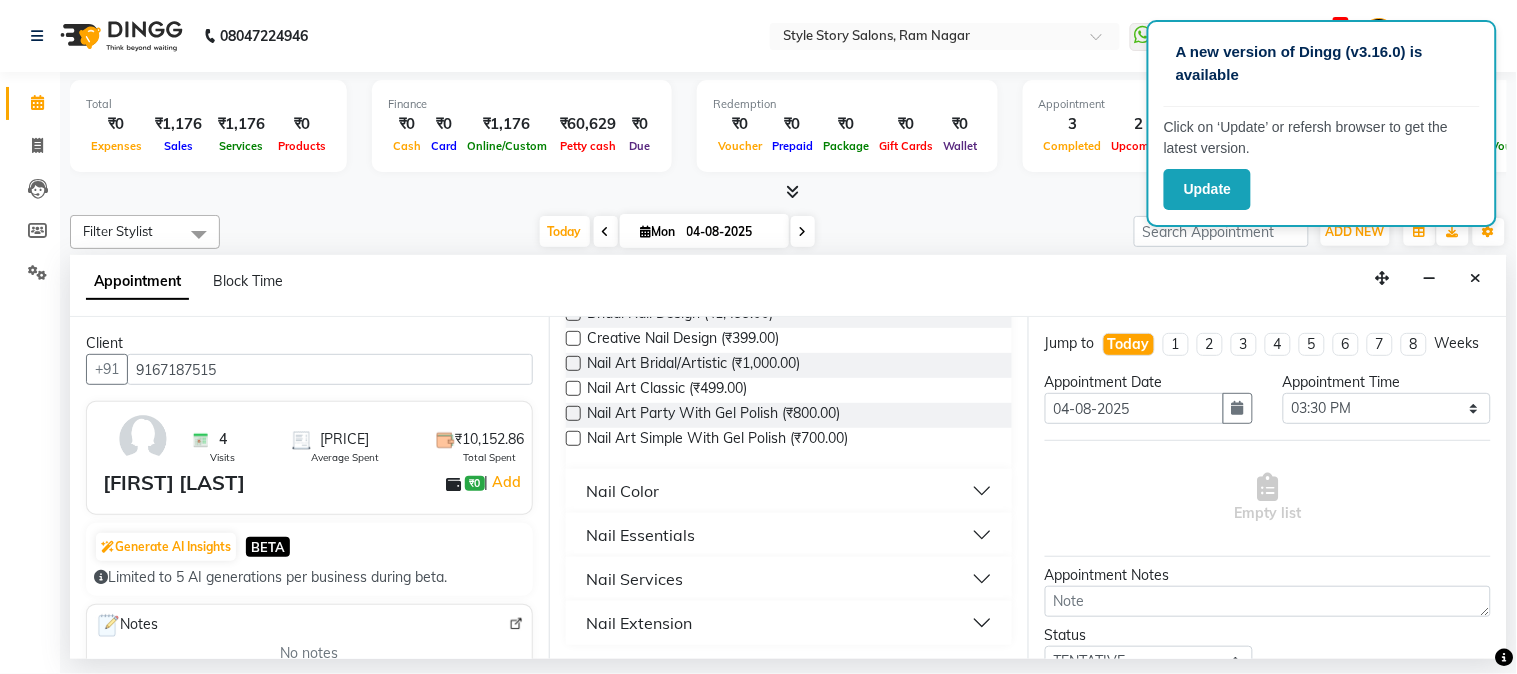 type on "nail" 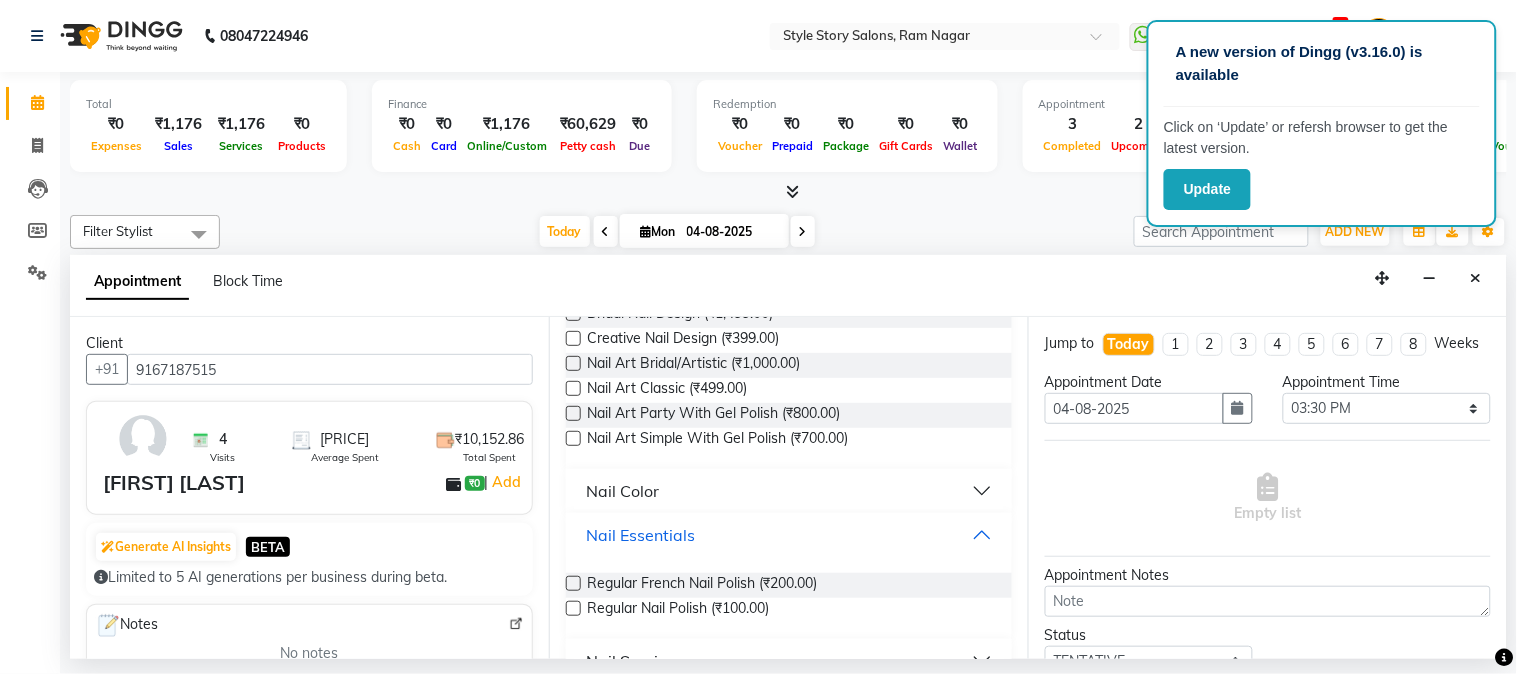 click on "Nail Essentials" at bounding box center [789, 535] 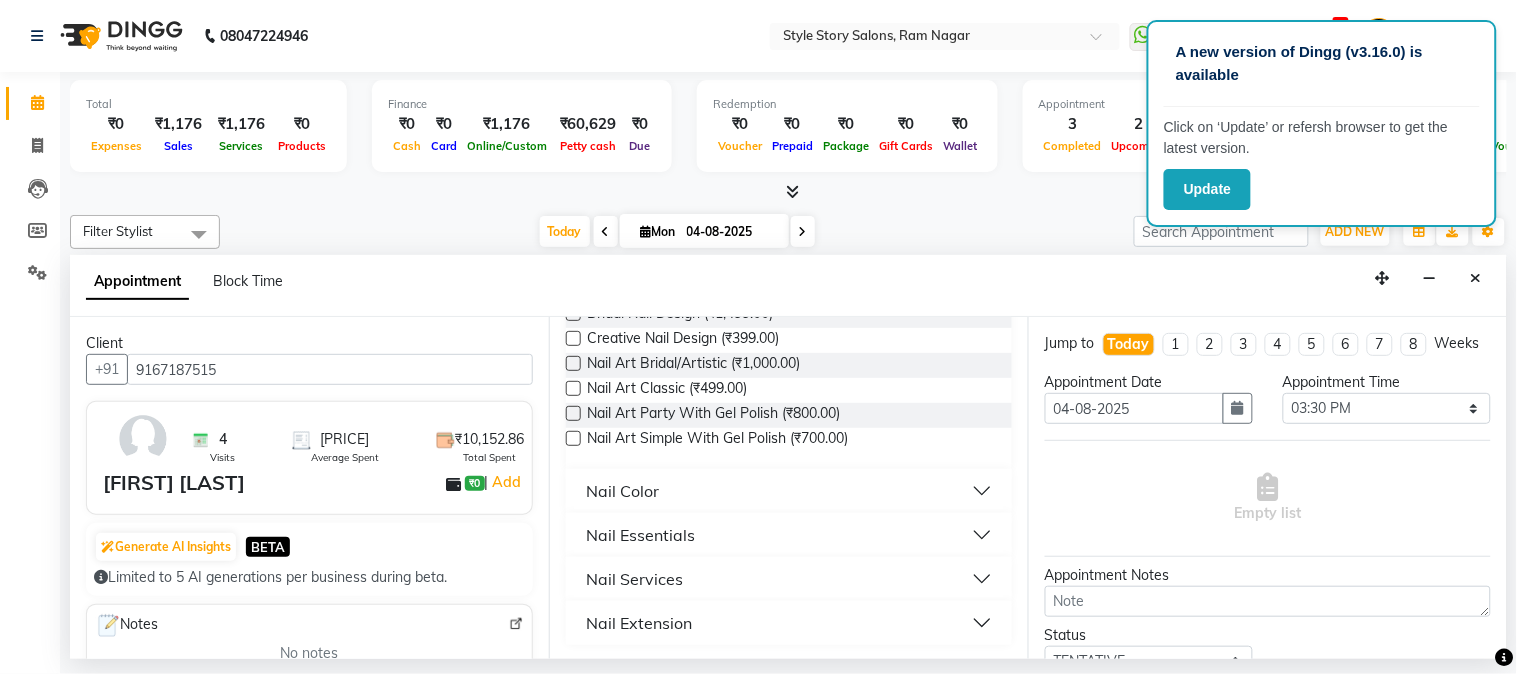 click on "Nail Services" at bounding box center (789, 579) 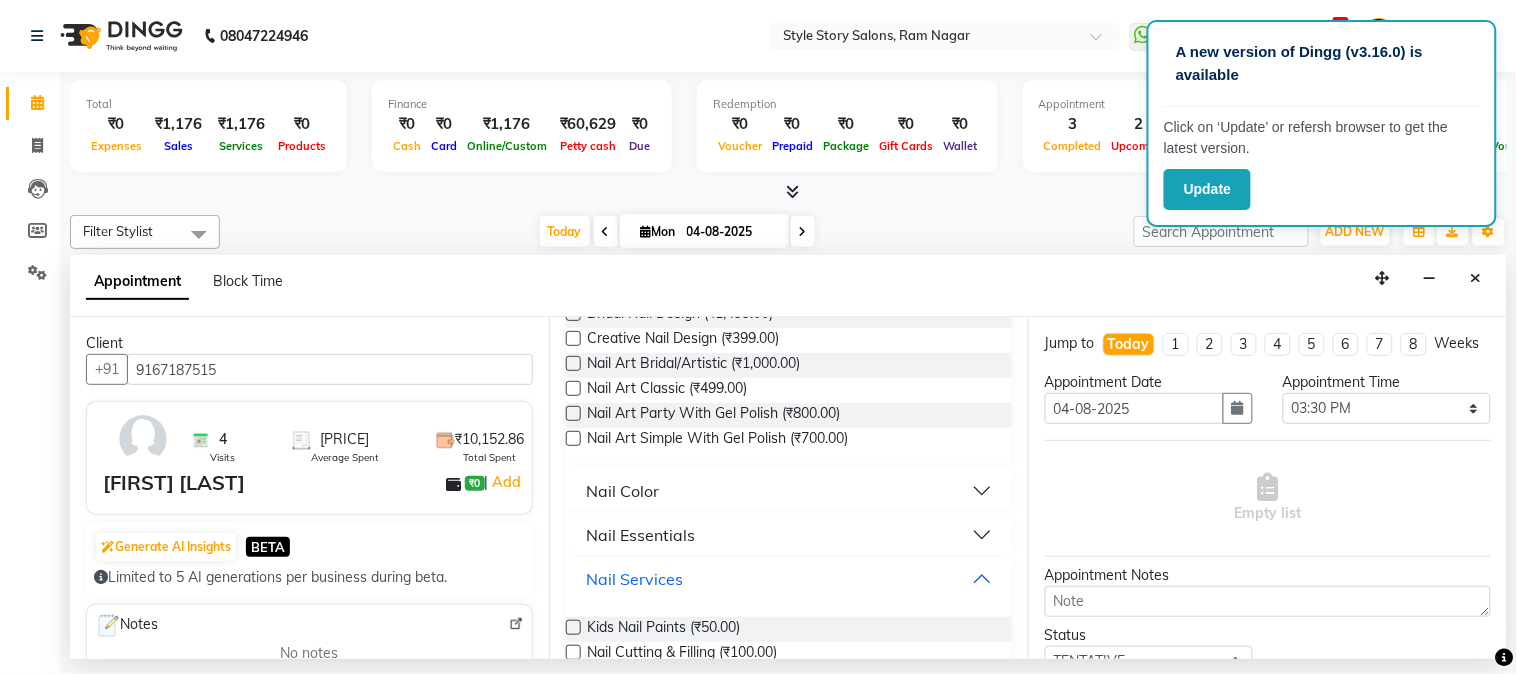 scroll, scrollTop: 280, scrollLeft: 0, axis: vertical 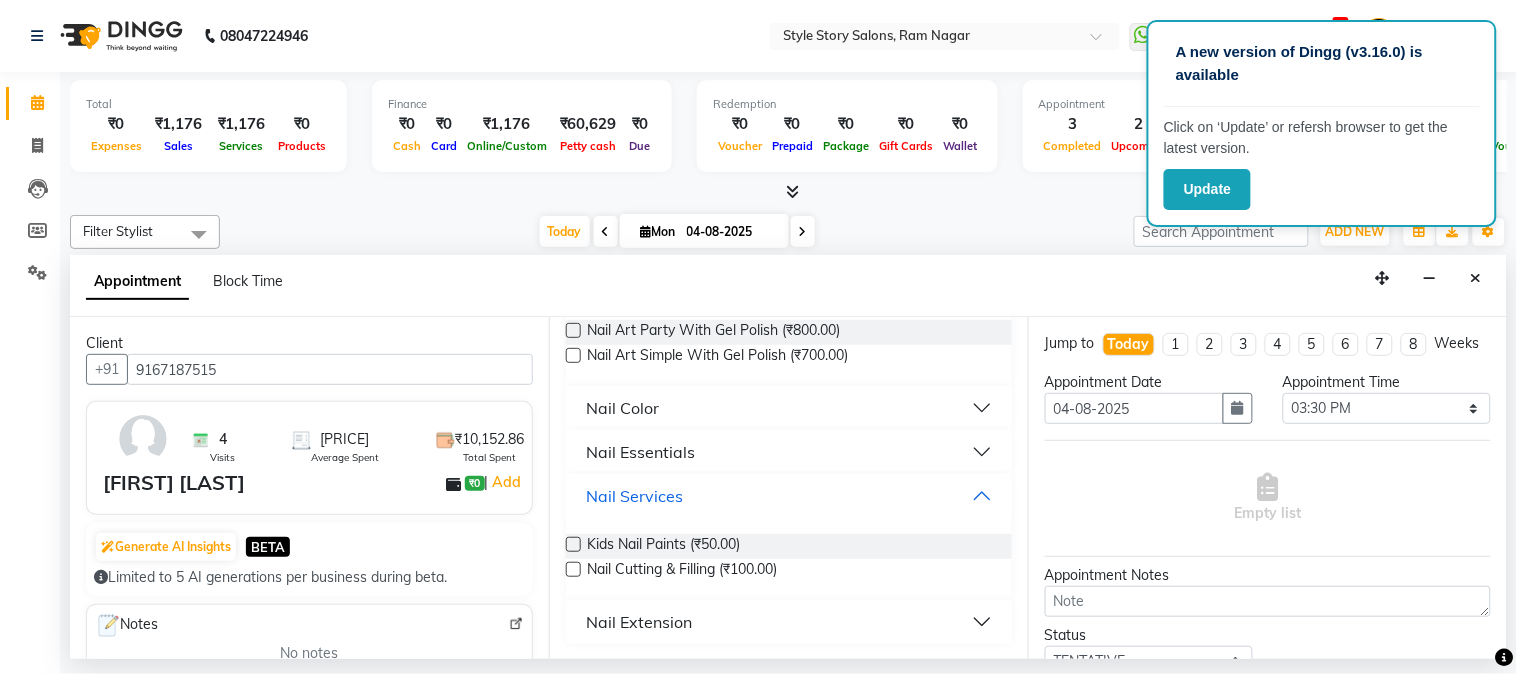 click on "Nail Services" at bounding box center (789, 496) 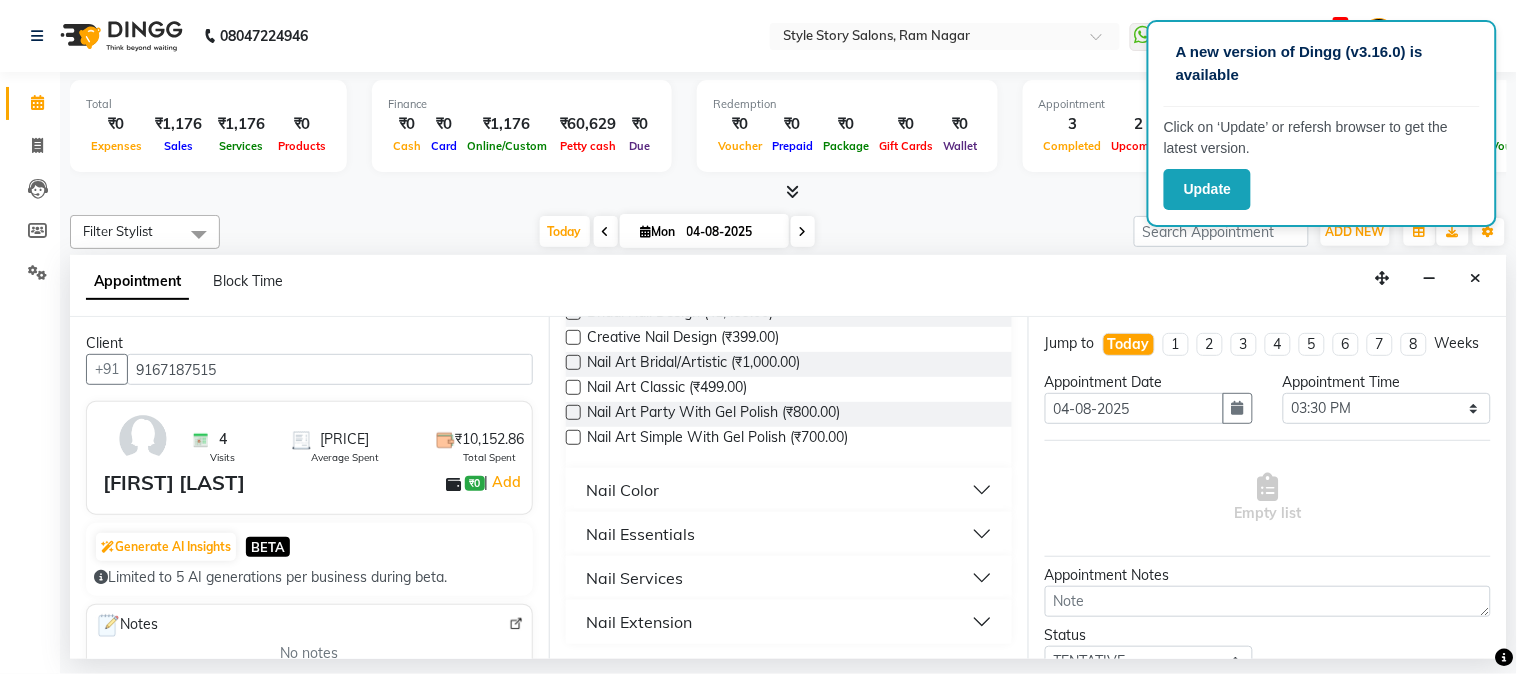 scroll, scrollTop: 197, scrollLeft: 0, axis: vertical 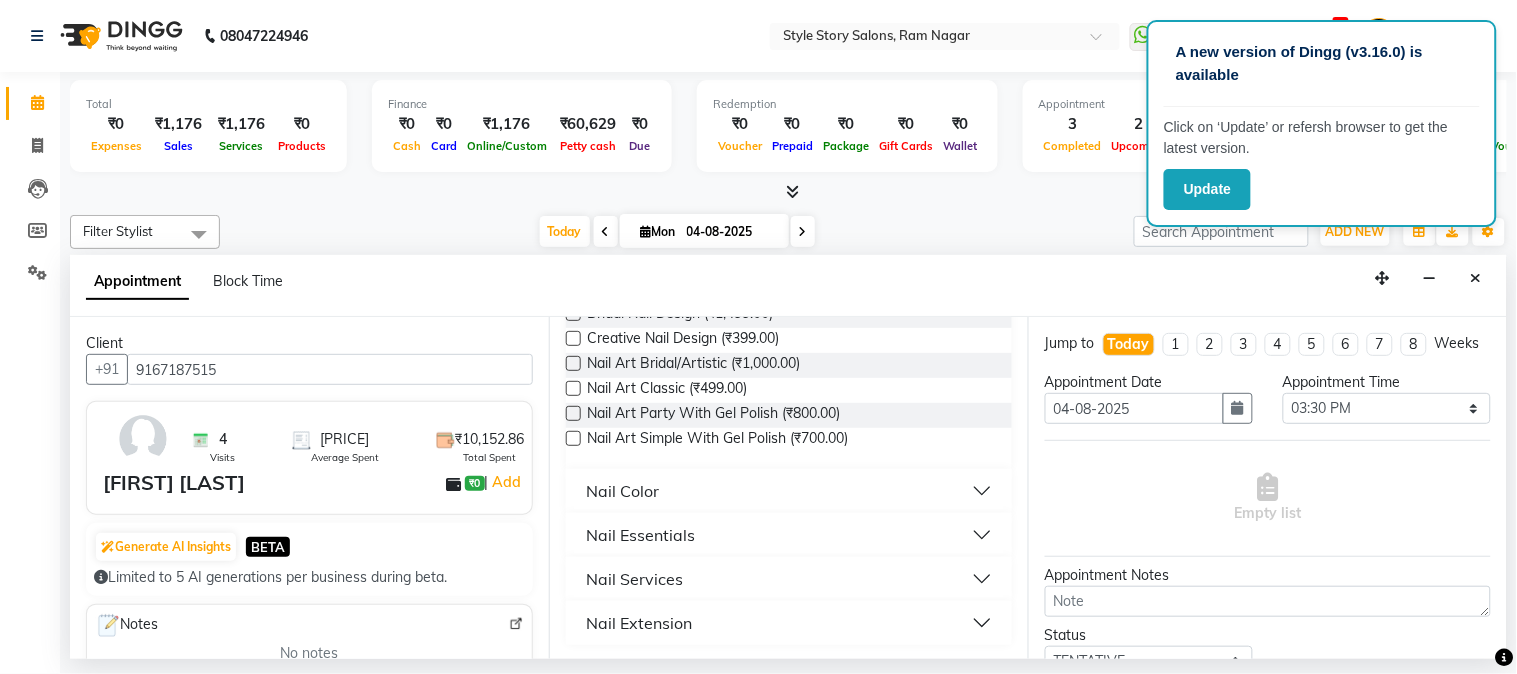 click on "Nail Extension" at bounding box center [789, 623] 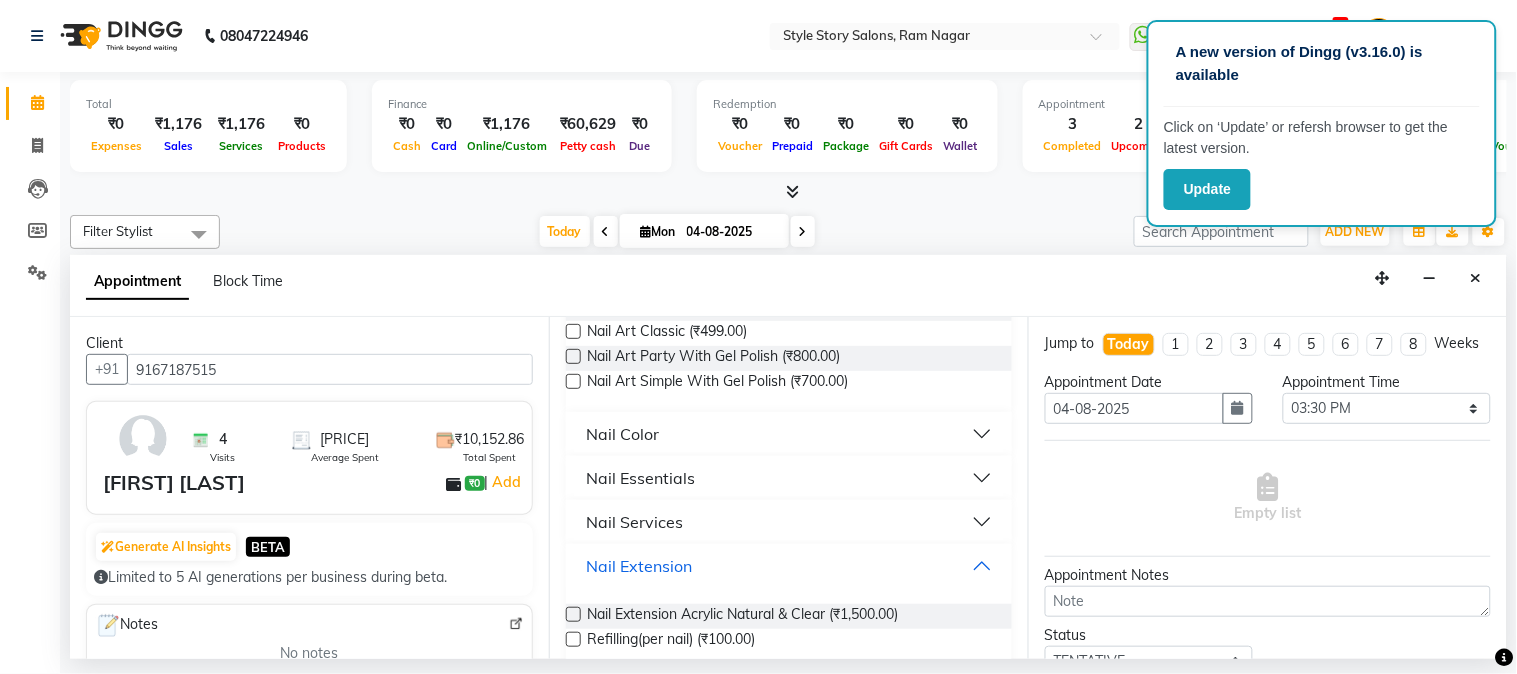 scroll, scrollTop: 280, scrollLeft: 0, axis: vertical 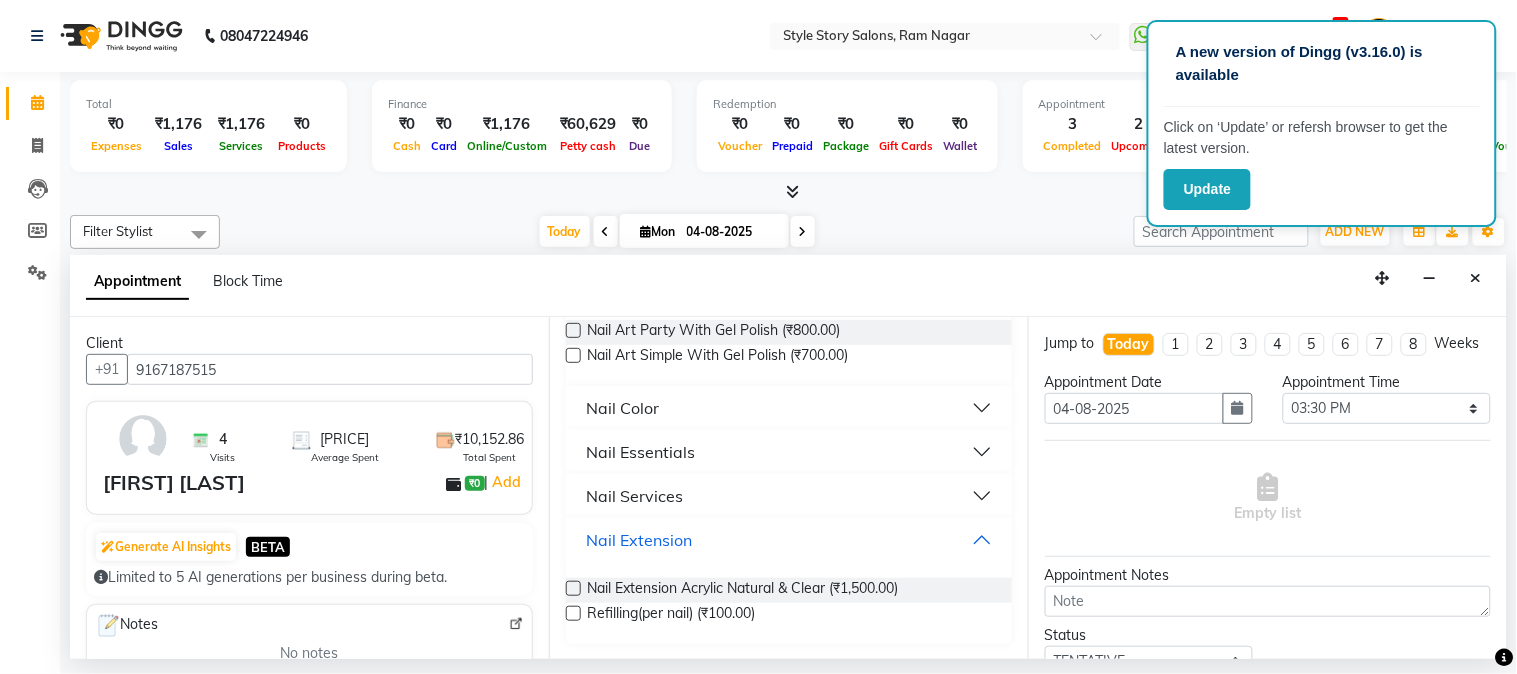 click on "Nail Extension" at bounding box center (789, 540) 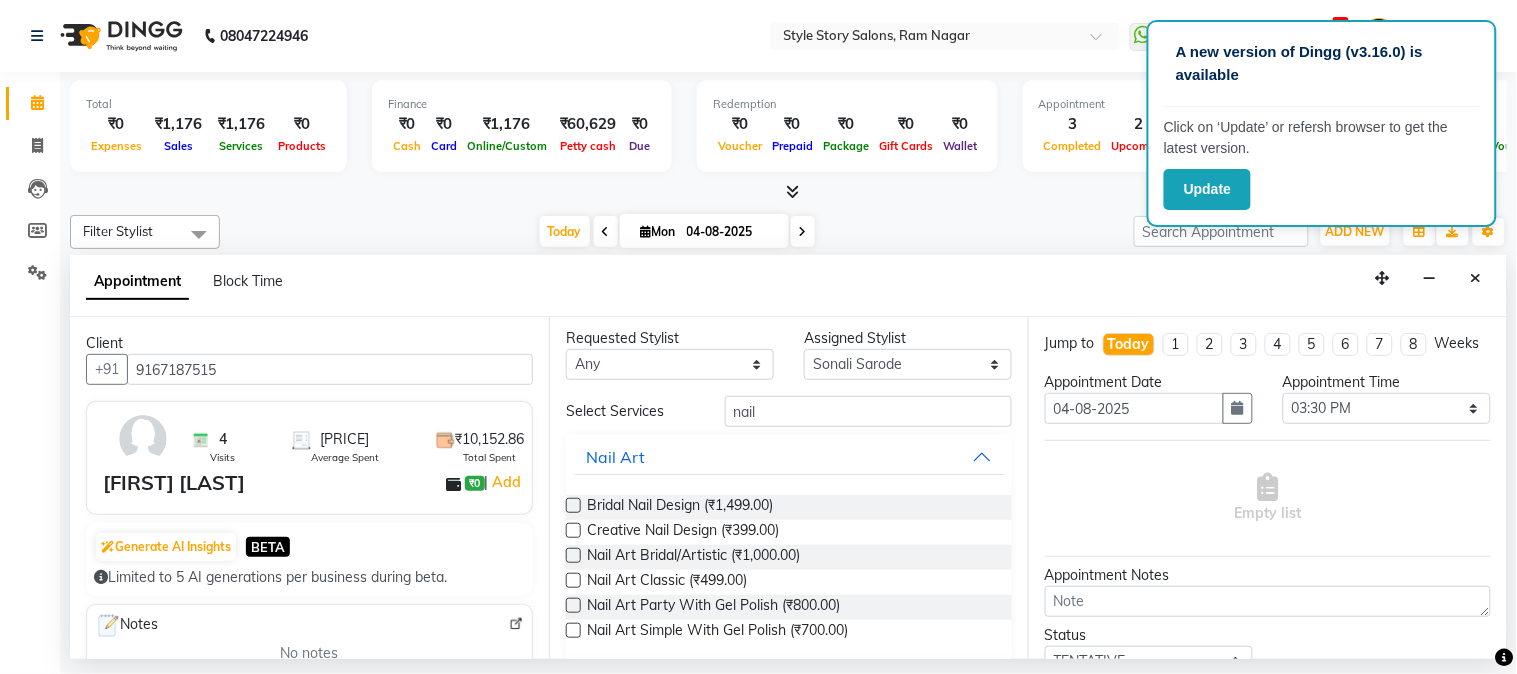scroll, scrollTop: 0, scrollLeft: 0, axis: both 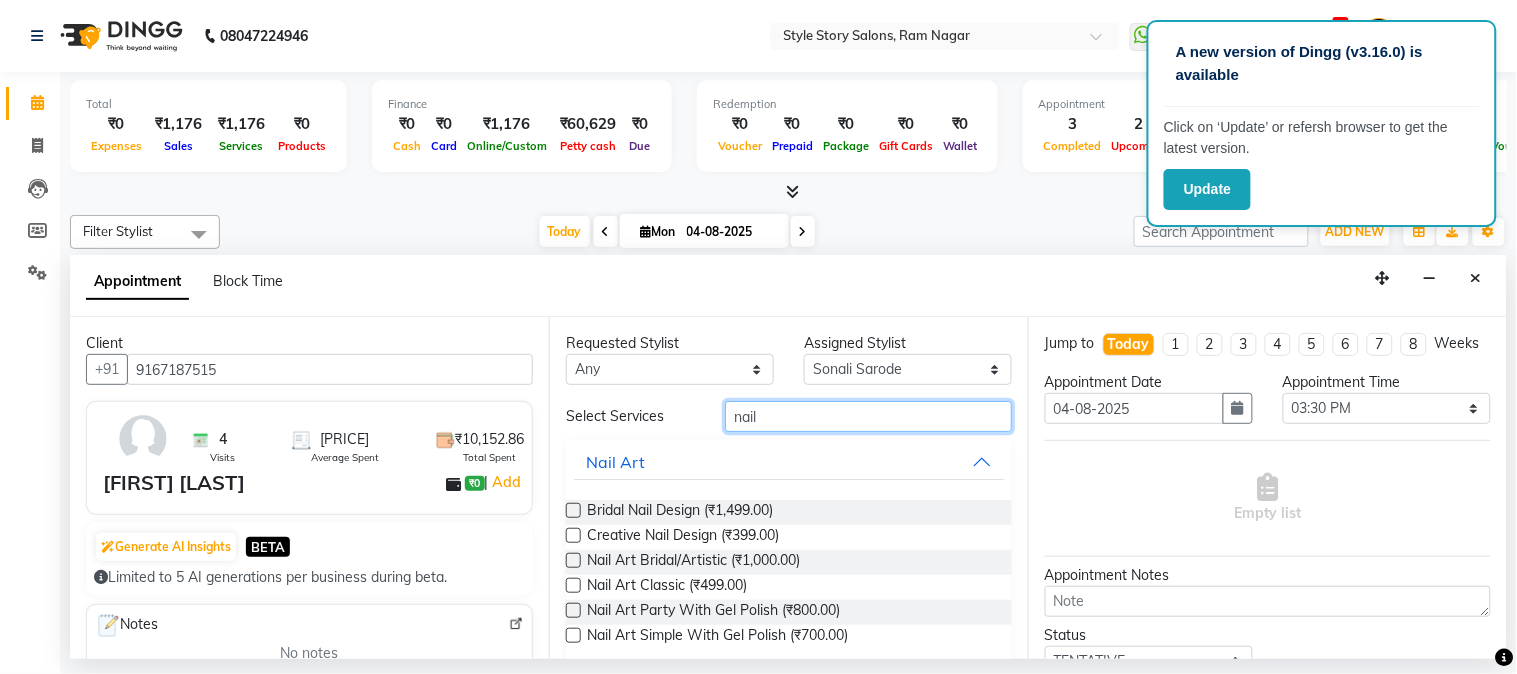 click on "nail" at bounding box center [868, 416] 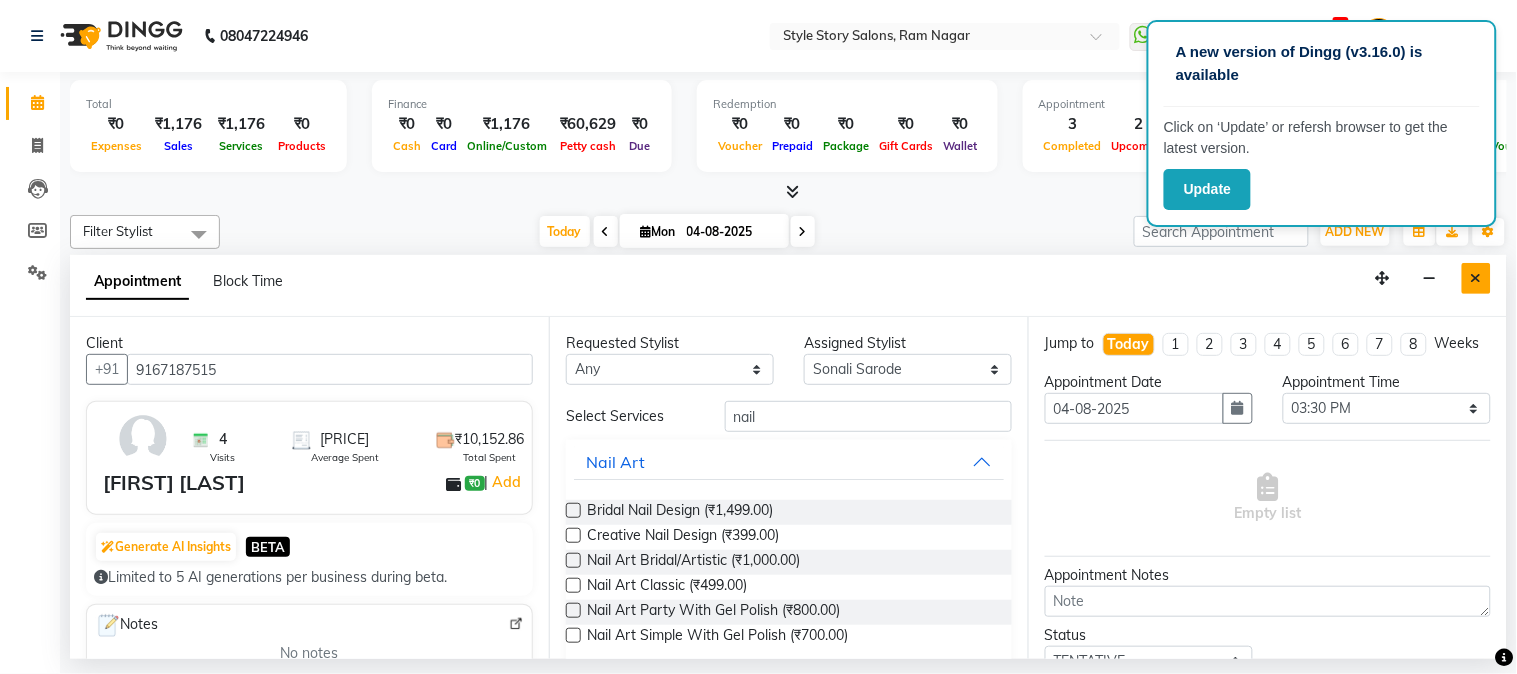 click at bounding box center (1476, 278) 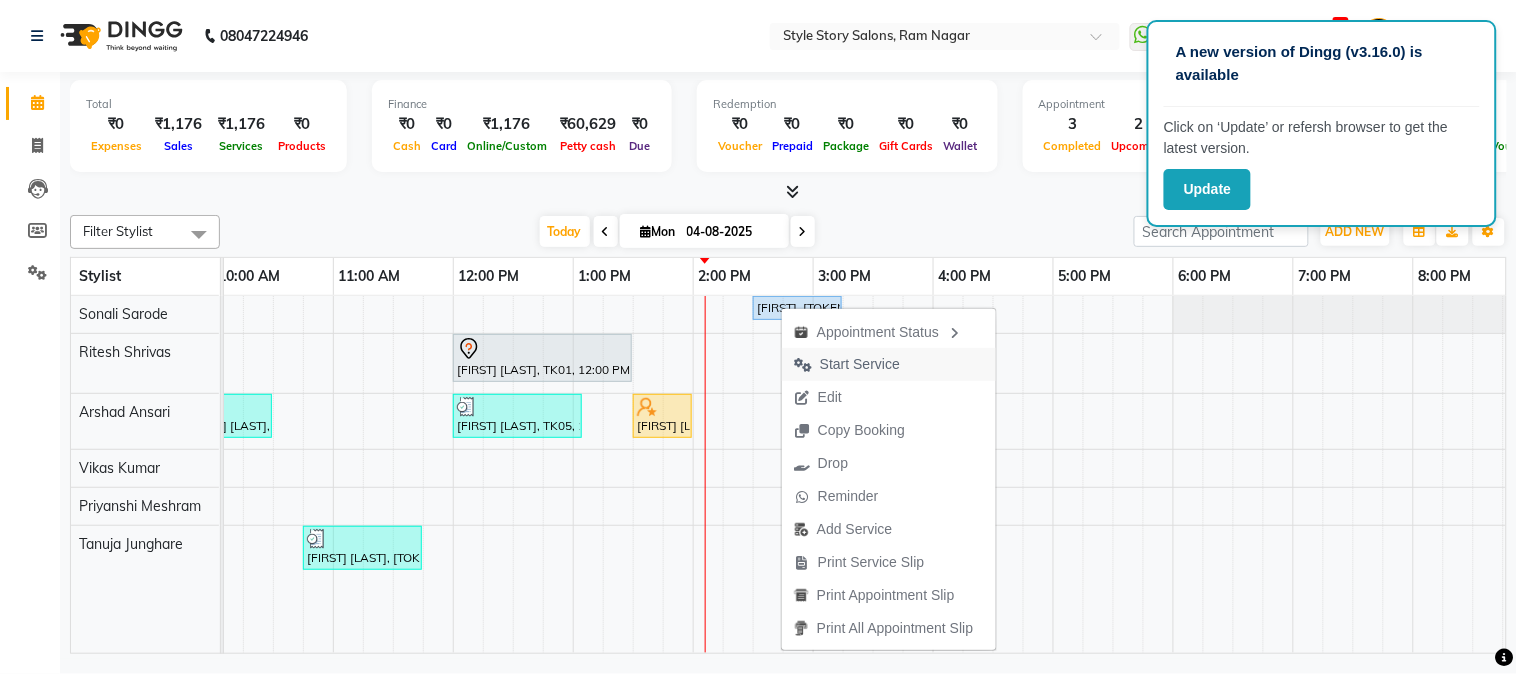 click on "Start Service" at bounding box center (860, 364) 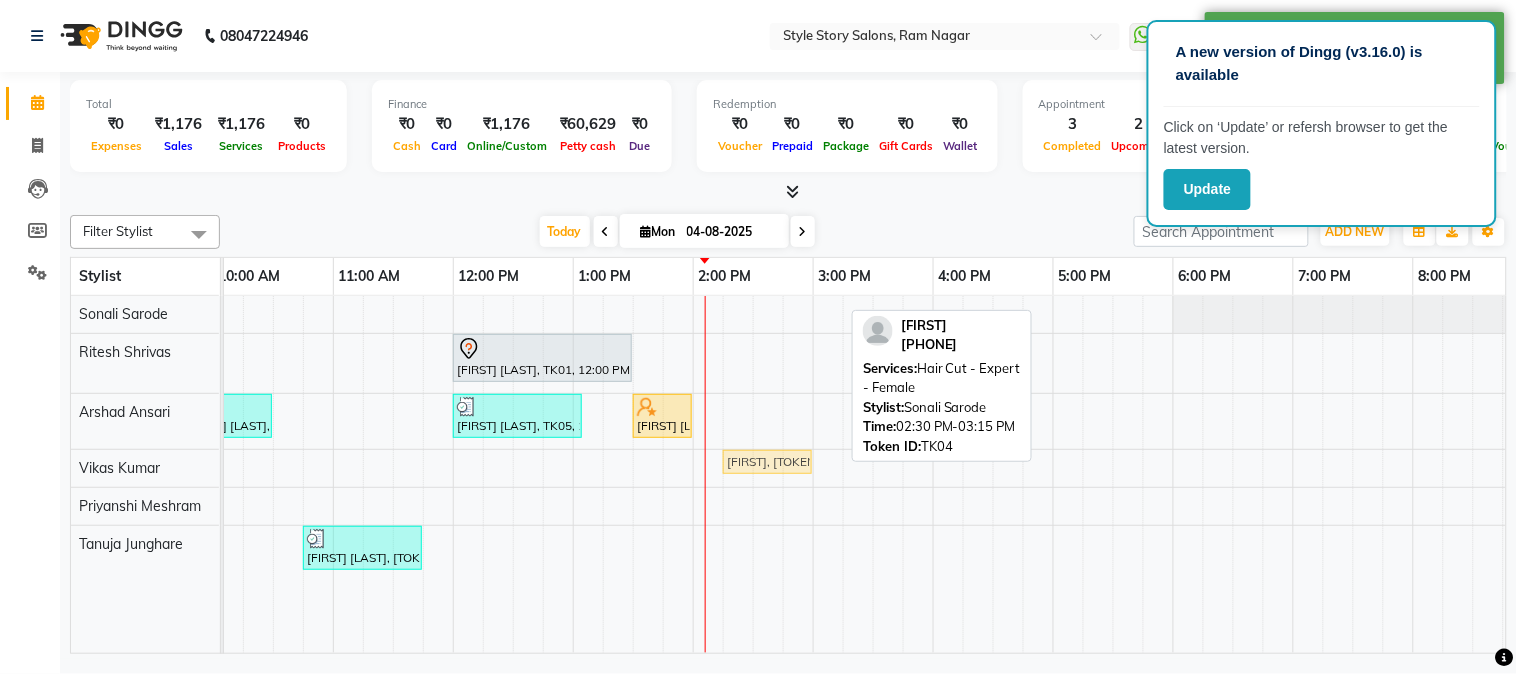 drag, startPoint x: 810, startPoint y: 308, endPoint x: 783, endPoint y: 465, distance: 159.30473 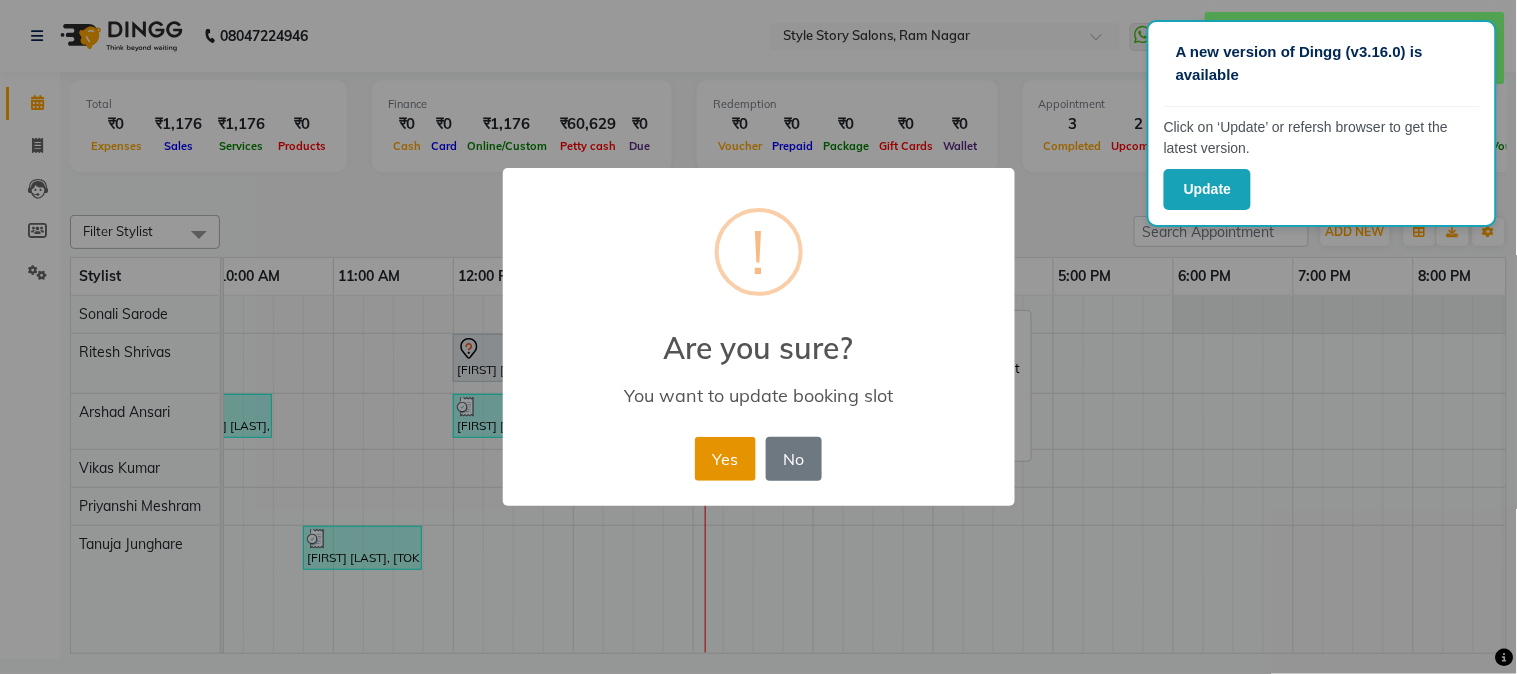 click on "Yes" at bounding box center [725, 459] 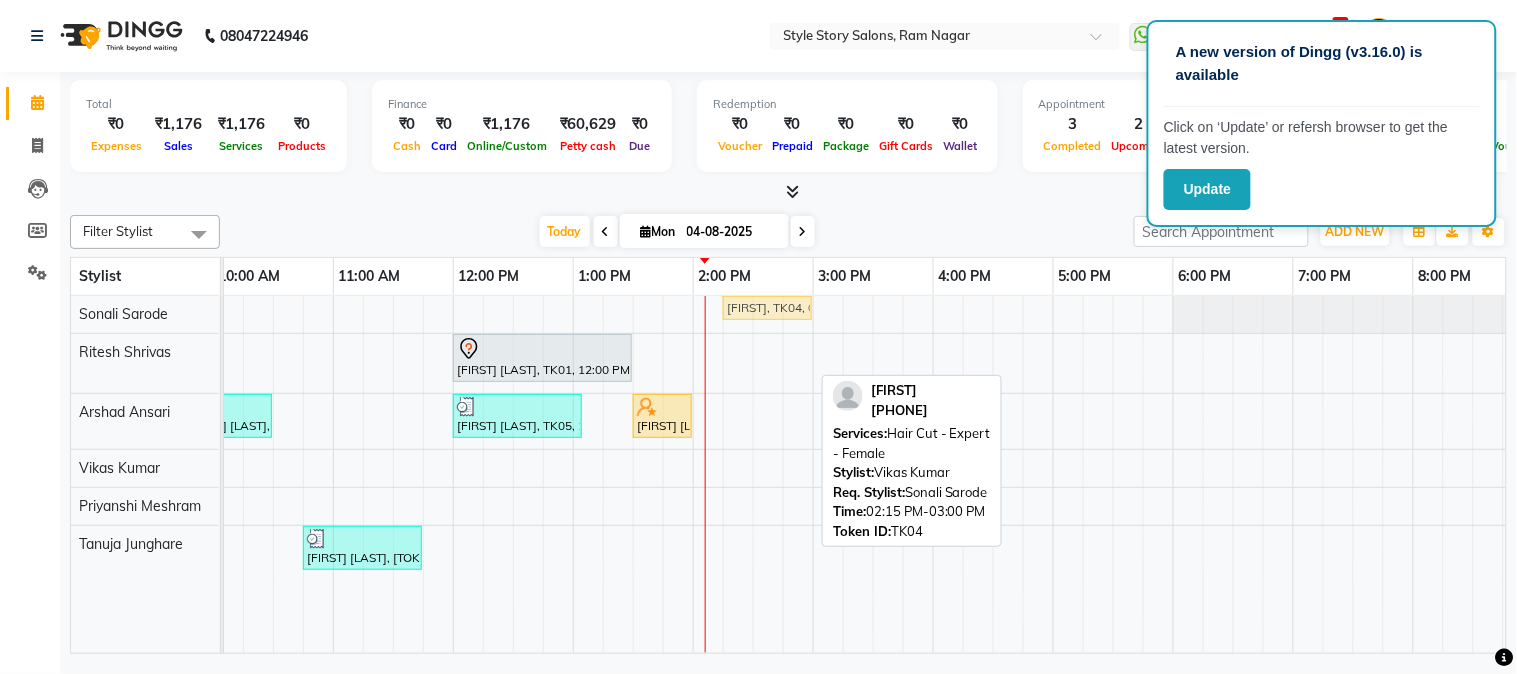 drag, startPoint x: 745, startPoint y: 457, endPoint x: 750, endPoint y: 320, distance: 137.09122 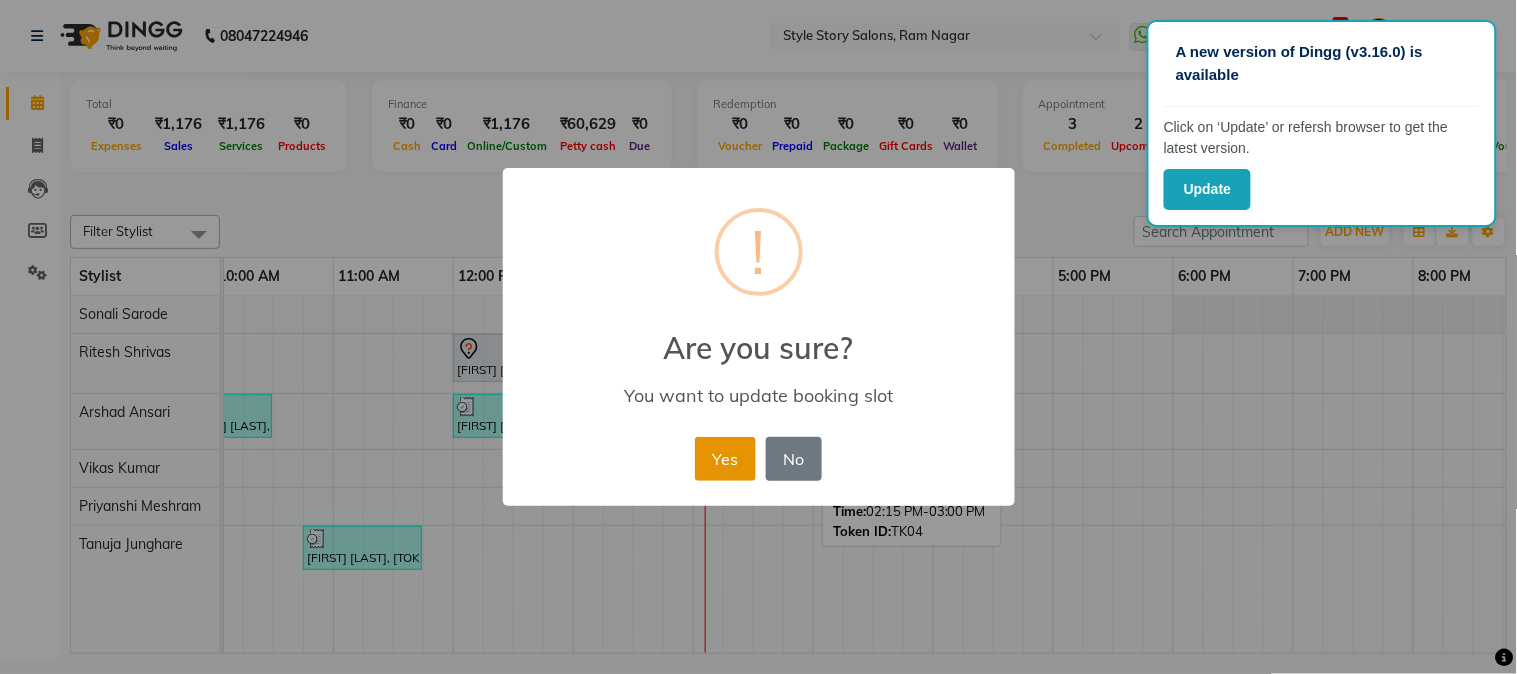click on "Yes" at bounding box center [725, 459] 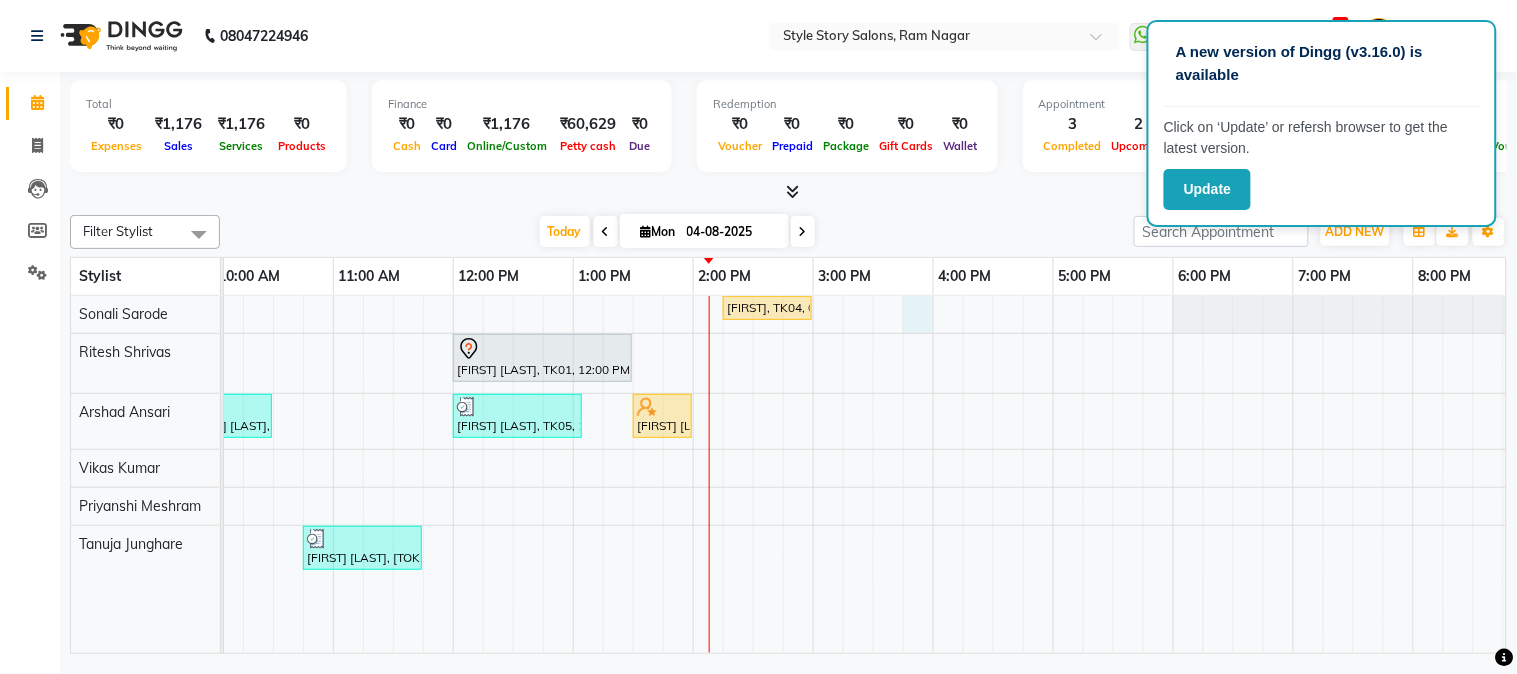 click on "[FIRST] [LAST], TK04, 02:15 PM-03:00 PM, Hair Cut - Expert - Female             [FIRST] [LAST], TK01, 12:00 PM-01:30 PM, Touchup Amoniea Free-Female     [FIRST] [LAST], TK02, 09:45 AM-10:30 AM, Hair Cut - Master - Male     [FIRST] [LAST], TK05, 12:00 PM-01:05 PM, Hair Cut - Master - Male,Beard Styling (₹199)     [FIRST] [LAST], TK06, 01:30 PM-02:00 PM, Shampoo And Conditioning Female     [FIRST] [LAST], TK03, 10:45 AM-11:45 AM, Fruity Pedicure" at bounding box center (813, 475) 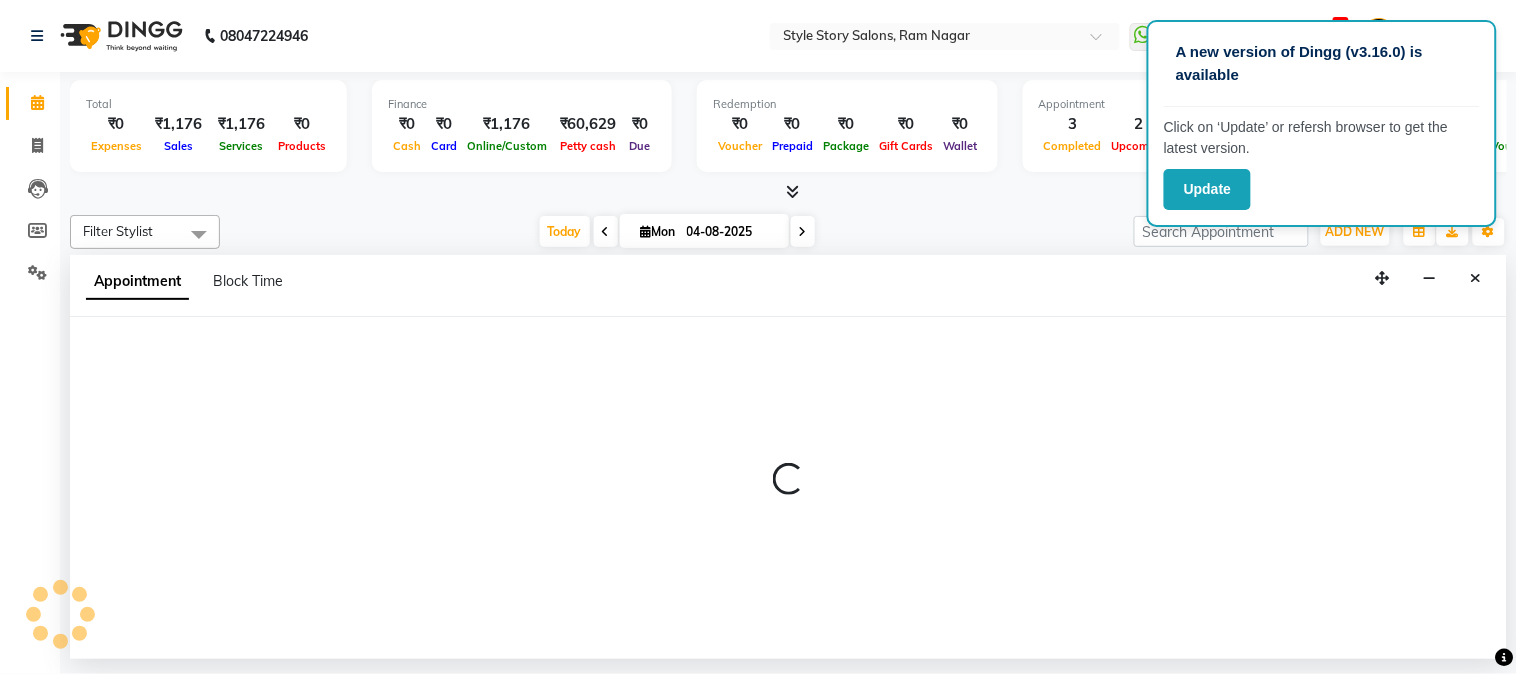 select on "46661" 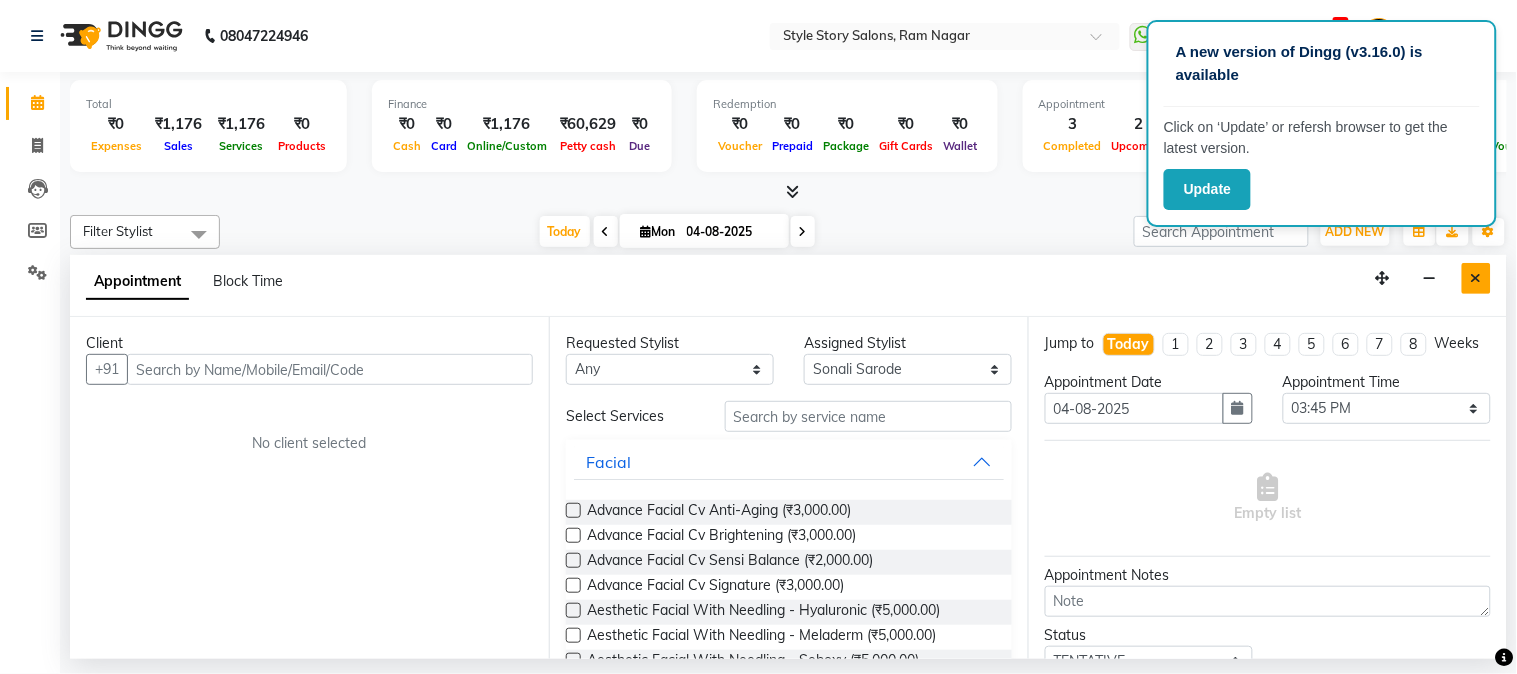 click at bounding box center (1476, 278) 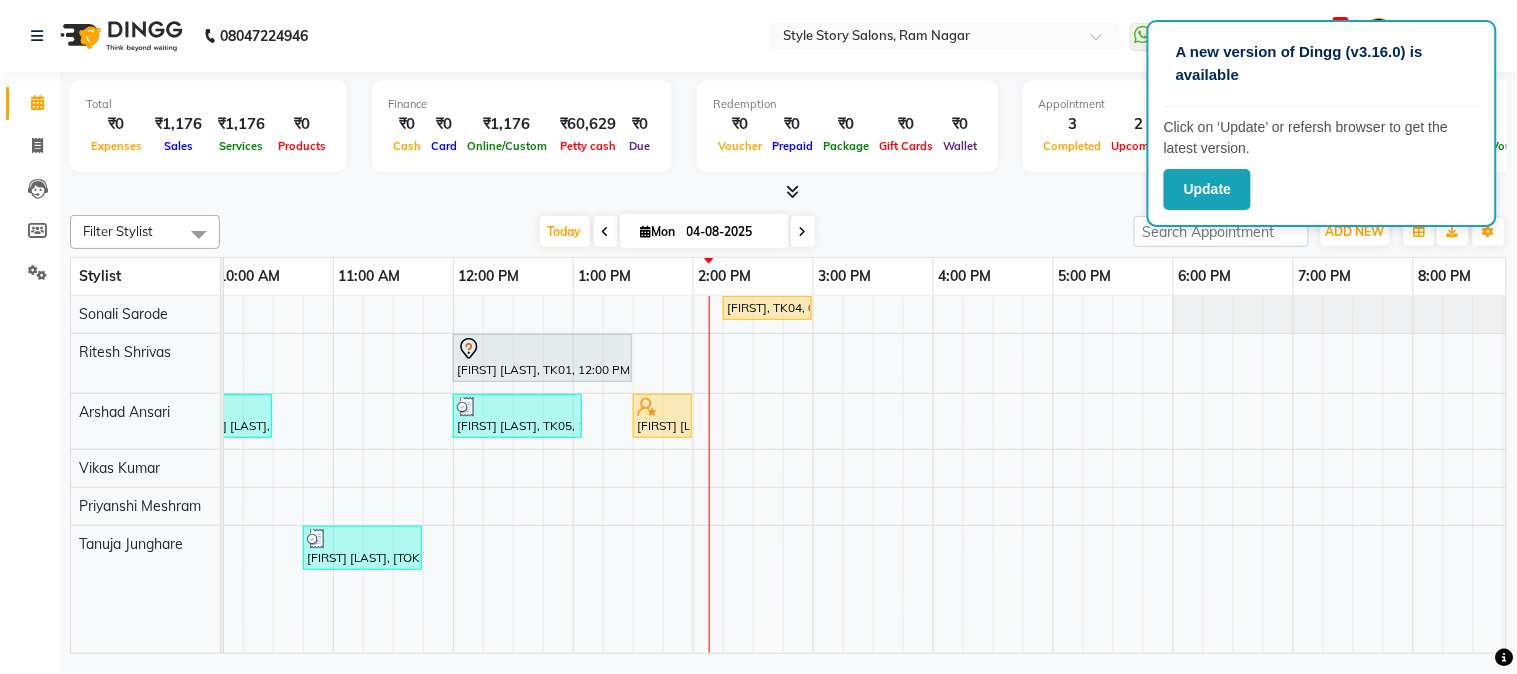 click on "[FIRST] [LAST], TK04, 02:15 PM-03:00 PM, Hair Cut - Expert - Female             [FIRST] [LAST], TK01, 12:00 PM-01:30 PM, Touchup Amoniea Free-Female     [FIRST] [LAST], TK02, 09:45 AM-10:30 AM, Hair Cut - Master - Male     [FIRST] [LAST], TK05, 12:00 PM-01:05 PM, Hair Cut - Master - Male,Beard Styling (₹199)     [FIRST] [LAST], TK06, 01:30 PM-02:00 PM, Shampoo And Conditioning Female     [FIRST] [LAST], TK03, 10:45 AM-11:45 AM, Fruity Pedicure" at bounding box center (813, 475) 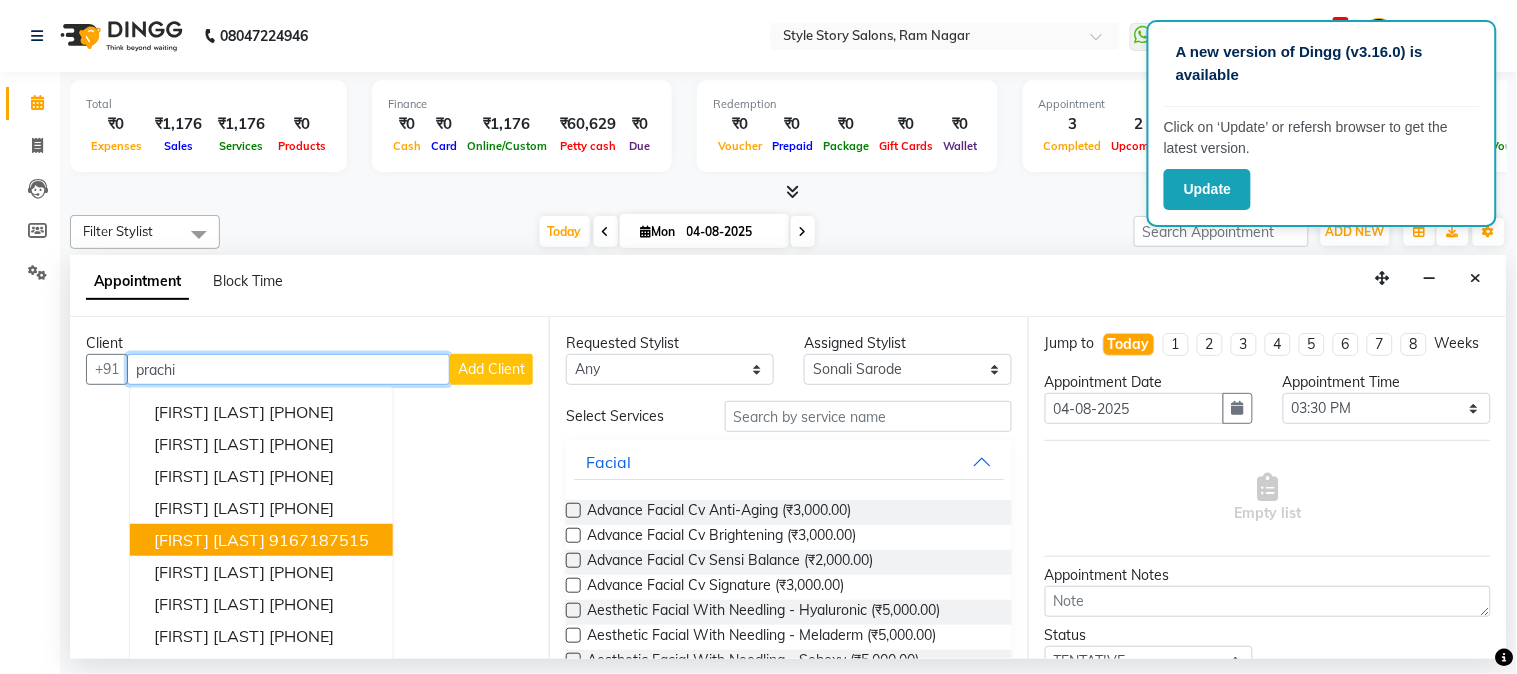 click on "9167187515" at bounding box center (319, 540) 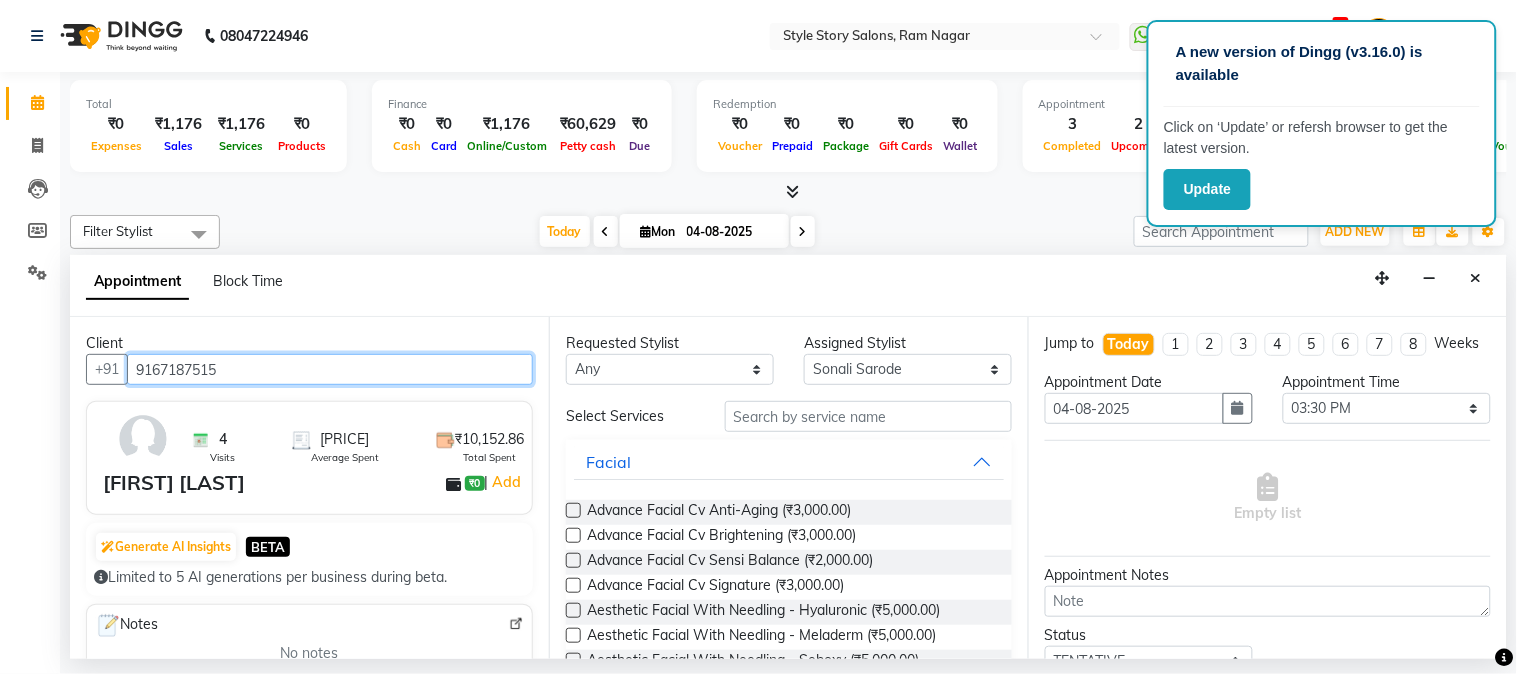 type on "9167187515" 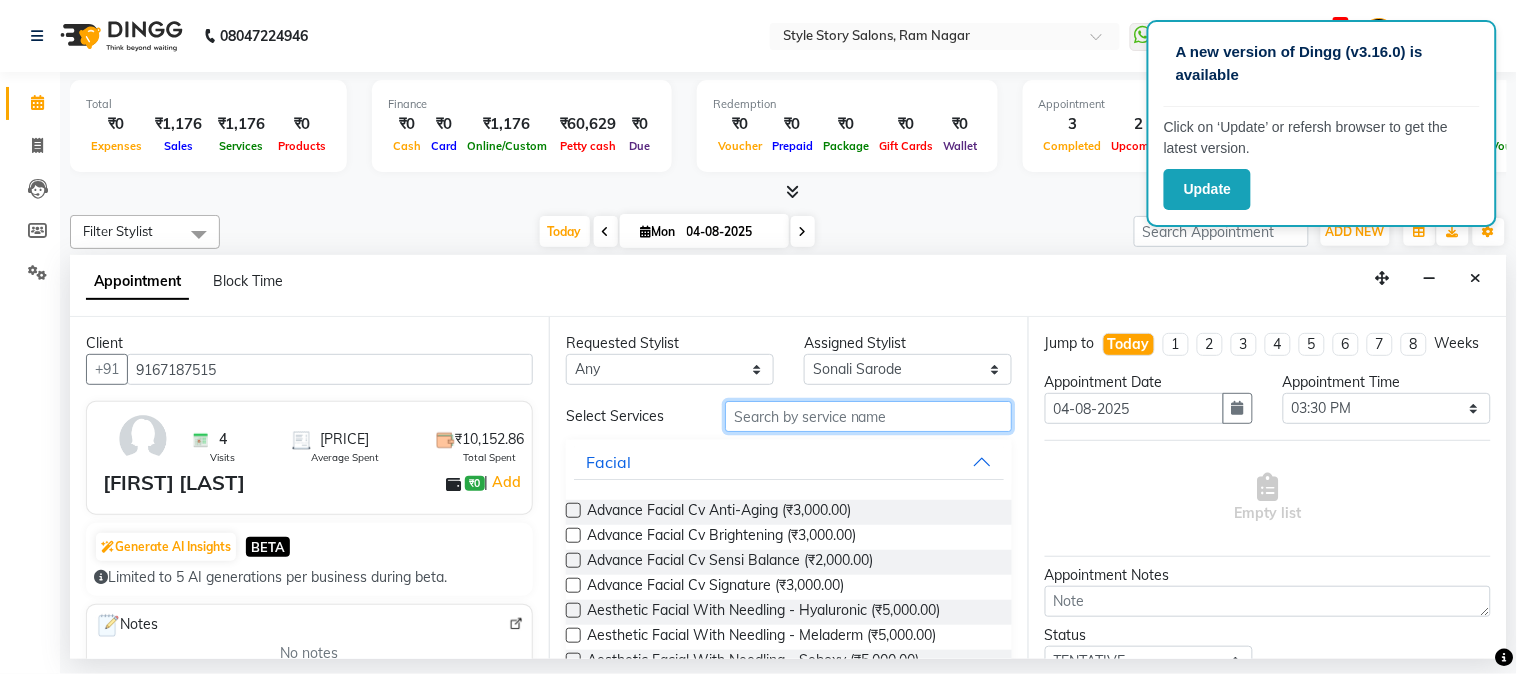 click at bounding box center (868, 416) 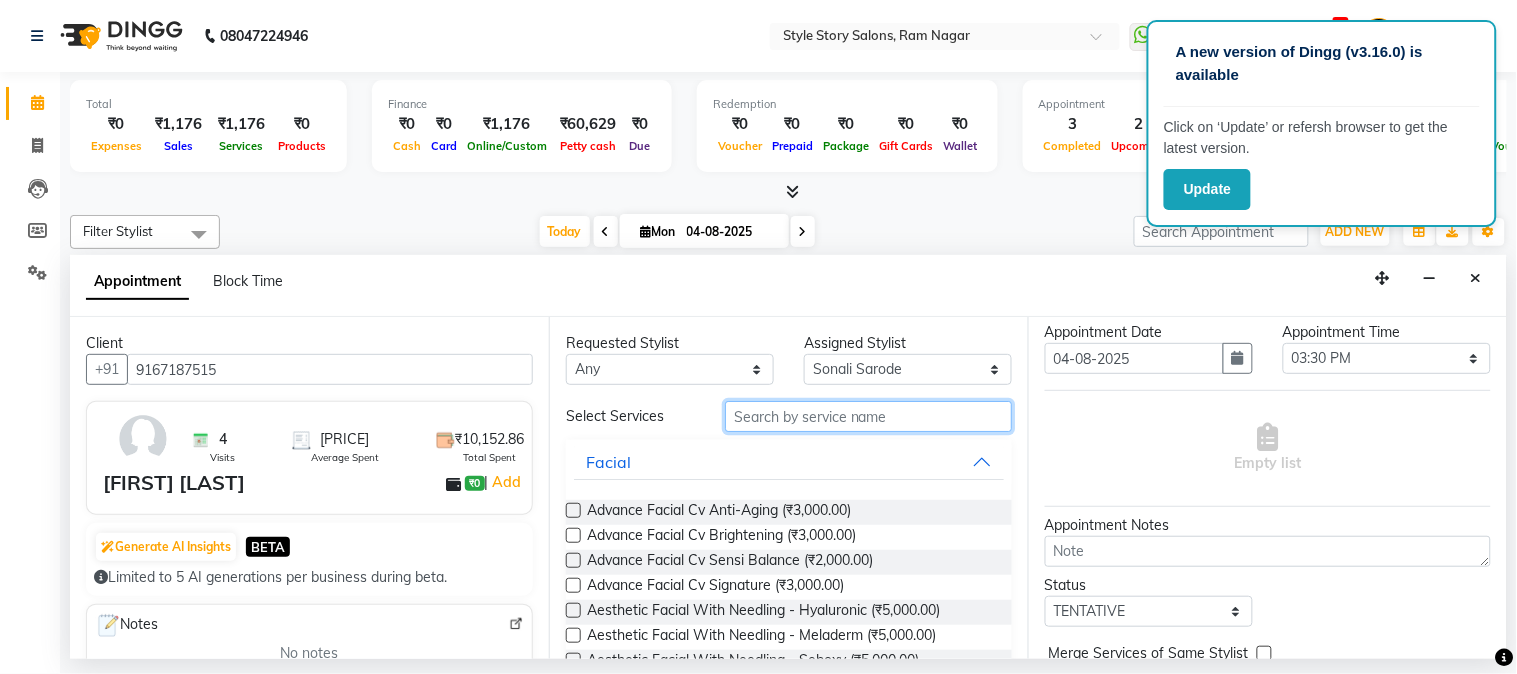 scroll, scrollTop: 0, scrollLeft: 0, axis: both 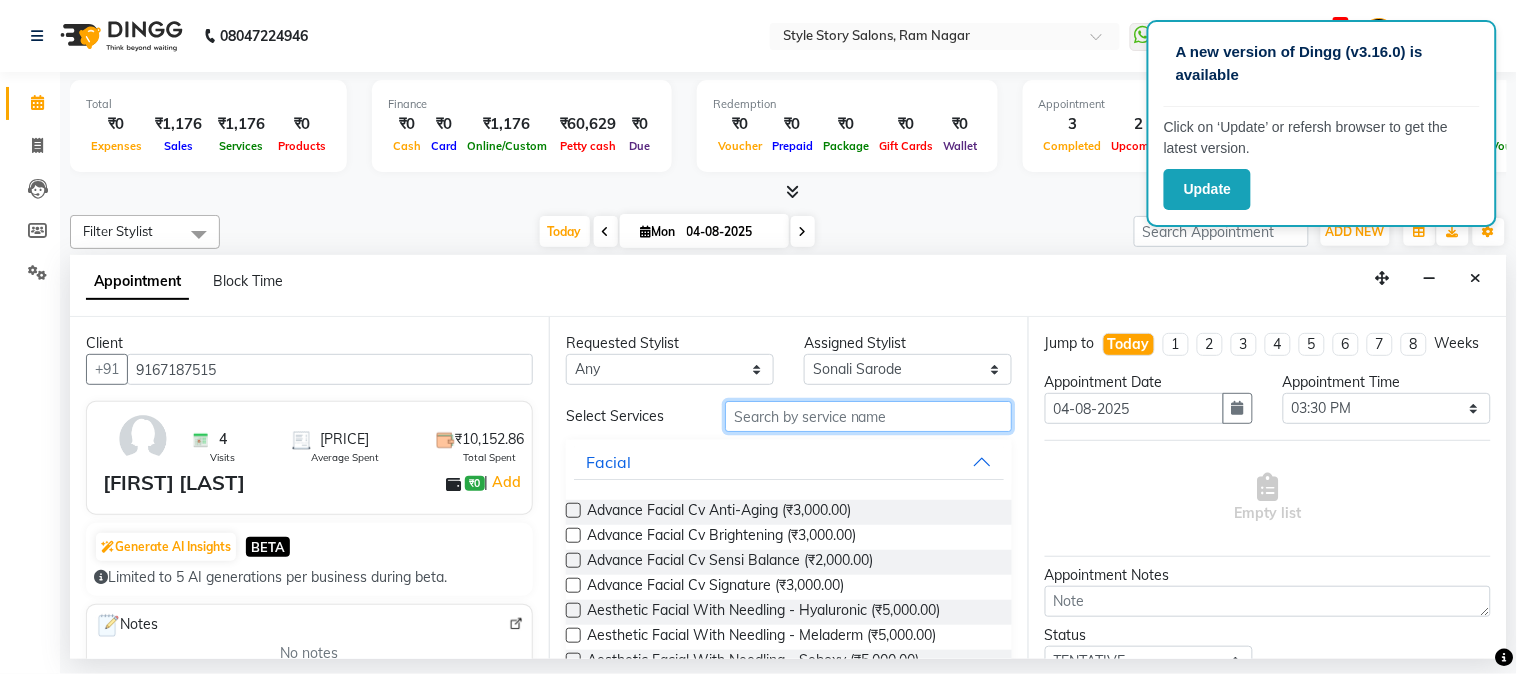 click at bounding box center (868, 416) 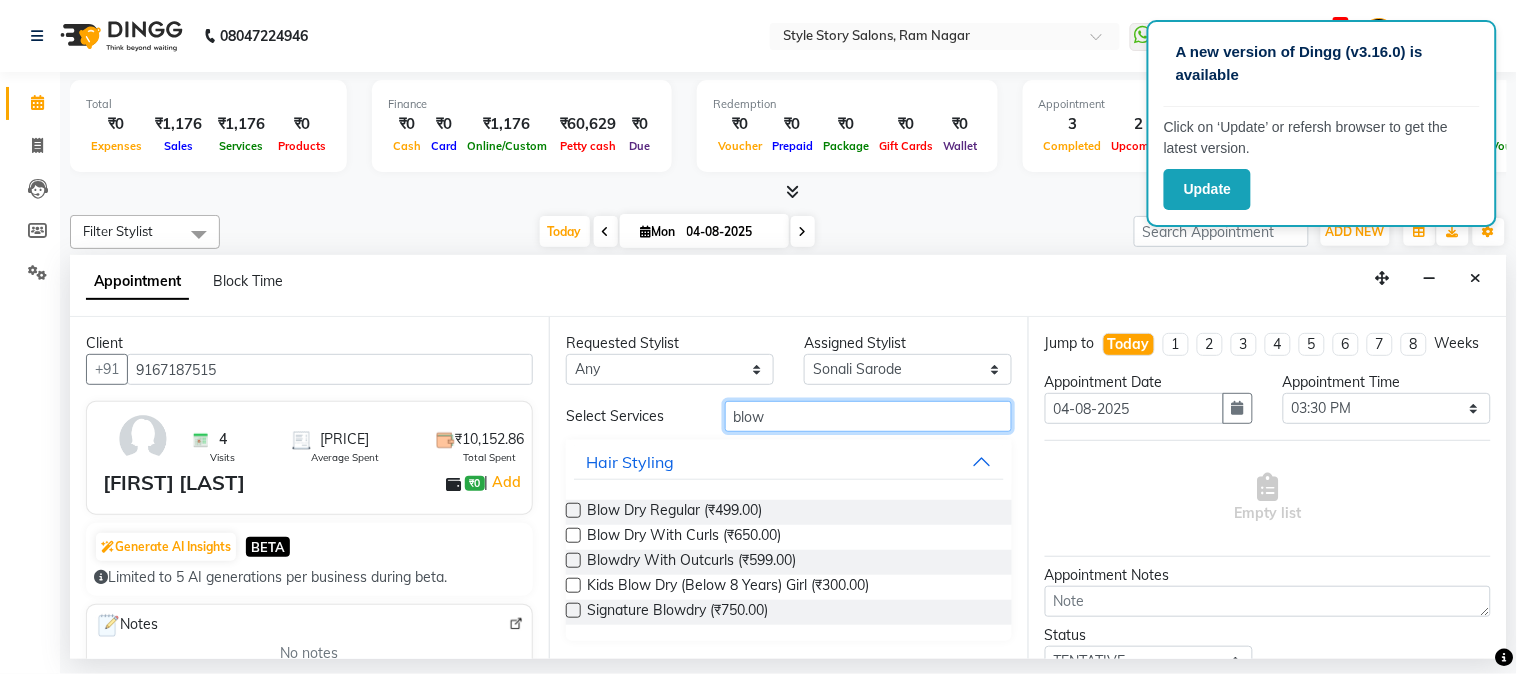 type on "blow" 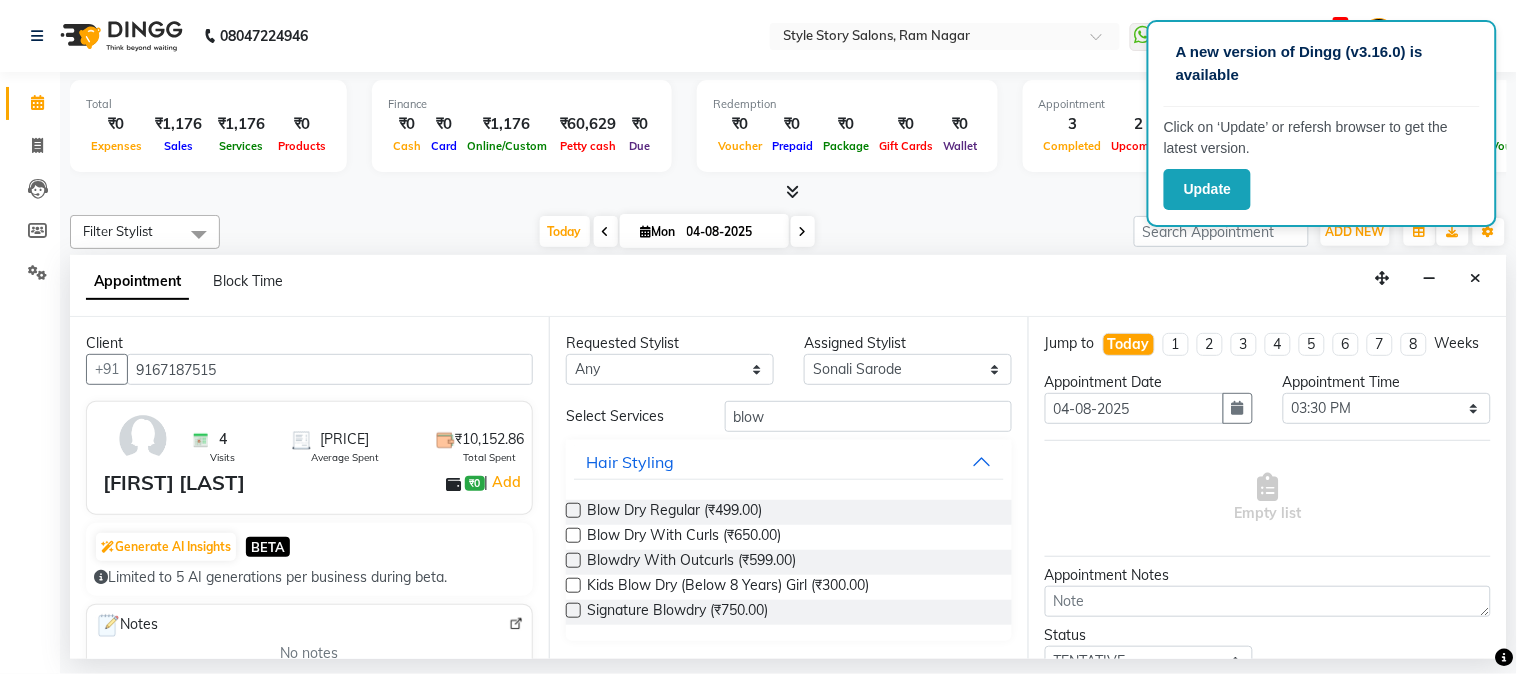 click at bounding box center [573, 510] 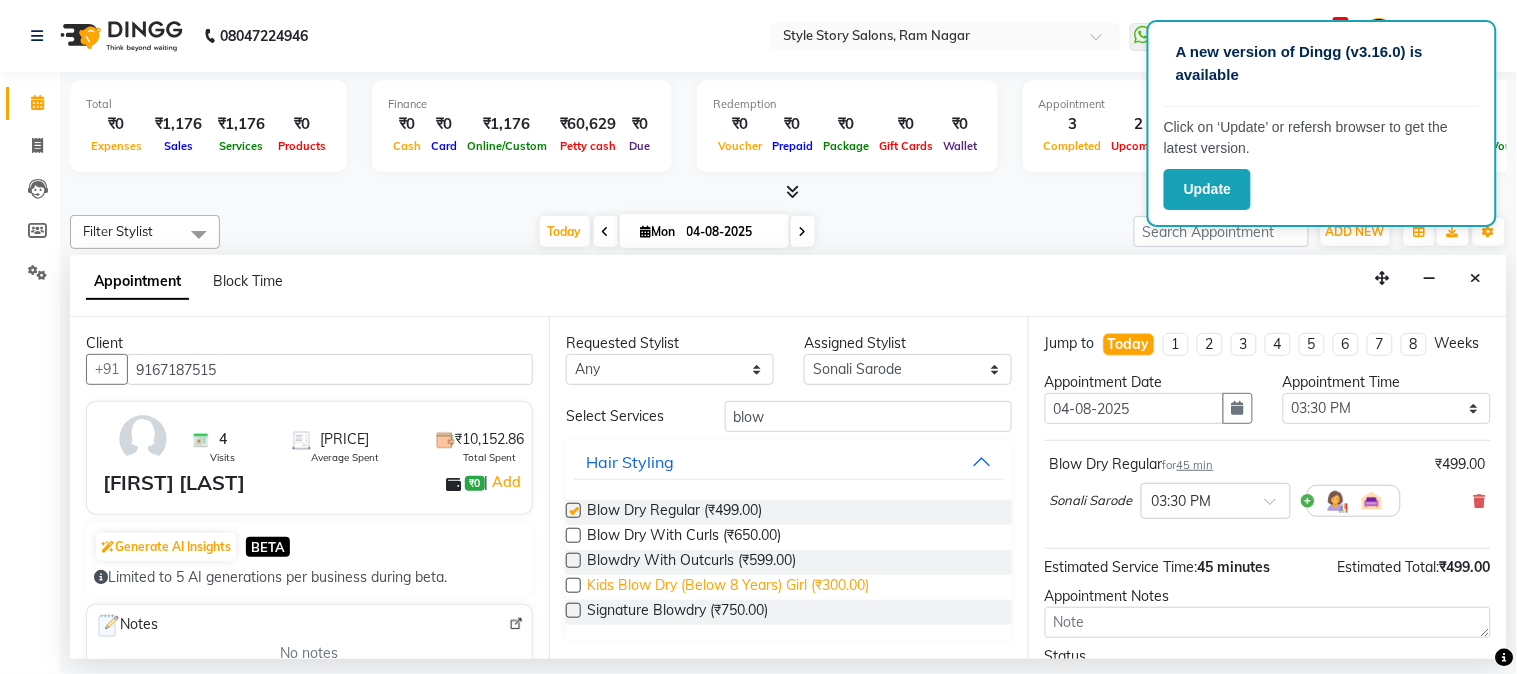 checkbox on "false" 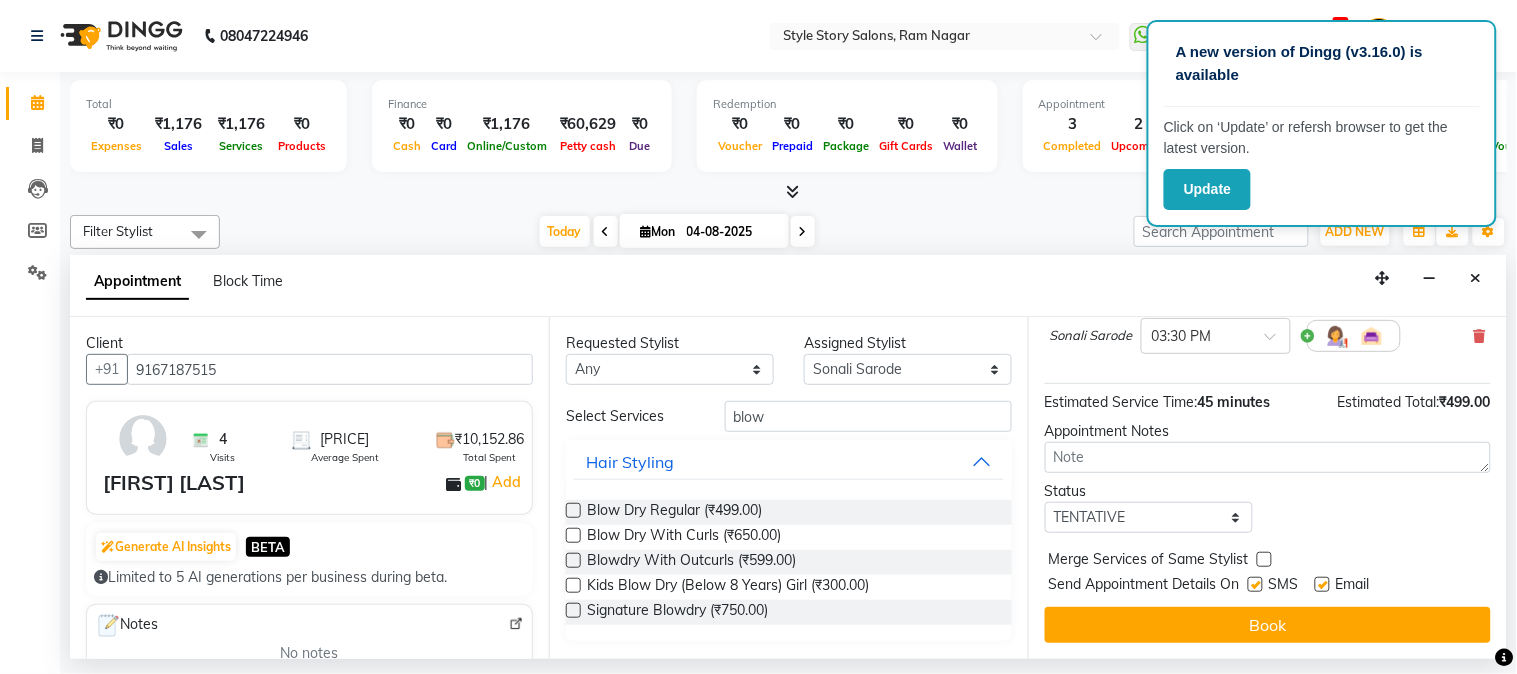 scroll, scrollTop: 183, scrollLeft: 0, axis: vertical 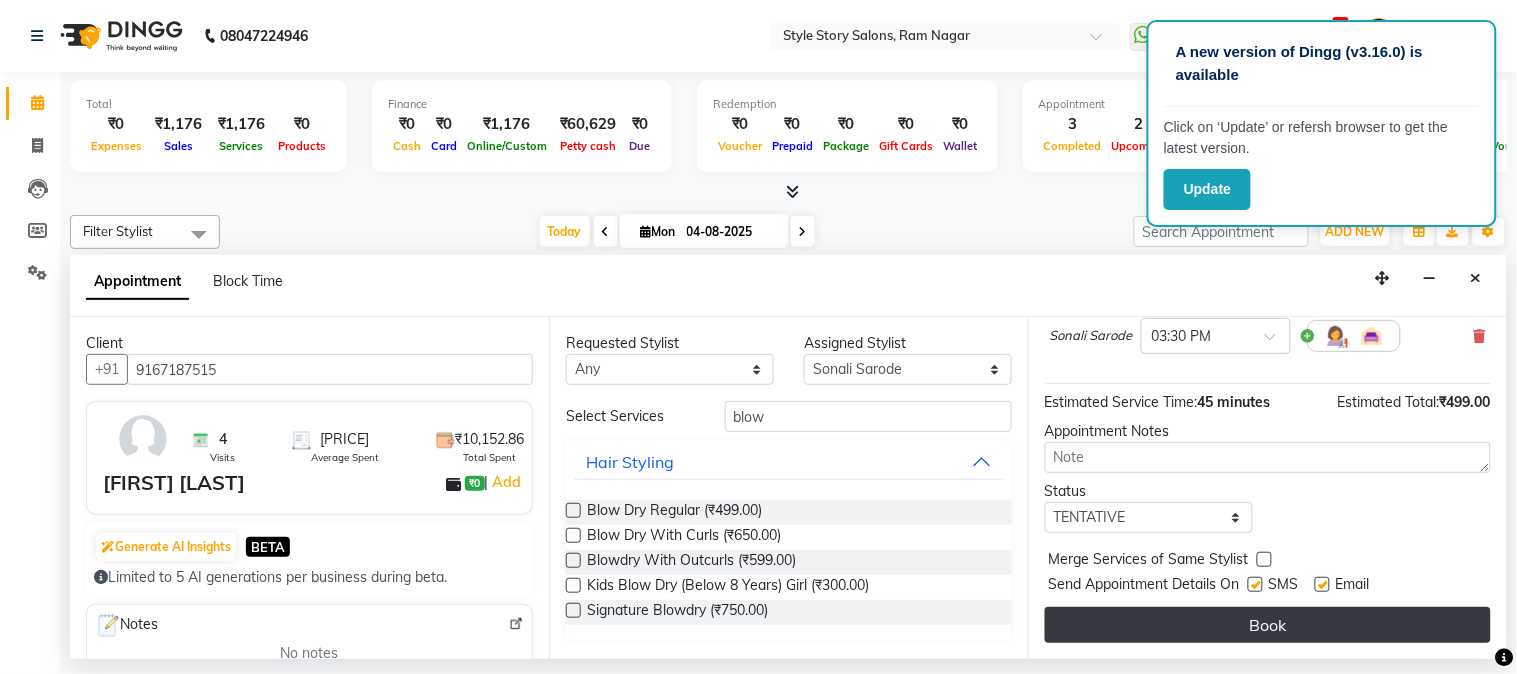 click on "Book" at bounding box center (1268, 625) 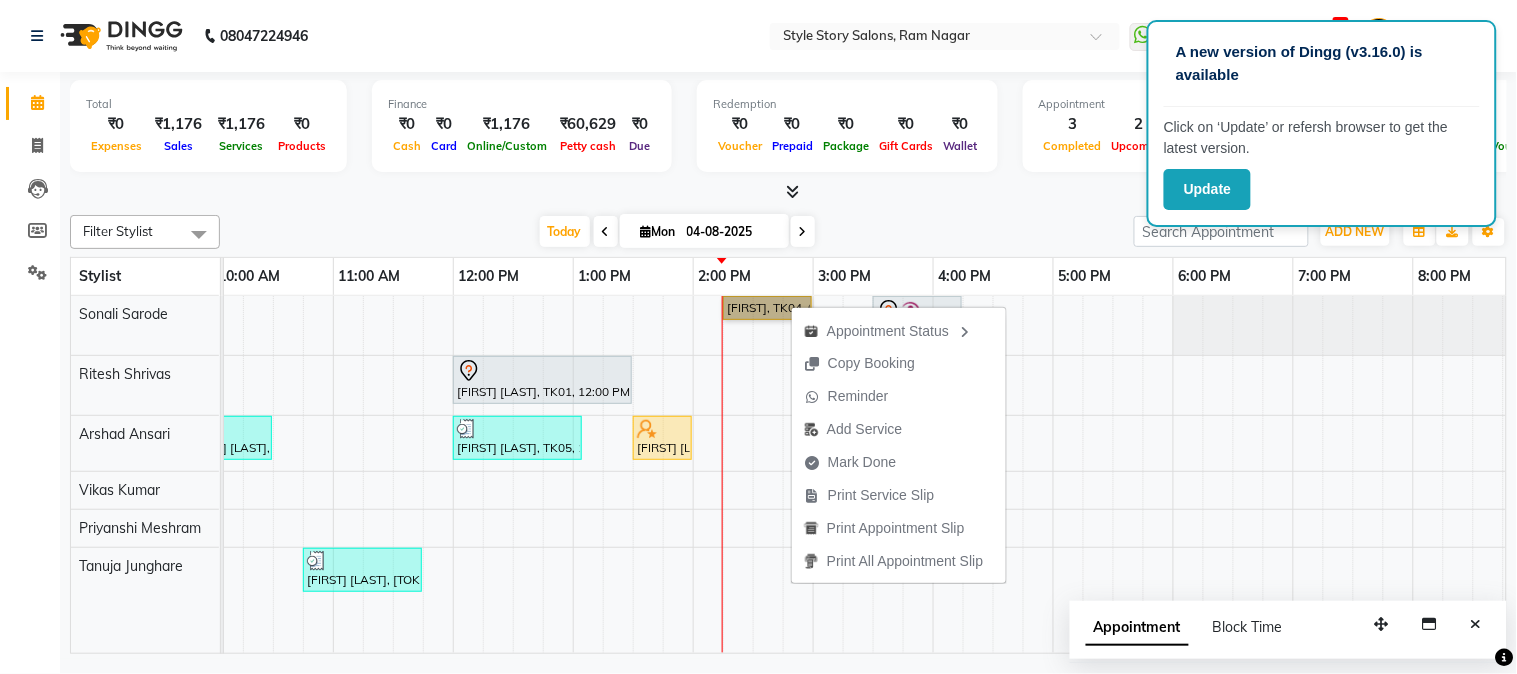click on "[FIRST], [TOKEN], [TIME] - [TIME], [SERVICE]             [FIRST] [LAST], [TOKEN], [TIME] - [TIME], [SERVICE]             [FIRST] [LAST], [TOKEN], [TIME] - [TIME], [SERVICE]     [FIRST] [LAST], [TOKEN], [TIME] - [TIME], [SERVICE]     [FIRST] [LAST], [TOKEN], [TIME] - [TIME], [SERVICE], [SERVICE] ( [PRICE] )     [FIRST] [LAST], [TOKEN], [TIME] - [TIME], [SERVICE]             [FIRST] [LAST], [TOKEN], [TIME] - [TIME], [SERVICE]" at bounding box center [813, 475] 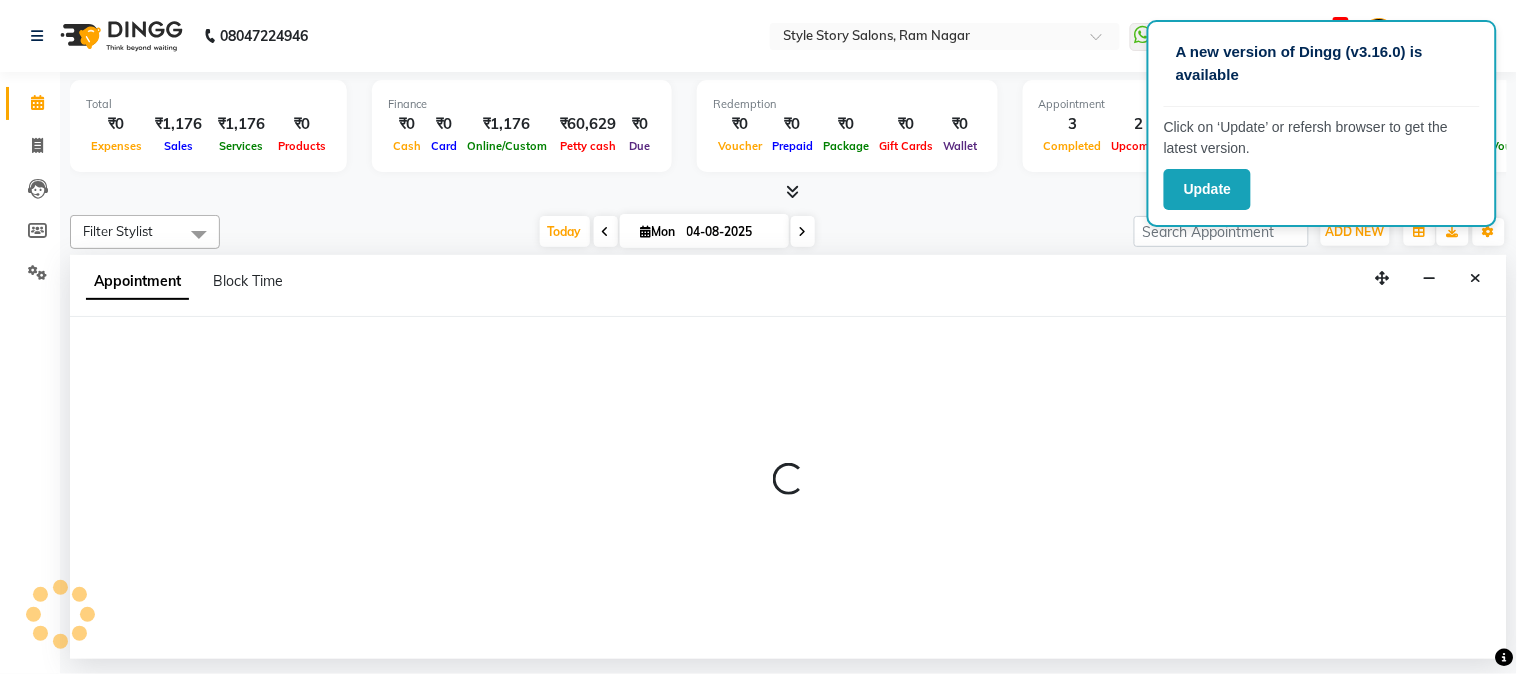 select on "46661" 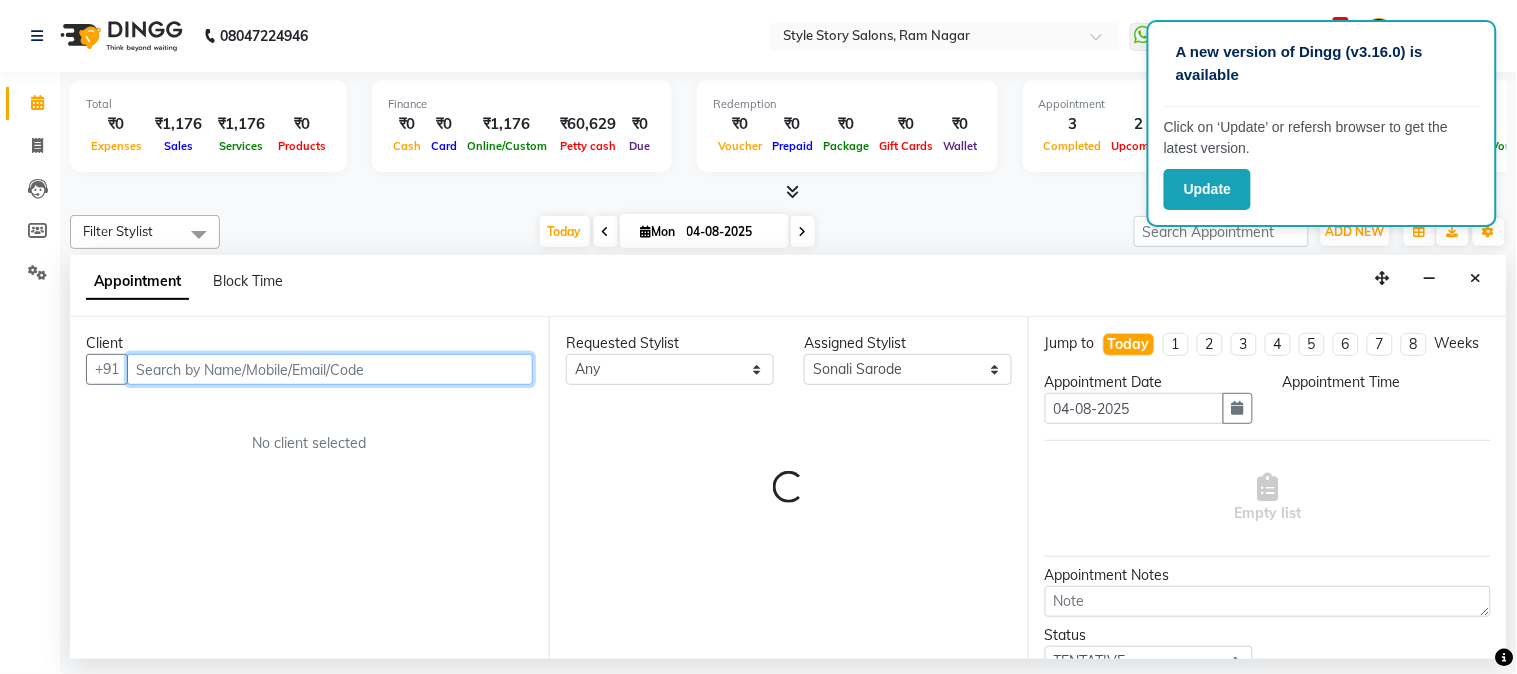 select on "855" 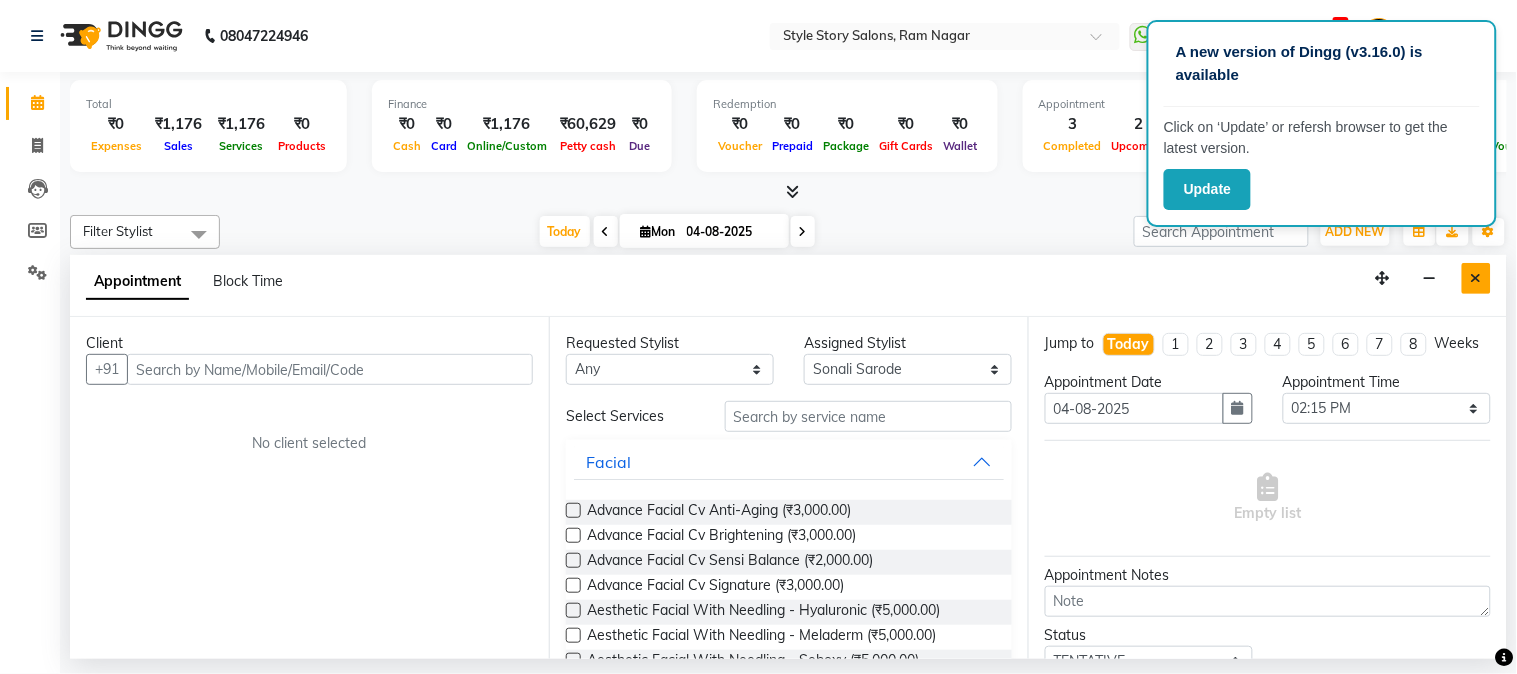 click at bounding box center (1476, 278) 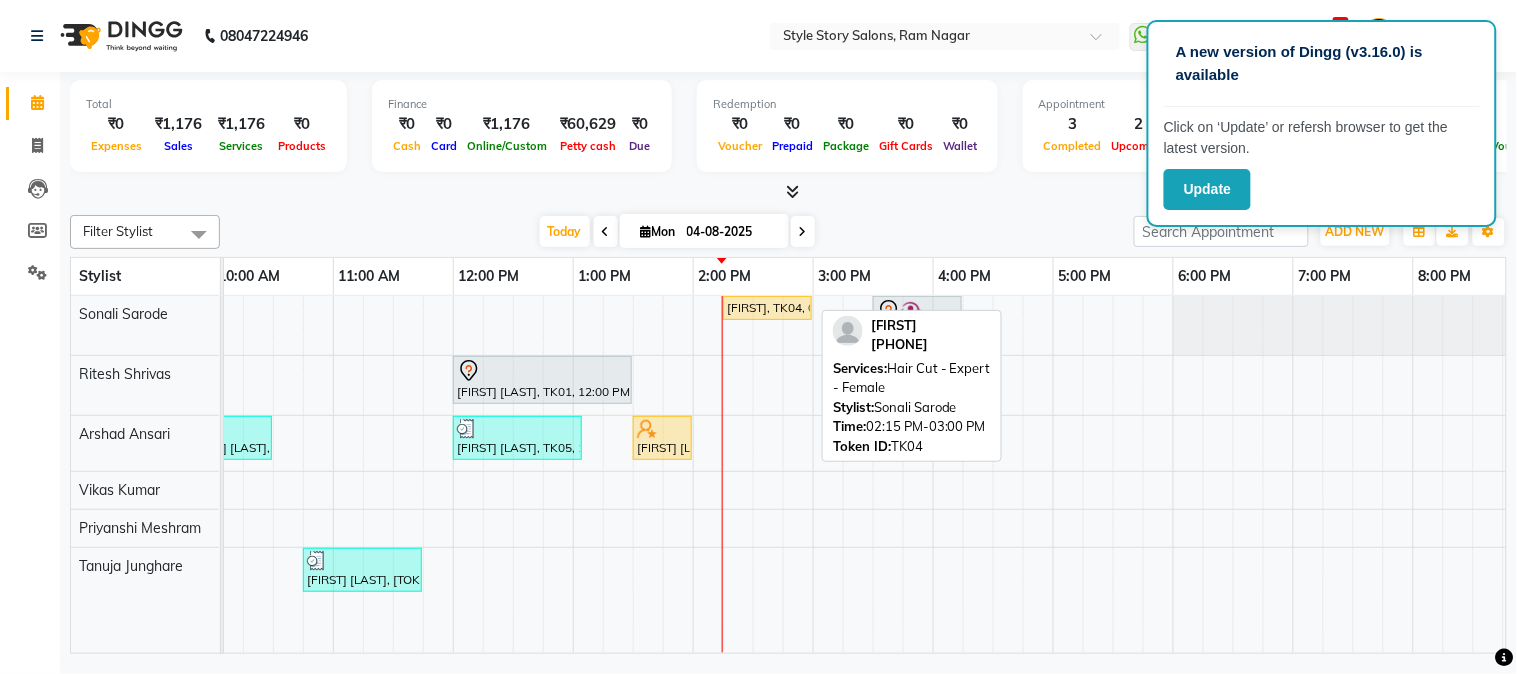 click on "[FIRST], TK04, 02:15 PM-03:00 PM, Hair Cut - Expert - Female" at bounding box center [767, 308] 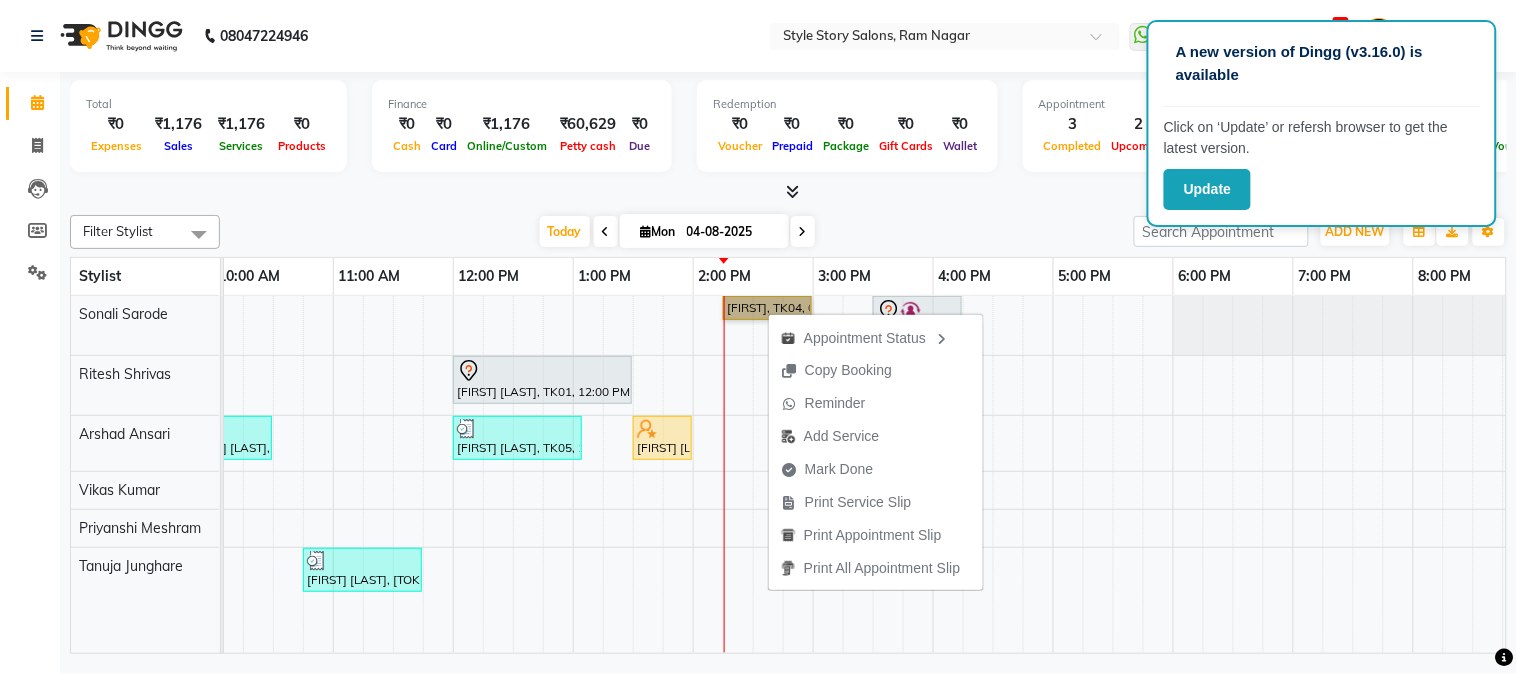 click on "[FIRST], [TOKEN], [TIME] - [TIME], [SERVICE]             [FIRST] [LAST], [TOKEN], [TIME] - [TIME], [SERVICE]             [FIRST] [LAST], [TOKEN], [TIME] - [TIME], [SERVICE]     [FIRST] [LAST], [TOKEN], [TIME] - [TIME], [SERVICE]     [FIRST] [LAST], [TOKEN], [TIME] - [TIME], [SERVICE], [SERVICE] ( [PRICE] )     [FIRST] [LAST], [TOKEN], [TIME] - [TIME], [SERVICE]             [FIRST] [LAST], [TOKEN], [TIME] - [TIME], [SERVICE]" at bounding box center [813, 475] 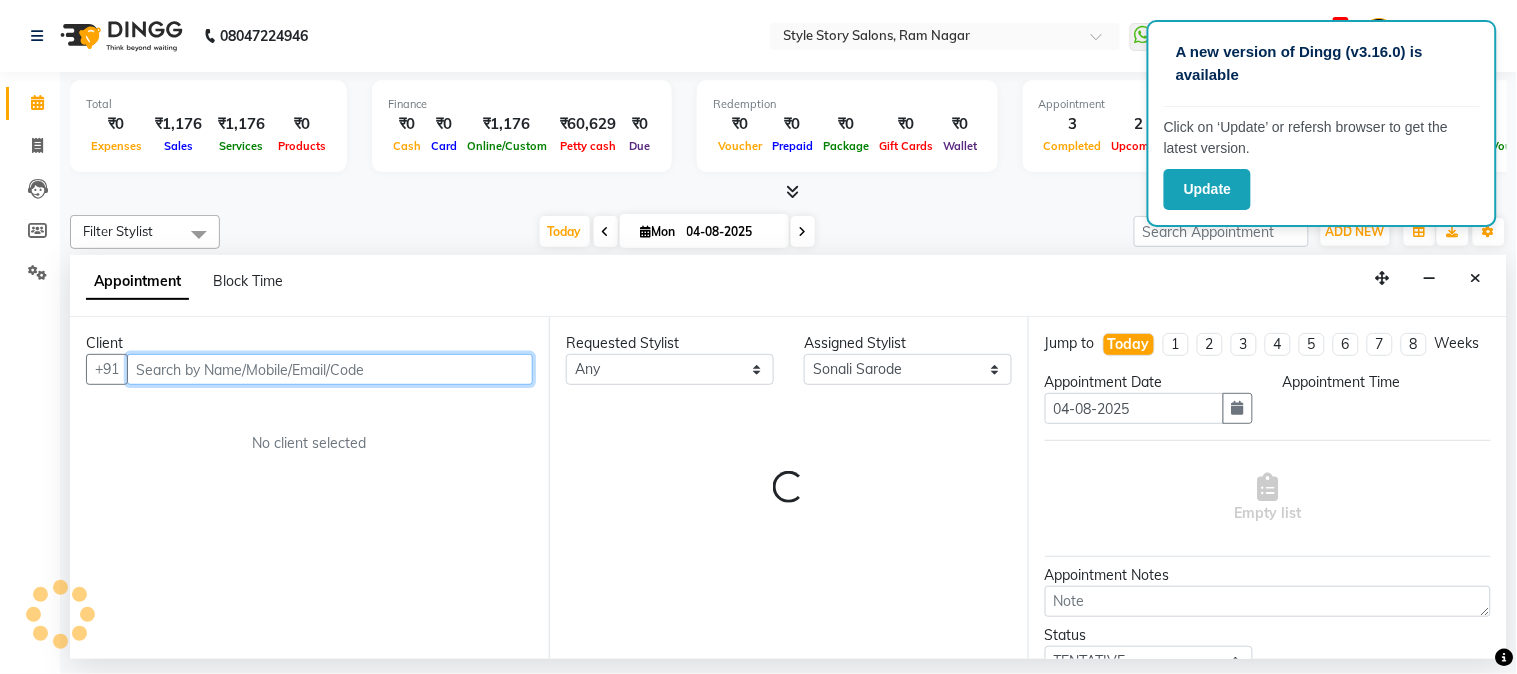 select on "840" 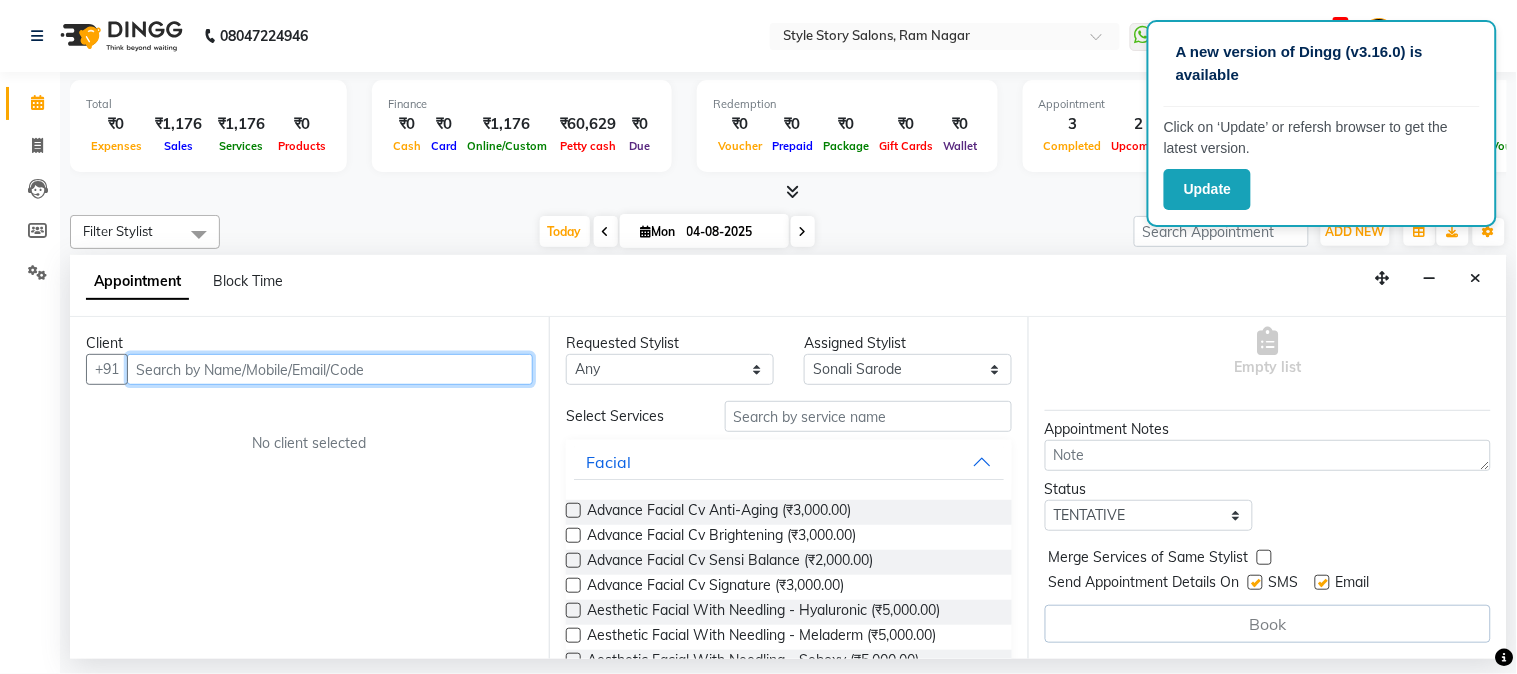 scroll, scrollTop: 0, scrollLeft: 0, axis: both 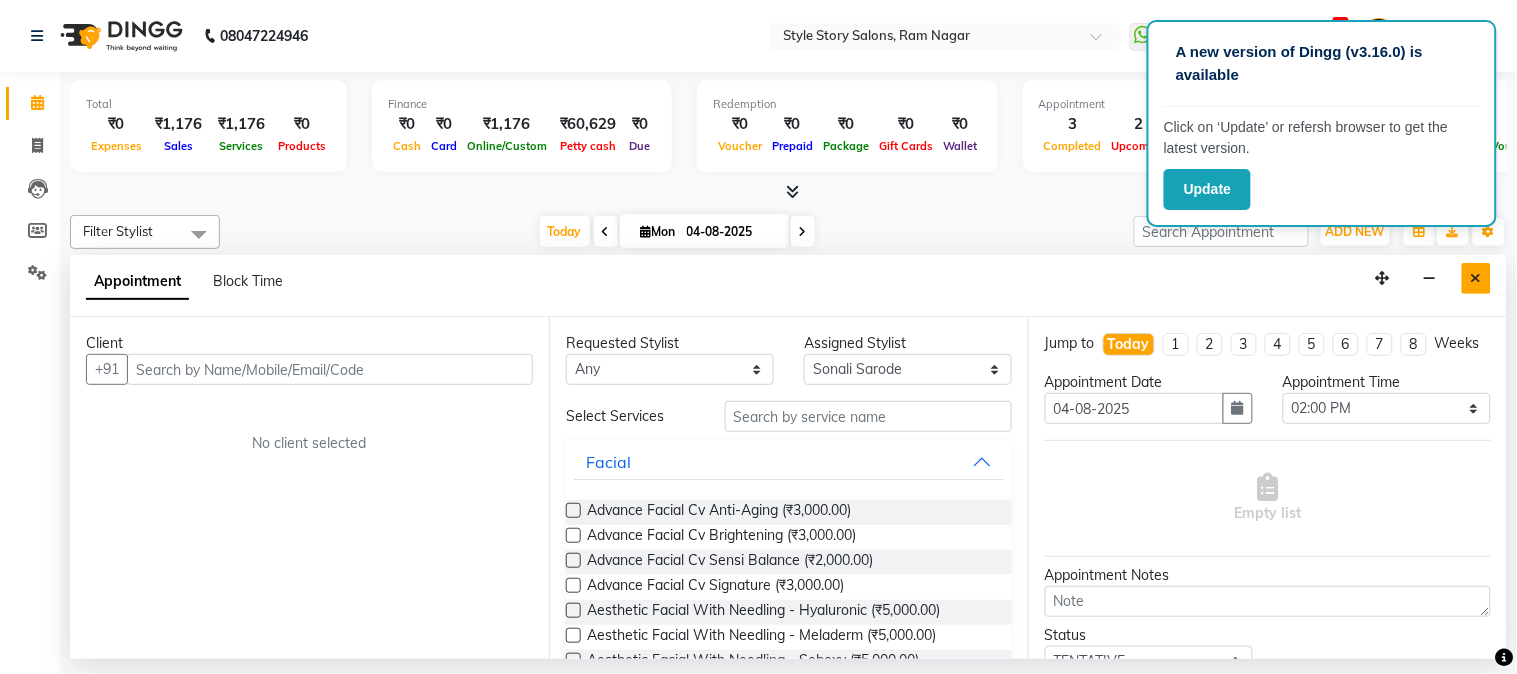 click at bounding box center [1476, 278] 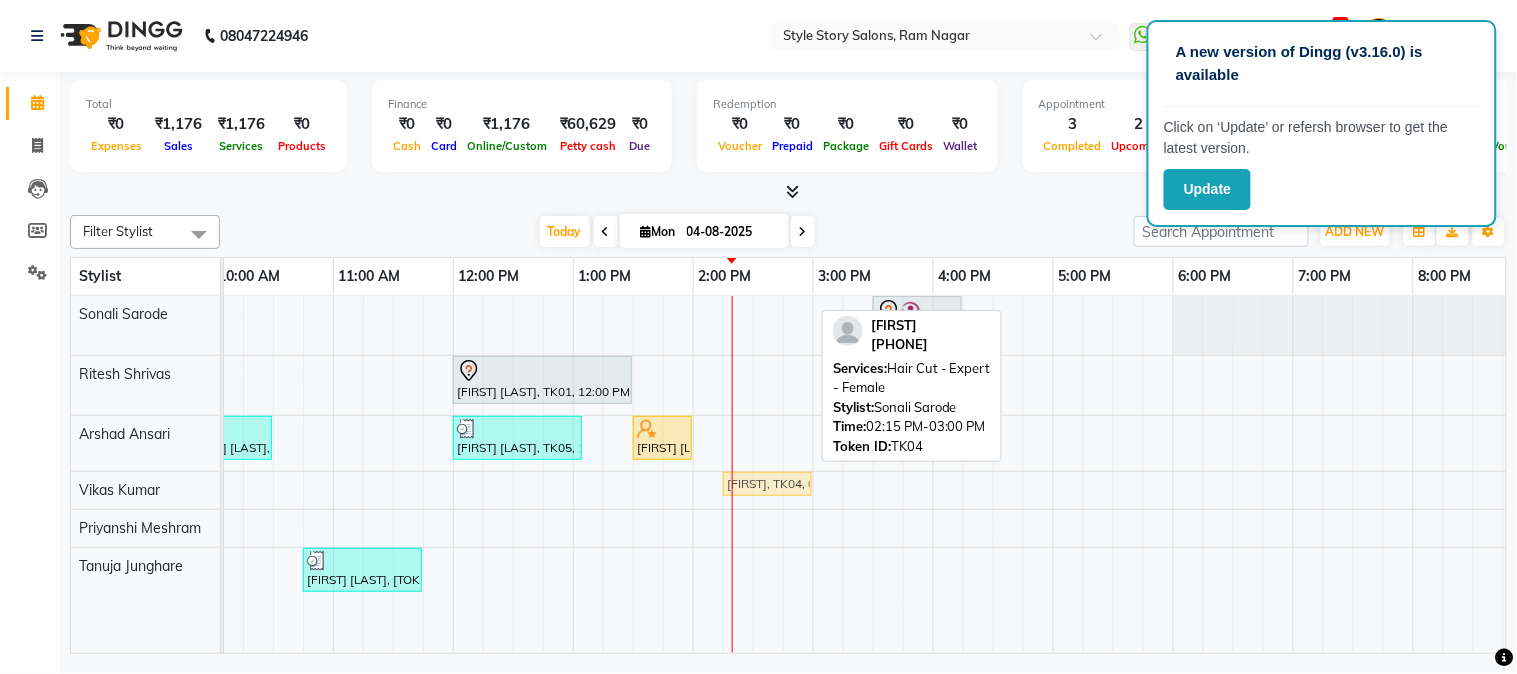 drag, startPoint x: 766, startPoint y: 304, endPoint x: 775, endPoint y: 470, distance: 166.24379 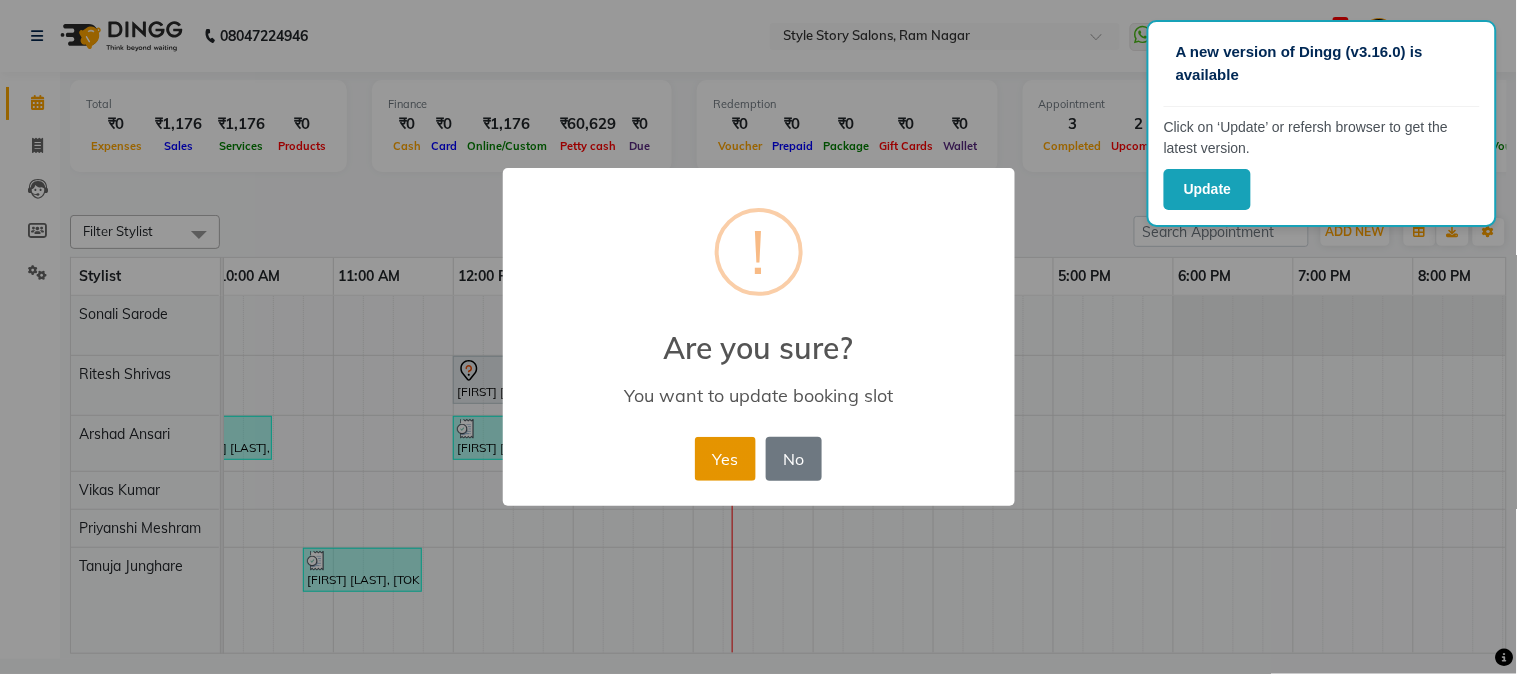 click on "Yes" at bounding box center [725, 459] 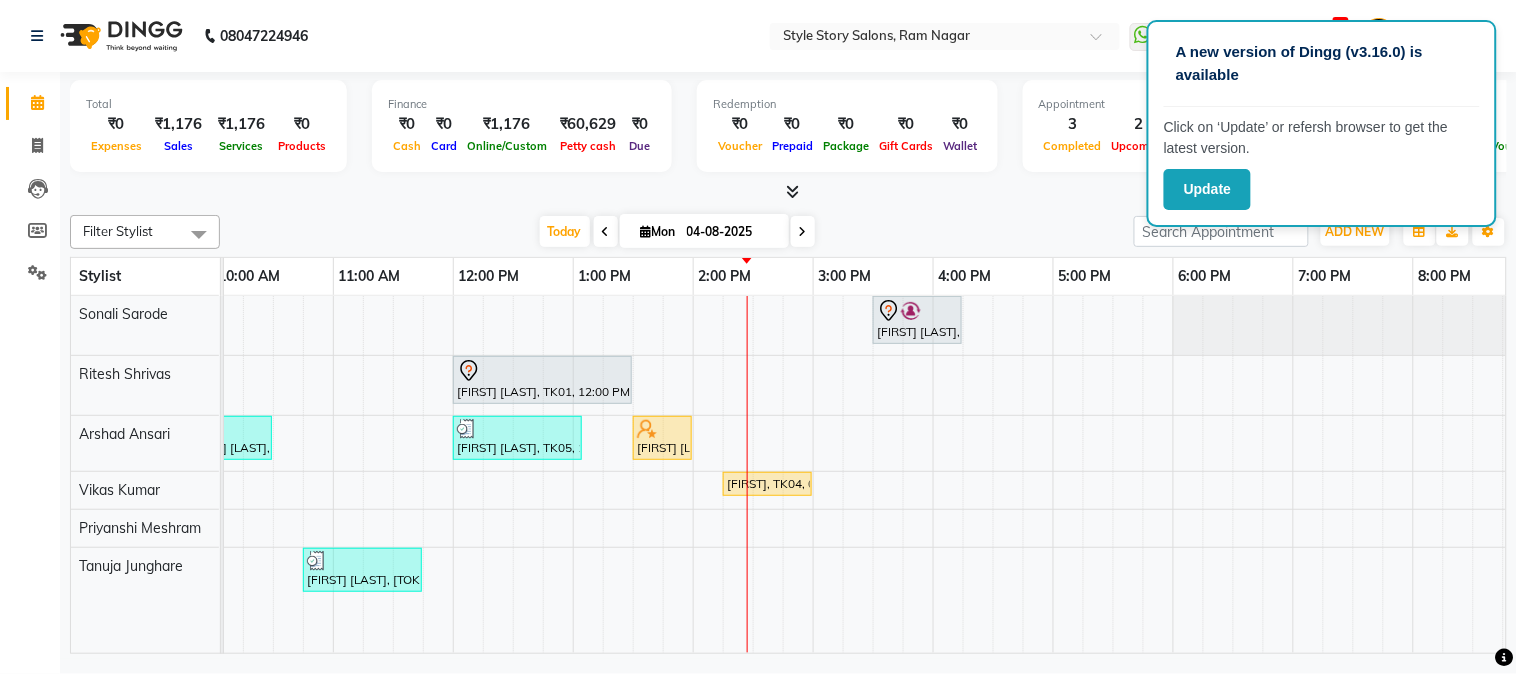 click on "[FIRST] [LAST], [TOKEN], [TIME] - [TIME], [SERVICE]             [FIRST] [LAST], [TOKEN], [TIME] - [TIME], [SERVICE]     [FIRST] [LAST], [TOKEN], [TIME] - [TIME], [SERVICE]     [FIRST] [LAST], [TOKEN], [TIME] - [TIME], [SERVICE], [SERVICE] ( [PRICE] )     [FIRST] [LAST], [TOKEN], [TIME] - [TIME], [SERVICE]    [FIRST], [TOKEN], [TIME] - [TIME], [SERVICE]     [FIRST] [LAST], [TOKEN], [TIME] - [TIME], [SERVICE]" at bounding box center [813, 475] 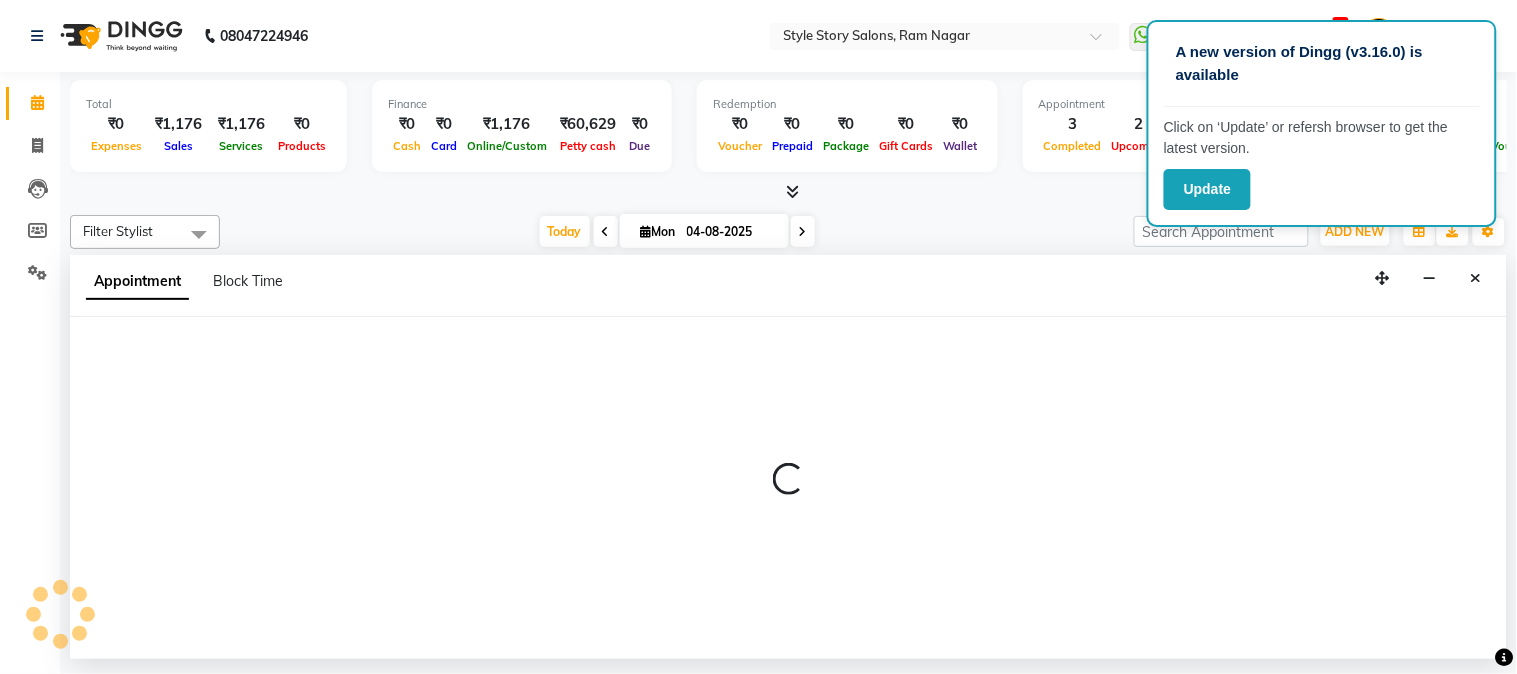 select on "84756" 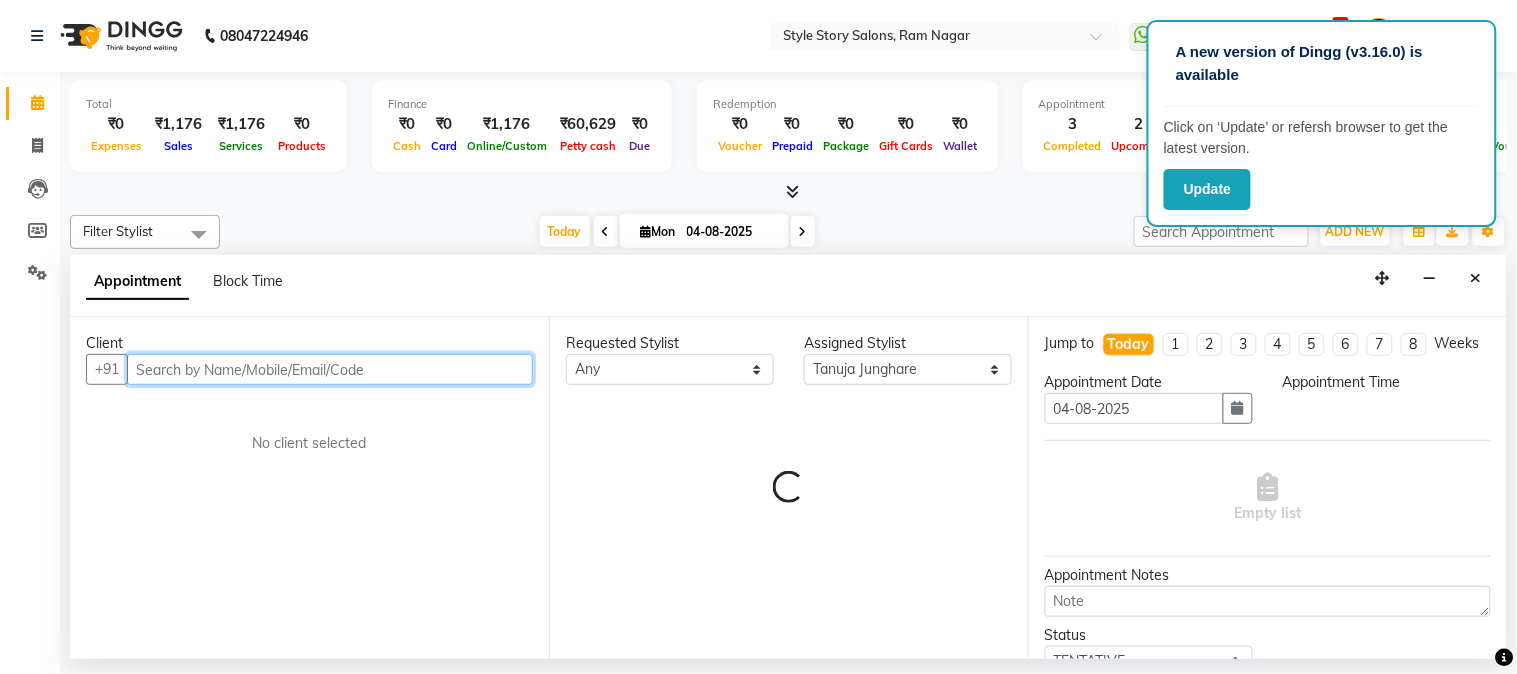 select on "915" 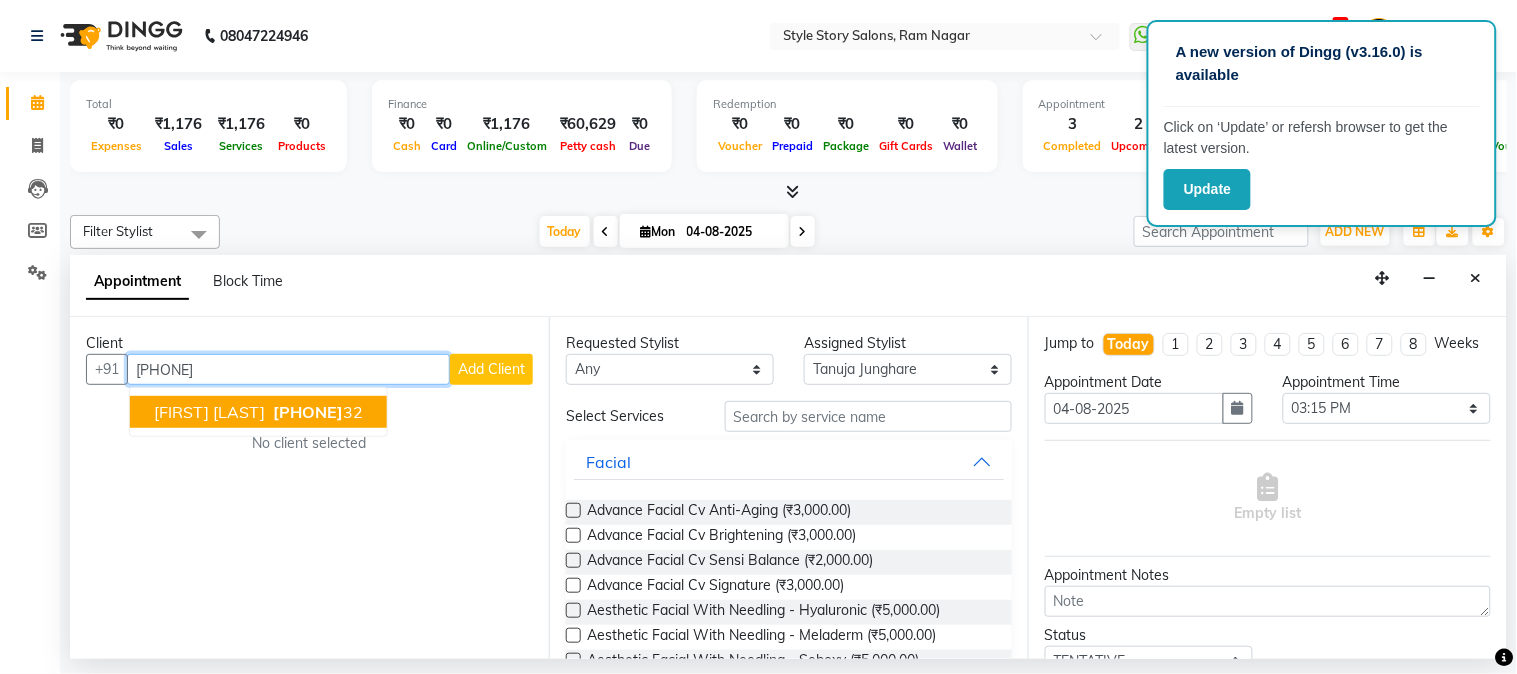 click on "[FIRST] [LAST]" at bounding box center (209, 412) 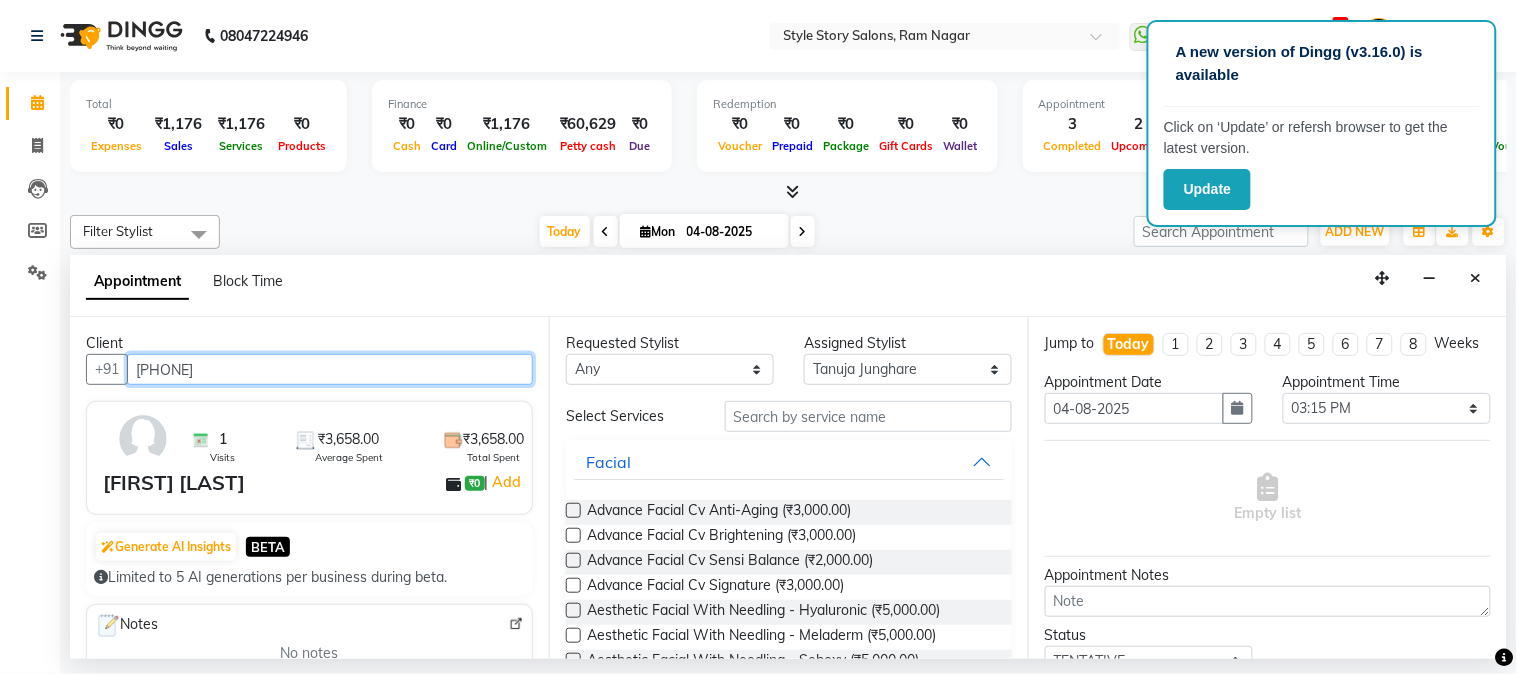 type on "[PHONE]" 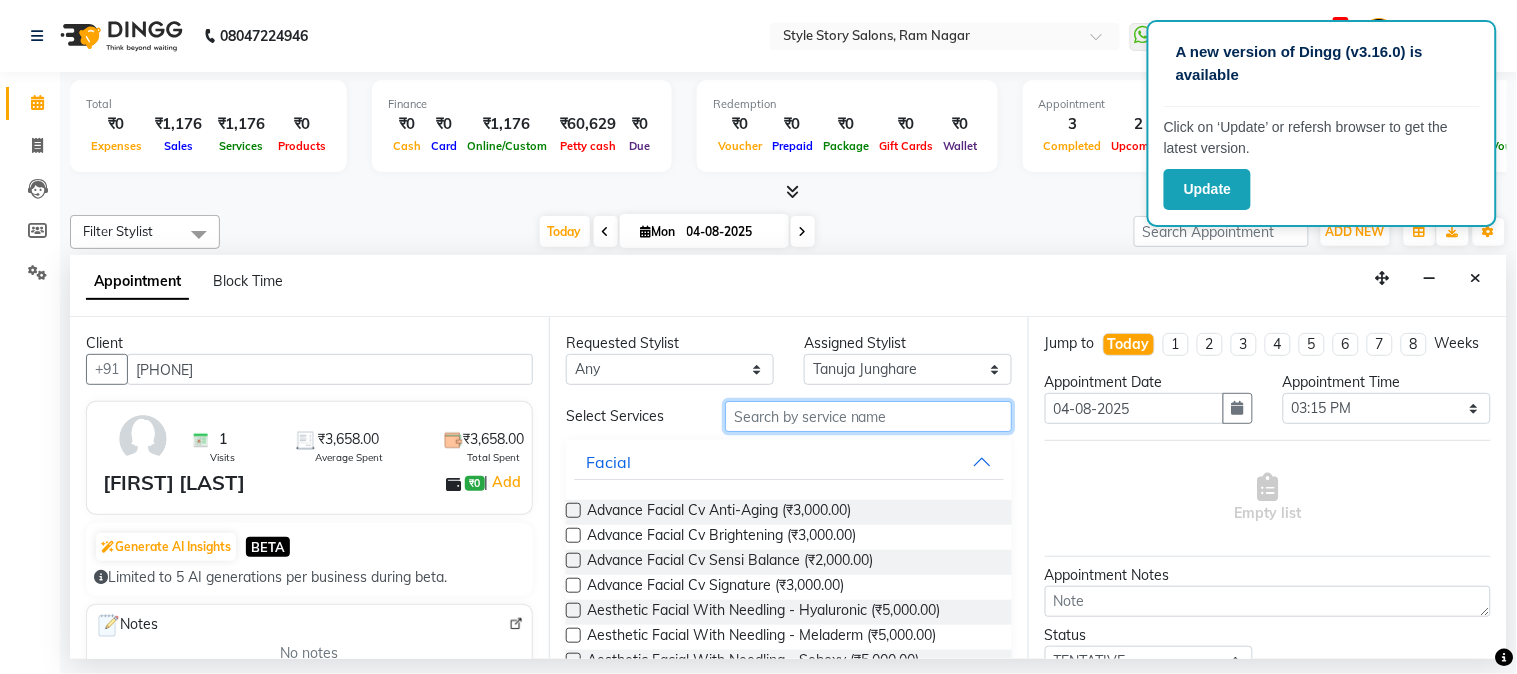 click at bounding box center (868, 416) 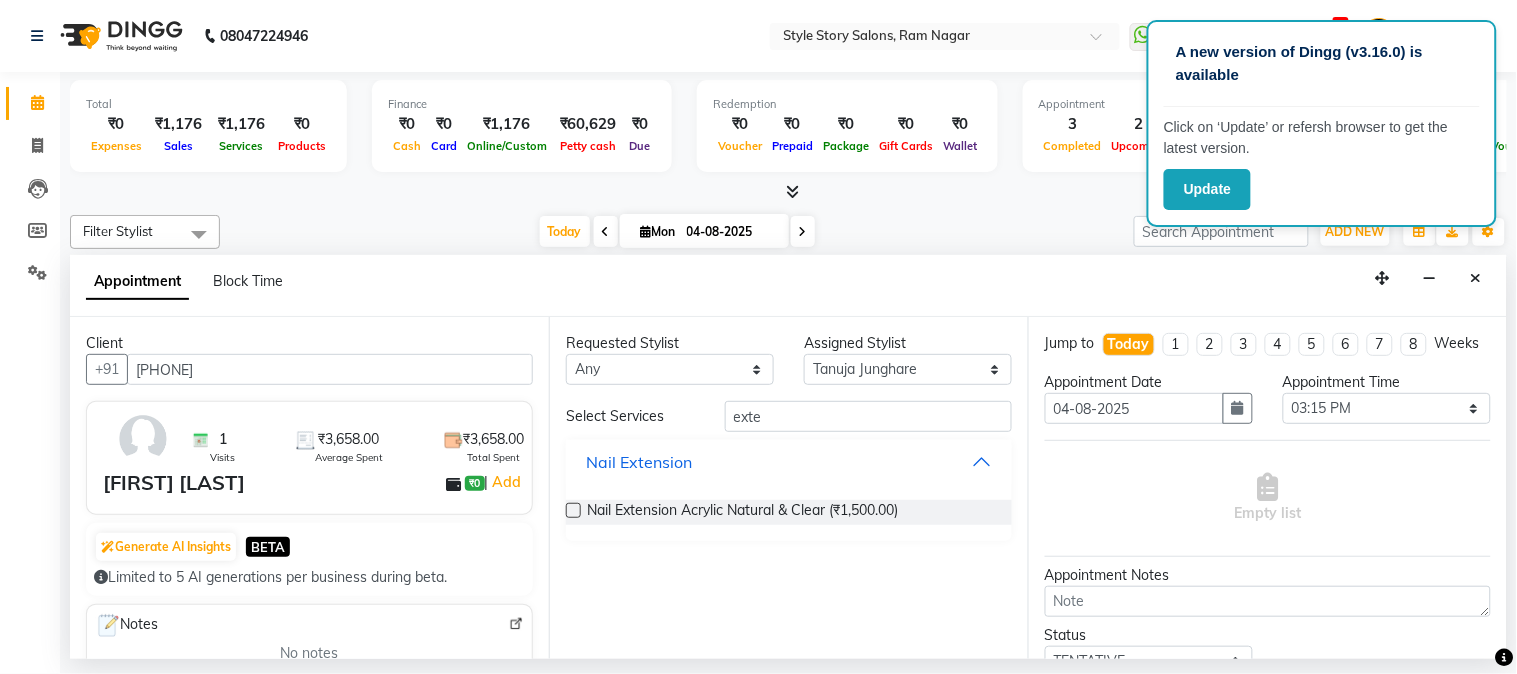 click on "Nail Extension" at bounding box center [789, 462] 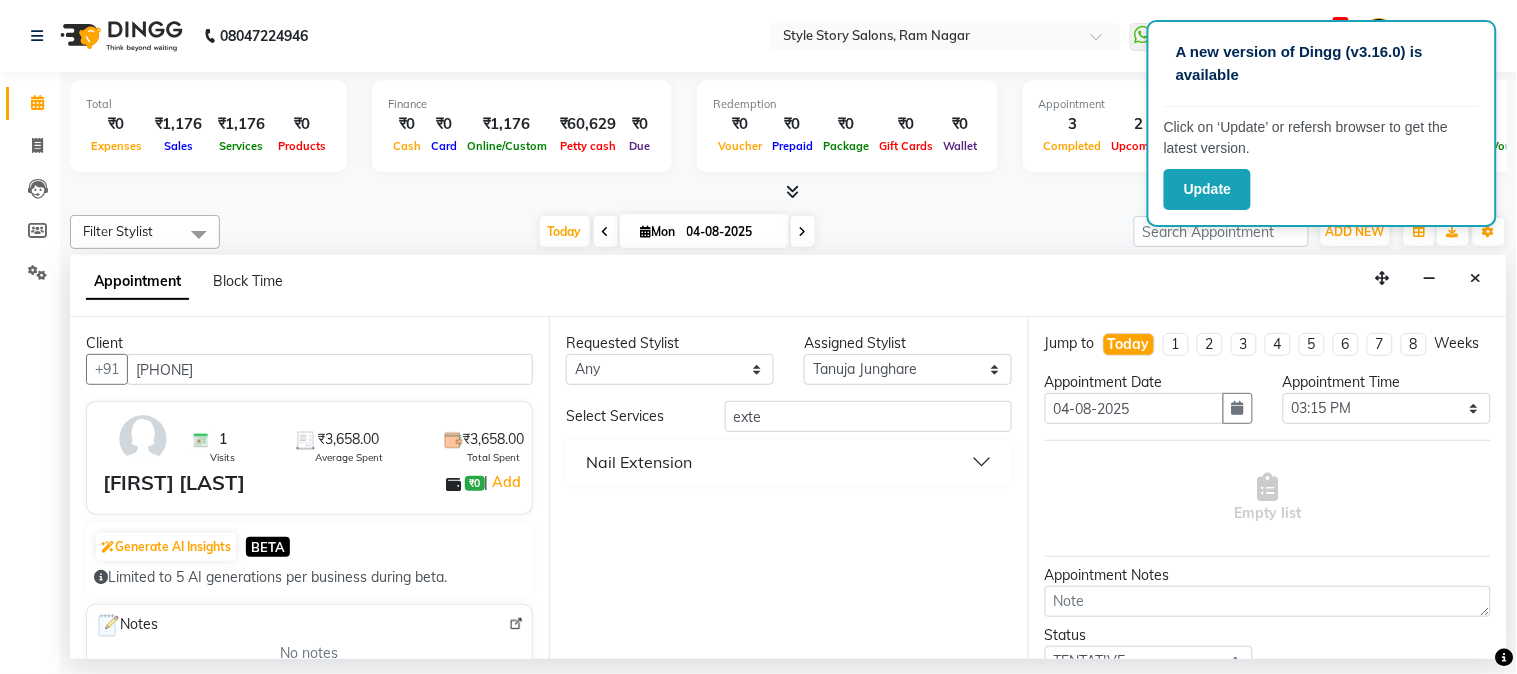 click on "Nail Extension" at bounding box center (789, 462) 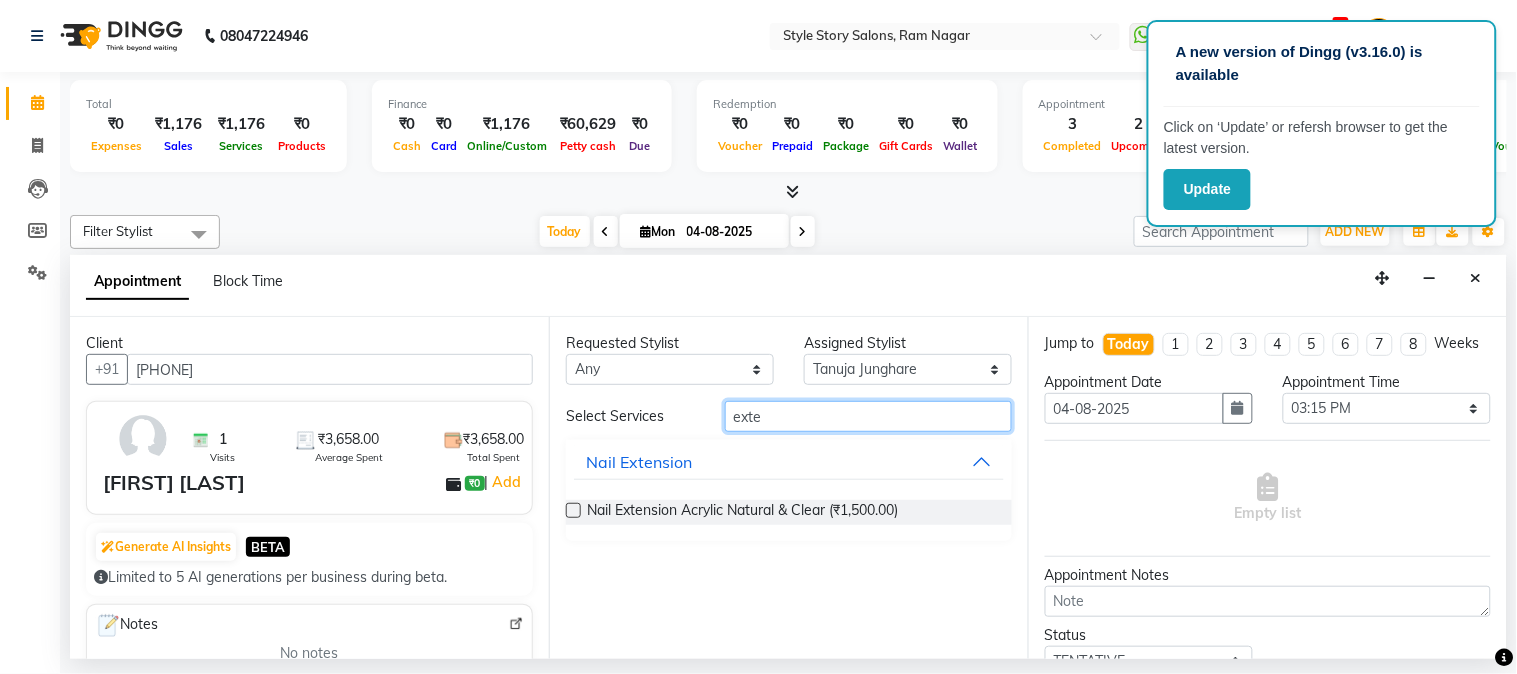 click on "exte" at bounding box center [868, 416] 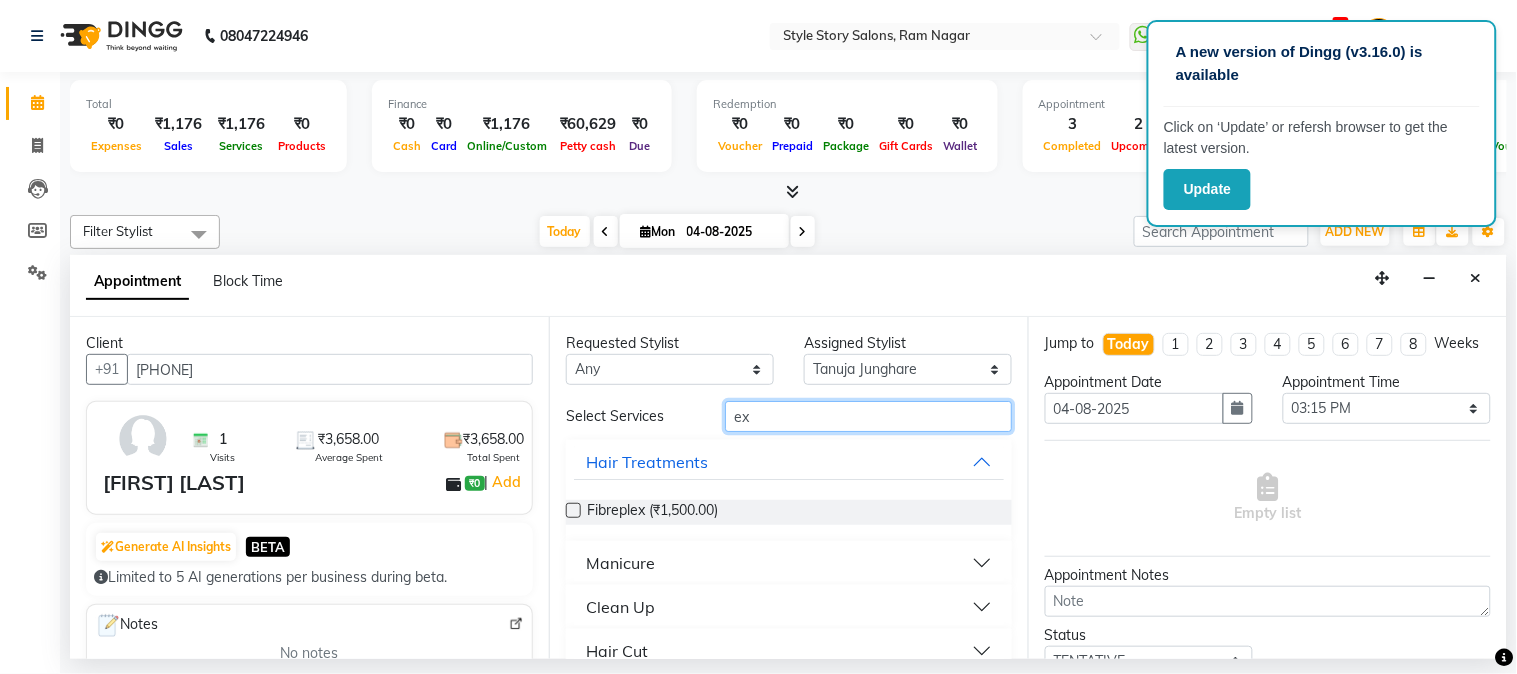 type on "e" 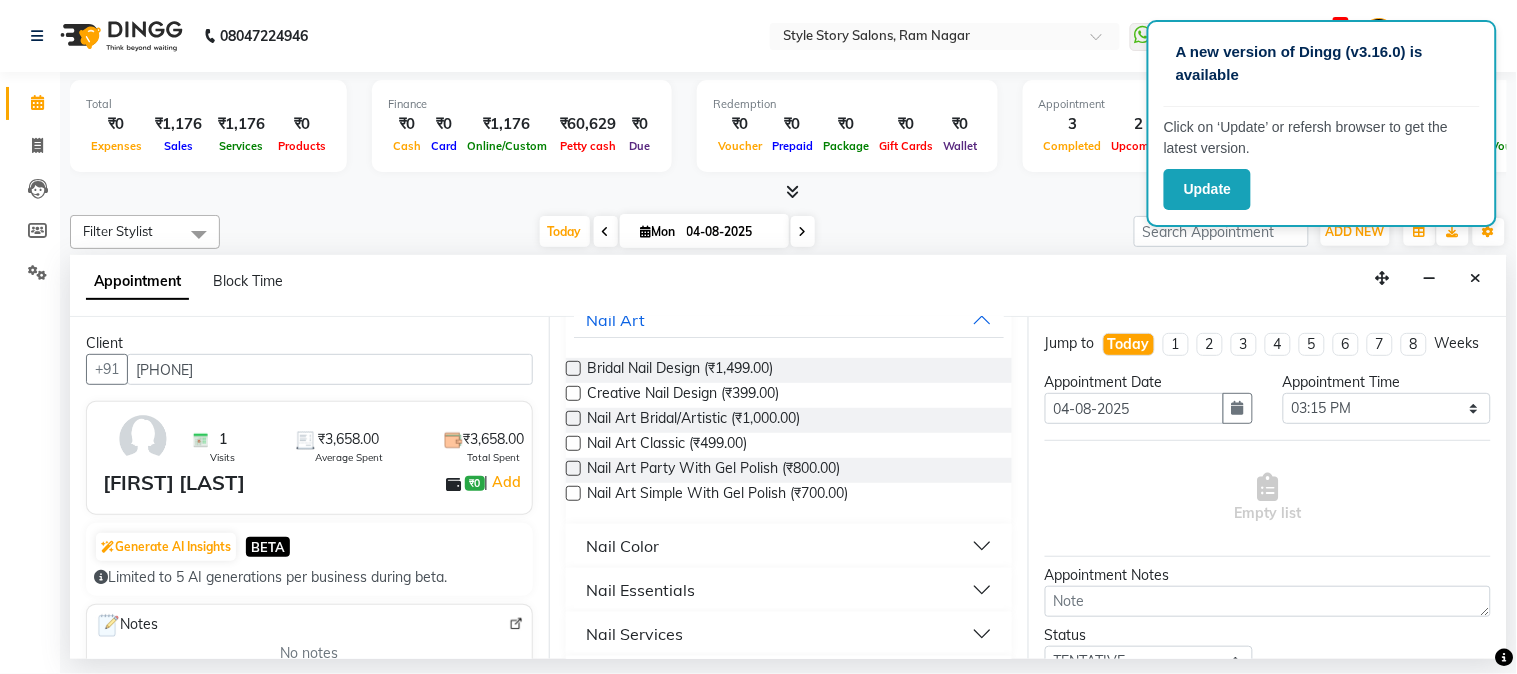 scroll, scrollTop: 197, scrollLeft: 0, axis: vertical 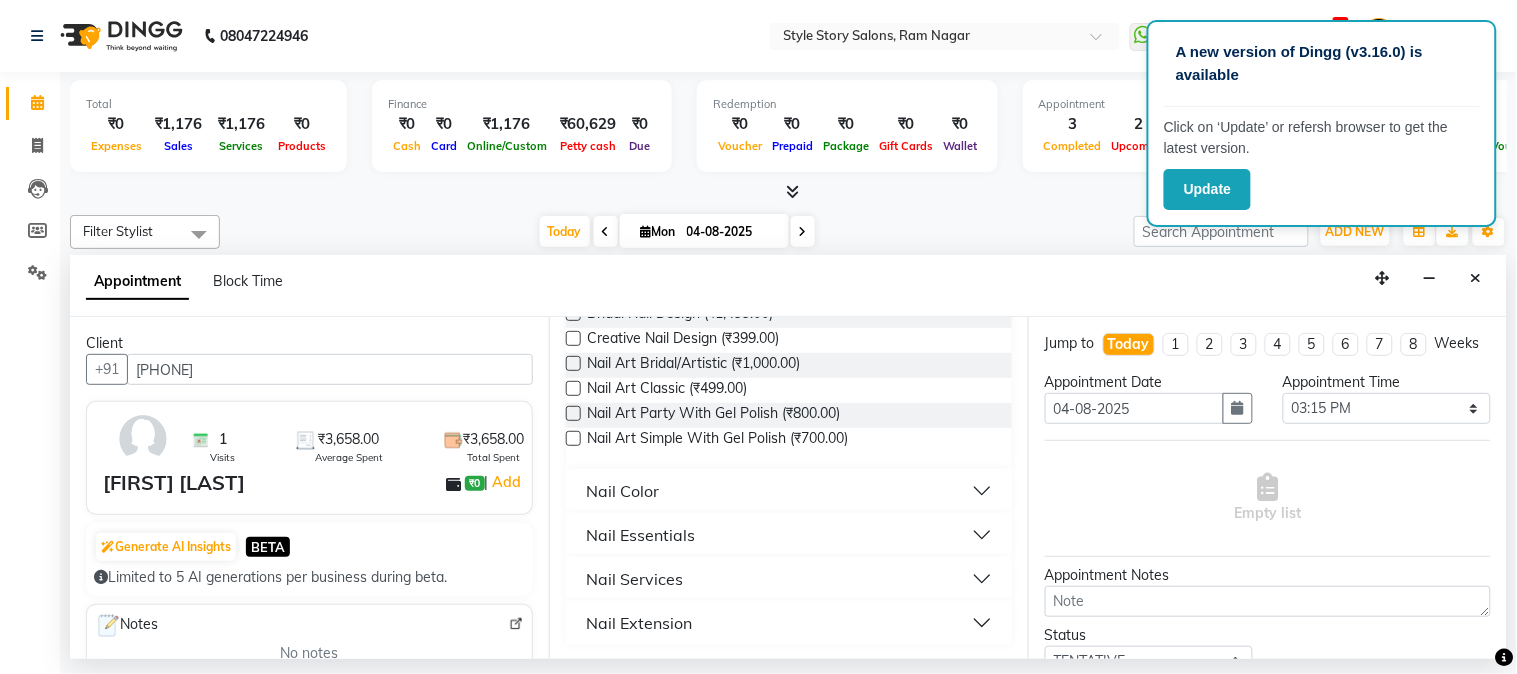 click on "Nail Essentials" at bounding box center (789, 535) 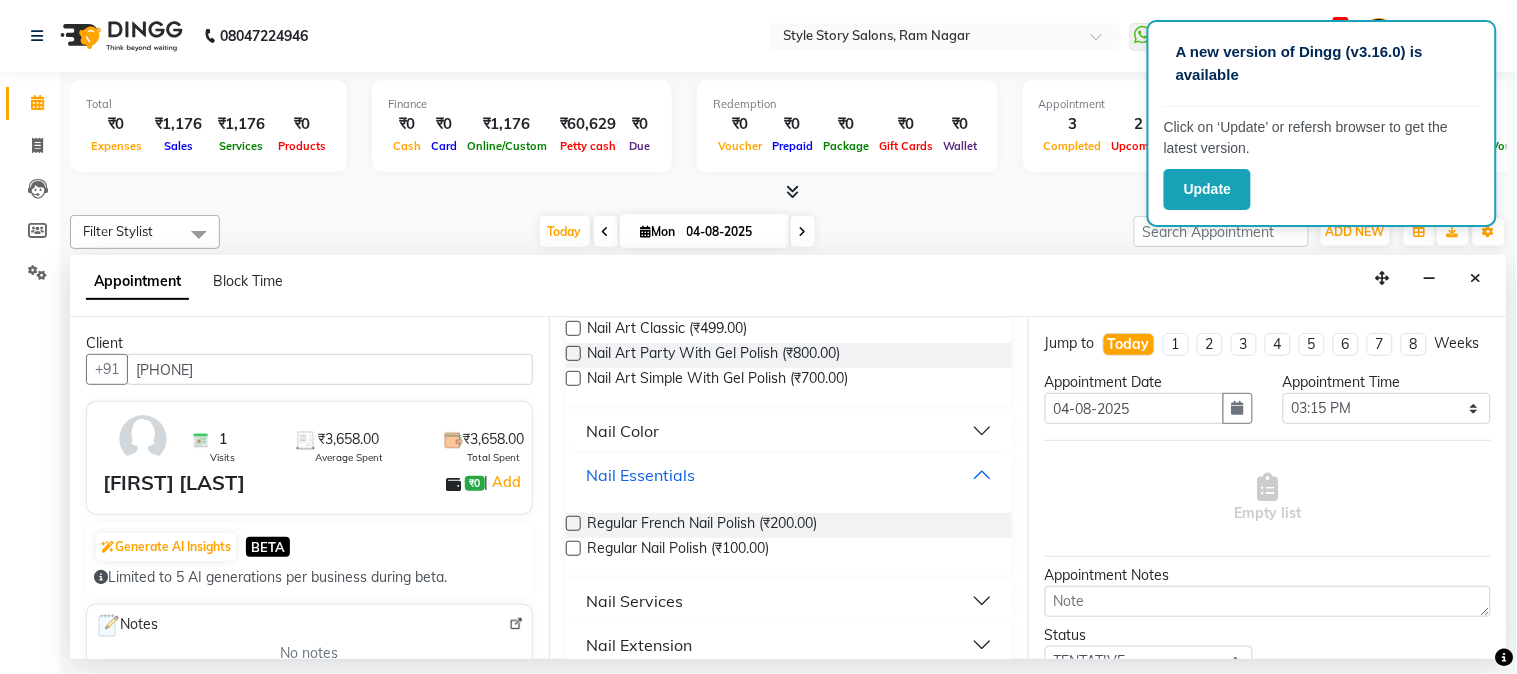 scroll, scrollTop: 280, scrollLeft: 0, axis: vertical 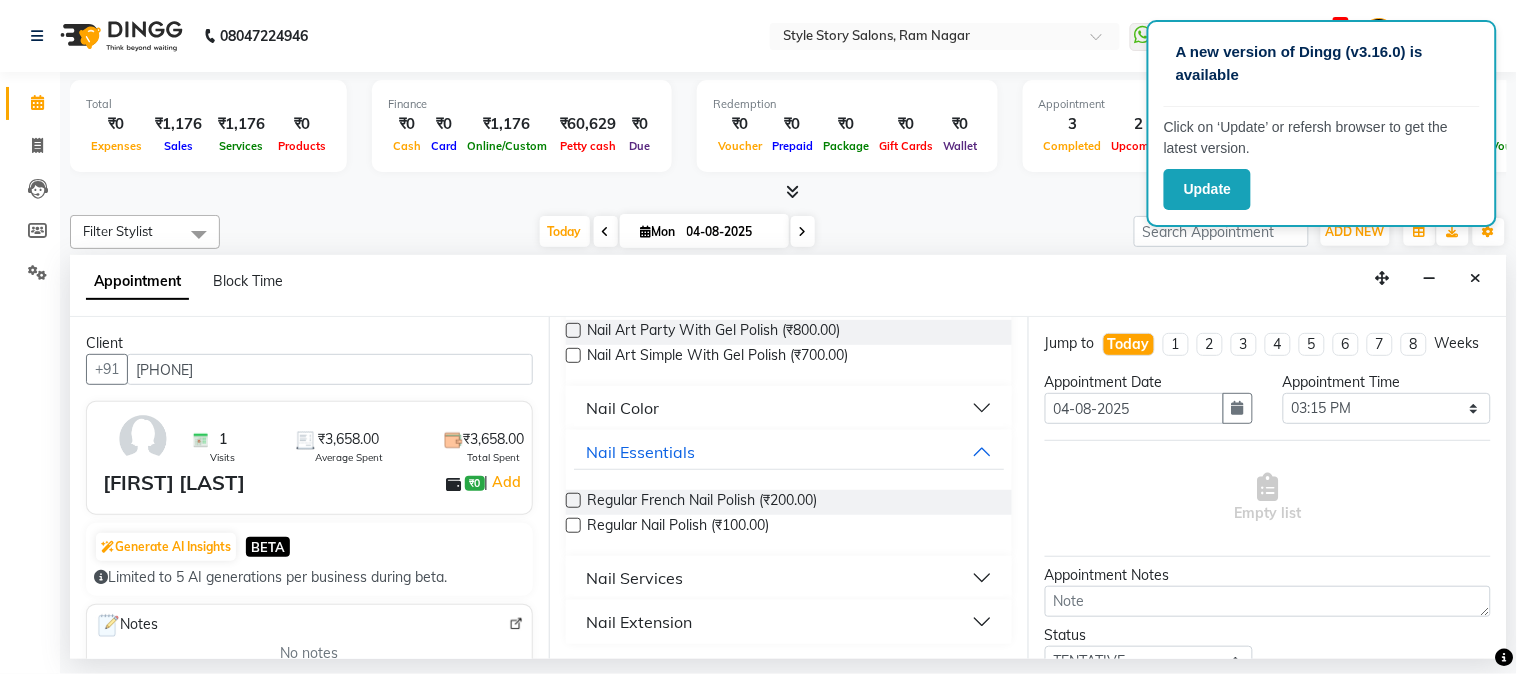click on "Nail Services" at bounding box center [789, 578] 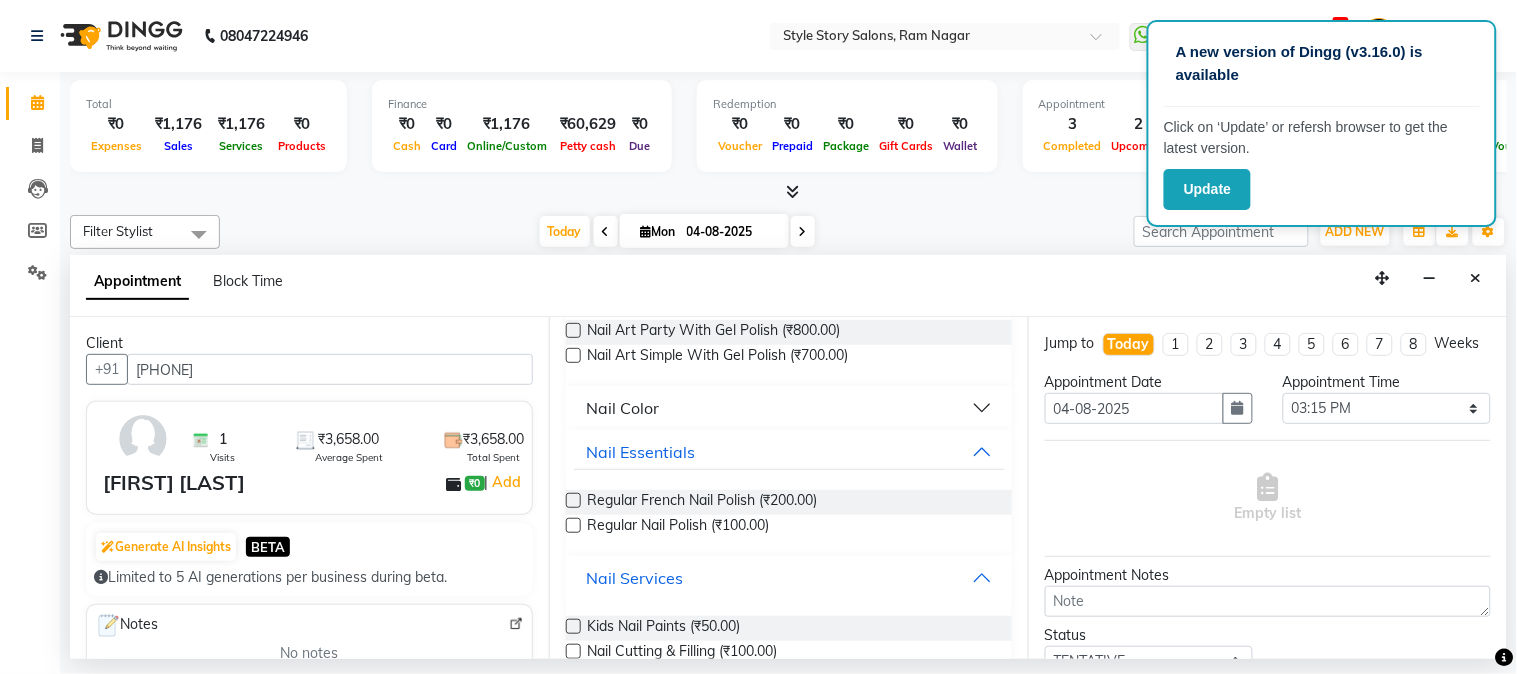 scroll, scrollTop: 362, scrollLeft: 0, axis: vertical 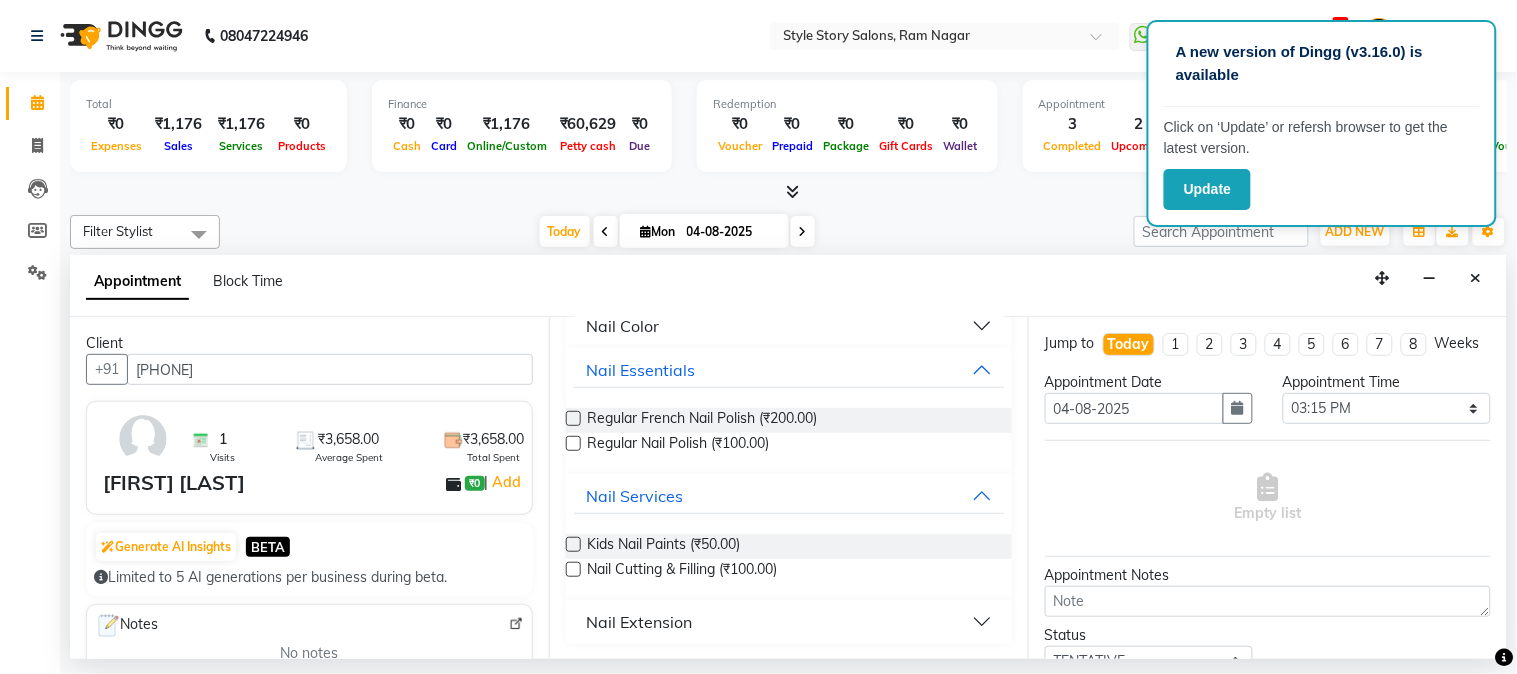 click on "Nail Extension" at bounding box center [789, 622] 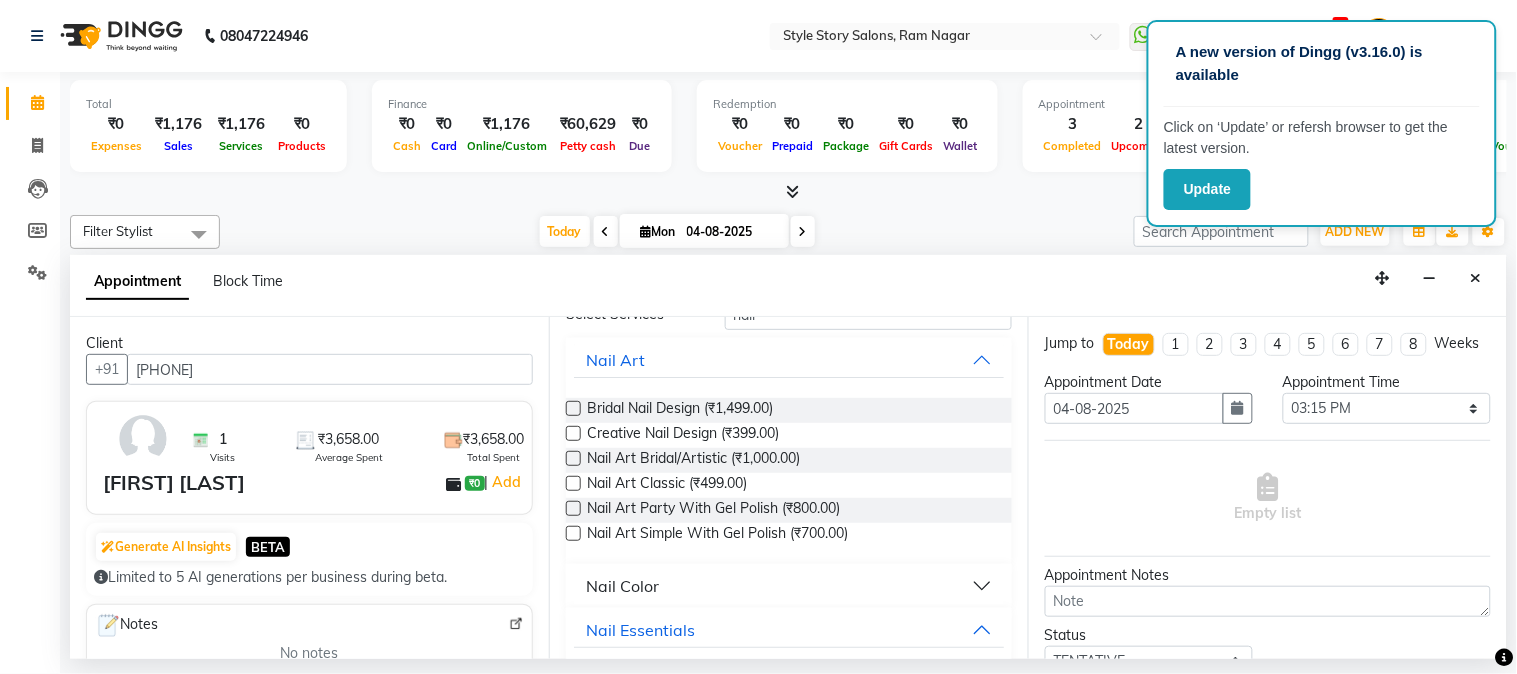 scroll, scrollTop: 0, scrollLeft: 0, axis: both 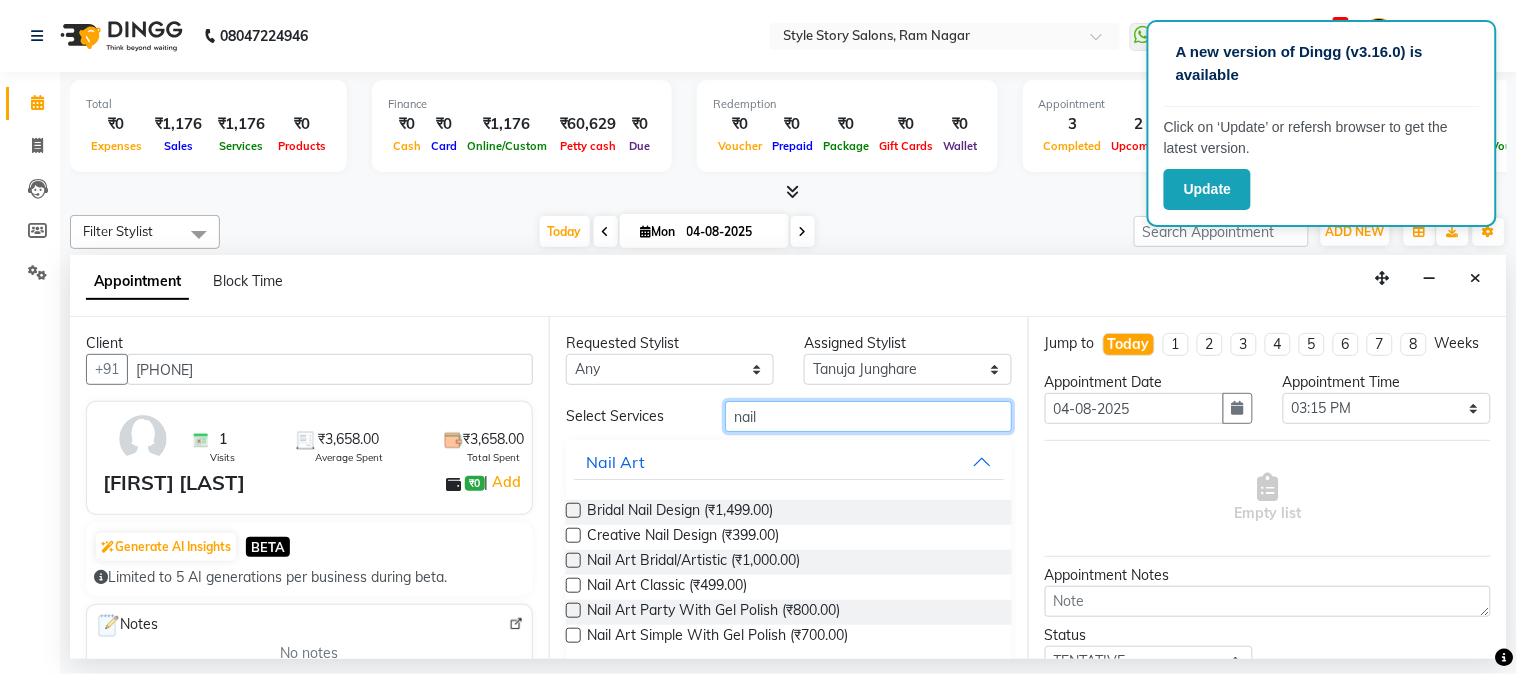 click on "nail" at bounding box center [868, 416] 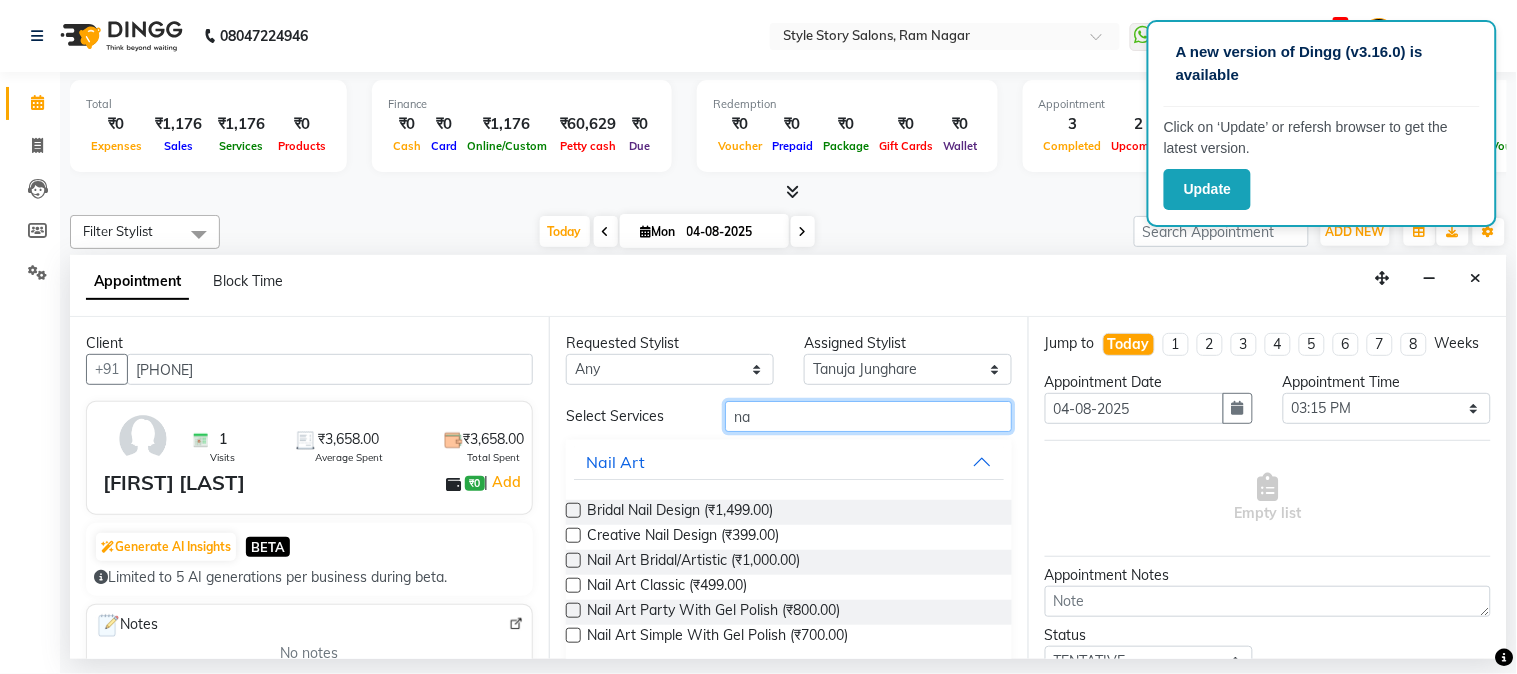 type on "n" 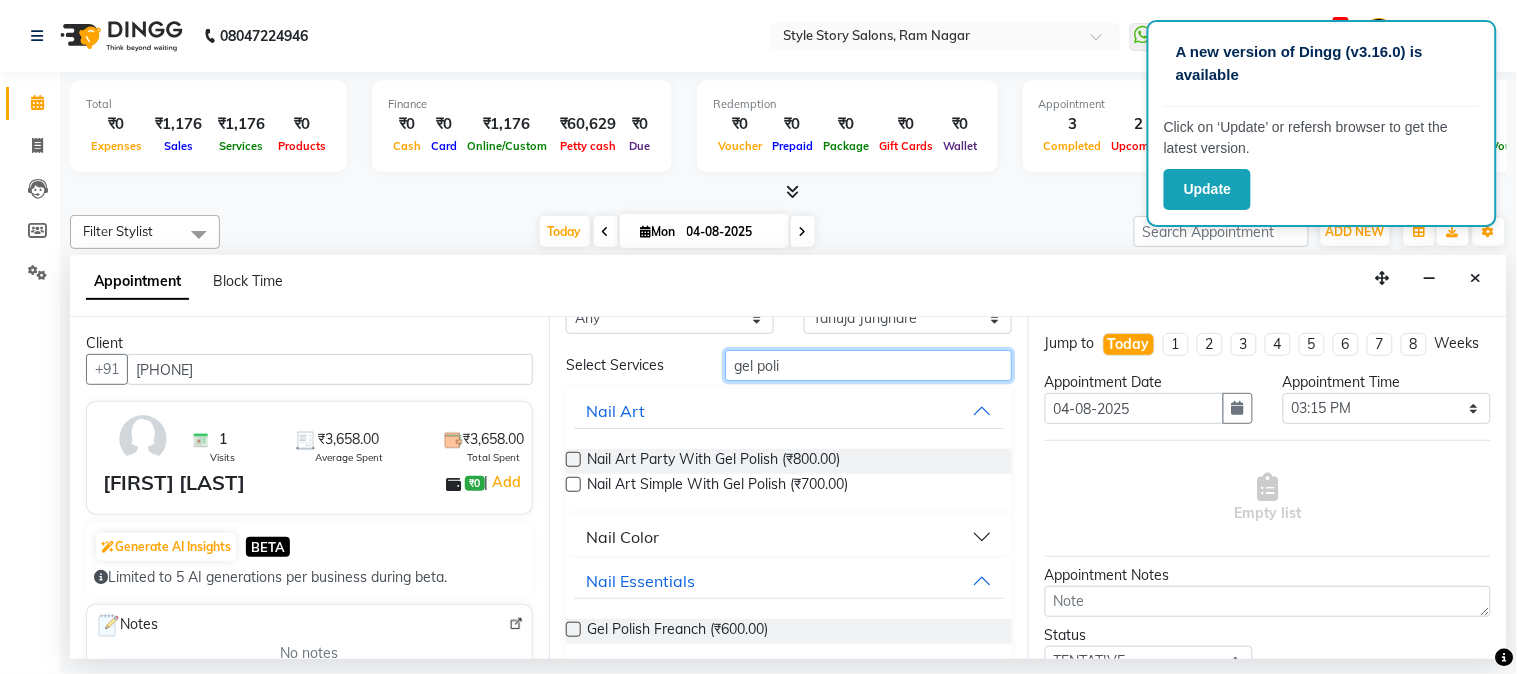 scroll, scrollTop: 67, scrollLeft: 0, axis: vertical 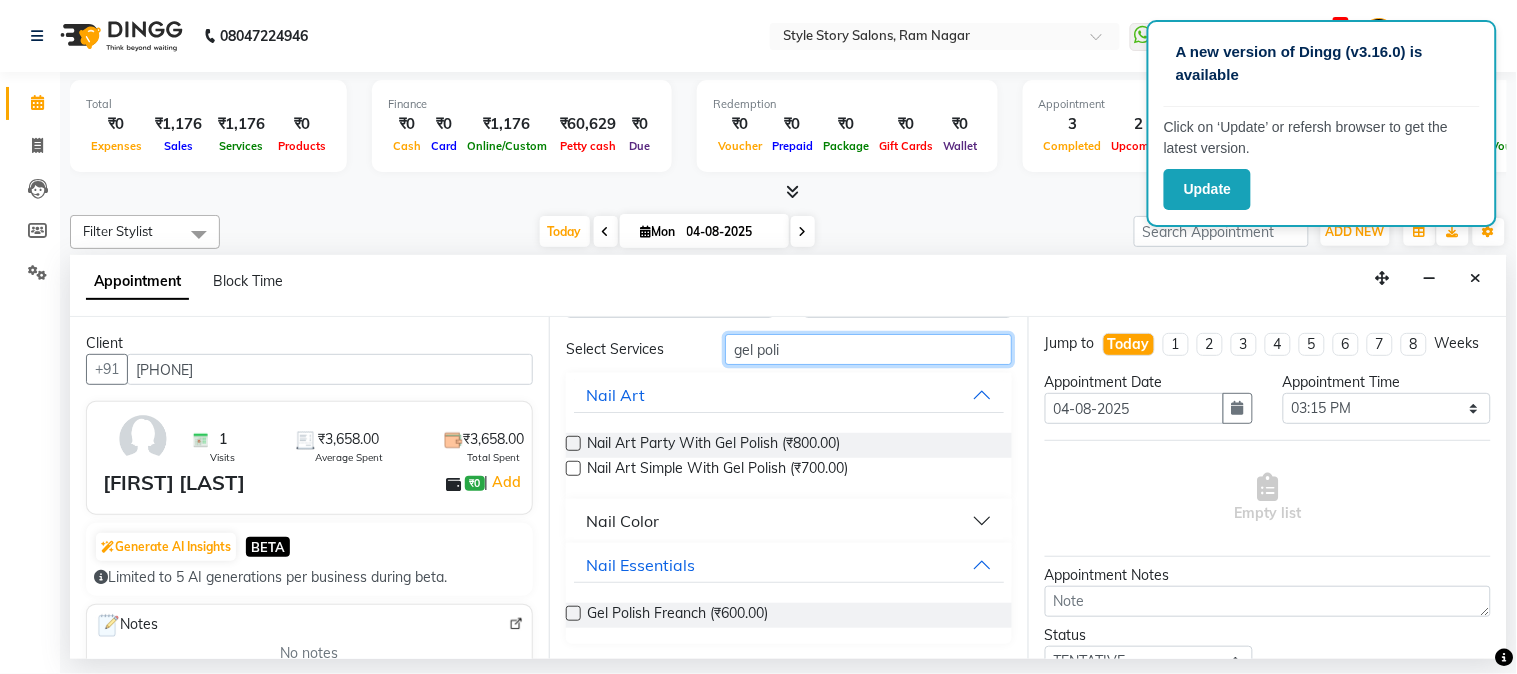 type on "gel poli" 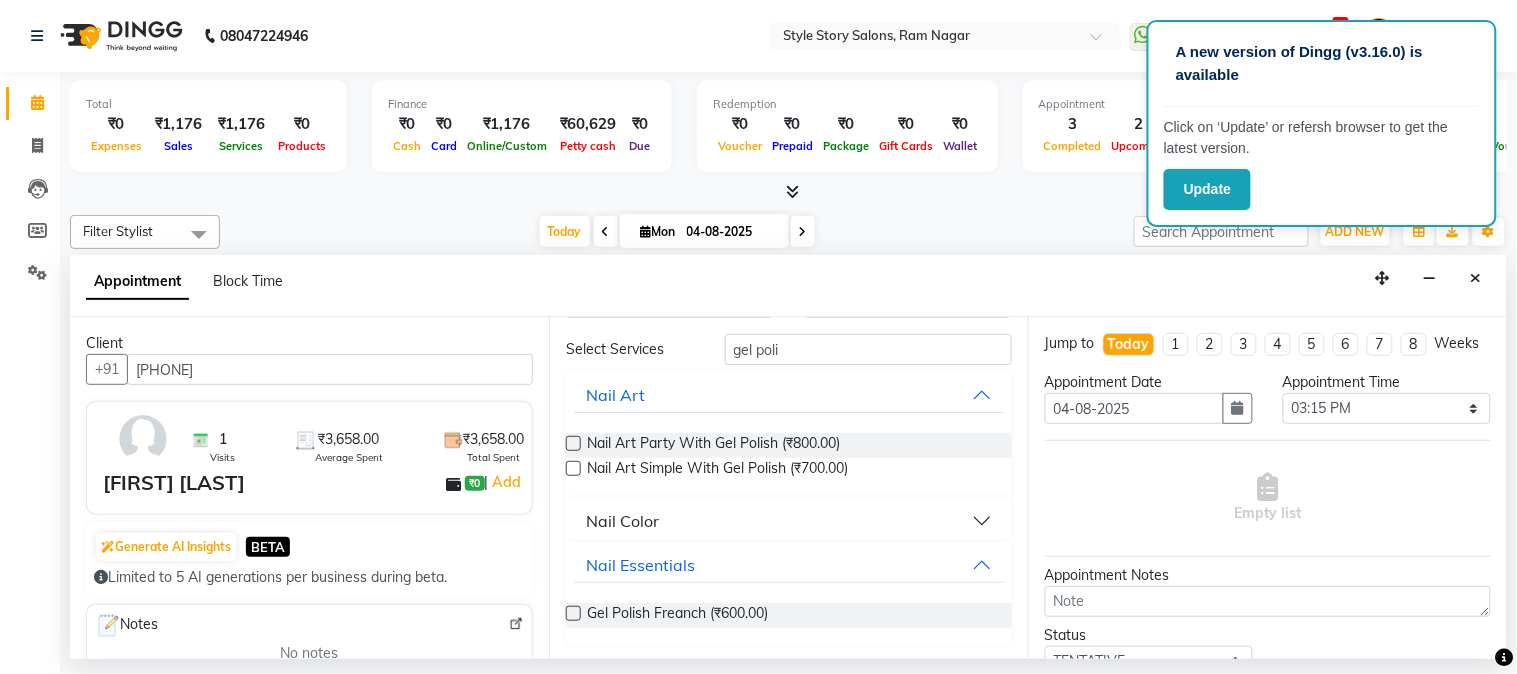 click on "Nail Color" at bounding box center [789, 521] 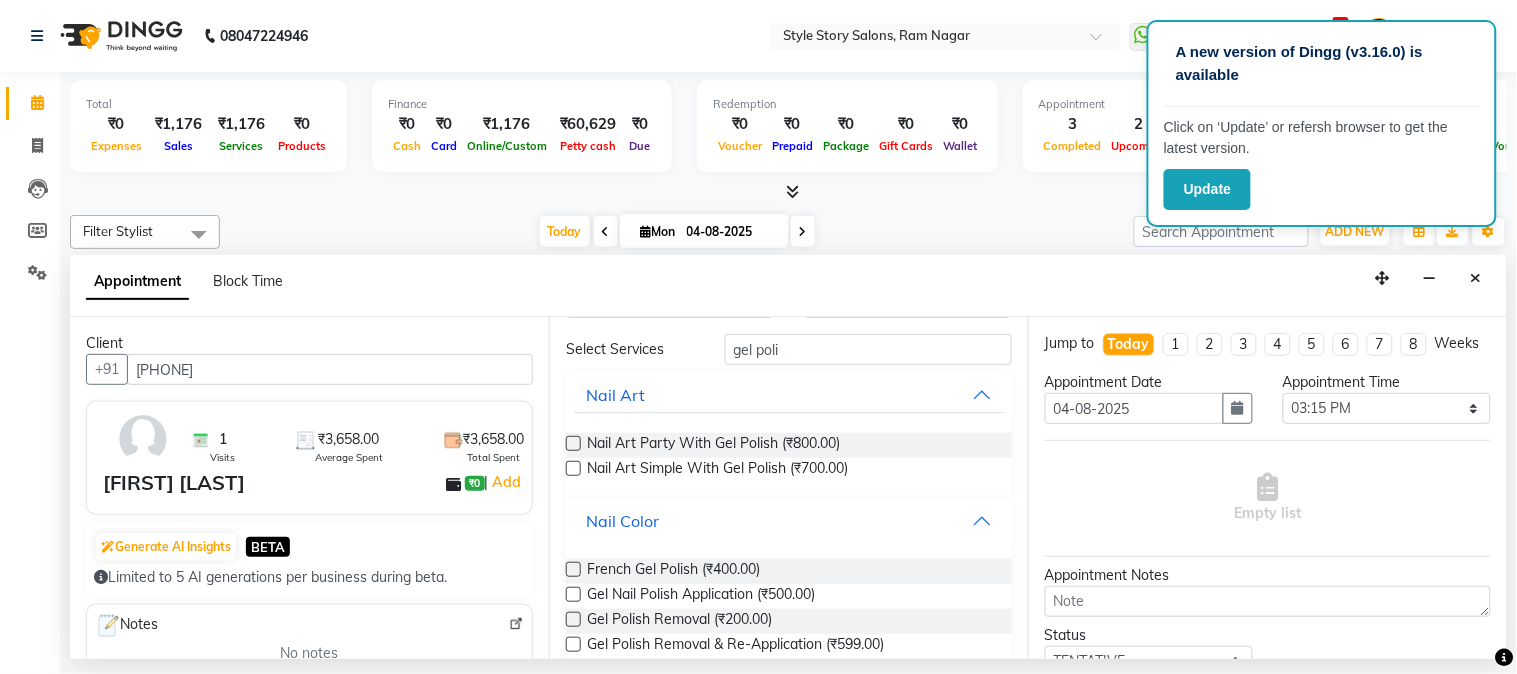 scroll, scrollTop: 178, scrollLeft: 0, axis: vertical 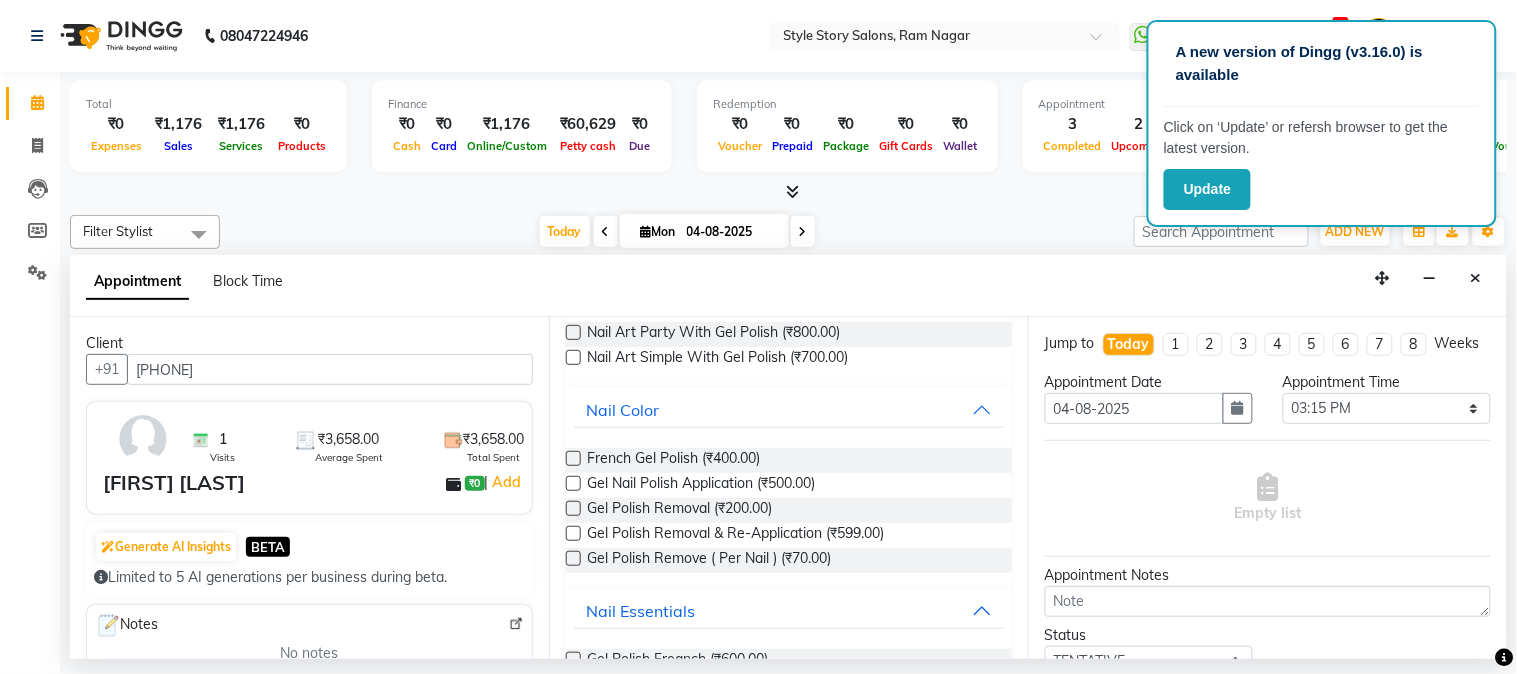 click at bounding box center [573, 508] 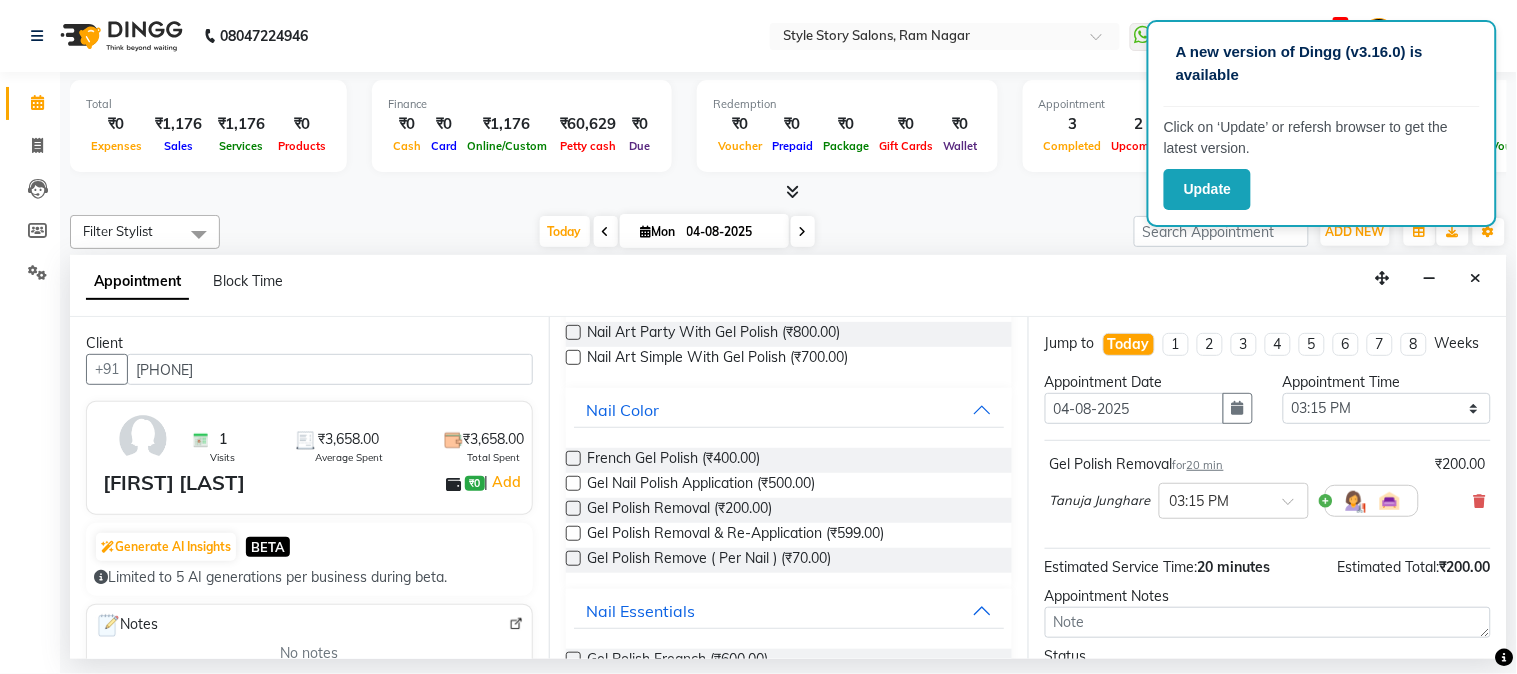 click at bounding box center (573, 508) 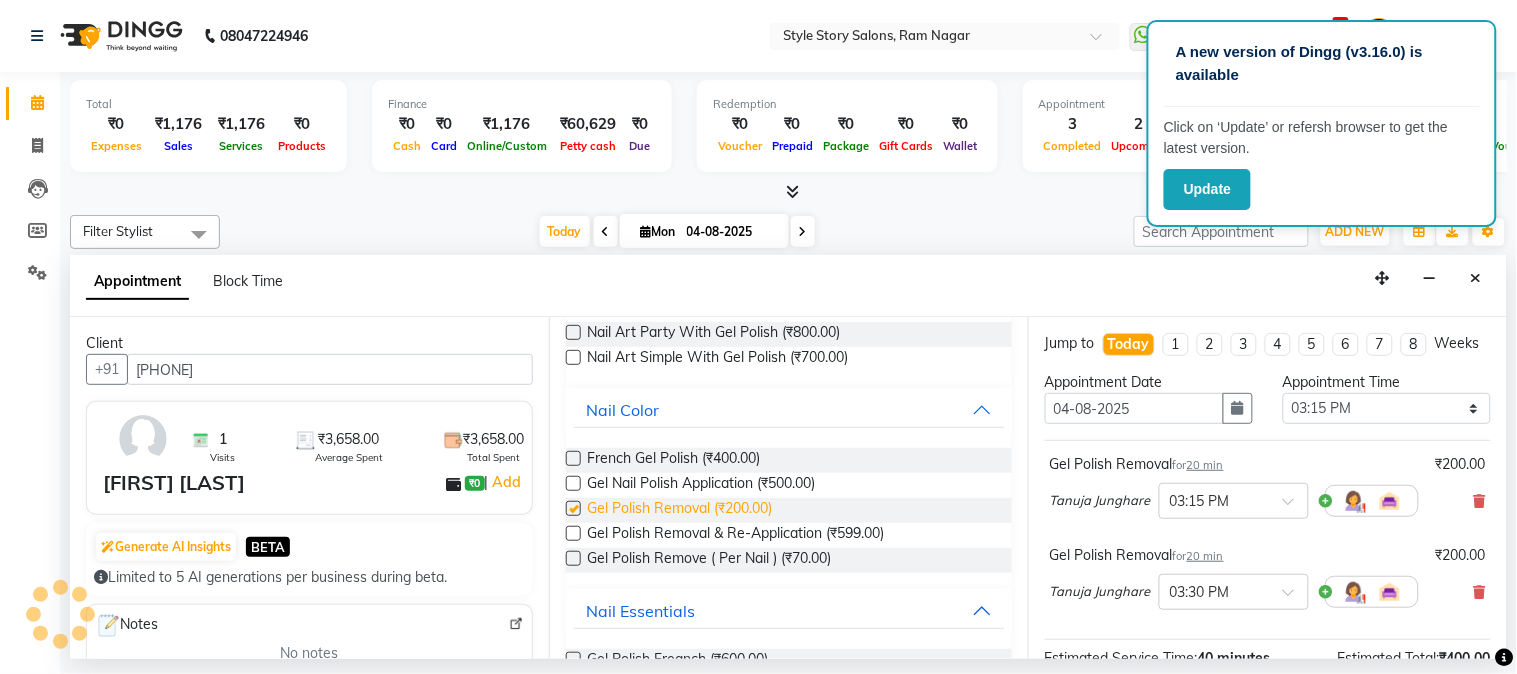 checkbox on "false" 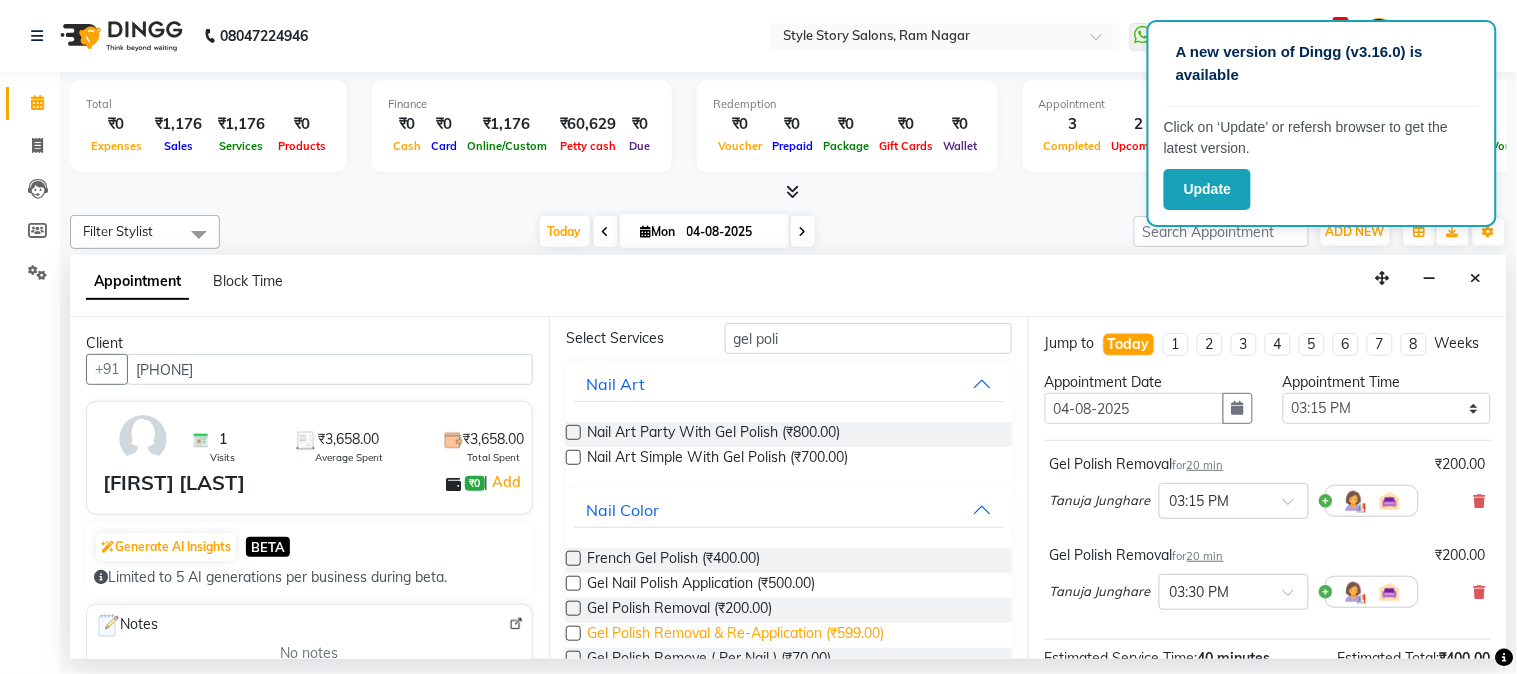 scroll, scrollTop: 0, scrollLeft: 0, axis: both 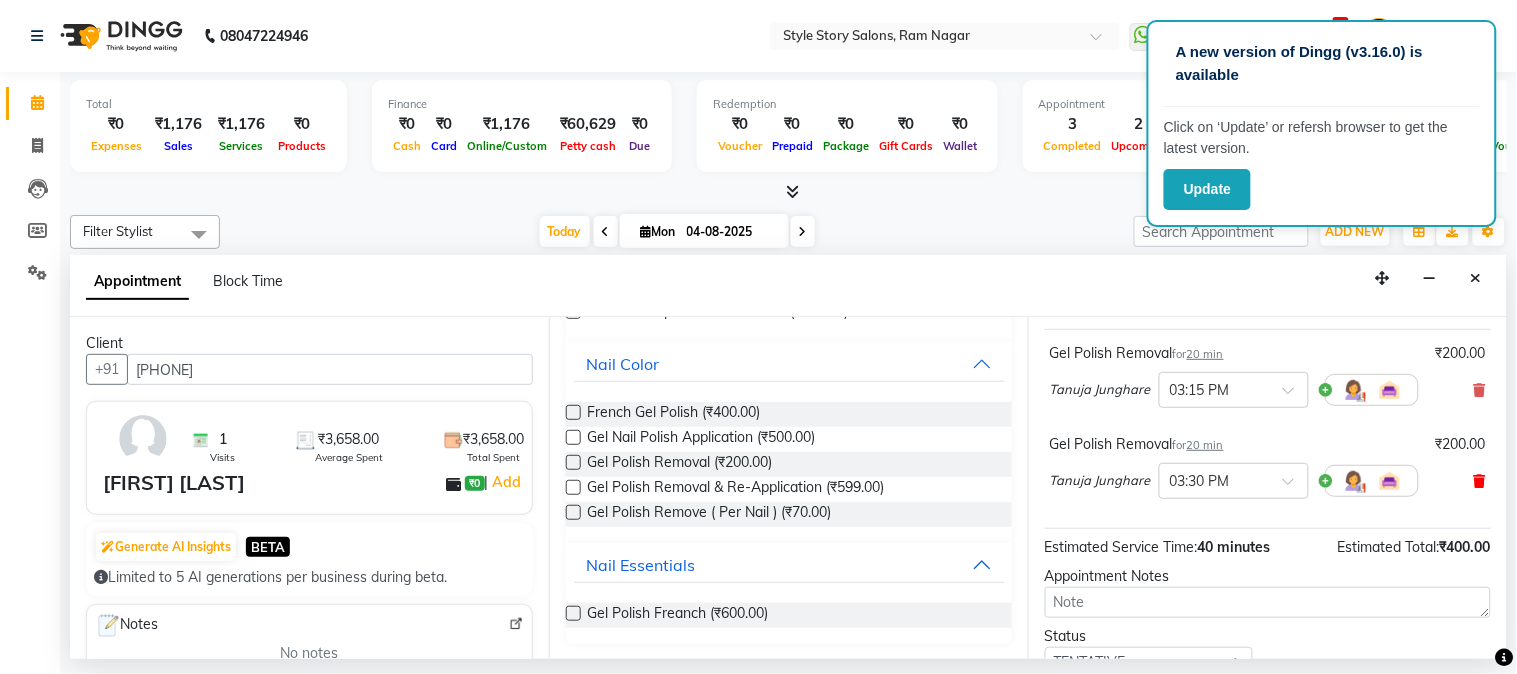click at bounding box center (1480, 481) 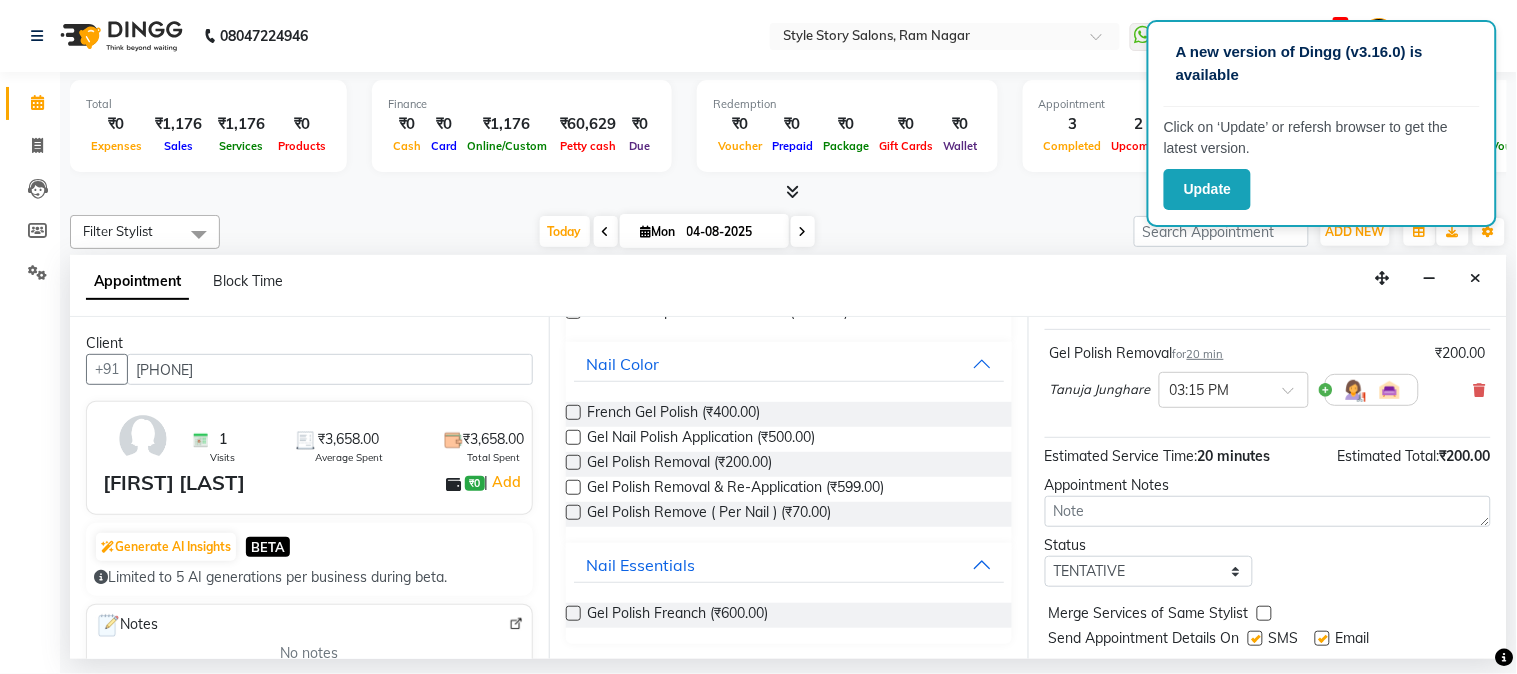 scroll, scrollTop: 0, scrollLeft: 0, axis: both 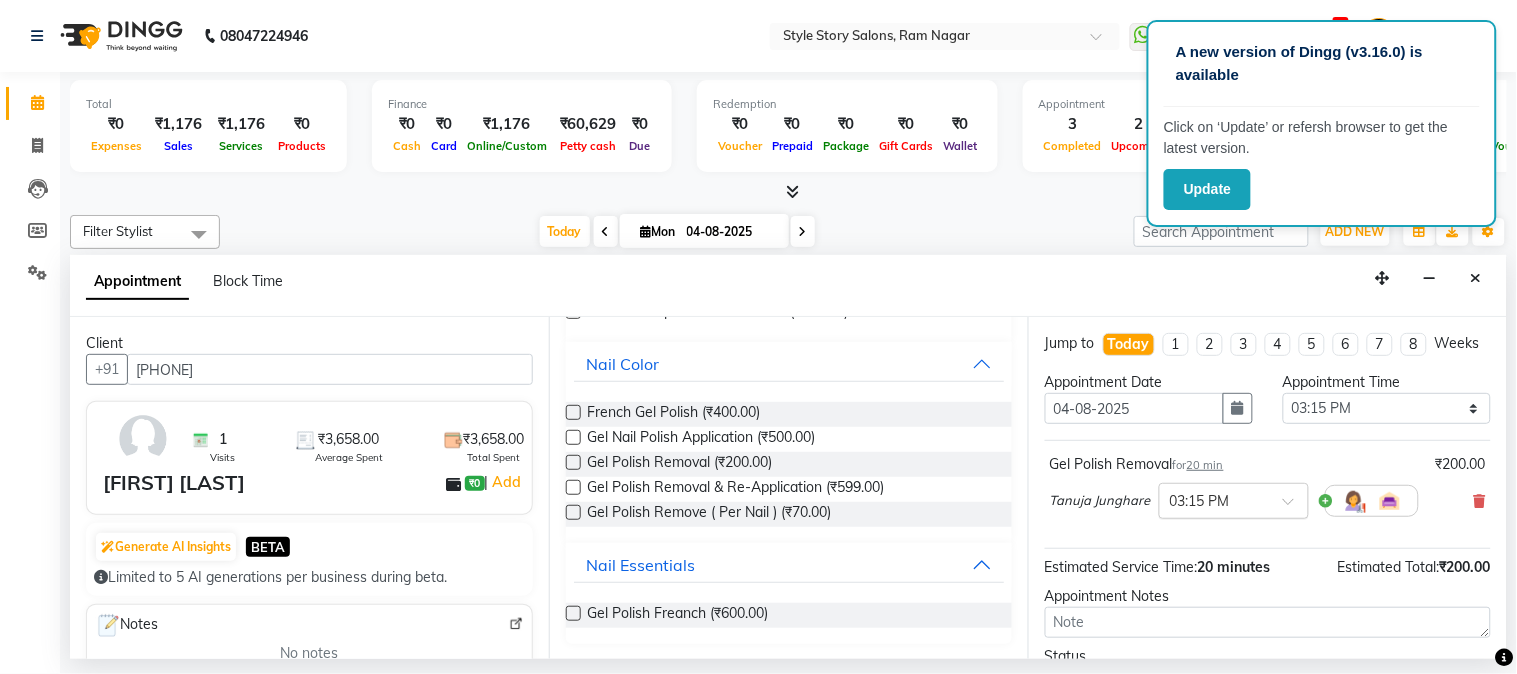 click at bounding box center [1295, 507] 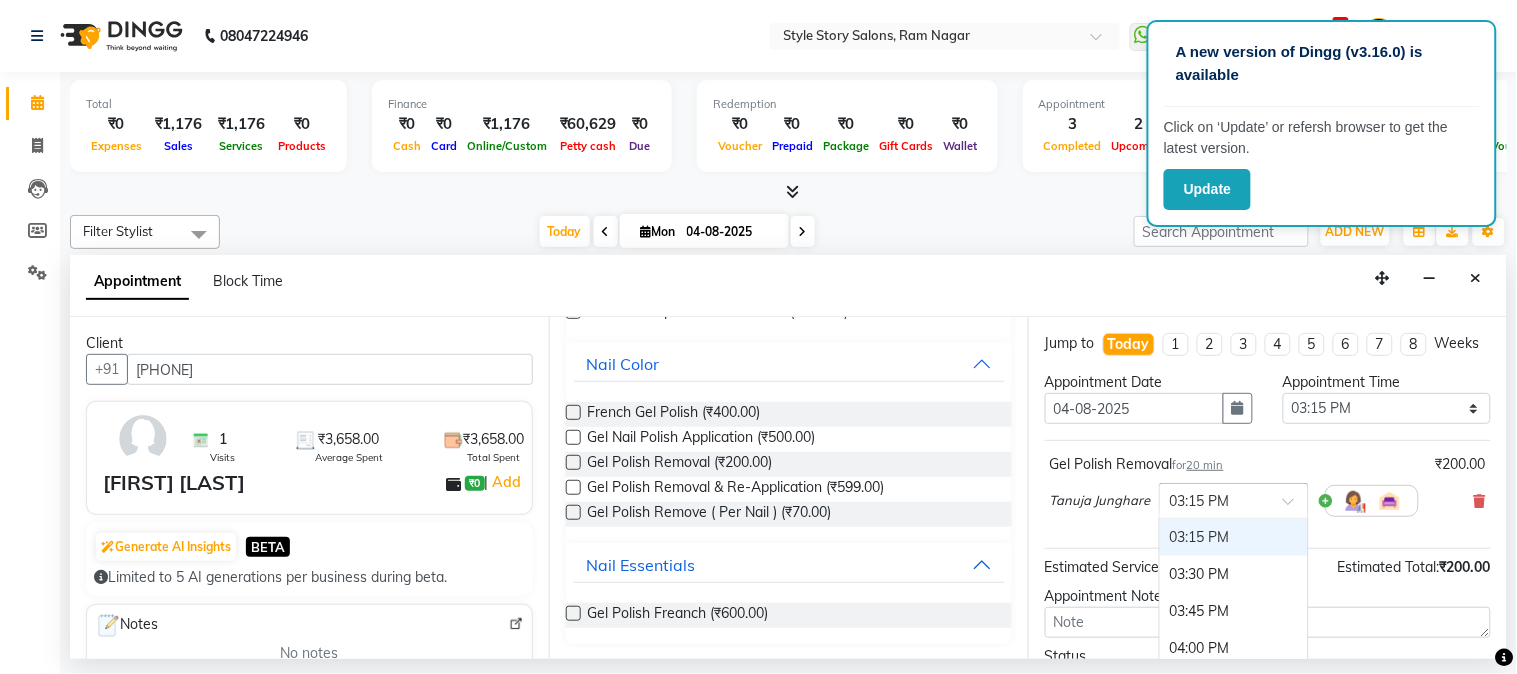 scroll, scrollTop: 747, scrollLeft: 0, axis: vertical 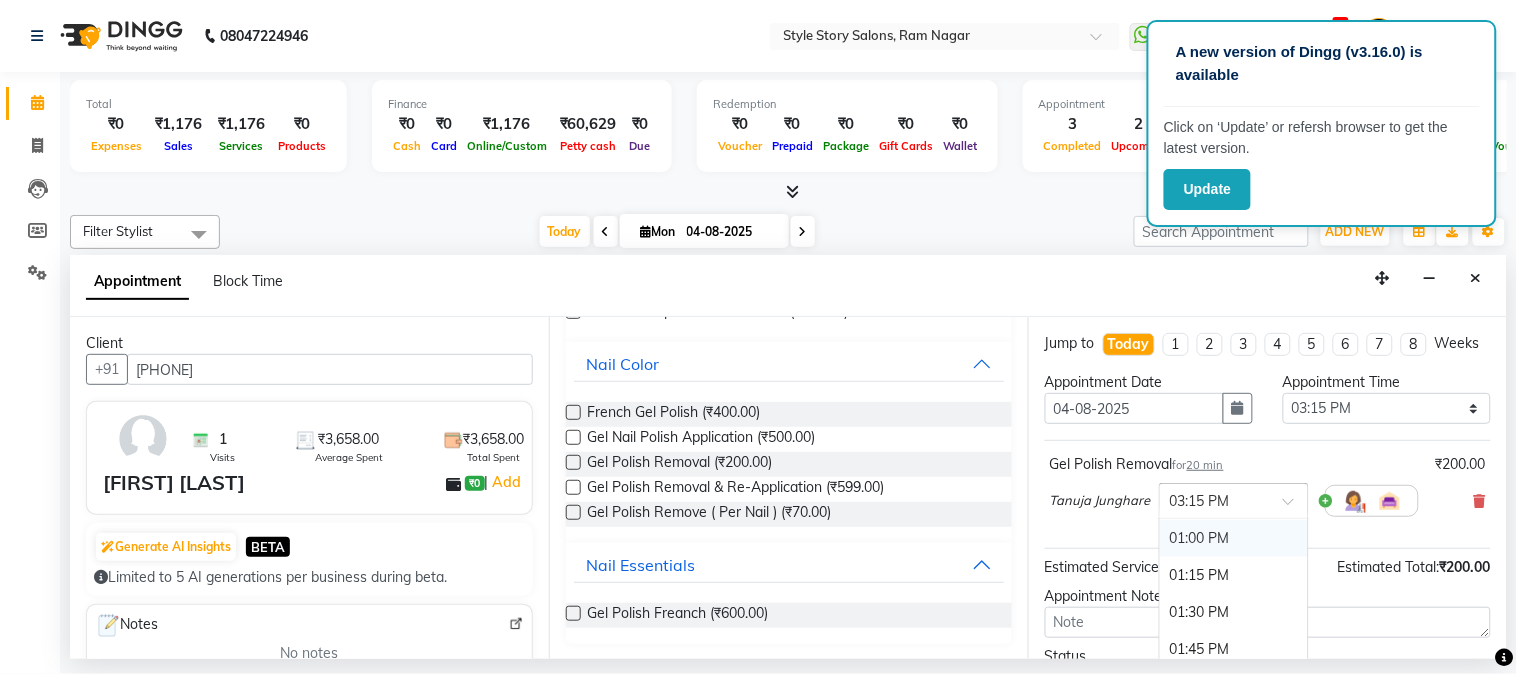 click at bounding box center (1234, 499) 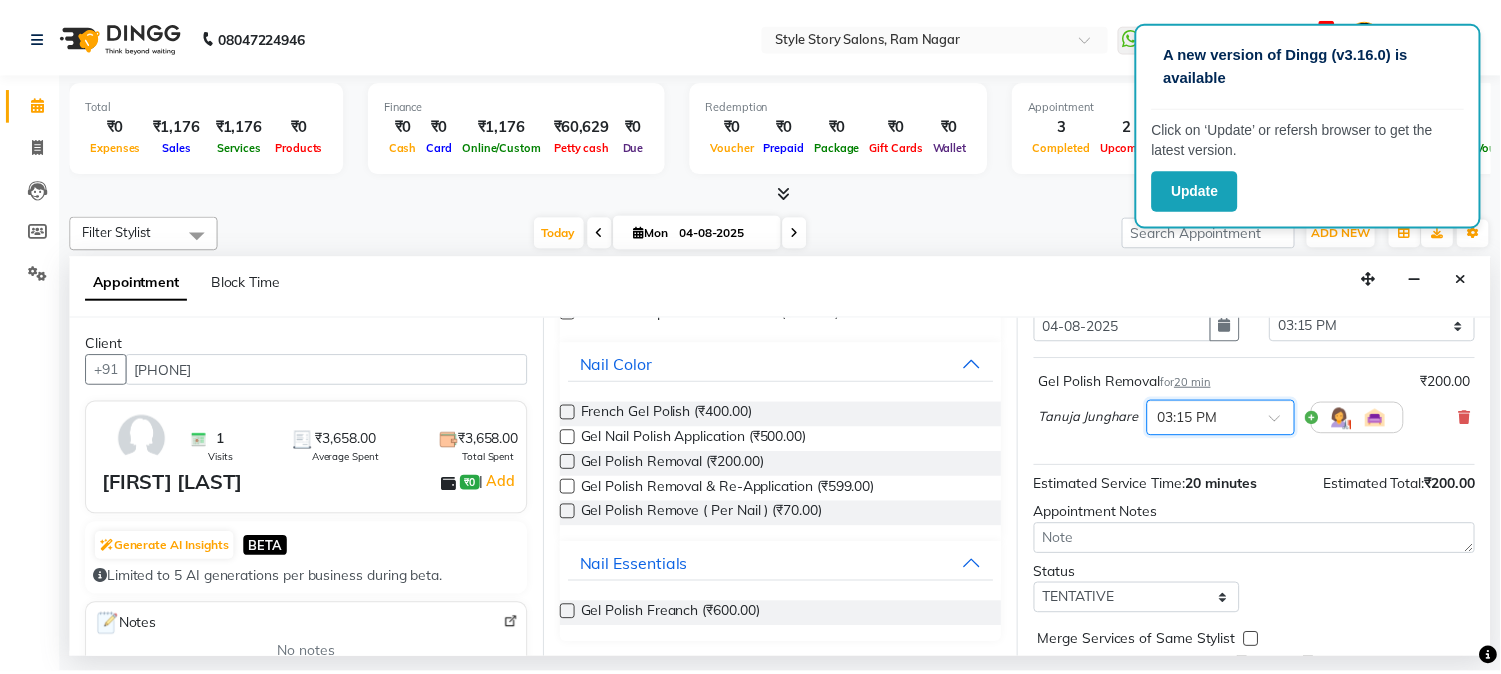 scroll, scrollTop: 183, scrollLeft: 0, axis: vertical 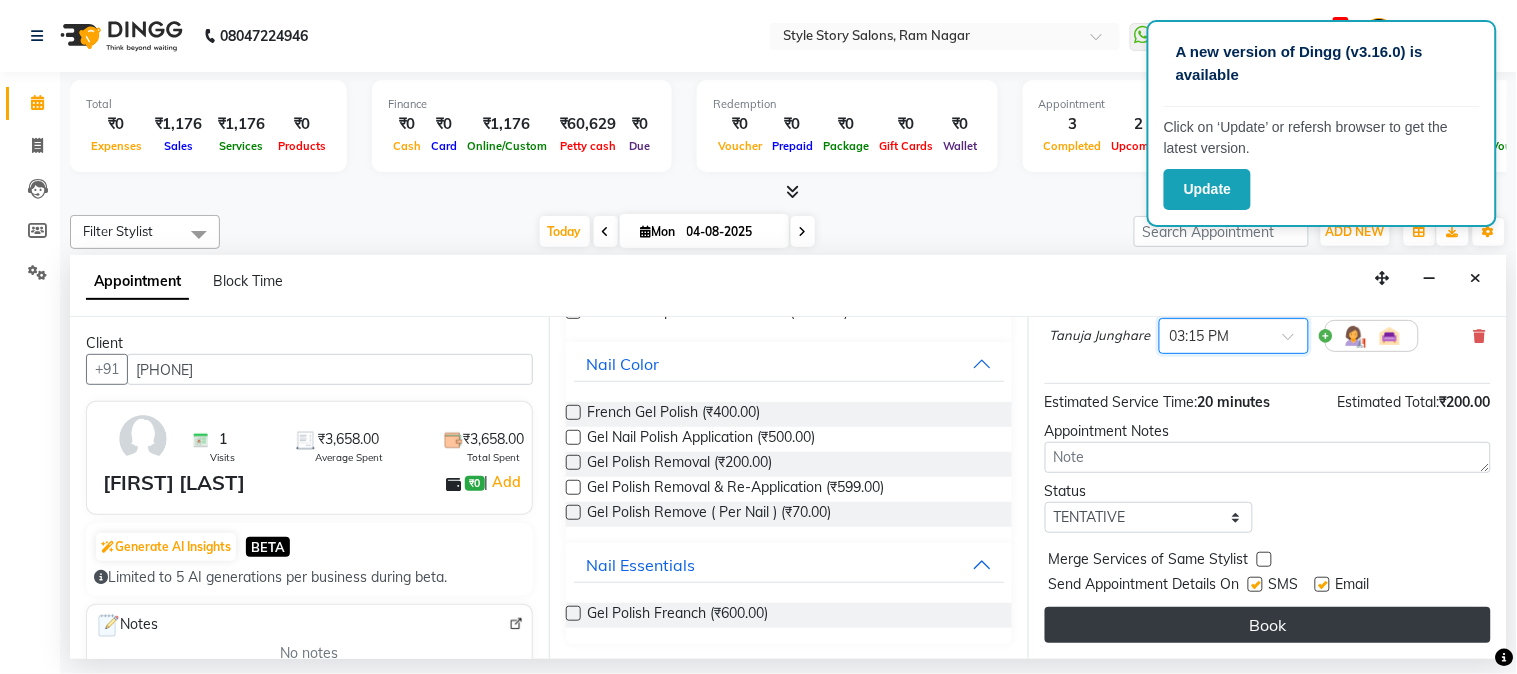 click on "Book" at bounding box center (1268, 625) 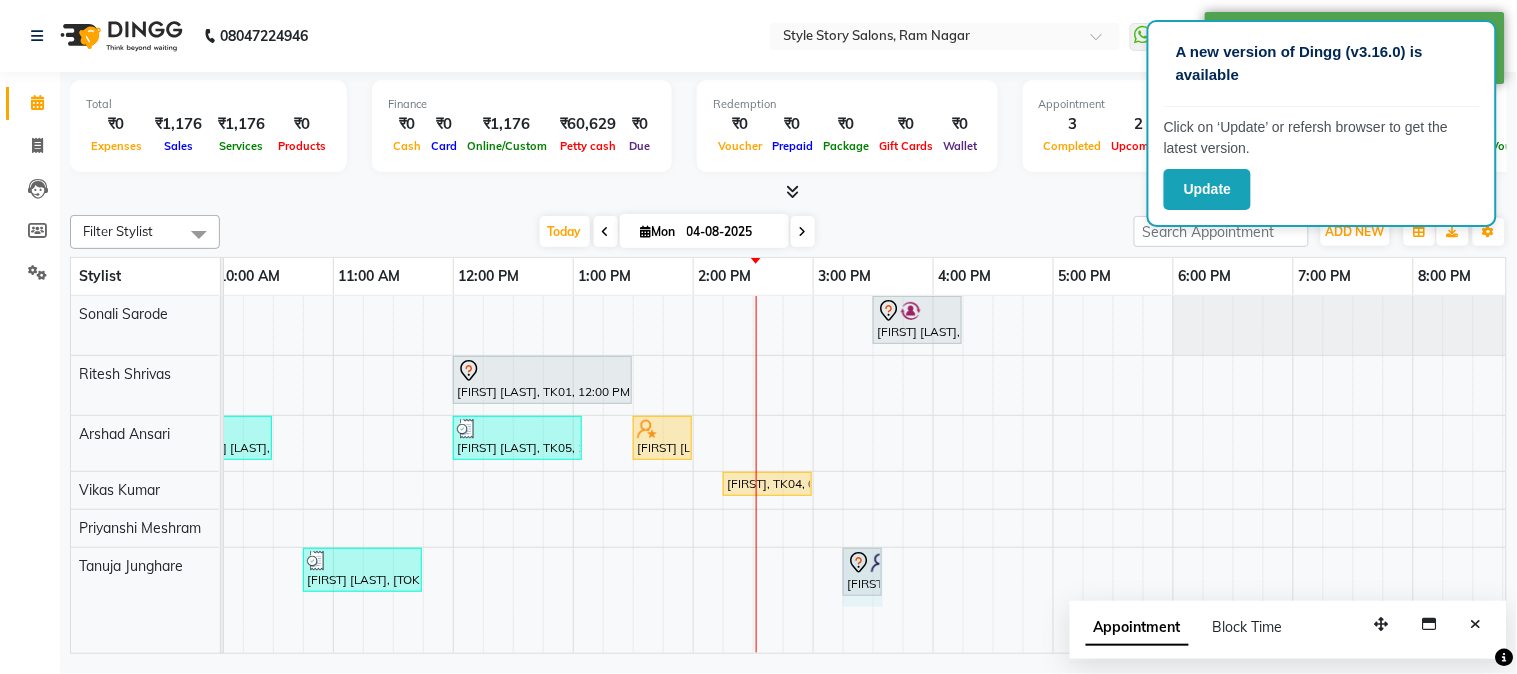 click on "[FIRST] [LAST], TK07, 03:30 PM-04:15 PM, Blow Dry Regular             [FIRST] [LAST], TK01, 12:00 PM-01:30 PM, Touchup Amoniea Free-Female     [FIRST] [LAST], TK02, 09:45 AM-10:30 AM, Hair Cut - Master - Male     [FIRST] [LAST], TK05, 12:00 PM-01:05 PM, Hair Cut - Master - Male,Beard Styling (₹199)     [FIRST] [LAST], TK06, 01:30 PM-02:00 PM, Shampoo And Conditioning Female    [FIRST], TK04, 02:15 PM-03:00 PM, Hair Cut - Expert - Female     [FIRST] [LAST], TK03, 10:45 AM-11:45 AM, Fruity Pedicure             [FIRST] [LAST], TK08, 03:15 PM-03:35 PM, Gel Polish Removal             [FIRST] [LAST], TK08, 03:15 PM-03:35 PM, Gel Polish Removal" at bounding box center [813, 475] 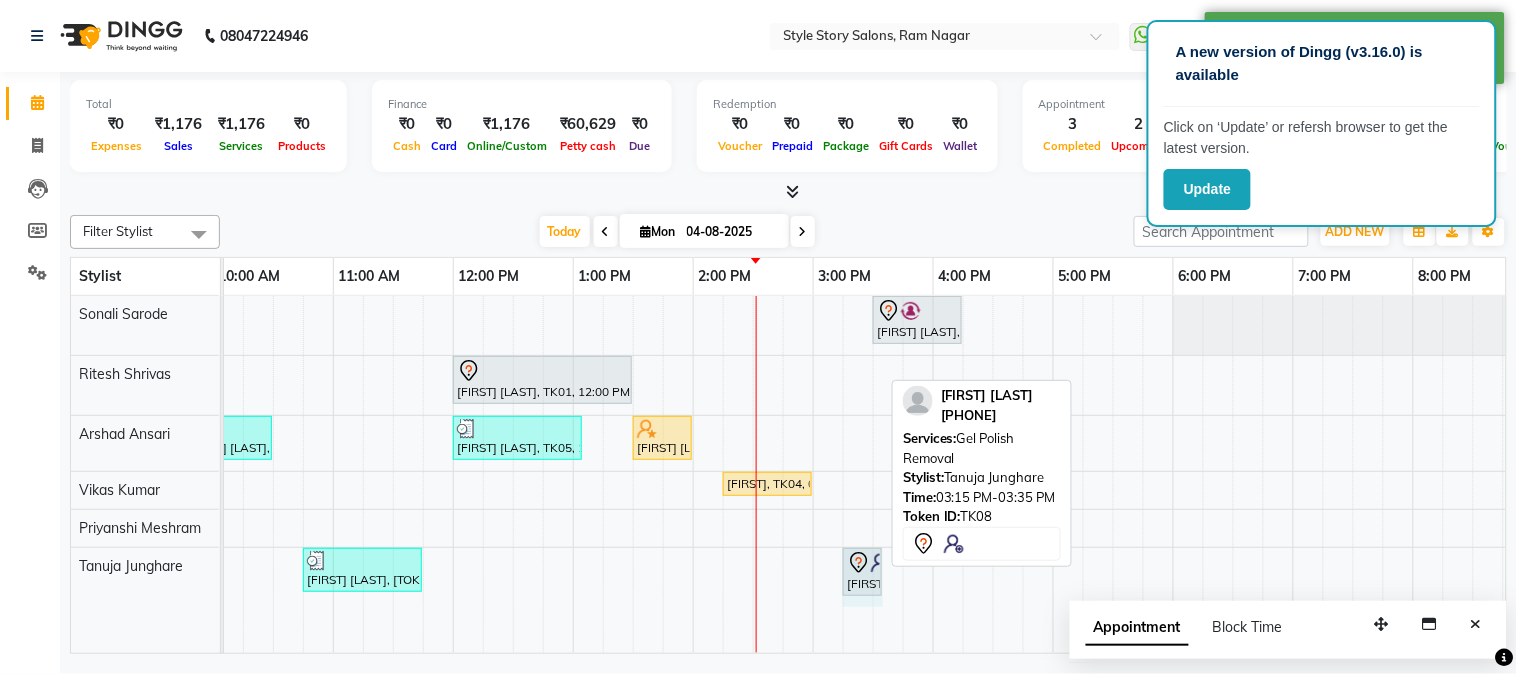 drag, startPoint x: 877, startPoint y: 570, endPoint x: 892, endPoint y: 570, distance: 15 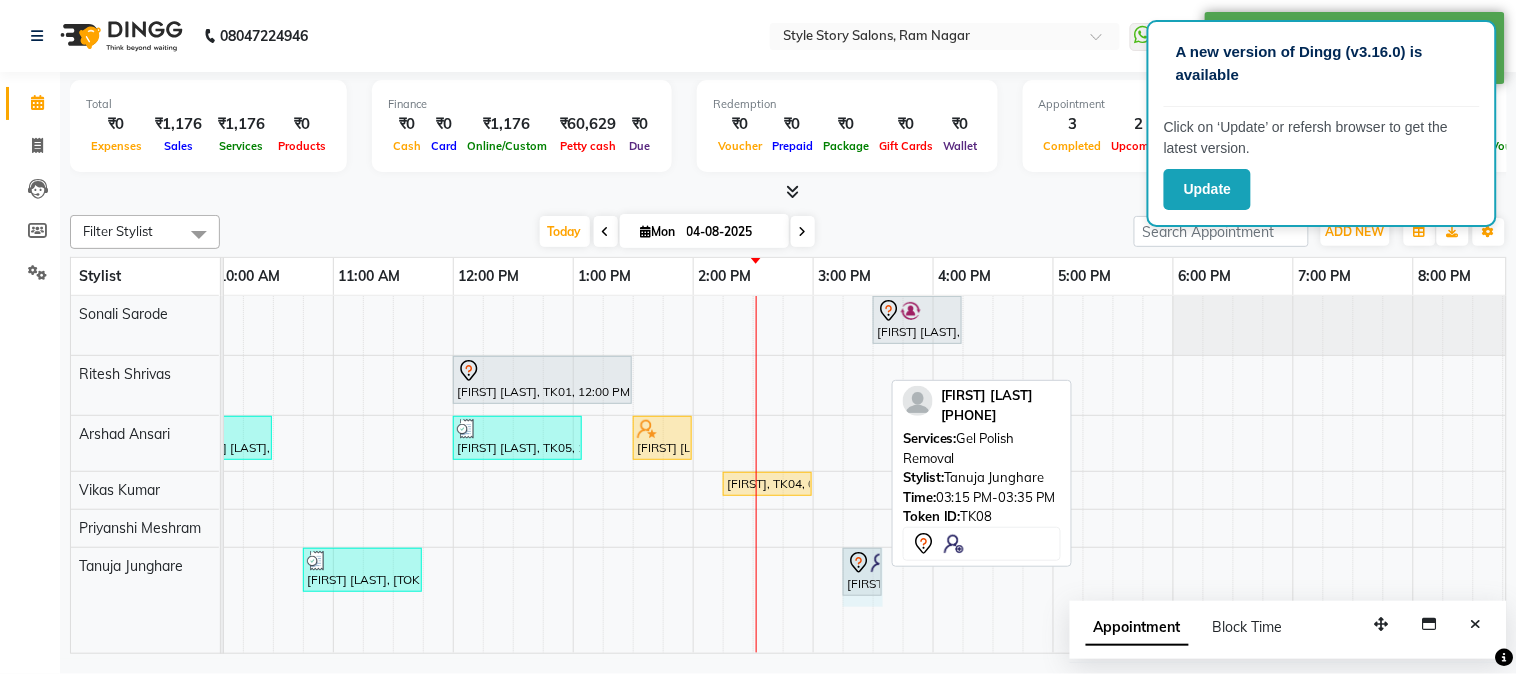 drag, startPoint x: 877, startPoint y: 552, endPoint x: 898, endPoint y: 552, distance: 21 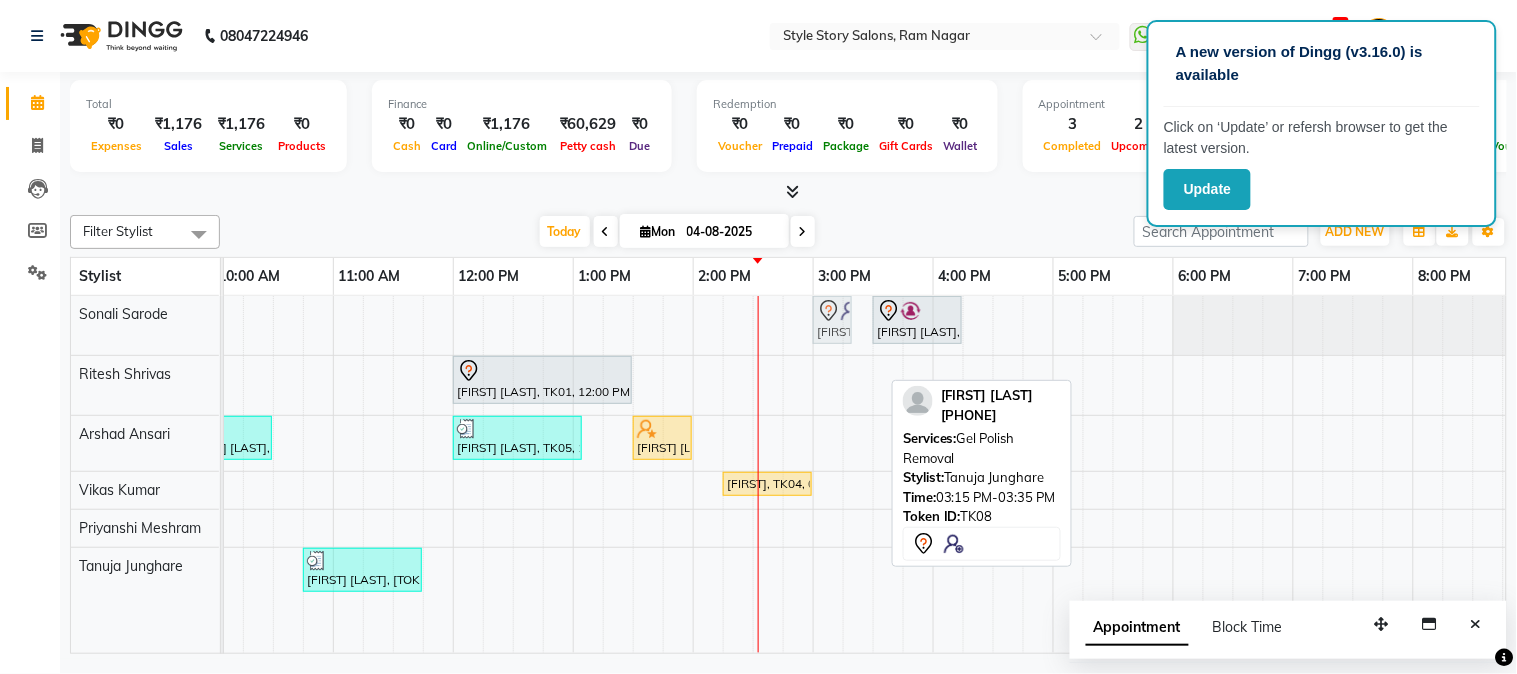 drag, startPoint x: 857, startPoint y: 566, endPoint x: 841, endPoint y: 346, distance: 220.58105 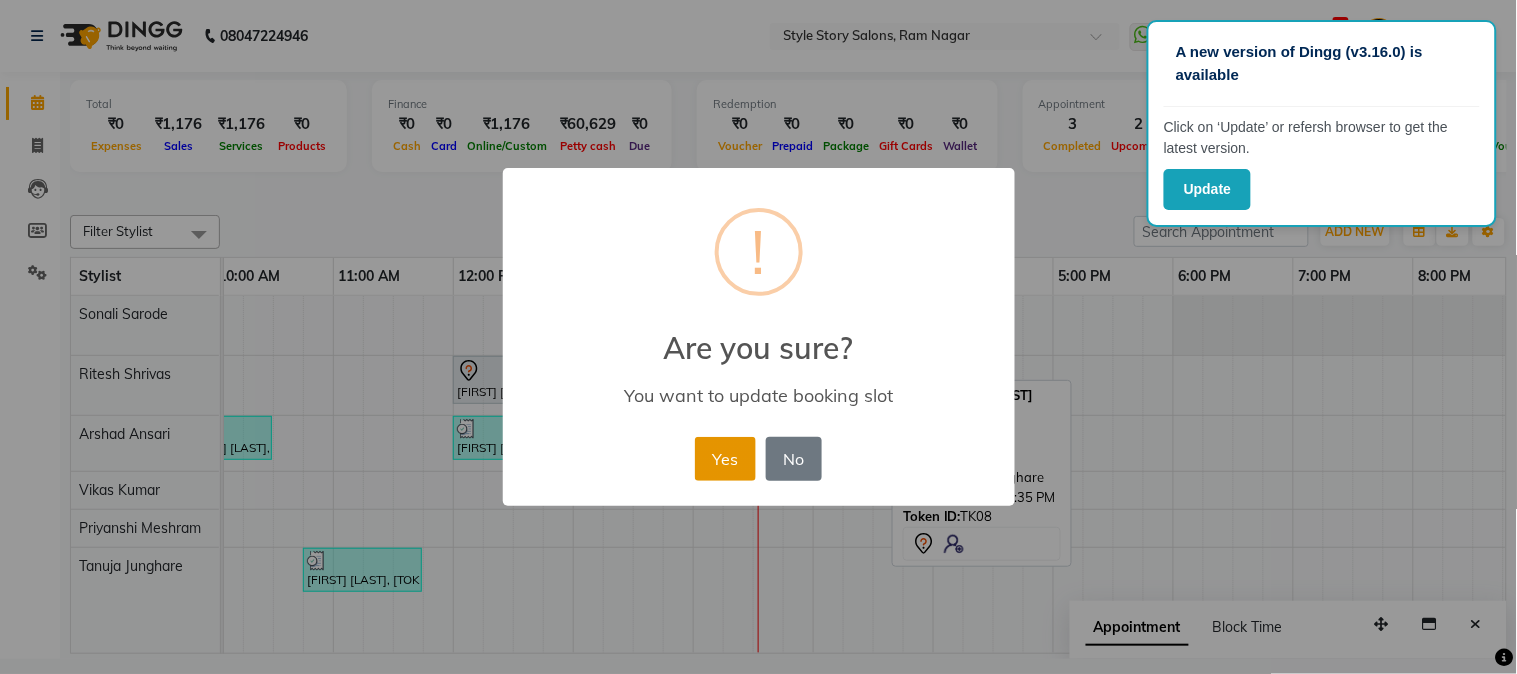 click on "Yes" at bounding box center (725, 459) 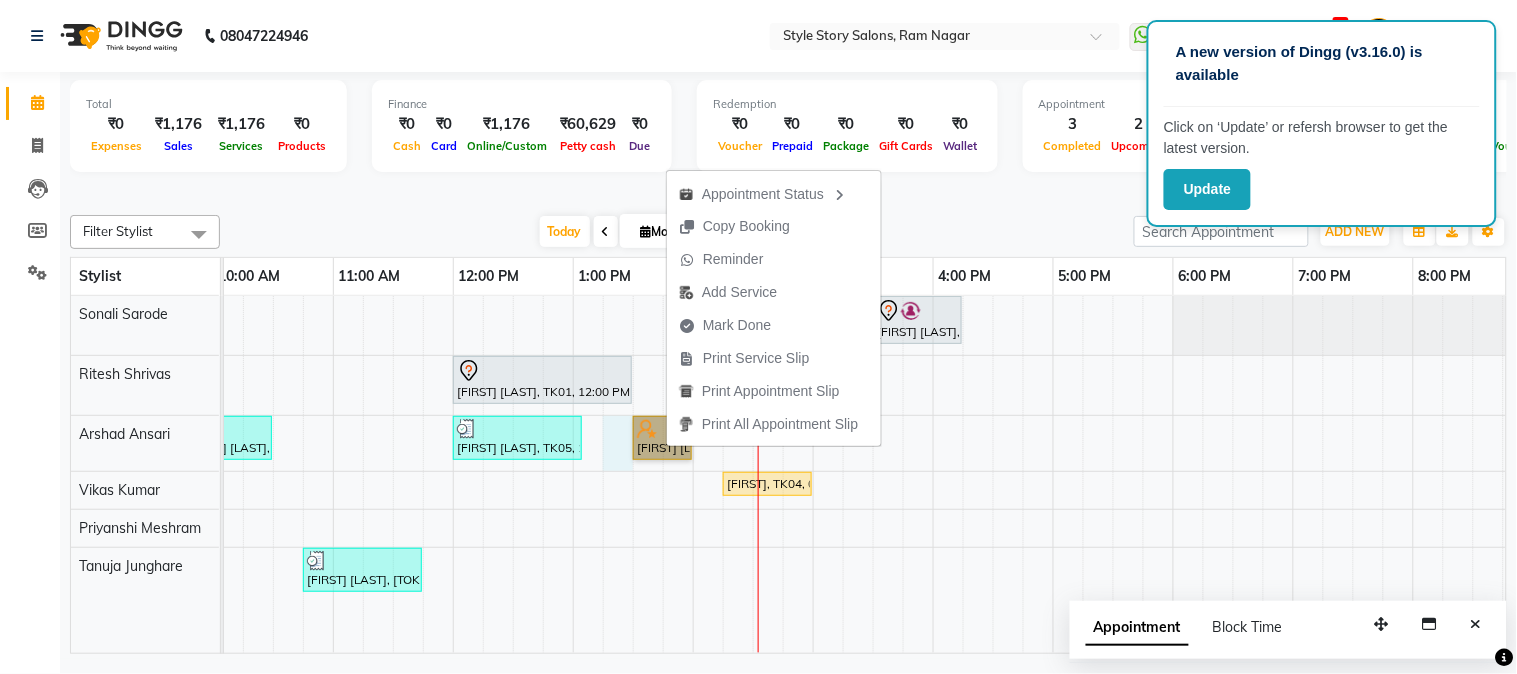 click at bounding box center (618, 475) 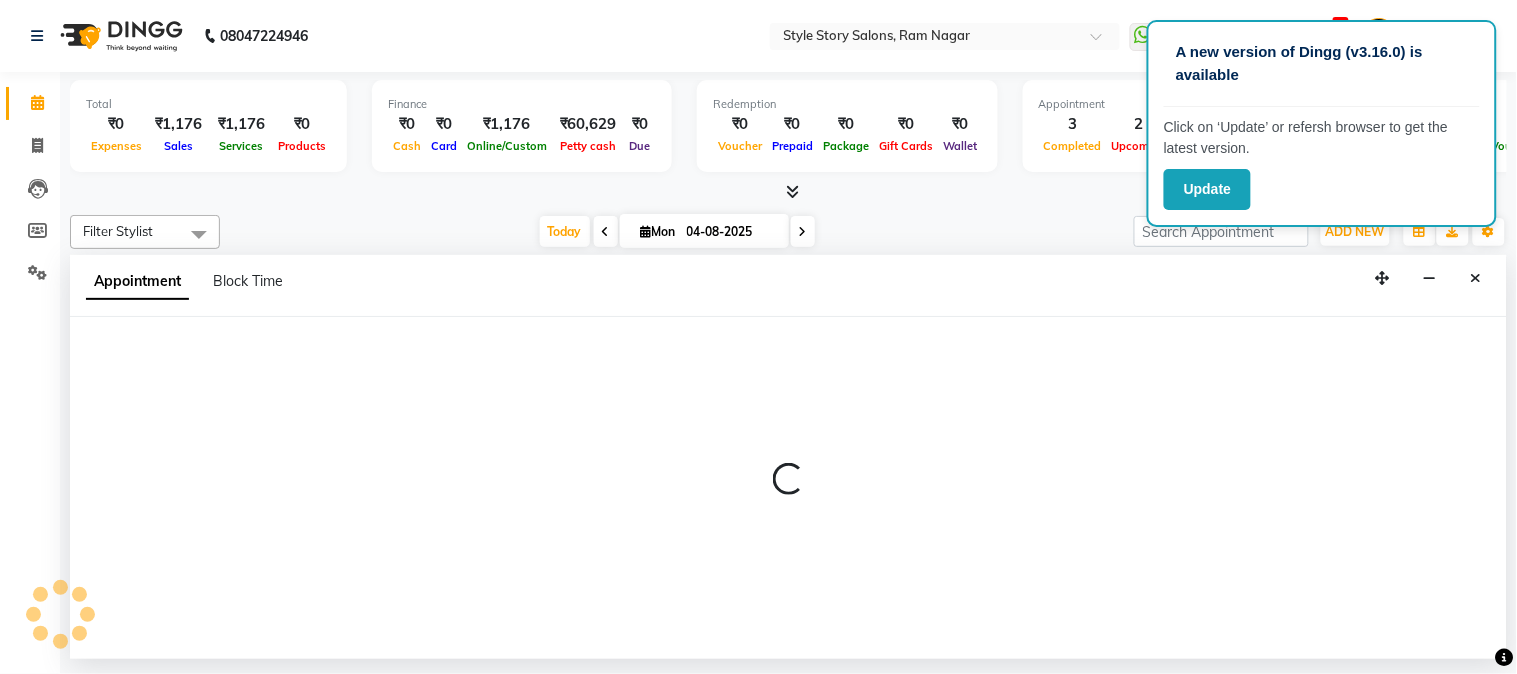 select on "62113" 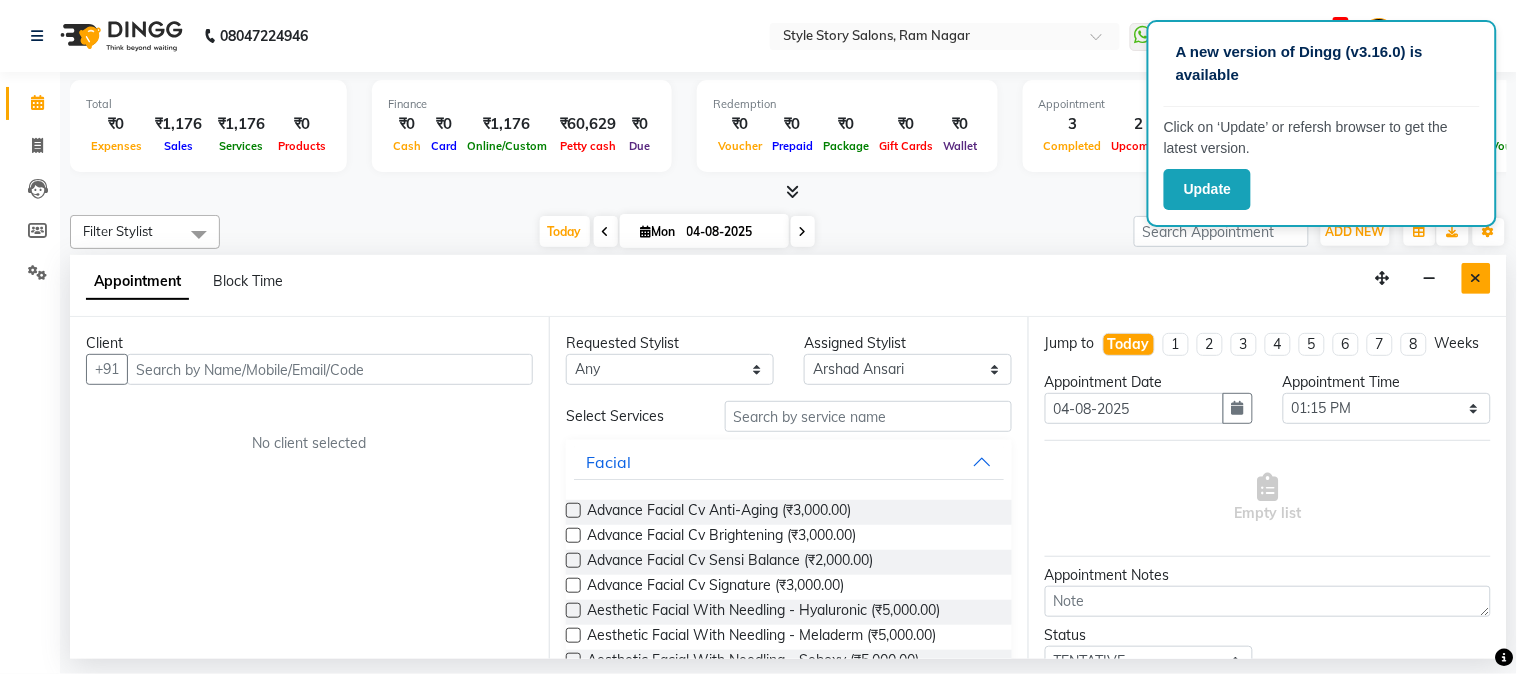 click at bounding box center [1476, 278] 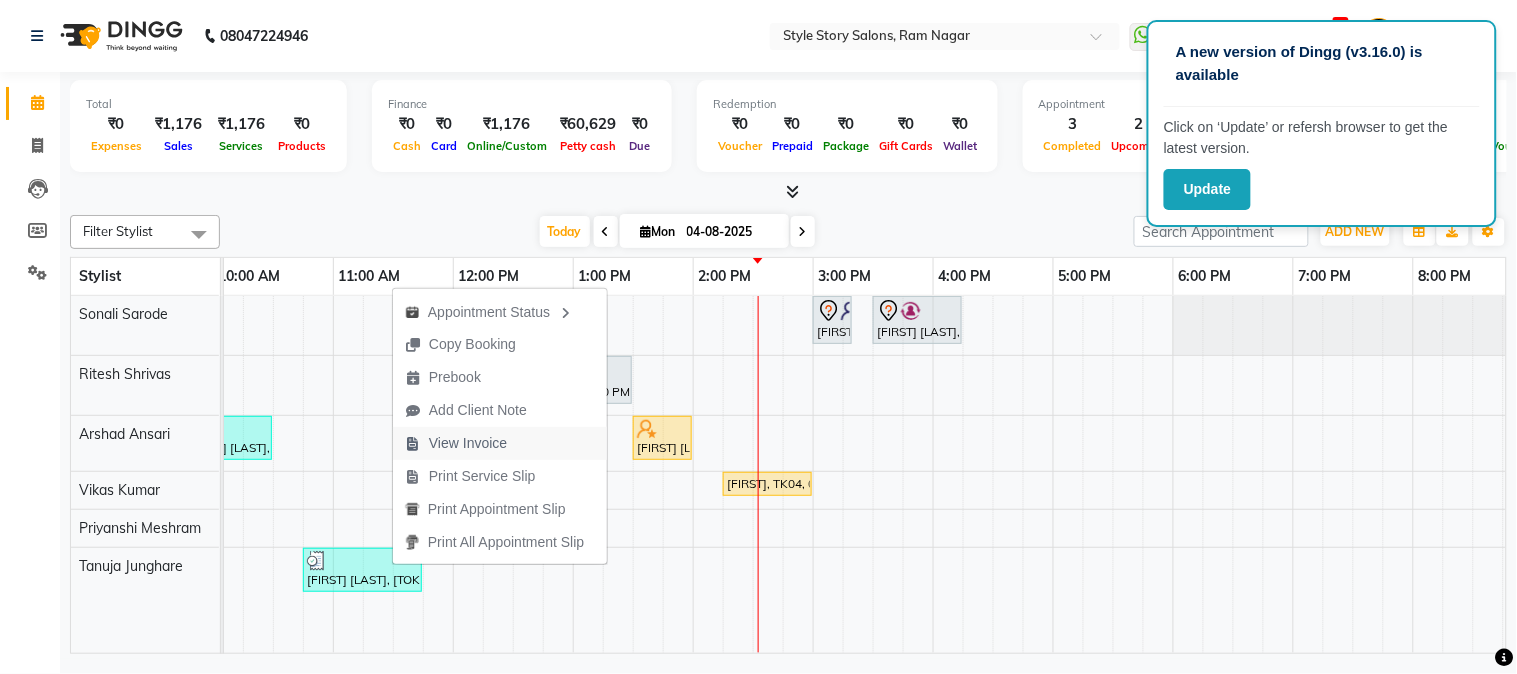 click on "View Invoice" at bounding box center [456, 443] 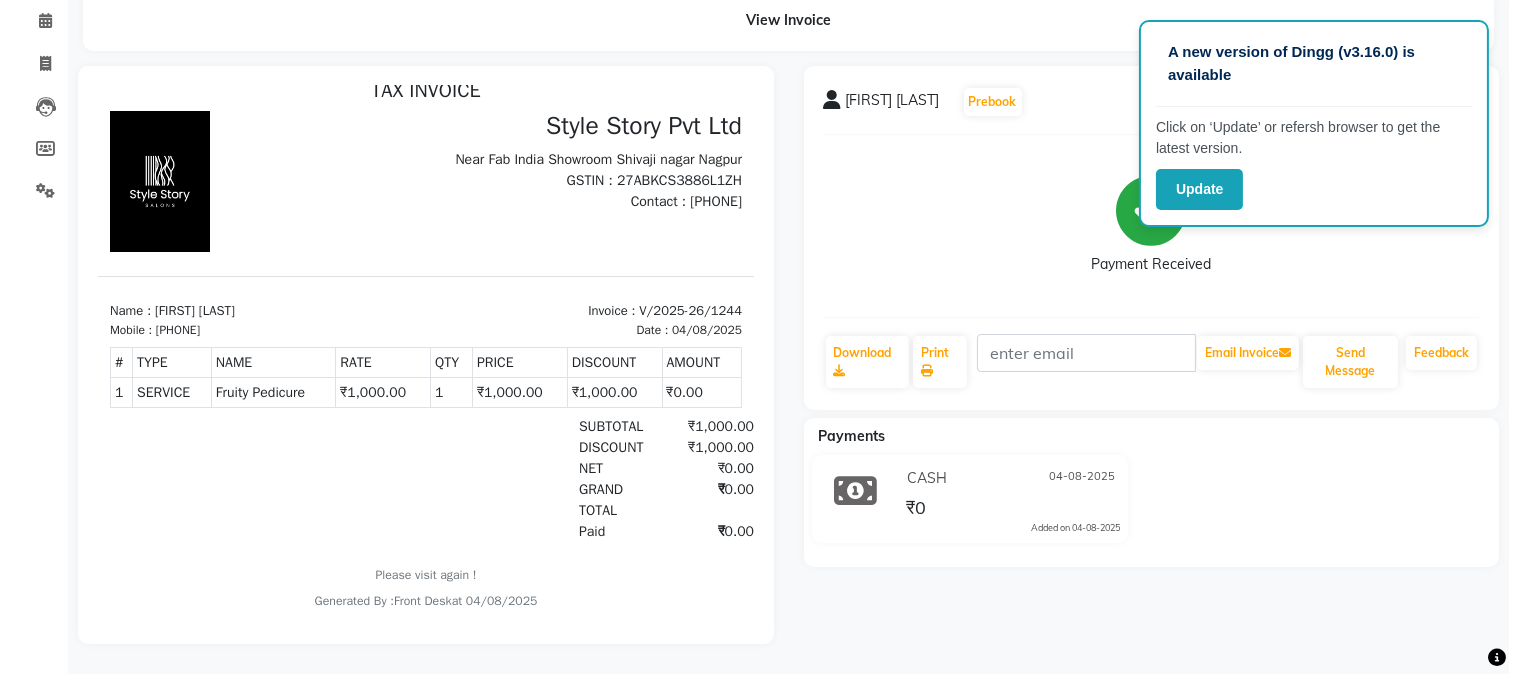scroll, scrollTop: 0, scrollLeft: 0, axis: both 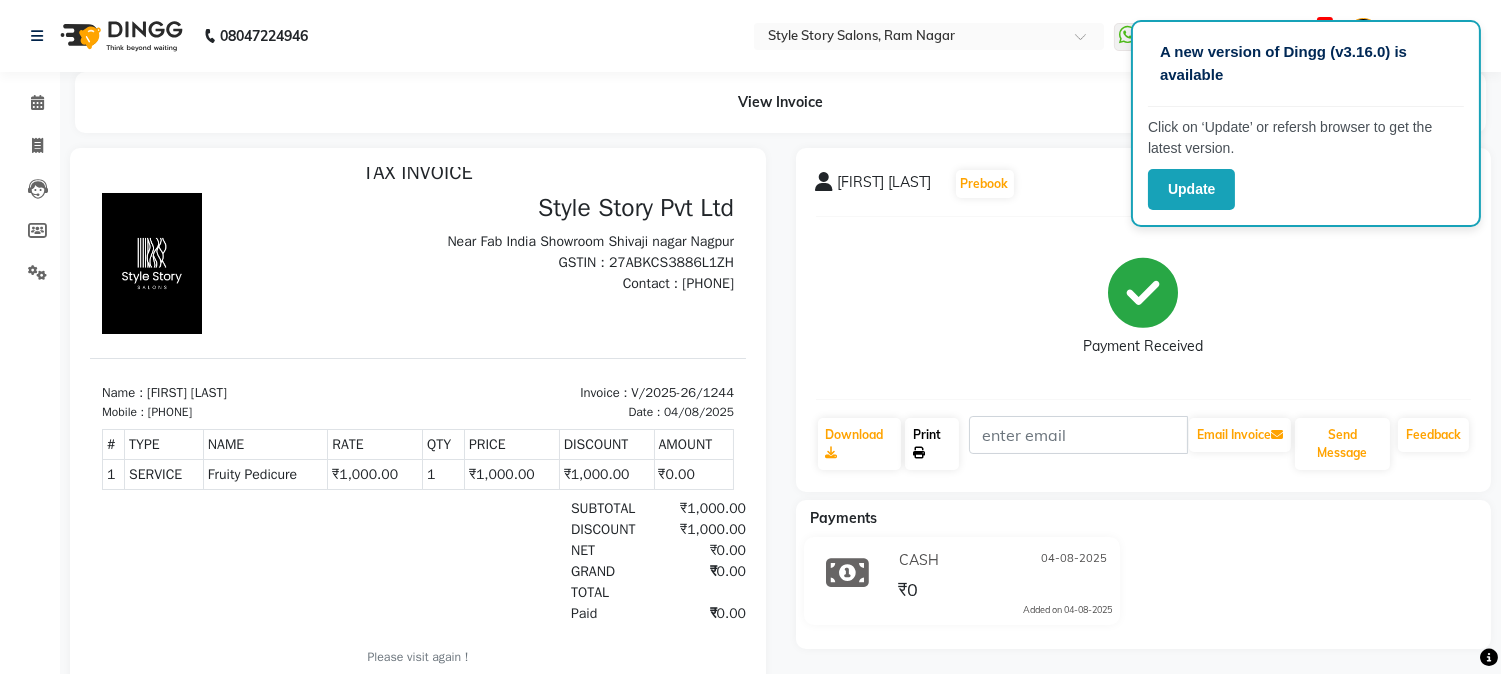 click on "Print" 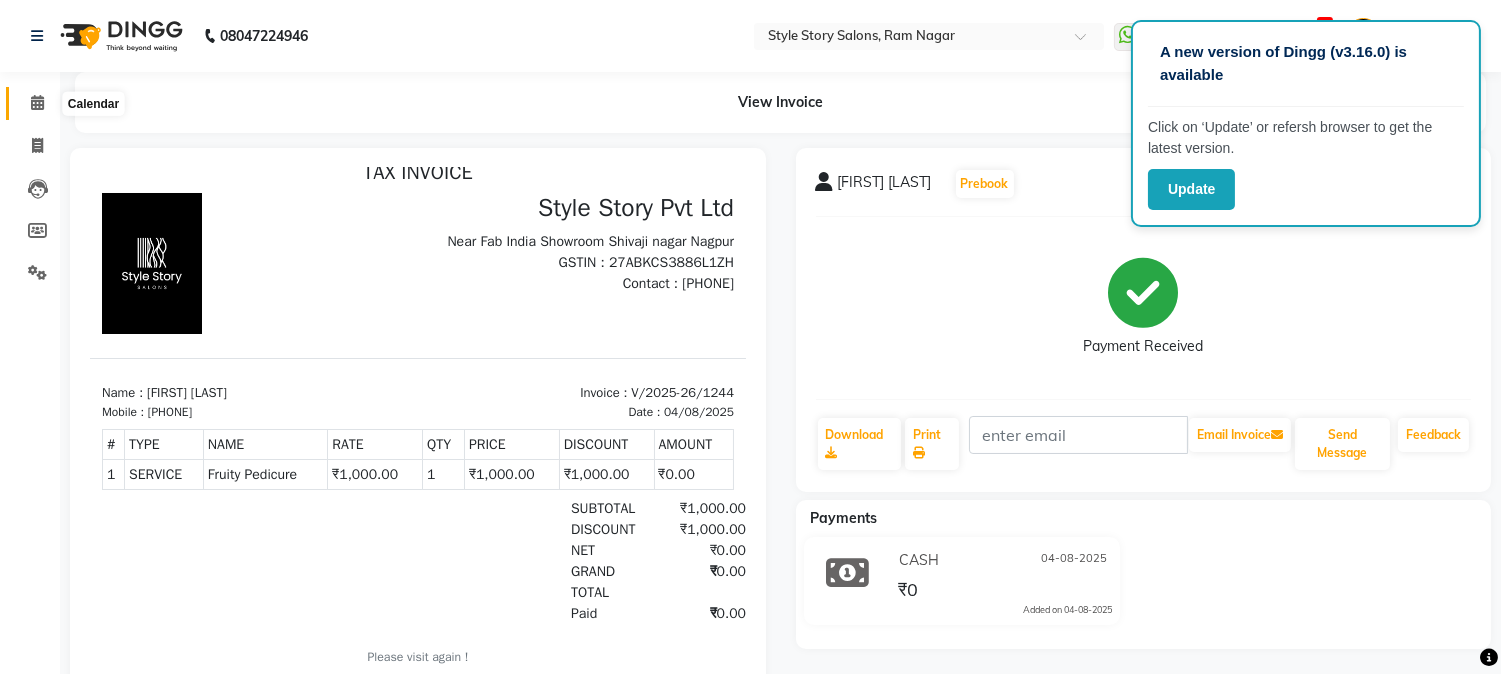 click 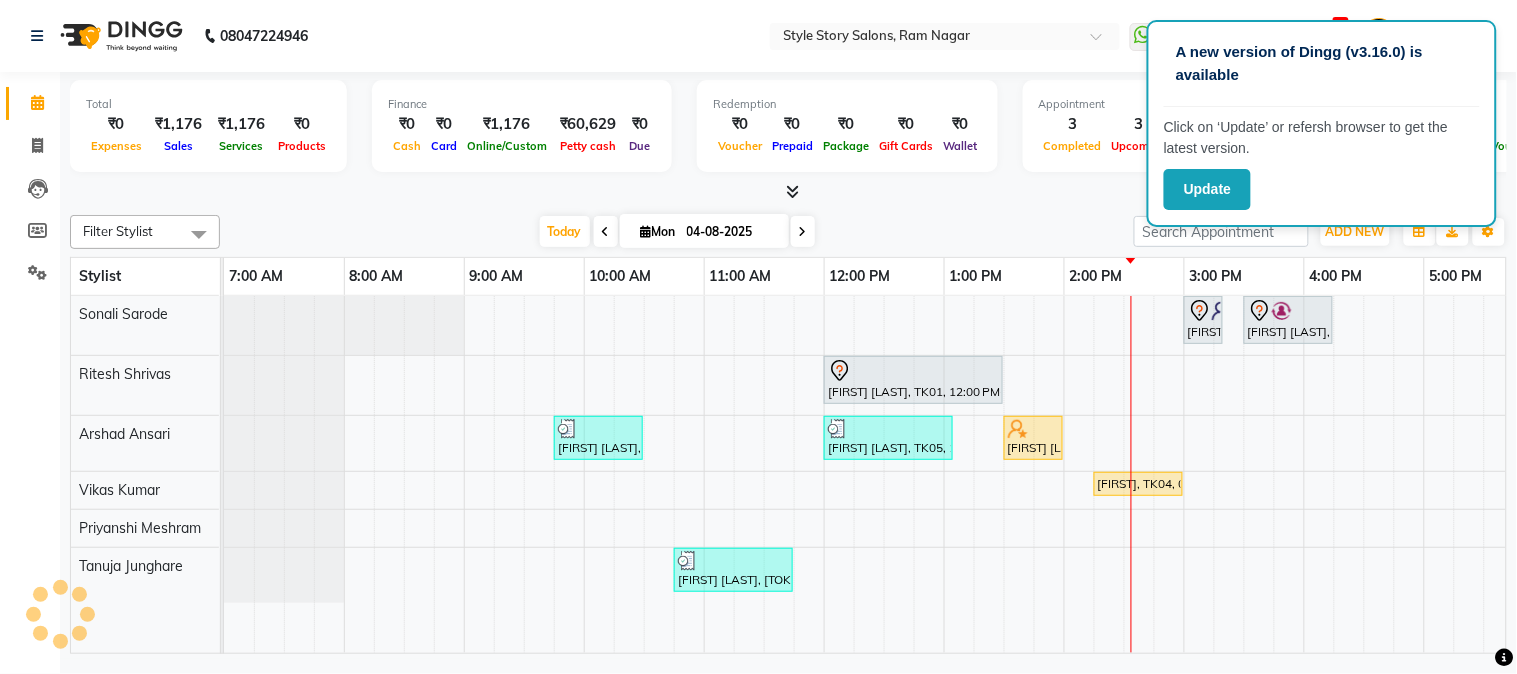 scroll, scrollTop: 0, scrollLeft: 0, axis: both 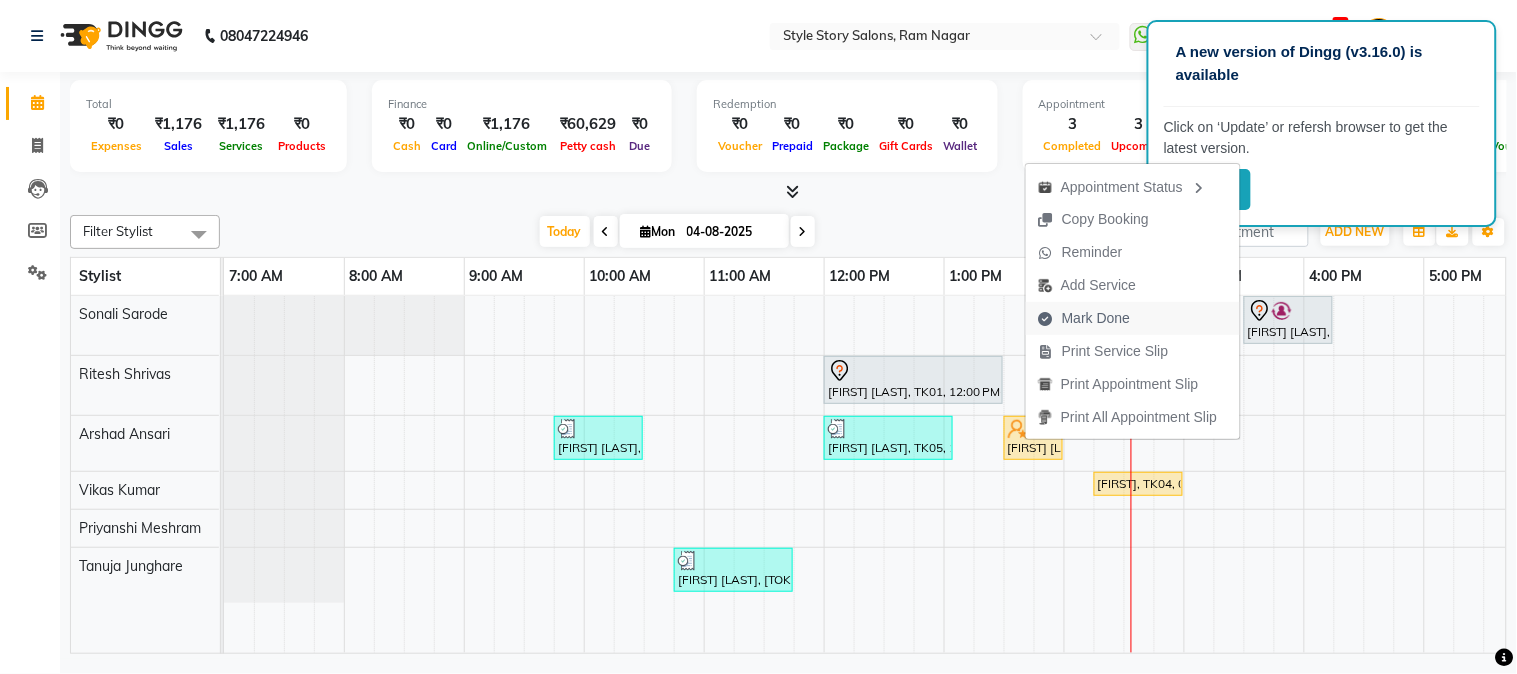 click on "Mark Done" at bounding box center (1096, 318) 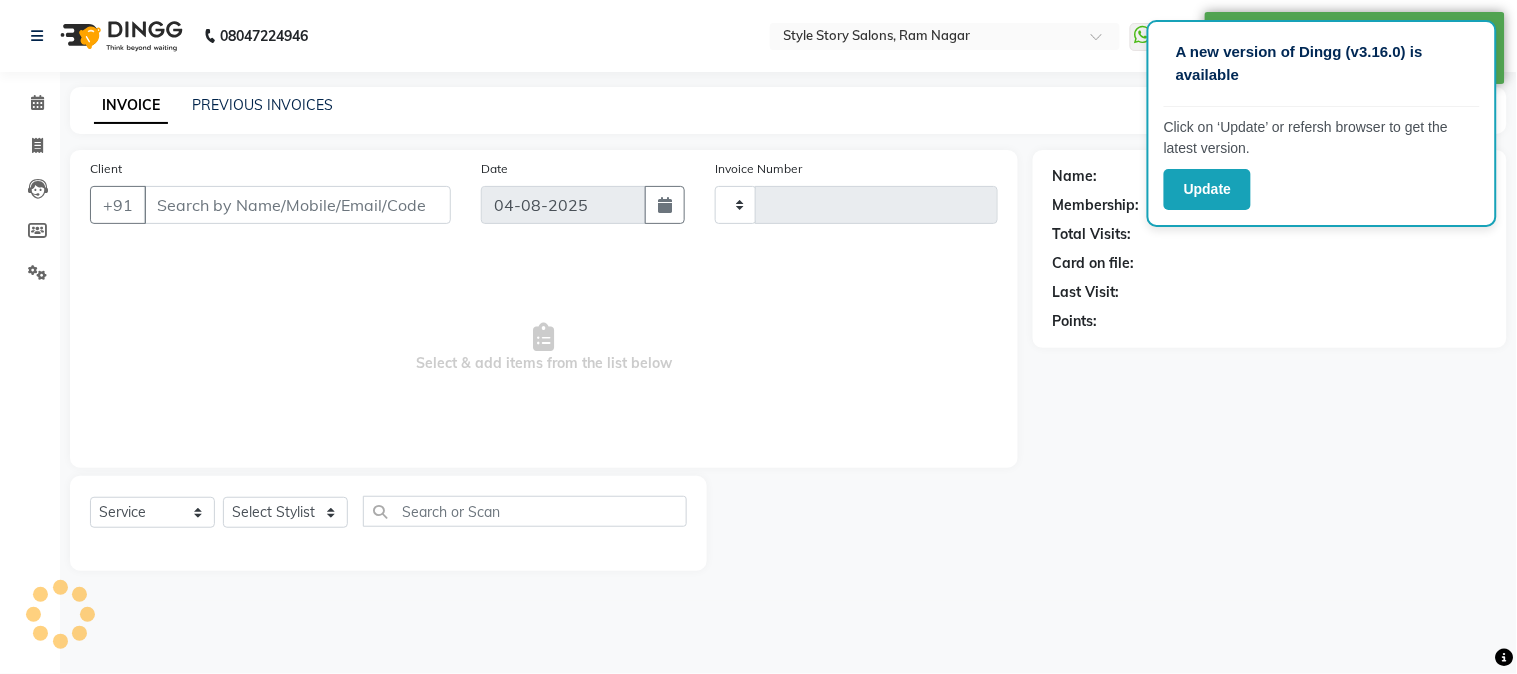 type on "1245" 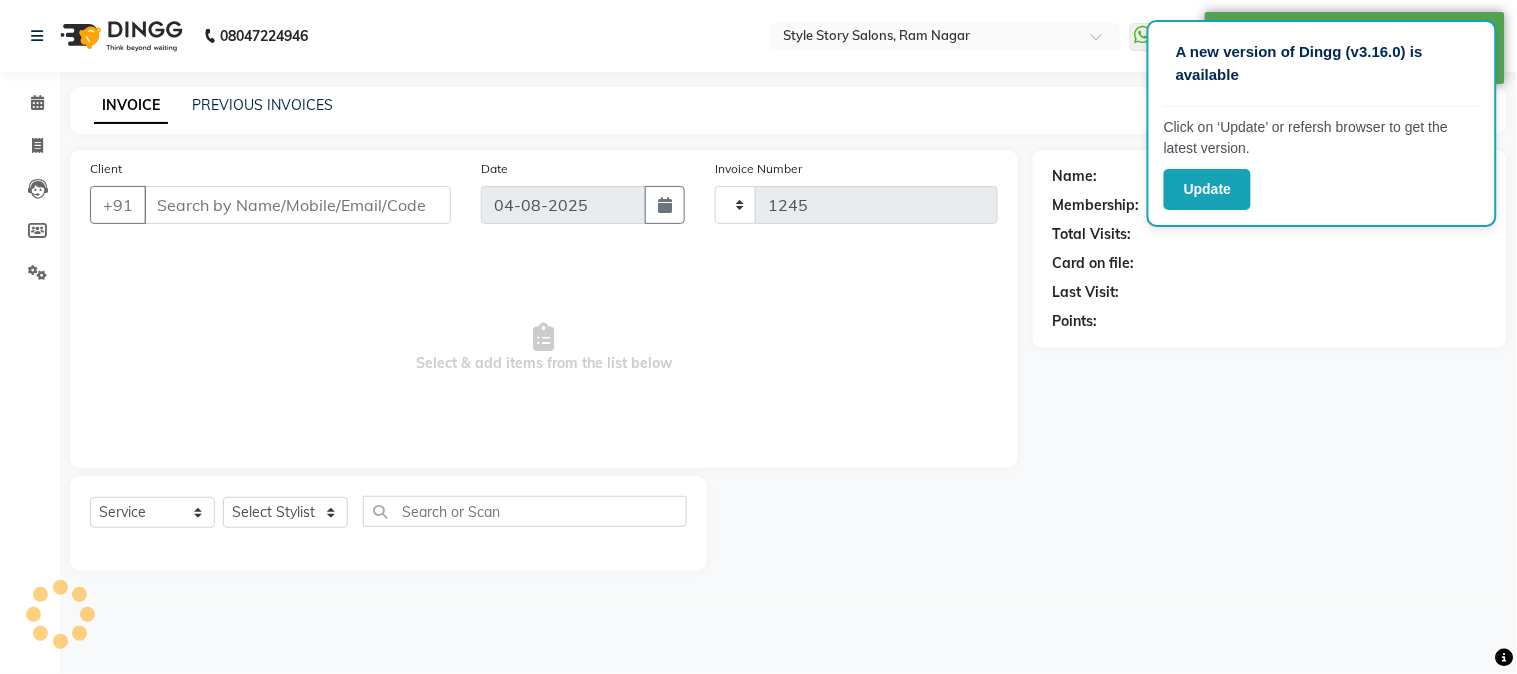 select on "6249" 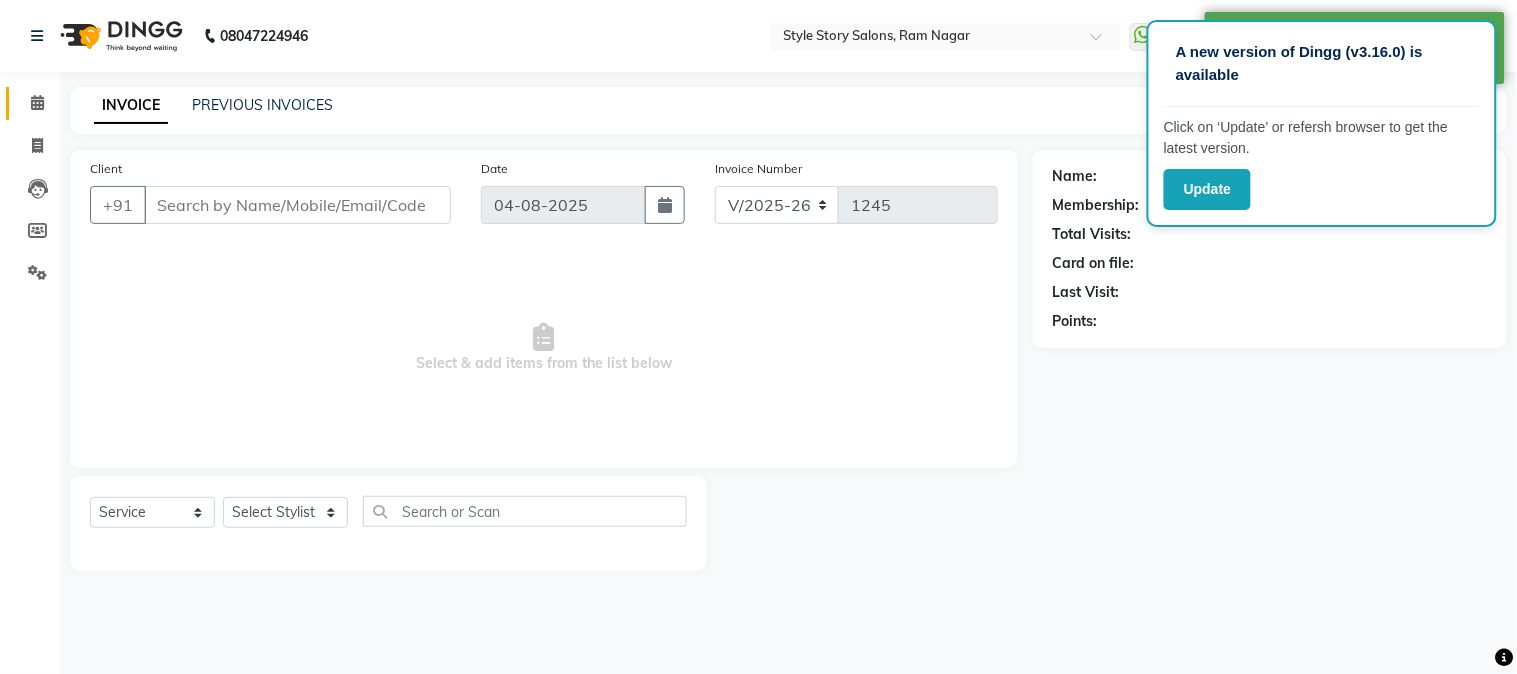 type on "[PHONE]" 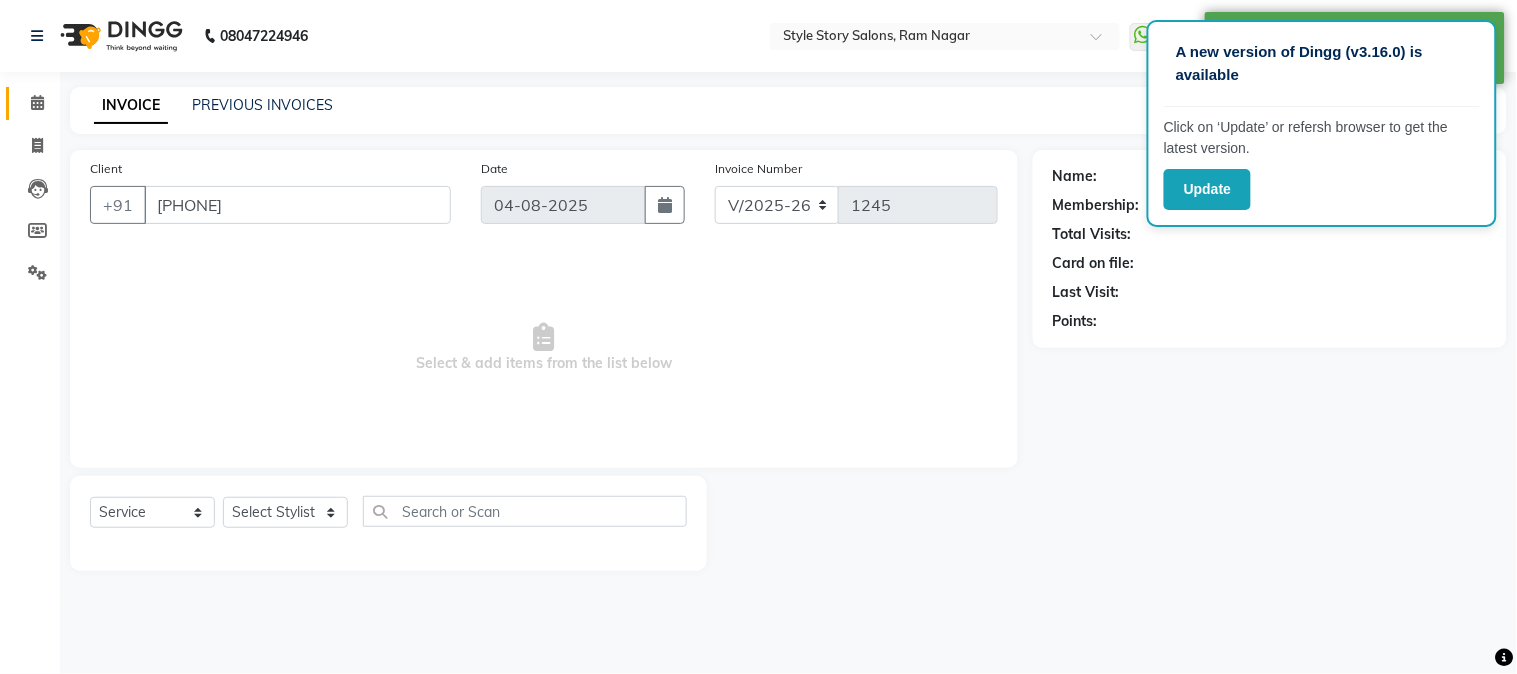 select on "62113" 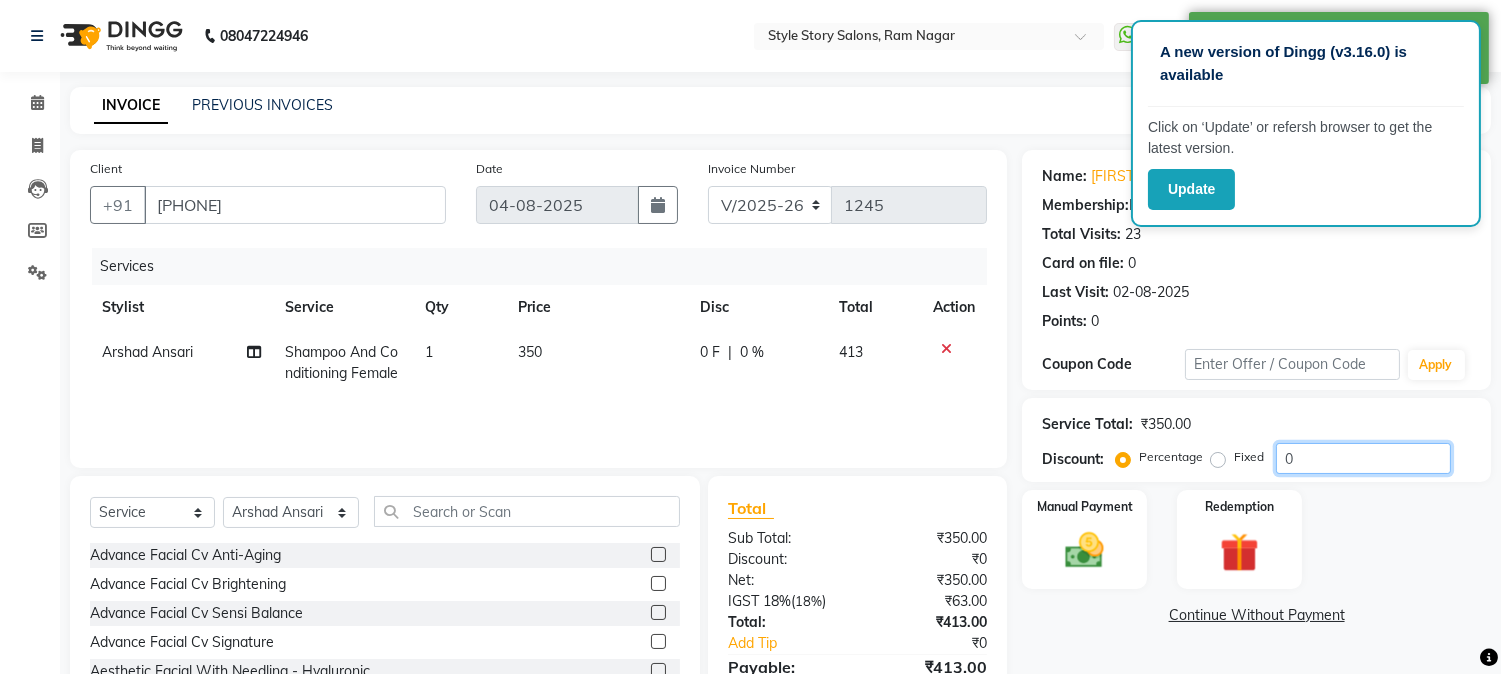 click on "0" 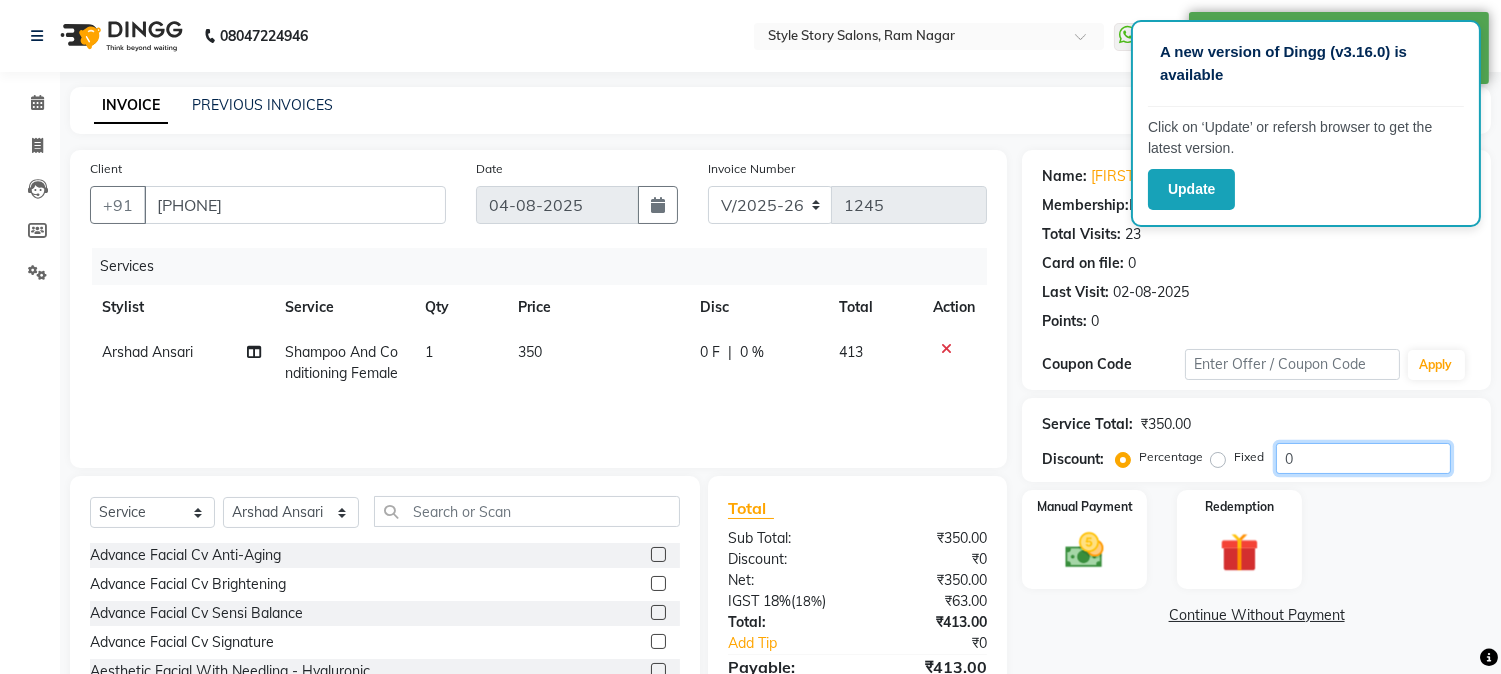 click on "0" 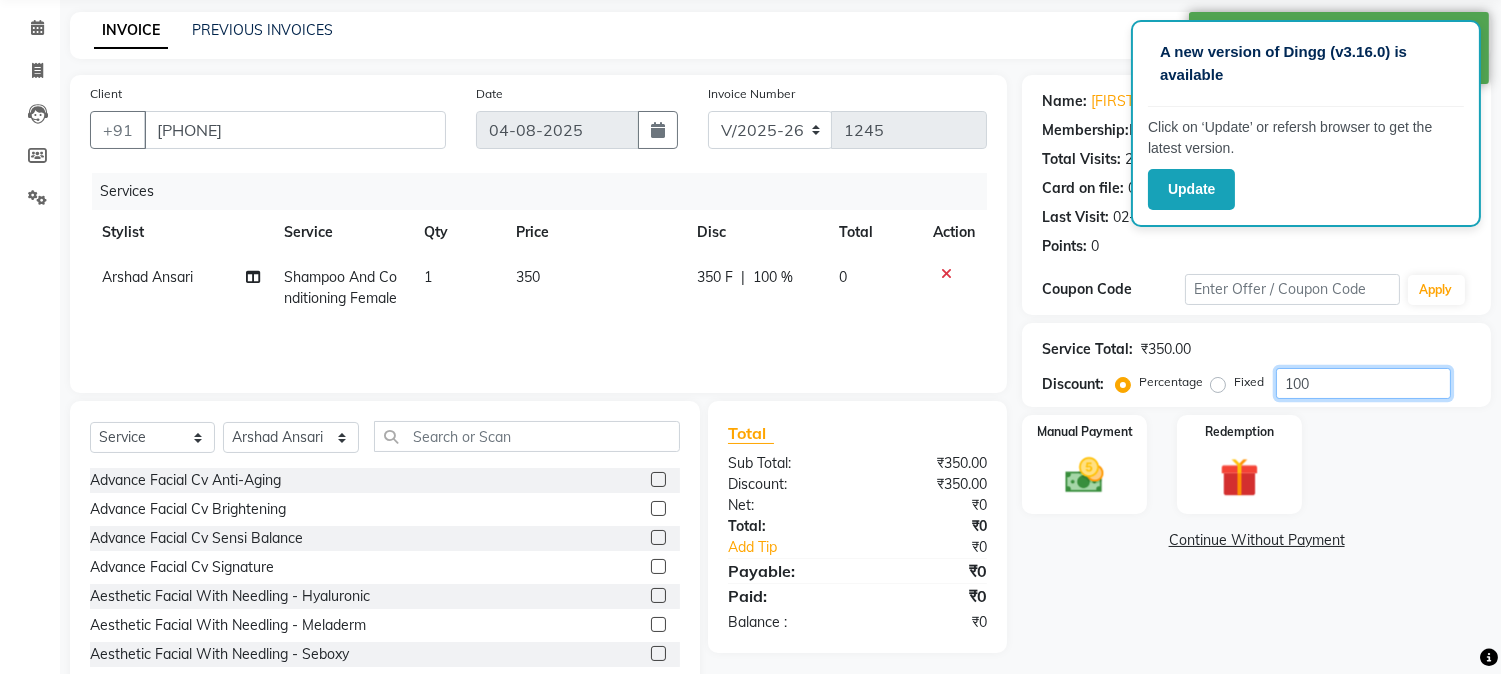 scroll, scrollTop: 111, scrollLeft: 0, axis: vertical 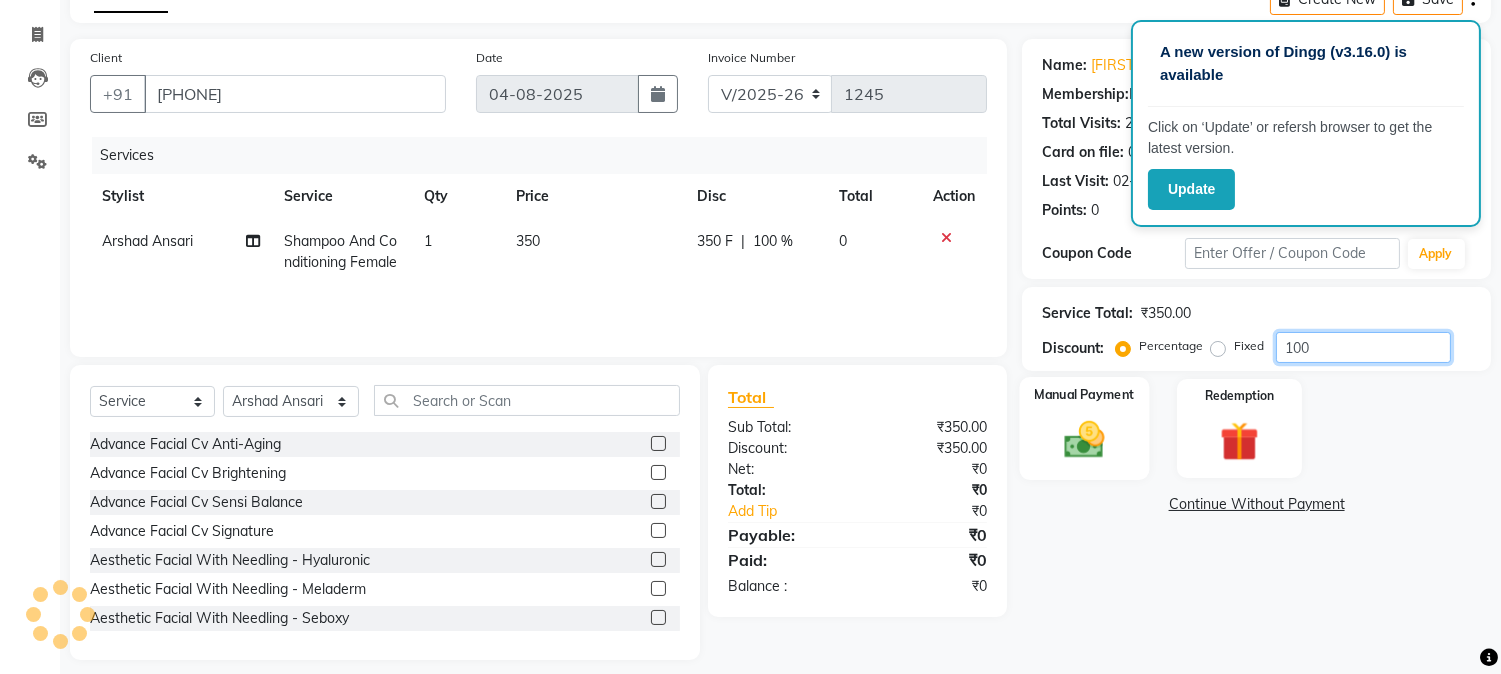 type on "100" 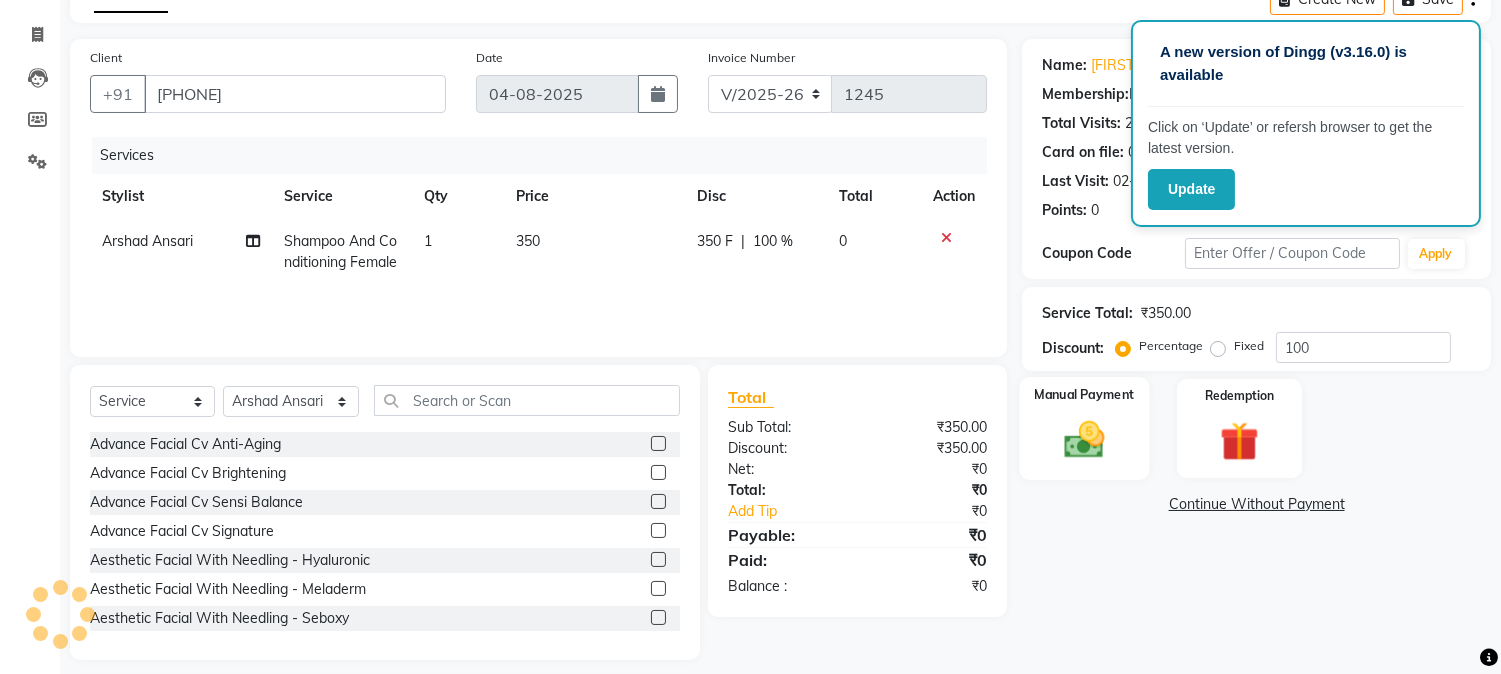 click on "Manual Payment" 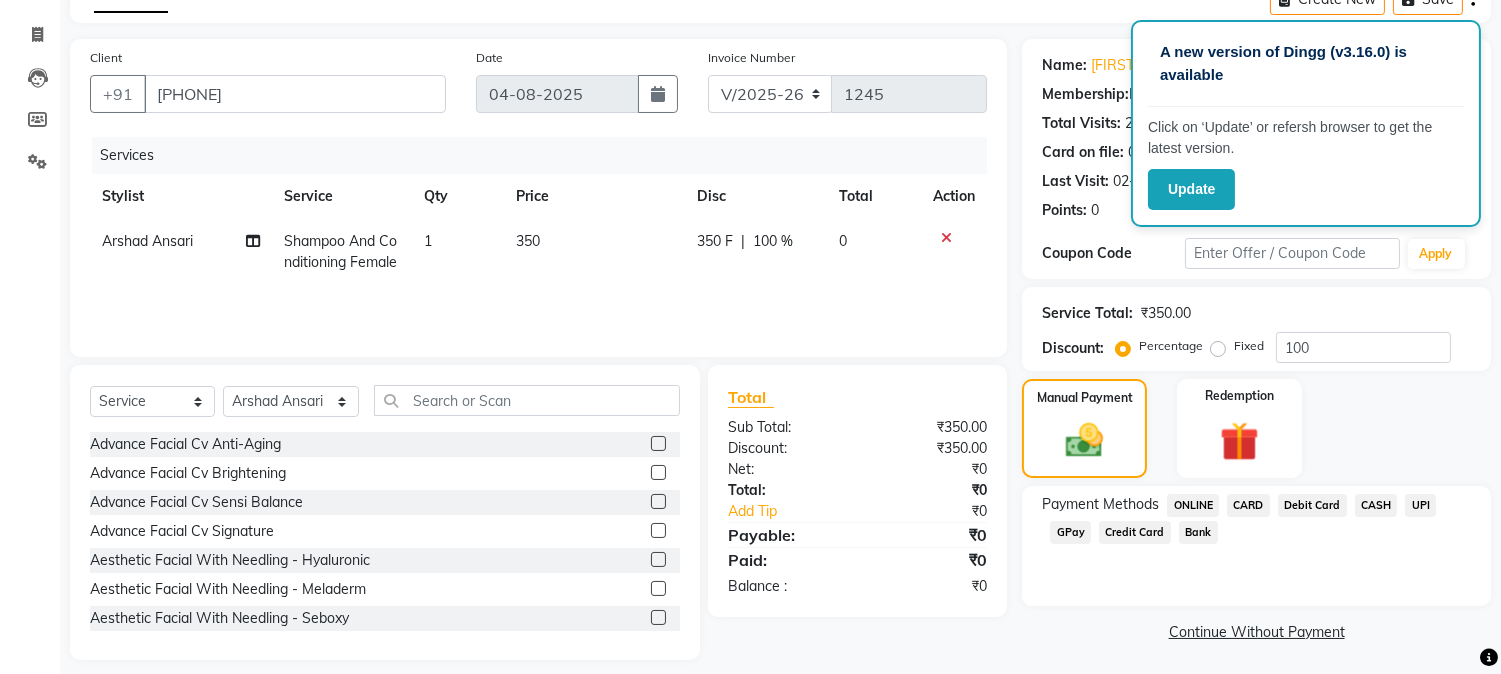 scroll, scrollTop: 126, scrollLeft: 0, axis: vertical 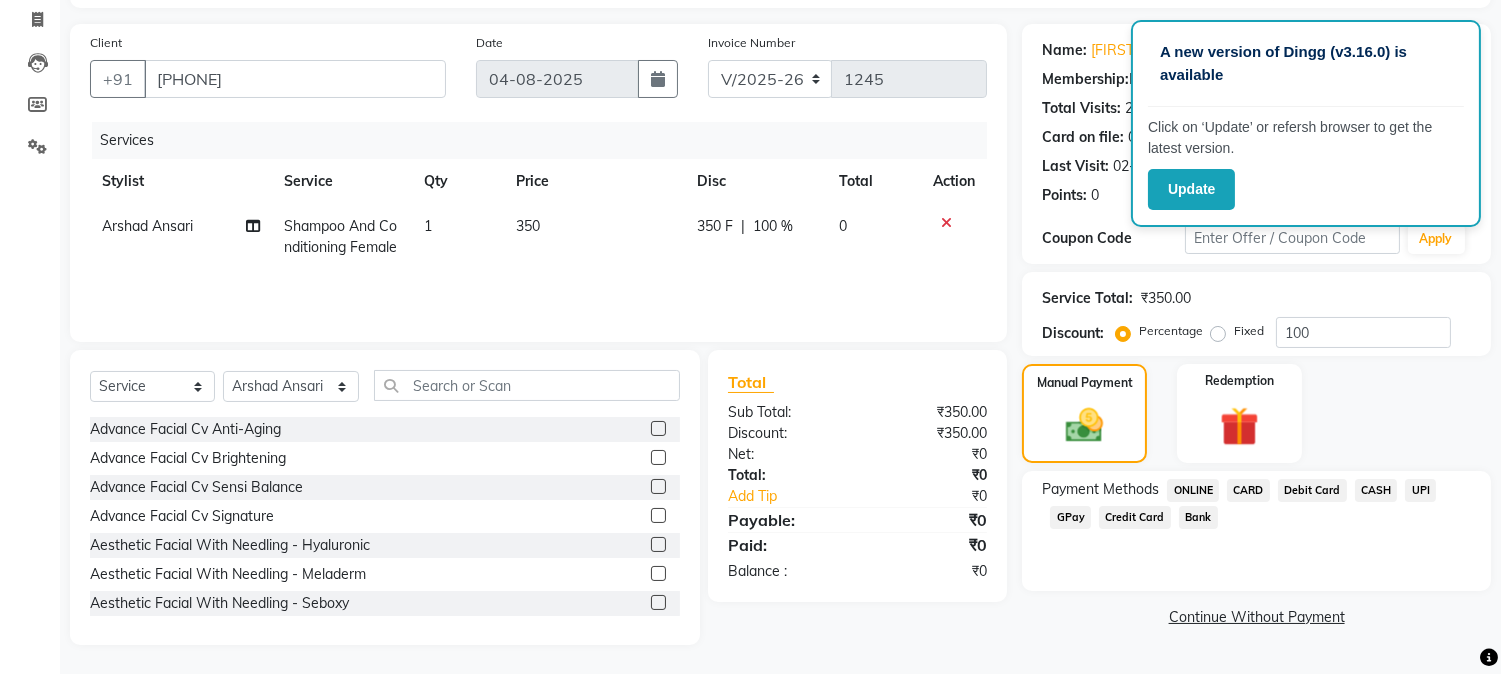 click on "CASH" 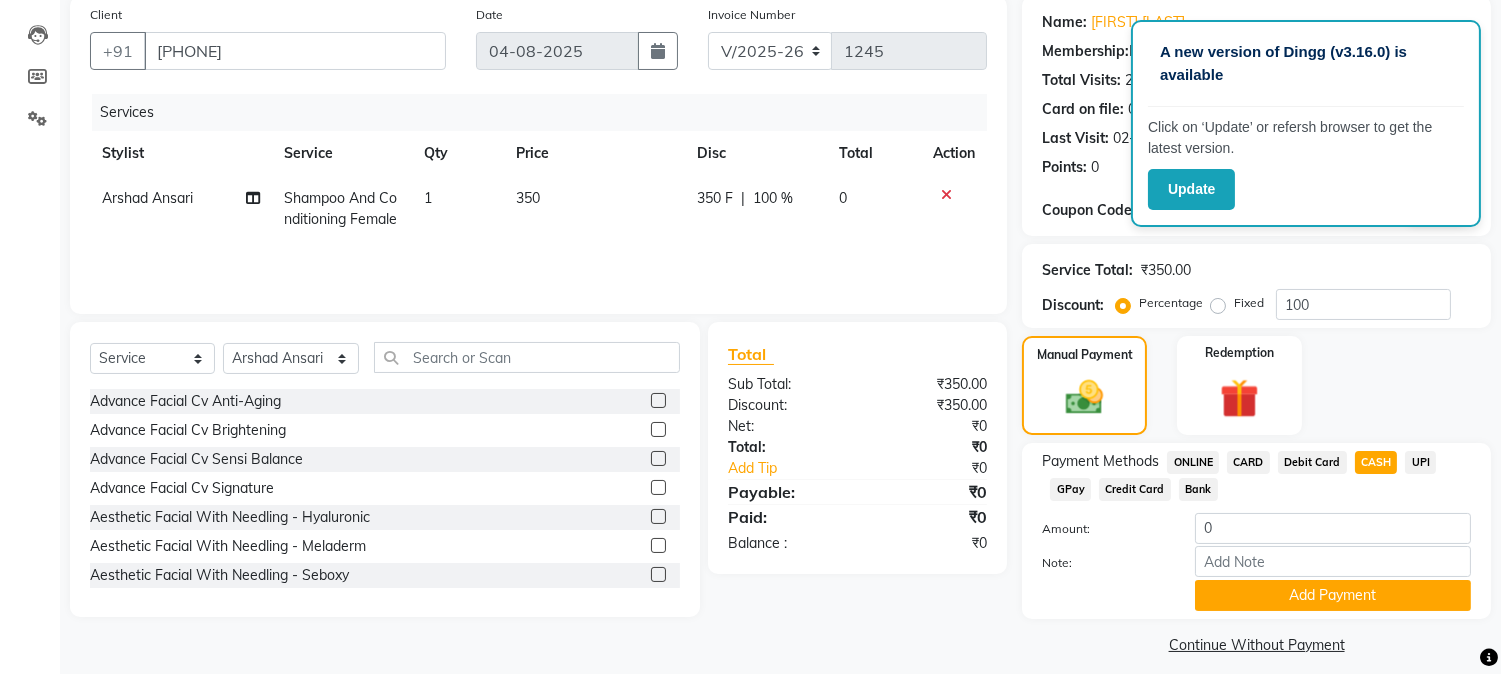 scroll, scrollTop: 170, scrollLeft: 0, axis: vertical 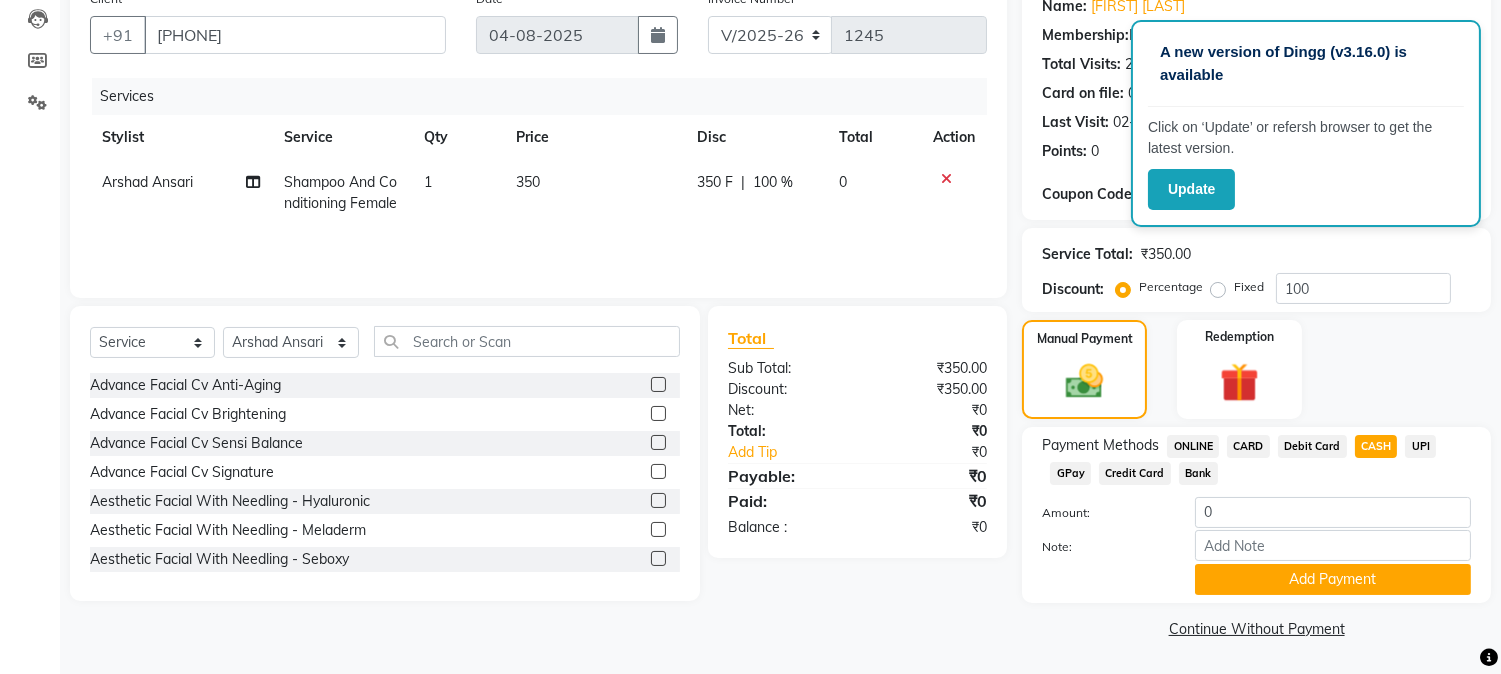 click on "Continue Without Payment" 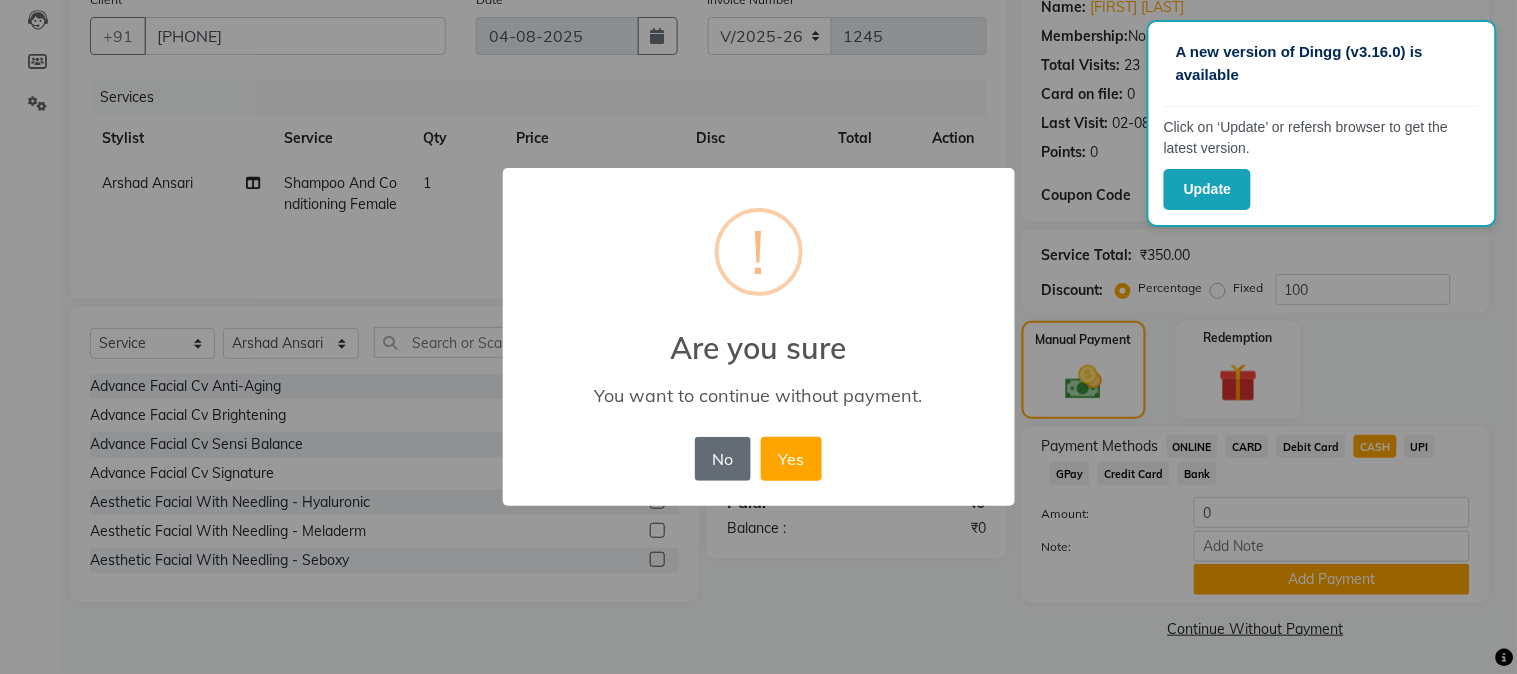 click on "No" at bounding box center [723, 459] 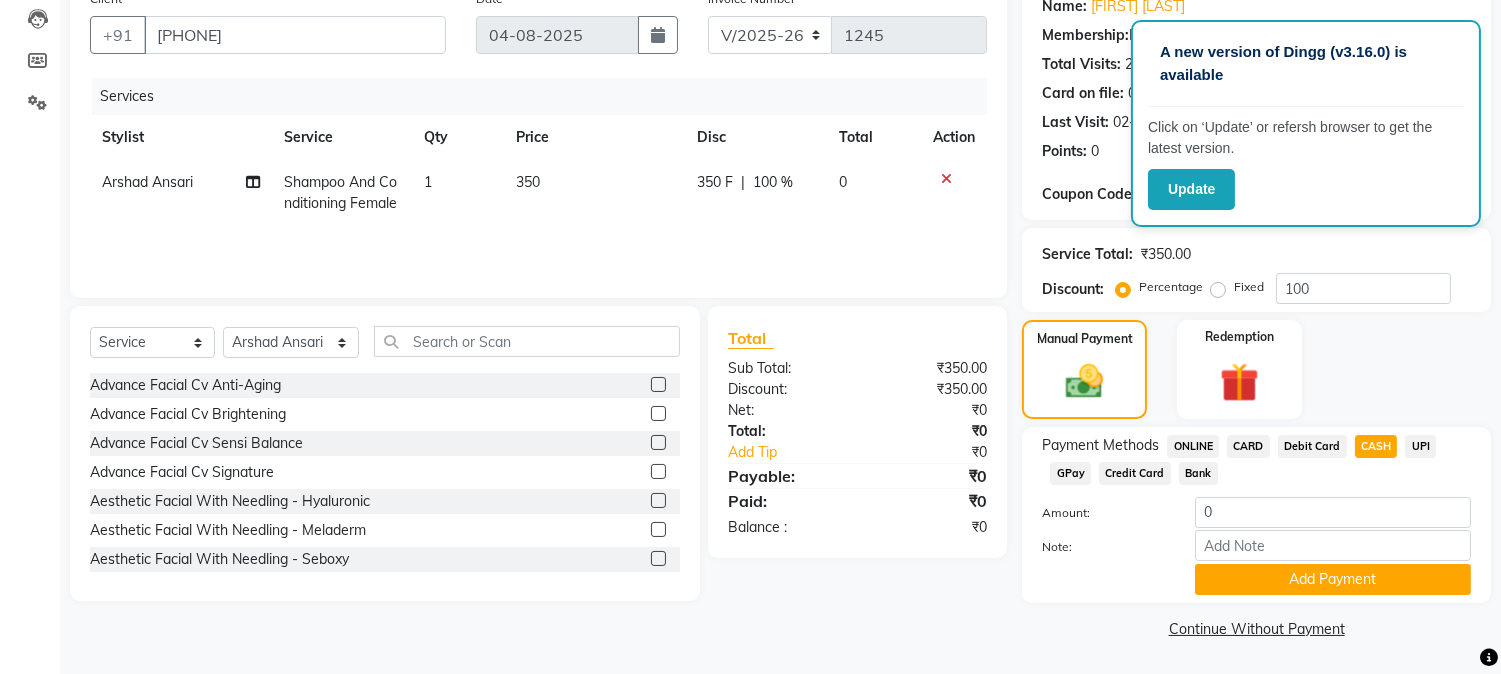 click on "Amount: 0" 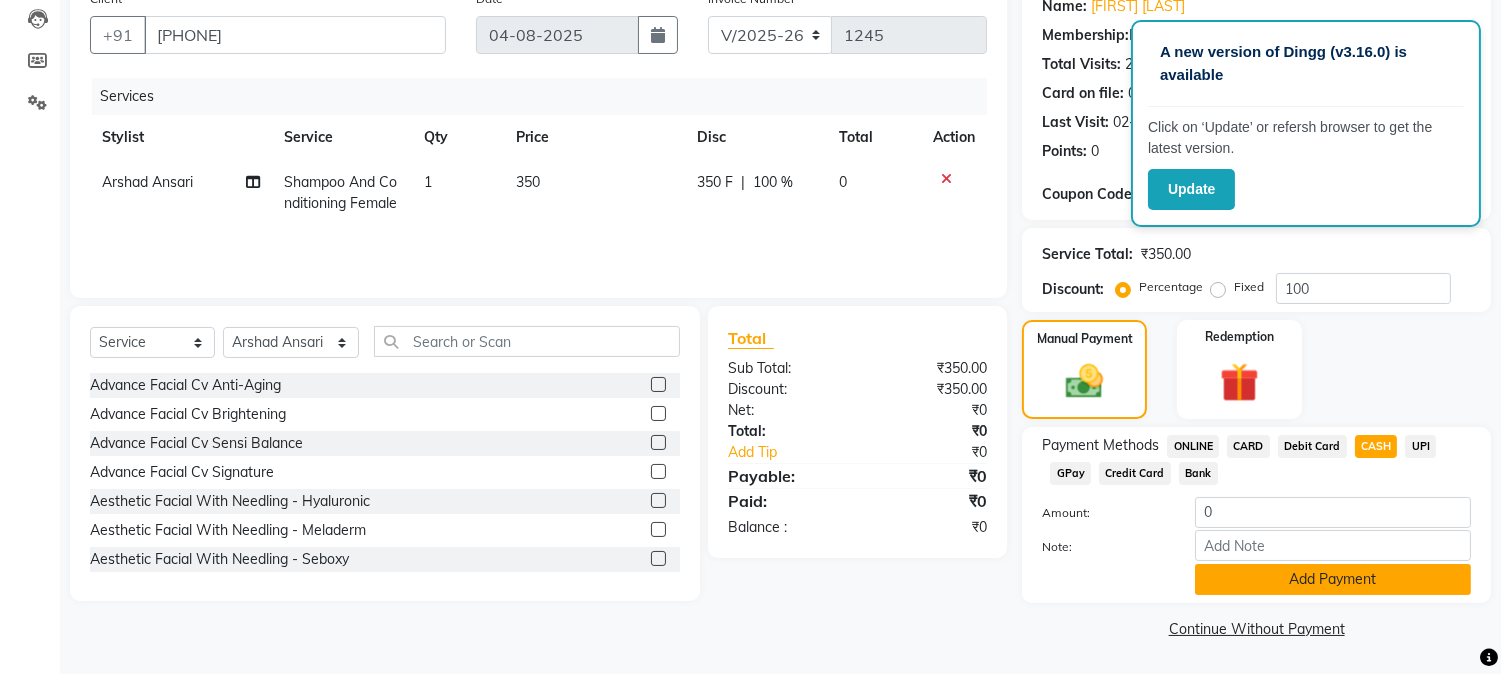 click on "Add Payment" 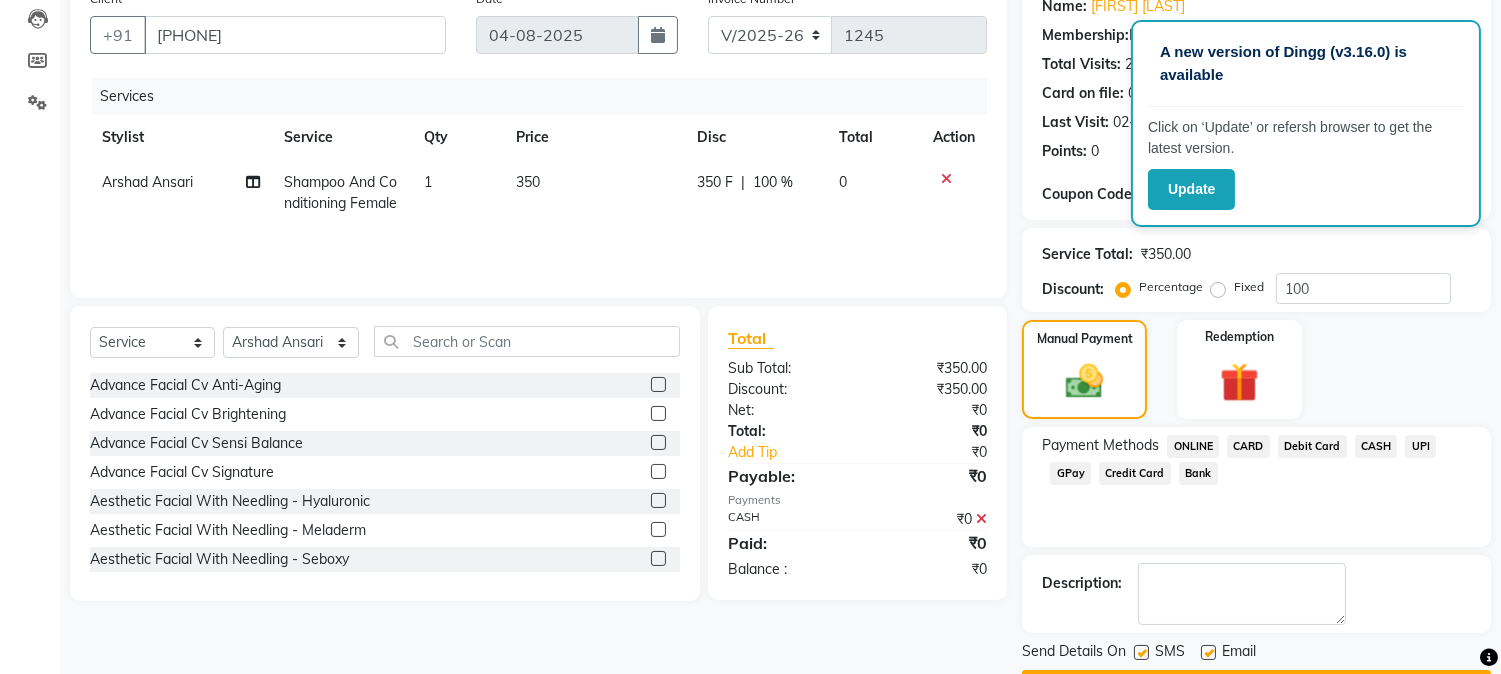 scroll, scrollTop: 225, scrollLeft: 0, axis: vertical 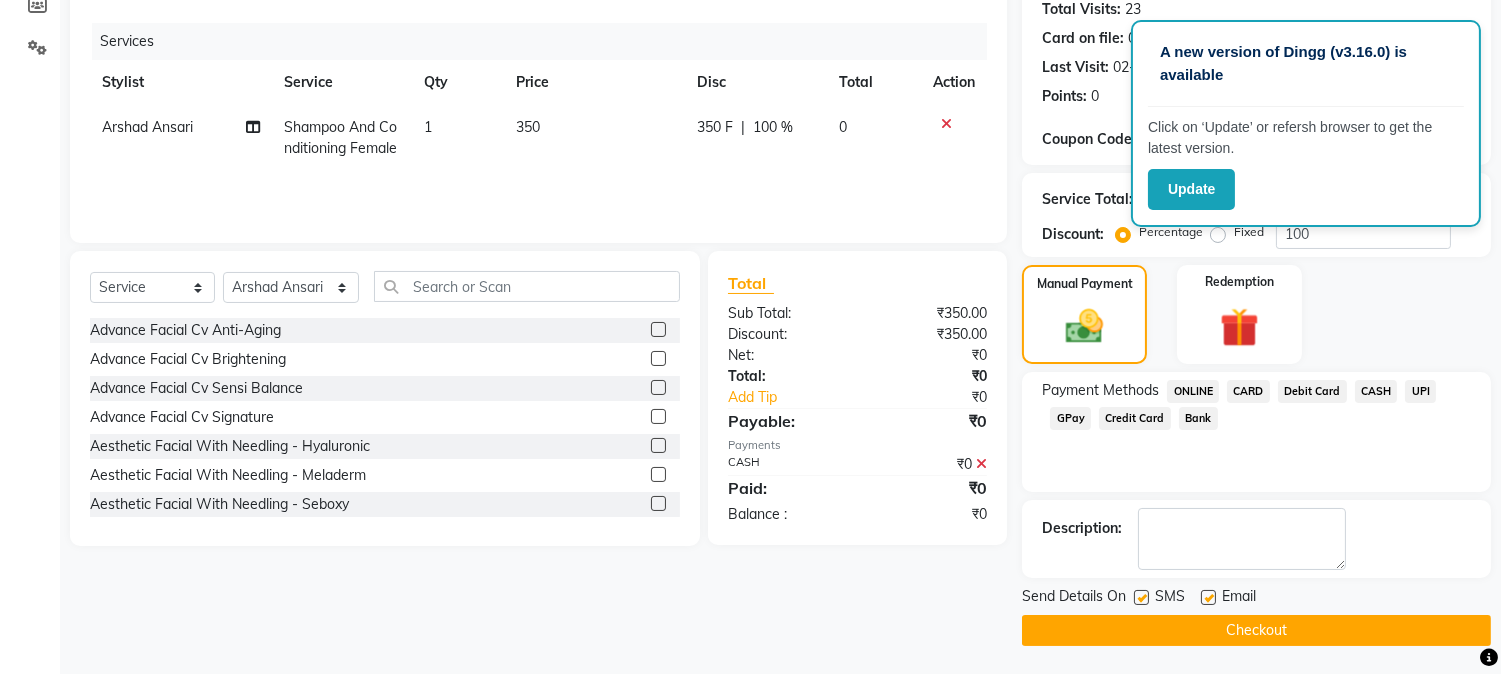 click on "CASH" 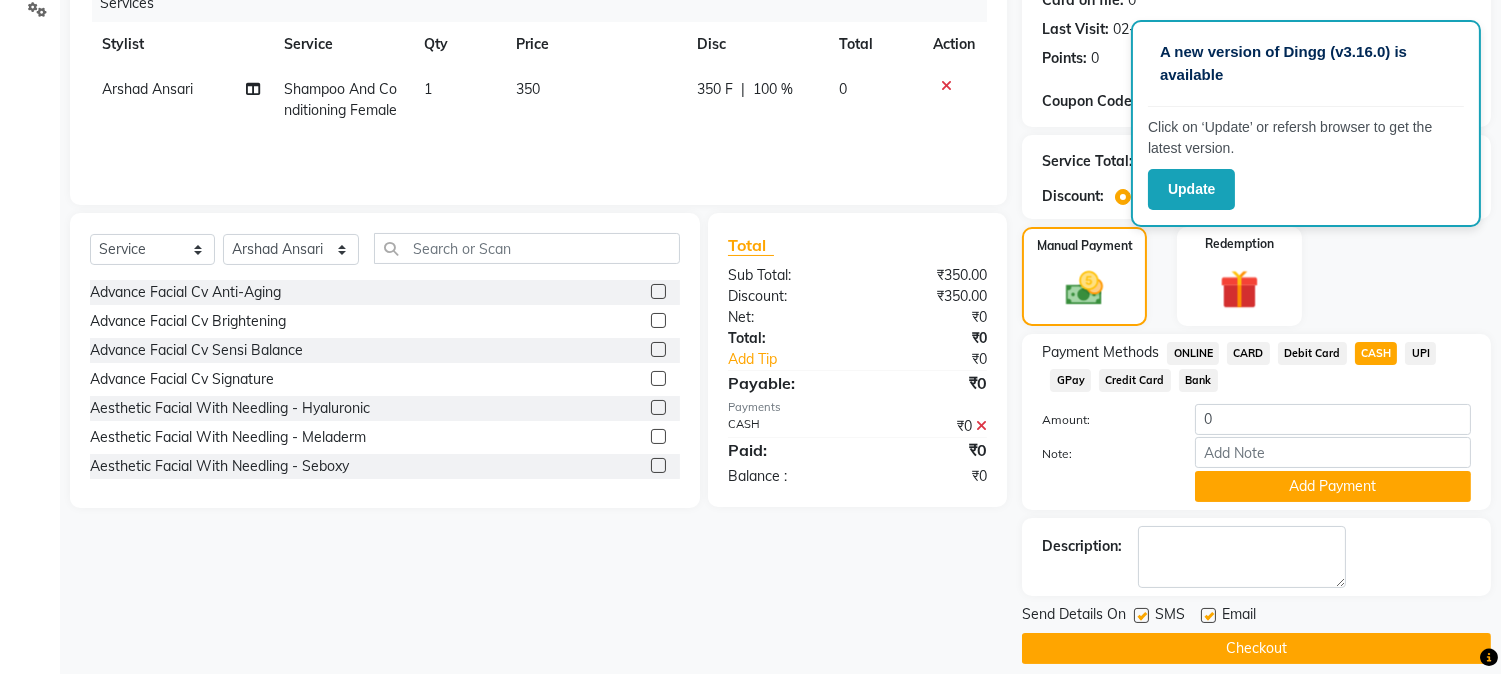 scroll, scrollTop: 283, scrollLeft: 0, axis: vertical 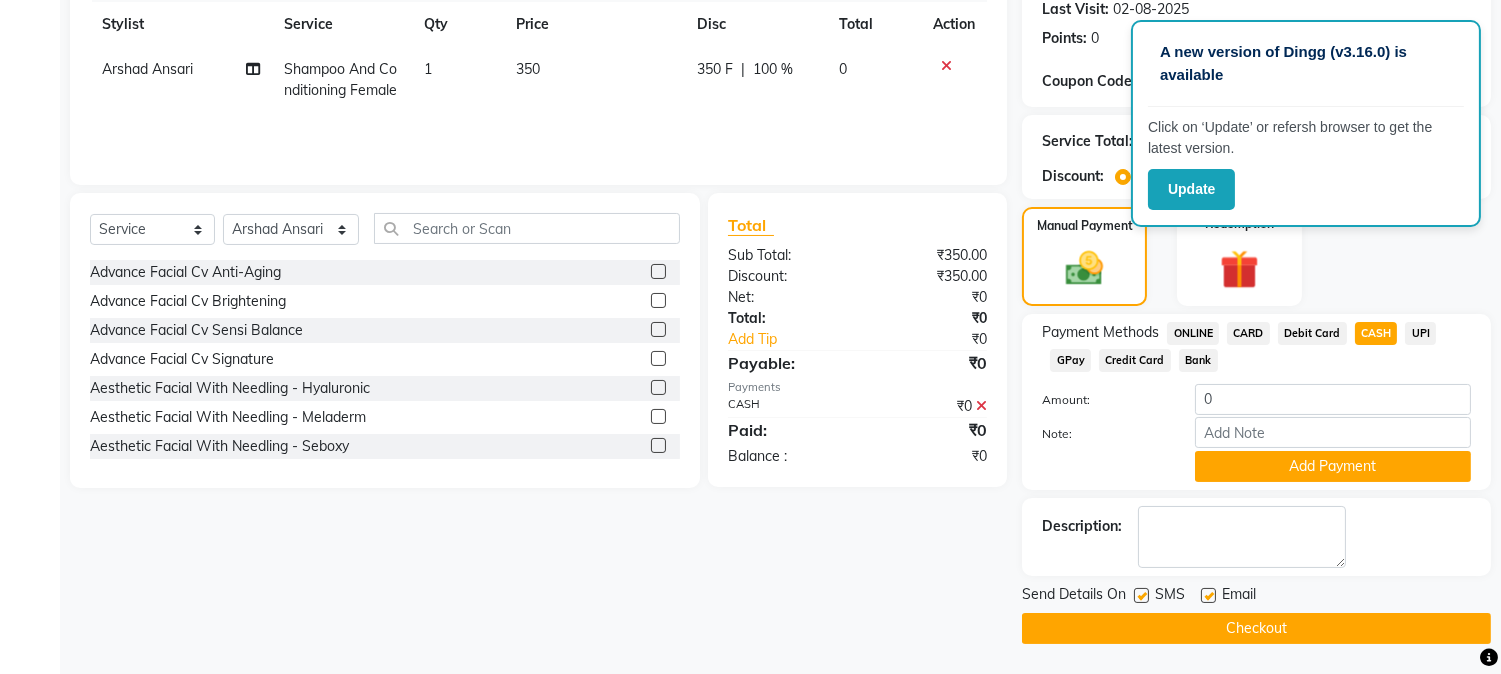 click 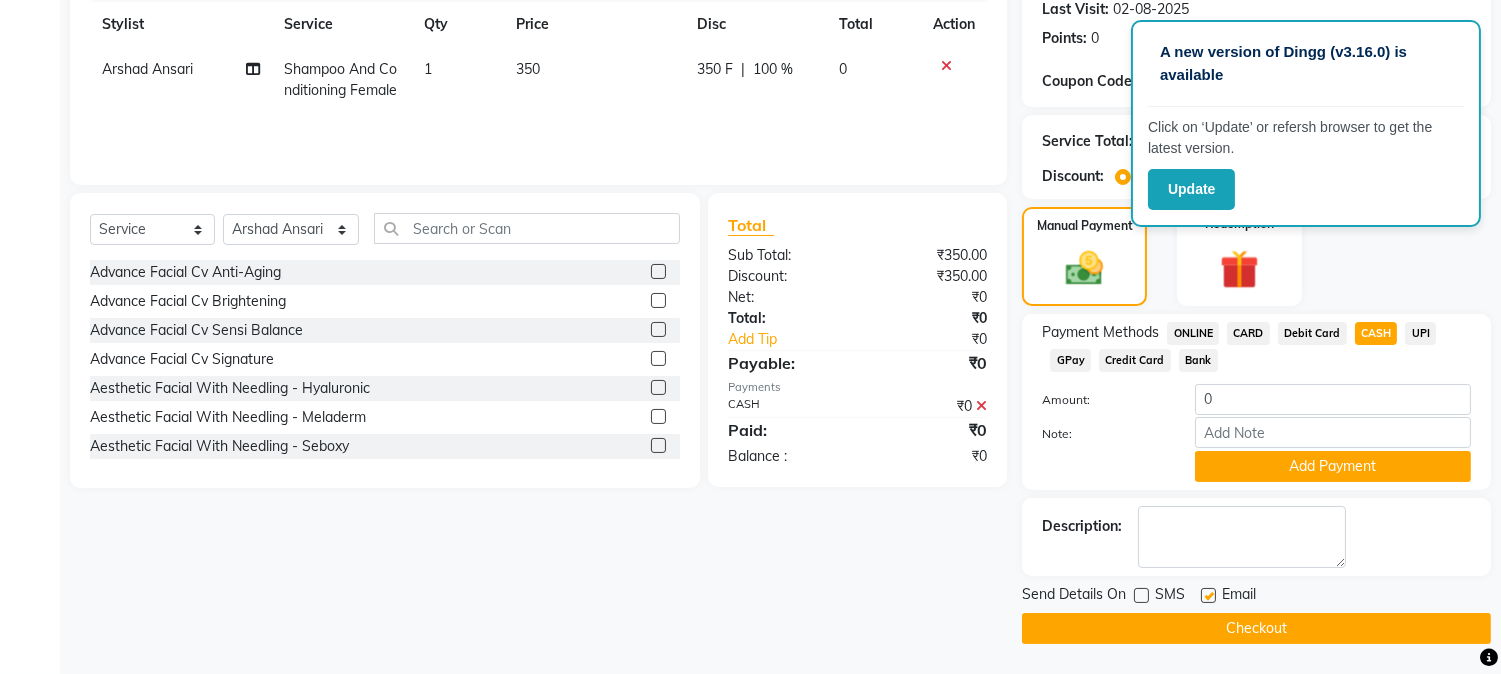 click 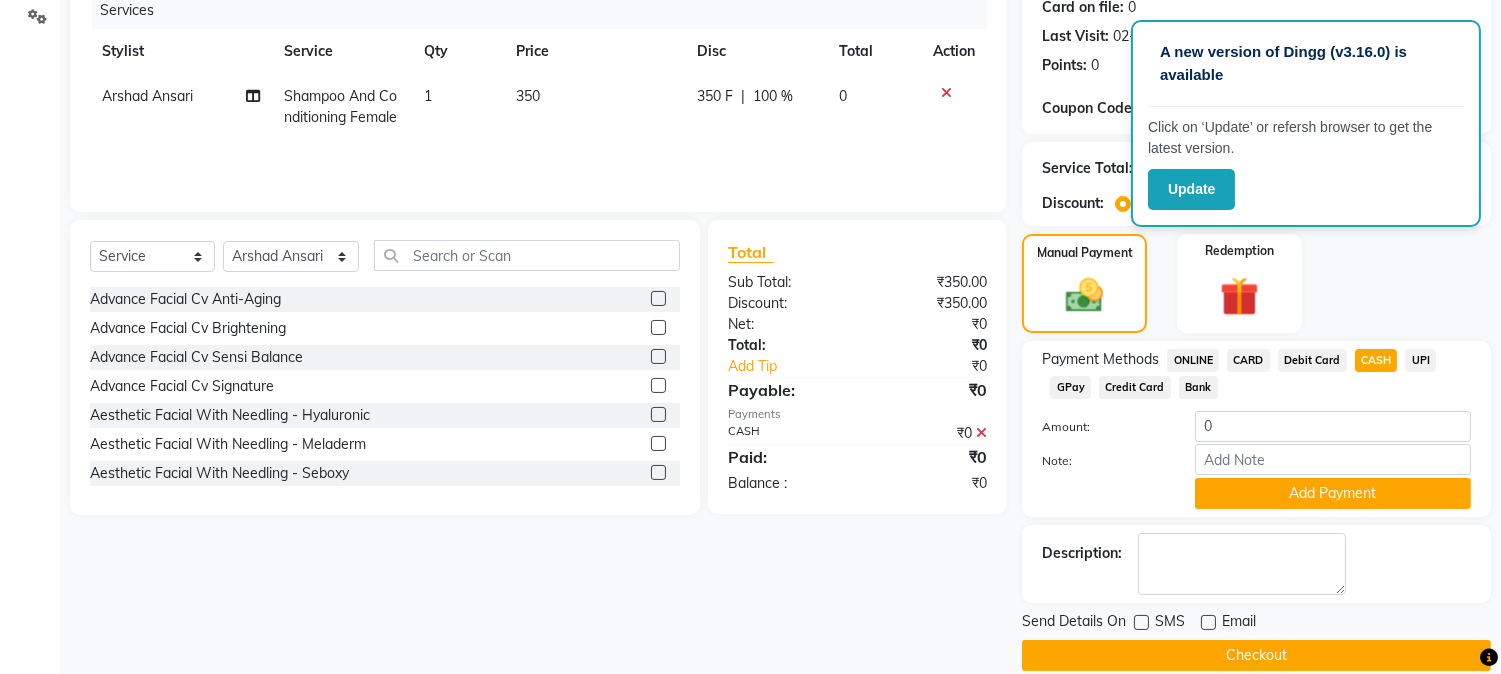 scroll, scrollTop: 283, scrollLeft: 0, axis: vertical 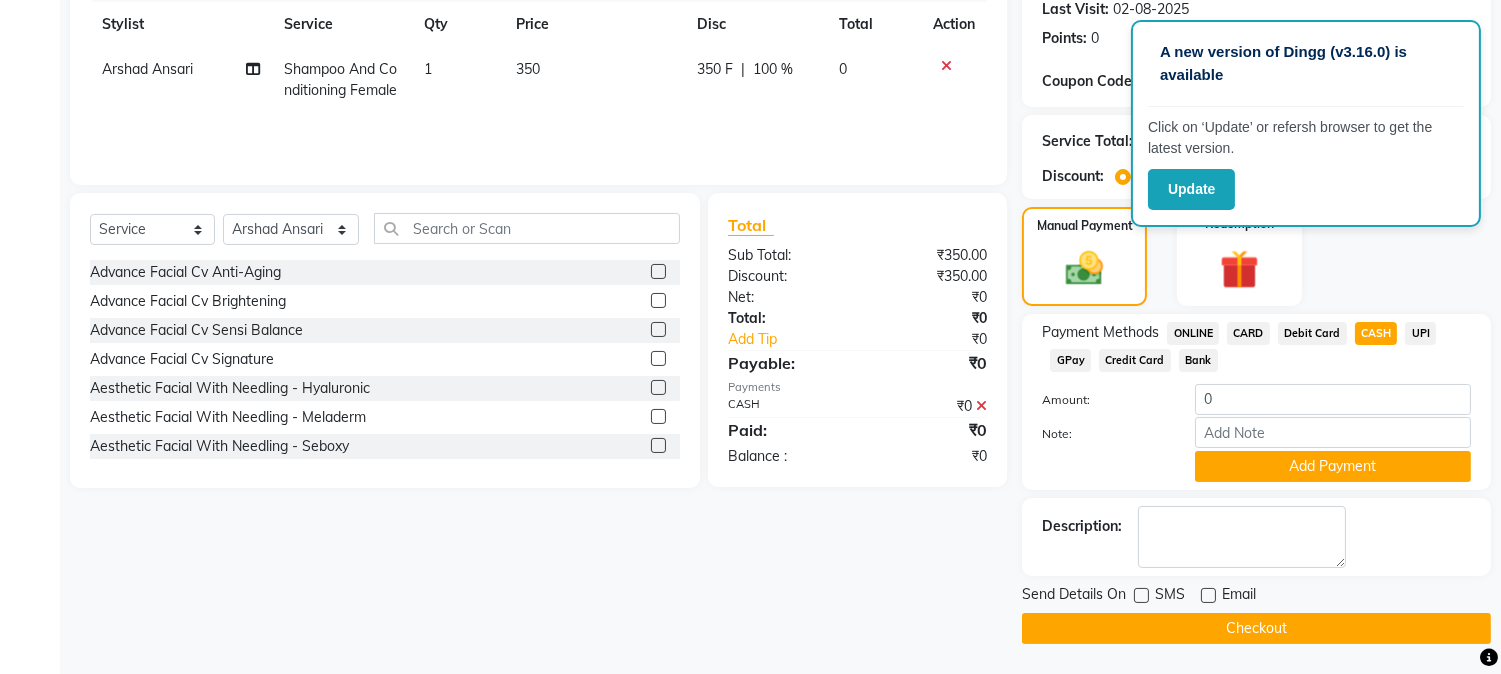 click on "Checkout" 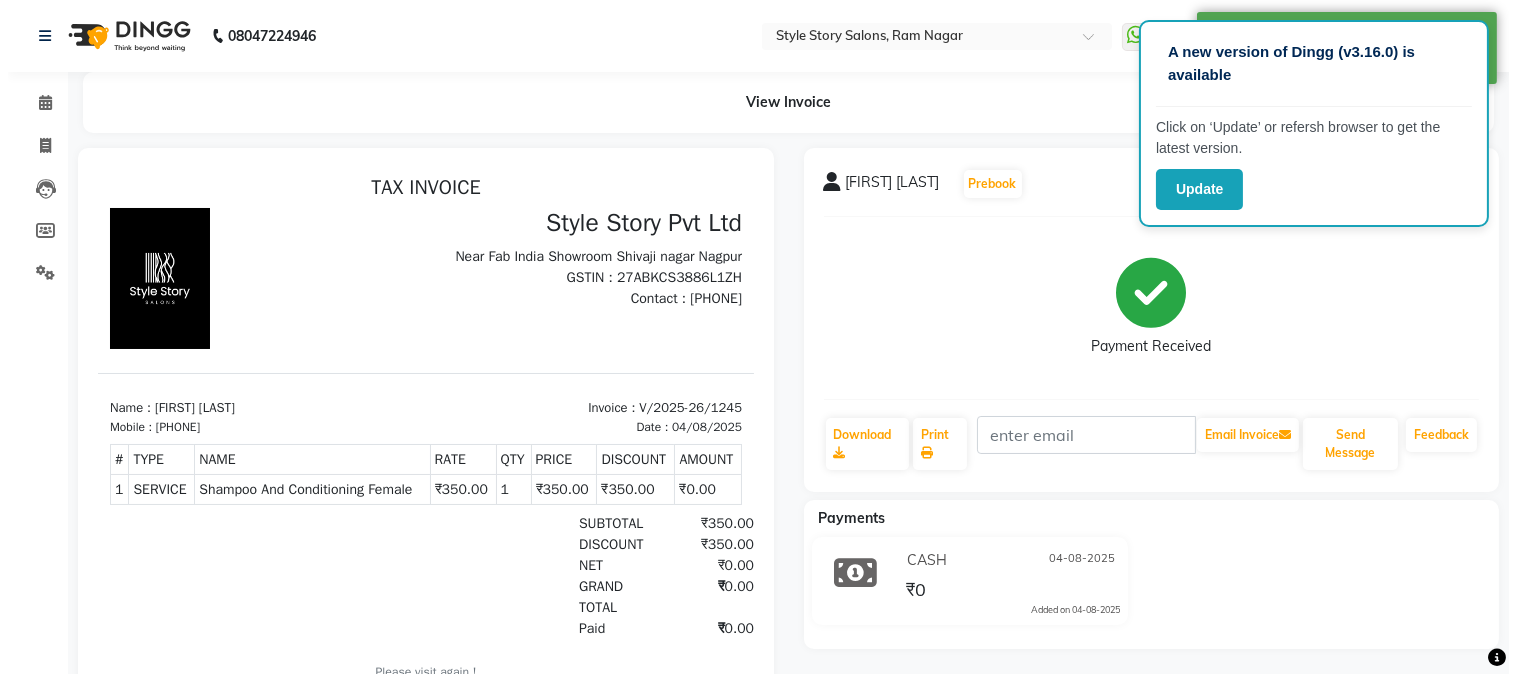 scroll, scrollTop: 0, scrollLeft: 0, axis: both 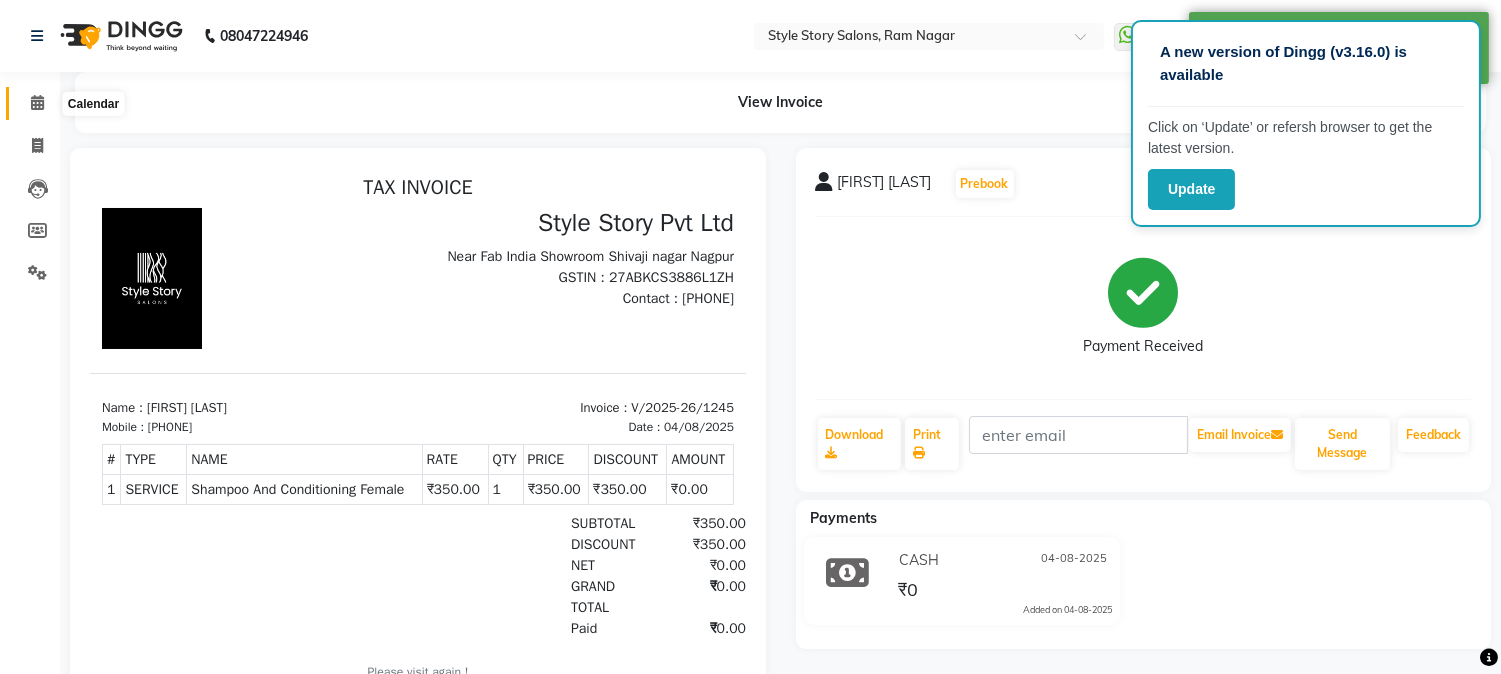 click 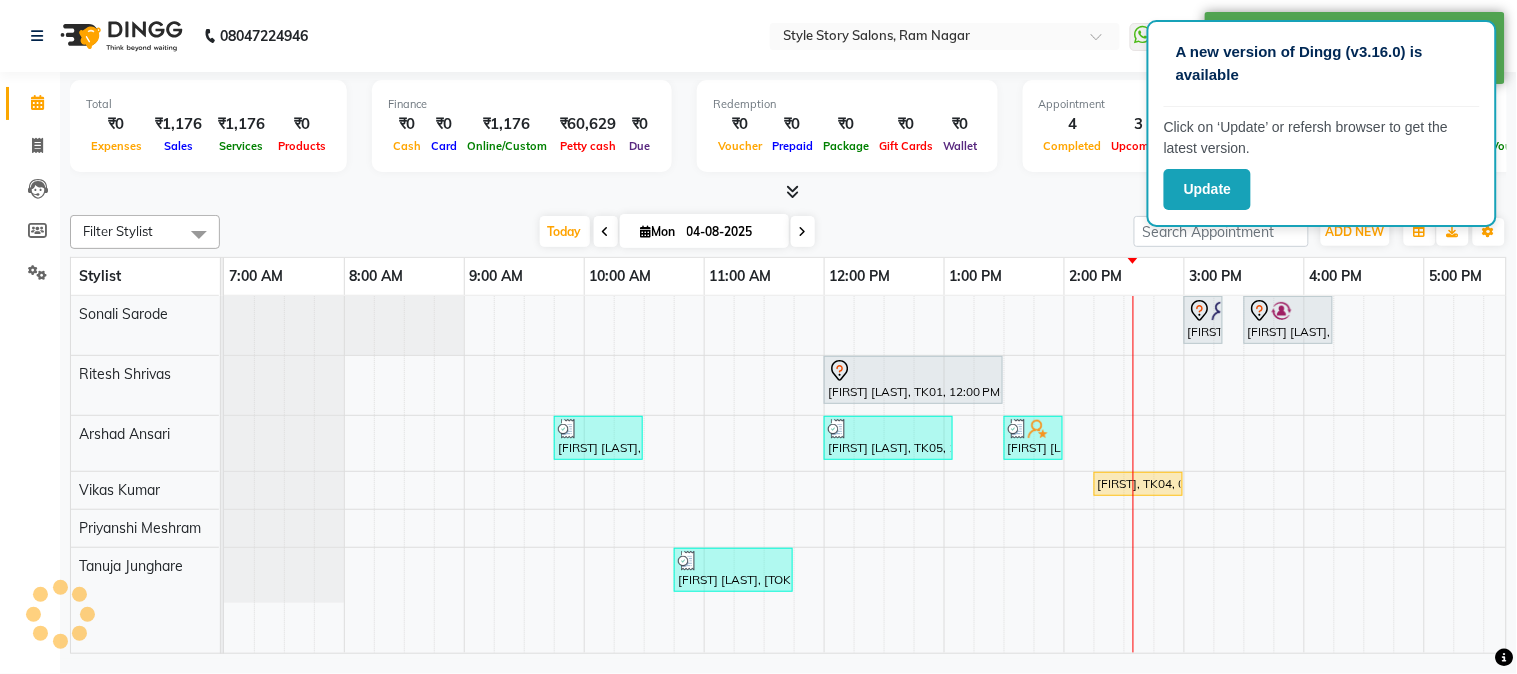 scroll, scrollTop: 0, scrollLeft: 0, axis: both 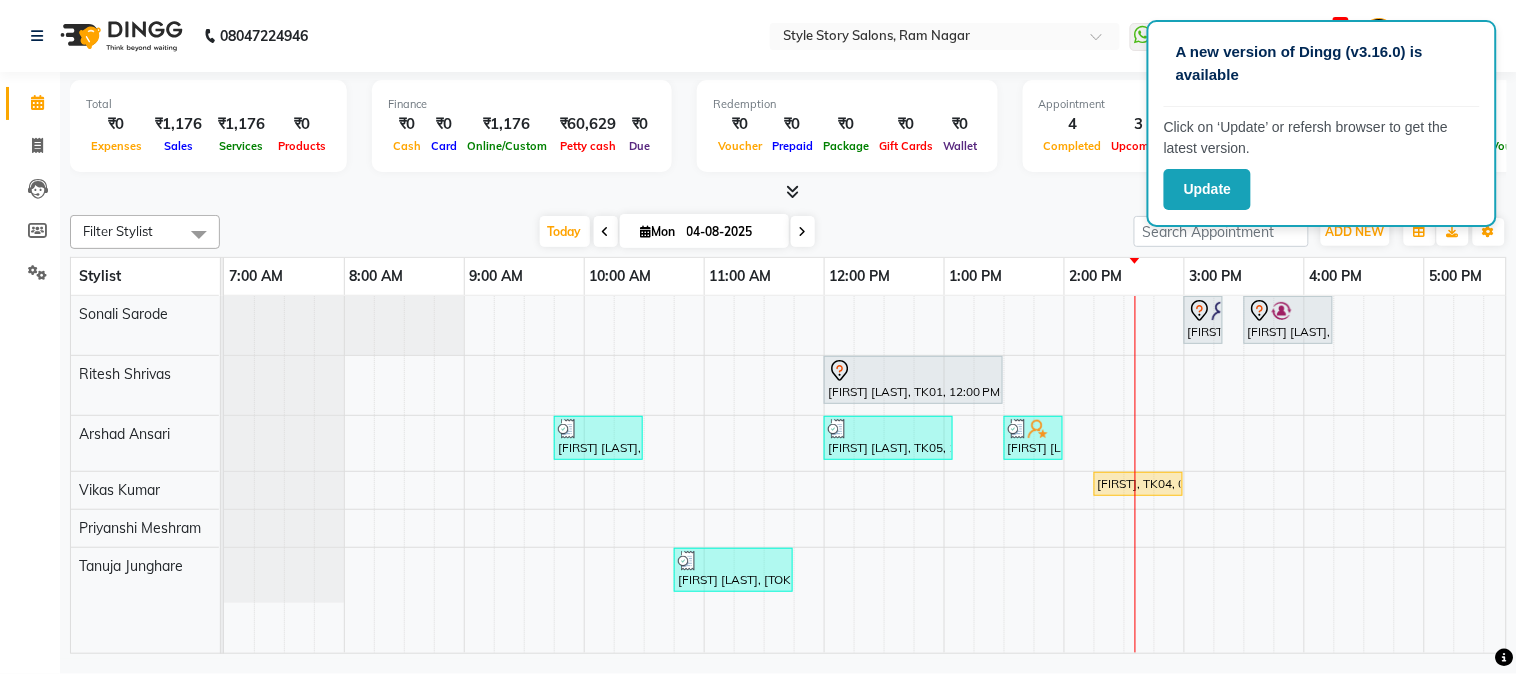 click on "[FIRST] [LAST], TK08, 03:00 PM-03:20 PM, Gel Polish Removal             [FIRST] [LAST], TK07, 03:30 PM-04:15 PM, Blow Dry Regular             [FIRST] [LAST], TK01, 12:00 PM-01:30 PM, Touchup Amoniea Free-Female     [FIRST] [LAST], TK02, 09:45 AM-10:30 AM, Hair Cut - Master - Male     [FIRST] [LAST], TK05, 12:00 PM-01:05 PM, Hair Cut - Master - Male,Beard Styling (₹199)     [FIRST] [LAST], TK06, 01:30 PM-02:00 PM, Shampoo And Conditioning Female    [FIRST] [LAST], TK04, 02:15 PM-03:00 PM, Hair Cut - Expert - Female     [FIRST] [LAST], TK03, 10:45 AM-11:45 AM, Fruity Pedicure" at bounding box center [1184, 475] 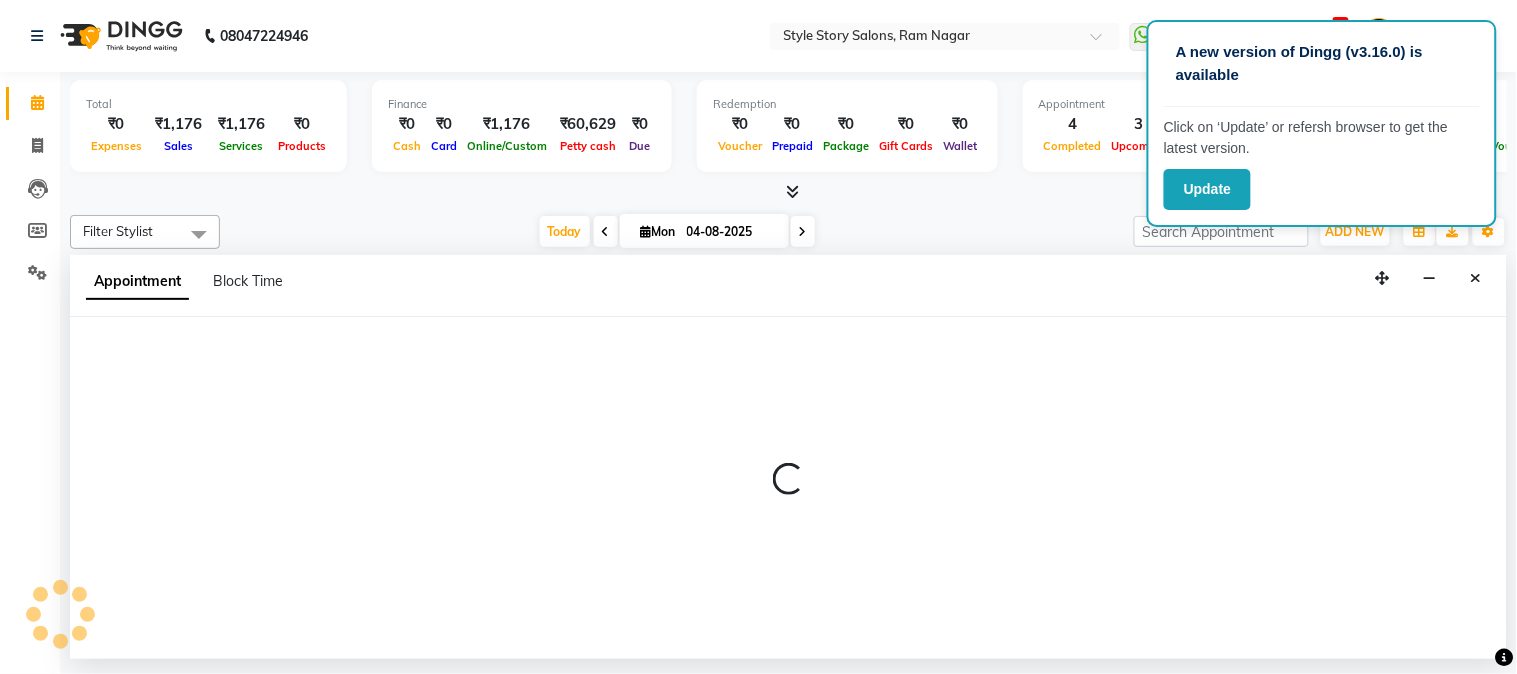 select on "84756" 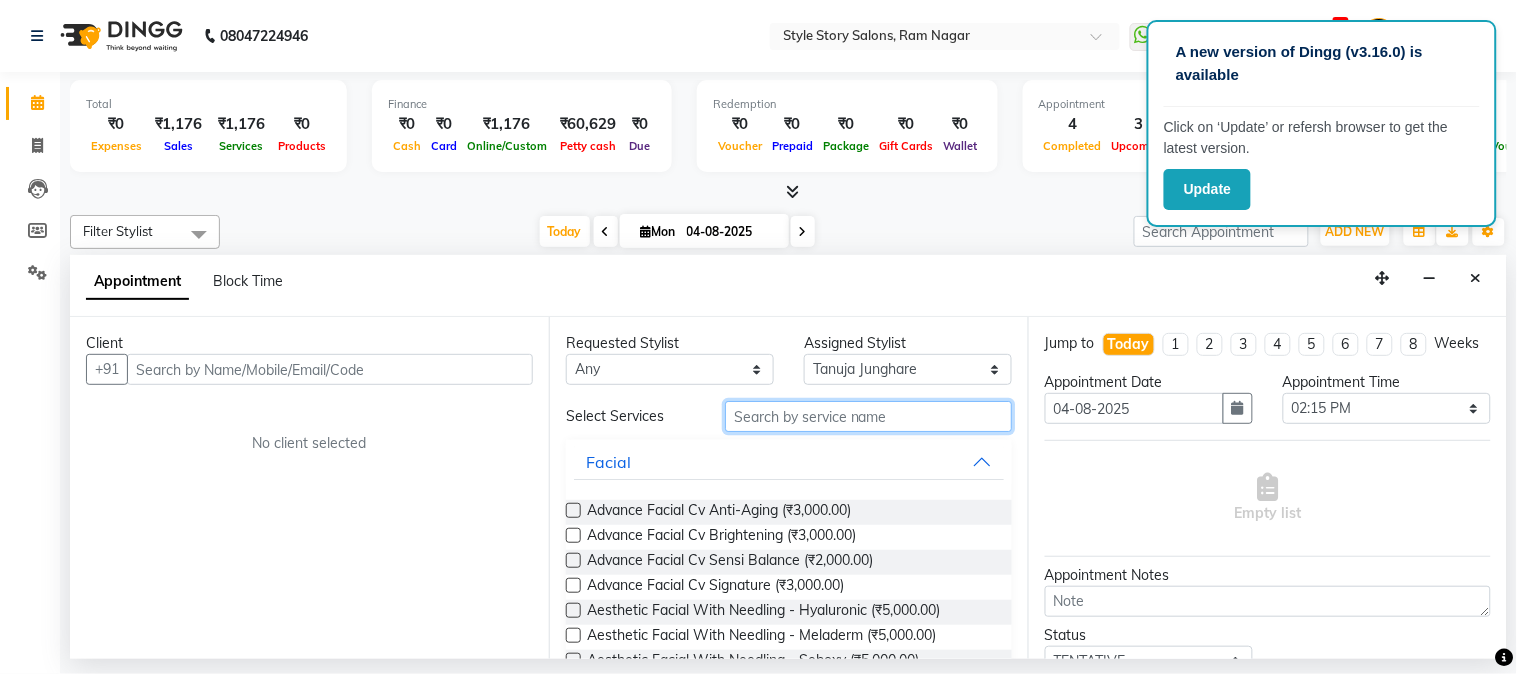 click at bounding box center (868, 416) 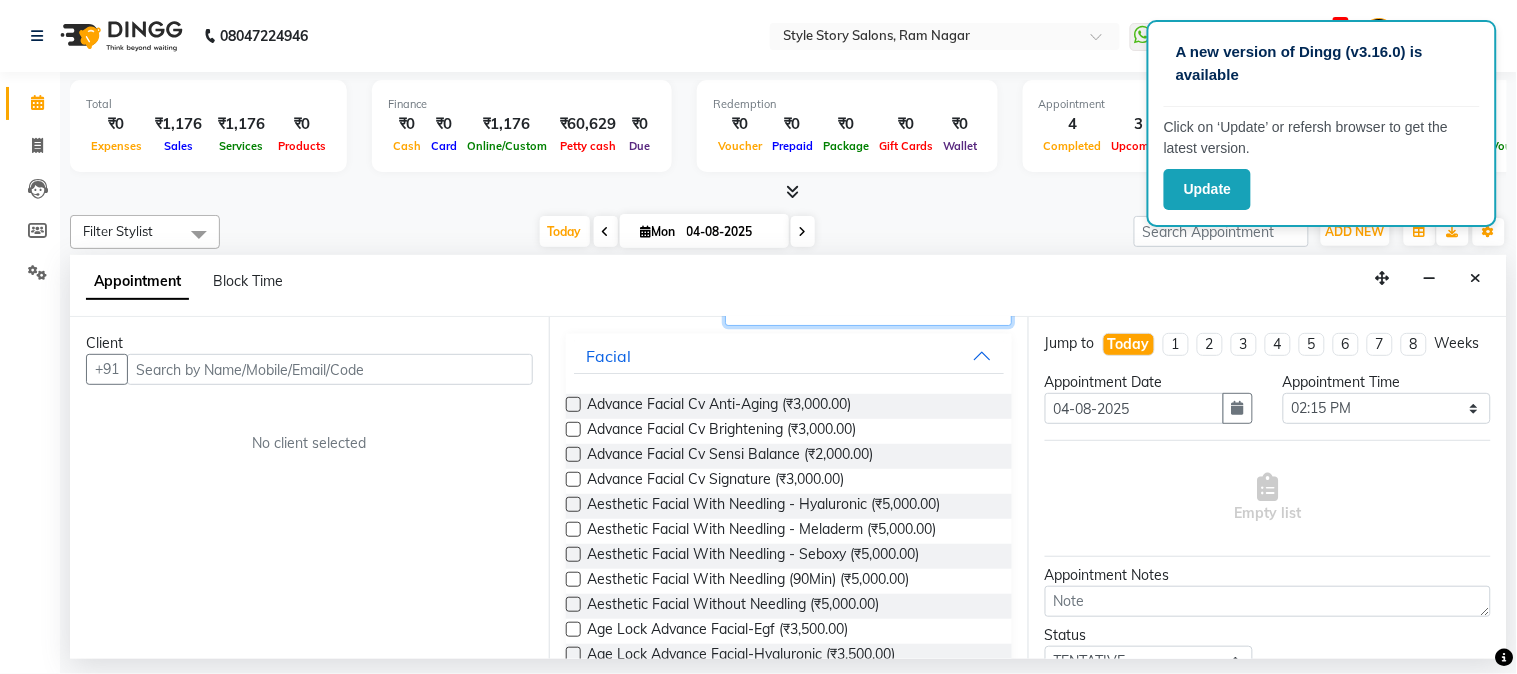 scroll, scrollTop: 328, scrollLeft: 0, axis: vertical 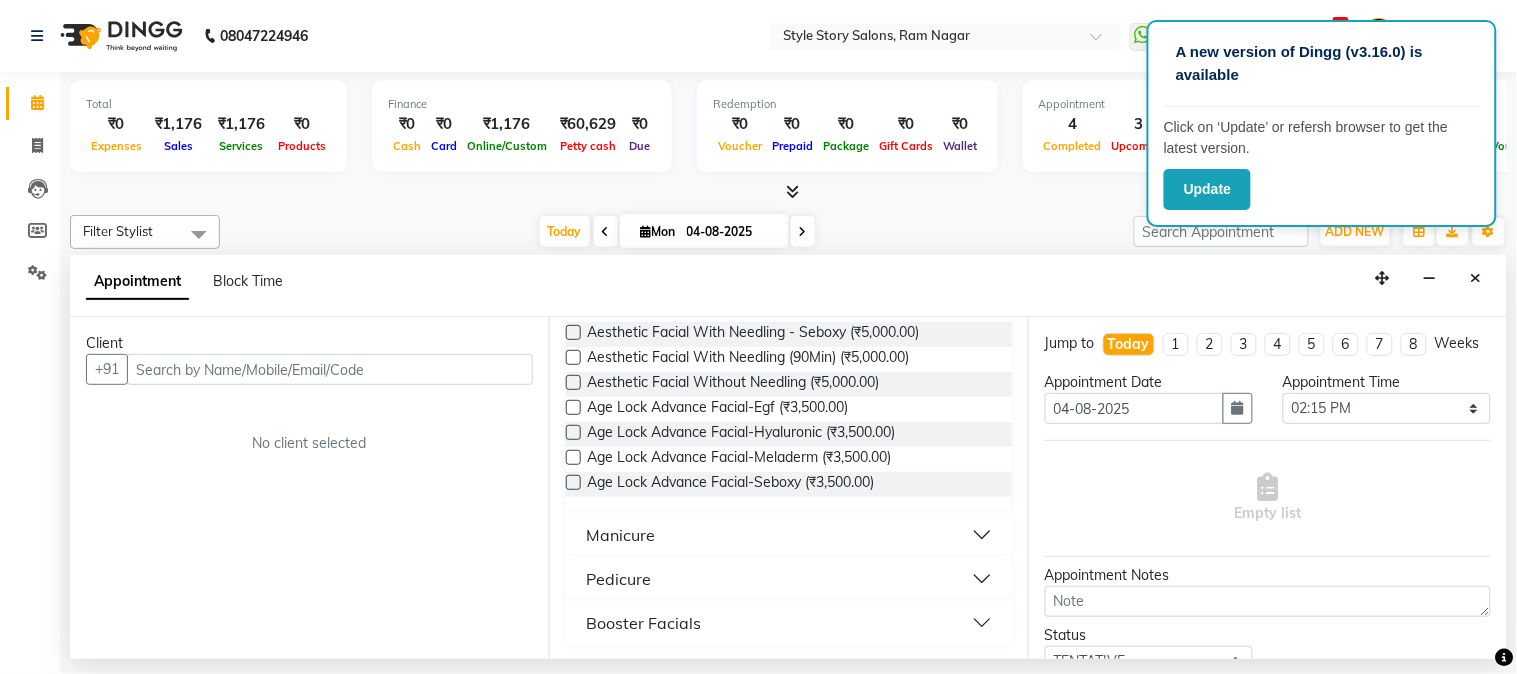 type on "facial" 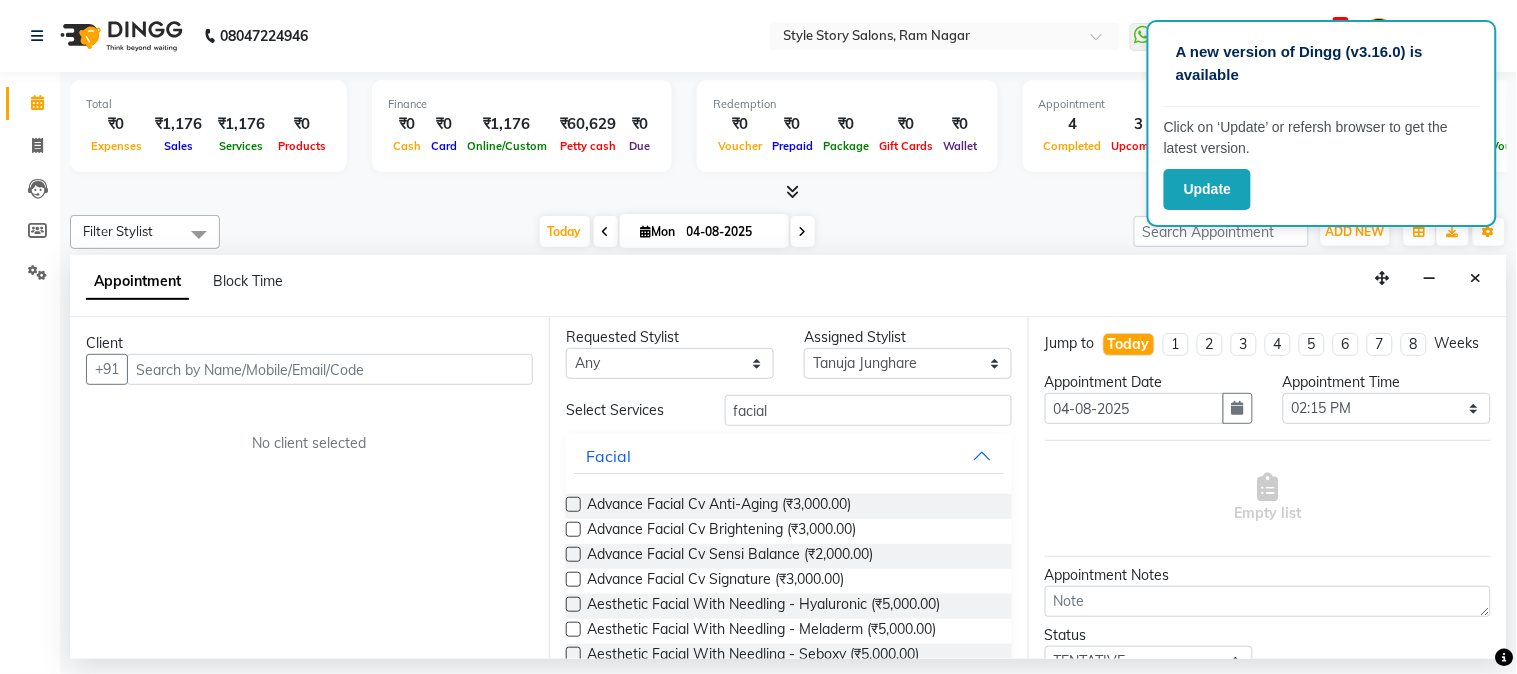 scroll, scrollTop: 0, scrollLeft: 0, axis: both 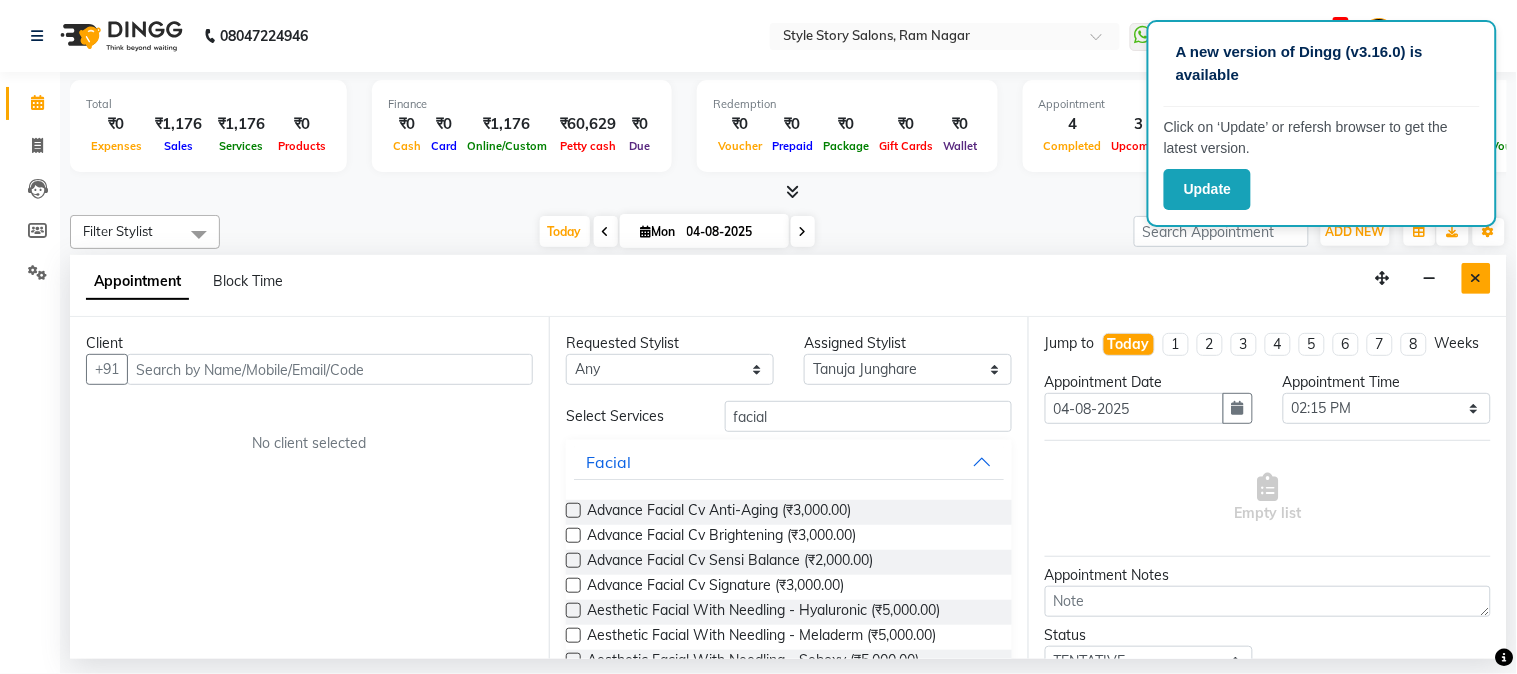 click at bounding box center [1476, 278] 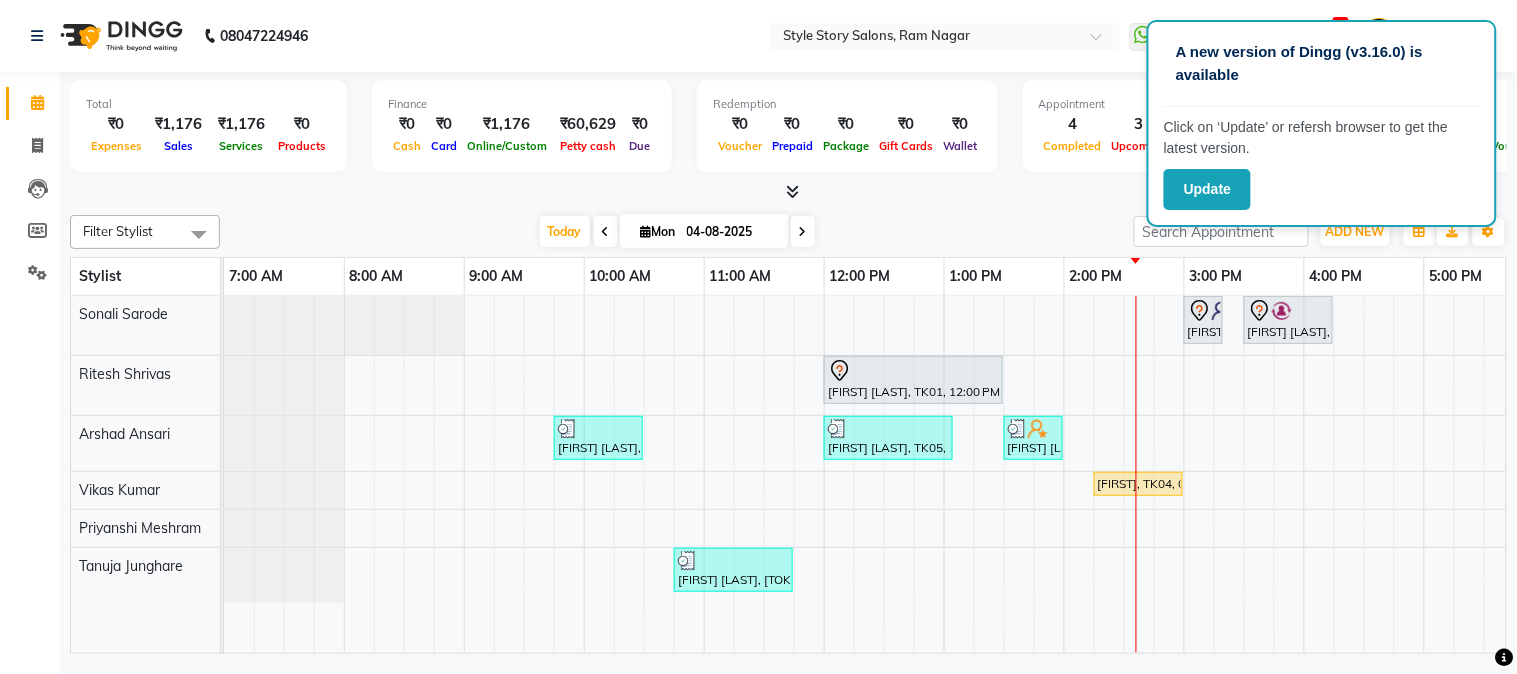 scroll, scrollTop: 0, scrollLeft: 68, axis: horizontal 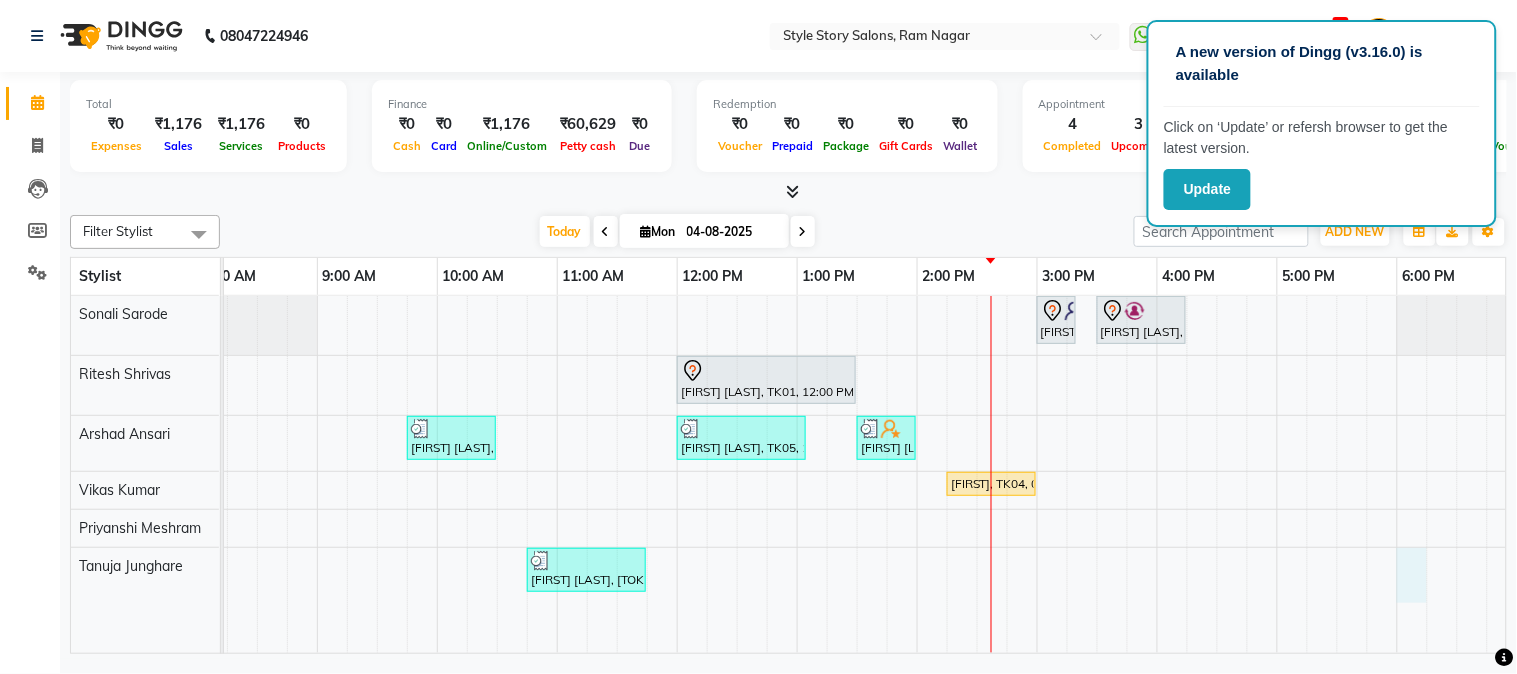 click on "[FIRST] [LAST], TK08, 03:00 PM-03:20 PM, Gel Polish Removal             [FIRST] [LAST], TK07, 03:30 PM-04:15 PM, Blow Dry Regular             [FIRST] [LAST], TK01, 12:00 PM-01:30 PM, Touchup Amoniea Free-Female     [FIRST] [LAST], TK02, 09:45 AM-10:30 AM, Hair Cut - Master - Male     [FIRST] [LAST], TK05, 12:00 PM-01:05 PM, Hair Cut - Master - Male,Beard Styling (₹199)     [FIRST] [LAST], TK06, 01:30 PM-02:00 PM, Shampoo And Conditioning Female    [FIRST] [LAST], TK04, 02:15 PM-03:00 PM, Hair Cut - Expert - Female     [FIRST] [LAST], TK03, 10:45 AM-11:45 AM, Fruity Pedicure" at bounding box center (1037, 475) 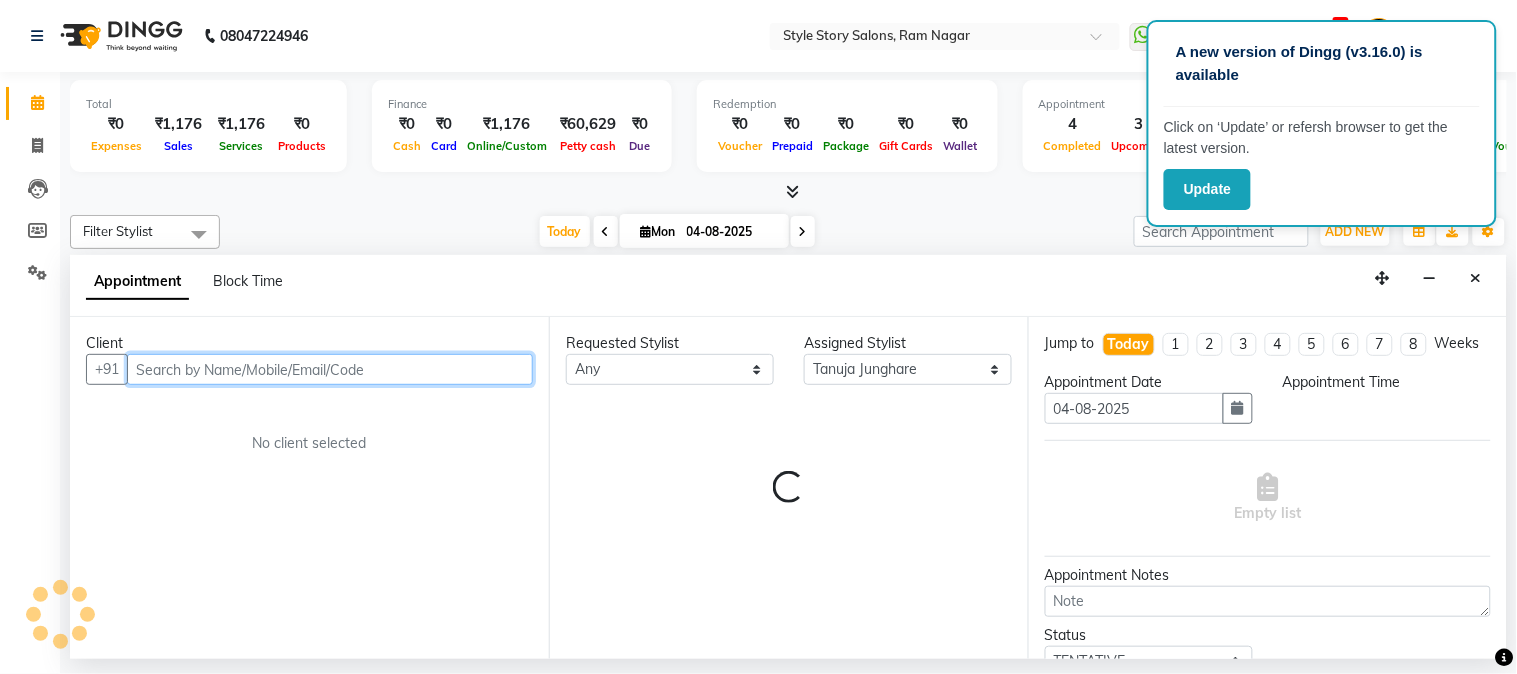 select on "1080" 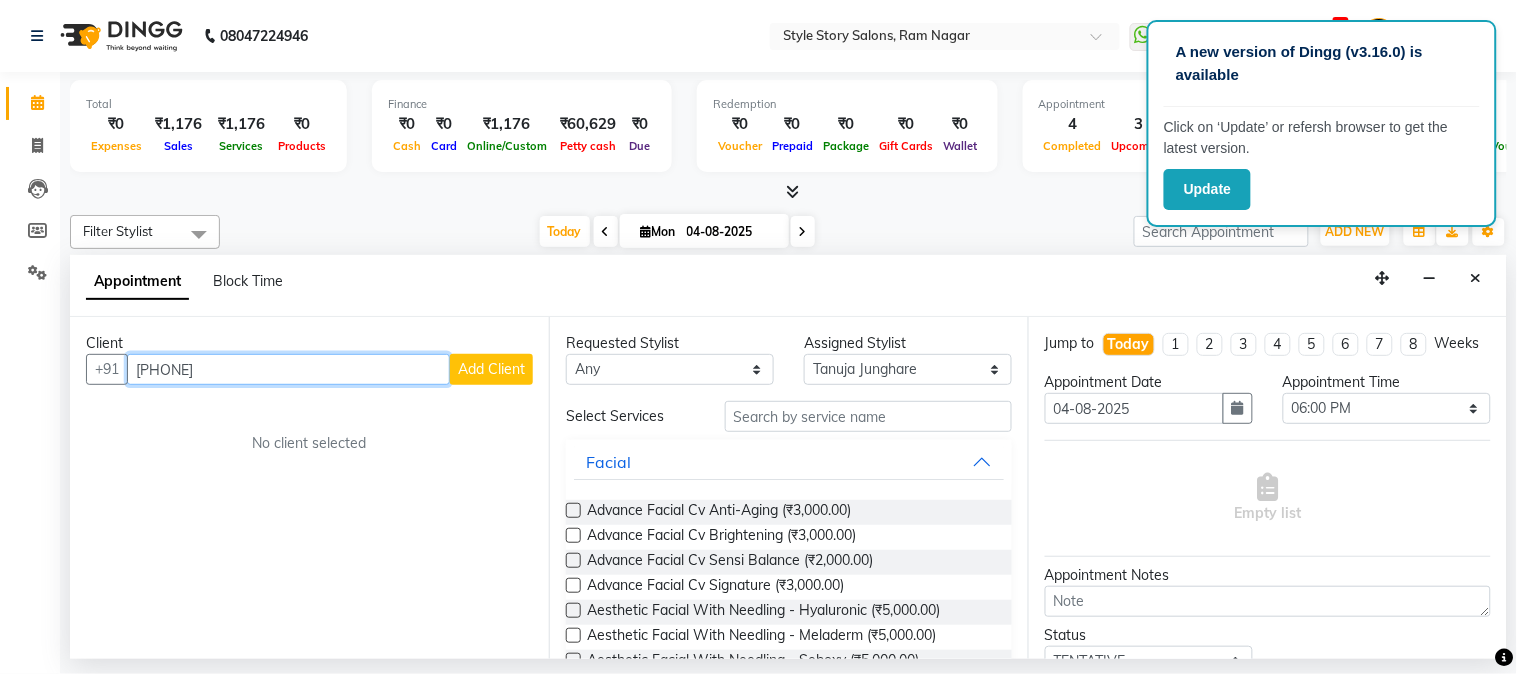 type on "[PHONE]" 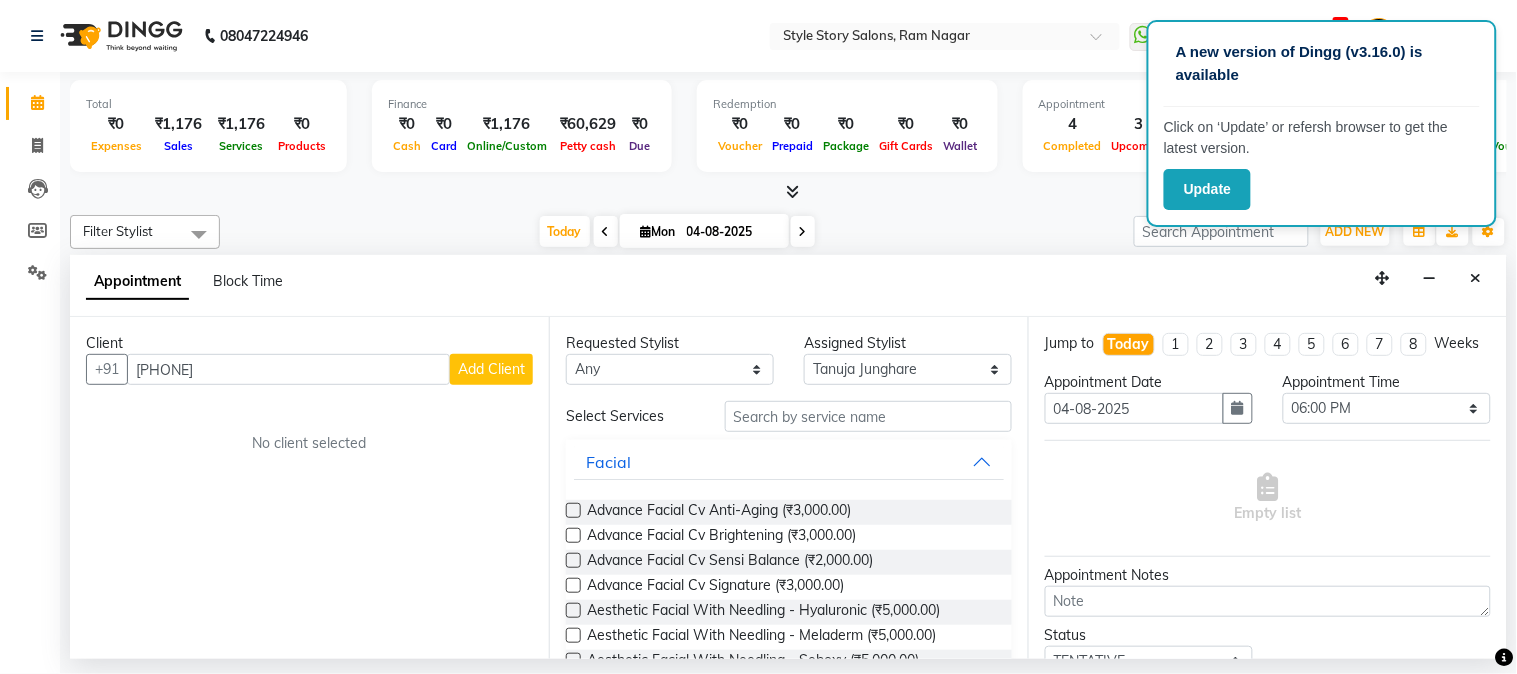 click on "Add Client" at bounding box center (491, 369) 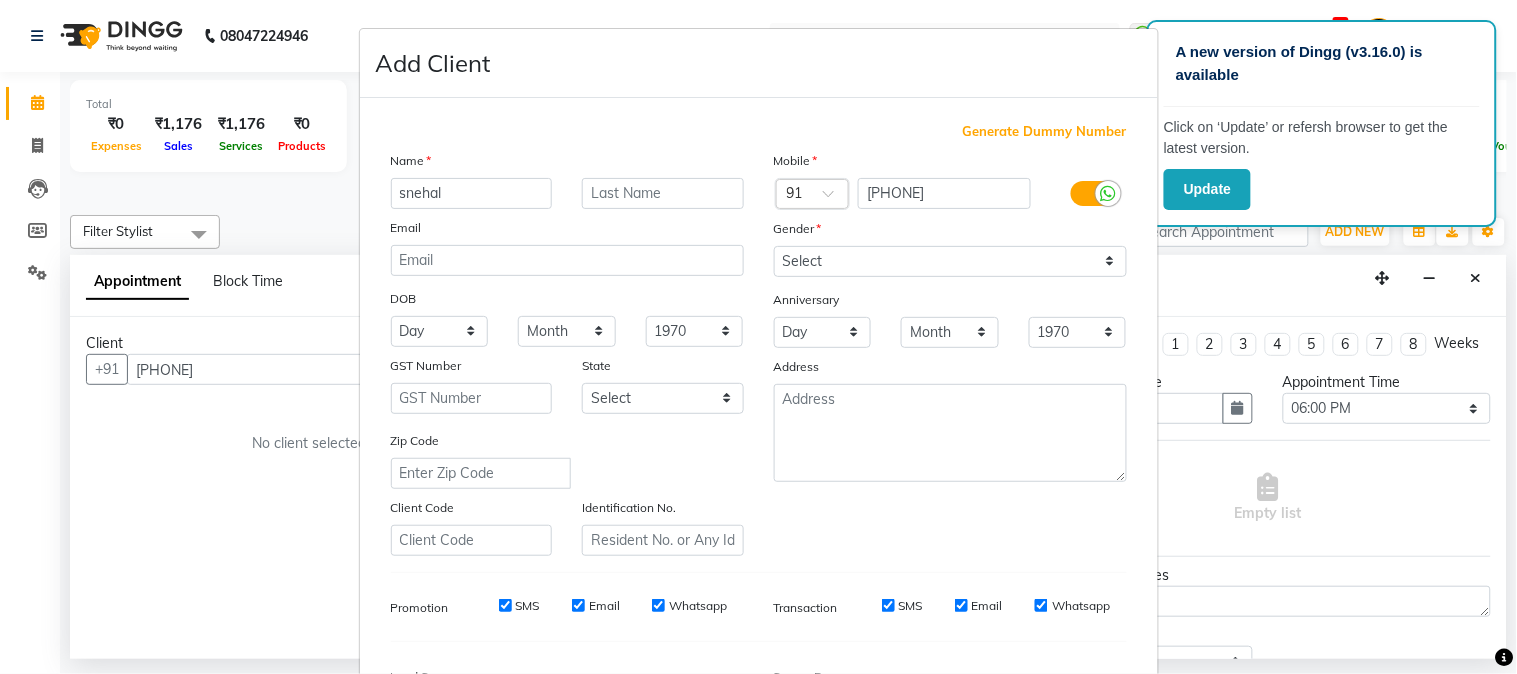 click on "snehal" at bounding box center (472, 193) 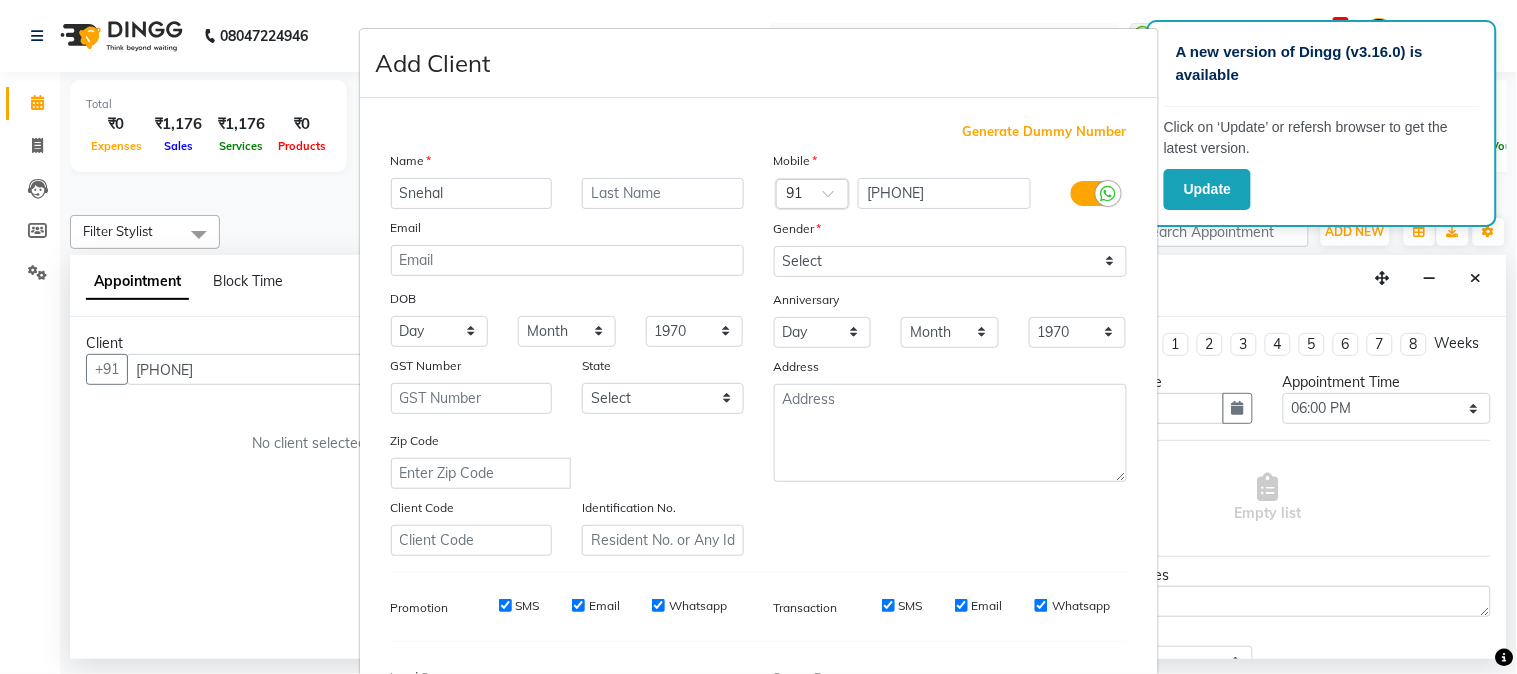 type on "Snehal" 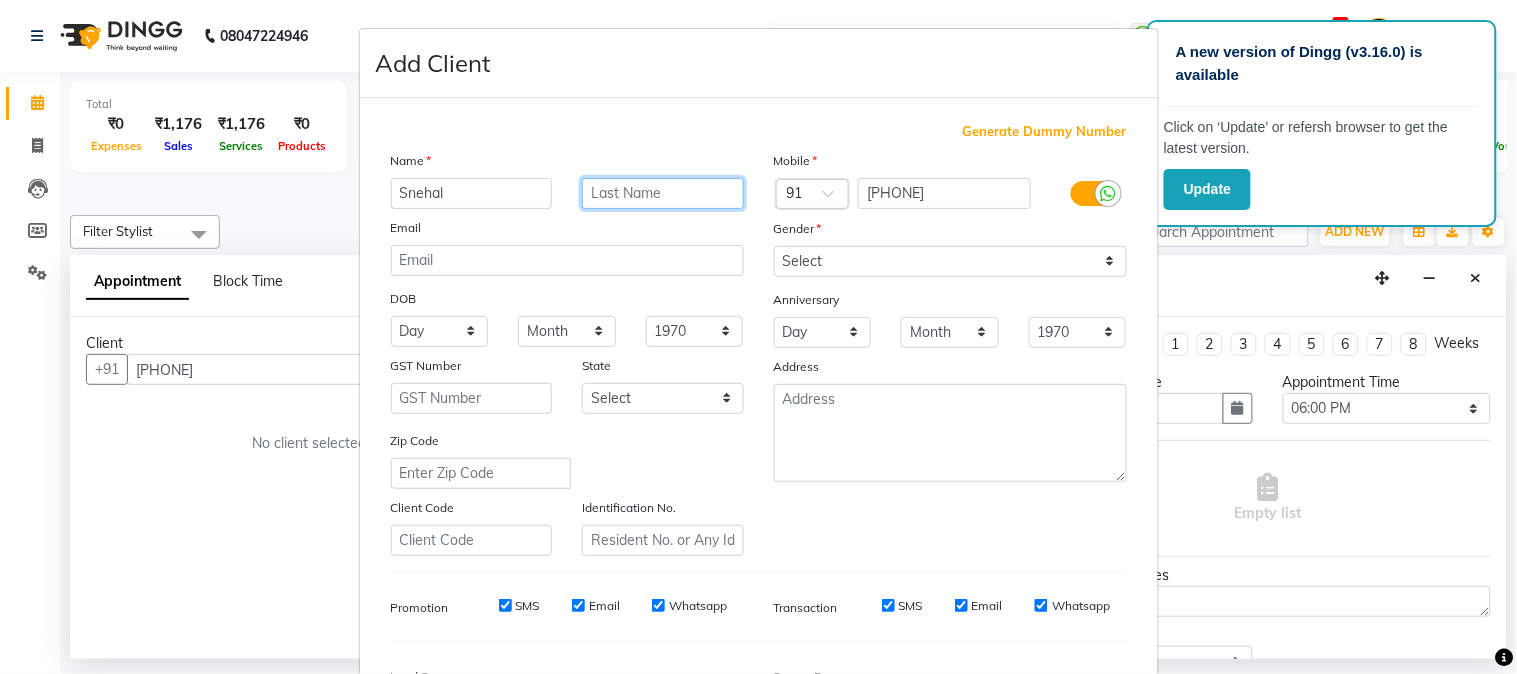 click at bounding box center [663, 193] 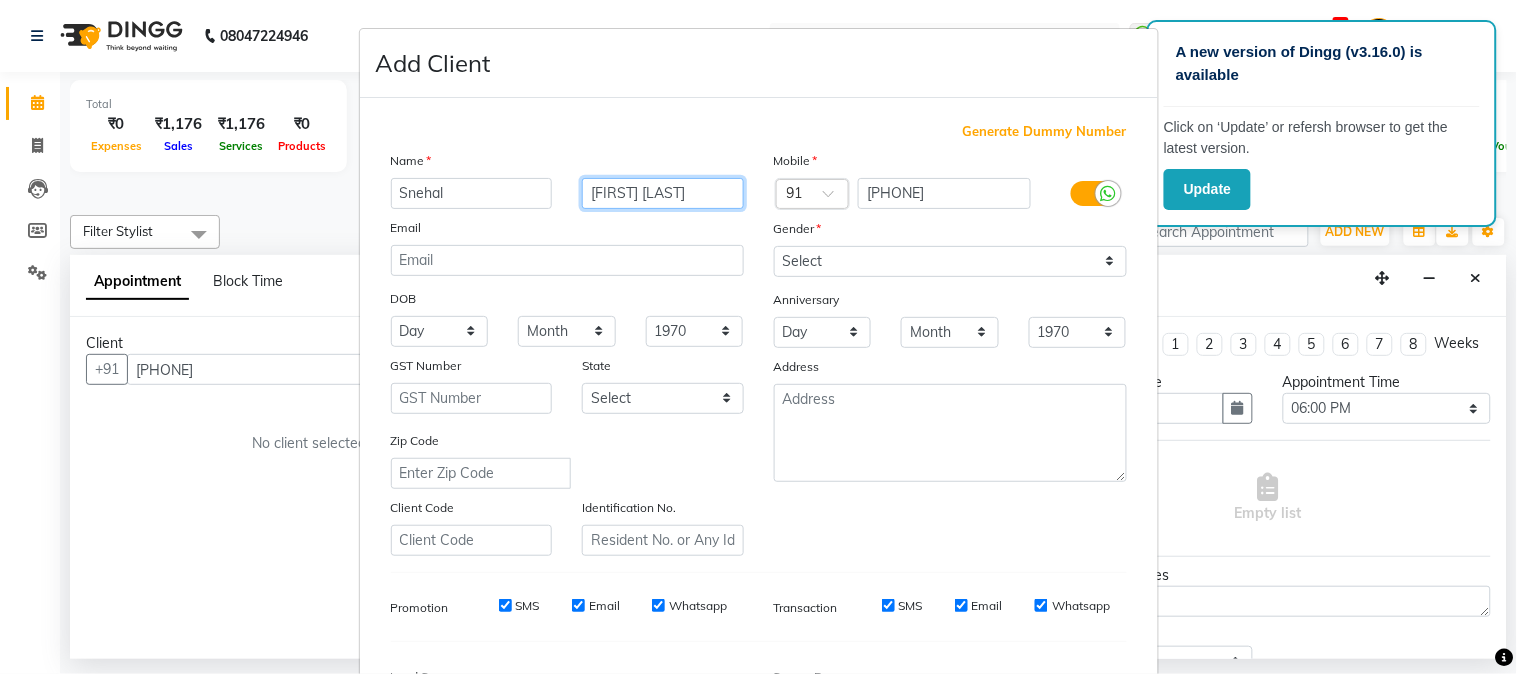 type on "[FIRST] [LAST]" 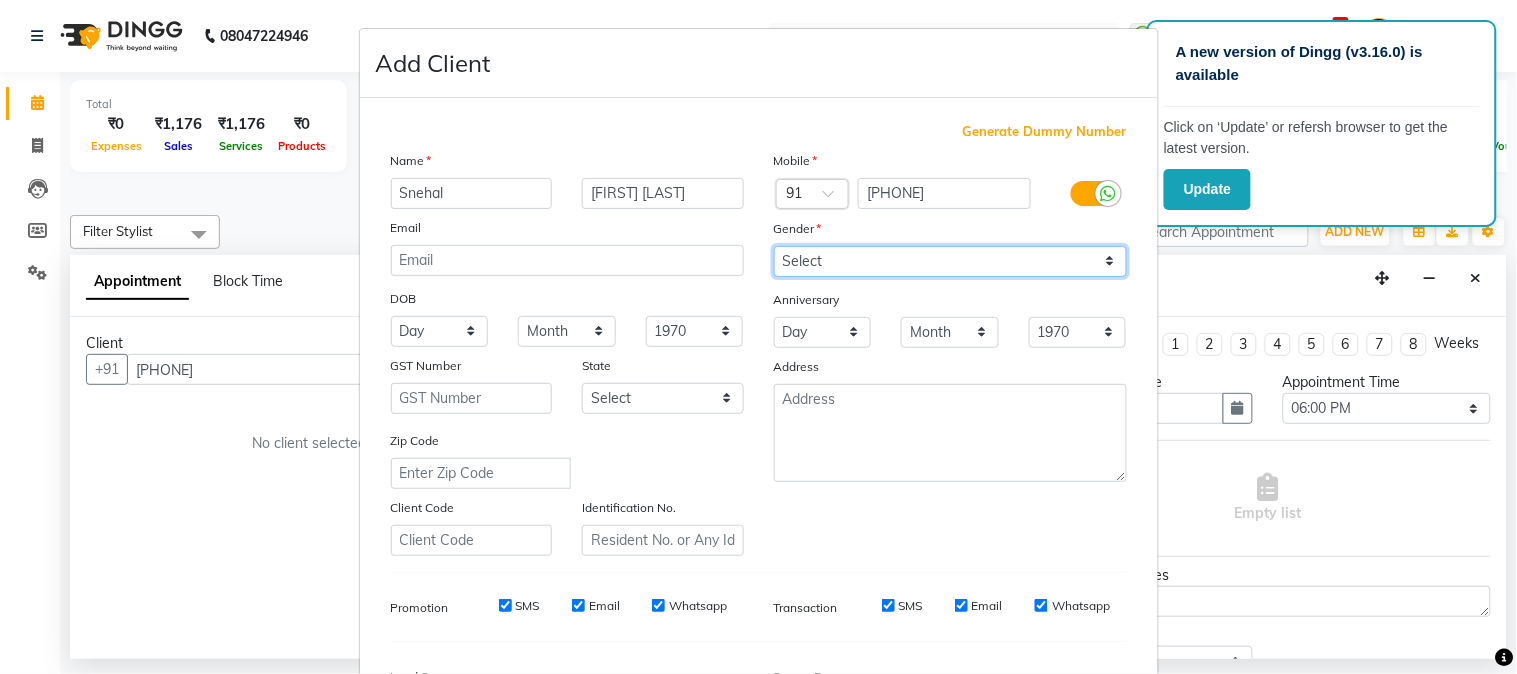 click on "Select Male Female Other Prefer Not To Say" at bounding box center [950, 261] 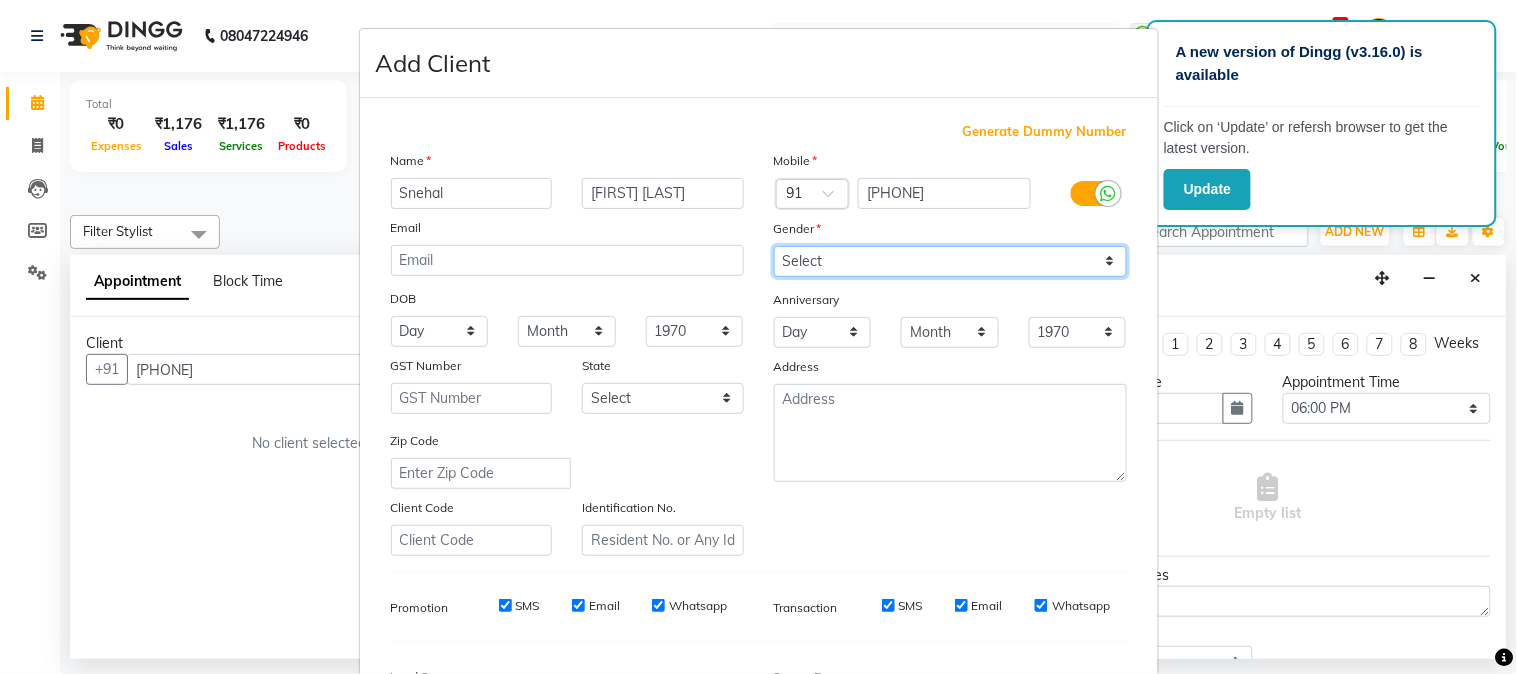 select on "female" 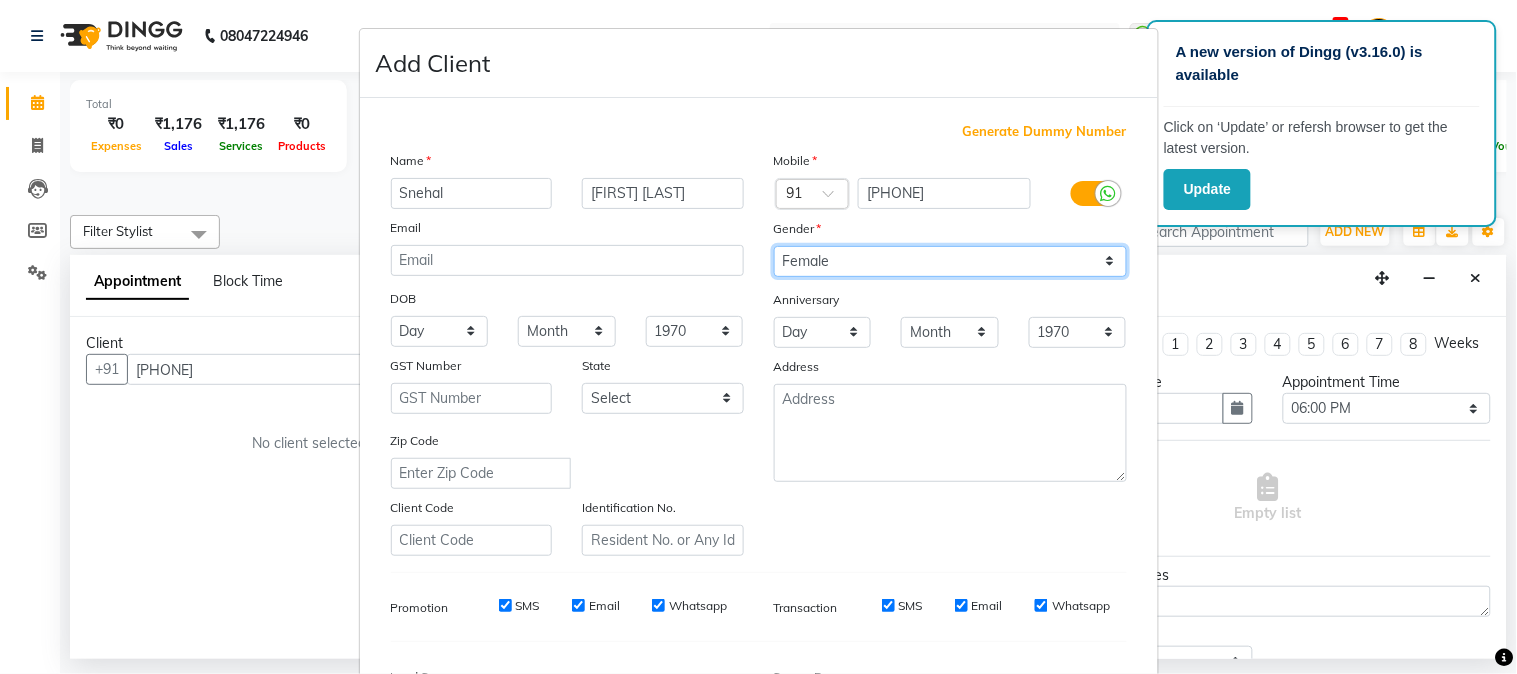 click on "Select Male Female Other Prefer Not To Say" at bounding box center [950, 261] 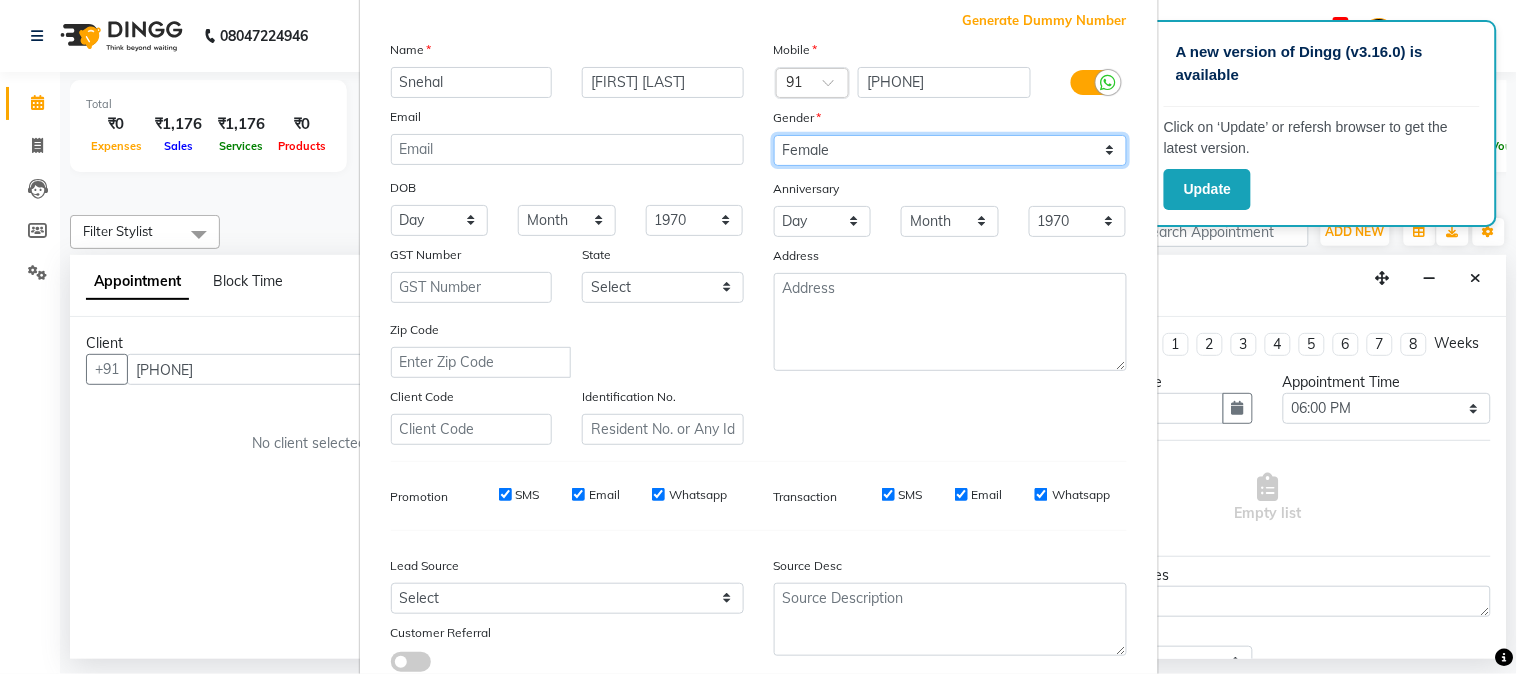 scroll, scrollTop: 222, scrollLeft: 0, axis: vertical 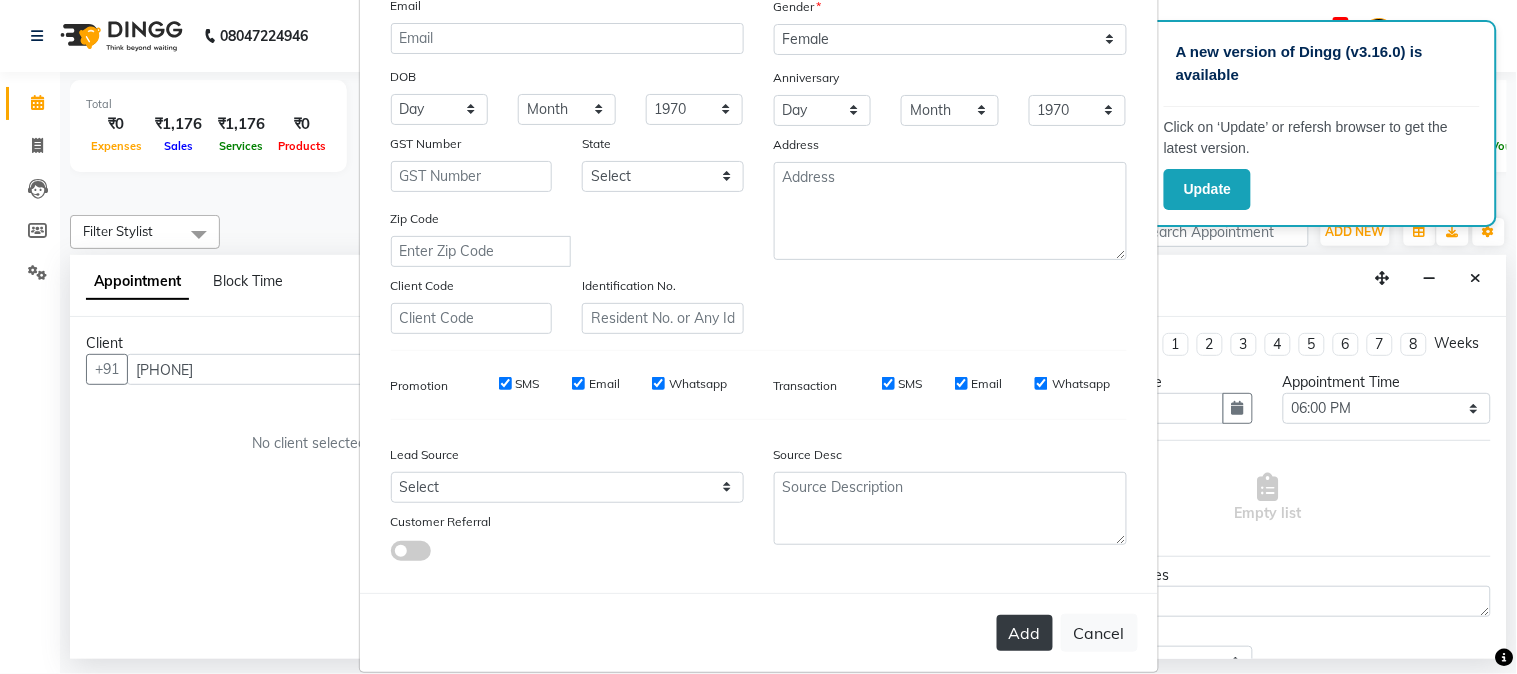 click on "Add" at bounding box center (1025, 633) 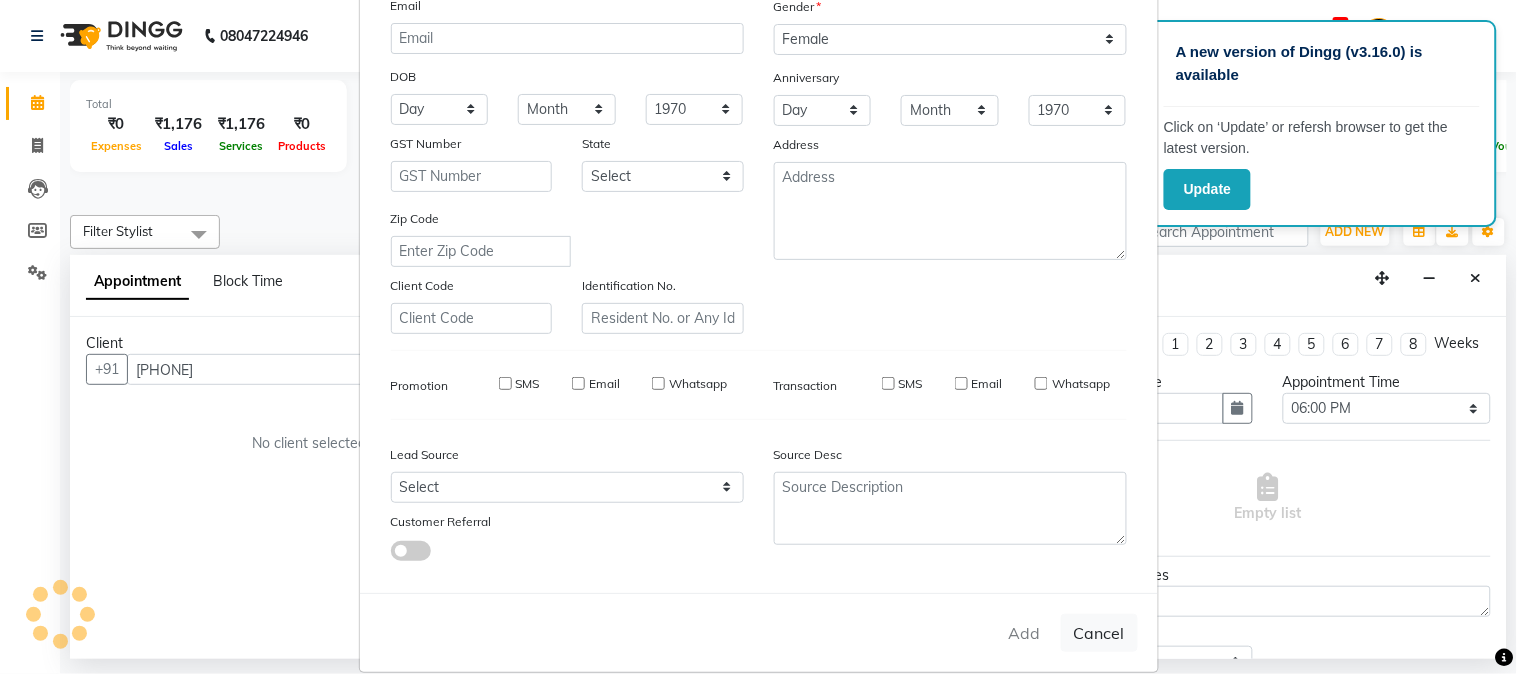 type 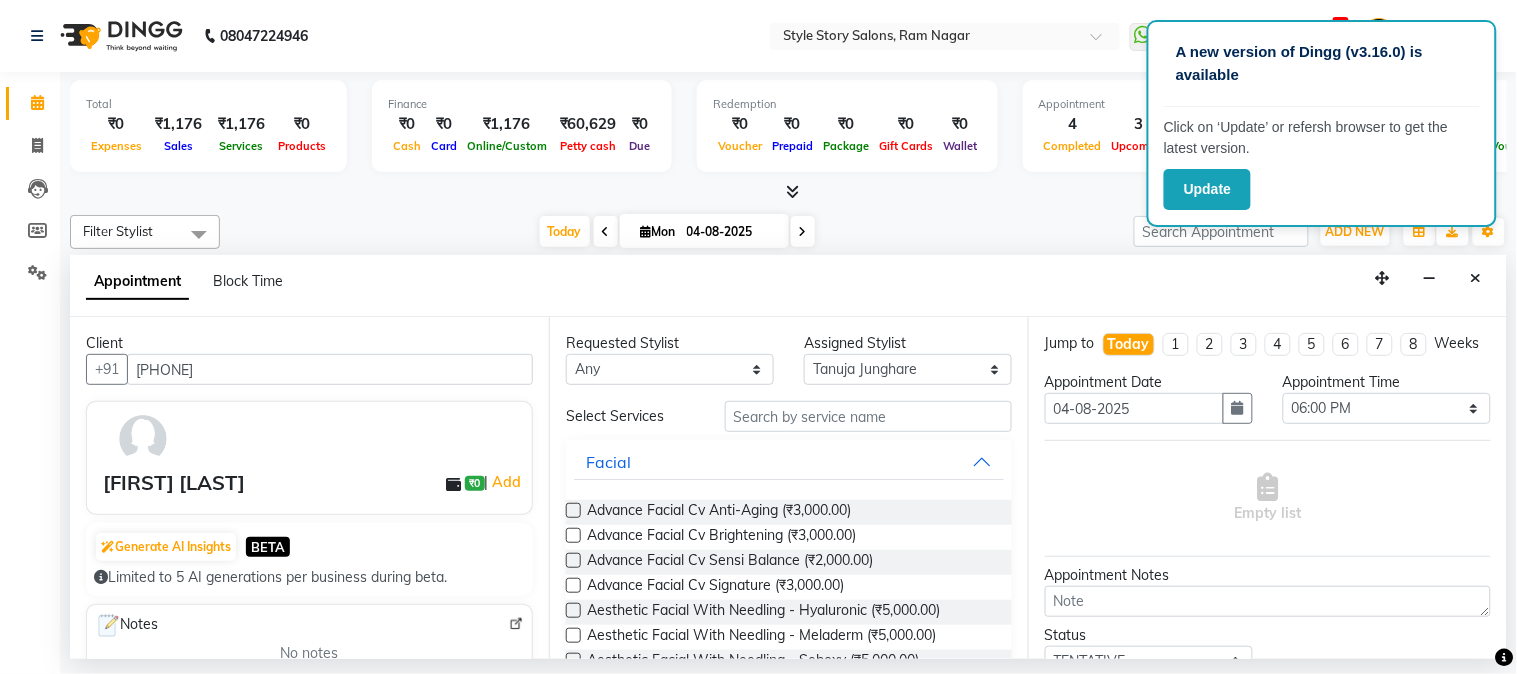 click at bounding box center [573, 560] 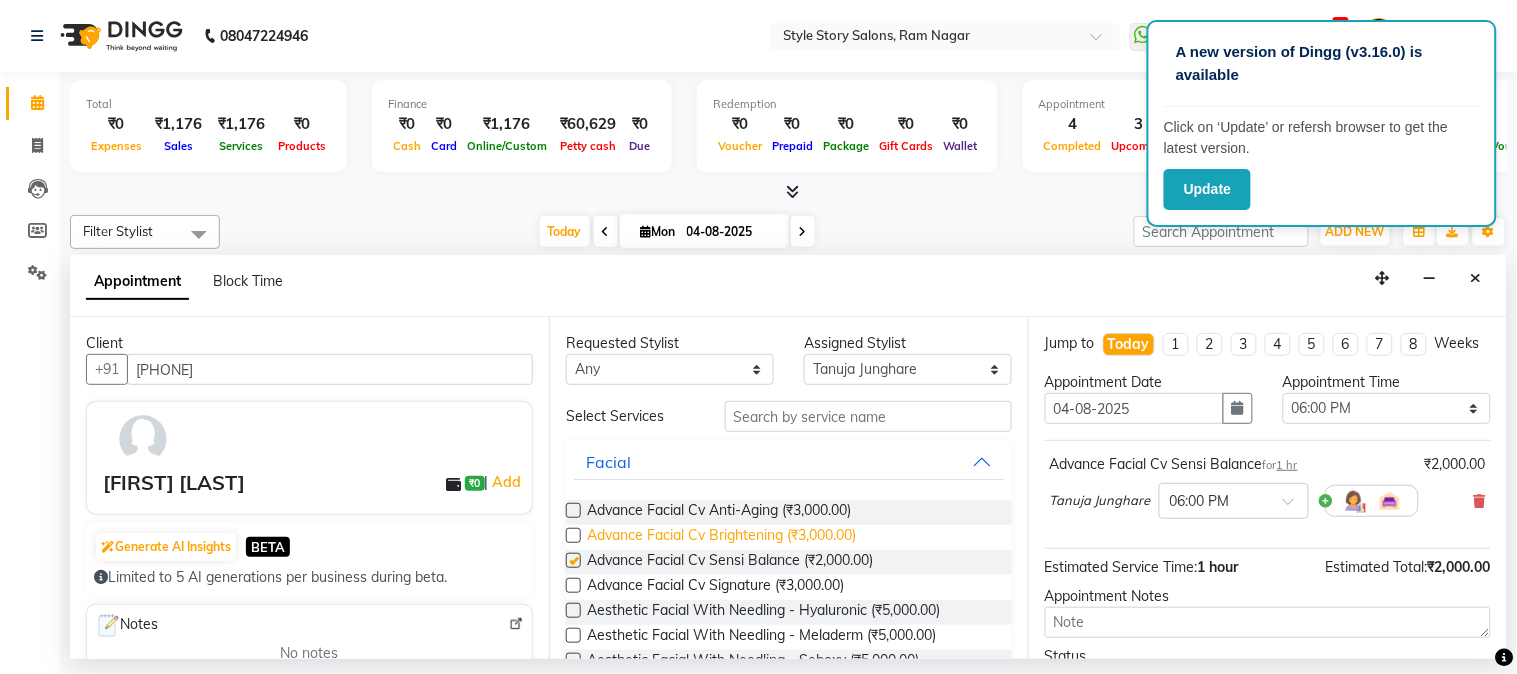 checkbox on "false" 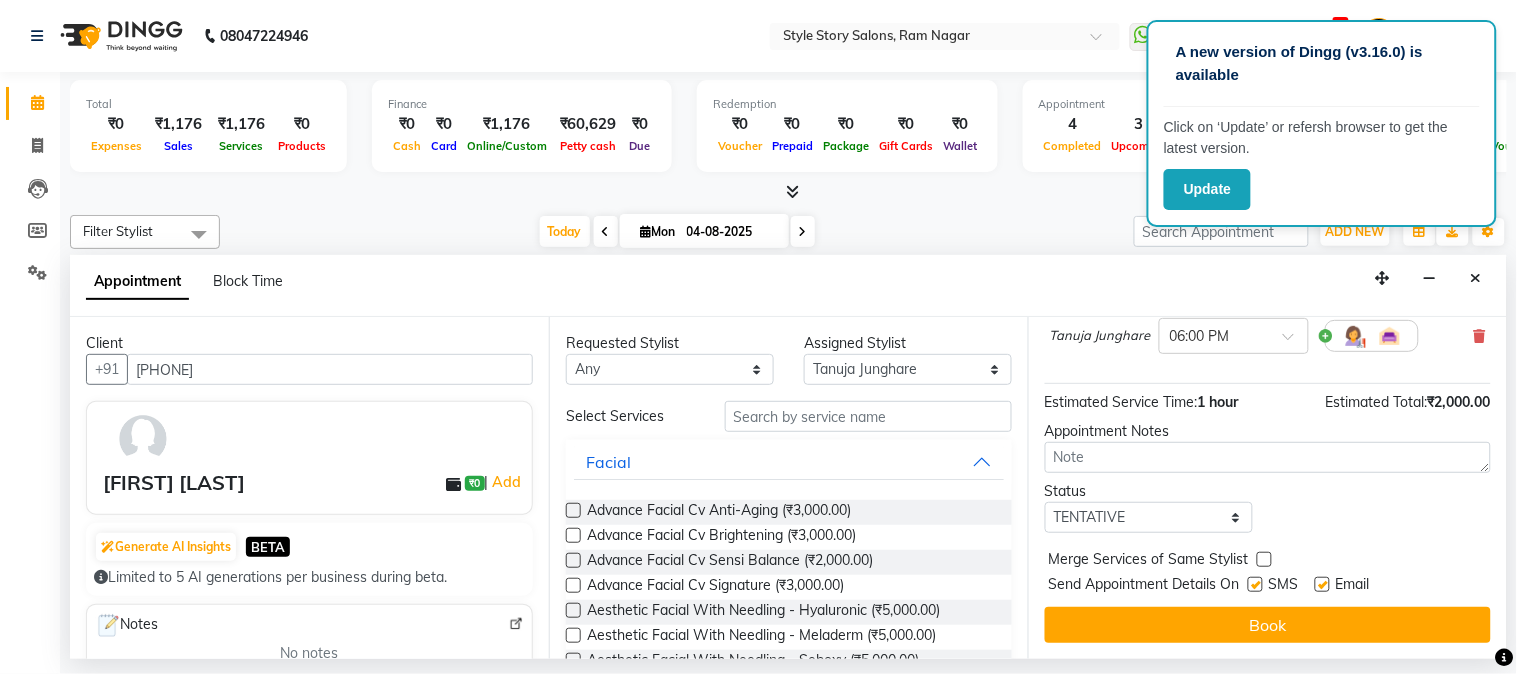 scroll, scrollTop: 183, scrollLeft: 0, axis: vertical 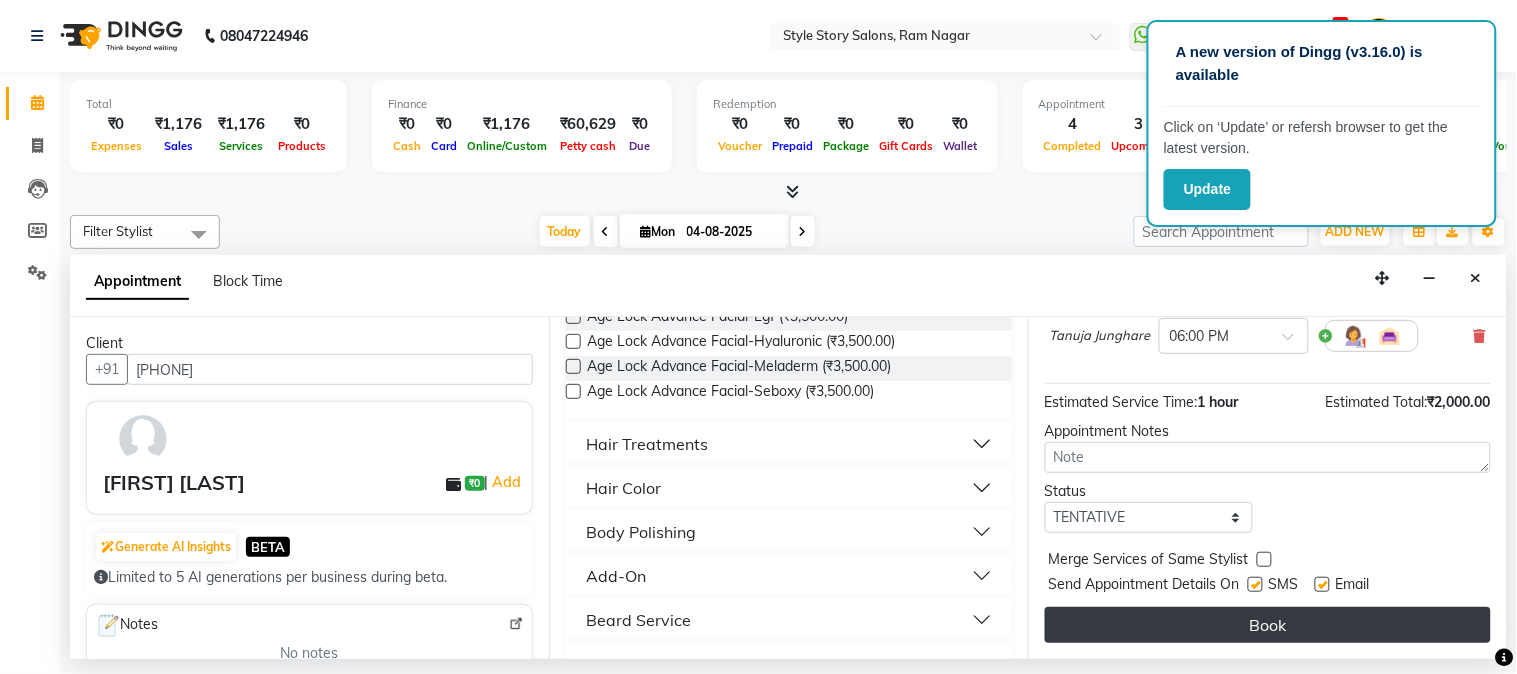 click on "Book" at bounding box center [1268, 625] 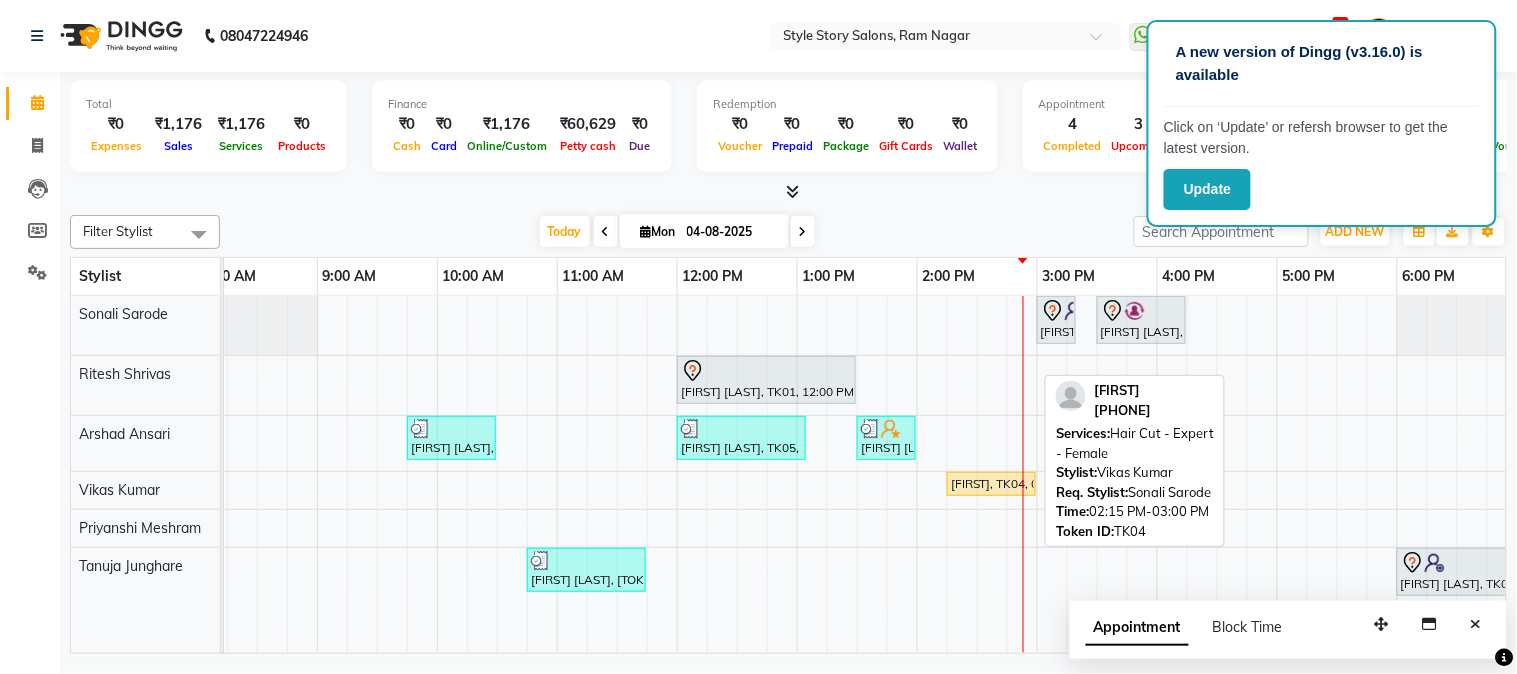 click on "[FIRST], TK04, 02:15 PM-03:00 PM, Hair Cut - Expert - Female" at bounding box center [991, 484] 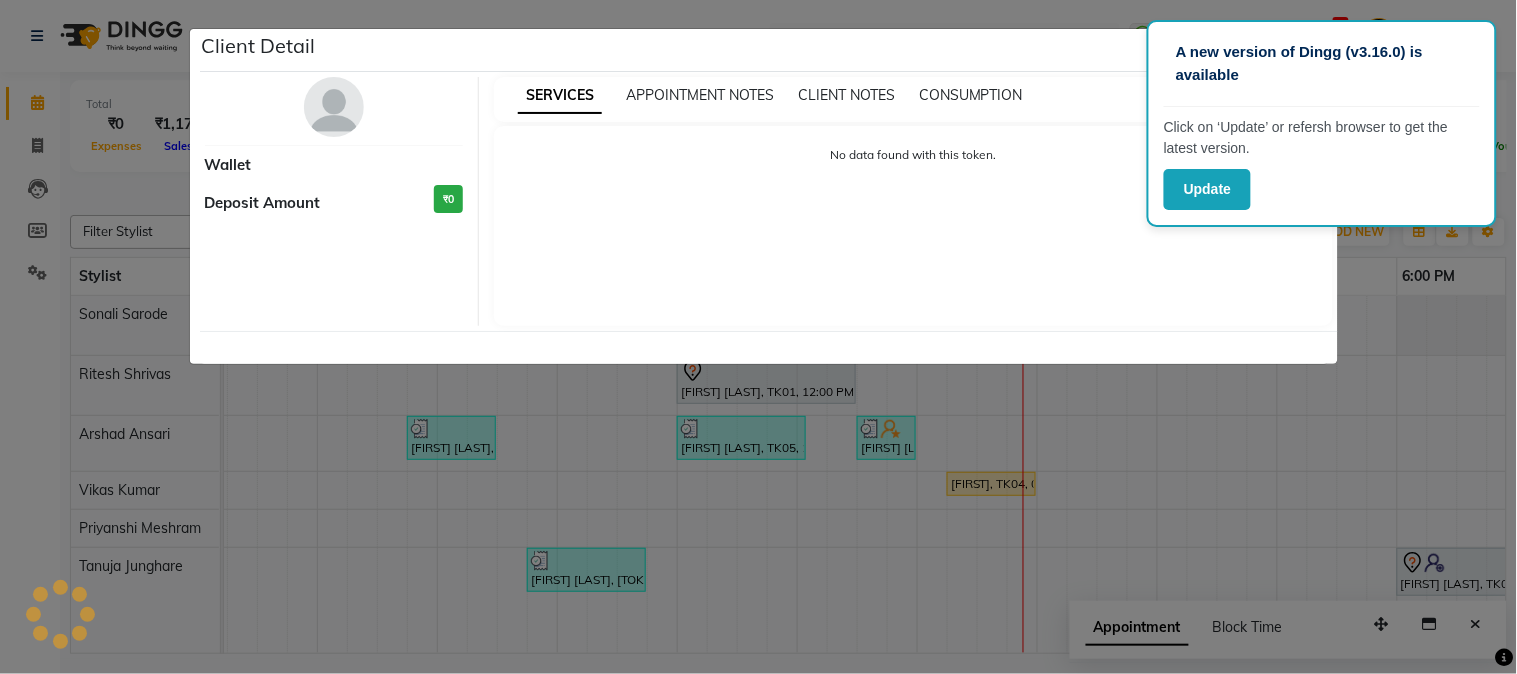 select on "1" 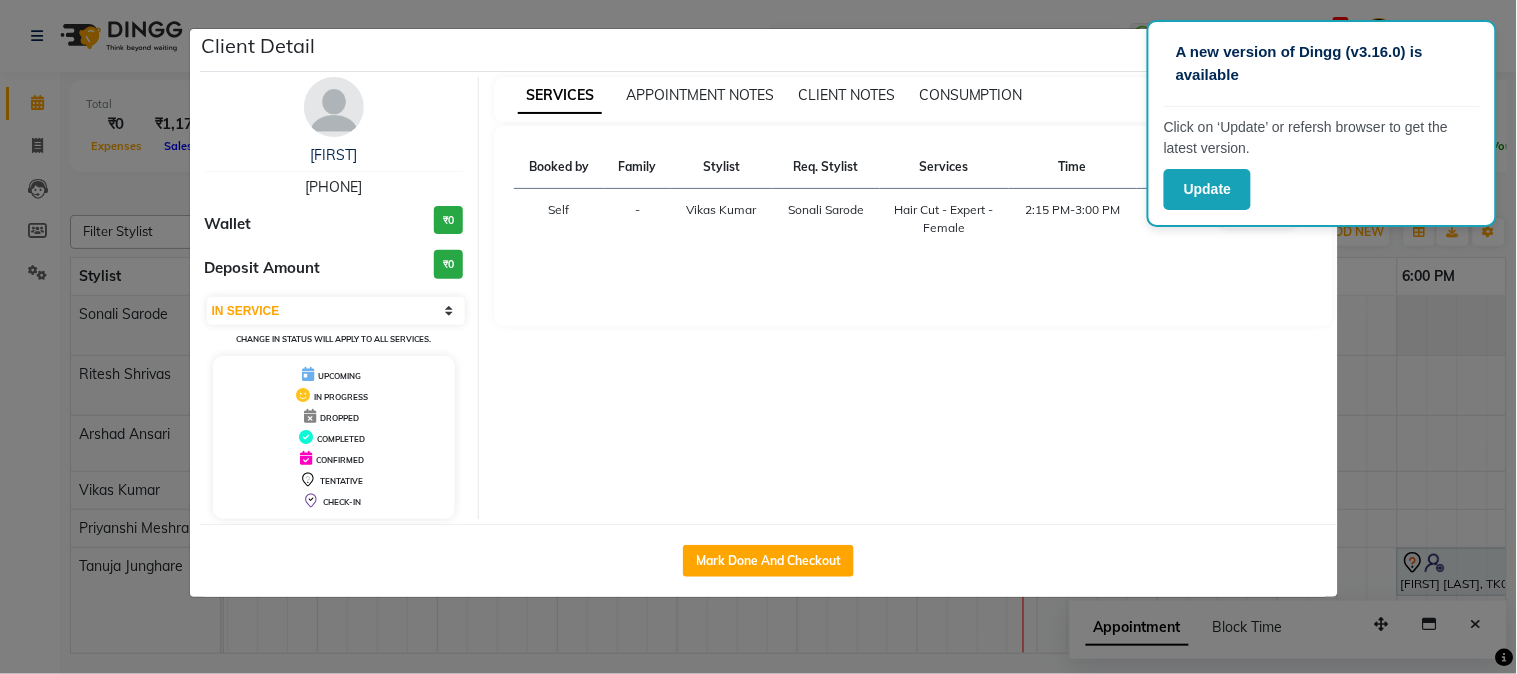 click on "Client Detail  [FIRST]    [PHONE] Wallet ₹0 Deposit Amount  ₹0  Select IN SERVICE CONFIRMED TENTATIVE CHECK IN MARK DONE DROPPED UPCOMING Change in status will apply to all services. UPCOMING IN PROGRESS DROPPED COMPLETED CONFIRMED TENTATIVE CHECK-IN SERVICES APPOINTMENT NOTES CLIENT NOTES CONSUMPTION Booked by Family Stylist Req. Stylist Services Time Status  Self  - [FIRST] [LAST] [FIRST] [LAST]   Hair Cut - Expert - Female   2:15 PM-3:00 PM   MARK DONE   Mark Done And Checkout" 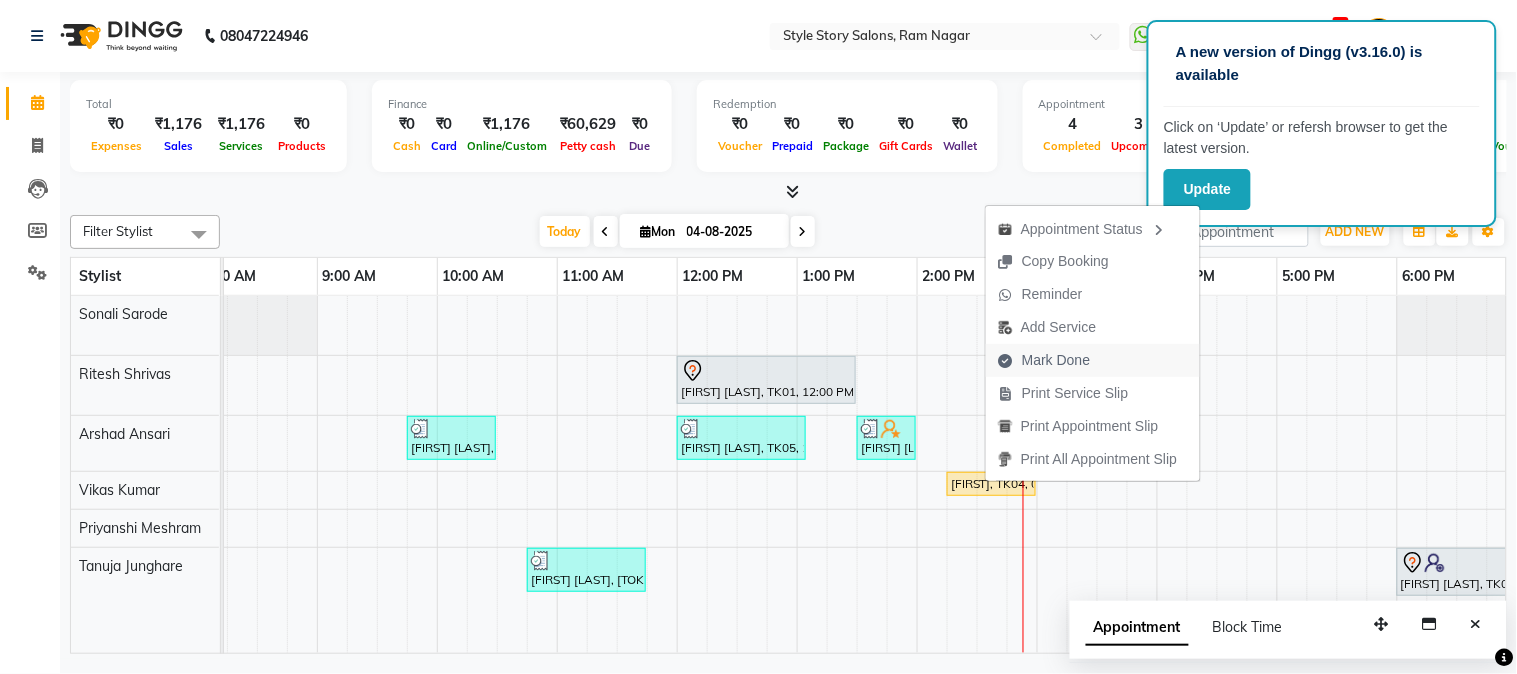 click on "Mark Done" at bounding box center [1044, 360] 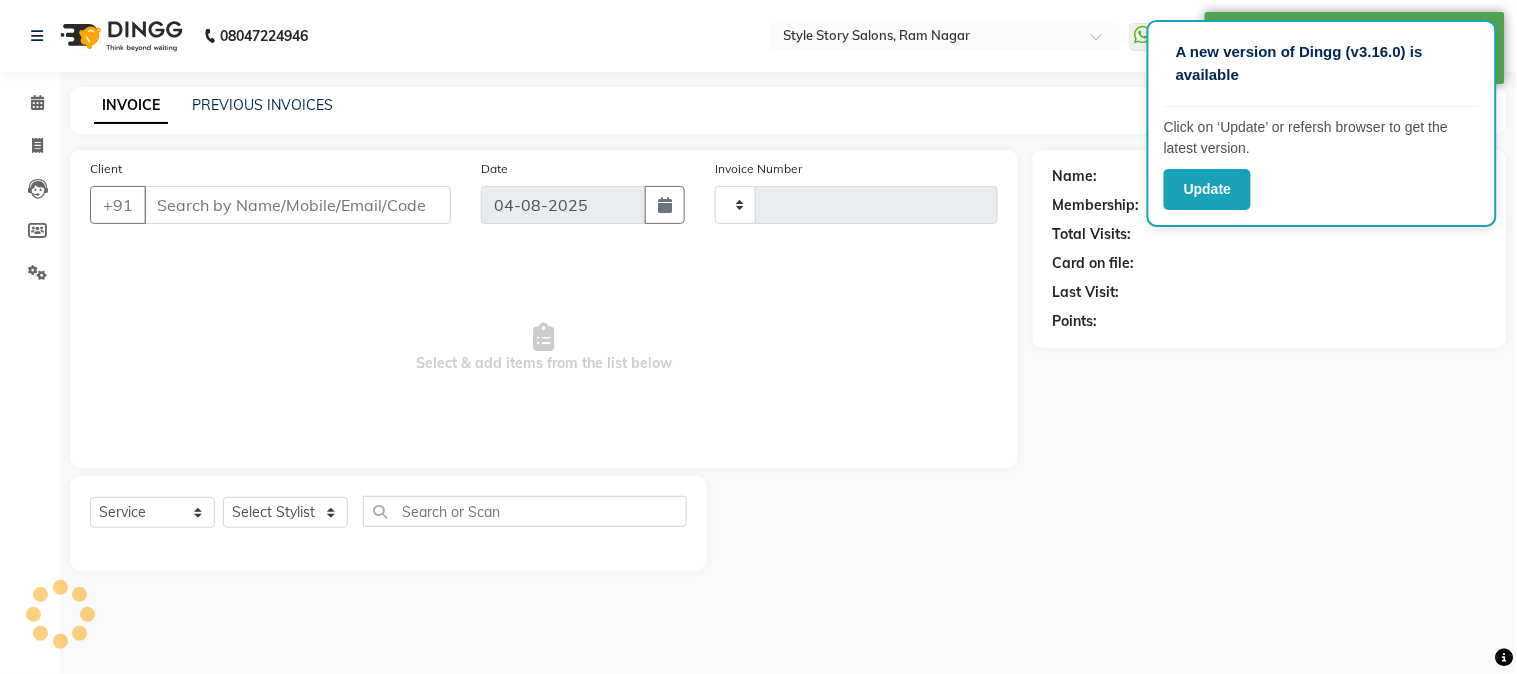 type on "1246" 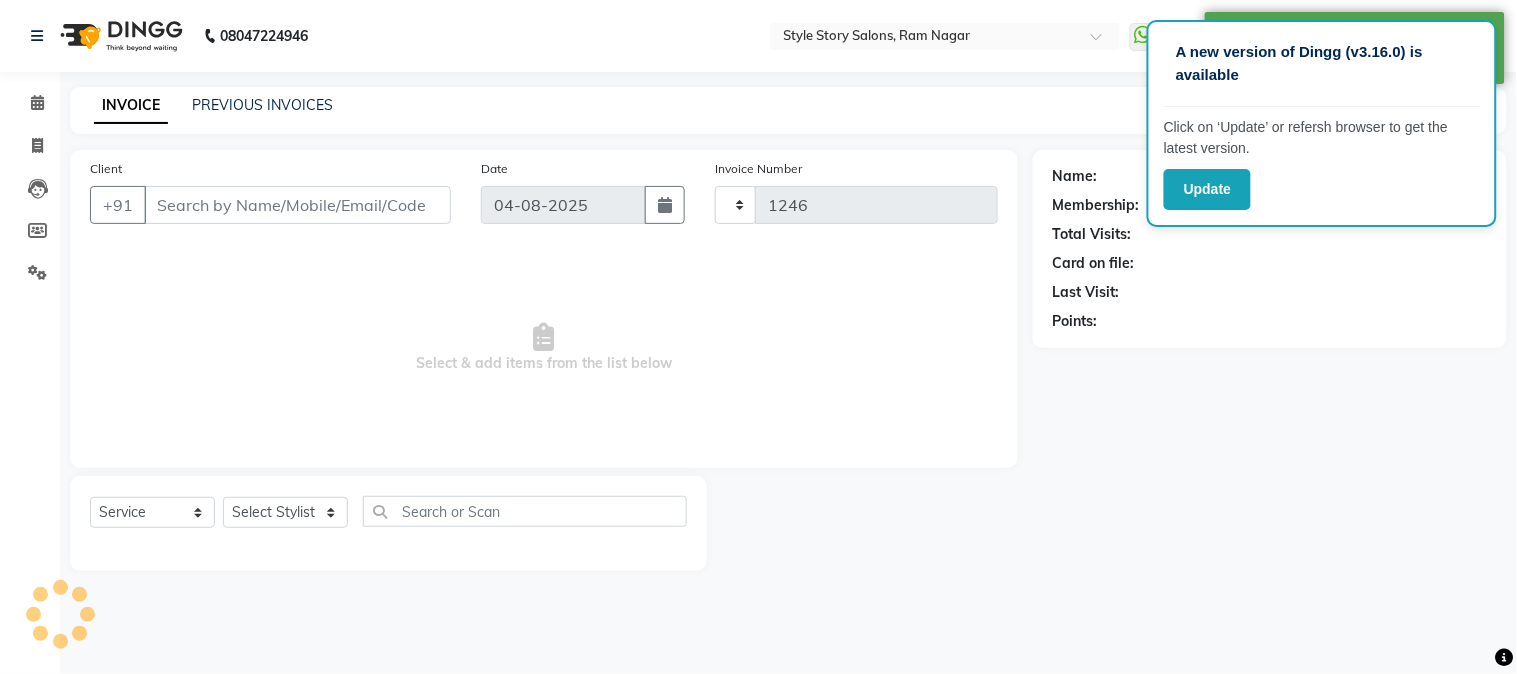 select on "6249" 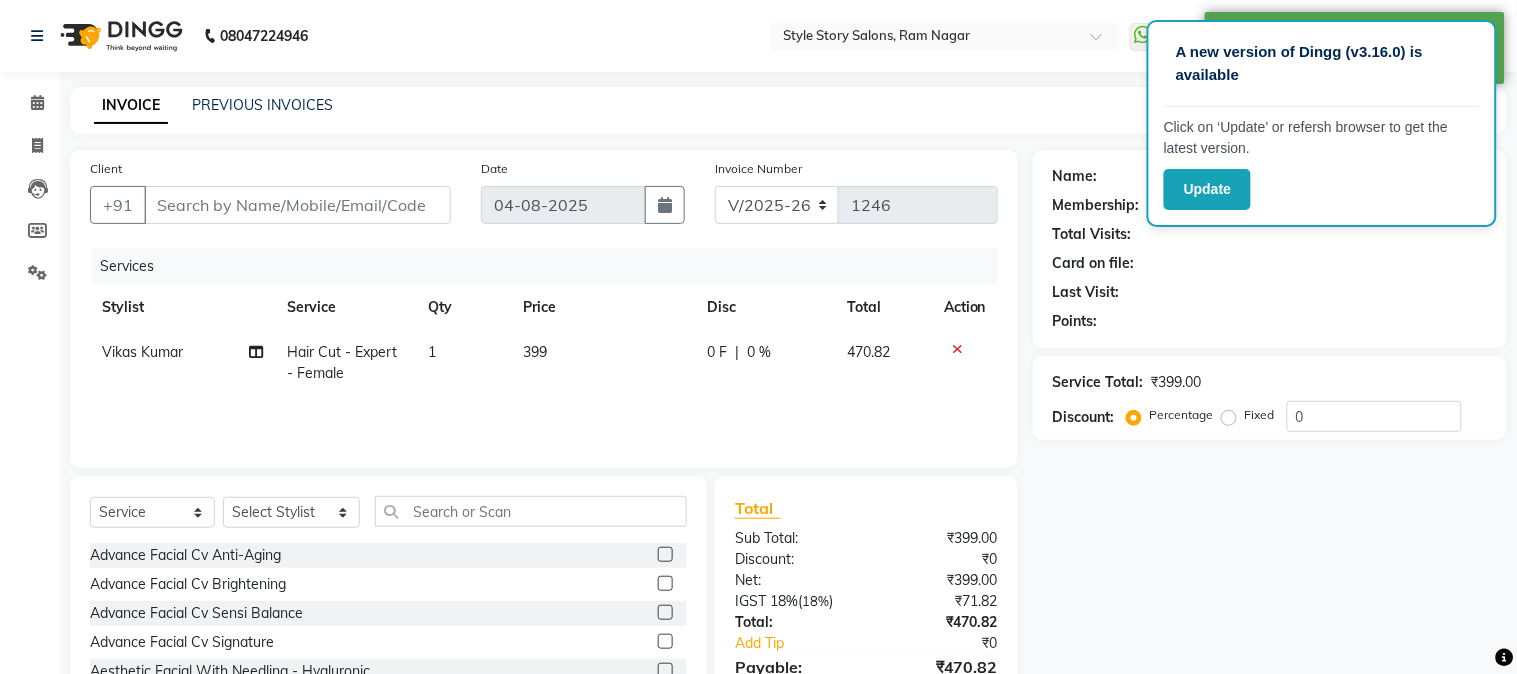 type on "[PHONE]" 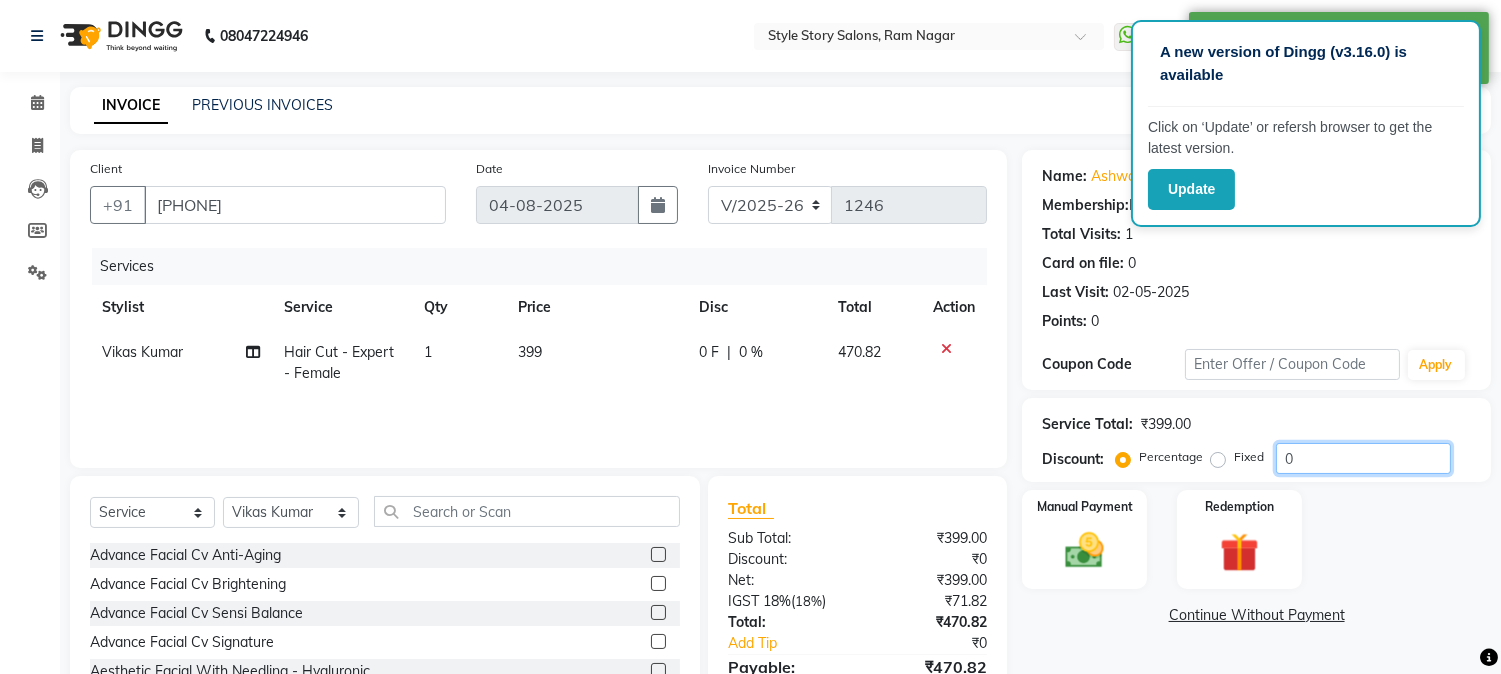 click on "0" 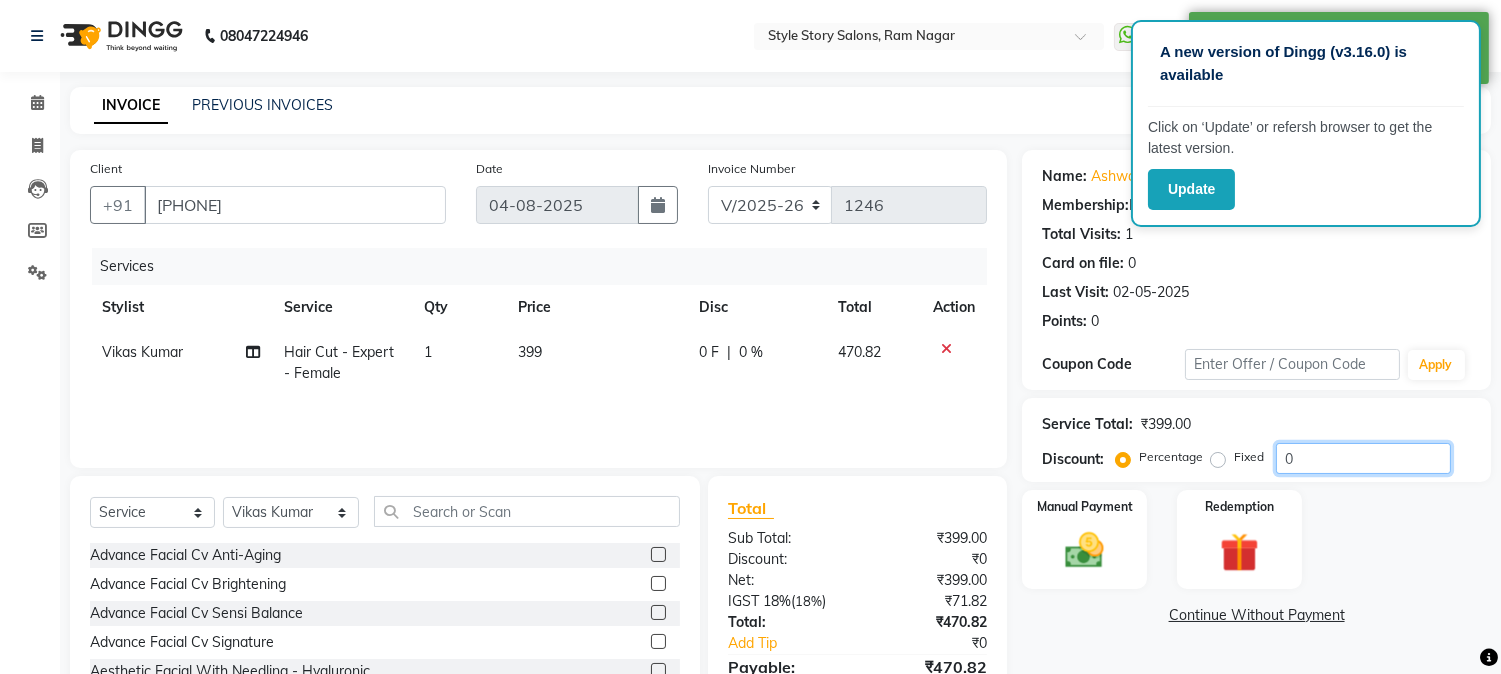click on "0" 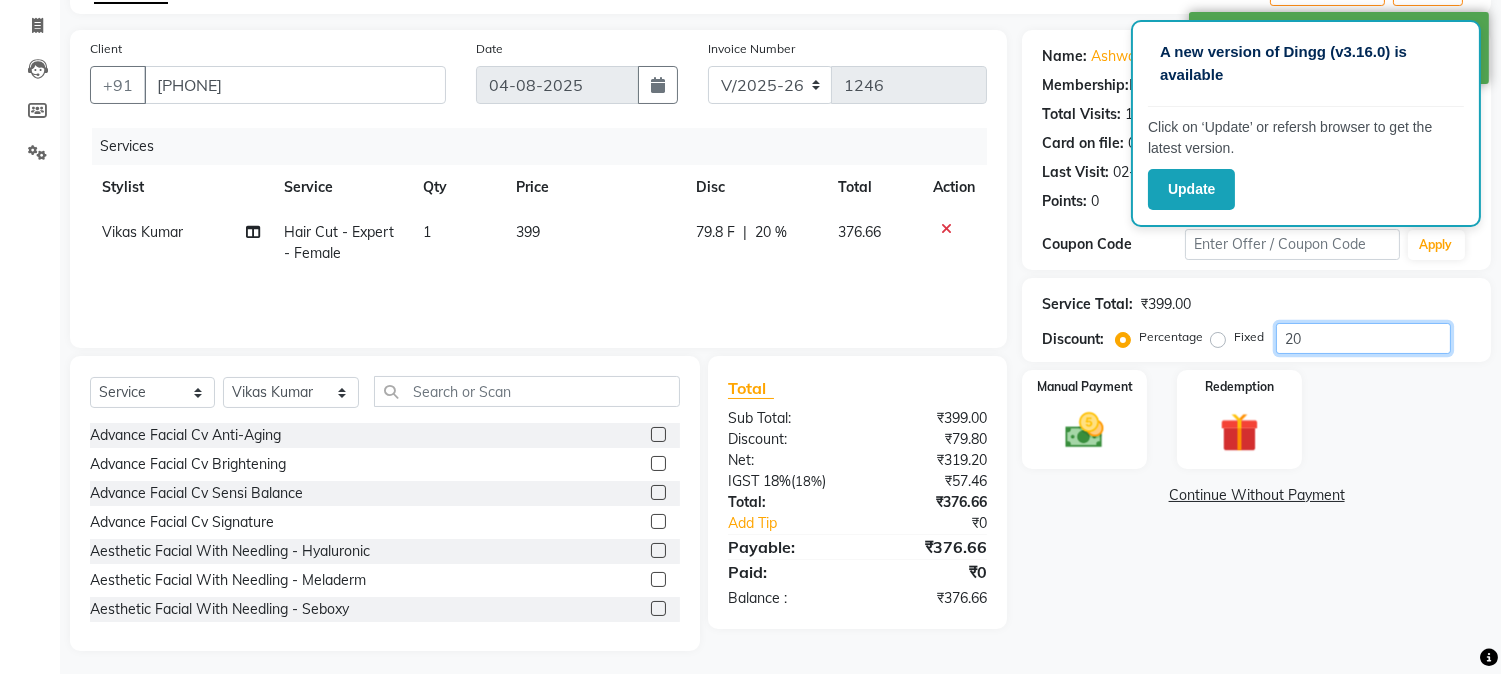 scroll, scrollTop: 126, scrollLeft: 0, axis: vertical 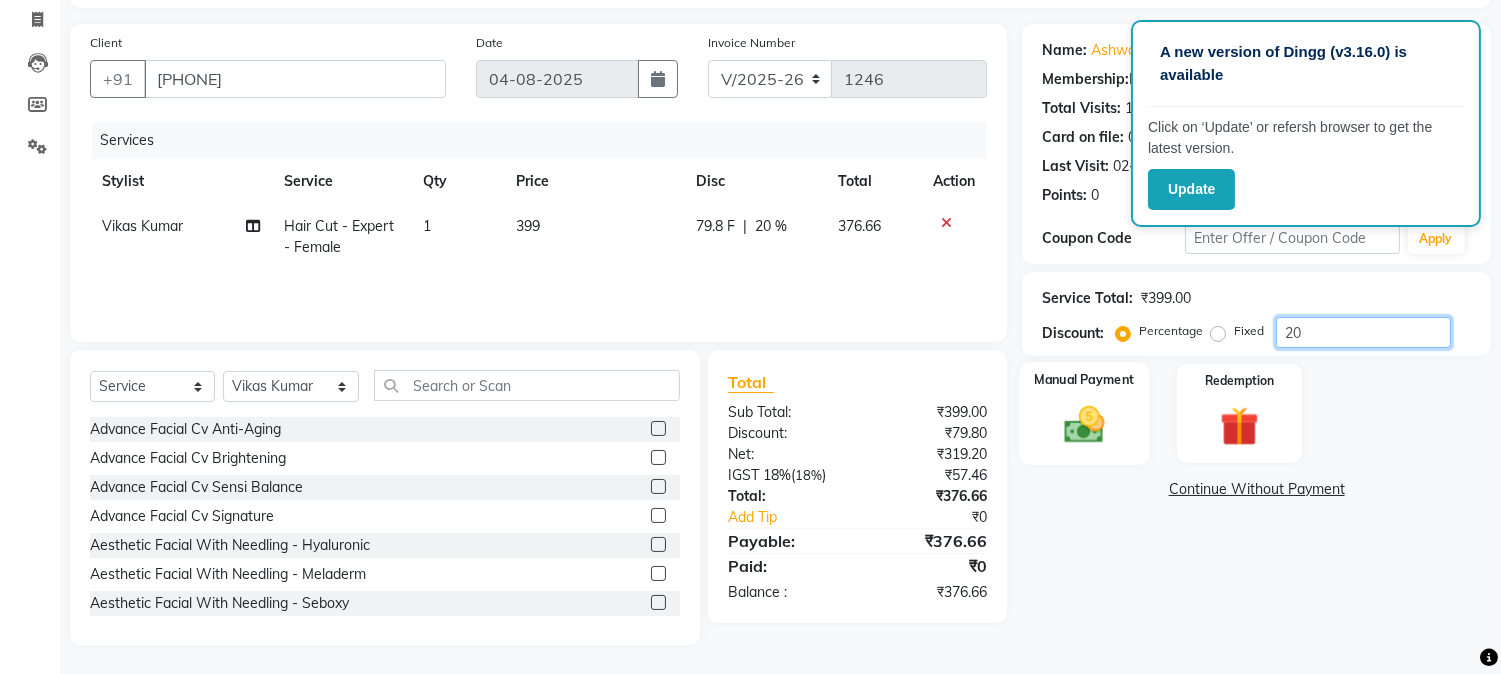 type on "20" 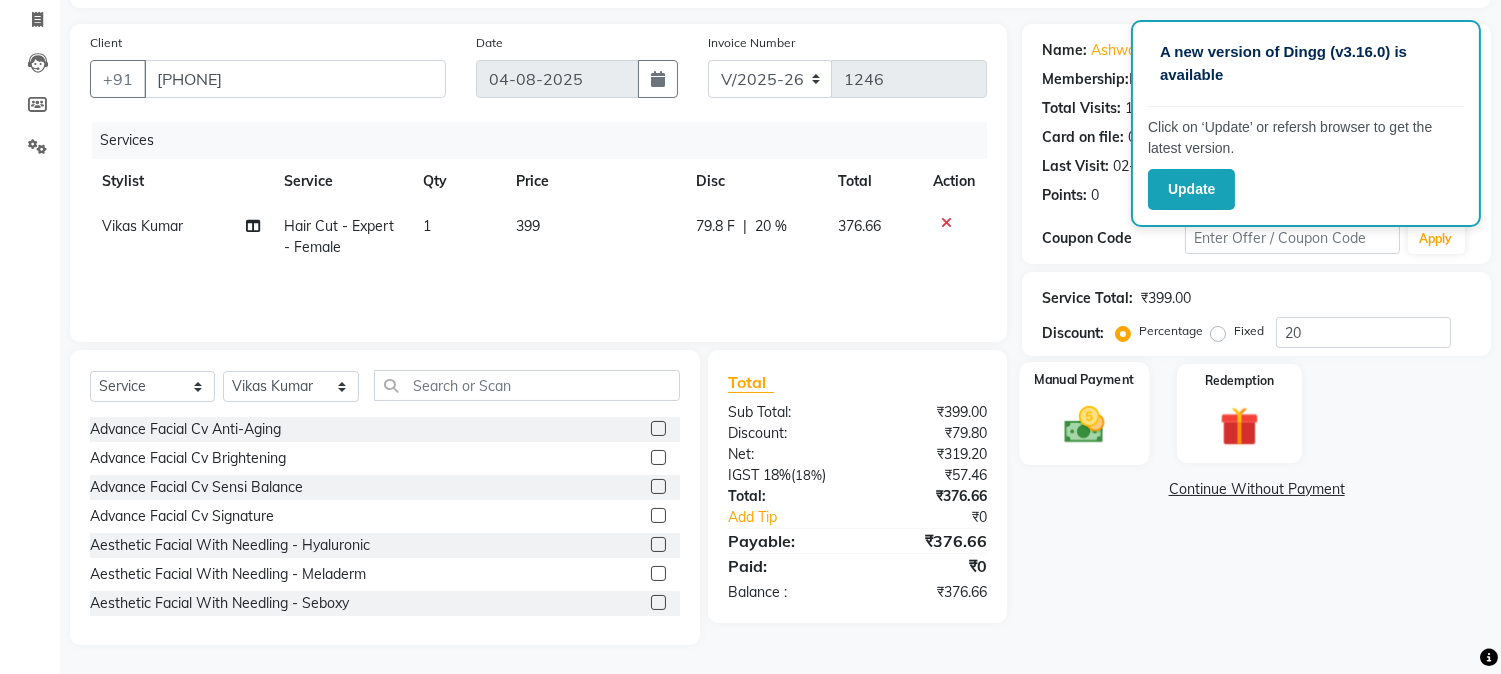 click 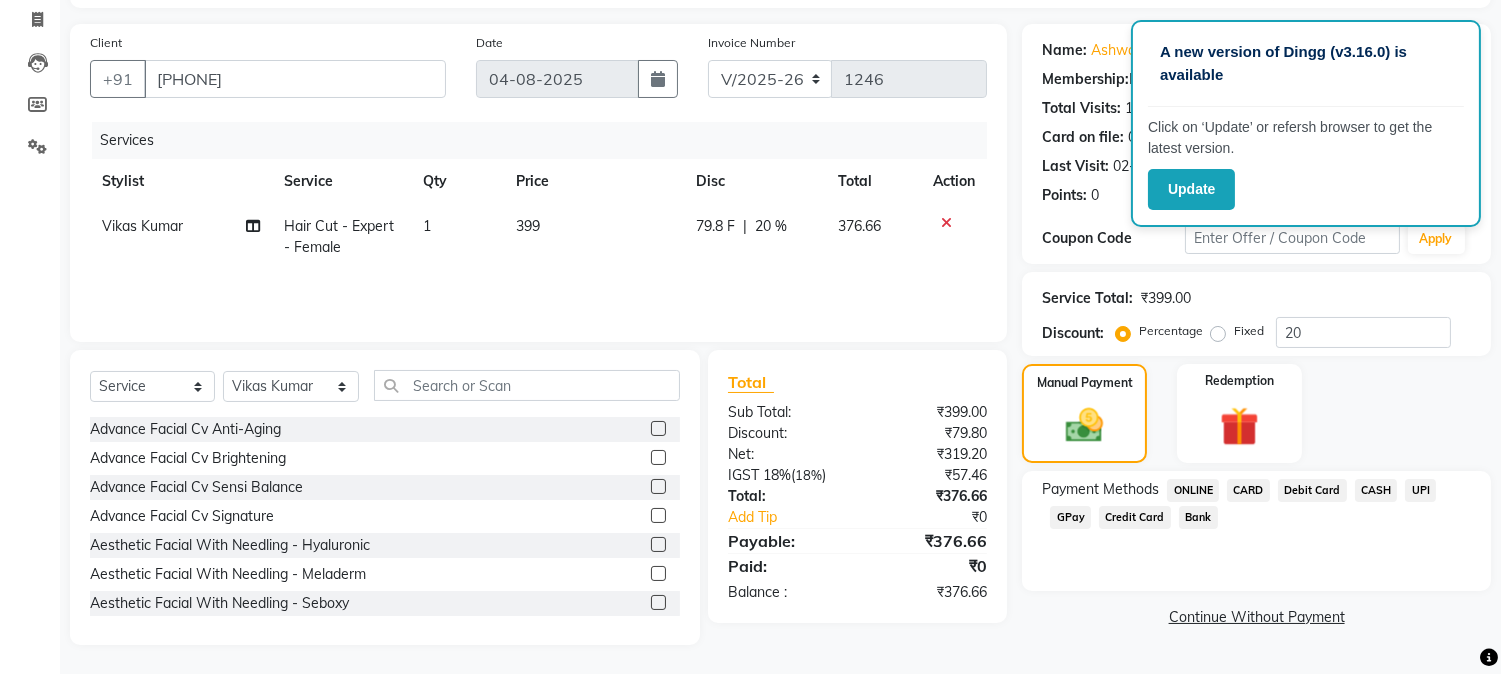 click on "UPI" 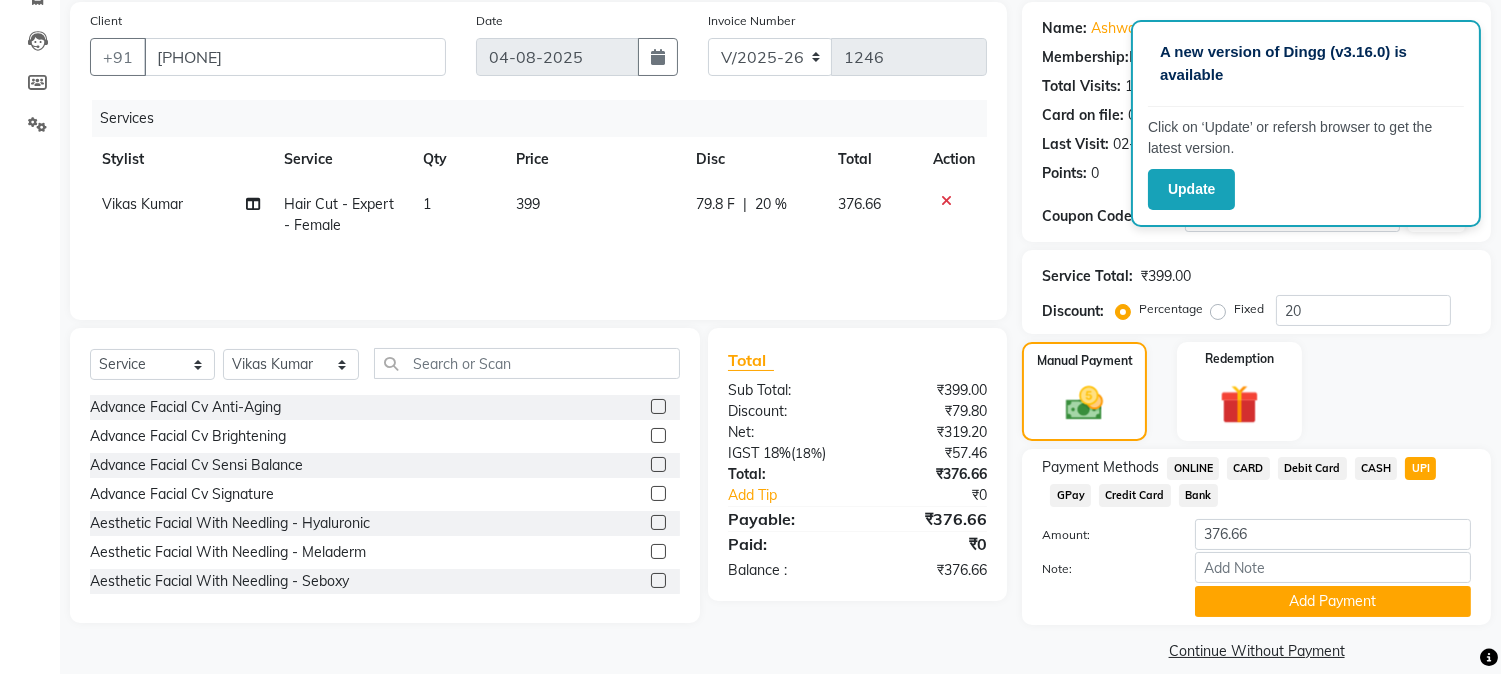 scroll, scrollTop: 170, scrollLeft: 0, axis: vertical 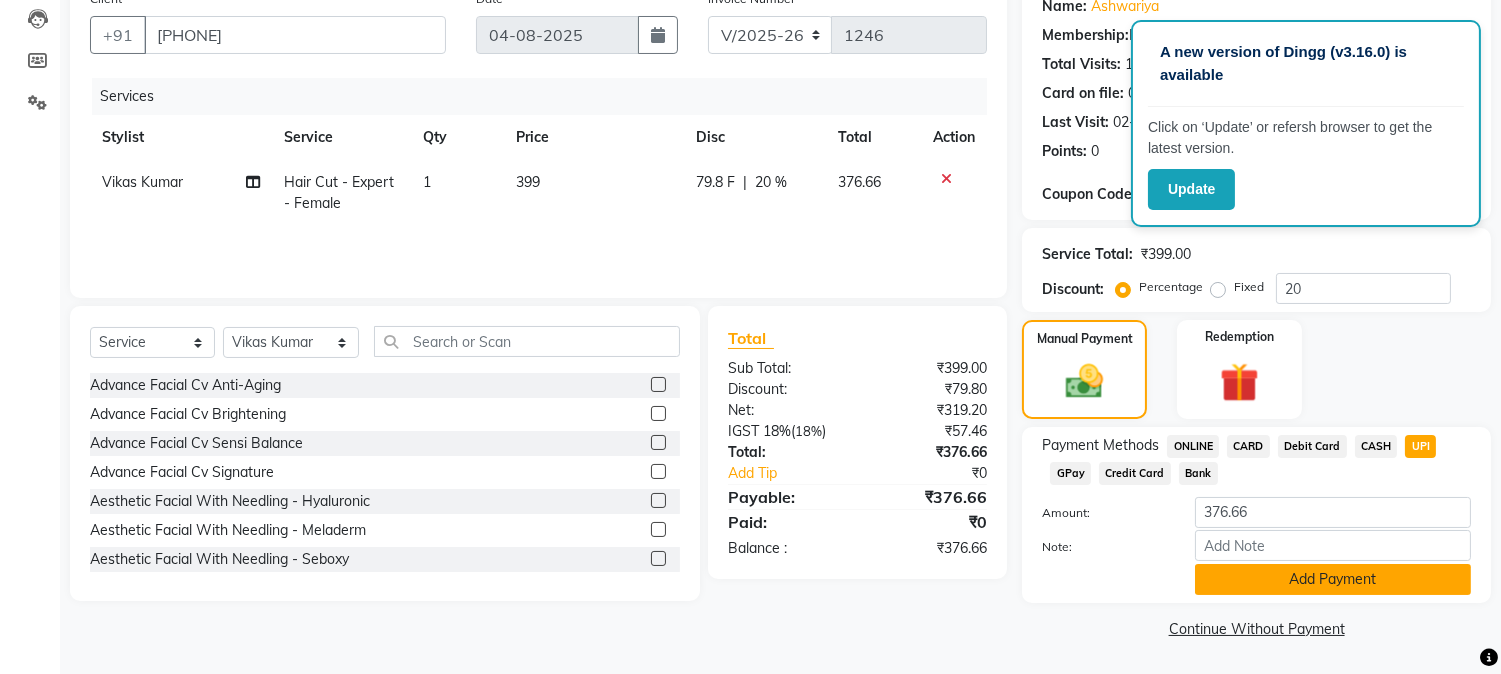 click on "Add Payment" 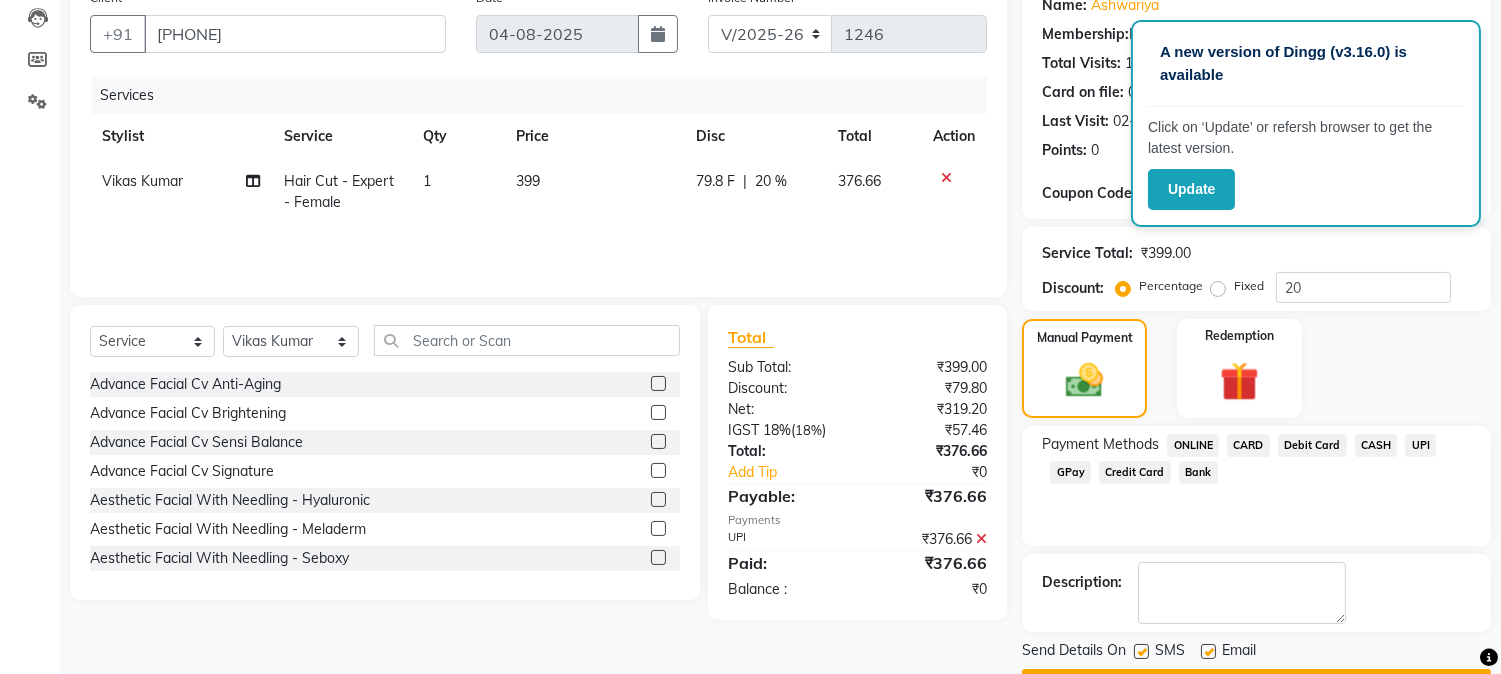 scroll, scrollTop: 225, scrollLeft: 0, axis: vertical 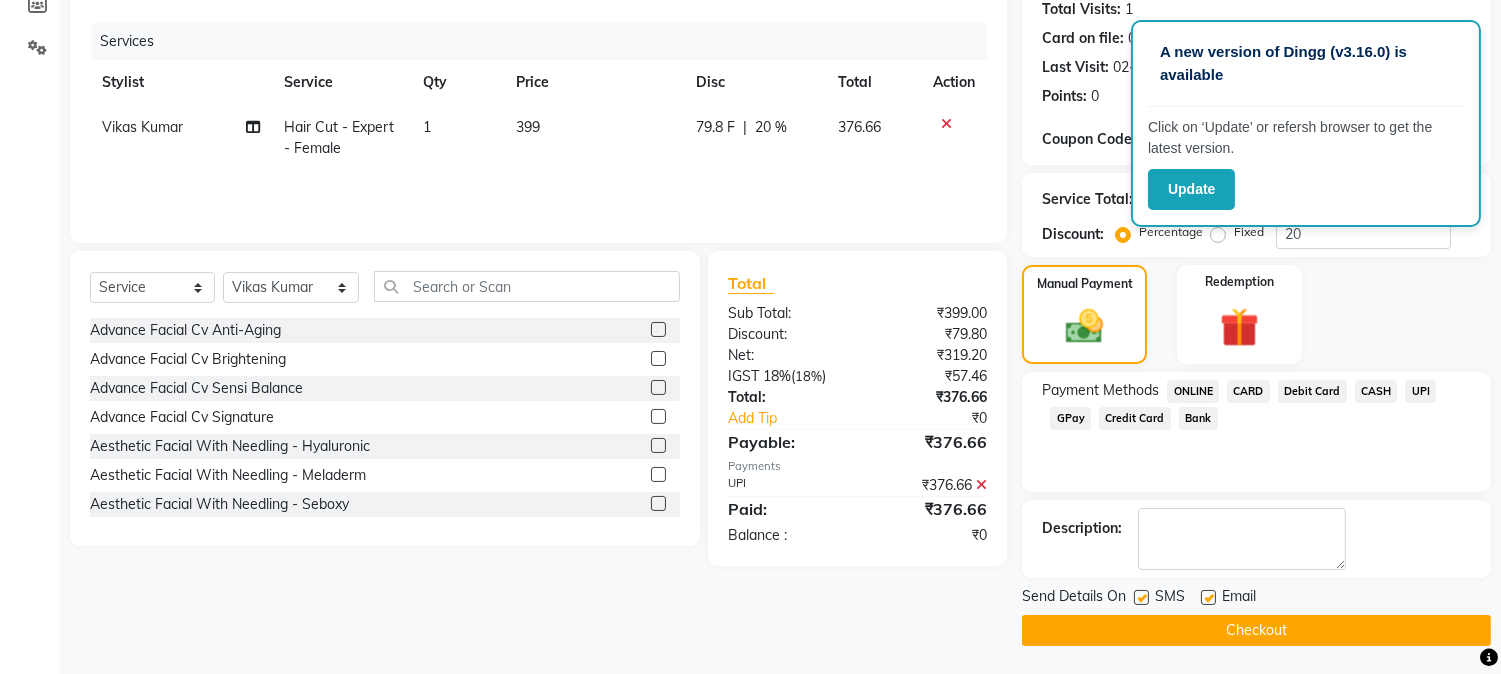 click on "UPI" 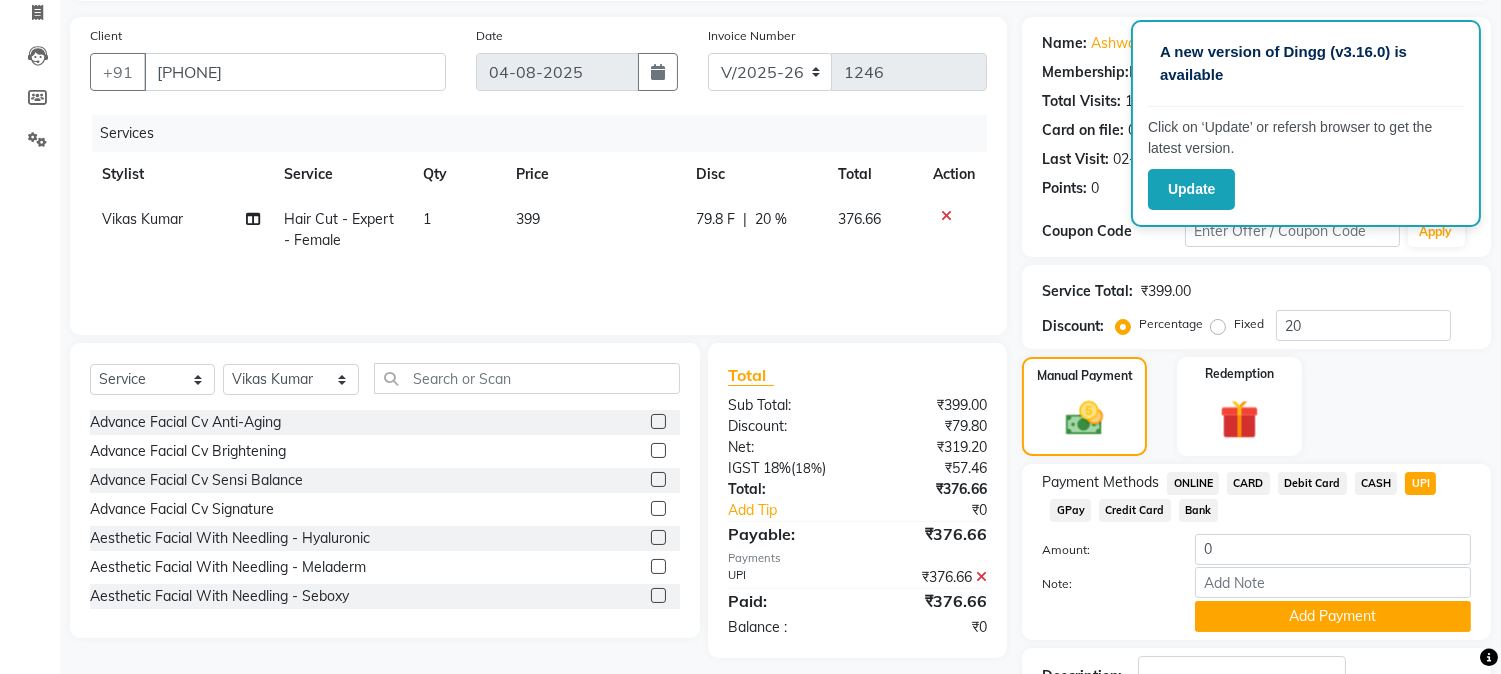 scroll, scrollTop: 283, scrollLeft: 0, axis: vertical 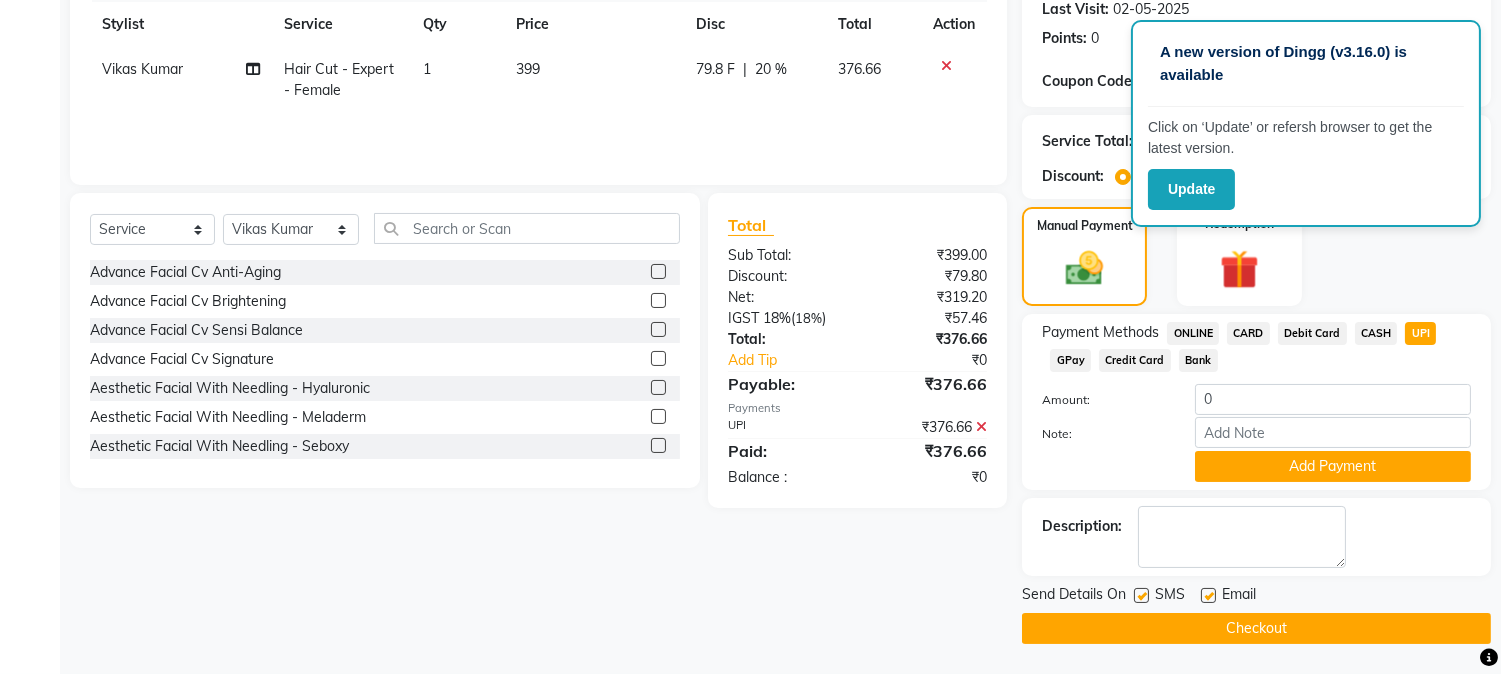 click on "Checkout" 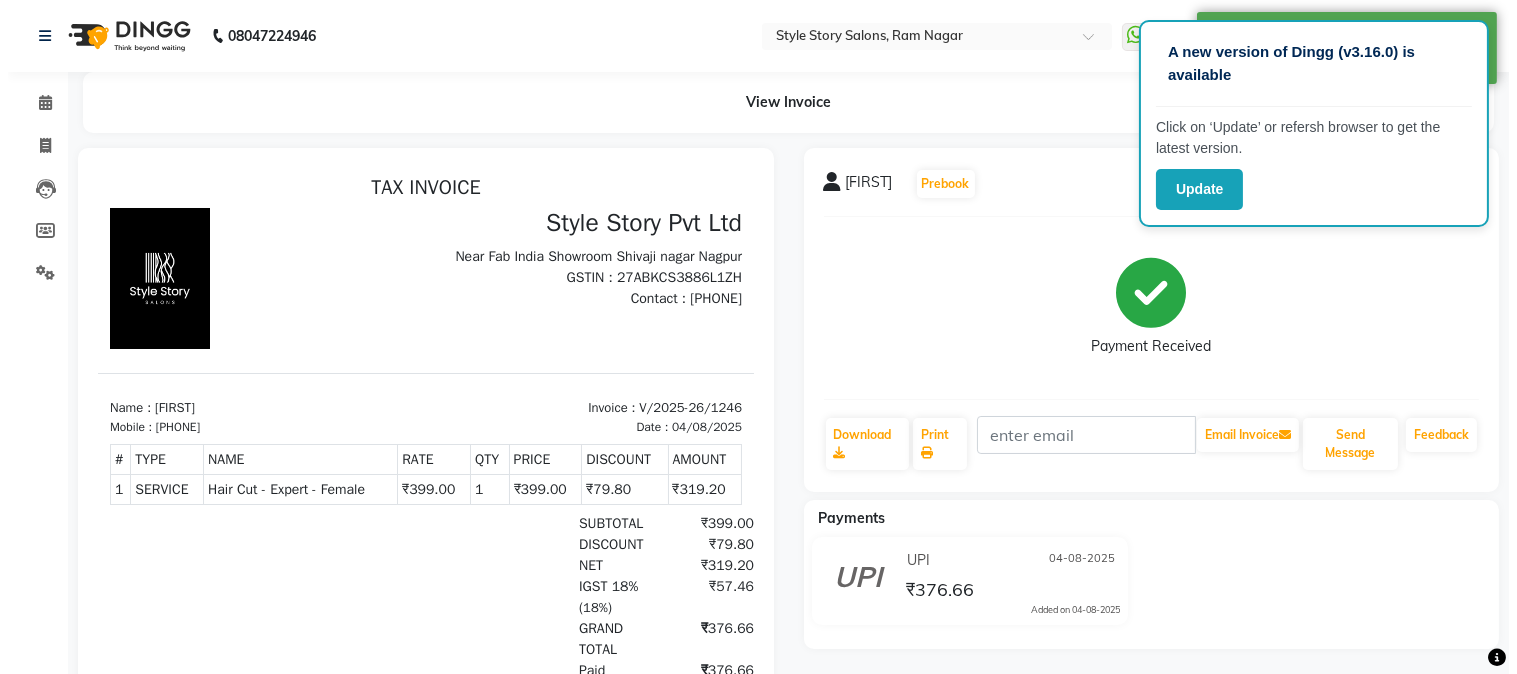 scroll, scrollTop: 0, scrollLeft: 0, axis: both 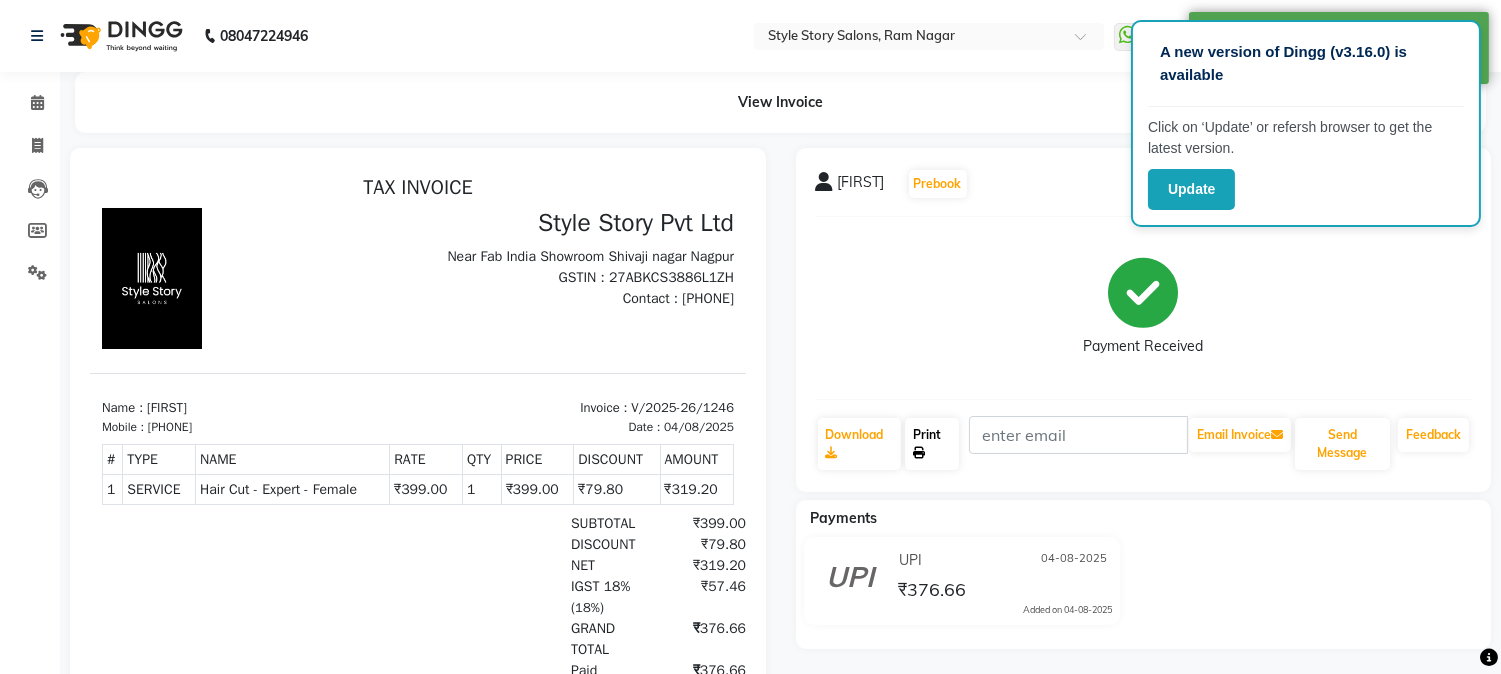 click 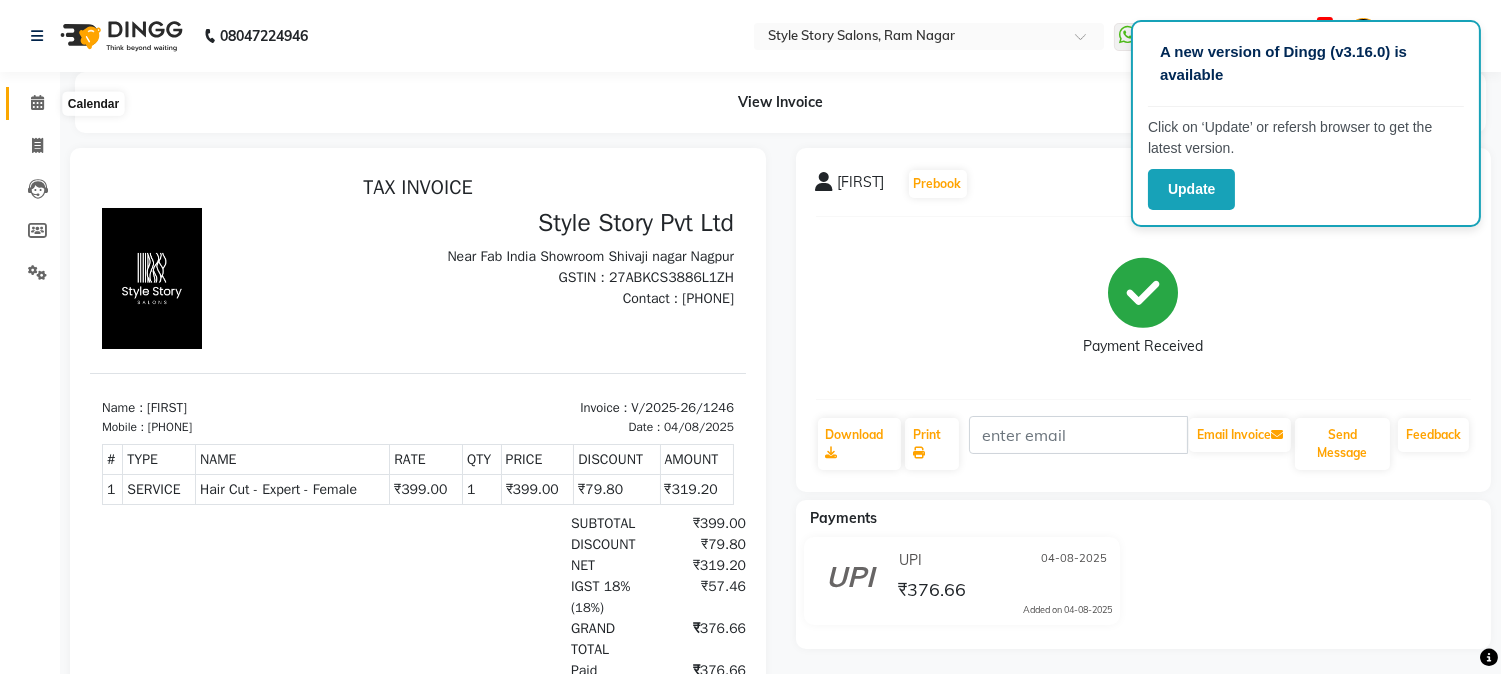 click 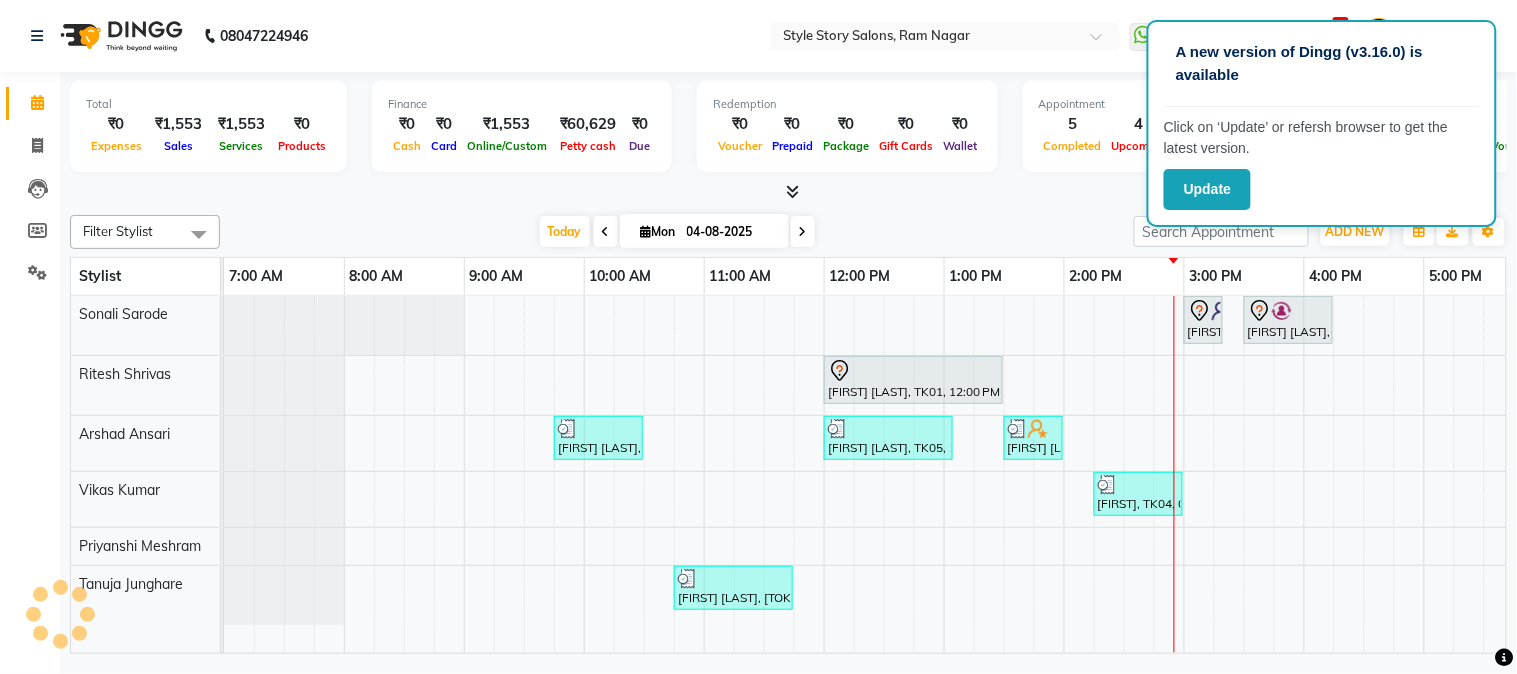 scroll, scrollTop: 0, scrollLeft: 637, axis: horizontal 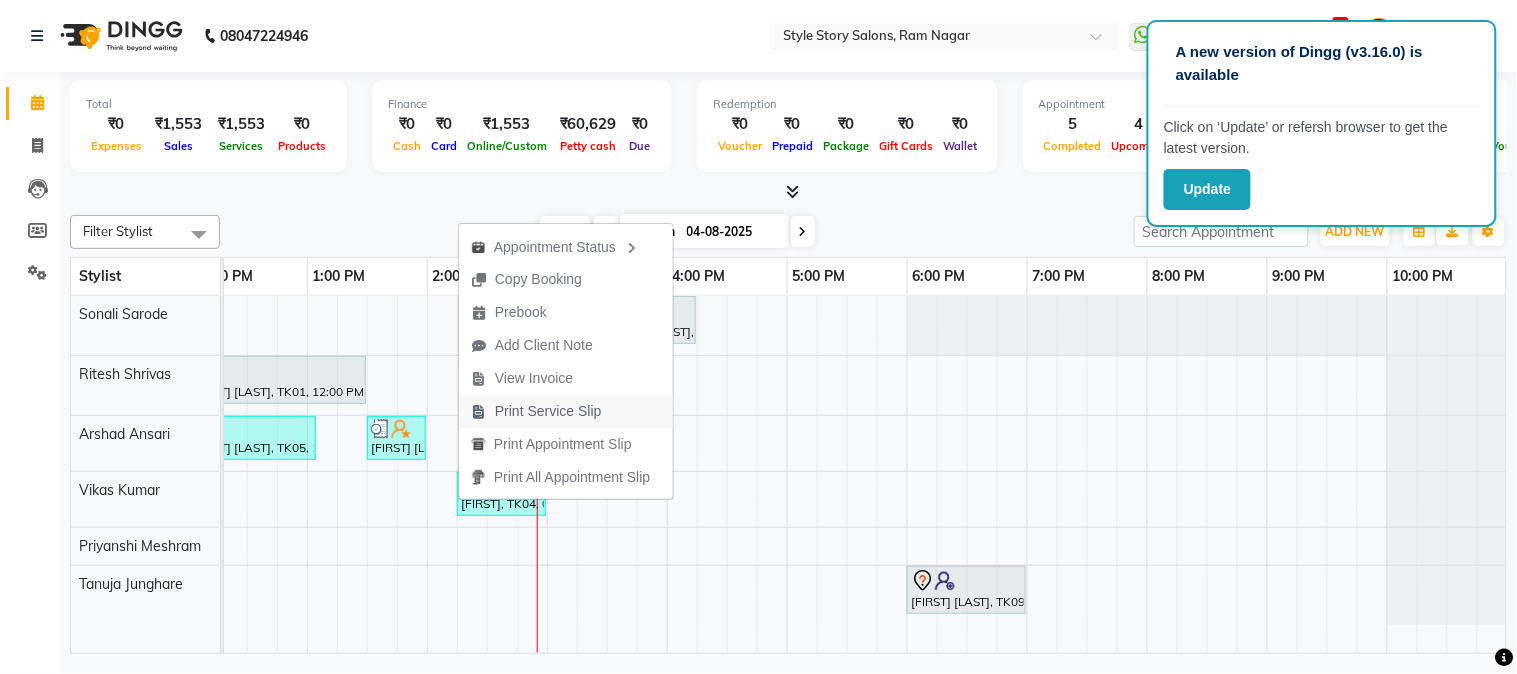 click on "Print Service Slip" at bounding box center (548, 411) 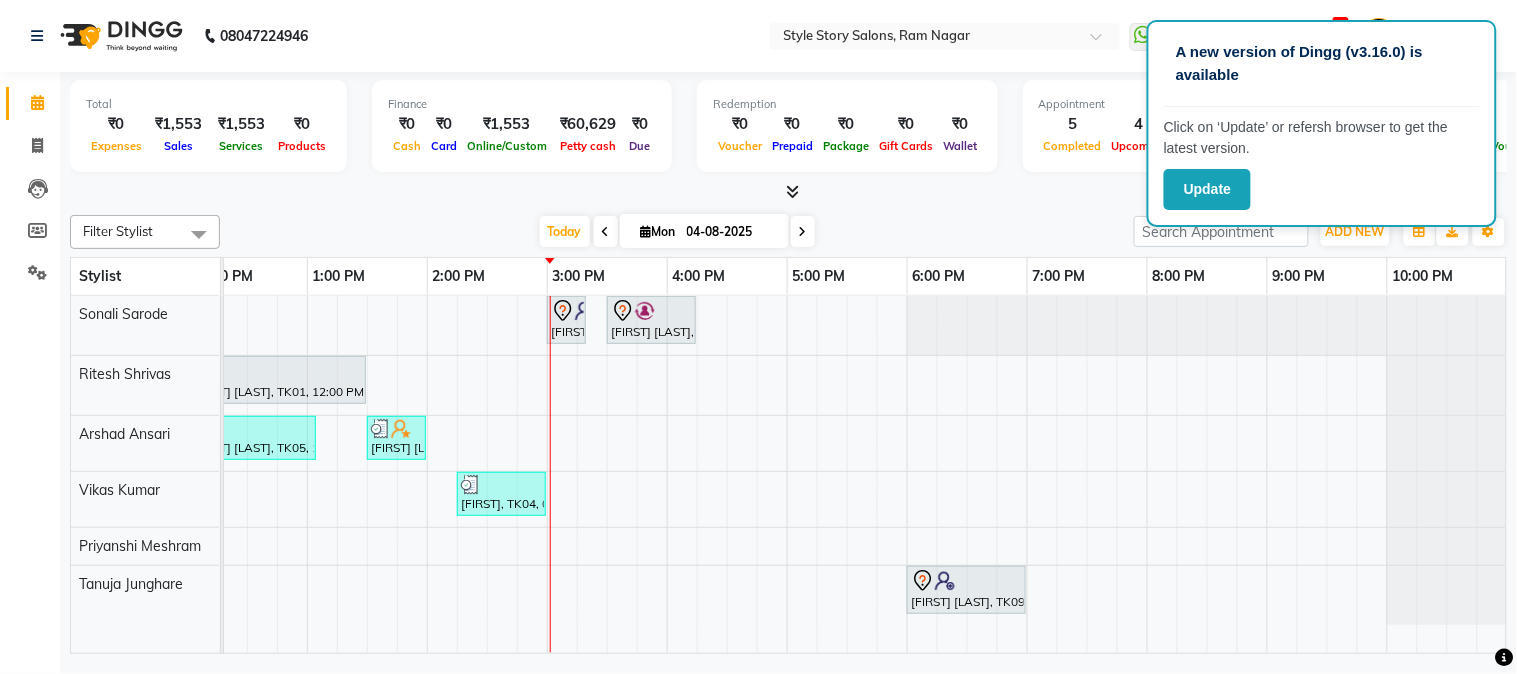 click on "[FIRST] [LAST], TK08, 03:00 PM-03:20 PM, Gel Polish Removal             [FIRST] [LAST], TK07, 03:30 PM-04:15 PM, Blow Dry Regular             [FIRST] [LAST], TK01, 12:00 PM-01:30 PM, Touchup Amoniea Free-Female     [FIRST] [LAST], TK02, 09:45 AM-10:30 AM, Hair Cut - Master - Male     [FIRST] [LAST], TK05, 12:00 PM-01:05 PM, Hair Cut - Master - Male,Beard Styling (₹199)     [FIRST] [LAST], TK06, 01:30 PM-02:00 PM, Shampoo And Conditioning Female     [FIRST], TK04, 02:15 PM-03:00 PM, Hair Cut - Expert - Female     [FIRST] [LAST], TK03, 10:45 AM-11:45 AM, Fruity Pedicure             [FIRST] [LAST], TK09, 06:00 PM-07:00 PM, Advance FacialCv Sensi Balance" at bounding box center [547, 475] 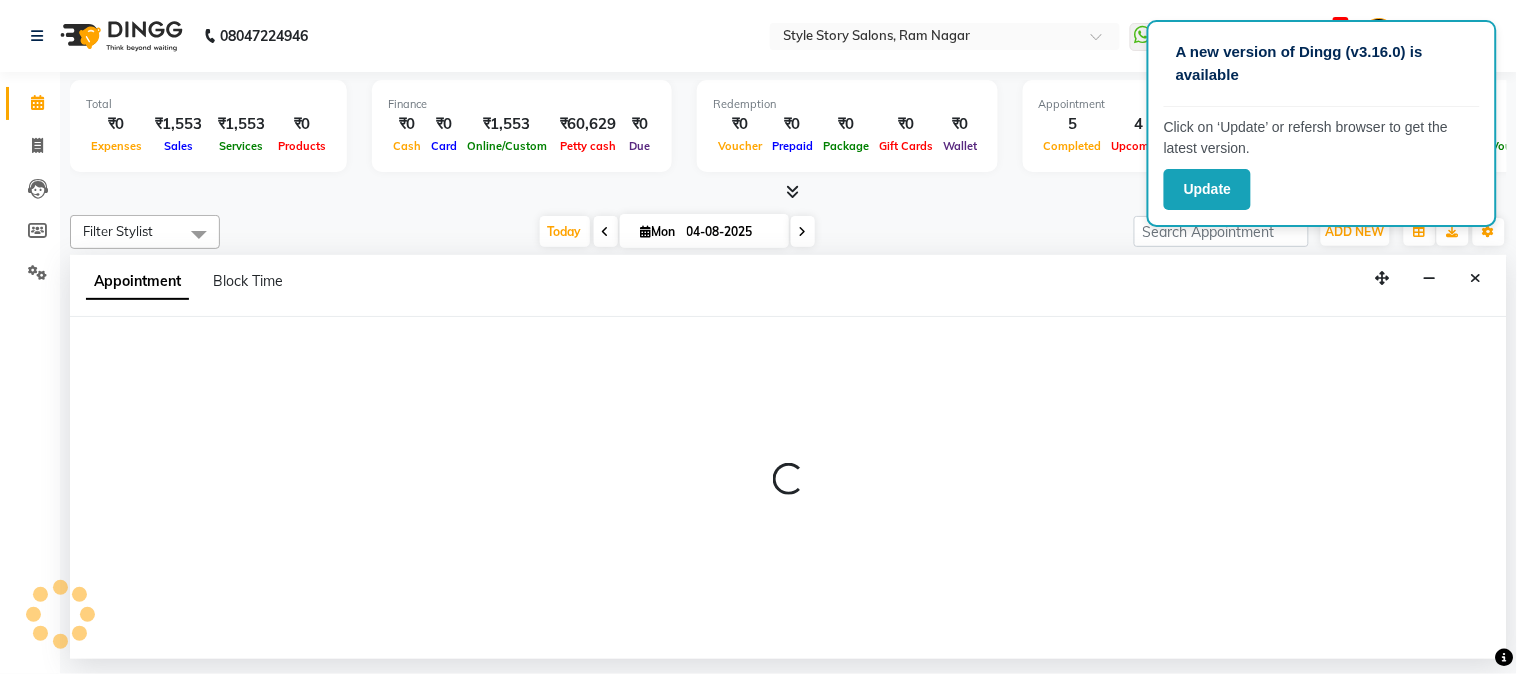 select on "62113" 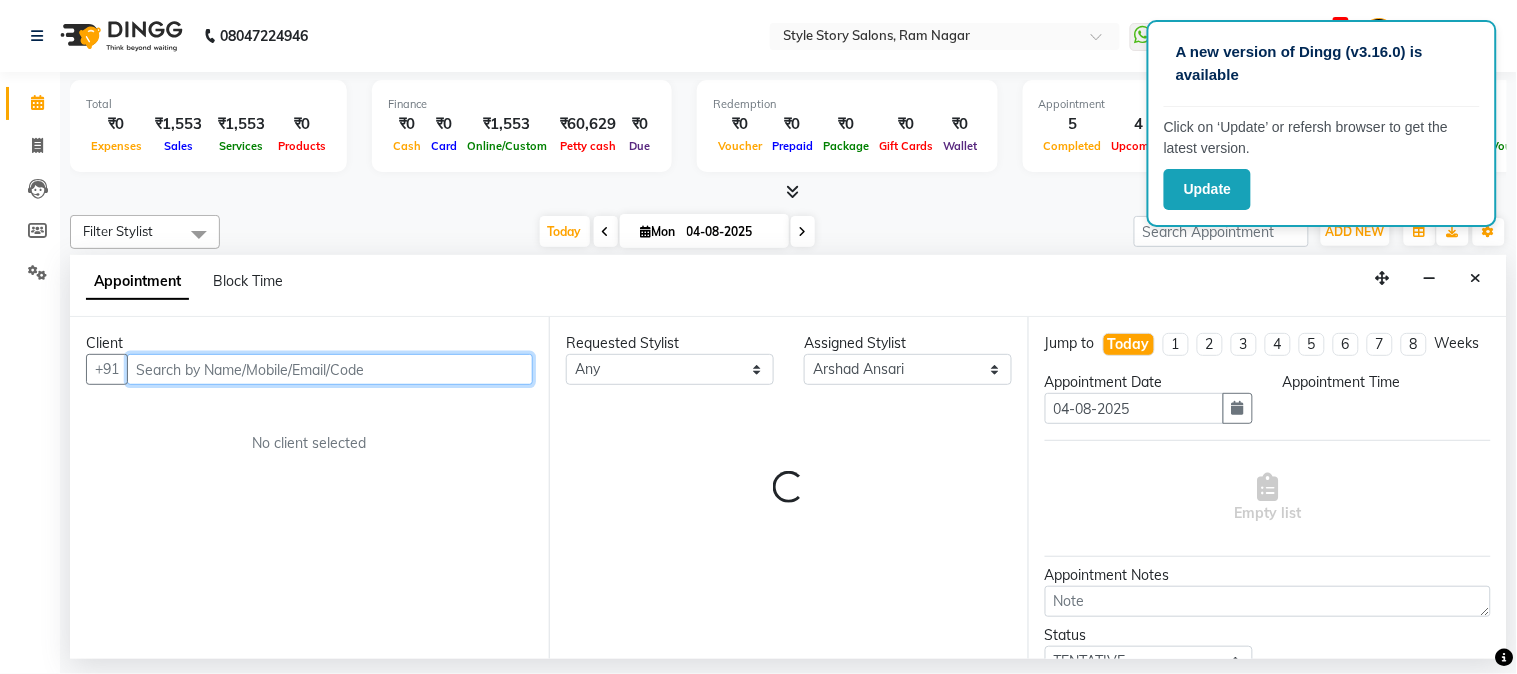 select on "900" 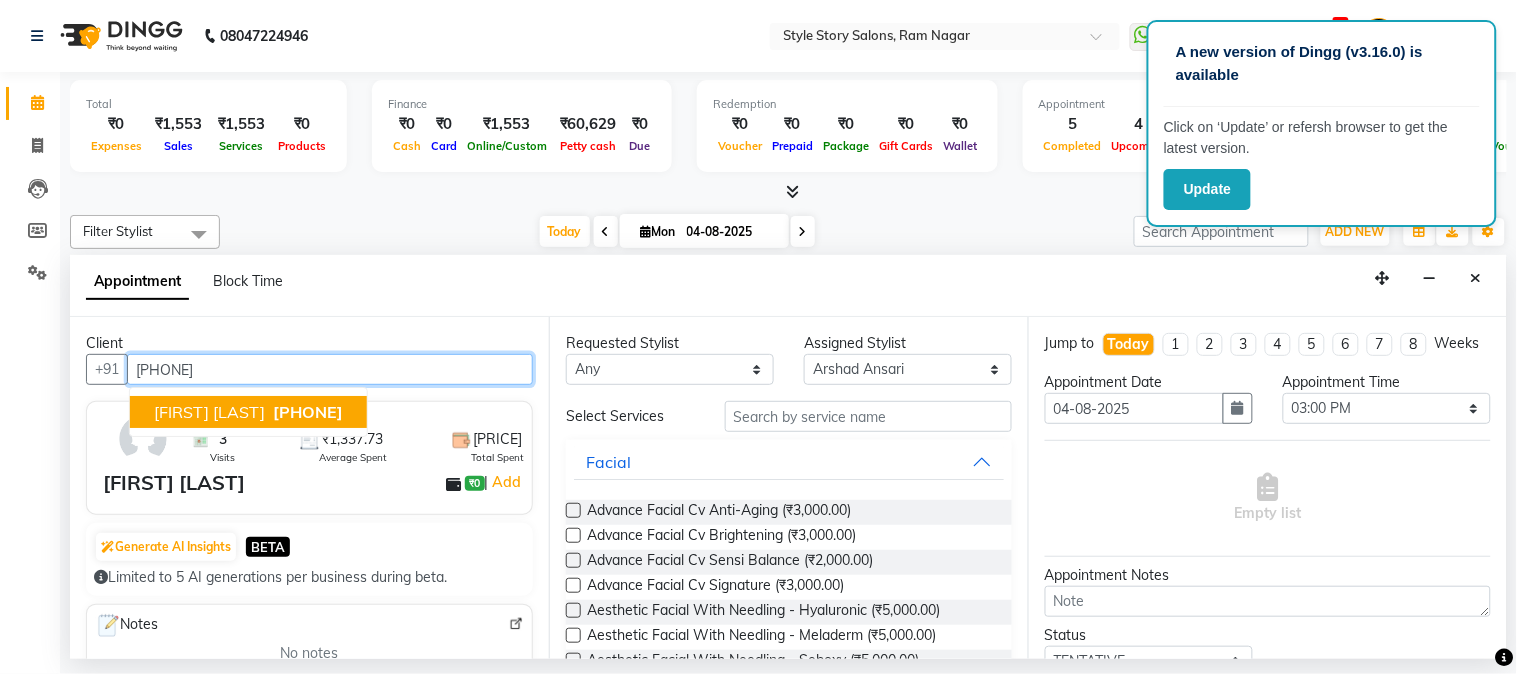 click on "[FIRST] [LAST]" at bounding box center (209, 412) 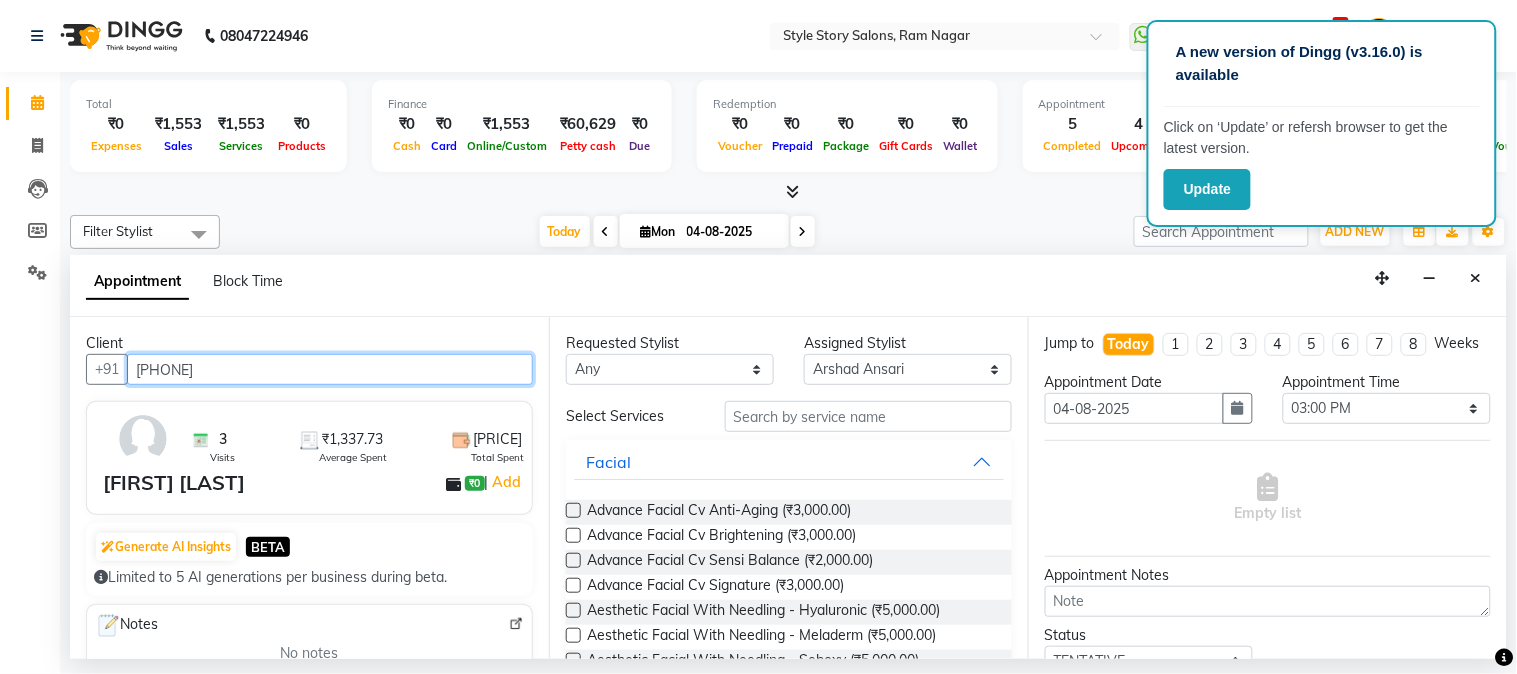 type on "[PHONE]" 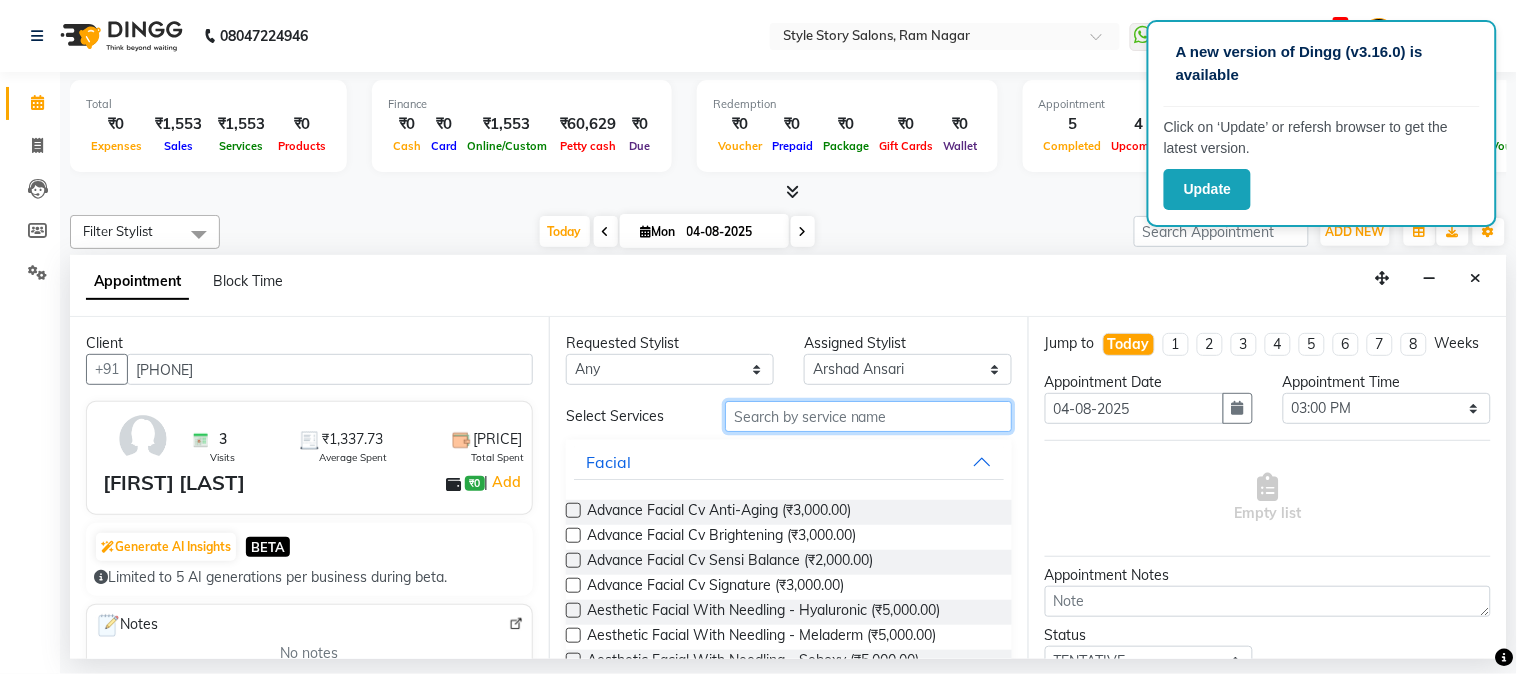 click at bounding box center (868, 416) 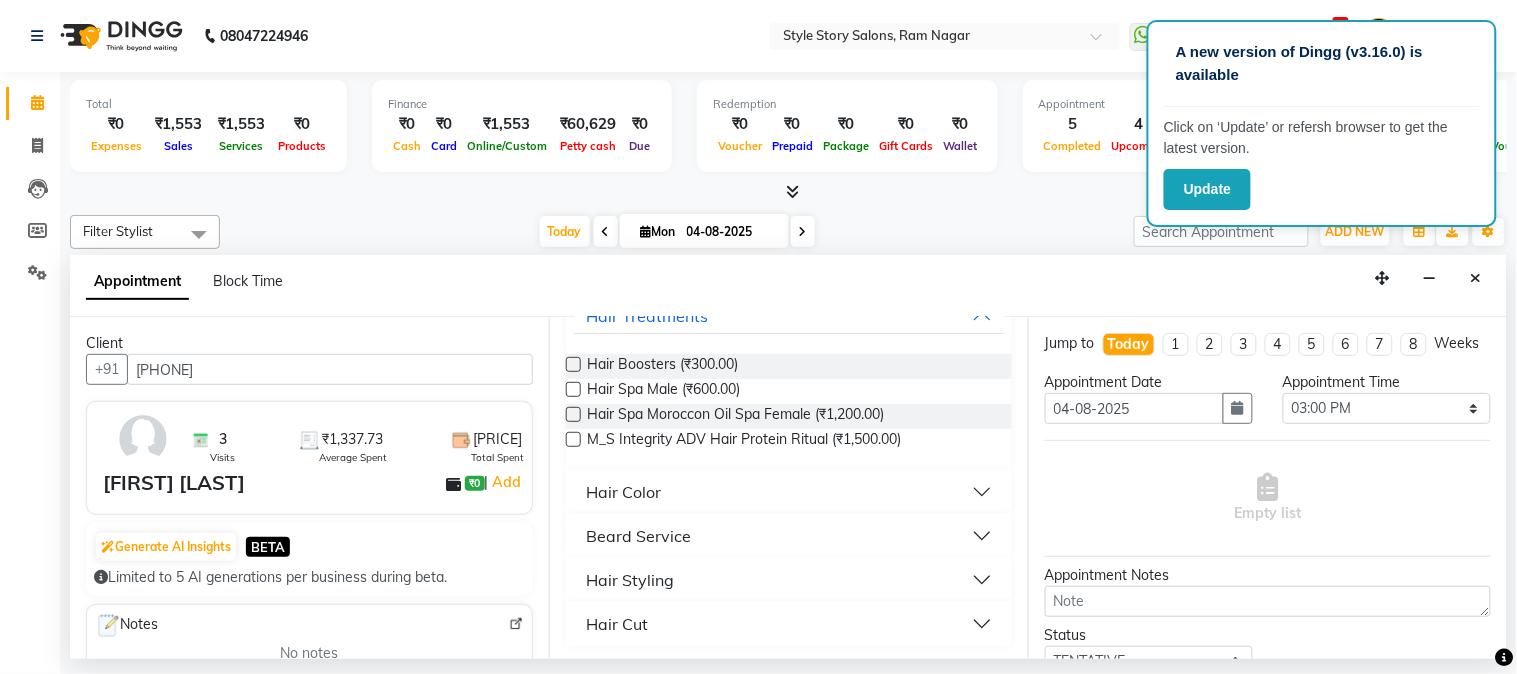 scroll, scrollTop: 147, scrollLeft: 0, axis: vertical 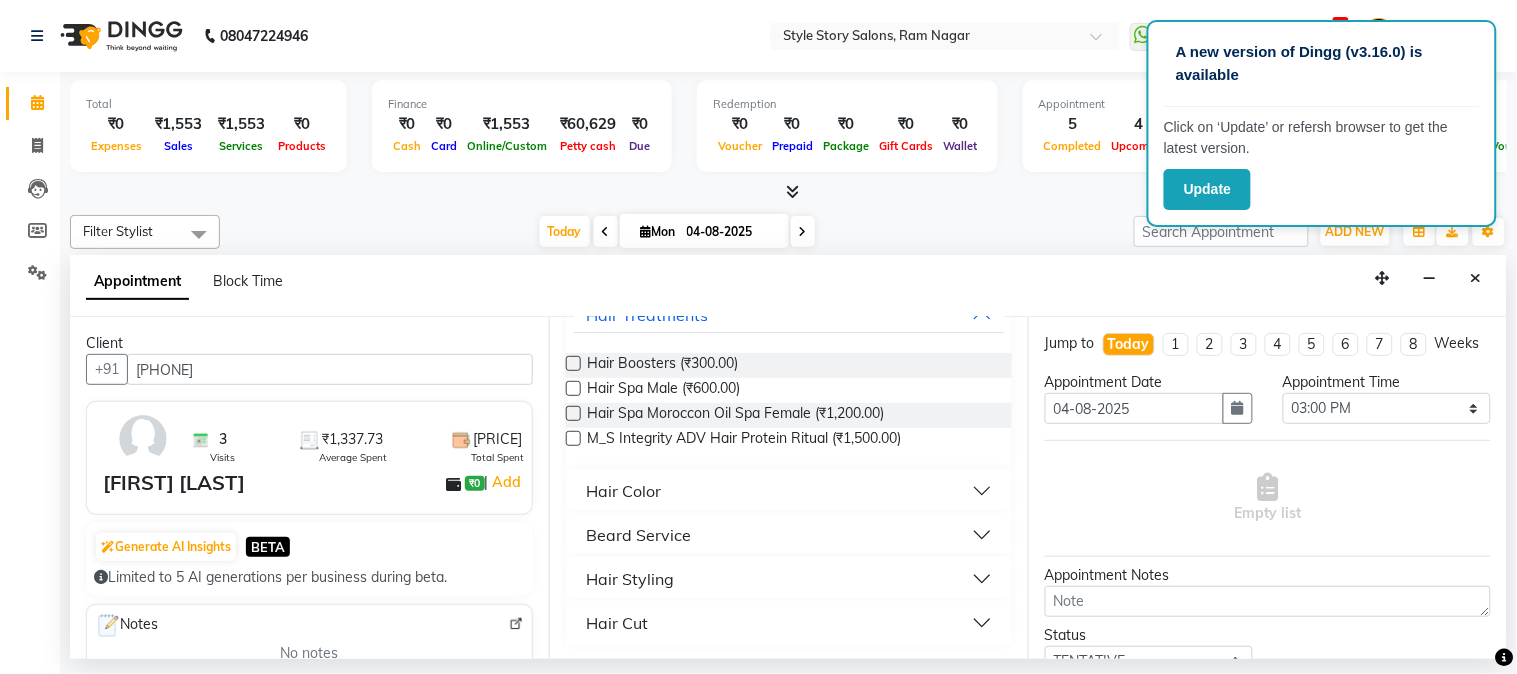 type 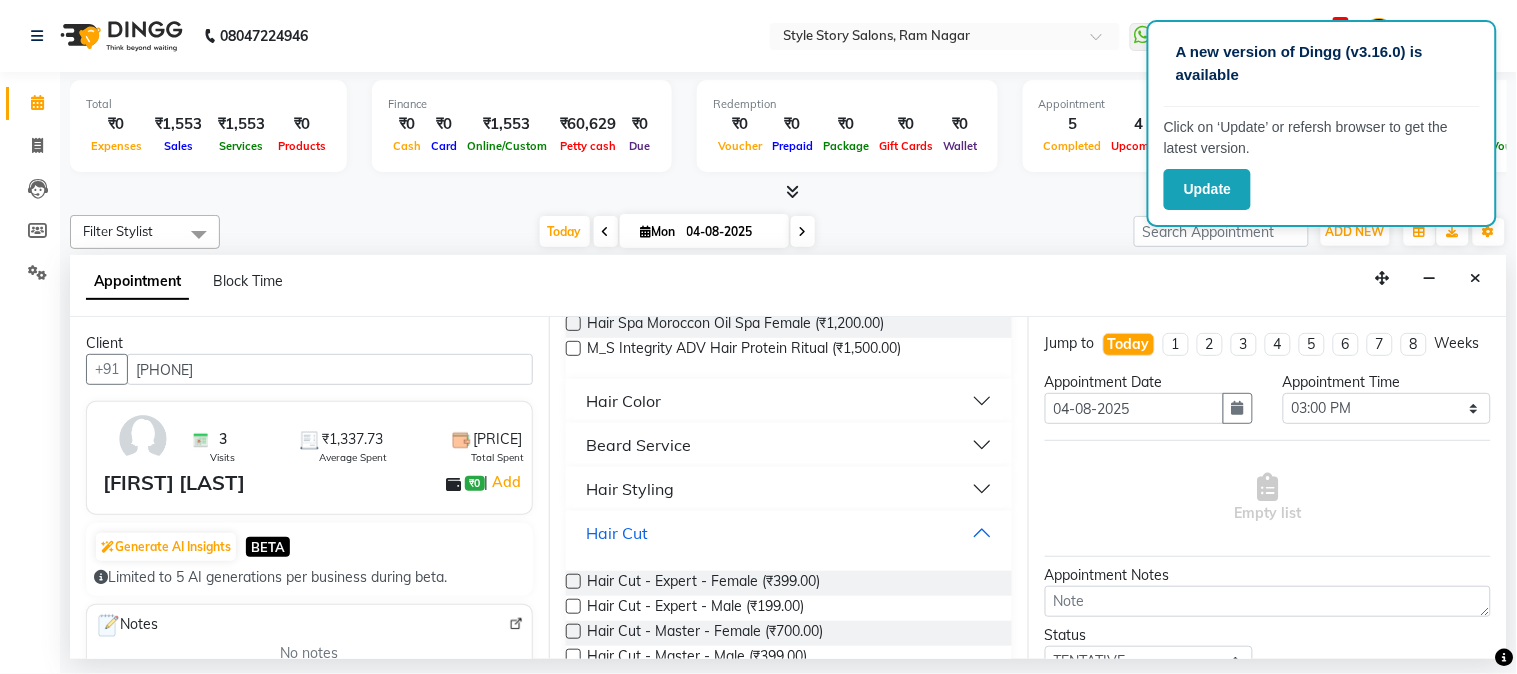 scroll, scrollTop: 330, scrollLeft: 0, axis: vertical 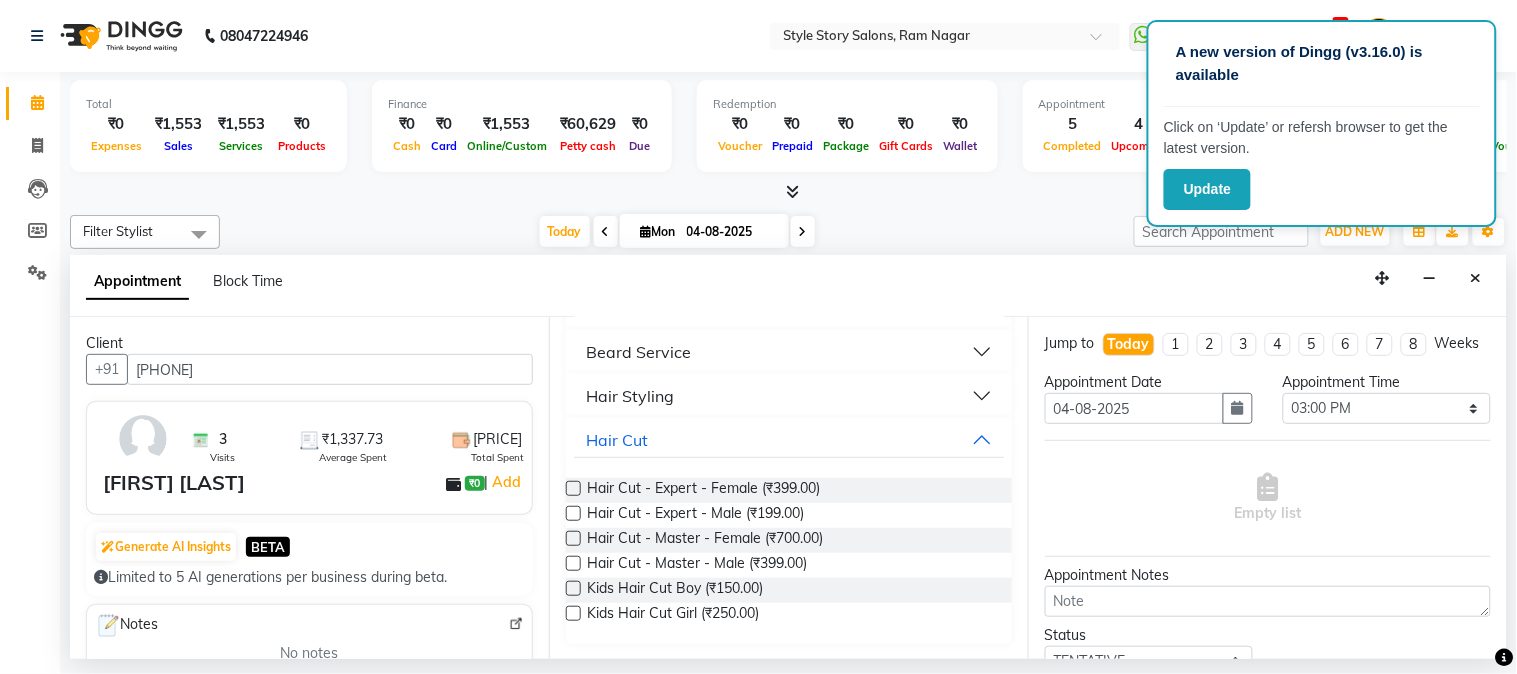click at bounding box center (573, 588) 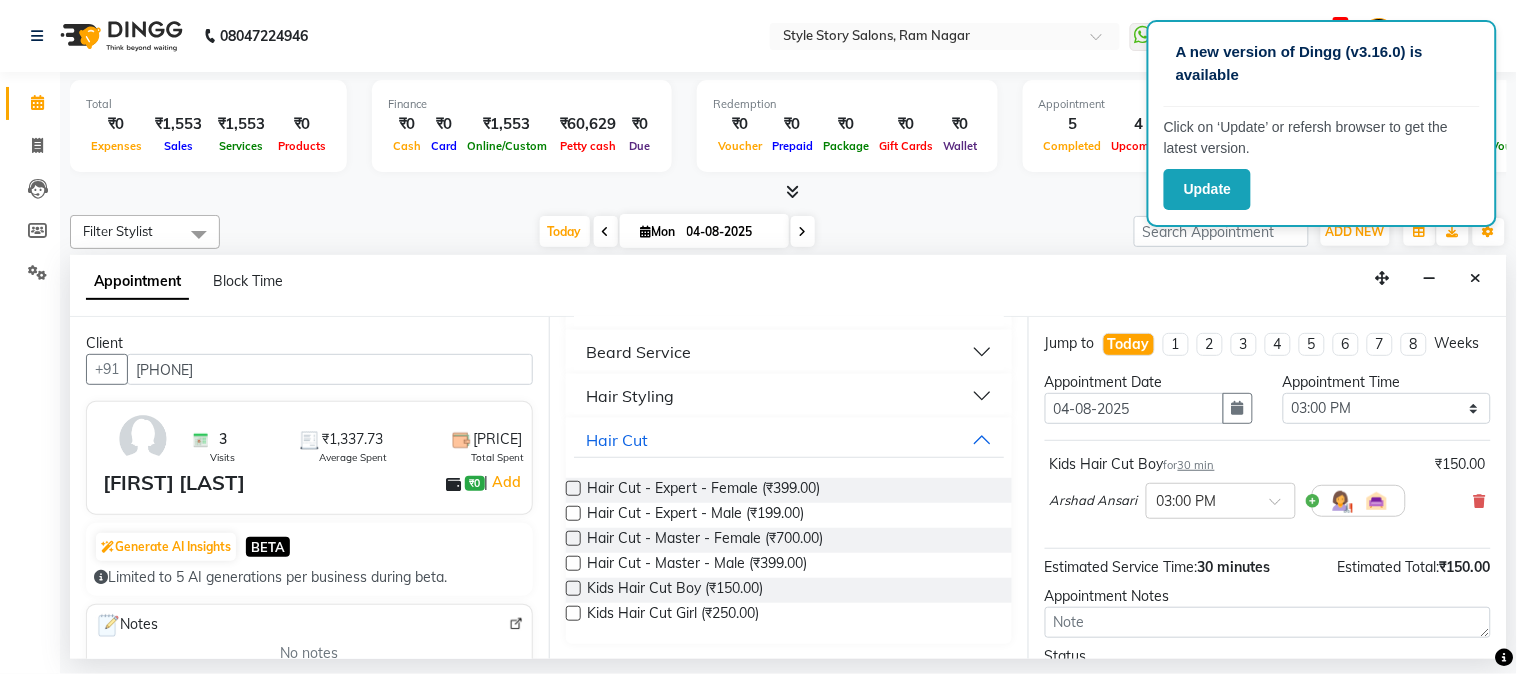 click at bounding box center [573, 588] 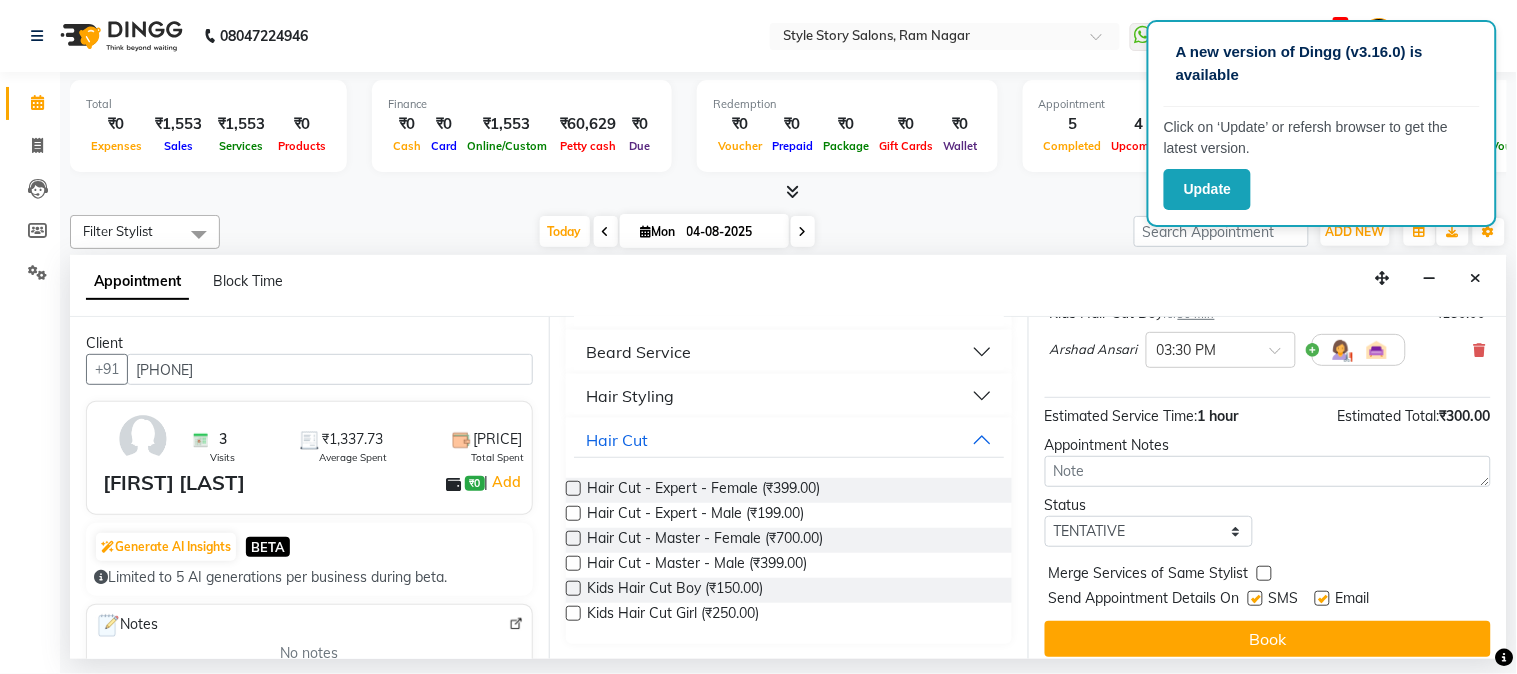 scroll, scrollTop: 274, scrollLeft: 0, axis: vertical 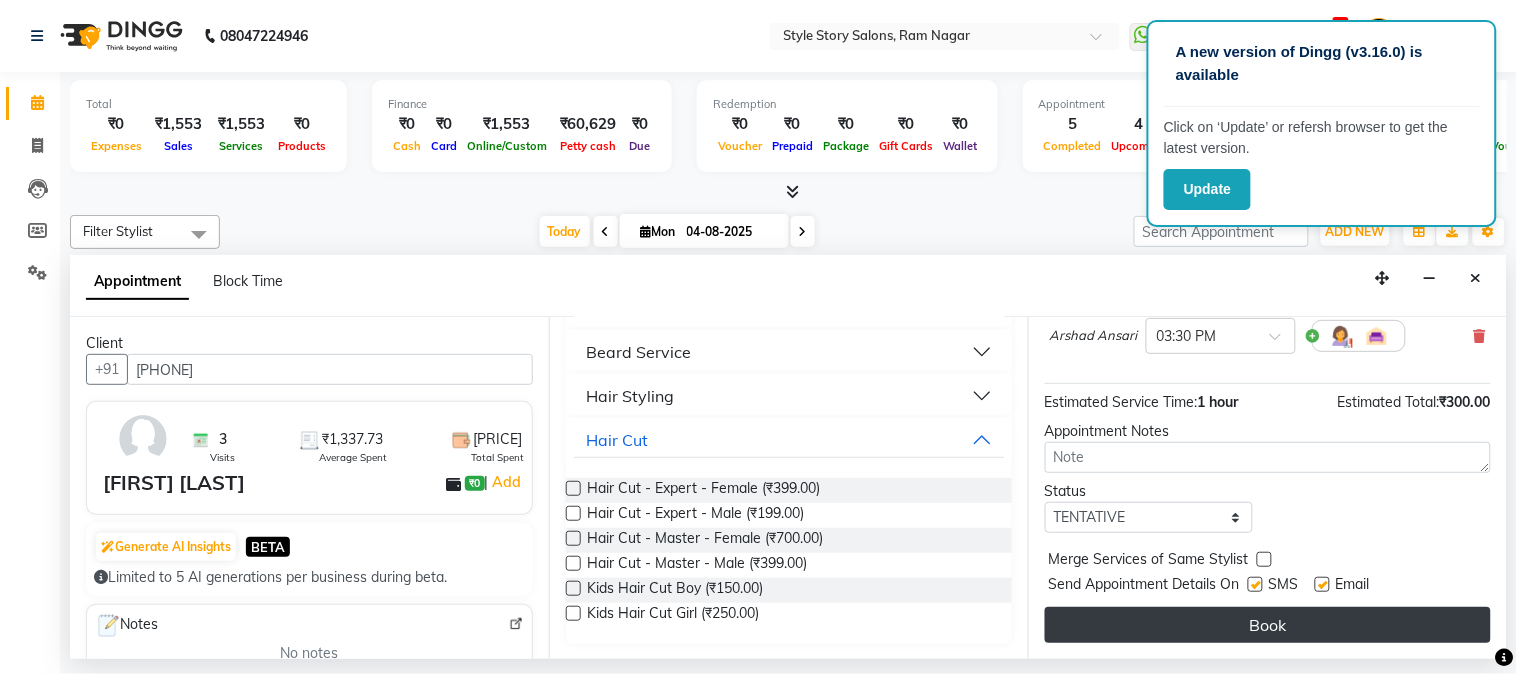 click on "Book" at bounding box center (1268, 625) 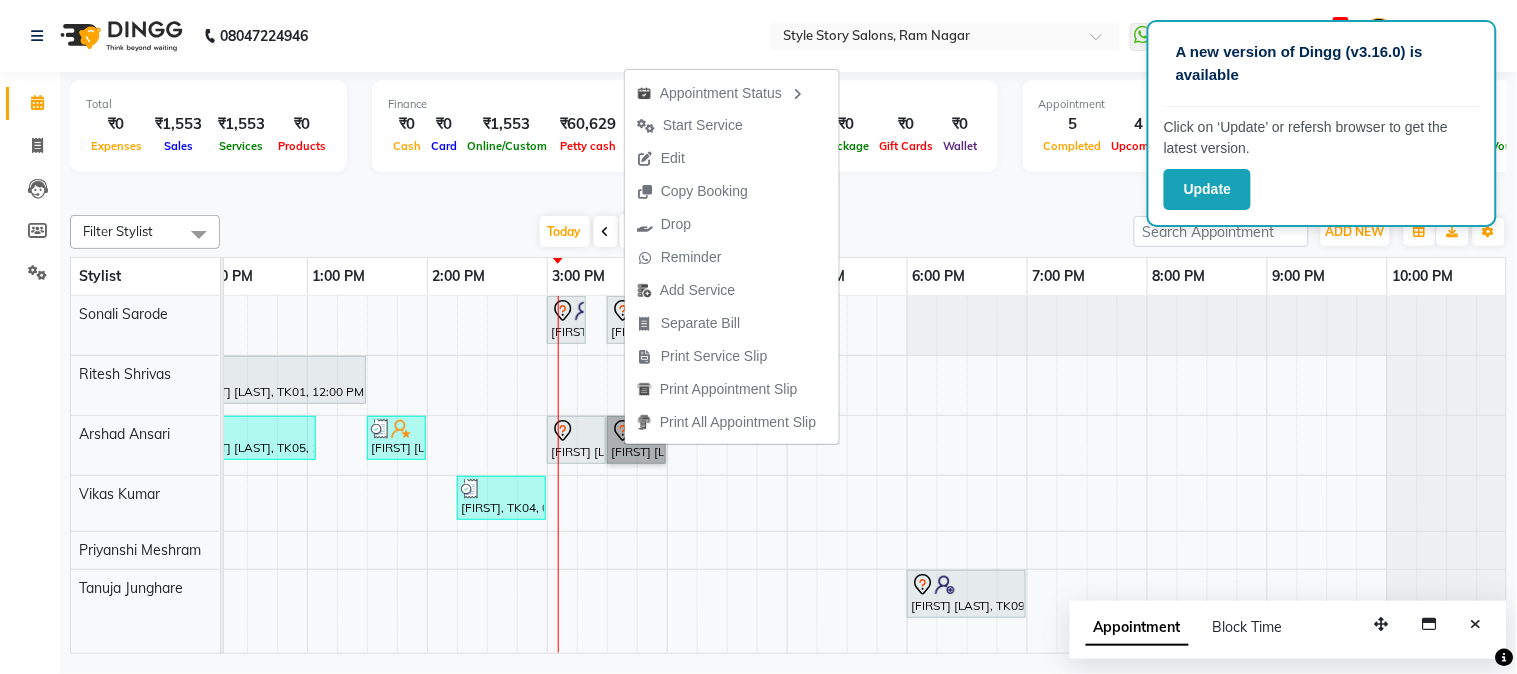 click on "[FIRST] [LAST], TK08, 03:00 PM-03:20 PM, Gel Polish Removal             [FIRST] [LAST], TK07, 03:30 PM-04:15 PM, Blow Dry Regular             [FIRST] [LAST], TK01, 12:00 PM-01:30 PM, Touchup Amoniea Free-Female     [FIRST] [LAST], TK02, 09:45 AM-10:30 AM, Hair Cut - Master - Male     [FIRST] [LAST], TK05, 12:00 PM-01:05 PM, Hair Cut - Master - Male,Beard Styling (₹199)     [FIRST] [LAST], TK06, 01:30 PM-02:00 PM, Shampoo And Conditioning Female             [FIRST] [LAST], TK10, 03:00 PM-03:30 PM, Kids Hair Cut Boy             [FIRST] [LAST], TK10, 03:30 PM-04:00 PM, Kids Hair Cut Boy     [FIRST], TK04, 02:15 PM-03:00 PM, Hair Cut - Expert - Female     [FIRST] [LAST], TK03, 10:45 AM-11:45 AM, Fruity Pedicure             [FIRST] [LAST], TK09, 06:00 PM-07:00 PM, Advance FacialCv Sensi Balance" at bounding box center [547, 475] 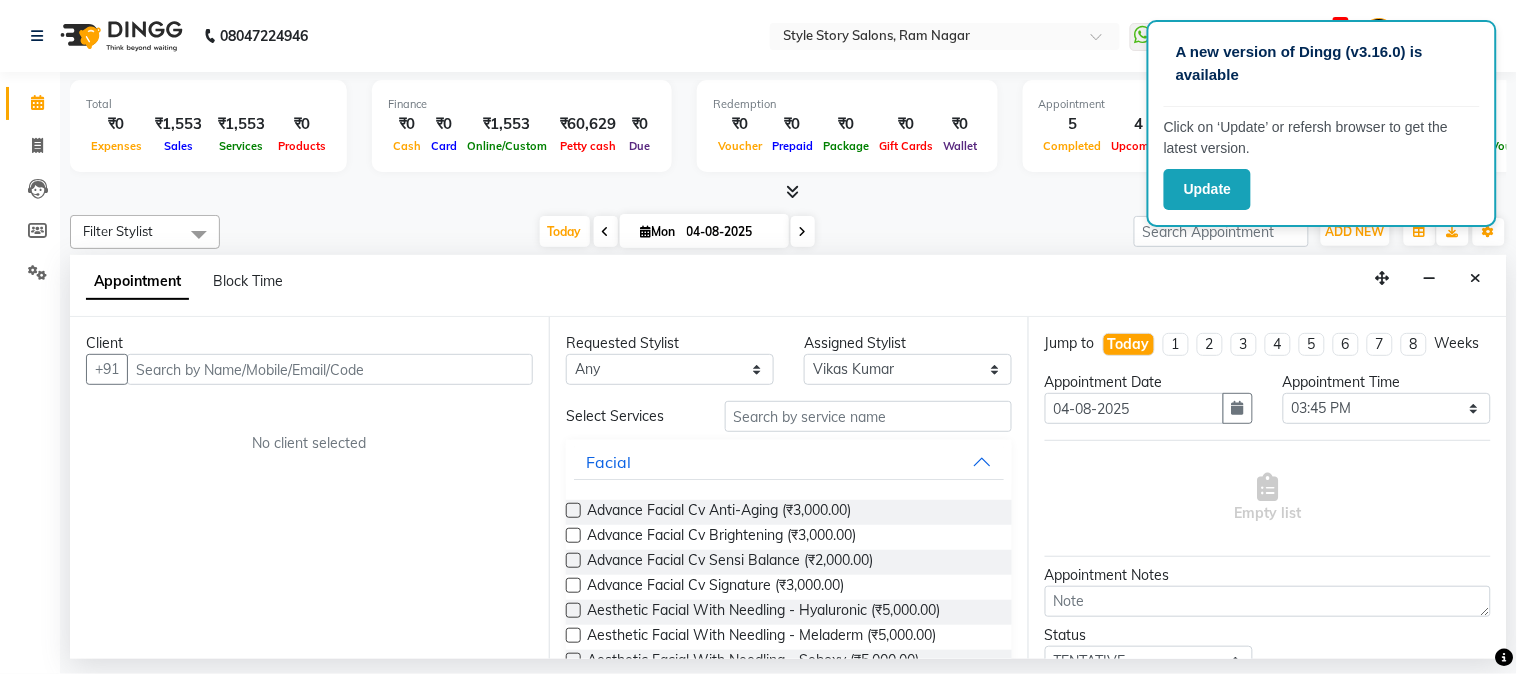 click at bounding box center (1476, 278) 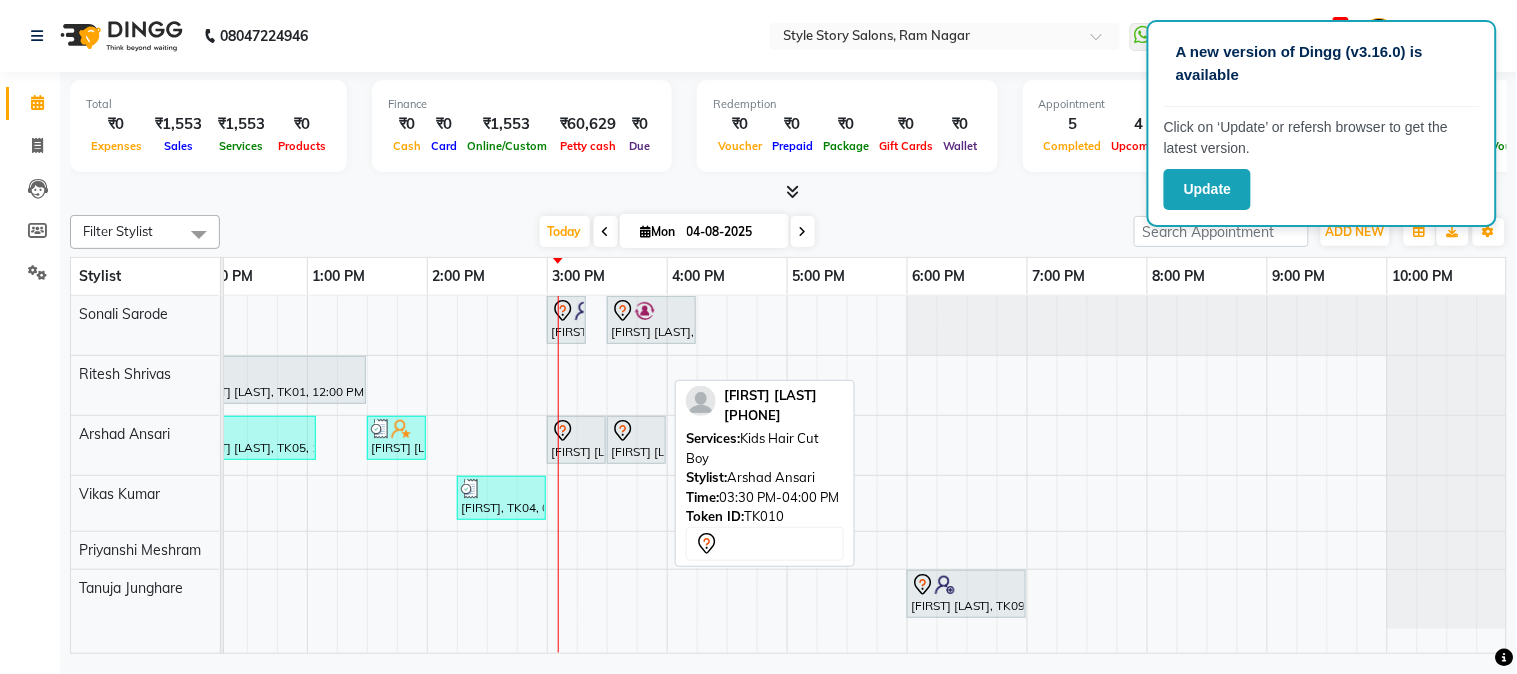 click at bounding box center (636, 431) 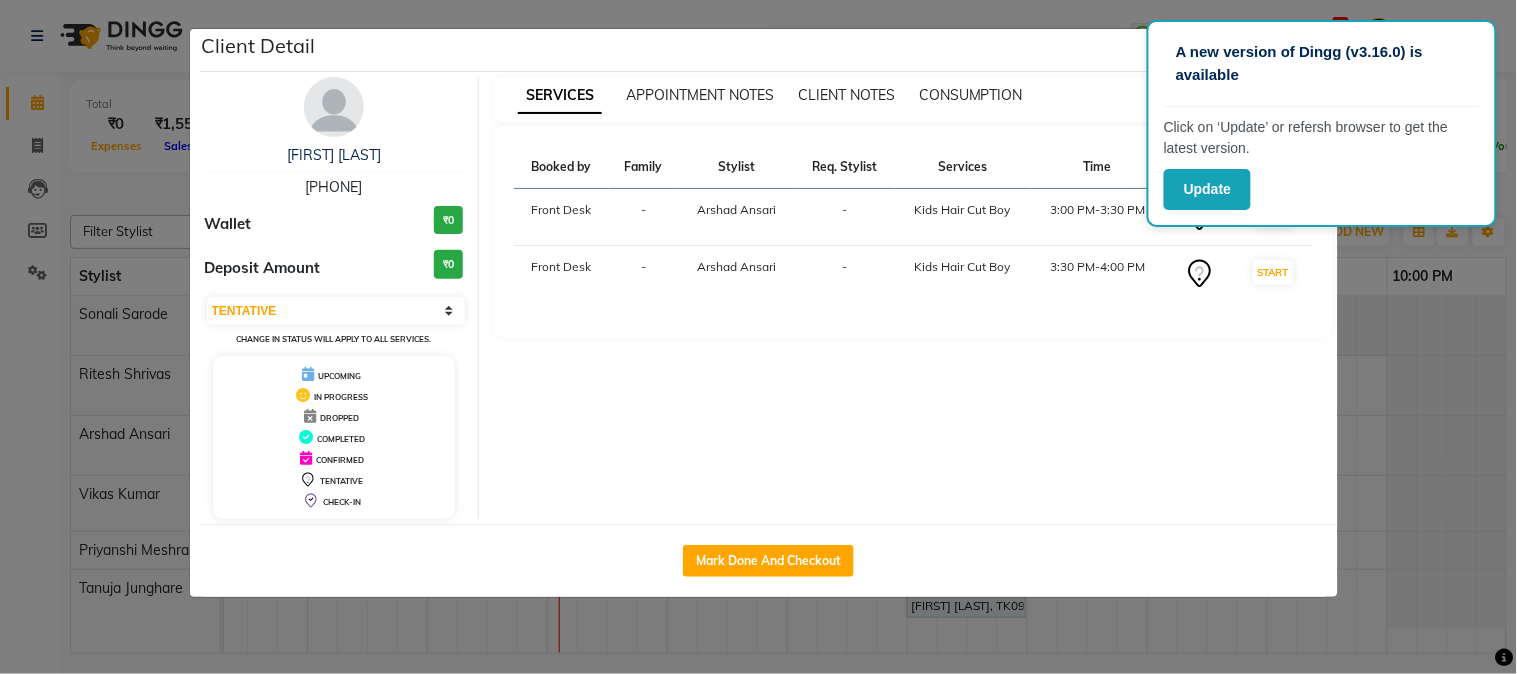 click on "Client Detail  [FIRST] [LAST]   [PHONE] Wallet ₹0 Deposit Amount  ₹0  Select IN SERVICE CONFIRMED TENTATIVE CHECK IN MARK DONE DROPPED UPCOMING Change in status will apply to all services. UPCOMING IN PROGRESS DROPPED COMPLETED CONFIRMED TENTATIVE CHECK-IN SERVICES APPOINTMENT NOTES CLIENT NOTES CONSUMPTION Booked by Family Stylist Req. Stylist Services Time Status  Front Desk  - [FIRST] [LAST] -  Kids Hair Cut Boy   3:00 PM-3:30 PM   START   Front Desk  - [FIRST] [LAST] -  Kids Hair Cut Boy   3:30 PM-4:00 PM   START   Mark Done And Checkout" 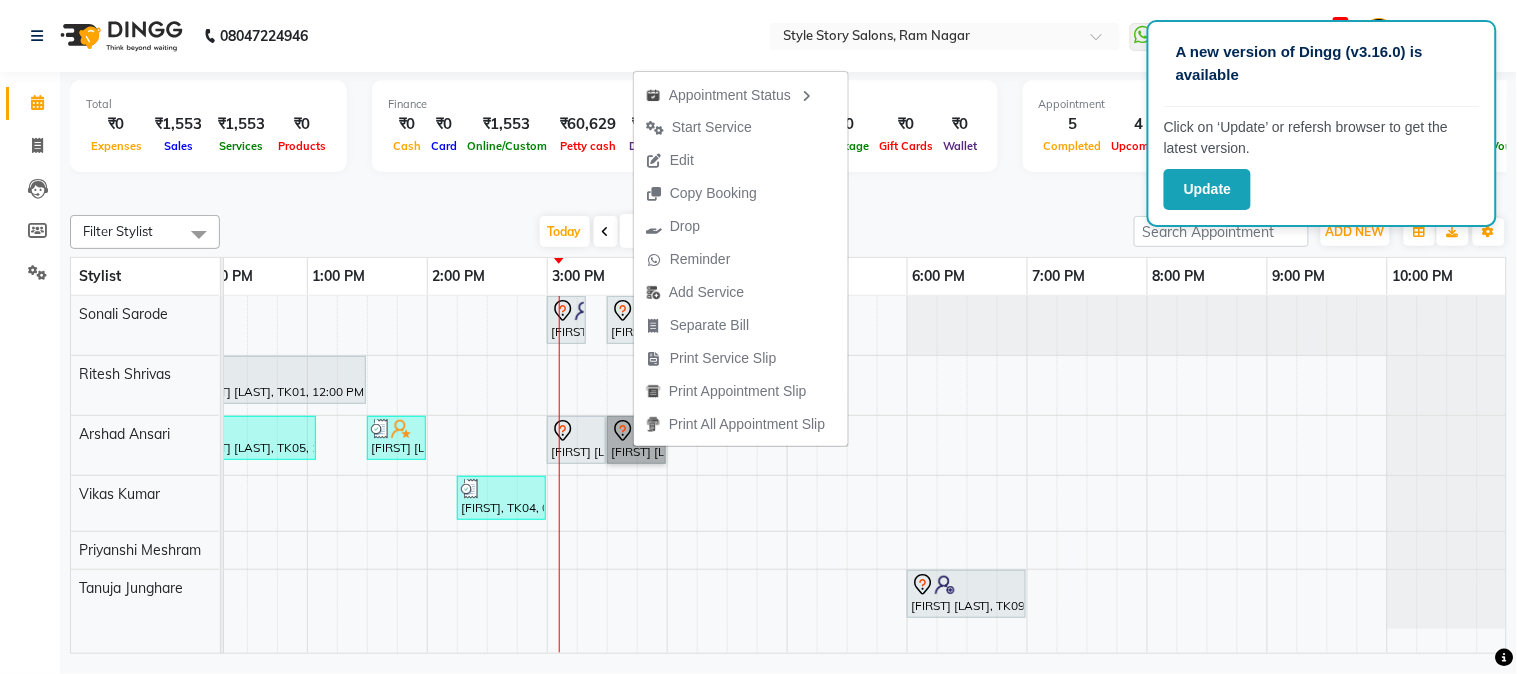 click on "[FIRST] [LAST], TK08, 03:00 PM-03:20 PM, Gel Polish Removal             [FIRST] [LAST], TK07, 03:30 PM-04:15 PM, Blow Dry Regular             [FIRST] [LAST], TK01, 12:00 PM-01:30 PM, Touchup Amoniea Free-Female     [FIRST] [LAST], TK02, 09:45 AM-10:30 AM, Hair Cut - Master - Male     [FIRST] [LAST], TK05, 12:00 PM-01:05 PM, Hair Cut - Master - Male,Beard Styling (₹199)     [FIRST] [LAST], TK06, 01:30 PM-02:00 PM, Shampoo And Conditioning Female             [FIRST] [LAST], TK10, 03:00 PM-03:30 PM, Kids Hair Cut Boy             [FIRST] [LAST], TK10, 03:30 PM-04:00 PM, Kids Hair Cut Boy     [FIRST], TK04, 02:15 PM-03:00 PM, Hair Cut - Expert - Female     [FIRST] [LAST], TK03, 10:45 AM-11:45 AM, Fruity Pedicure             [FIRST] [LAST], TK09, 06:00 PM-07:00 PM, Advance FacialCv Sensi Balance" at bounding box center [547, 475] 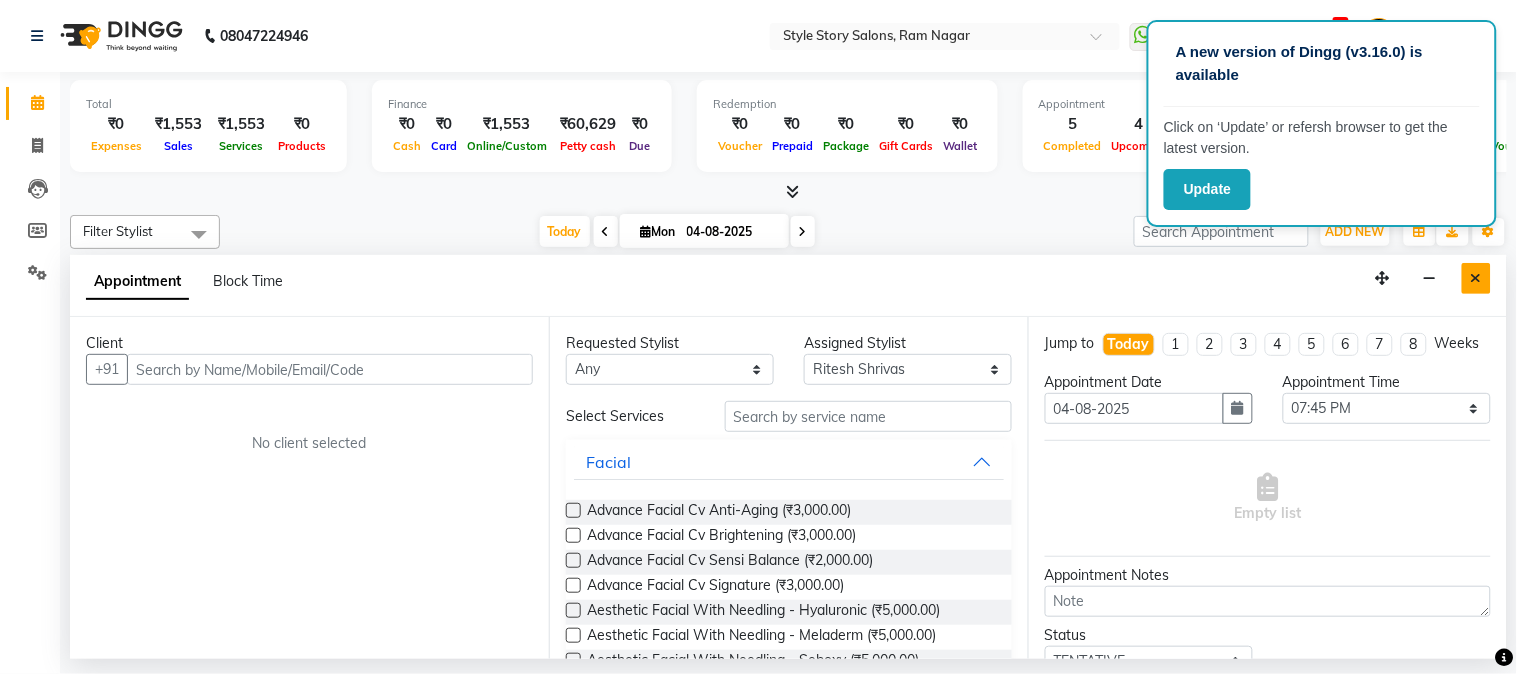 click at bounding box center [1476, 278] 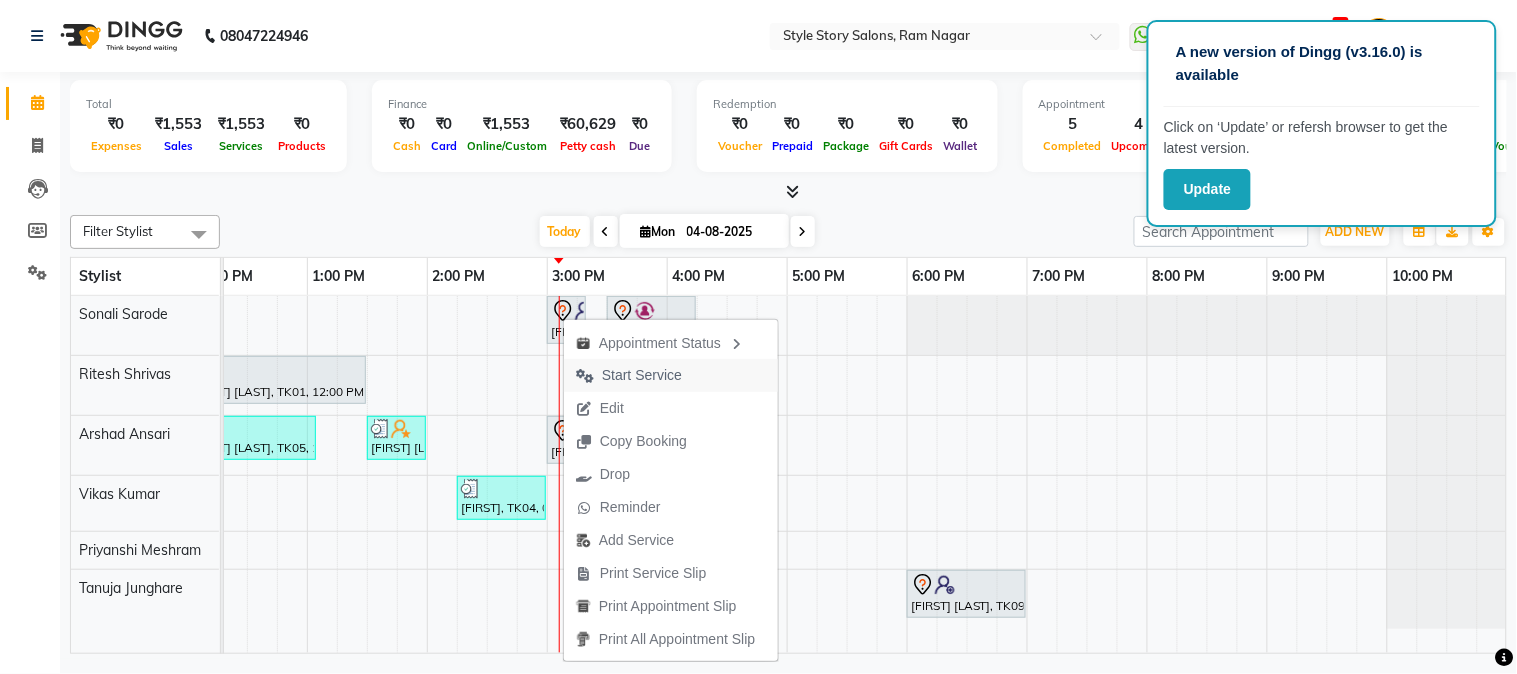 click on "Start Service" at bounding box center [642, 375] 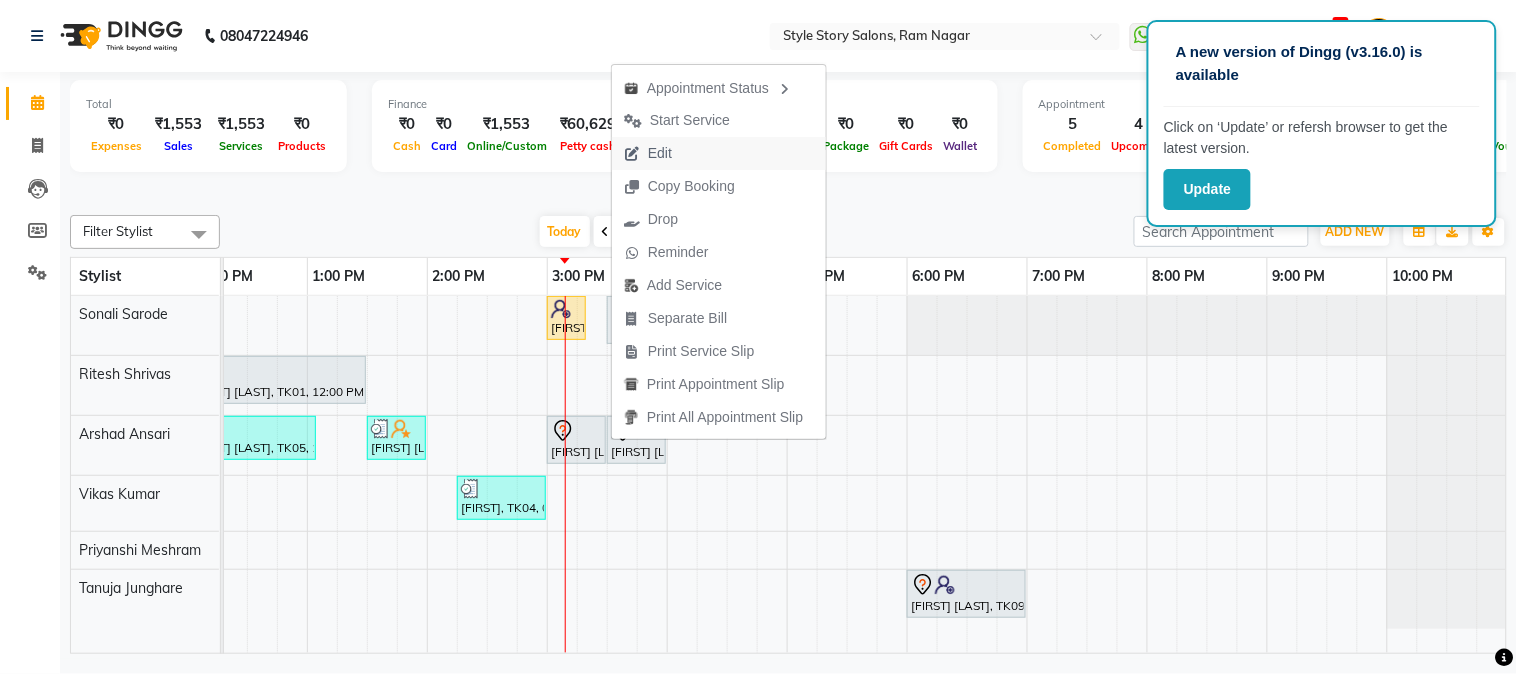 click on "Edit" at bounding box center [719, 153] 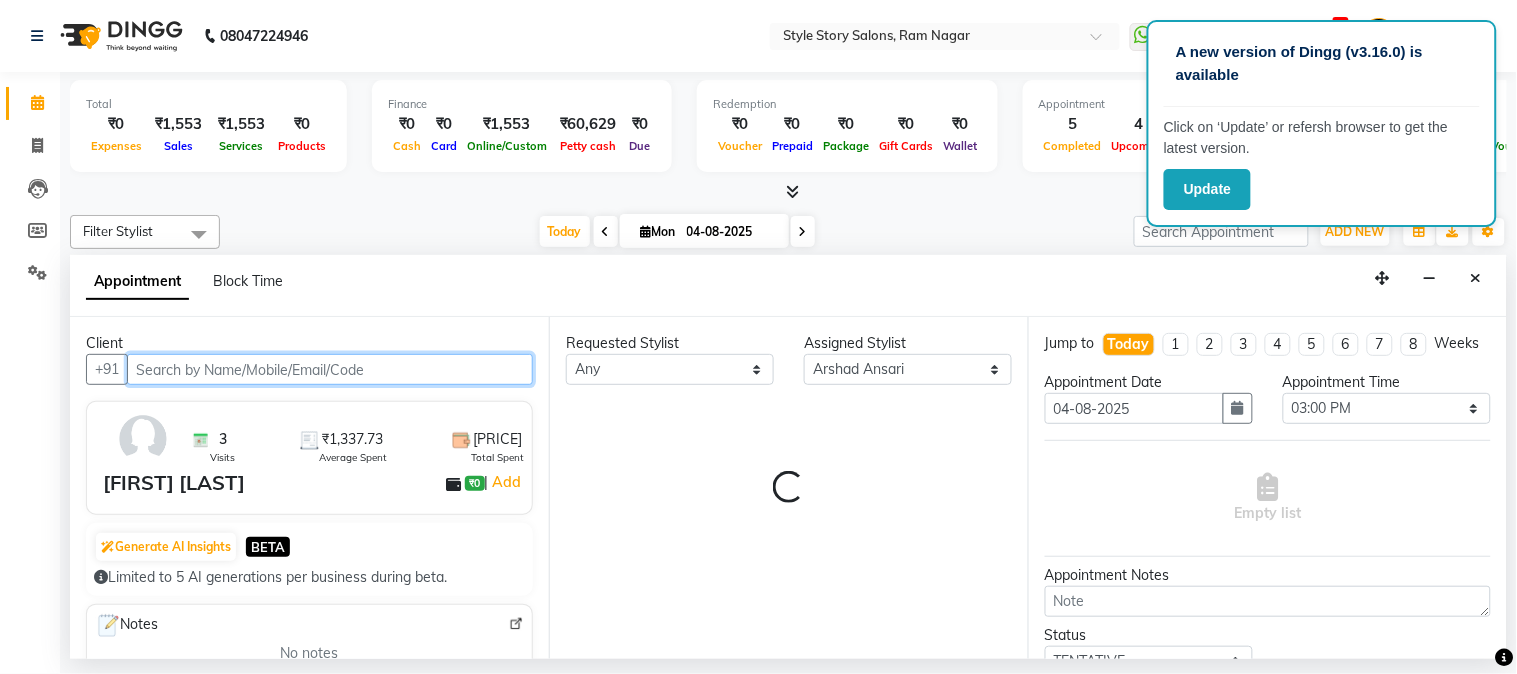 scroll, scrollTop: 0, scrollLeft: 637, axis: horizontal 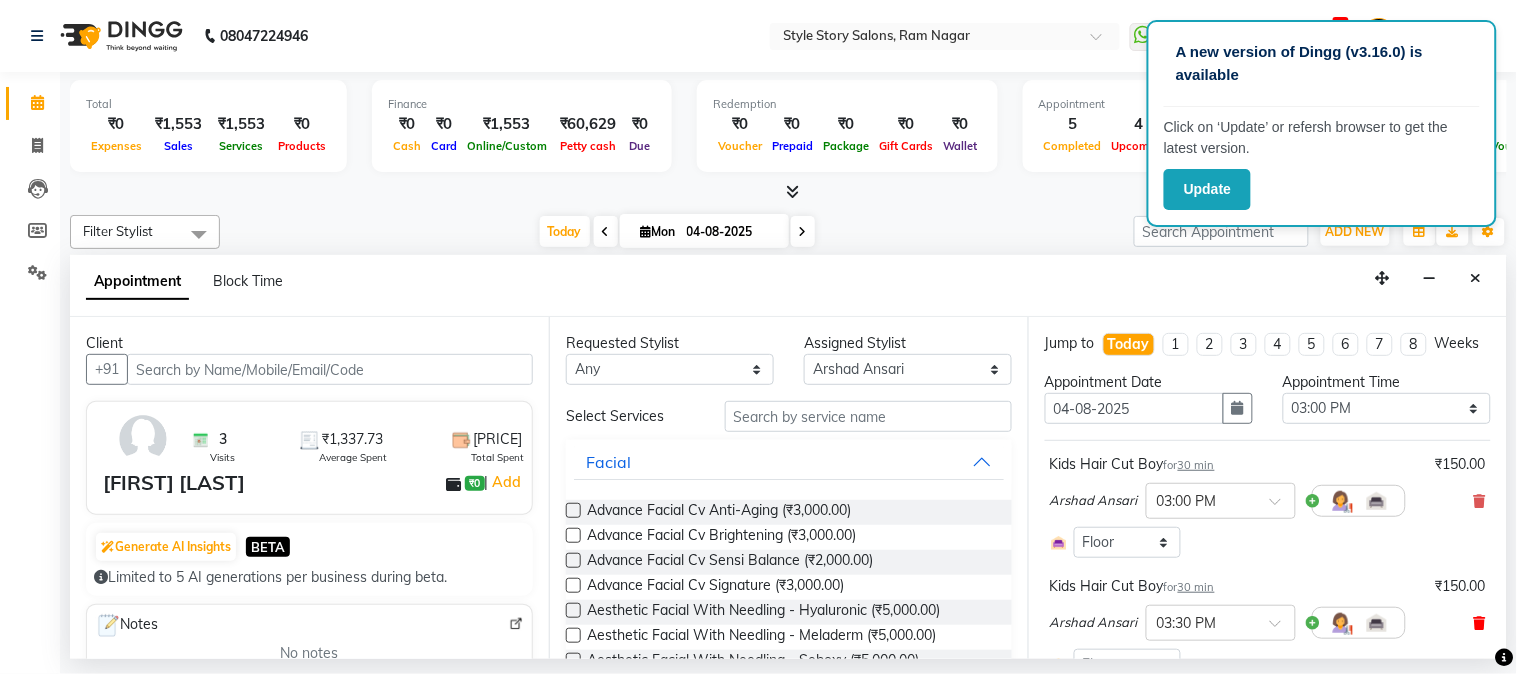 click at bounding box center (1480, 623) 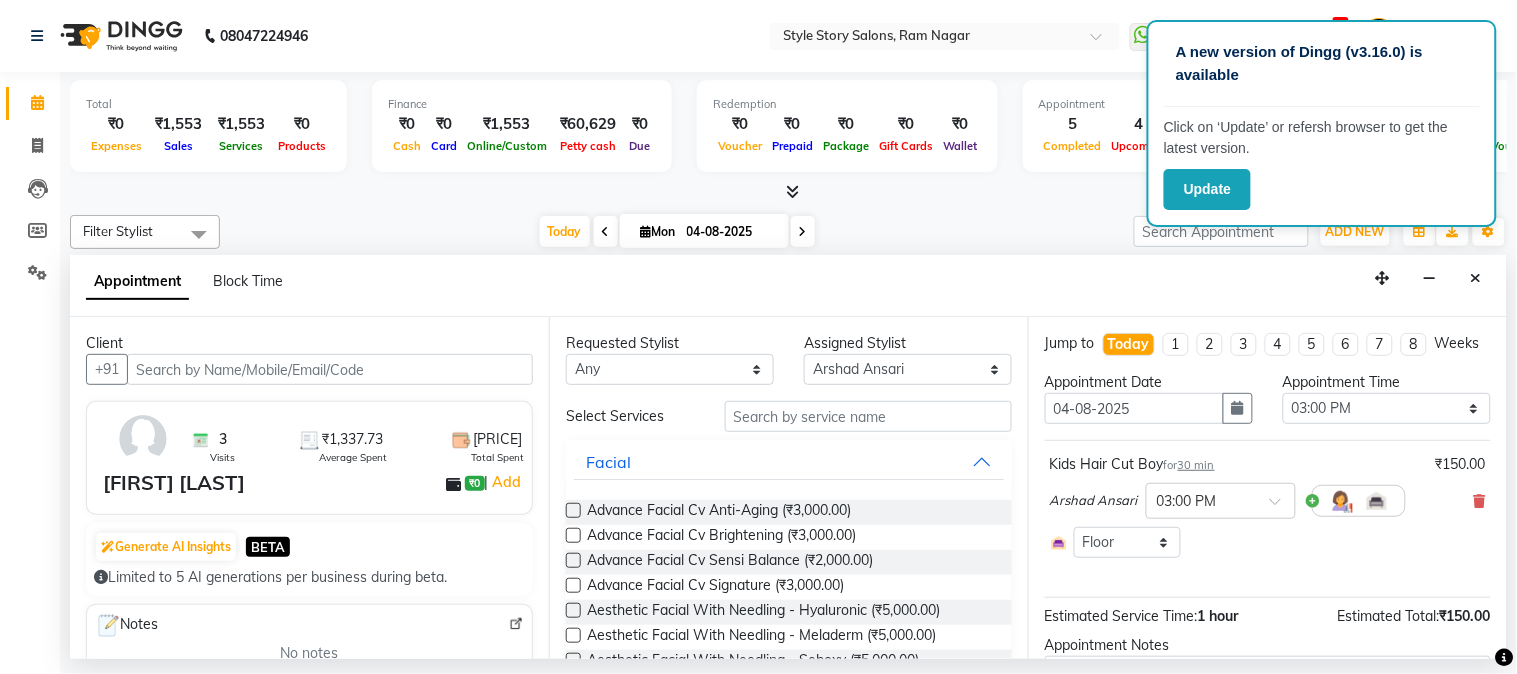 scroll, scrollTop: 174, scrollLeft: 0, axis: vertical 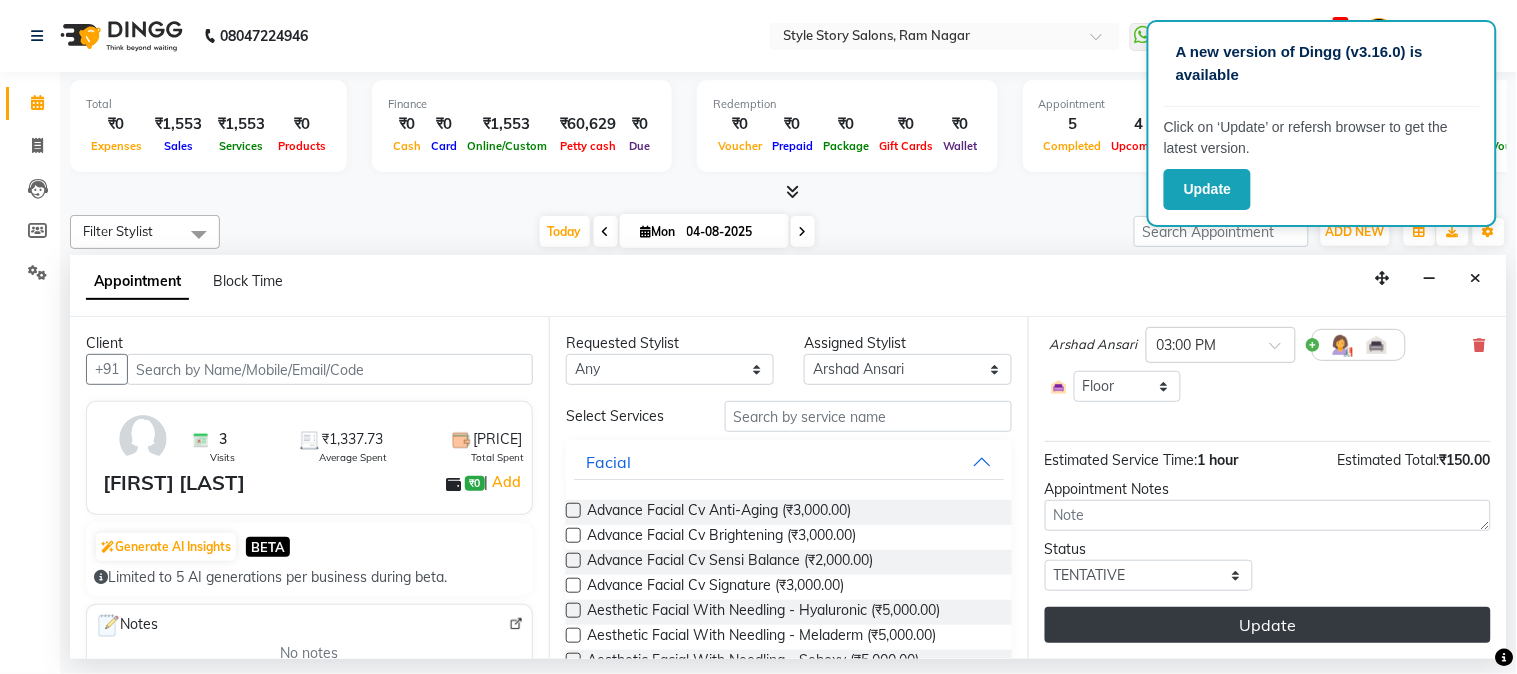 click on "Update" at bounding box center (1268, 625) 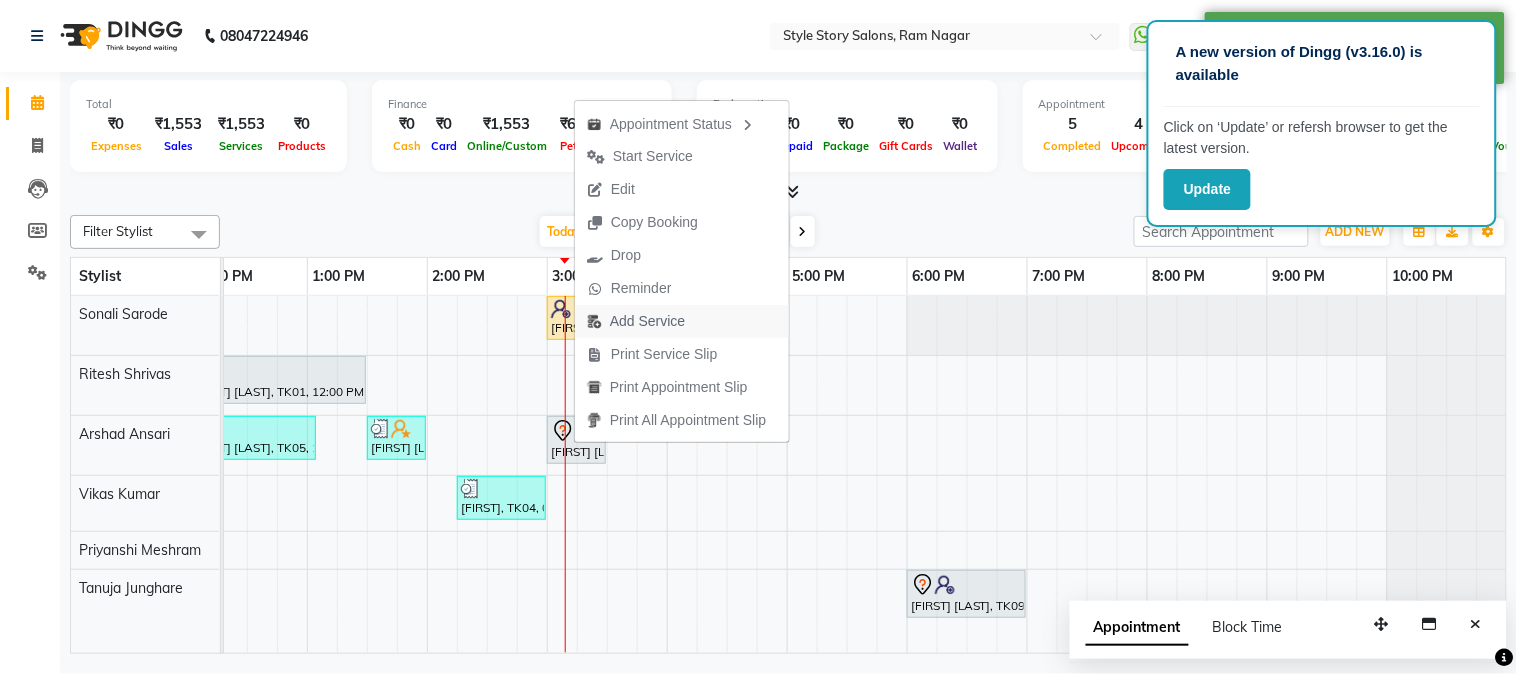 click on "Add Service" at bounding box center (647, 321) 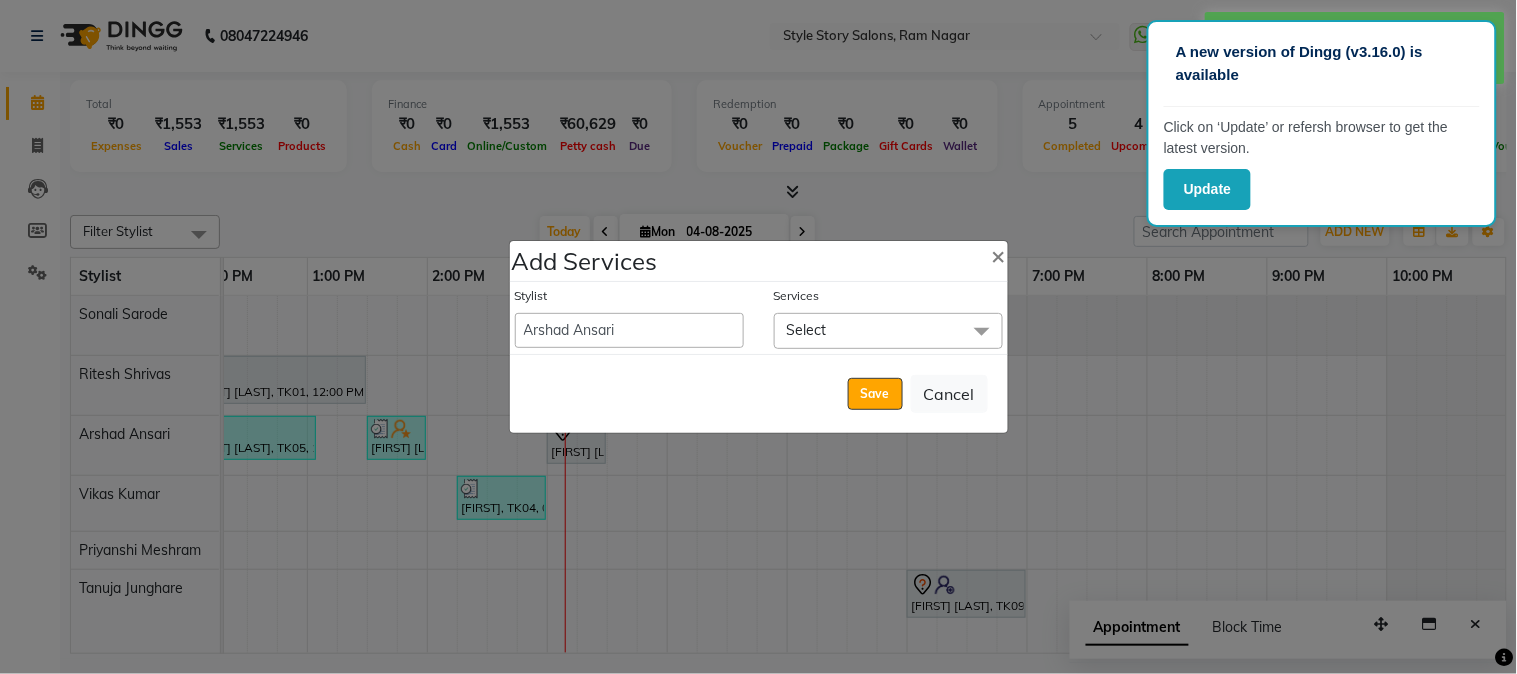click on "Select" 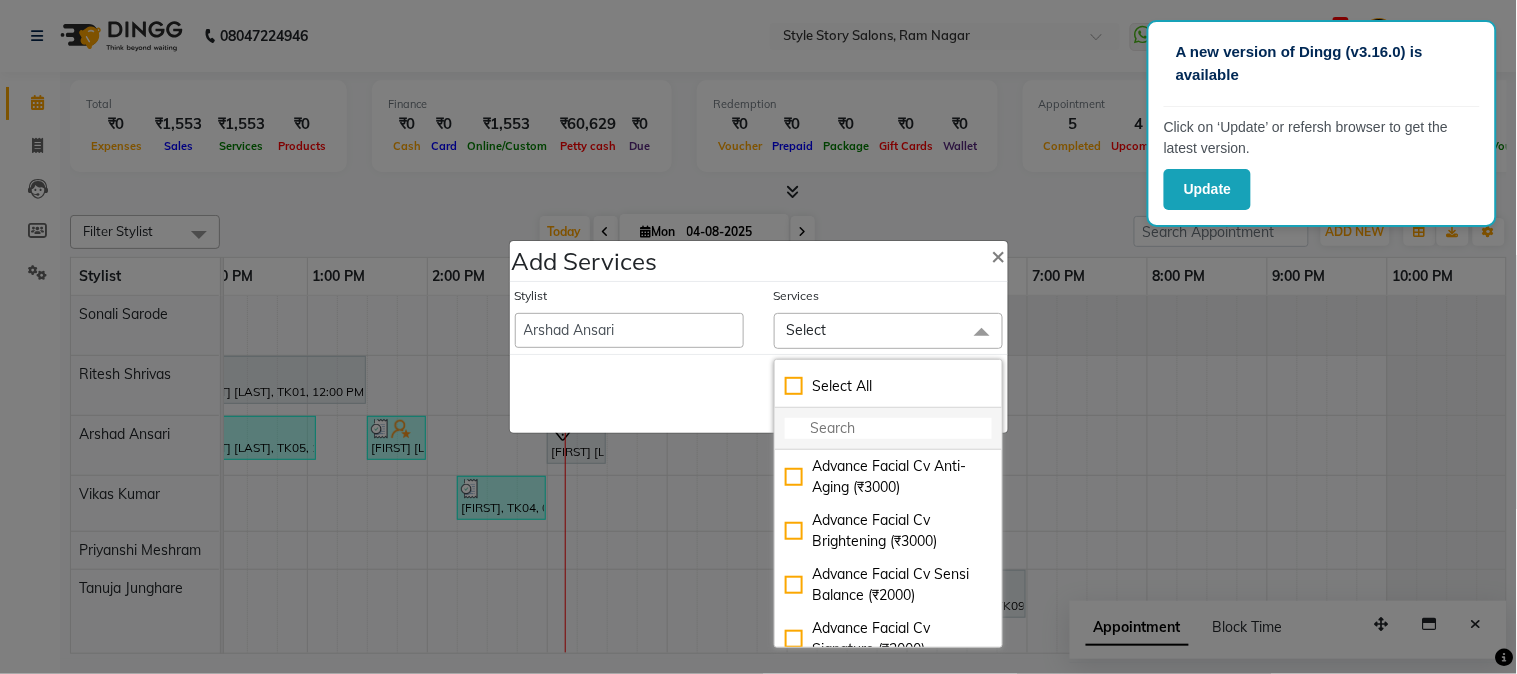 click 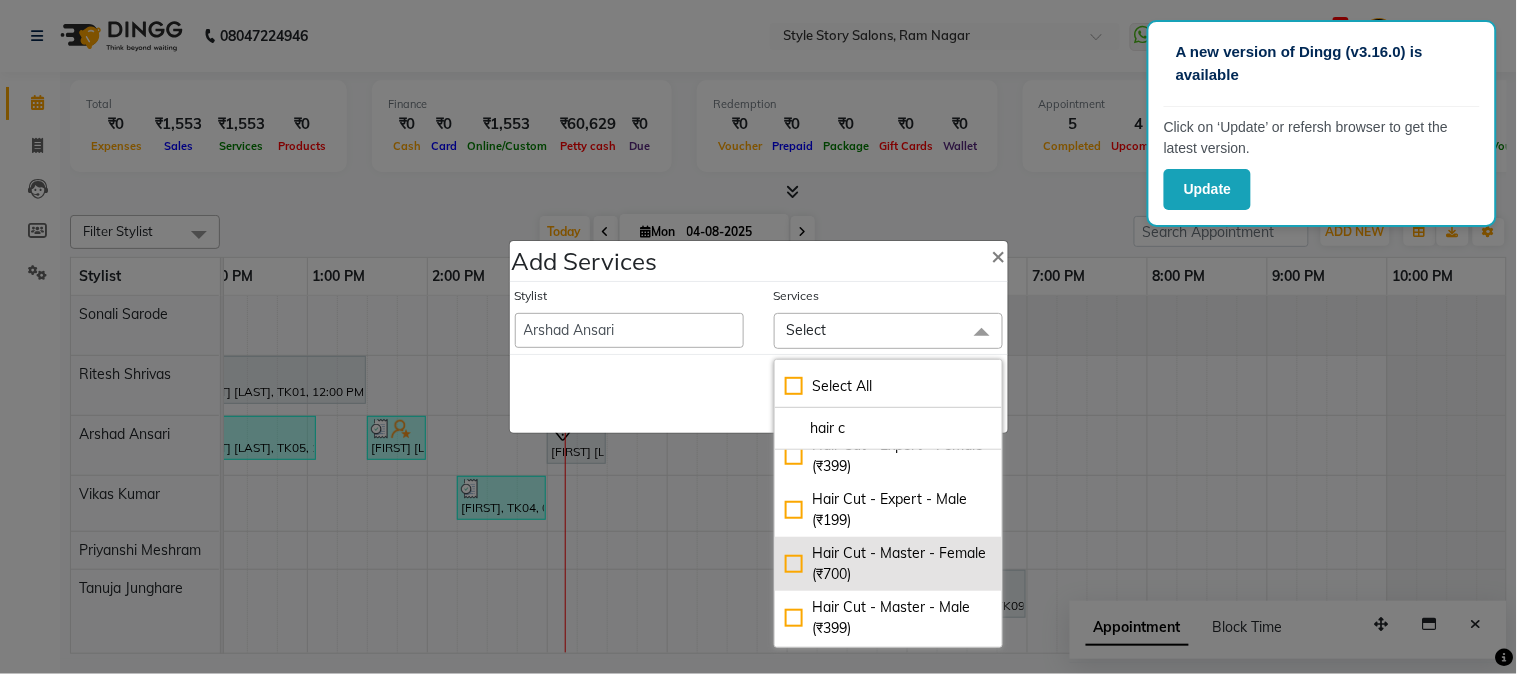 scroll, scrollTop: 111, scrollLeft: 0, axis: vertical 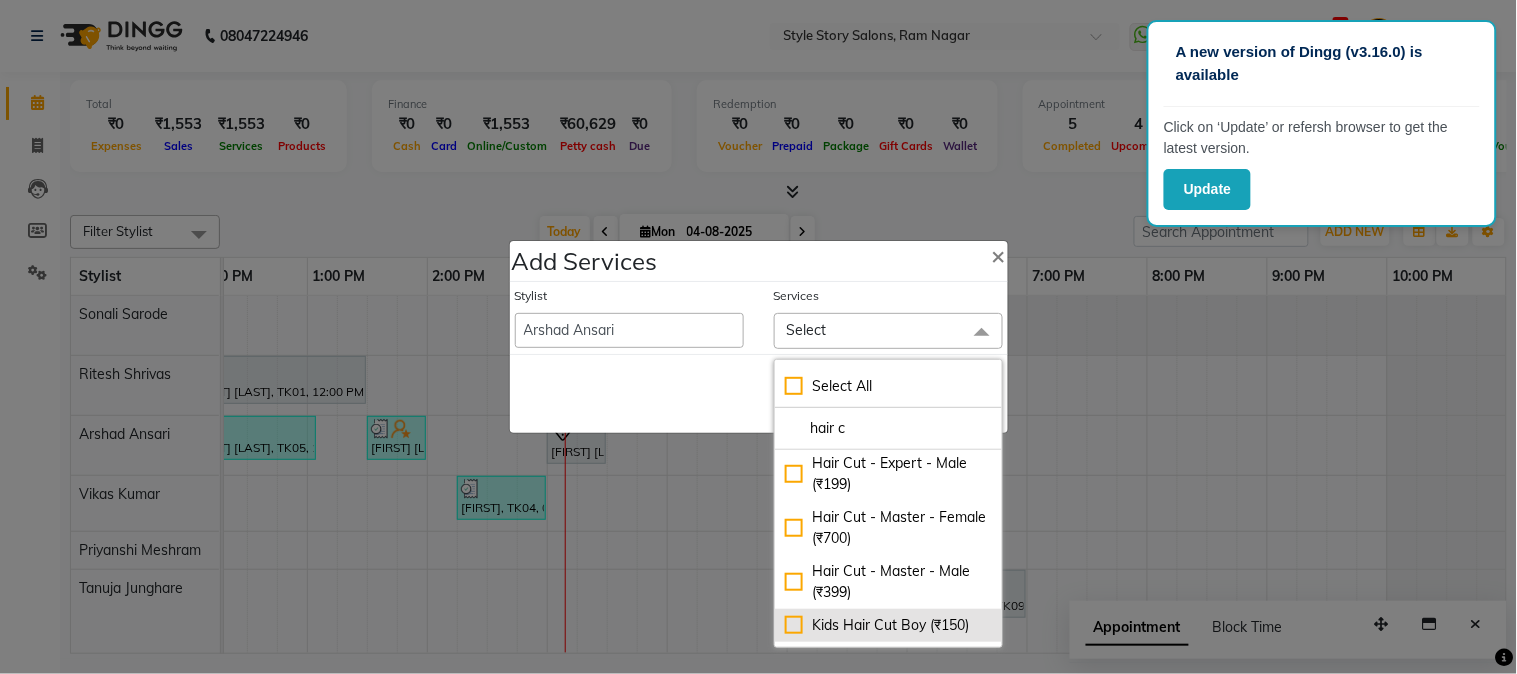 click on "Kids Hair Cut Boy (₹150)" 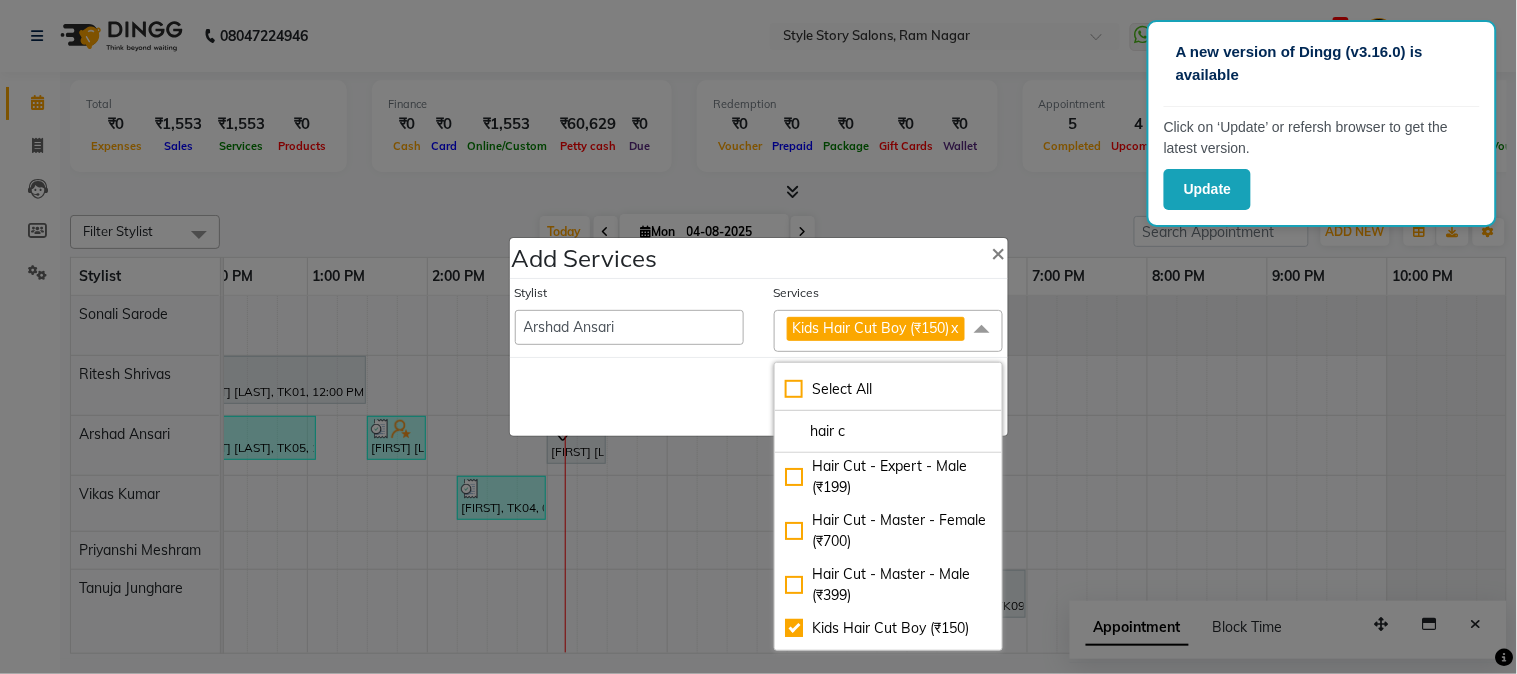click on "Save   Cancel" 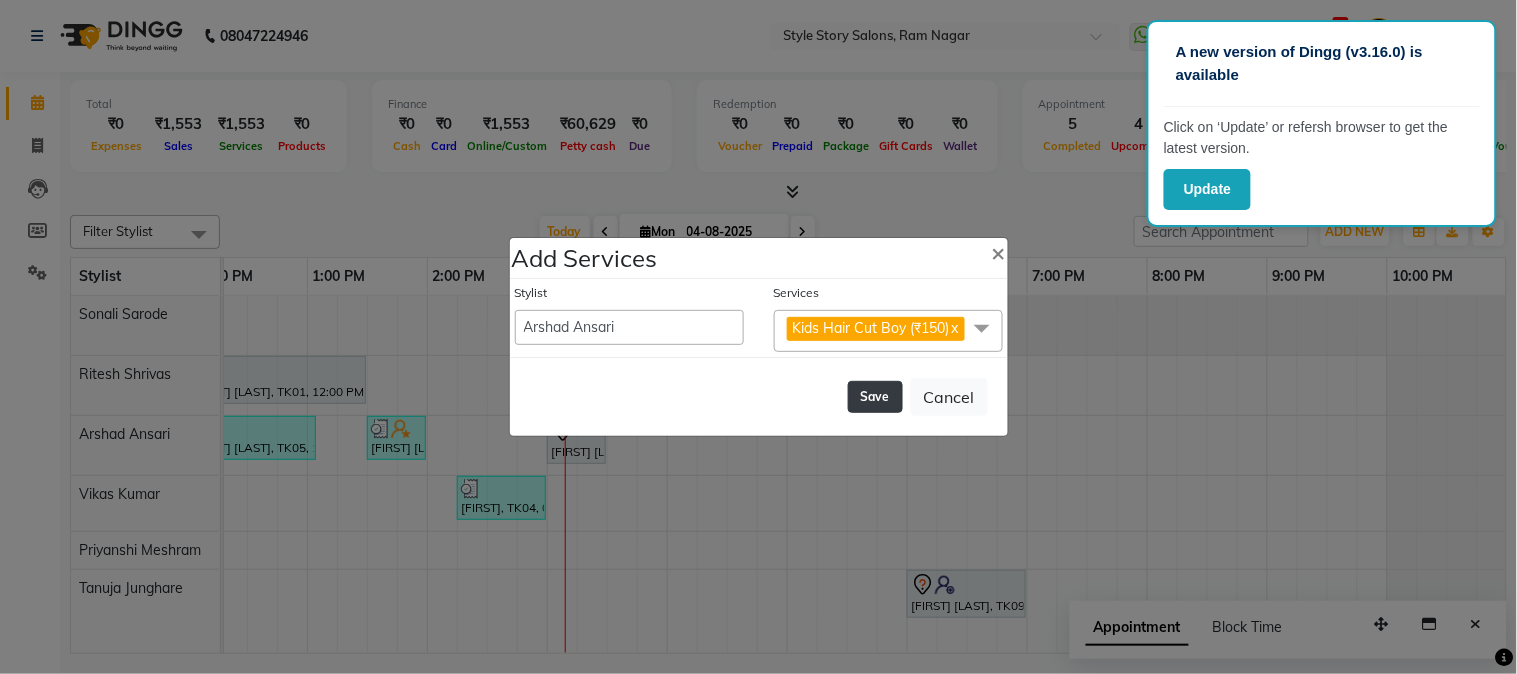 click on "Save" 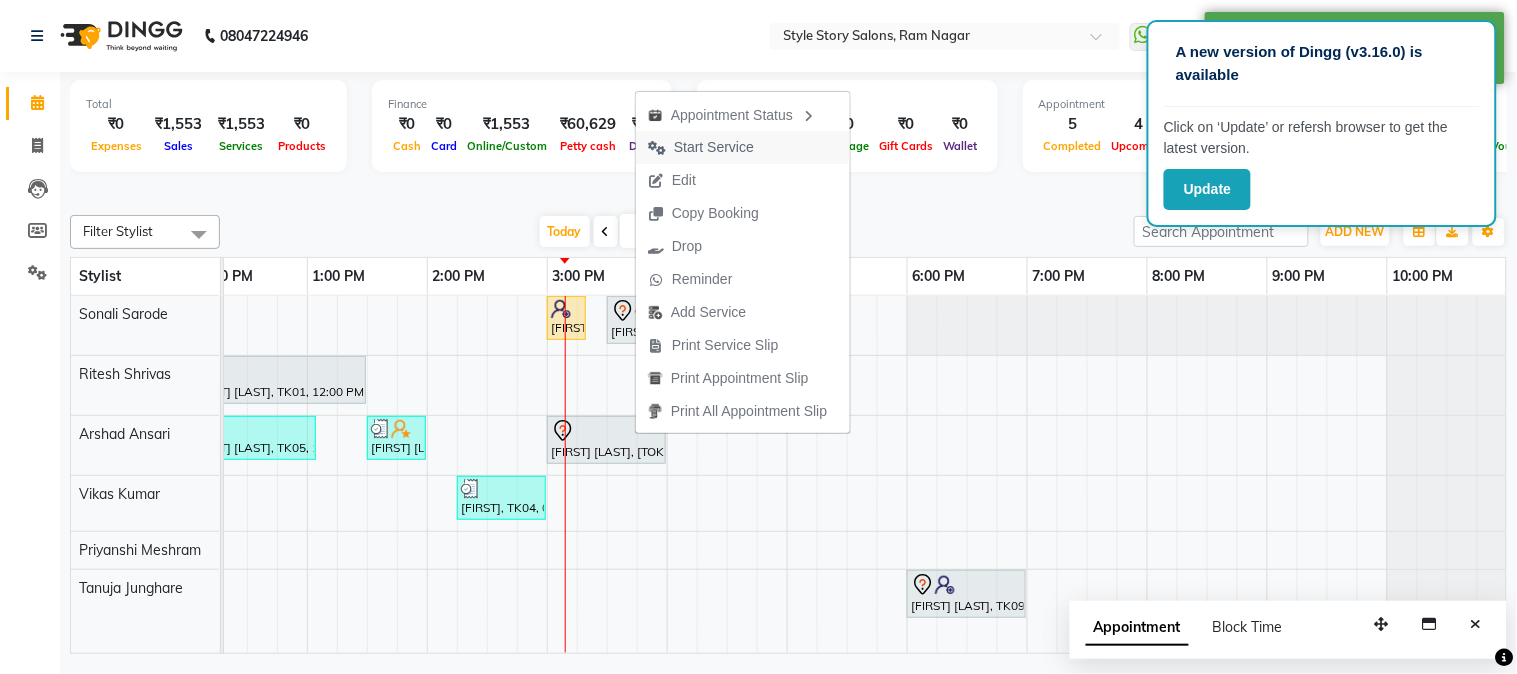 click on "Start Service" at bounding box center [701, 147] 